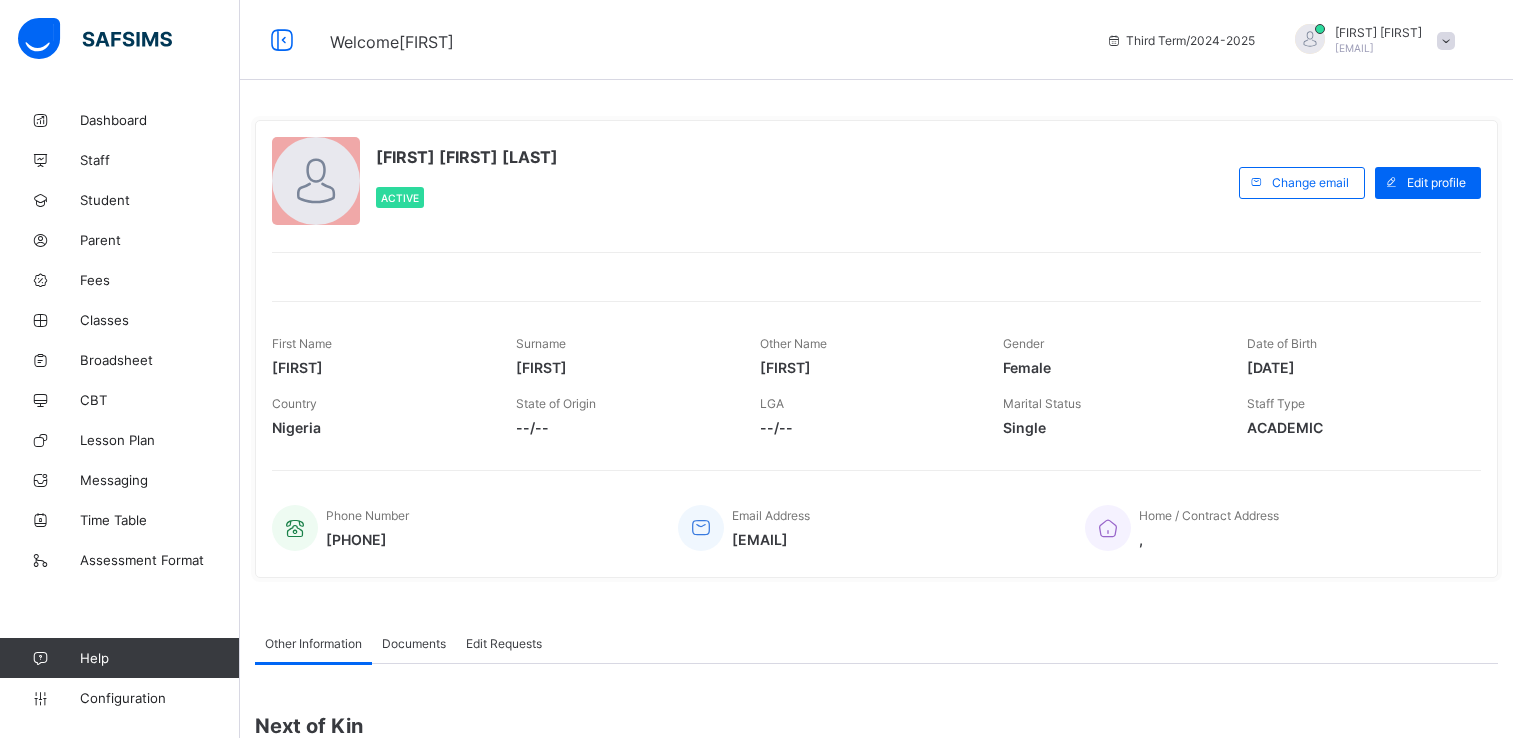 scroll, scrollTop: 0, scrollLeft: 0, axis: both 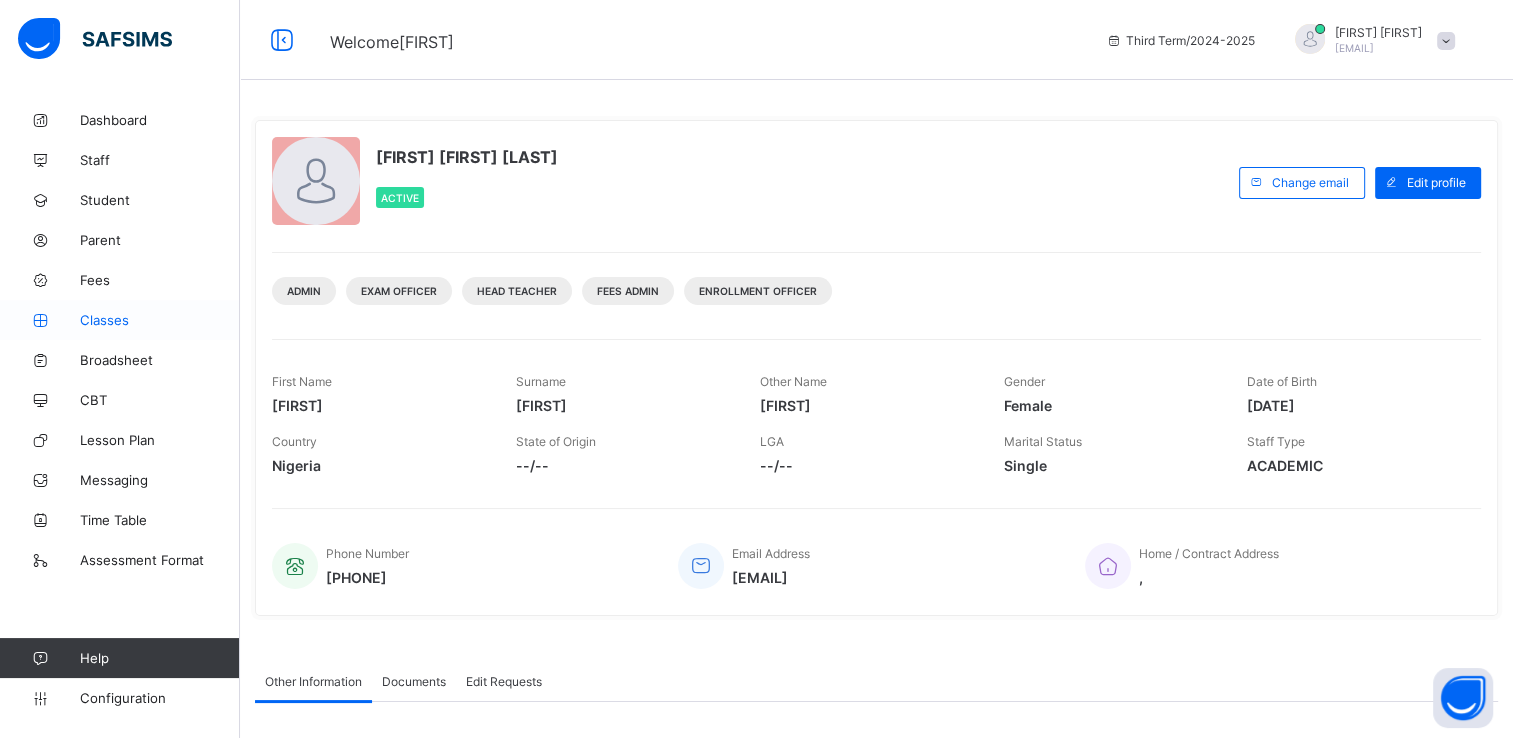 click on "Classes" at bounding box center (160, 320) 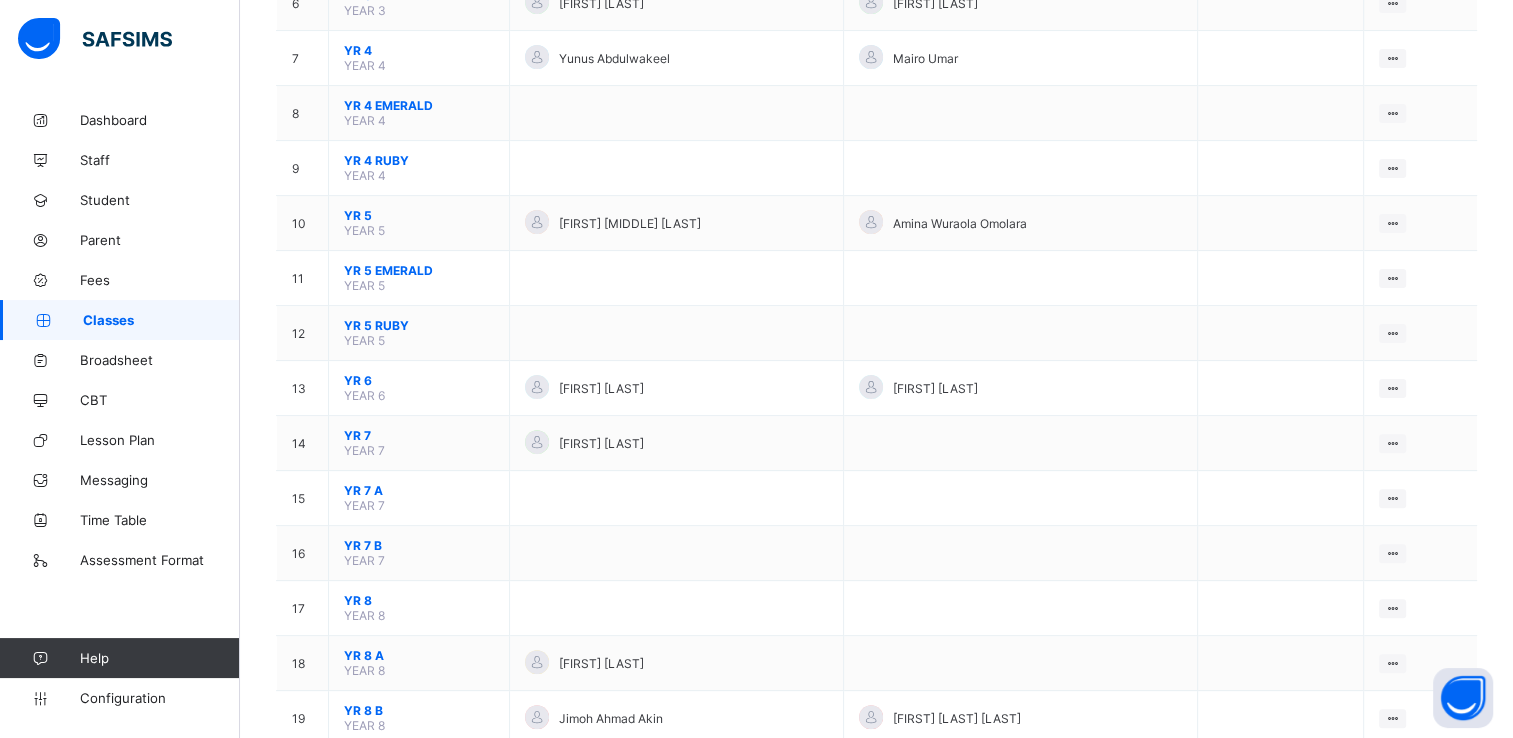 scroll, scrollTop: 536, scrollLeft: 0, axis: vertical 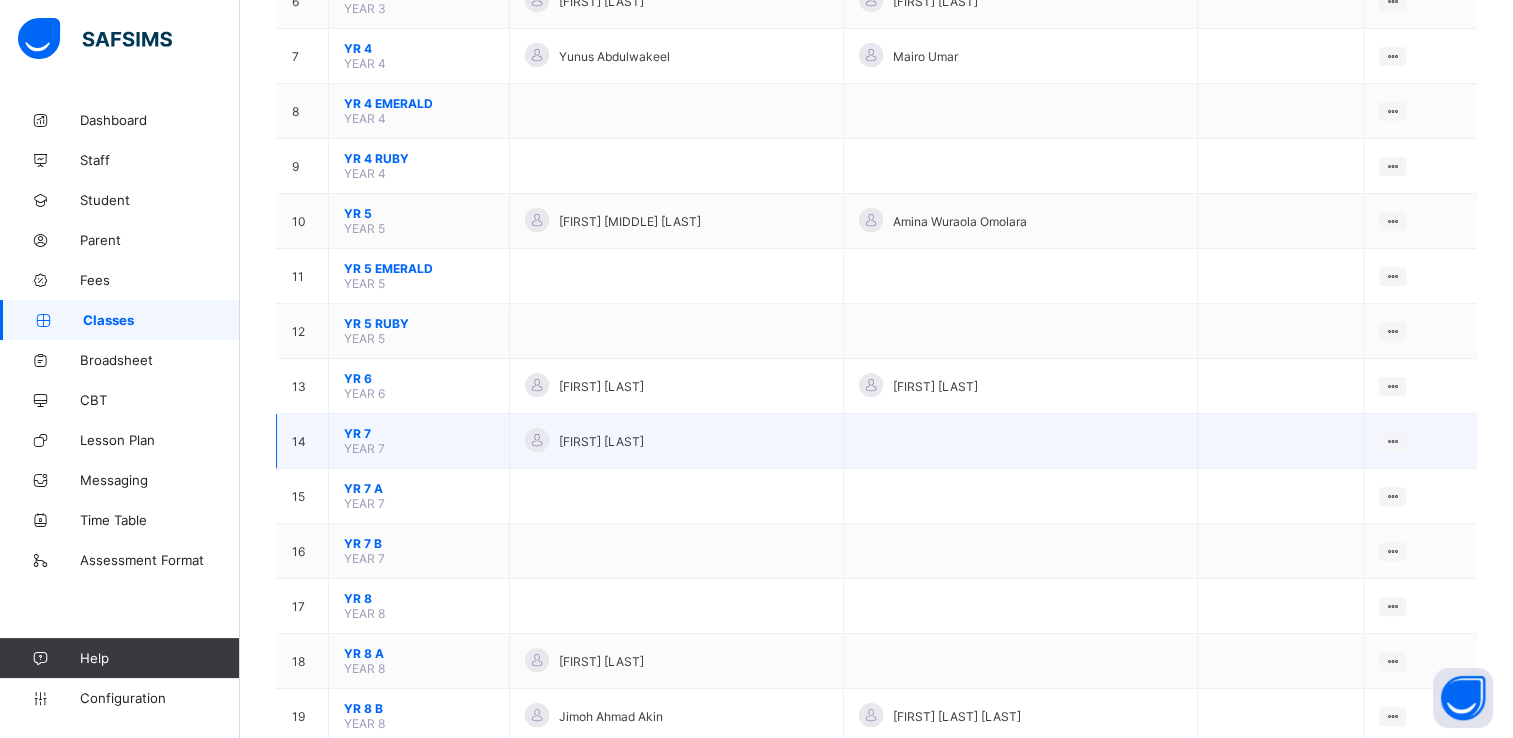 click on "YR 7" at bounding box center (419, 433) 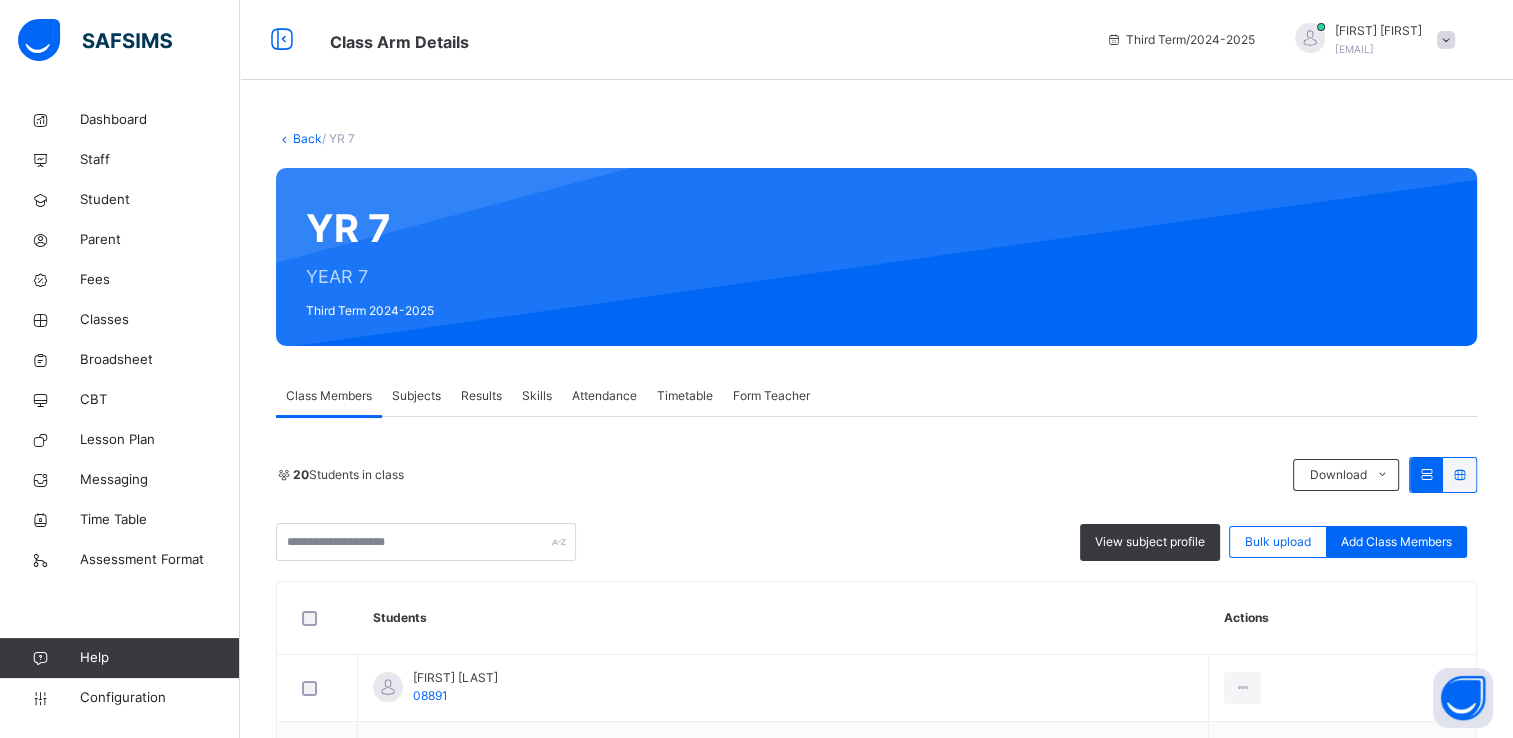 scroll, scrollTop: 304, scrollLeft: 0, axis: vertical 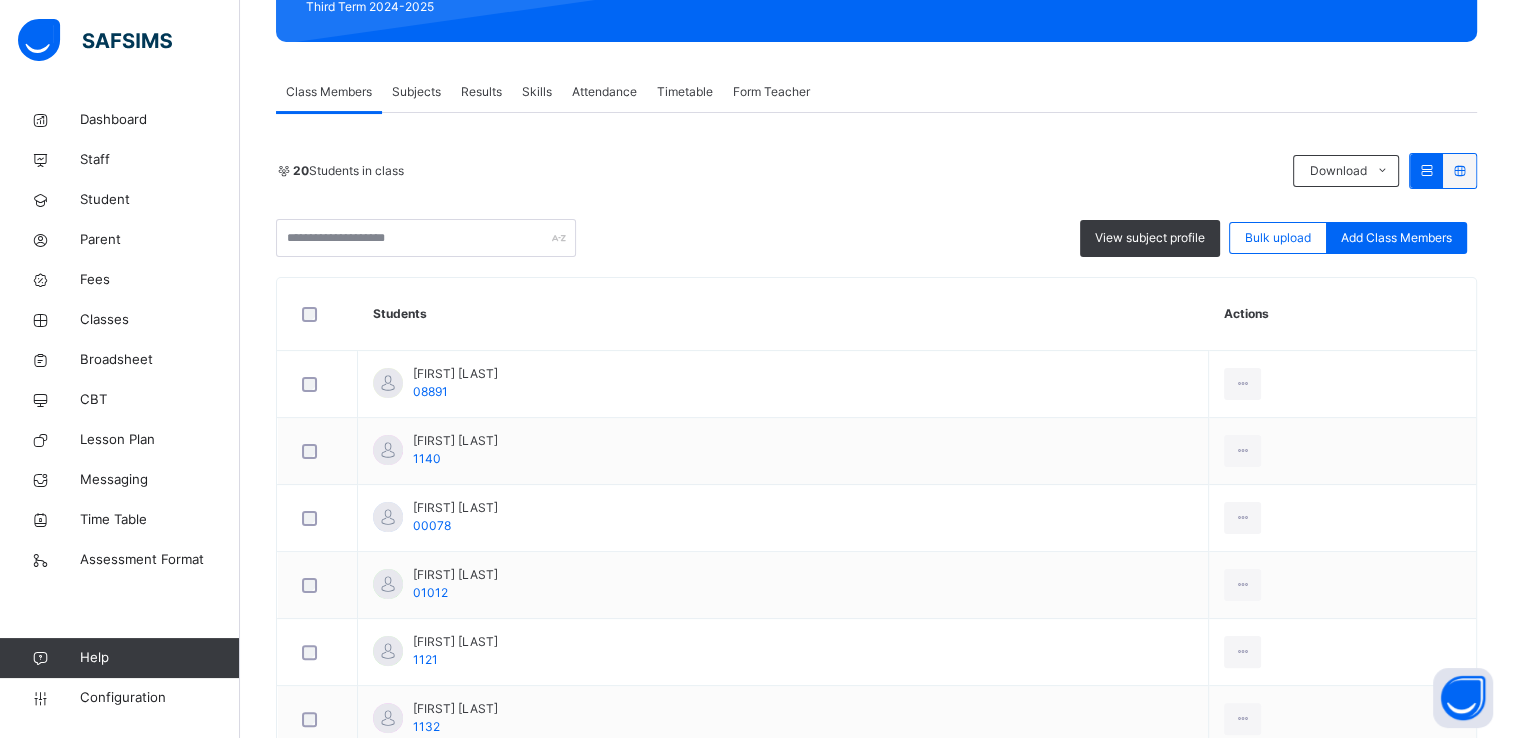 click on "Results" at bounding box center (481, 92) 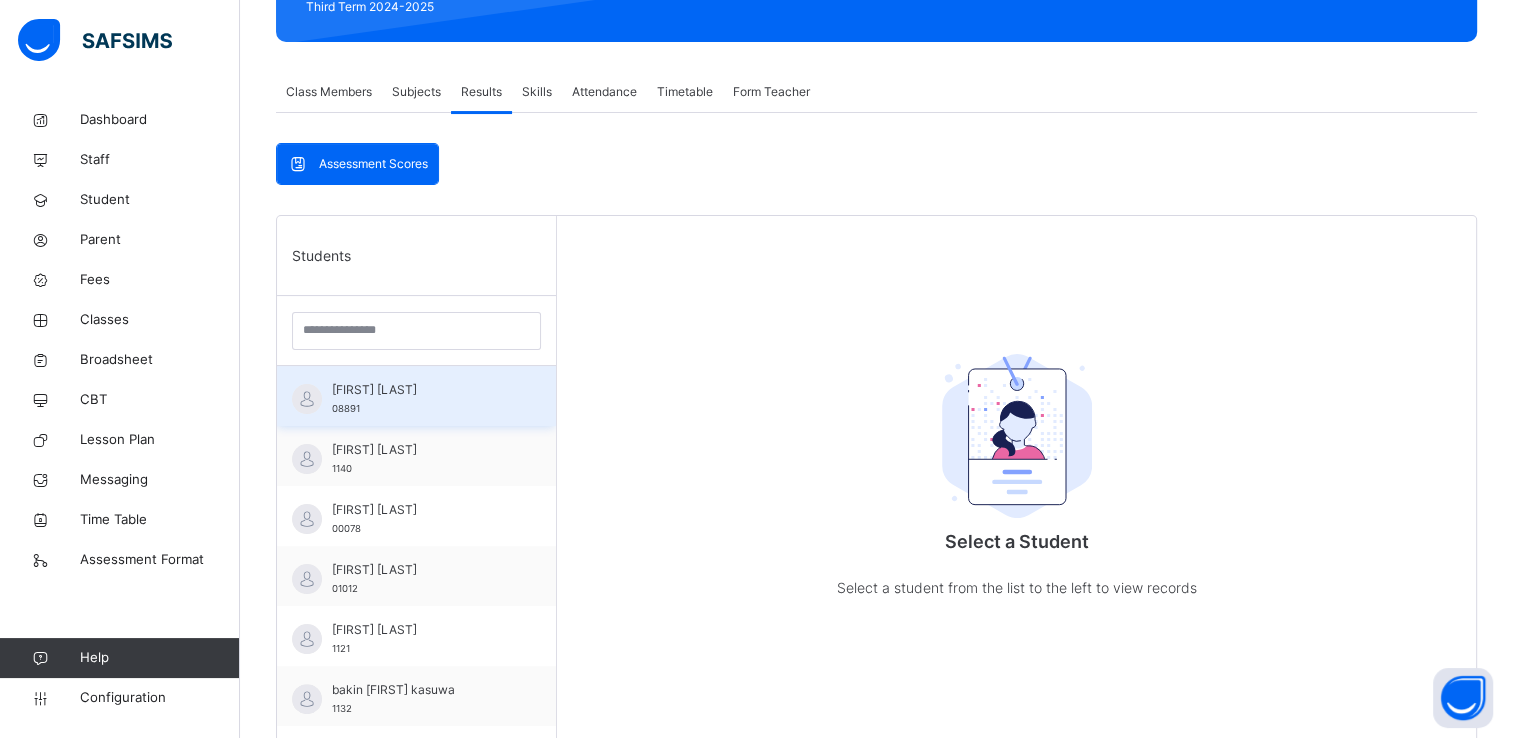 click on "Abdallah  Hassan" at bounding box center [421, 390] 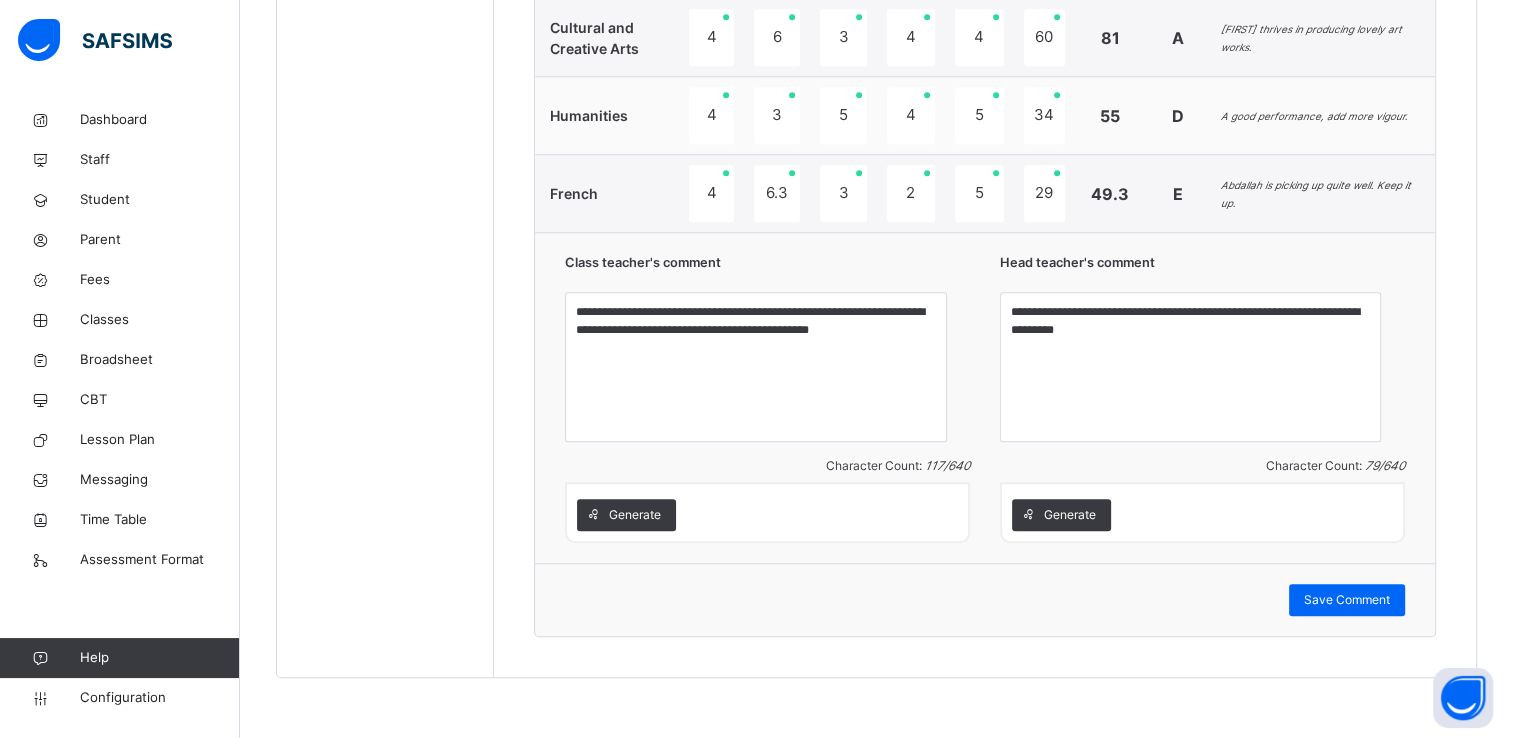 scroll, scrollTop: 1816, scrollLeft: 0, axis: vertical 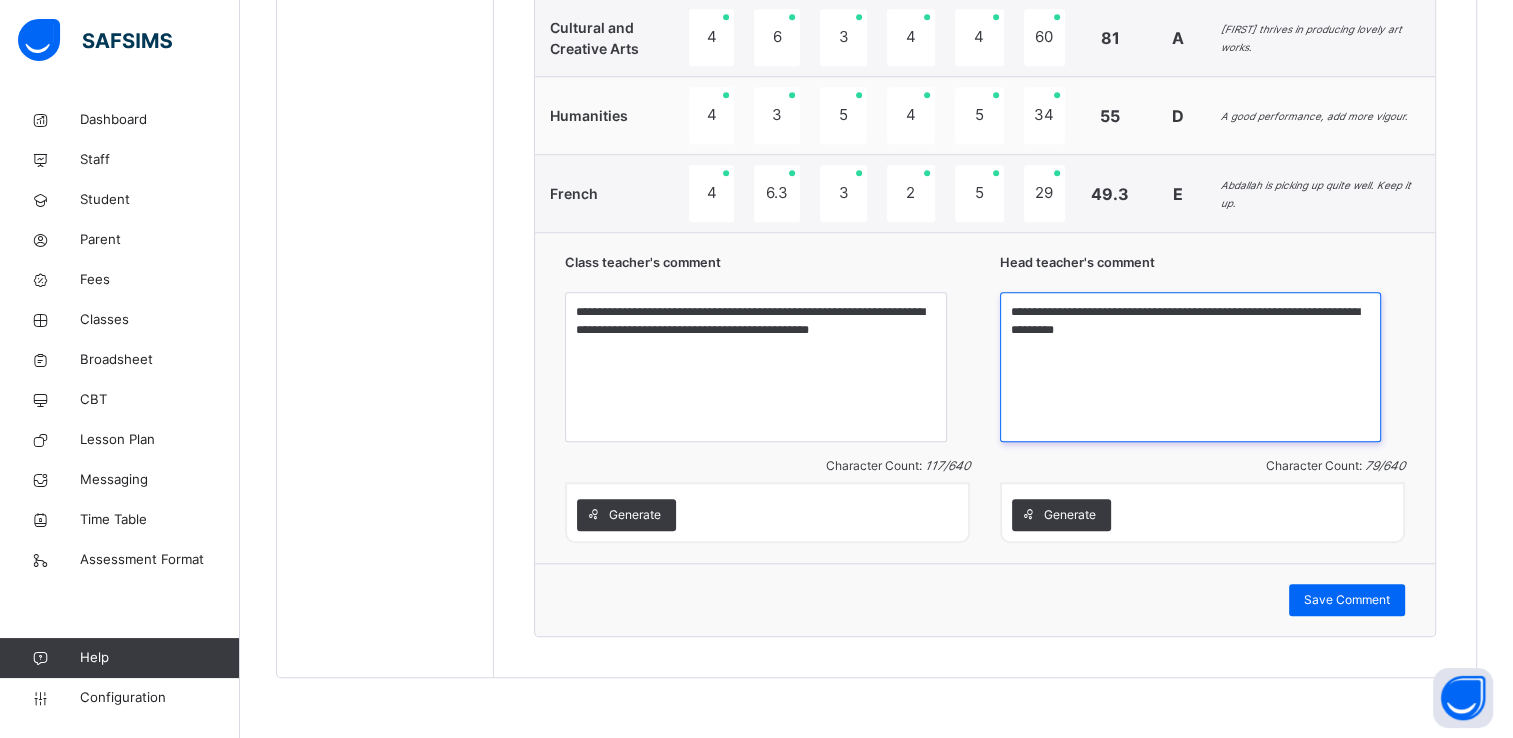 drag, startPoint x: 1048, startPoint y: 313, endPoint x: 1183, endPoint y: 359, distance: 142.62187 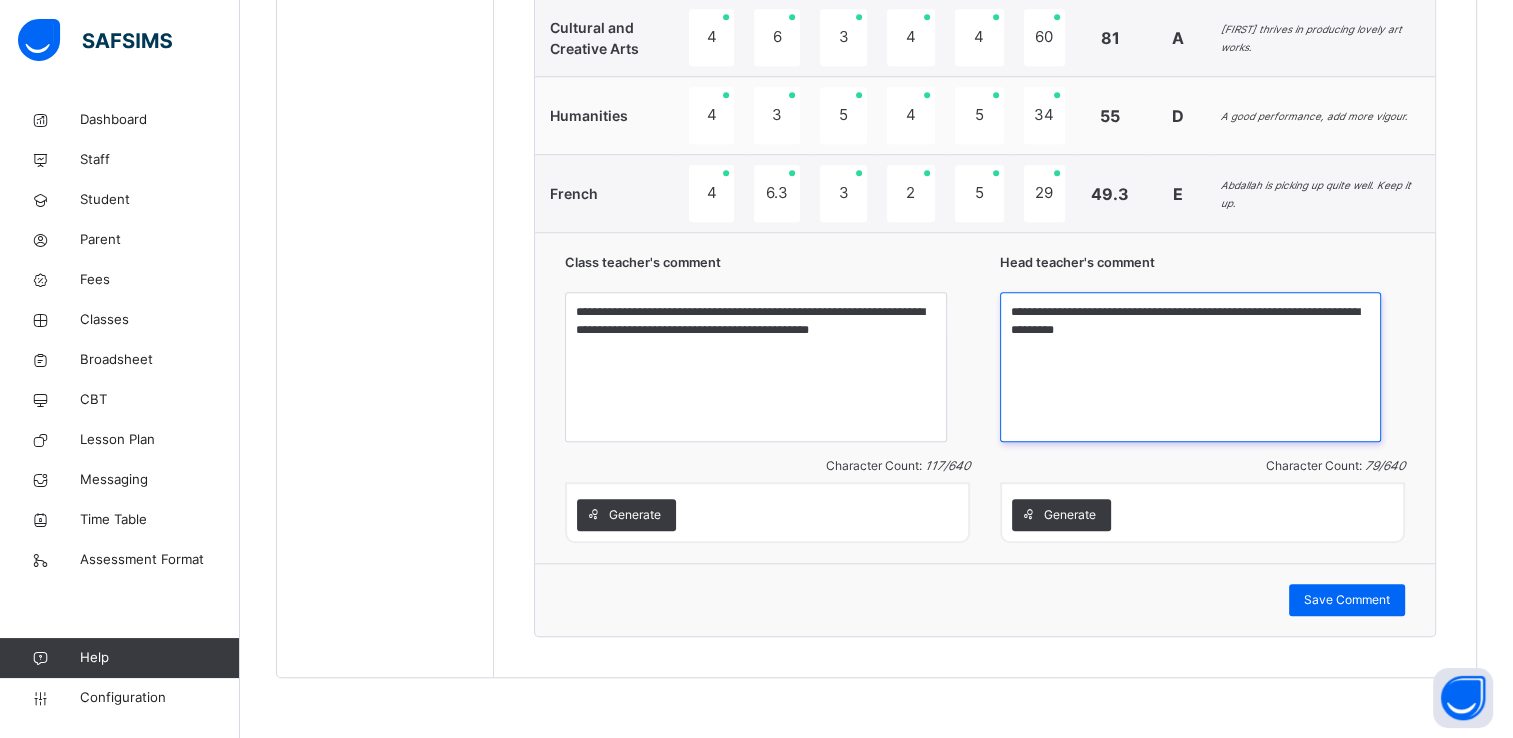 click on "**********" at bounding box center [1190, 367] 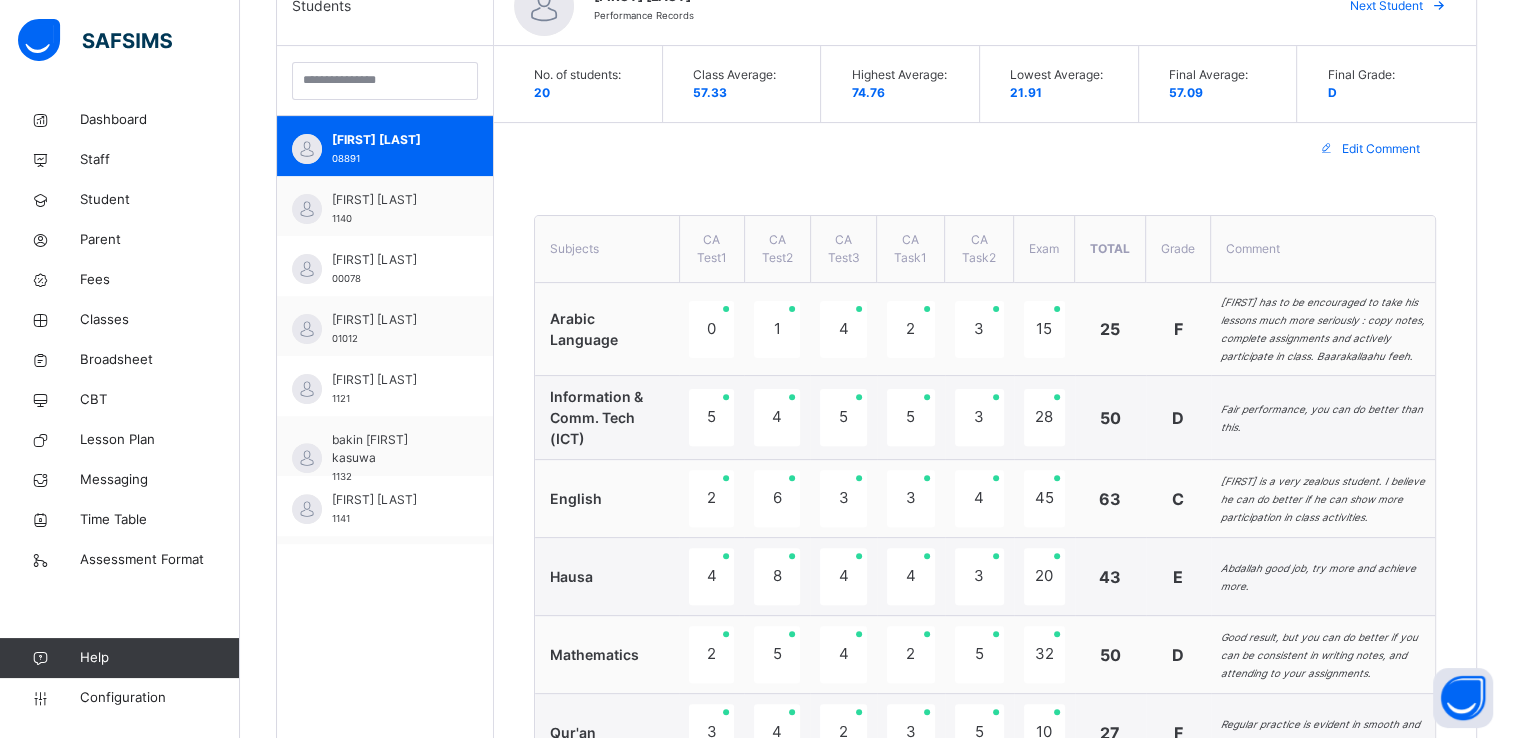 scroll, scrollTop: 552, scrollLeft: 0, axis: vertical 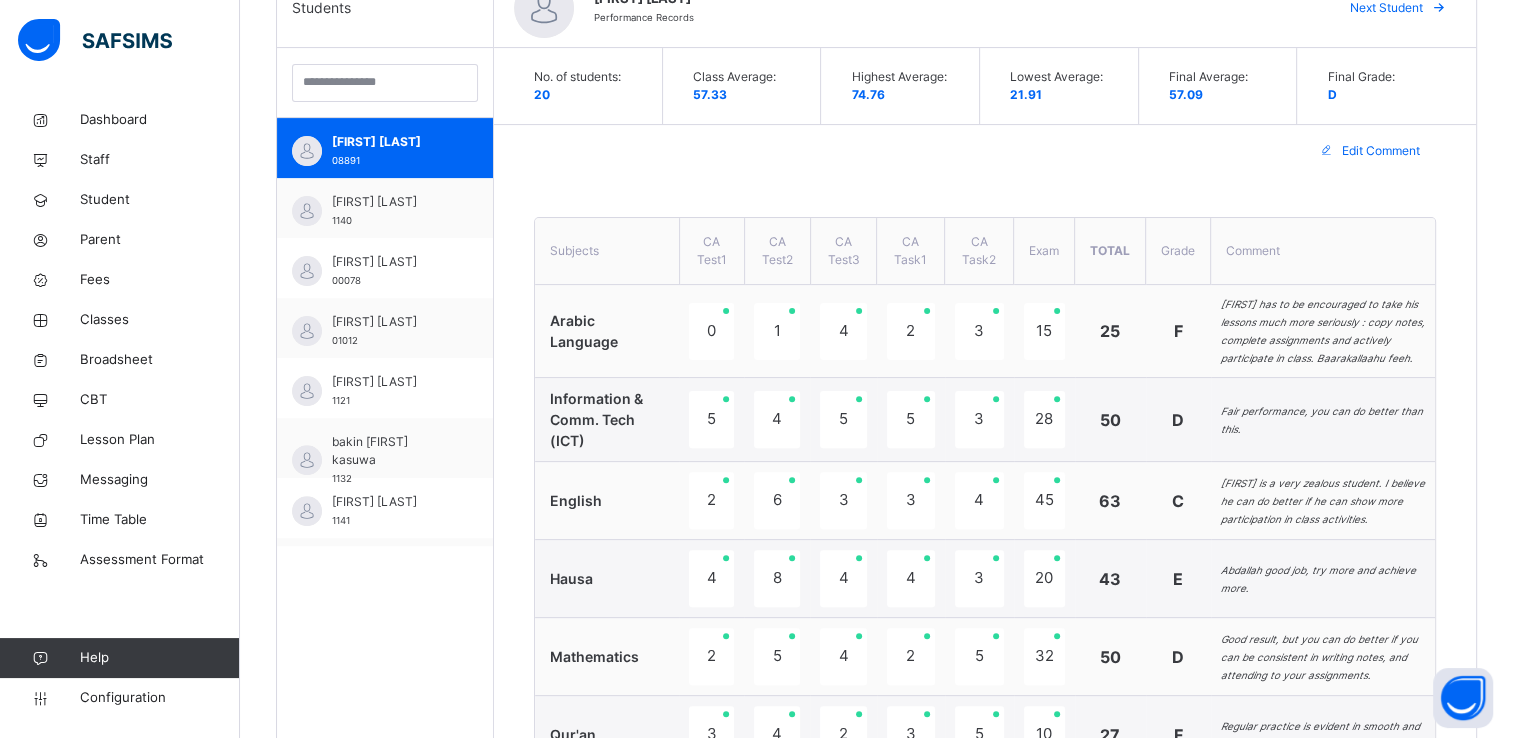 type on "**********" 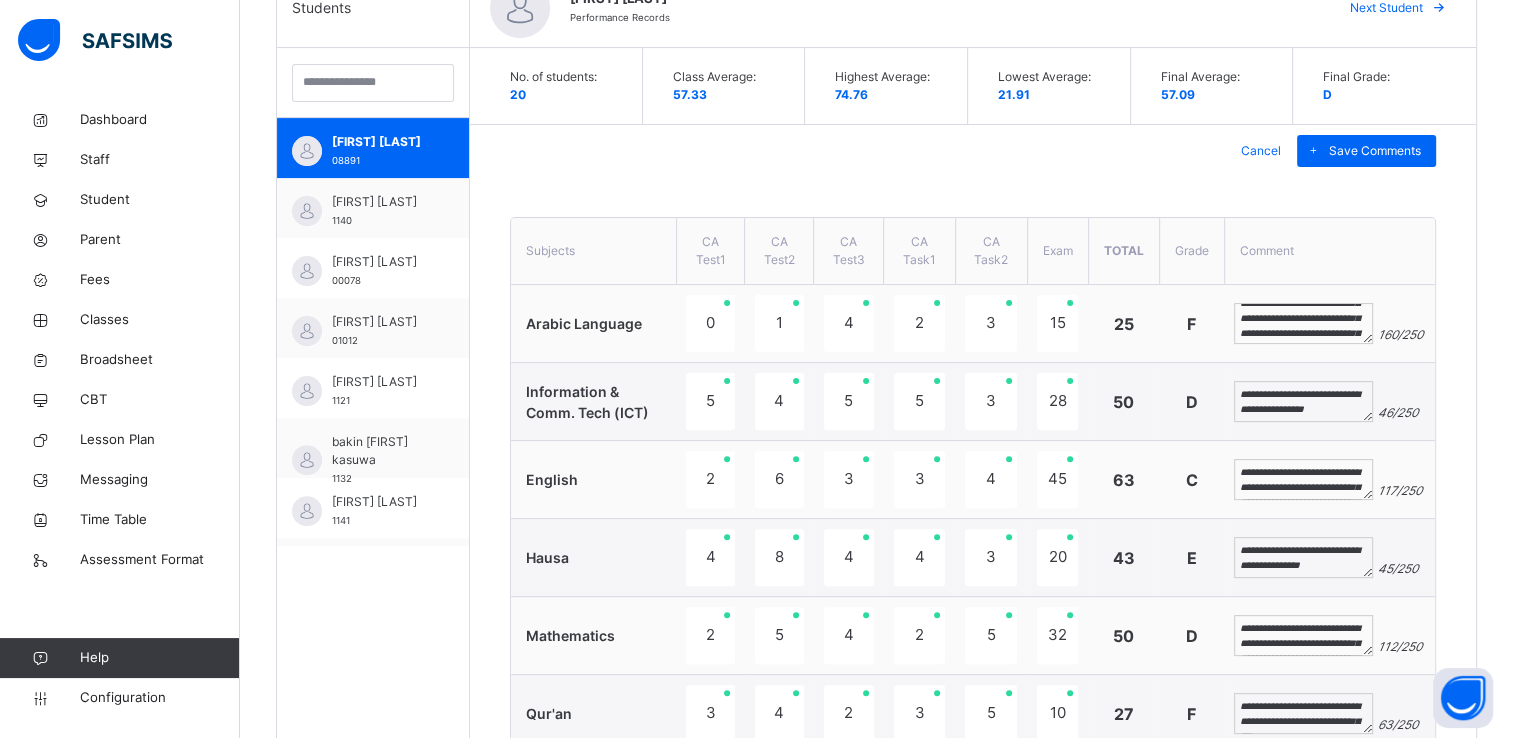 scroll, scrollTop: 40, scrollLeft: 0, axis: vertical 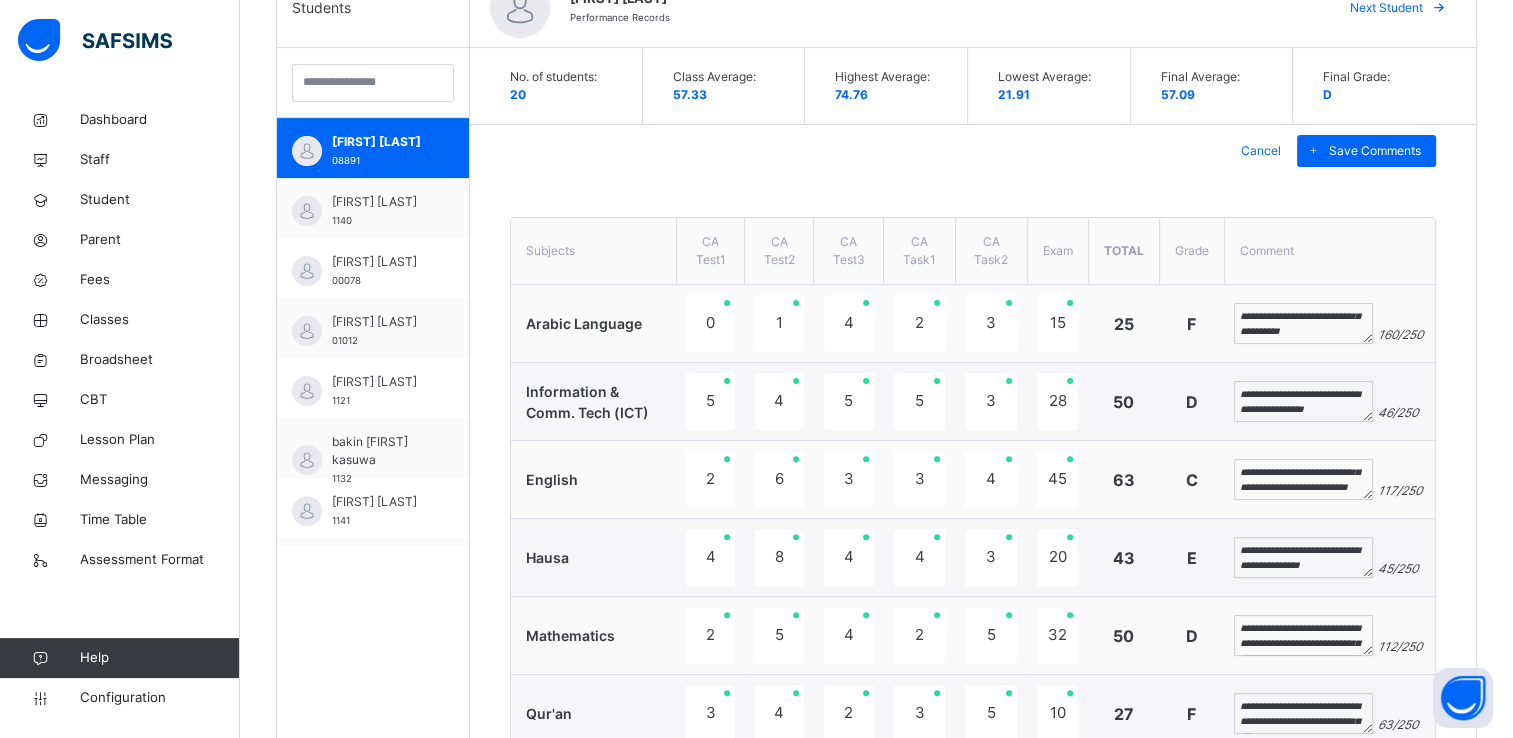 click on "**********" at bounding box center (1303, 558) 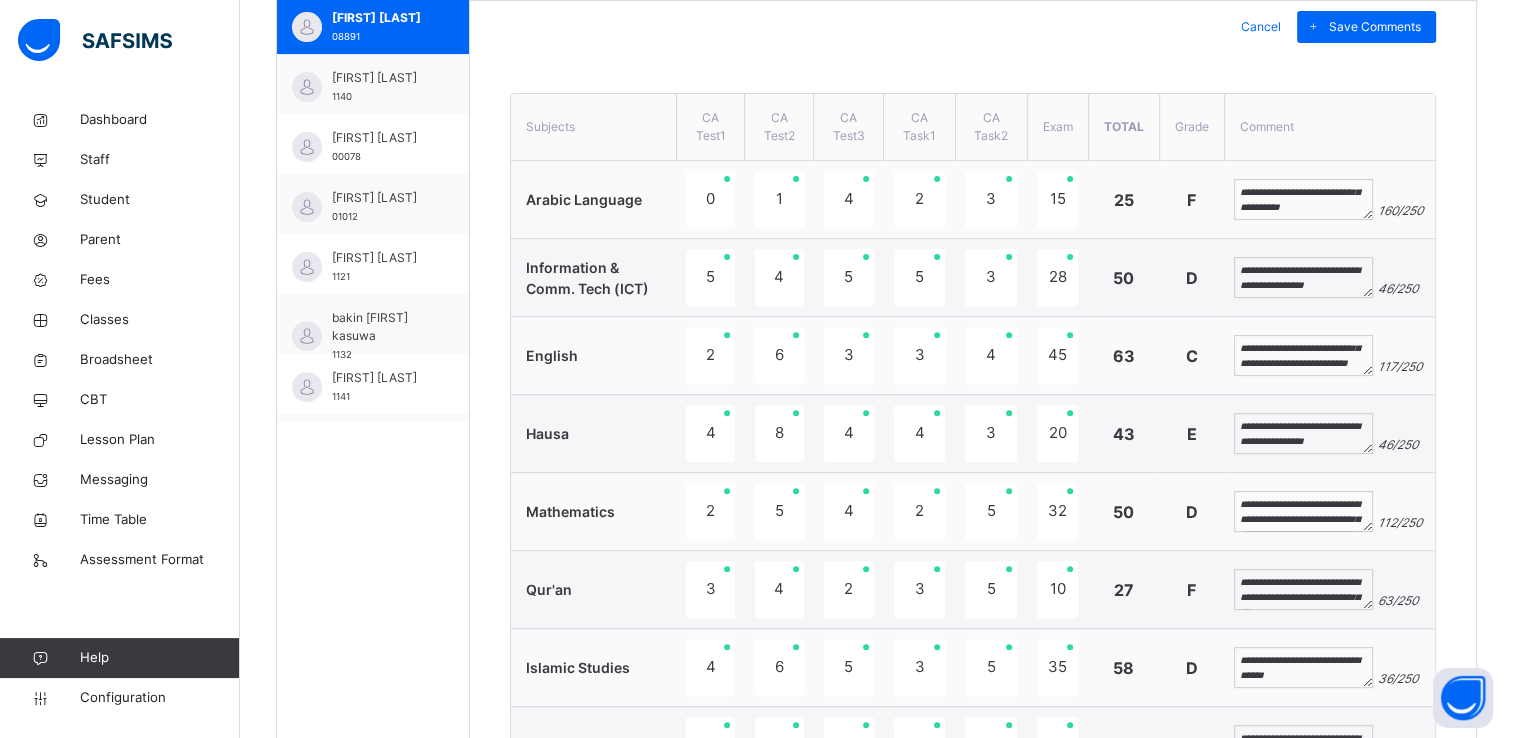scroll, scrollTop: 679, scrollLeft: 0, axis: vertical 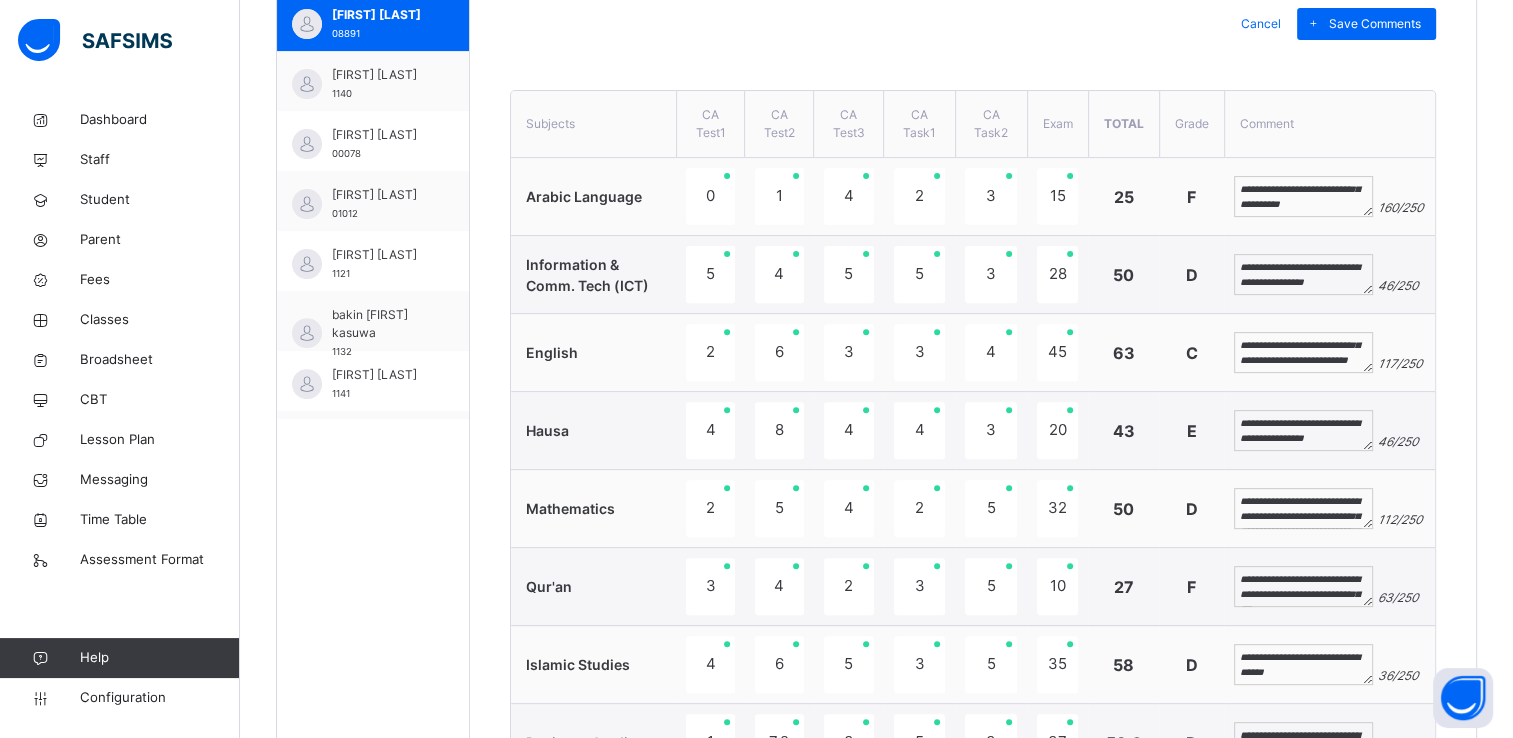 type on "**********" 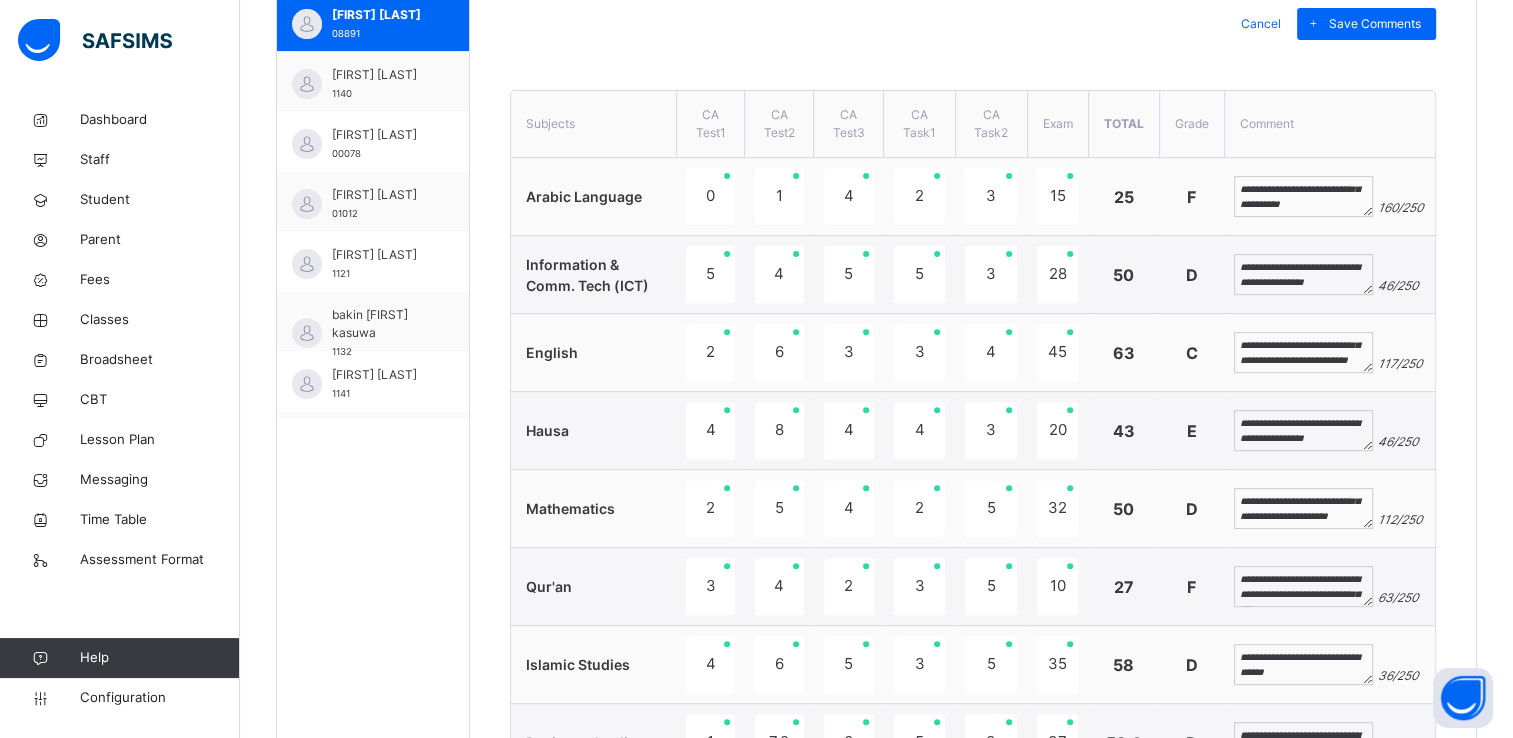 scroll, scrollTop: 60, scrollLeft: 0, axis: vertical 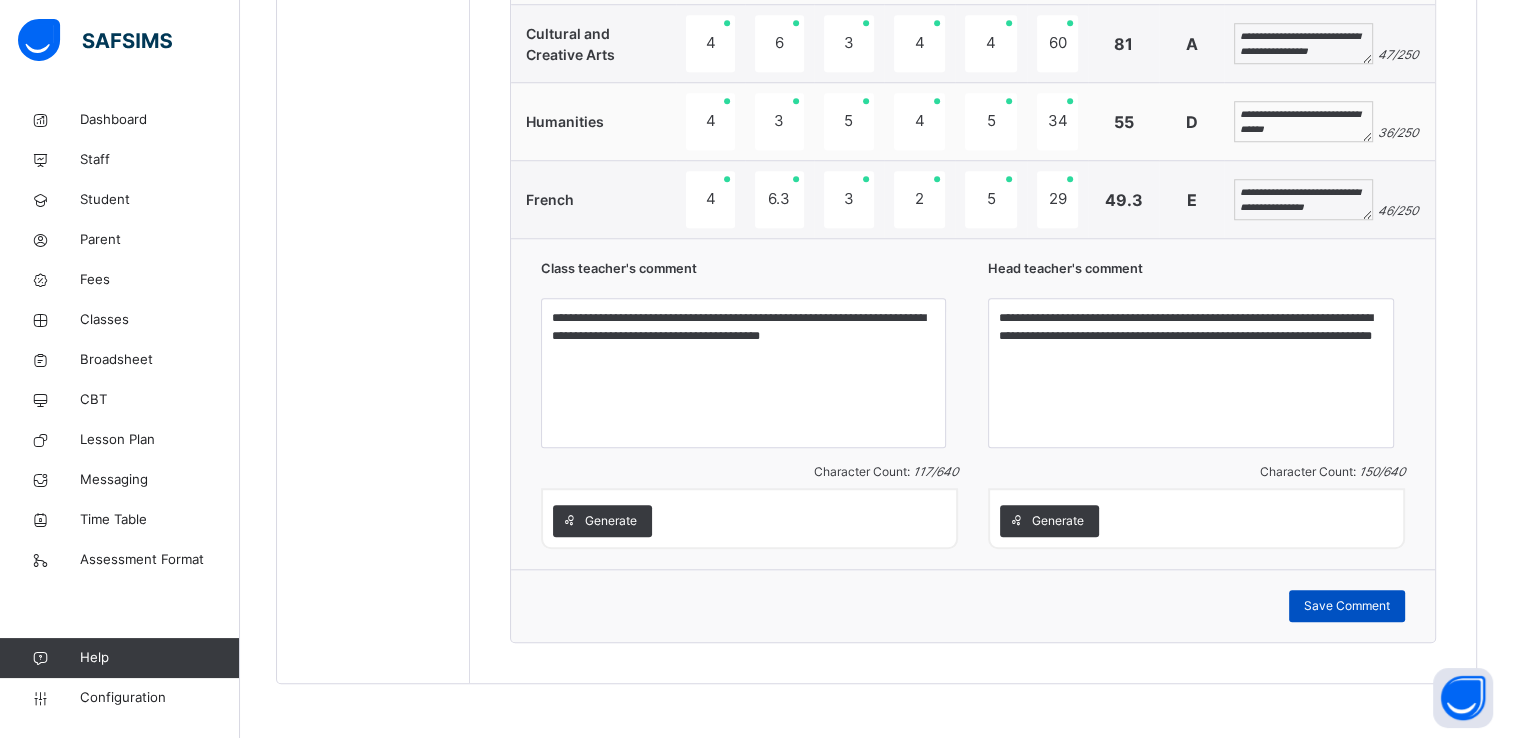 click on "Save Comment" at bounding box center (1347, 606) 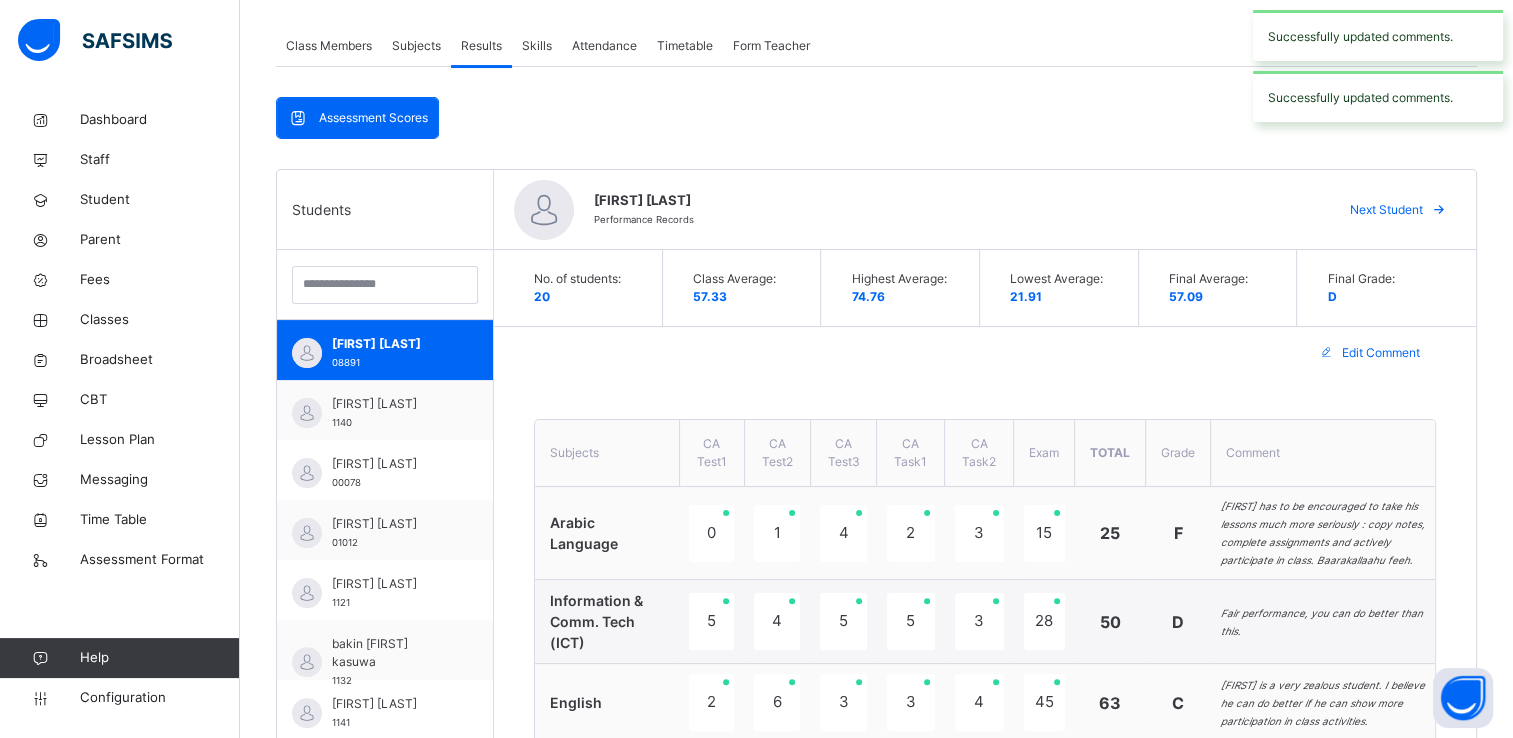 scroll, scrollTop: 352, scrollLeft: 0, axis: vertical 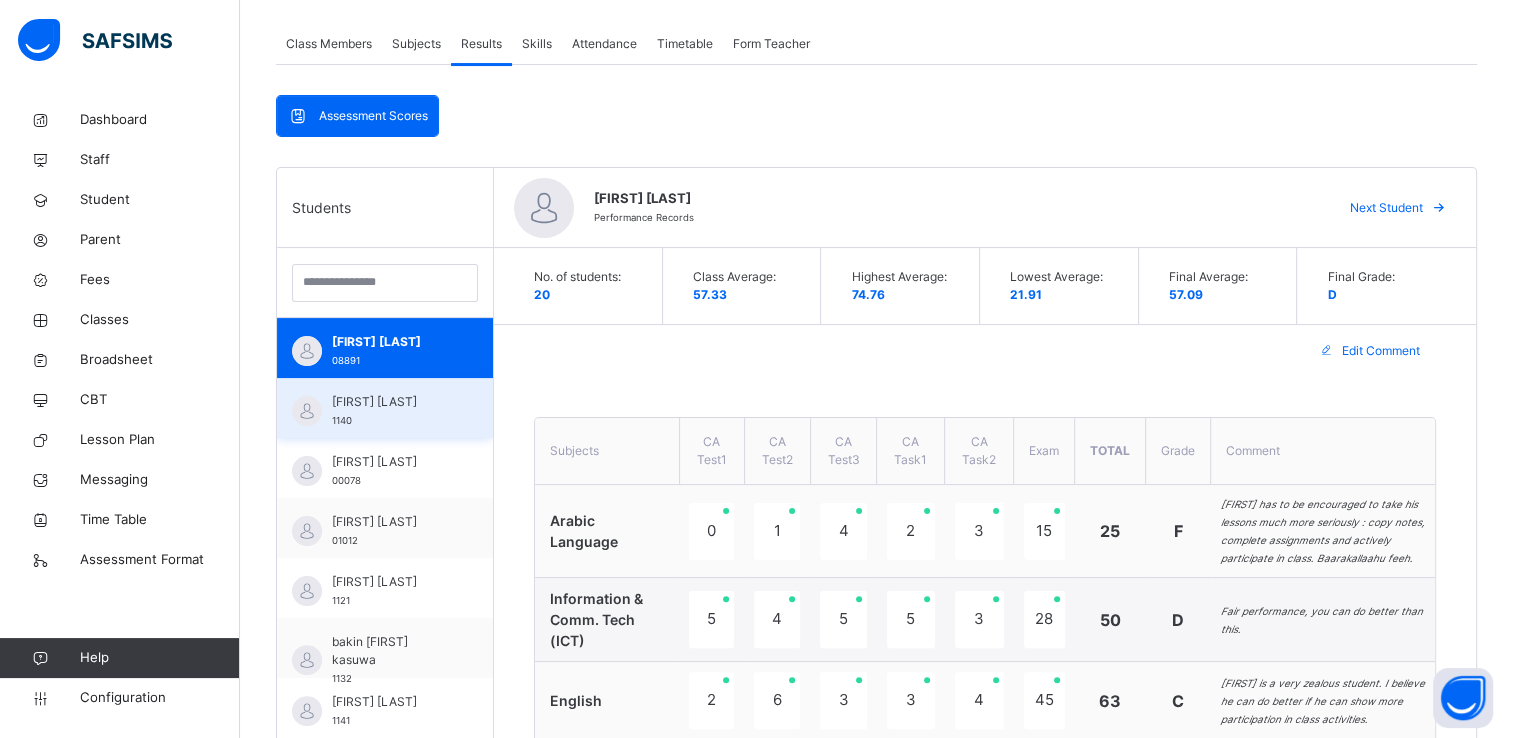 click on "Abdullah  Zaid" at bounding box center (390, 402) 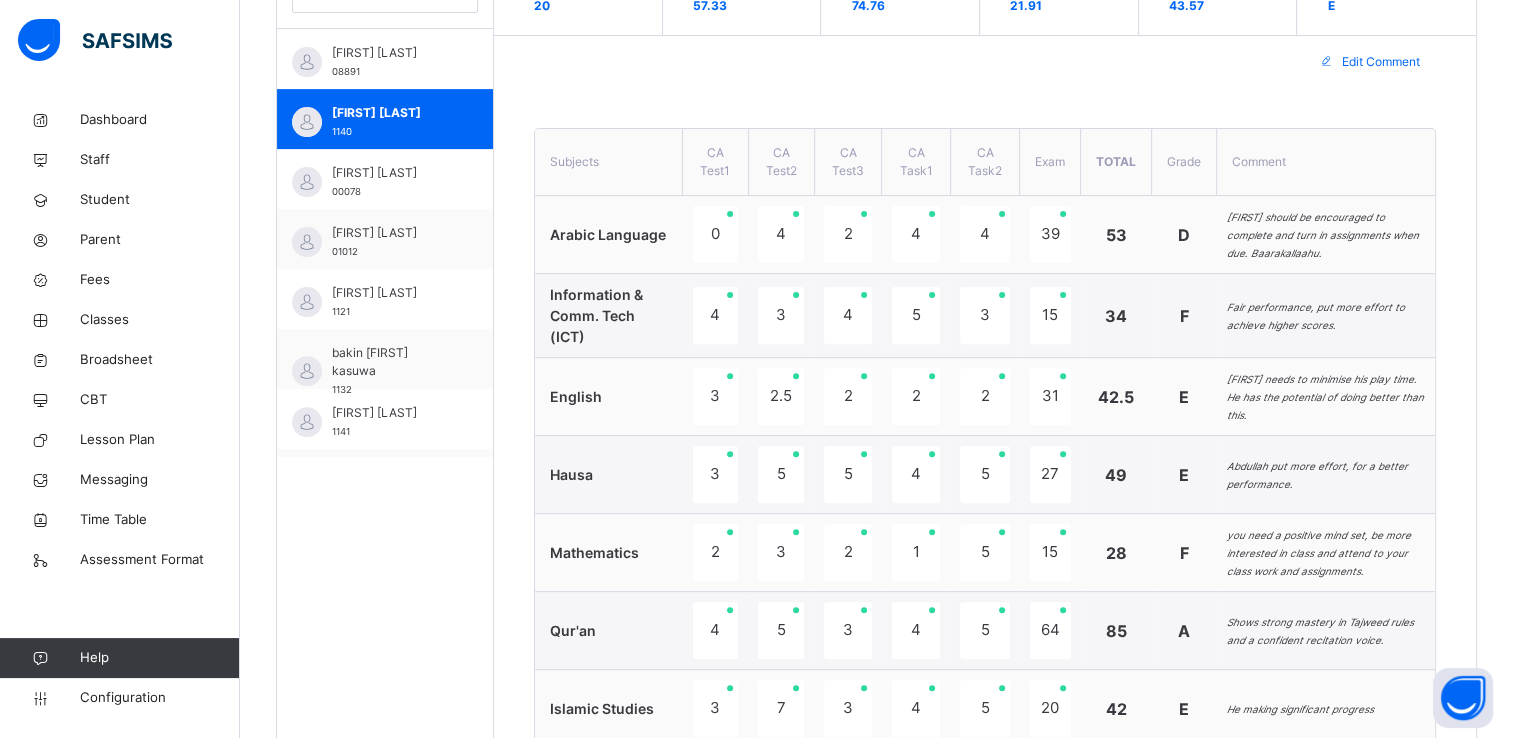 scroll, scrollTop: 637, scrollLeft: 0, axis: vertical 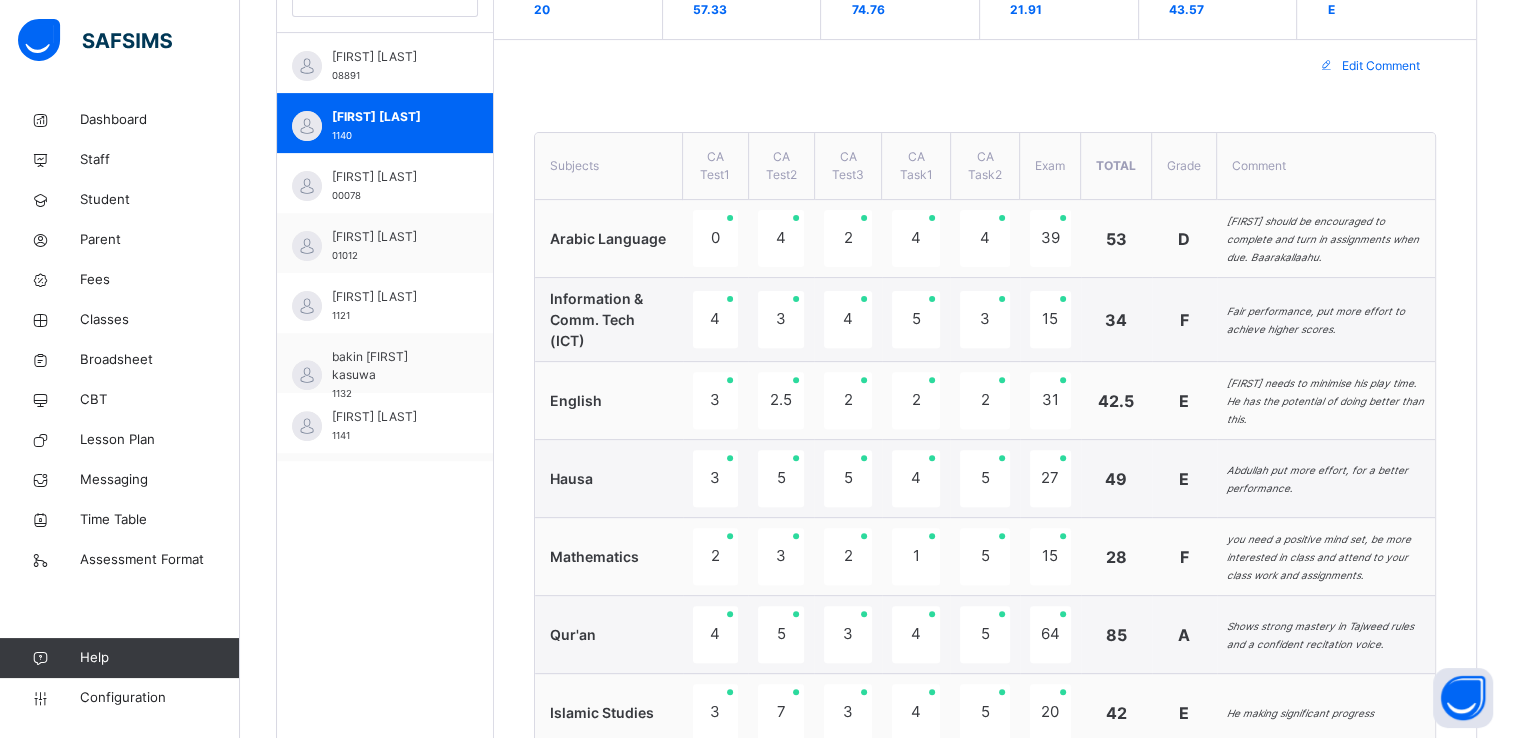 click on "Edit Comment" at bounding box center (1381, 66) 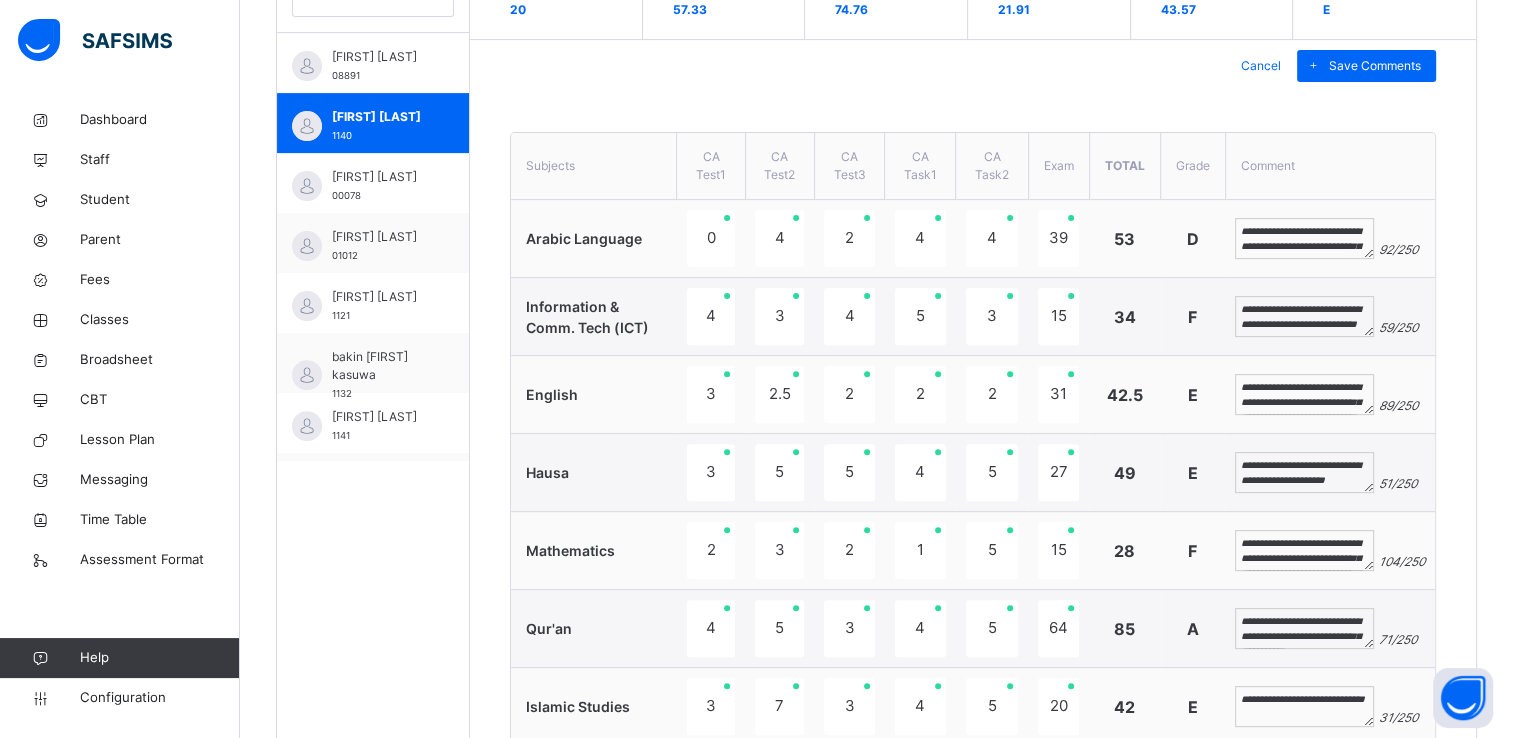 click on "**********" at bounding box center (1304, 551) 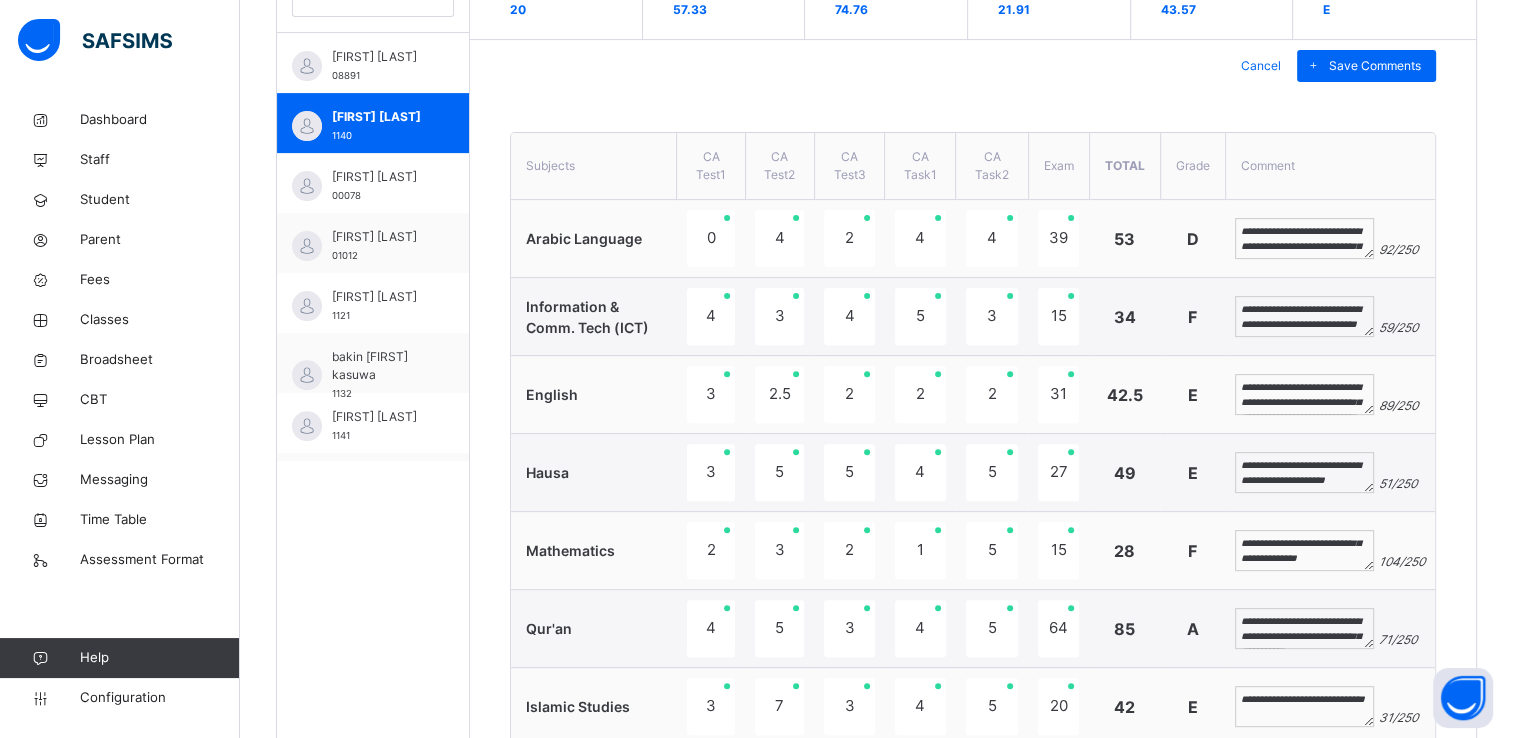 scroll, scrollTop: 44, scrollLeft: 0, axis: vertical 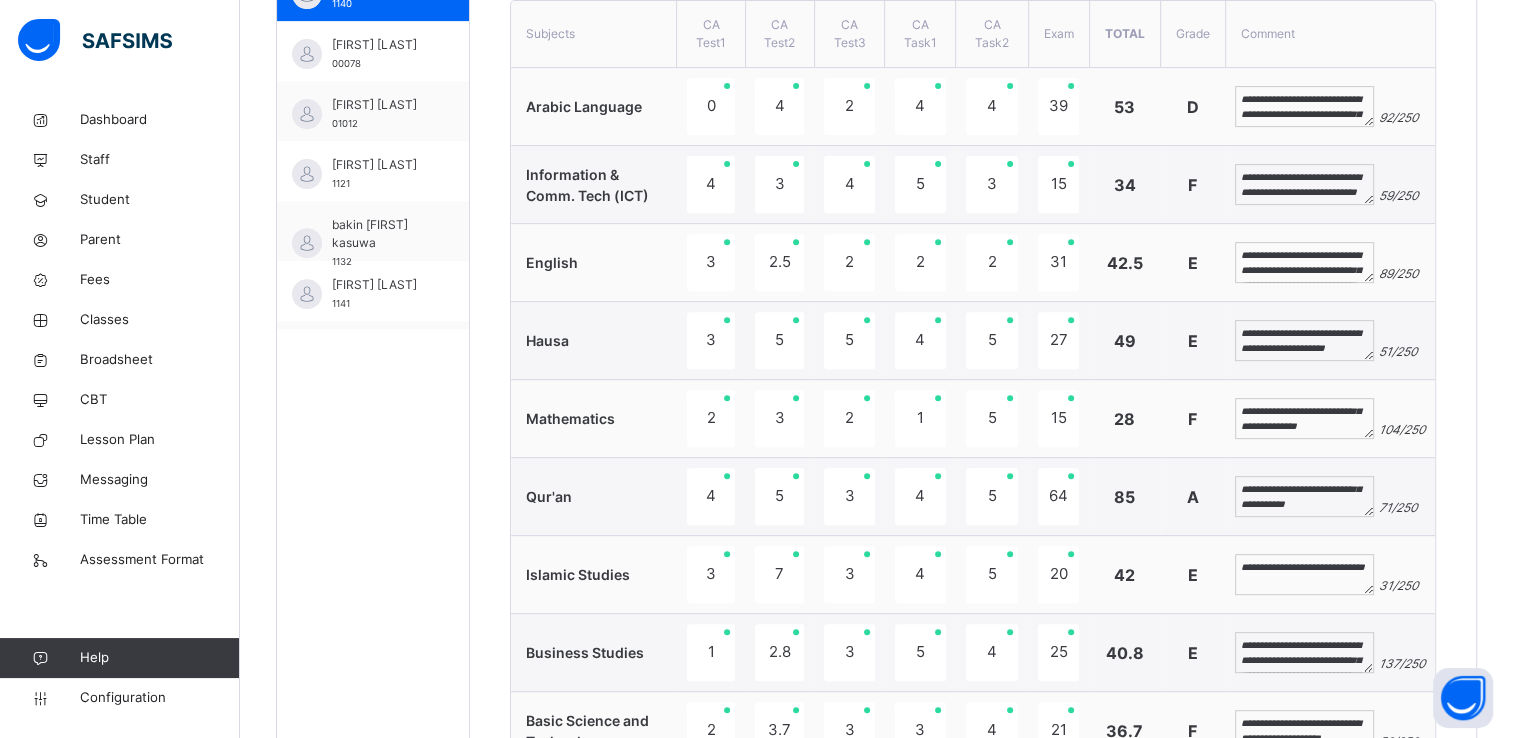 click on "**********" at bounding box center (1304, 575) 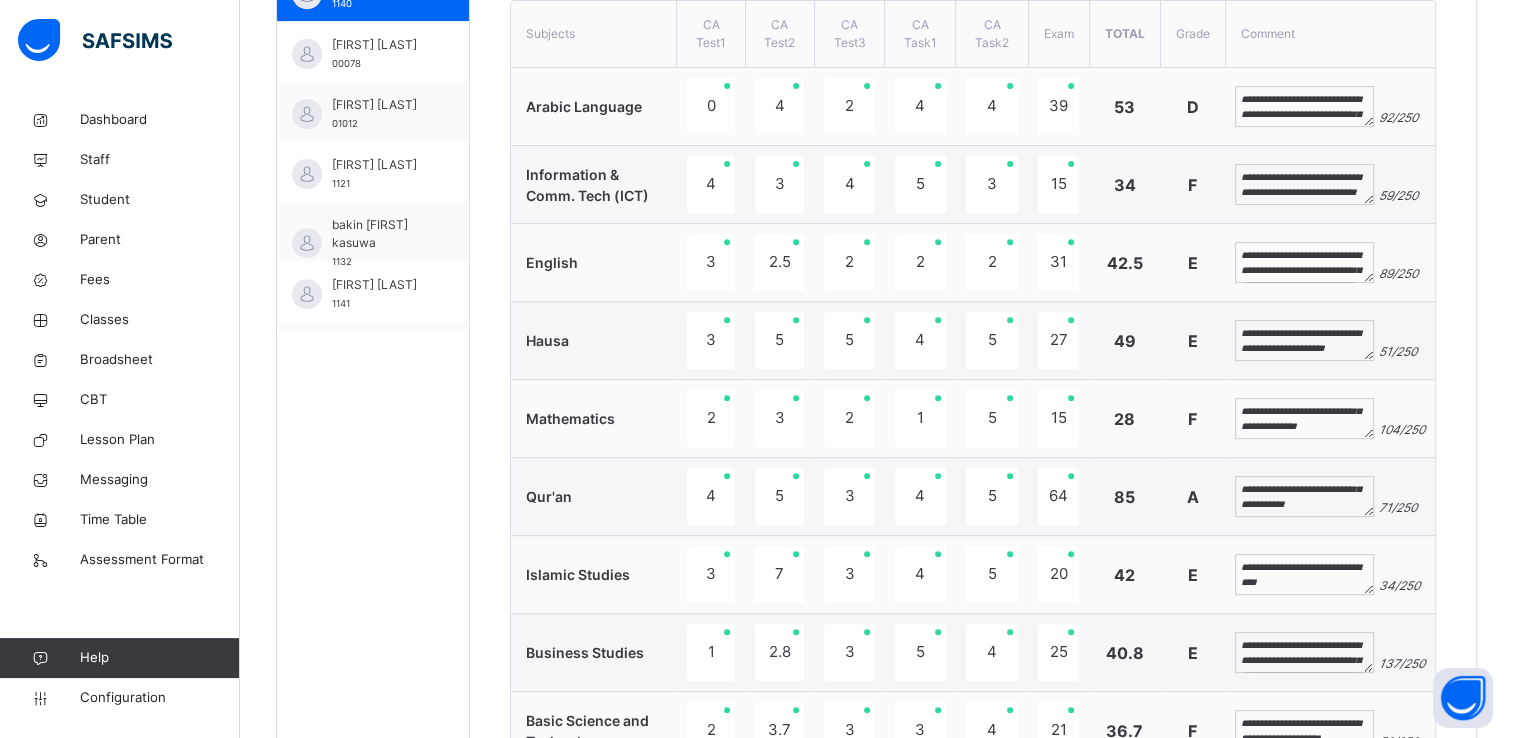 click on "**********" at bounding box center (1304, 575) 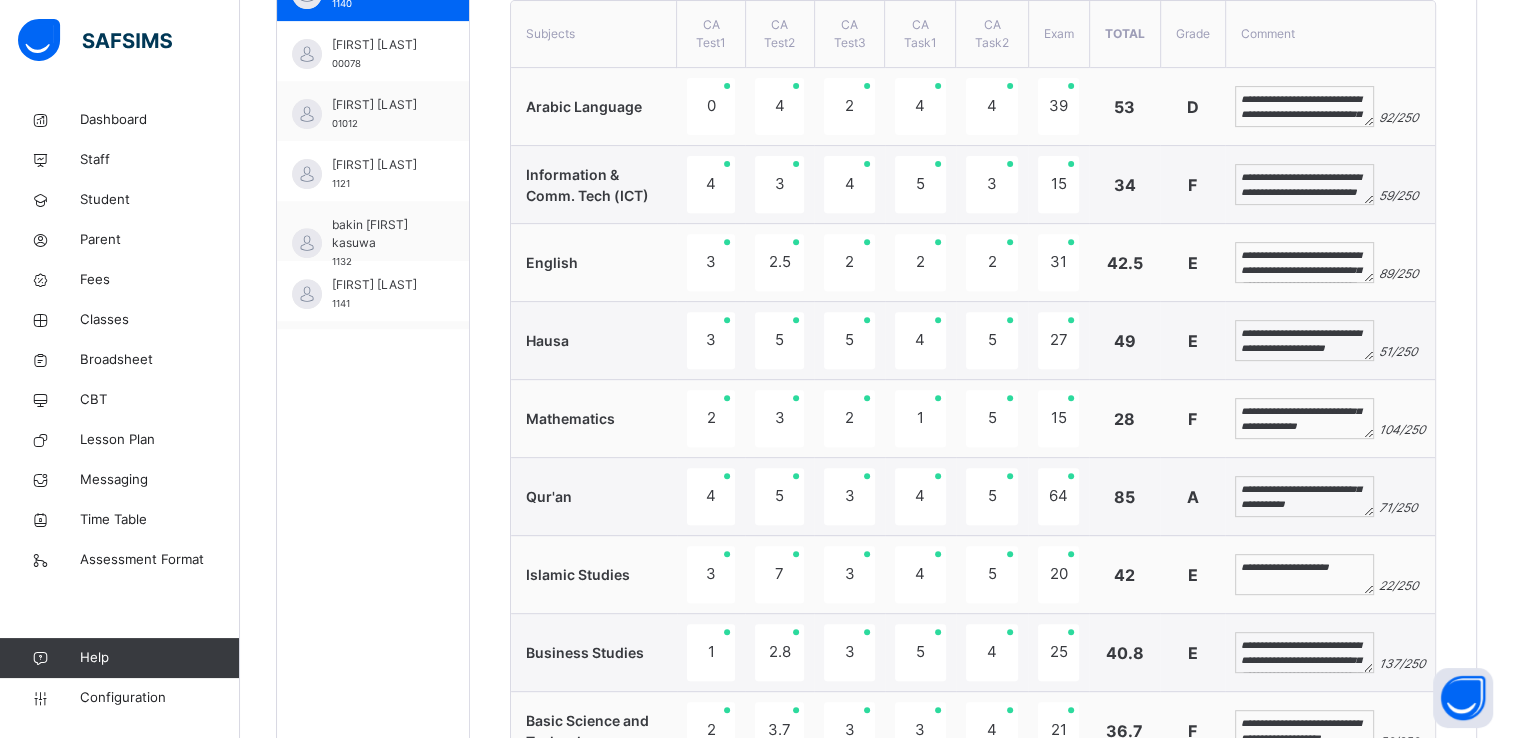 click on "**********" at bounding box center (1304, 575) 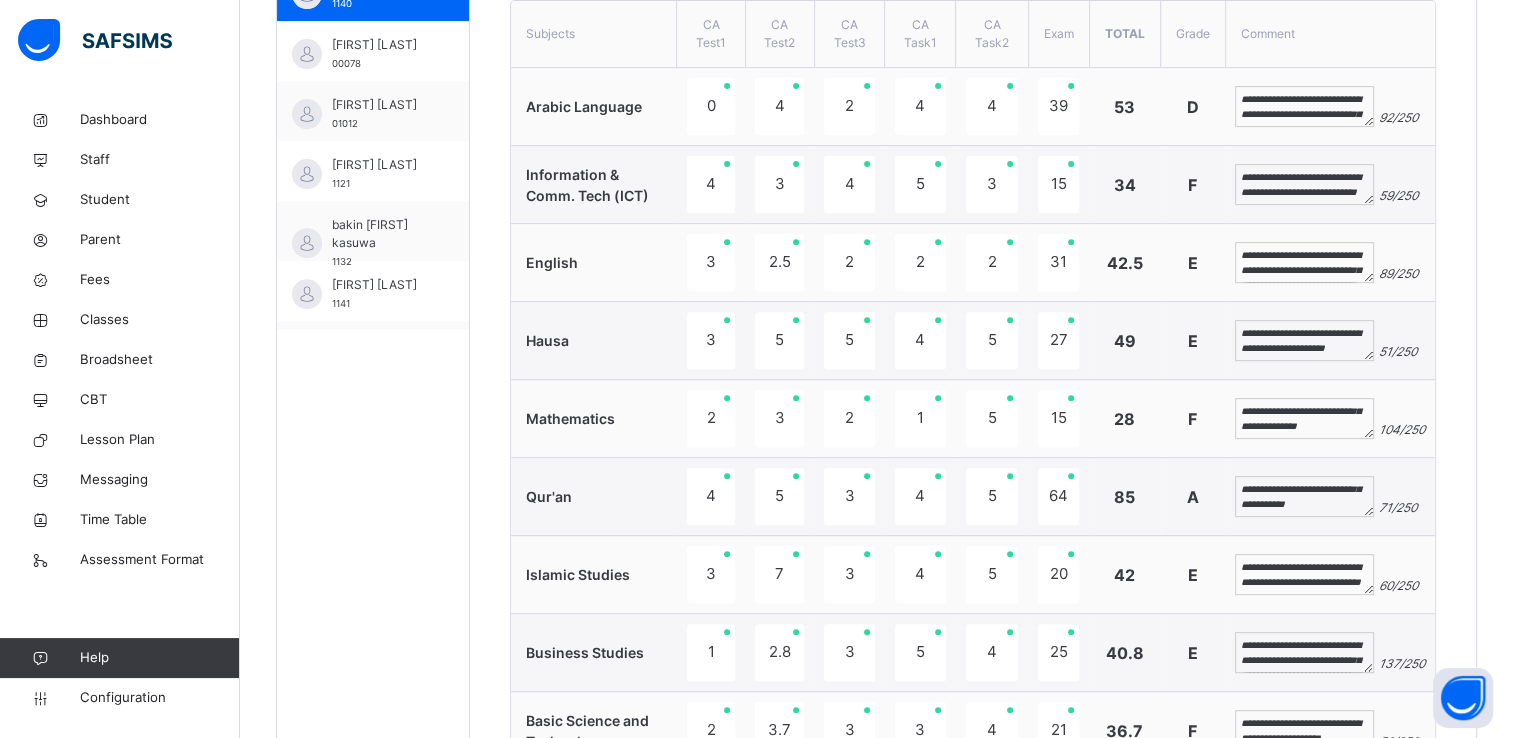 scroll, scrollTop: 0, scrollLeft: 0, axis: both 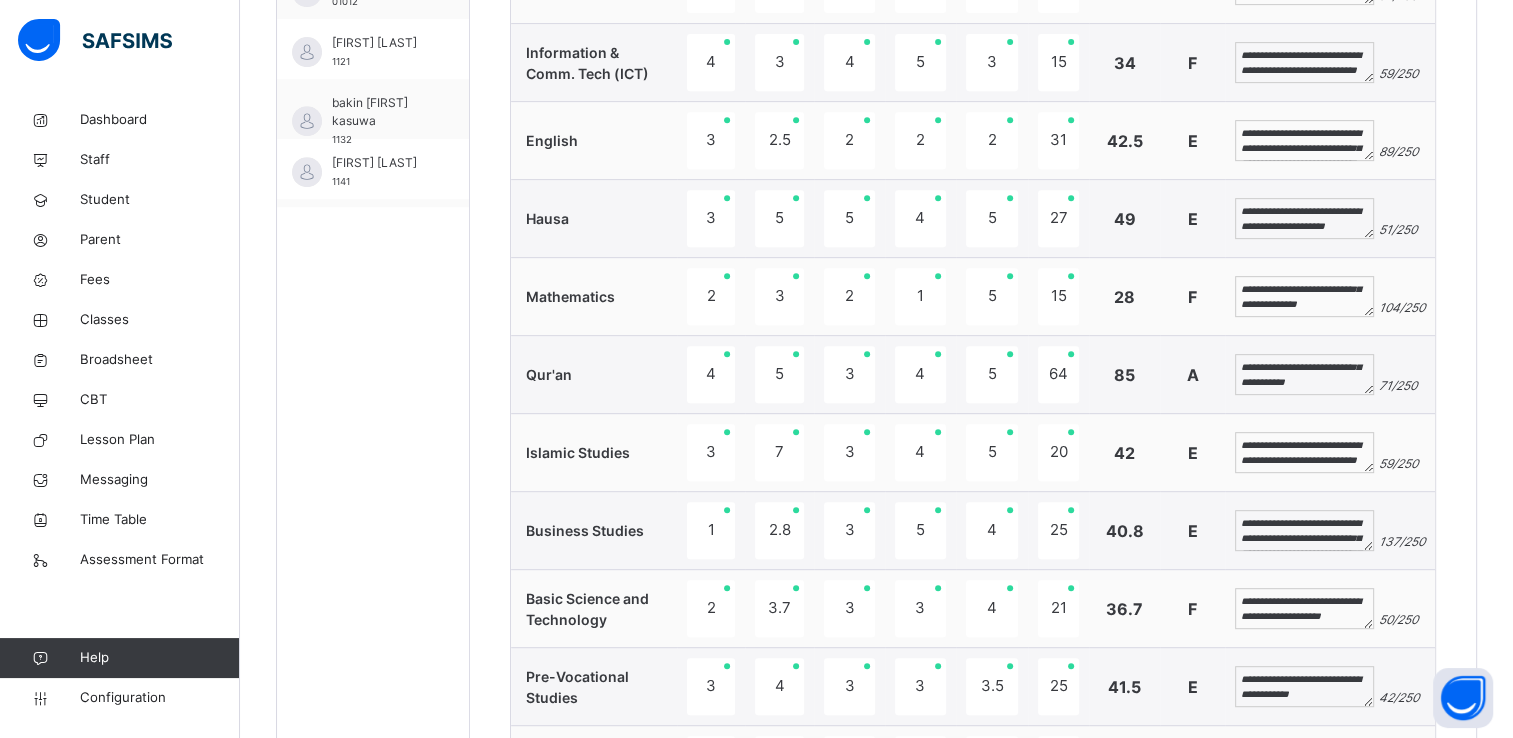 type on "**********" 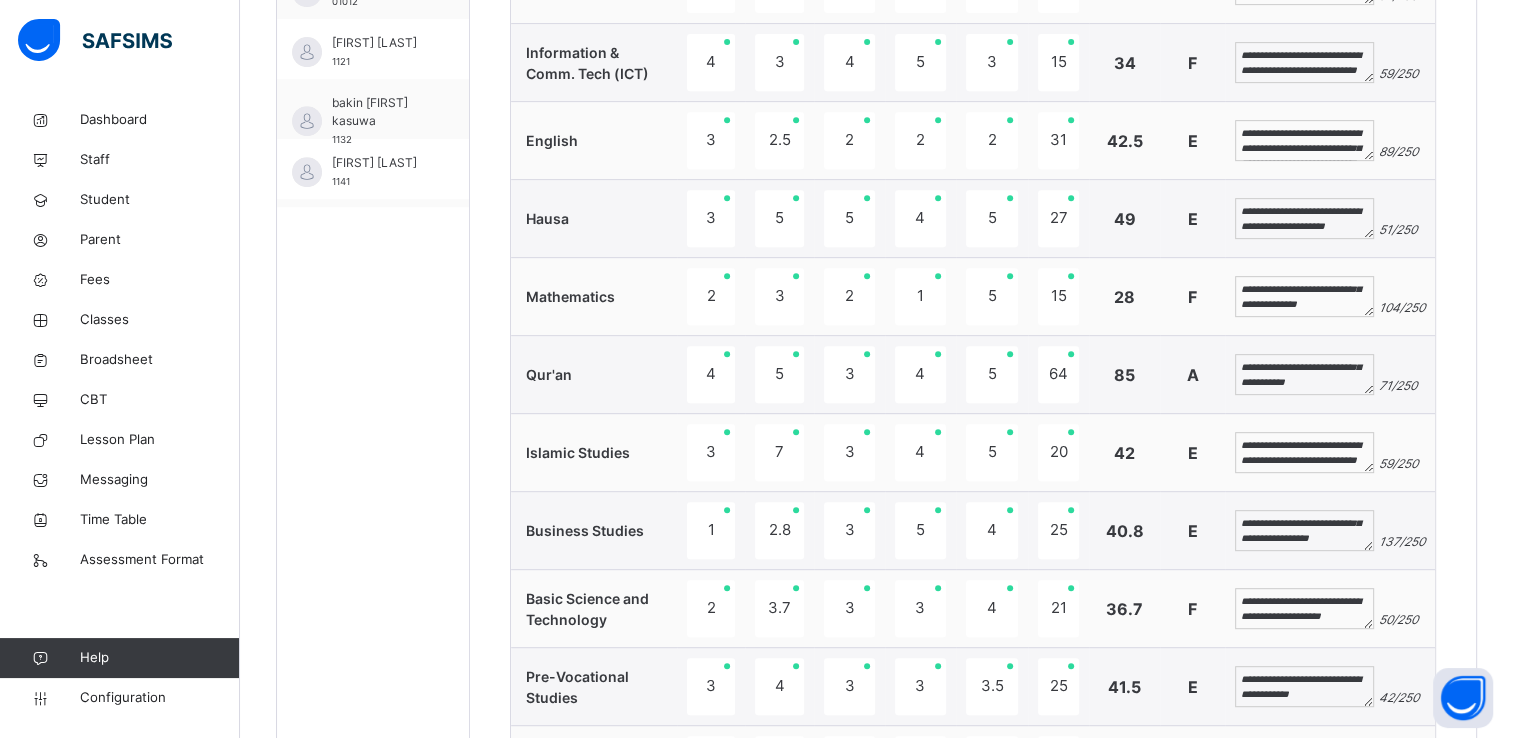 scroll, scrollTop: 75, scrollLeft: 0, axis: vertical 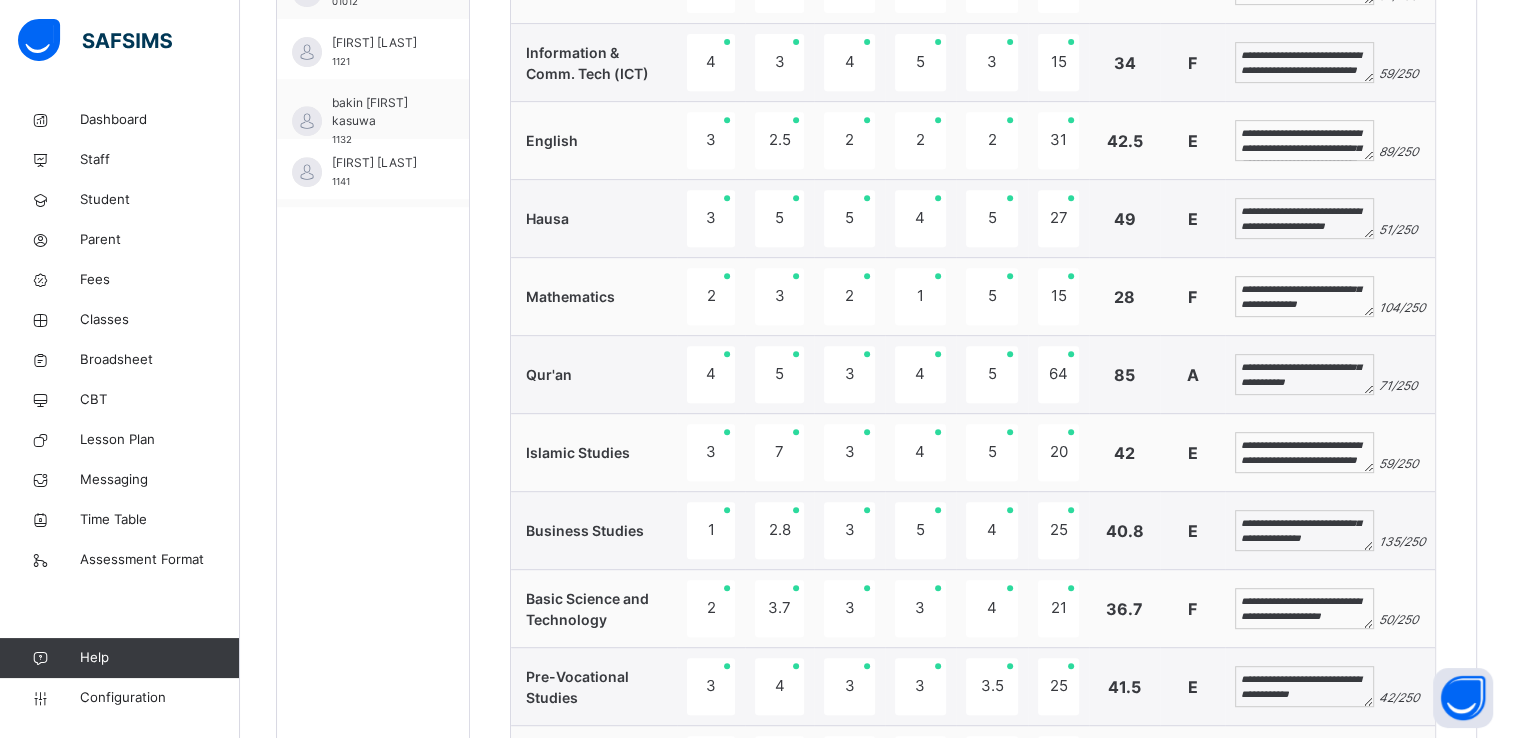 type on "**********" 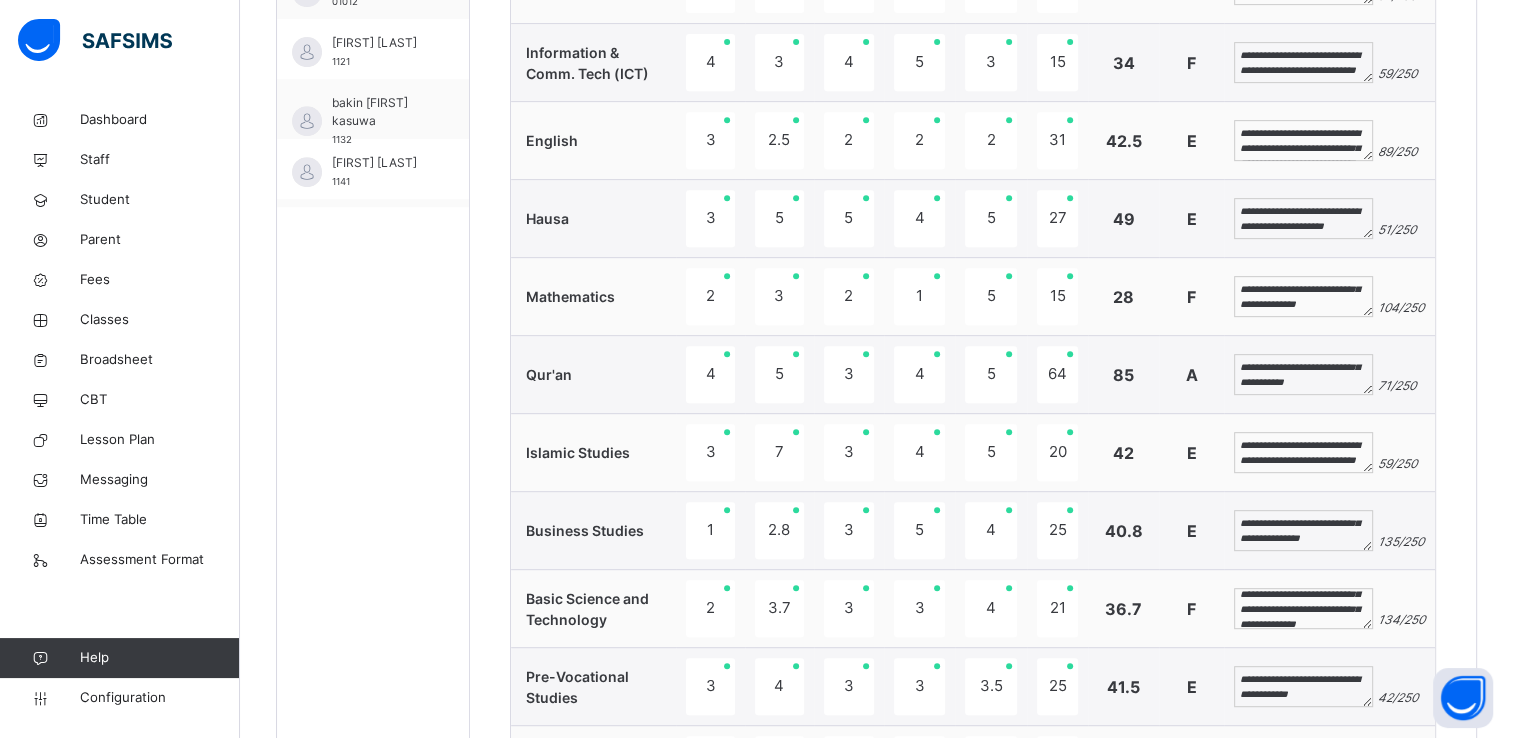 scroll, scrollTop: 52, scrollLeft: 0, axis: vertical 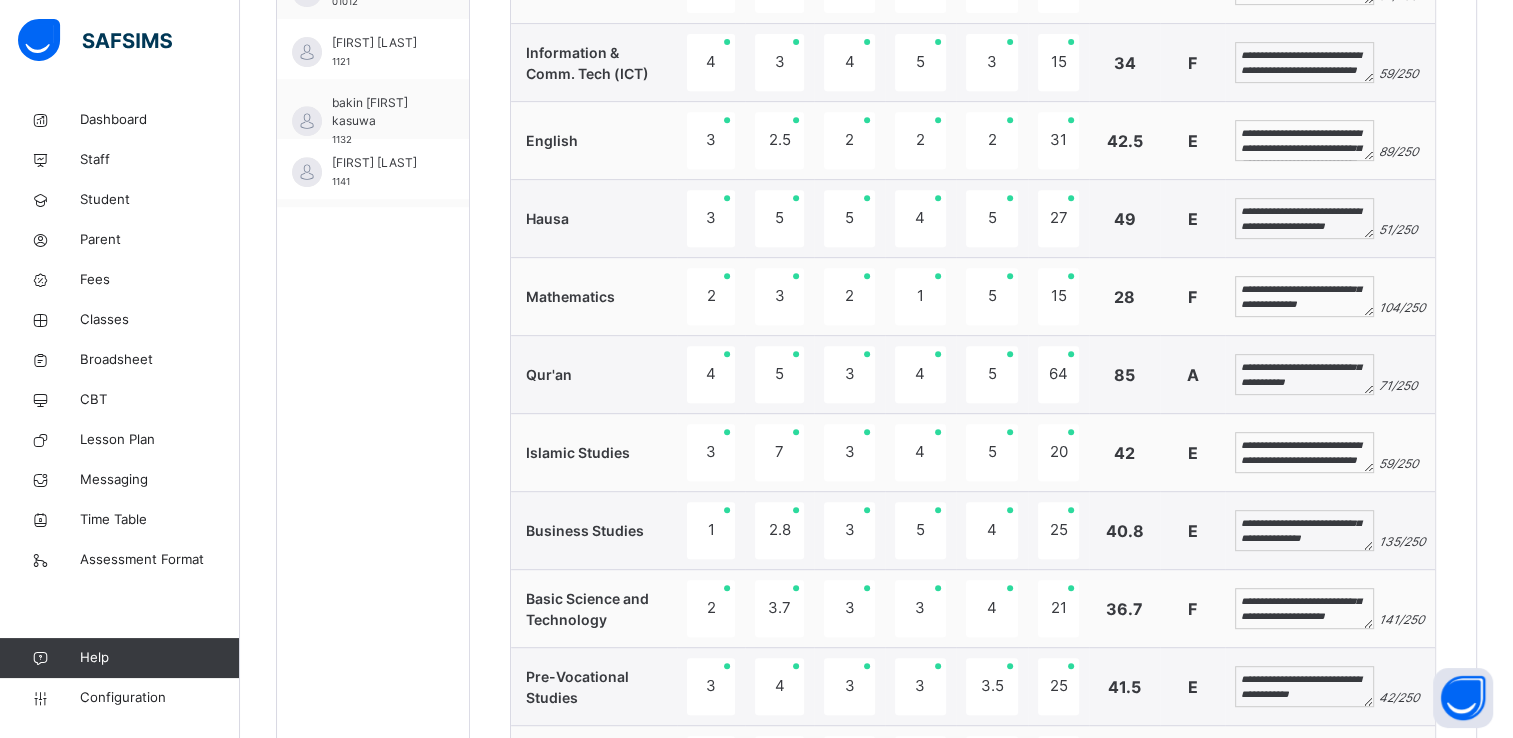 drag, startPoint x: 1328, startPoint y: 626, endPoint x: 1360, endPoint y: 638, distance: 34.176014 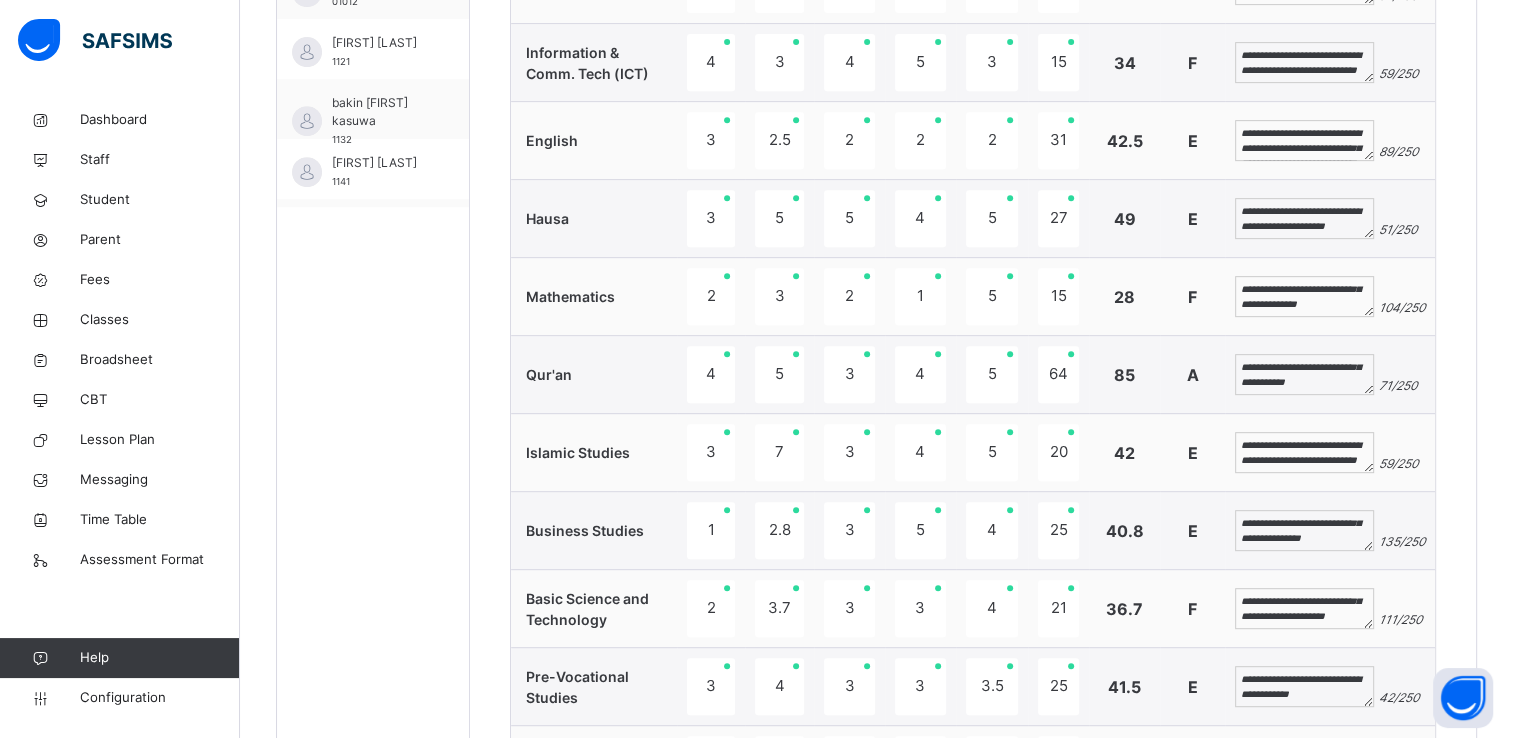 scroll, scrollTop: 60, scrollLeft: 0, axis: vertical 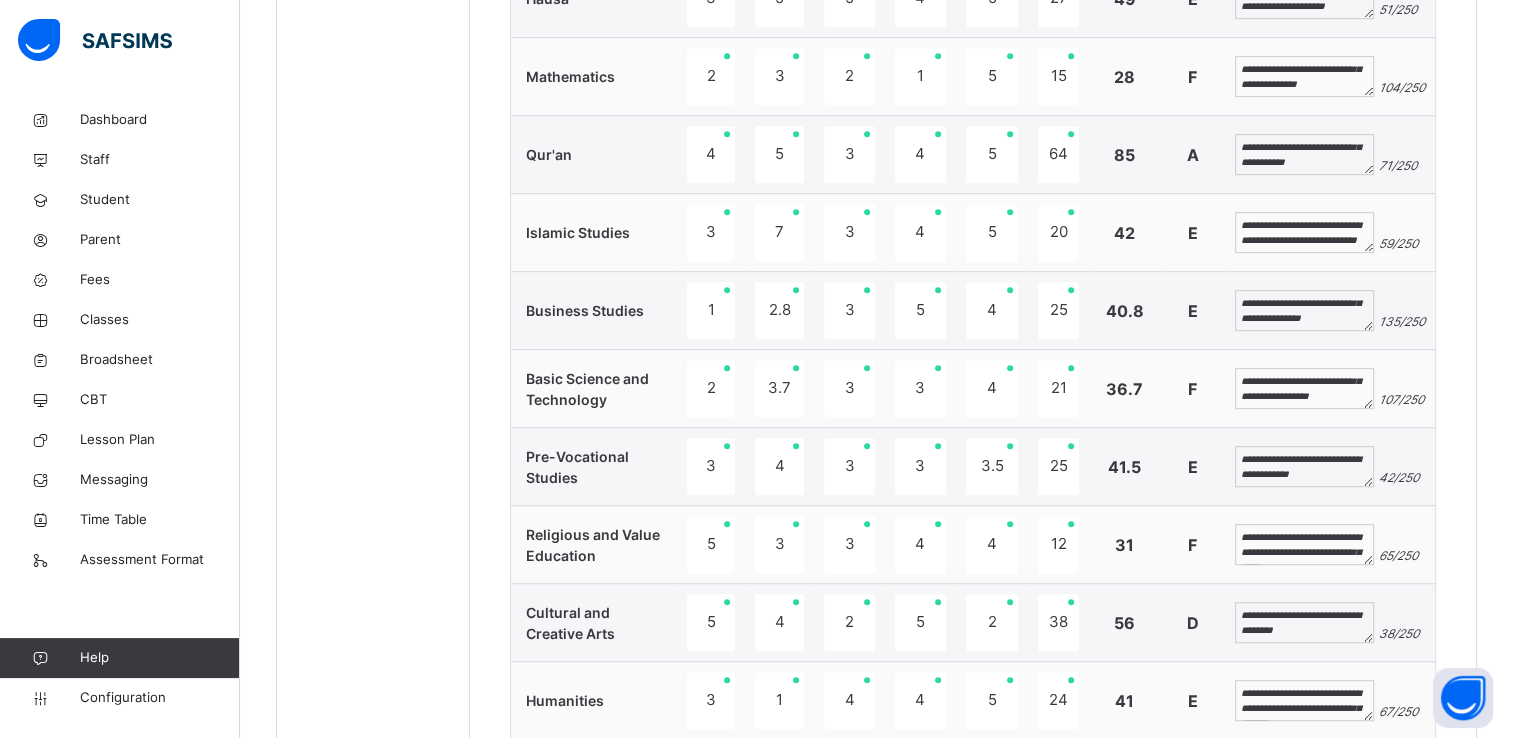 type on "**********" 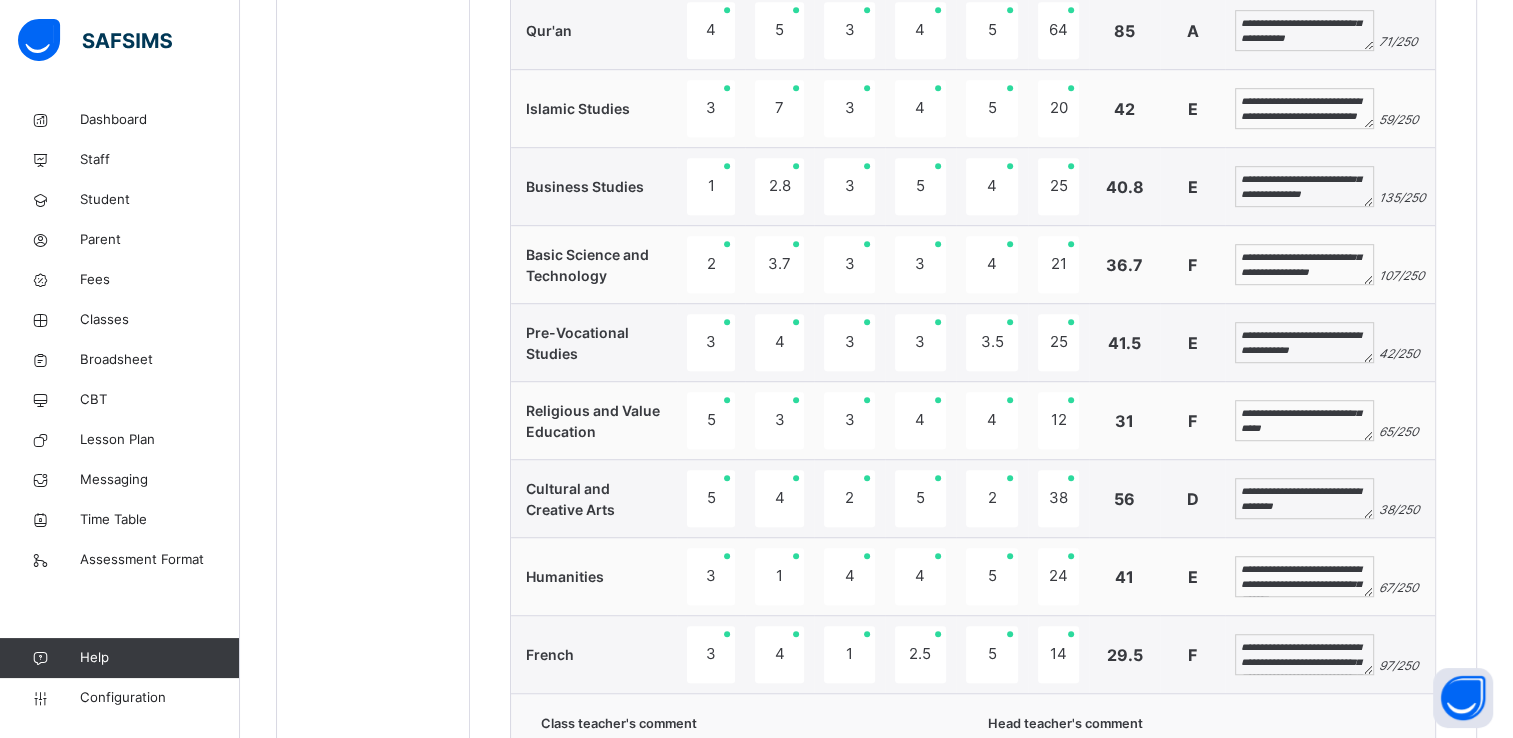 scroll, scrollTop: 1237, scrollLeft: 0, axis: vertical 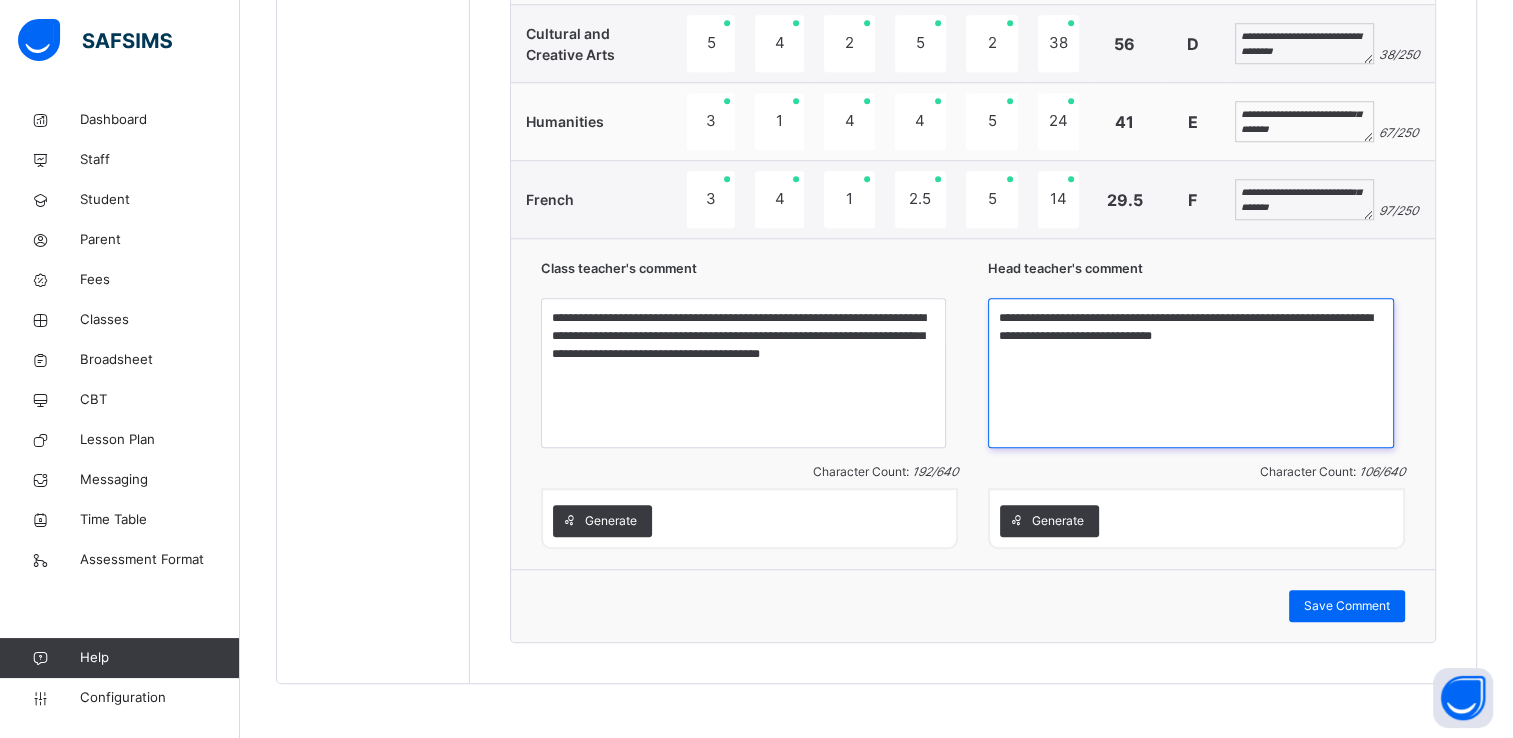 click on "**********" at bounding box center (1191, 373) 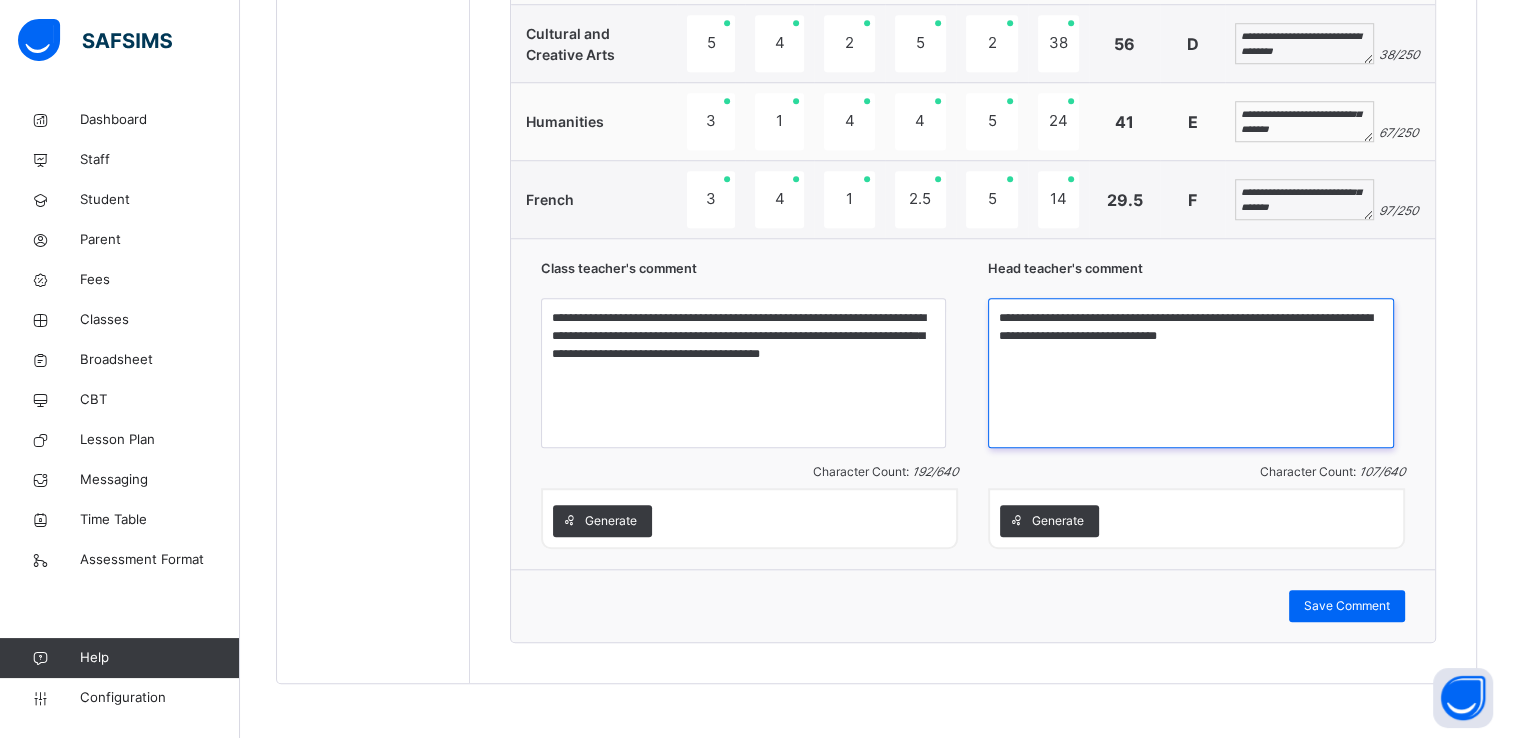 click on "**********" at bounding box center (1191, 373) 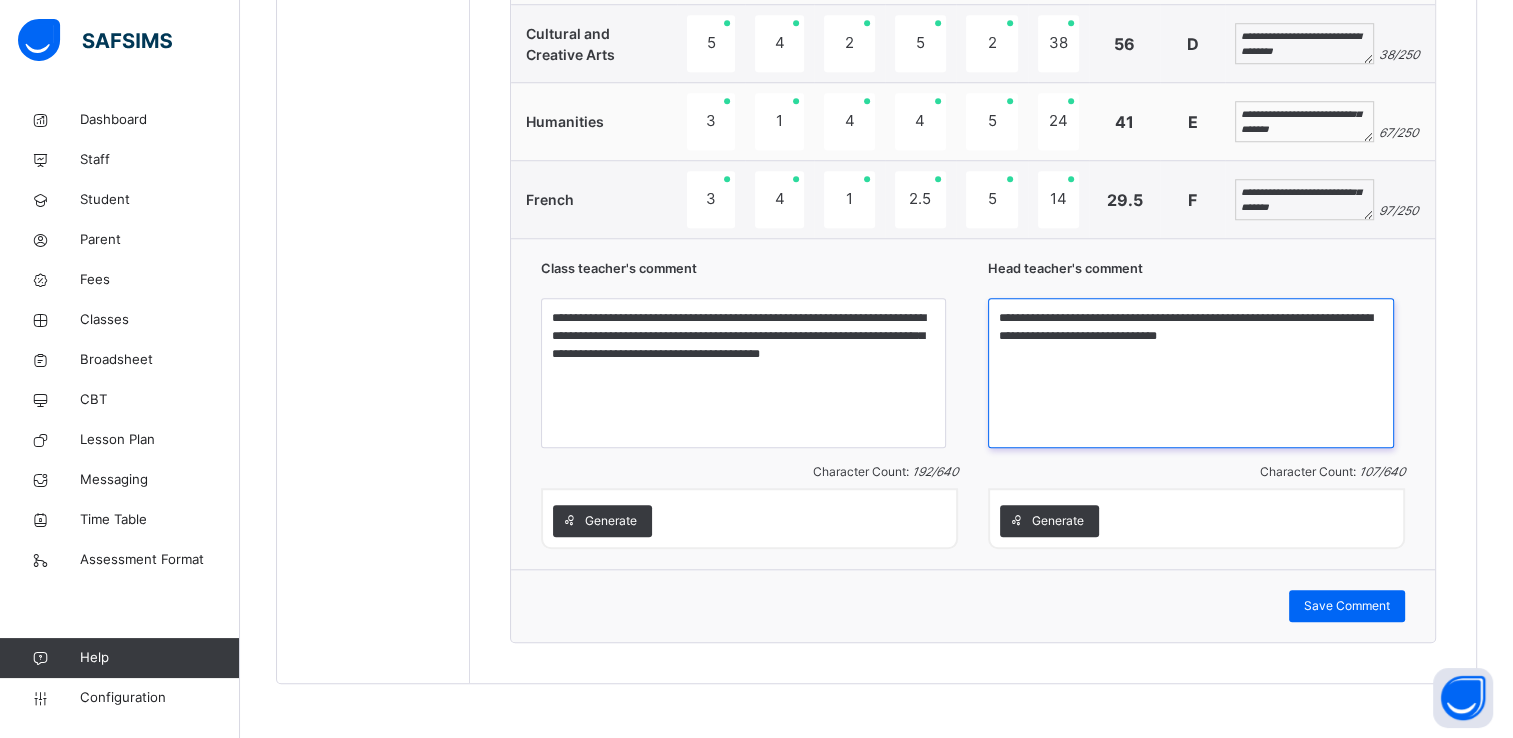 drag, startPoint x: 1256, startPoint y: 316, endPoint x: 1265, endPoint y: 347, distance: 32.280025 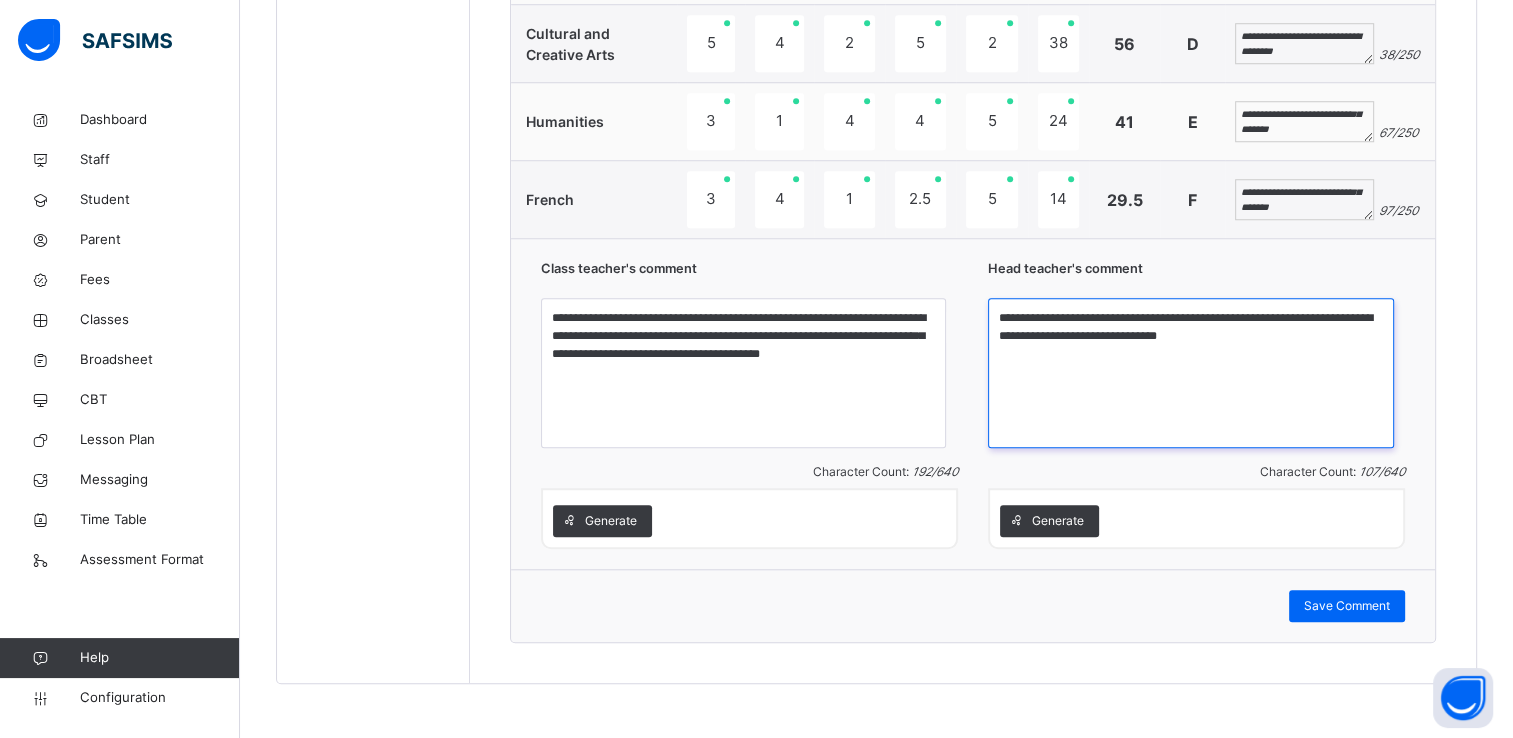 click on "**********" at bounding box center (1191, 373) 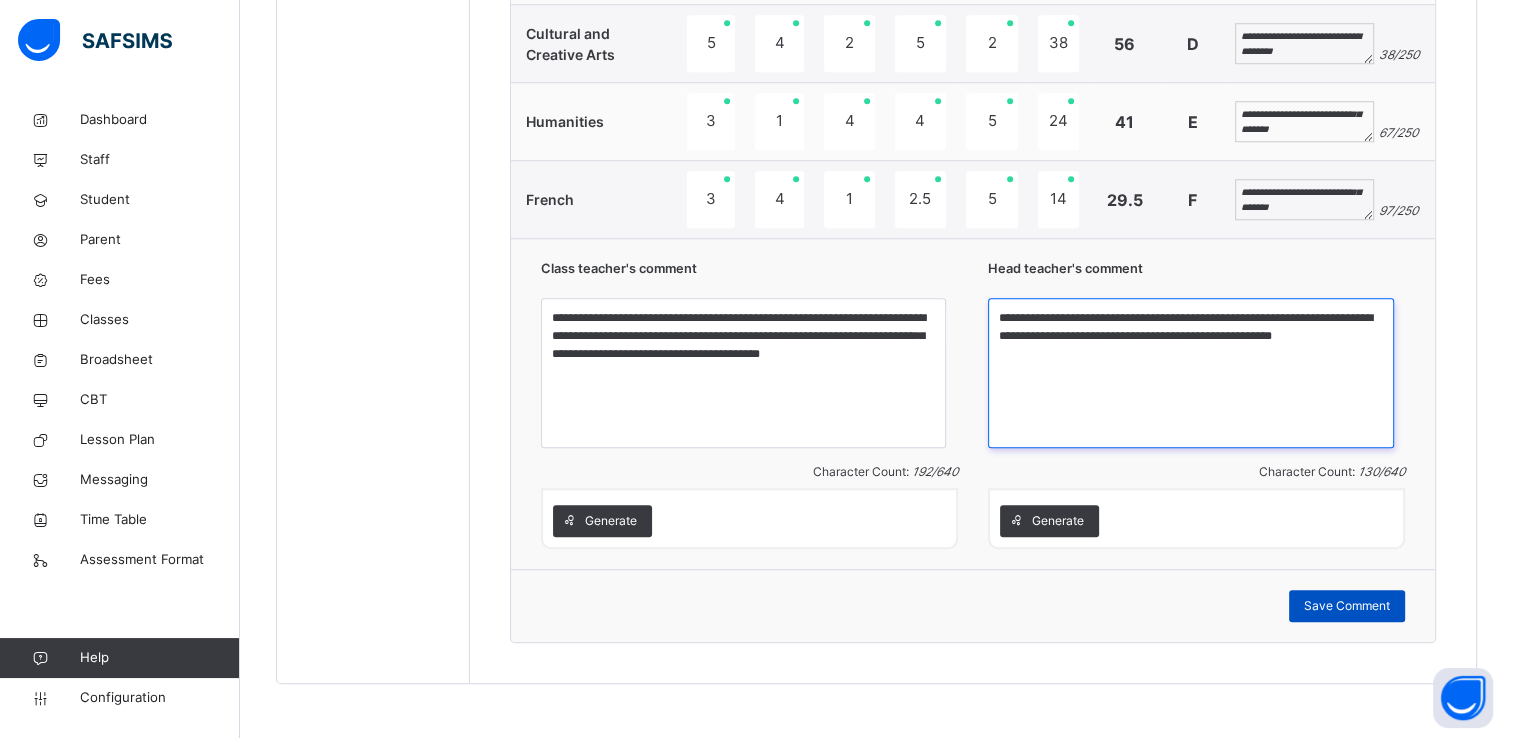 type on "**********" 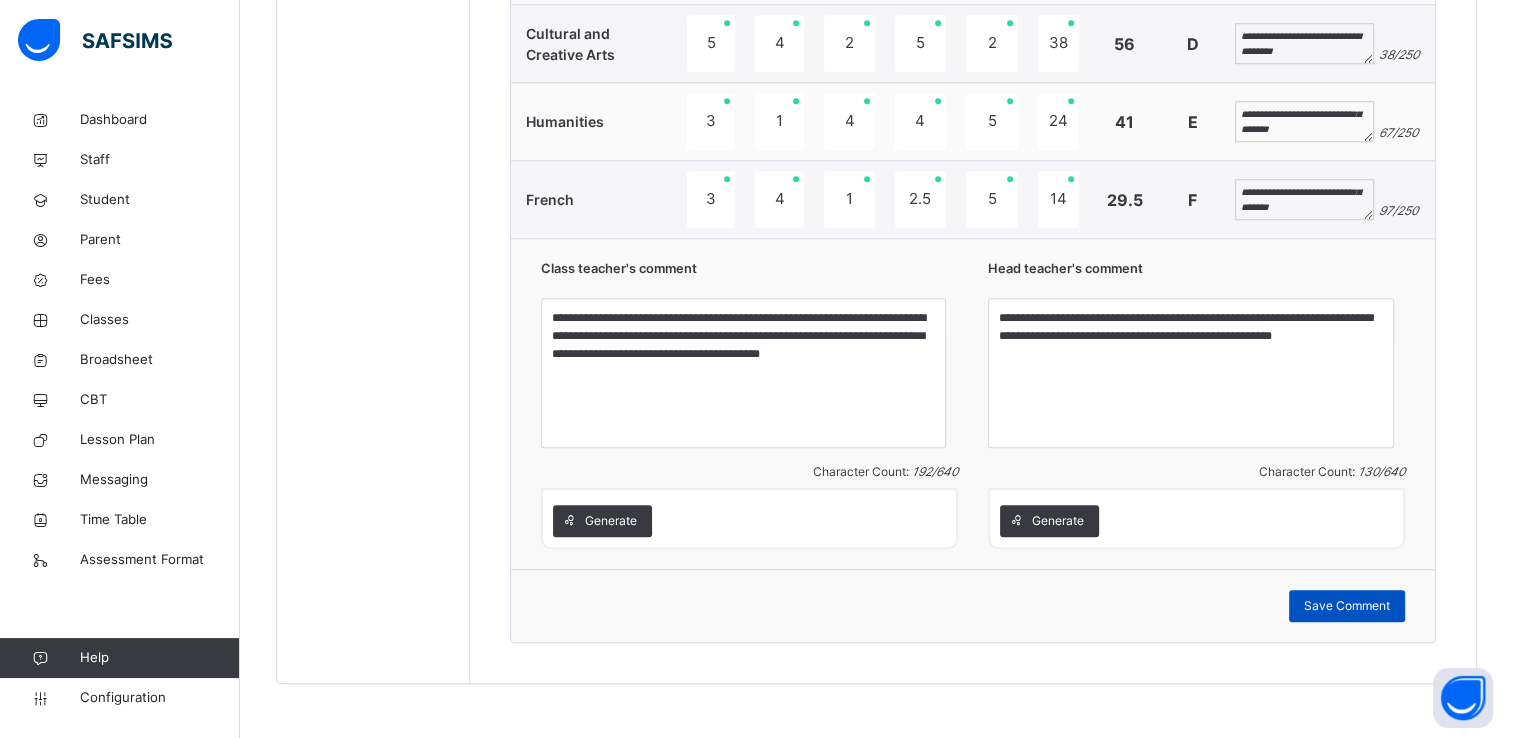 click on "Save Comment" at bounding box center [1347, 606] 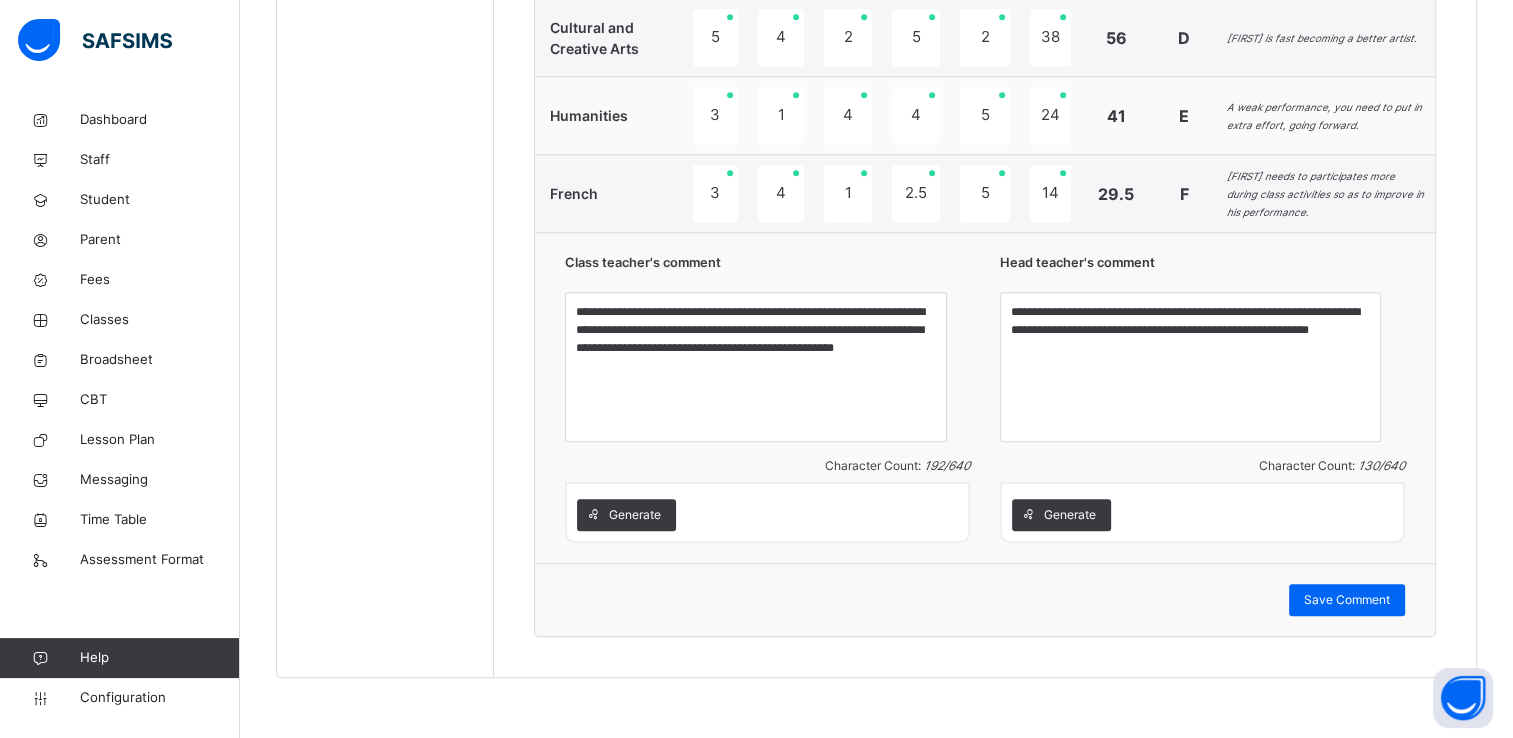 scroll, scrollTop: 1744, scrollLeft: 0, axis: vertical 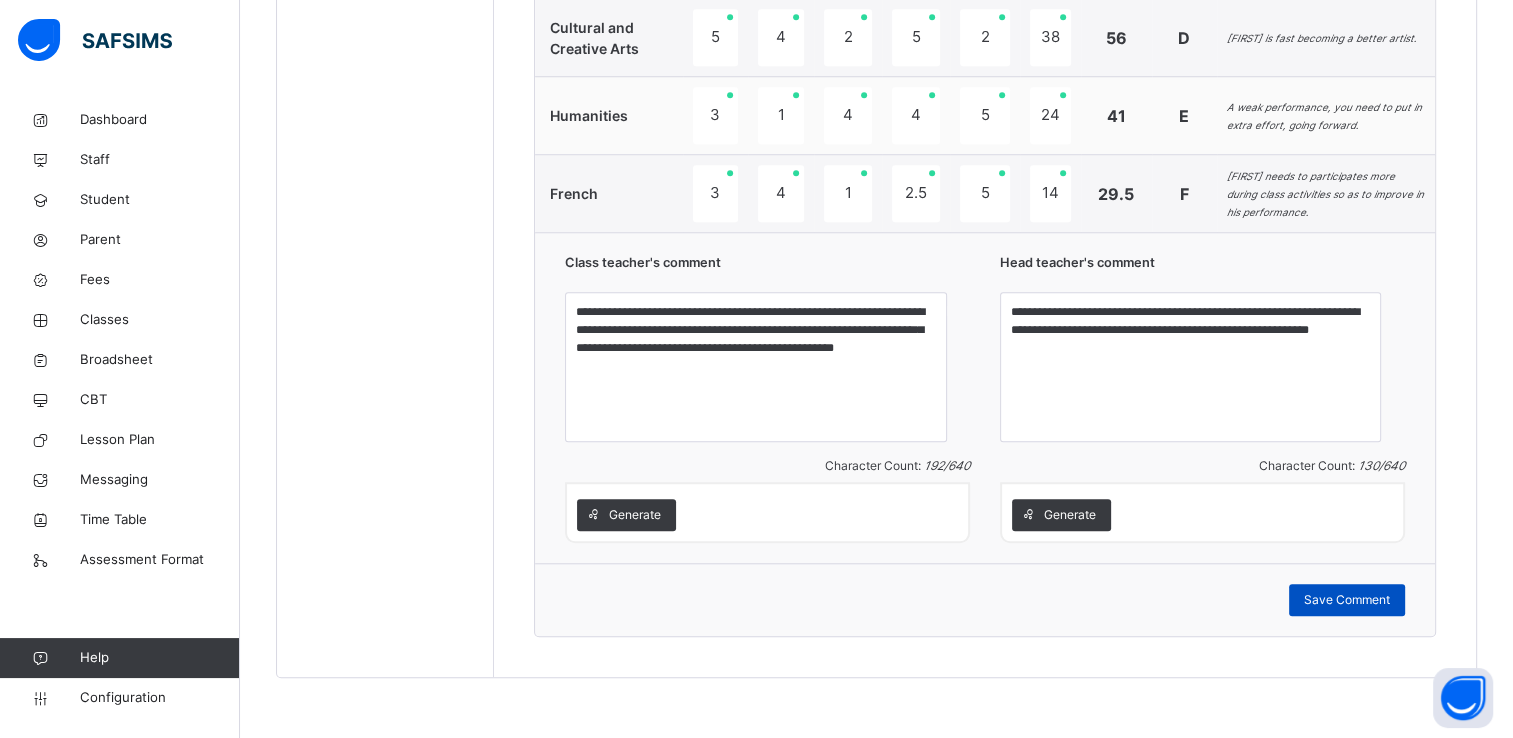 click on "Save Comment" at bounding box center [1347, 600] 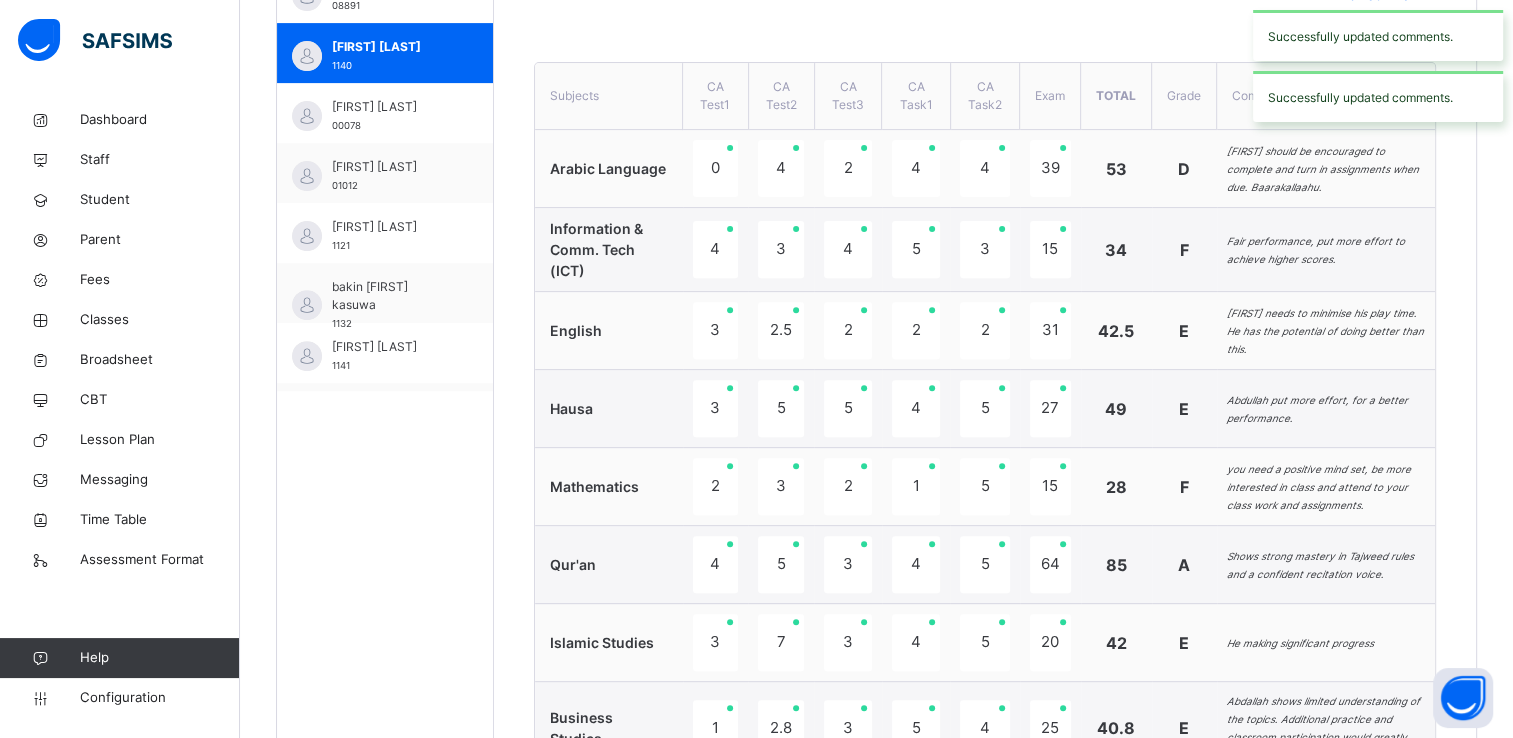 scroll, scrollTop: 696, scrollLeft: 0, axis: vertical 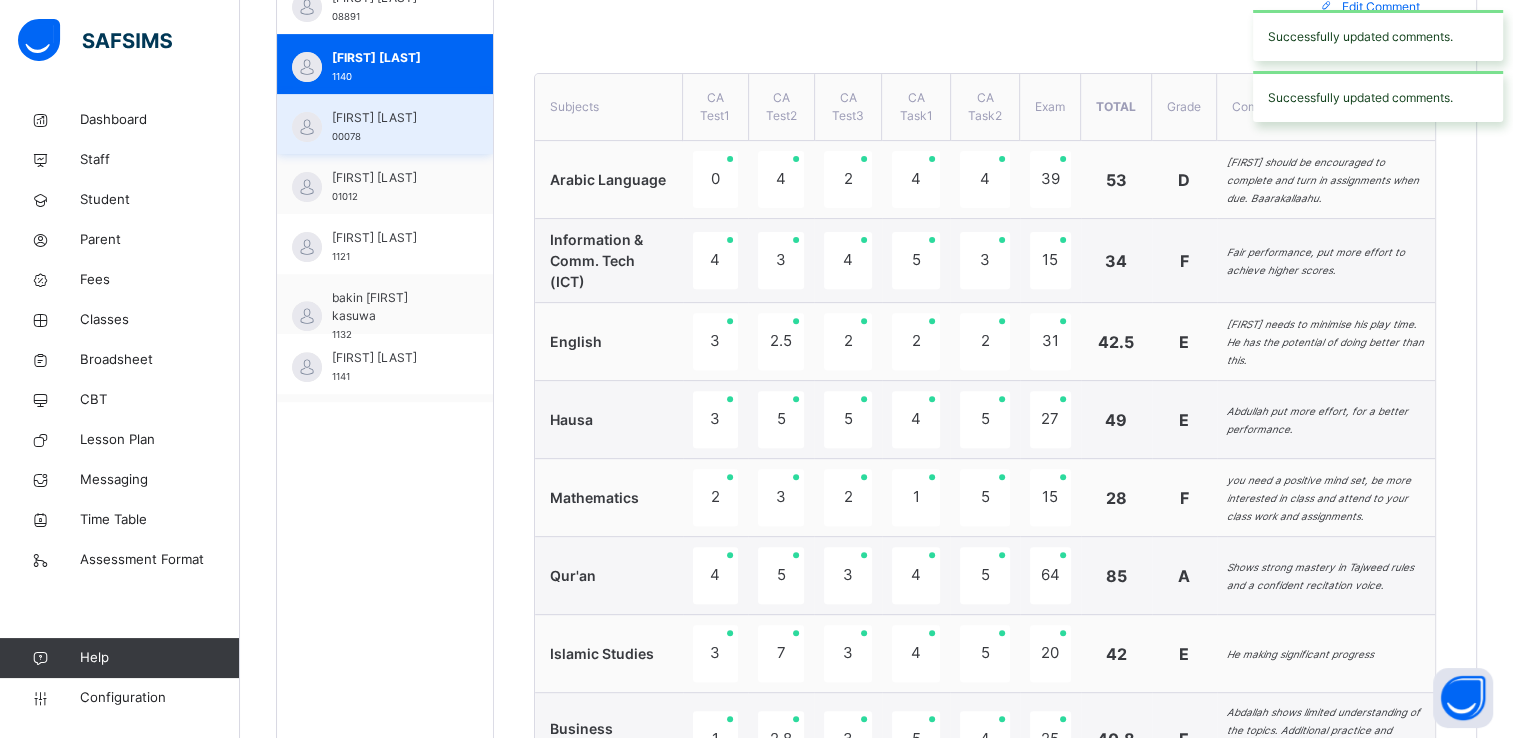 click on "Abubakar Ibrahim Shettima" at bounding box center (390, 118) 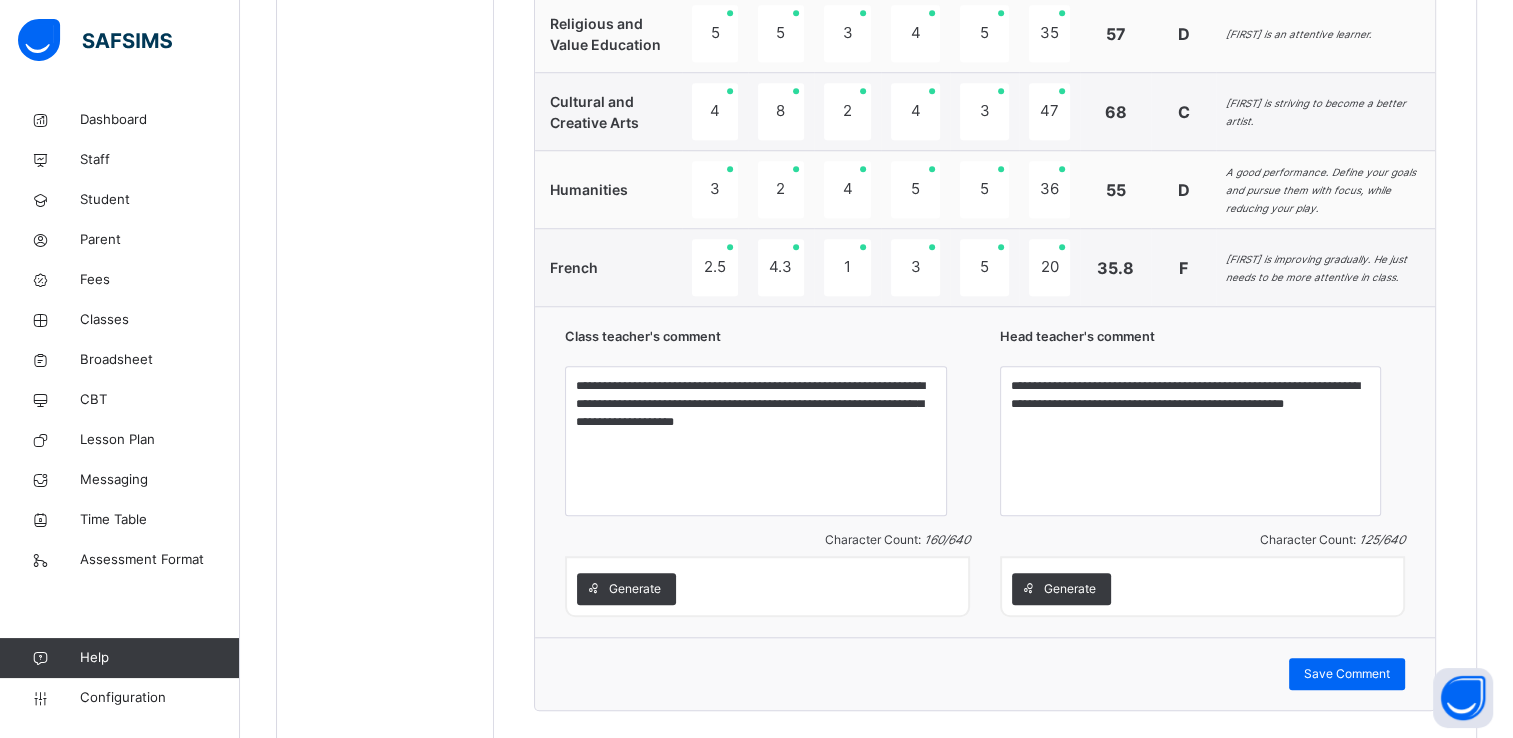 scroll, scrollTop: 1648, scrollLeft: 0, axis: vertical 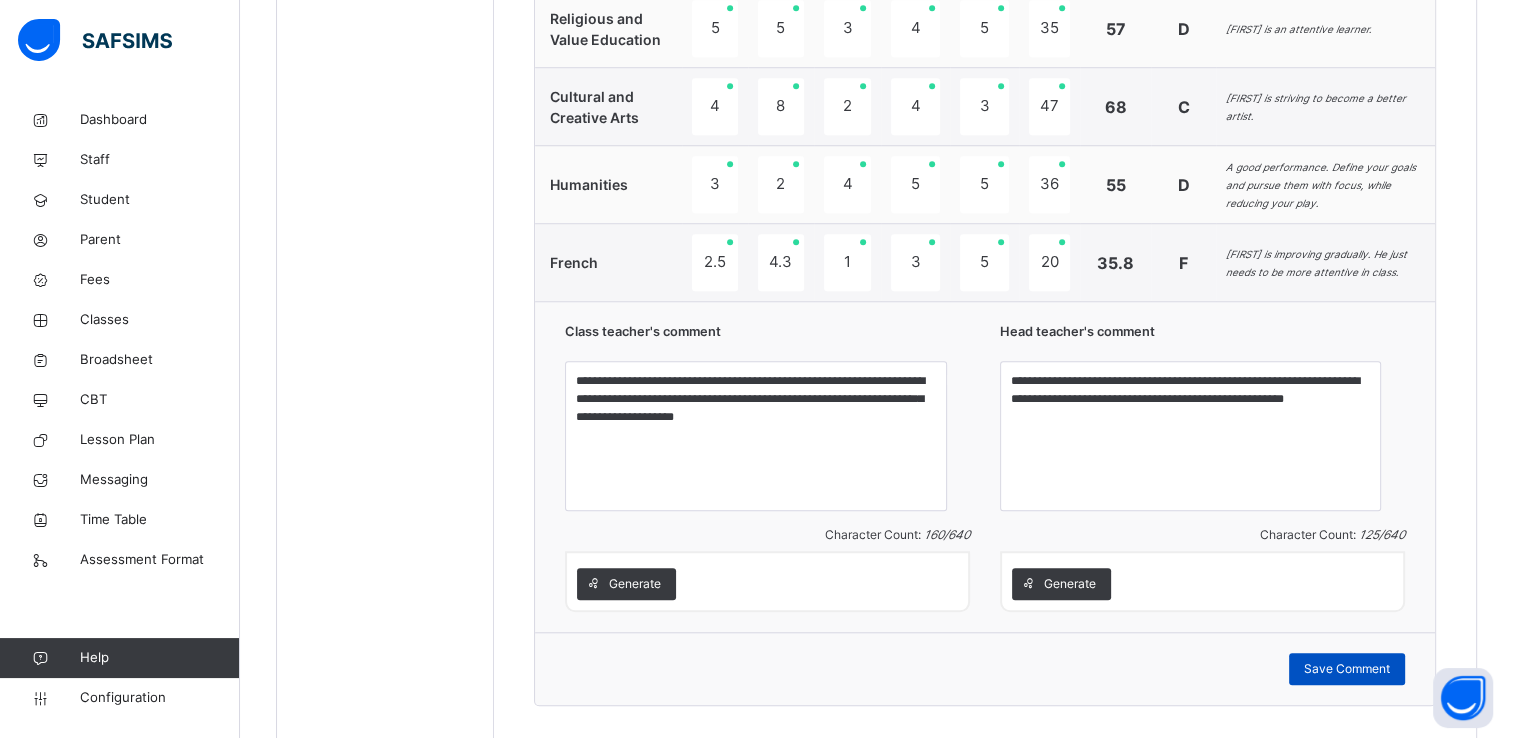 click on "Save Comment" at bounding box center (1347, 669) 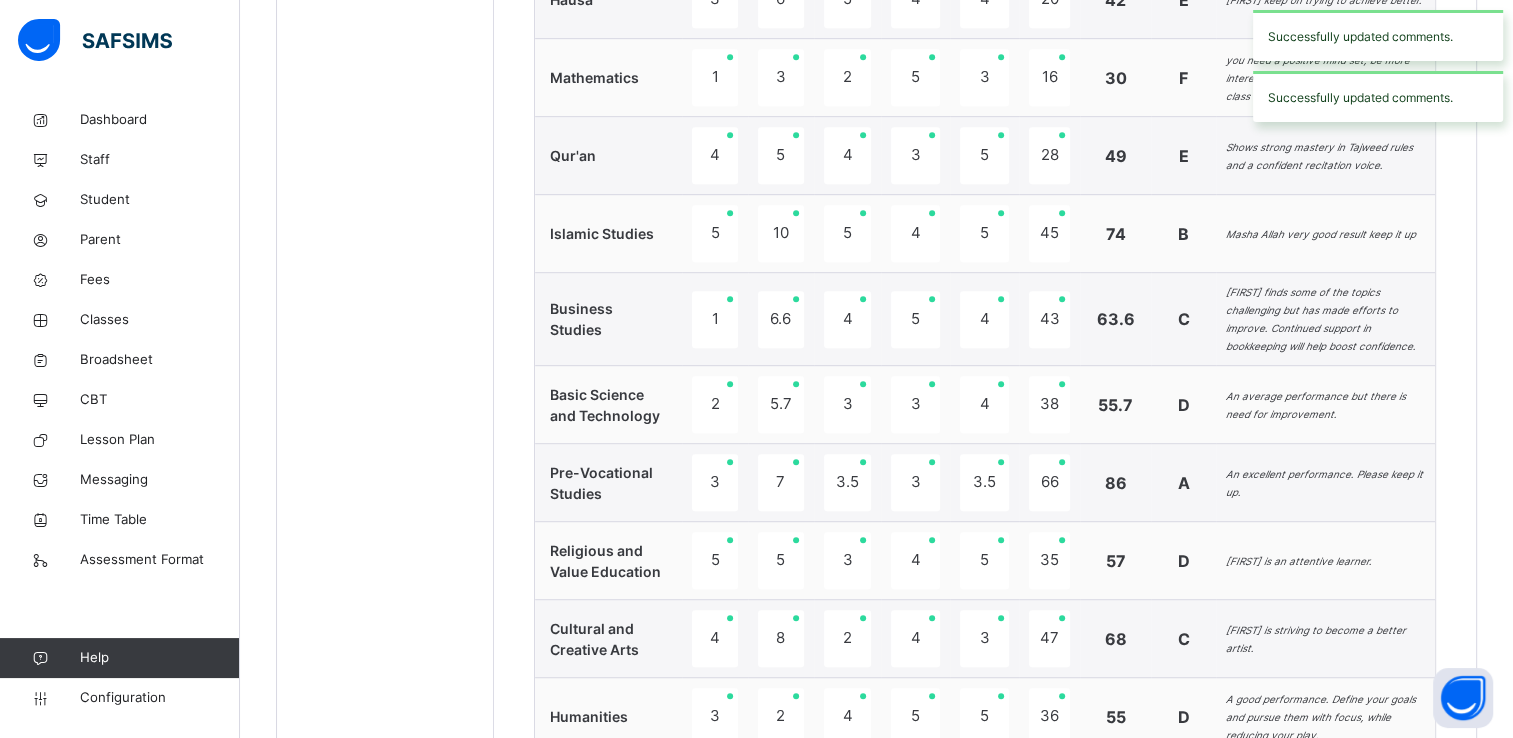 scroll, scrollTop: 587, scrollLeft: 0, axis: vertical 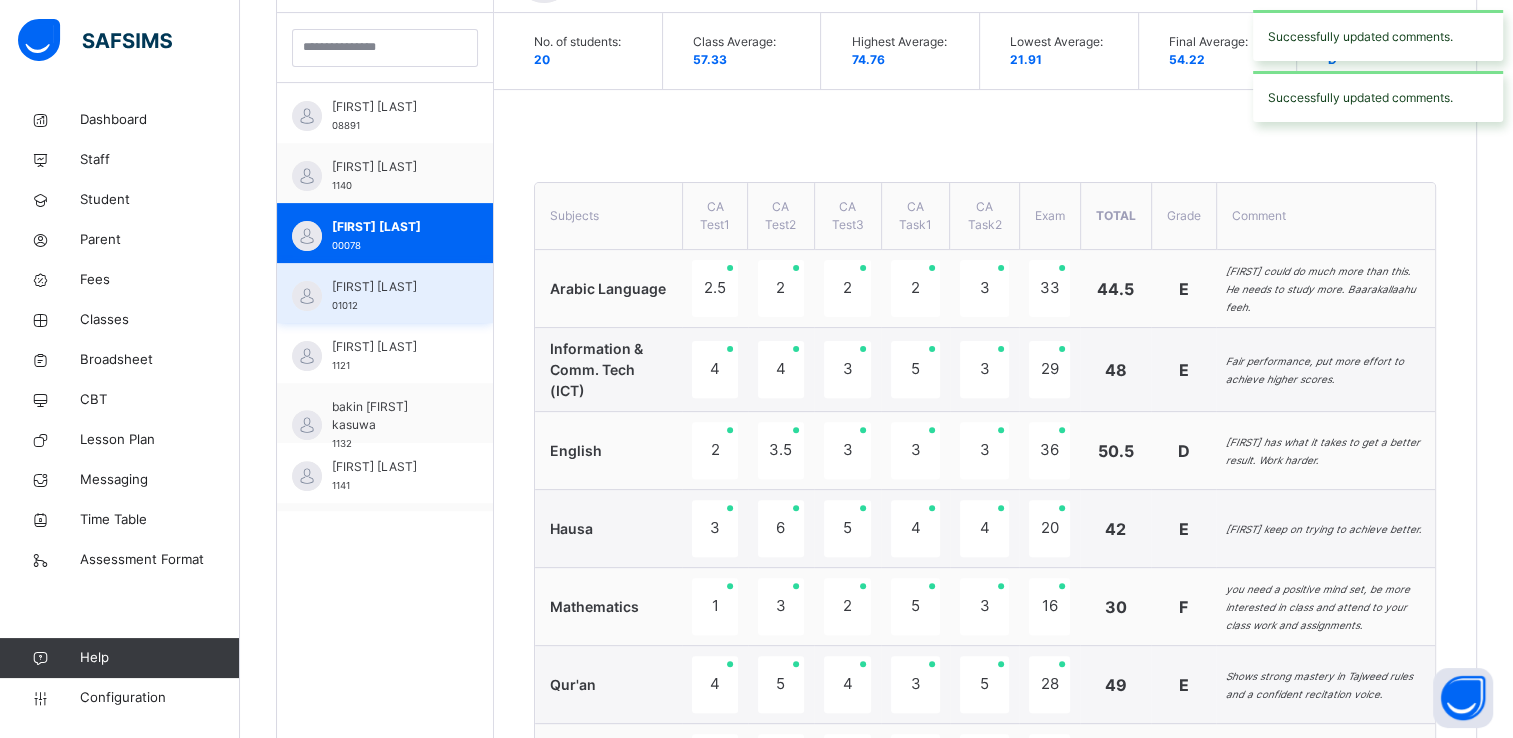 click on "Al-Ameen  Ali 00078" at bounding box center [390, 296] 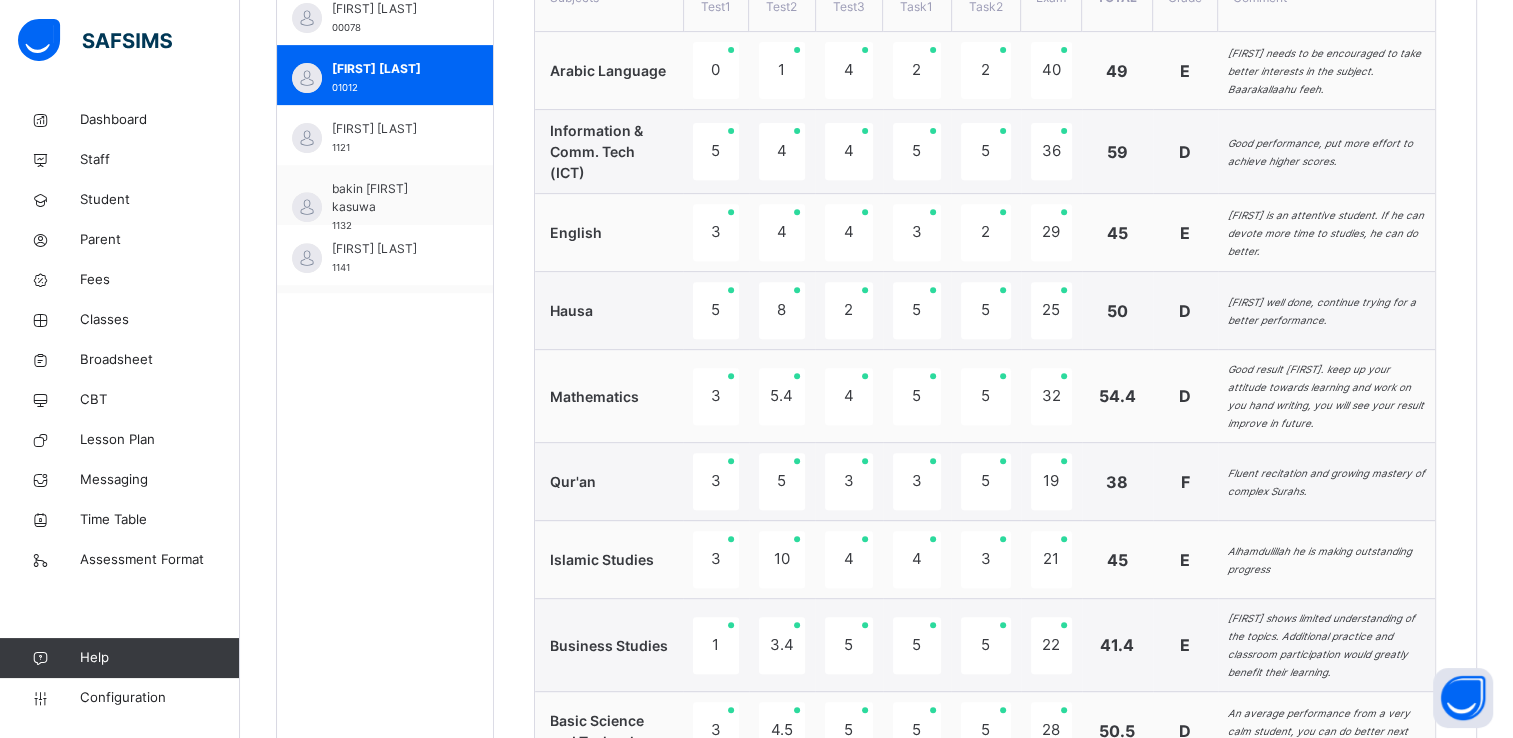 scroll, scrollTop: 804, scrollLeft: 0, axis: vertical 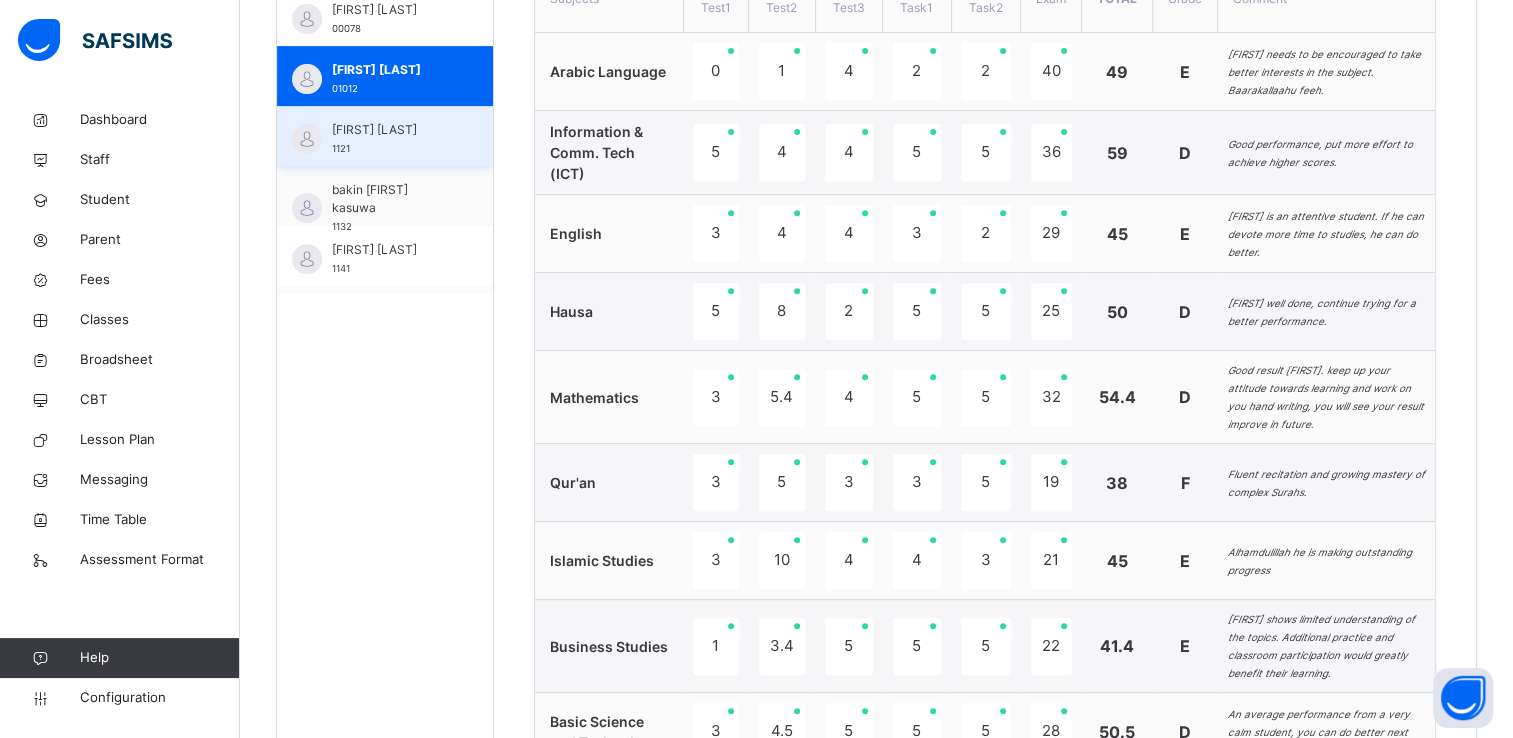 click on "Arafat  Husseini" at bounding box center [390, 130] 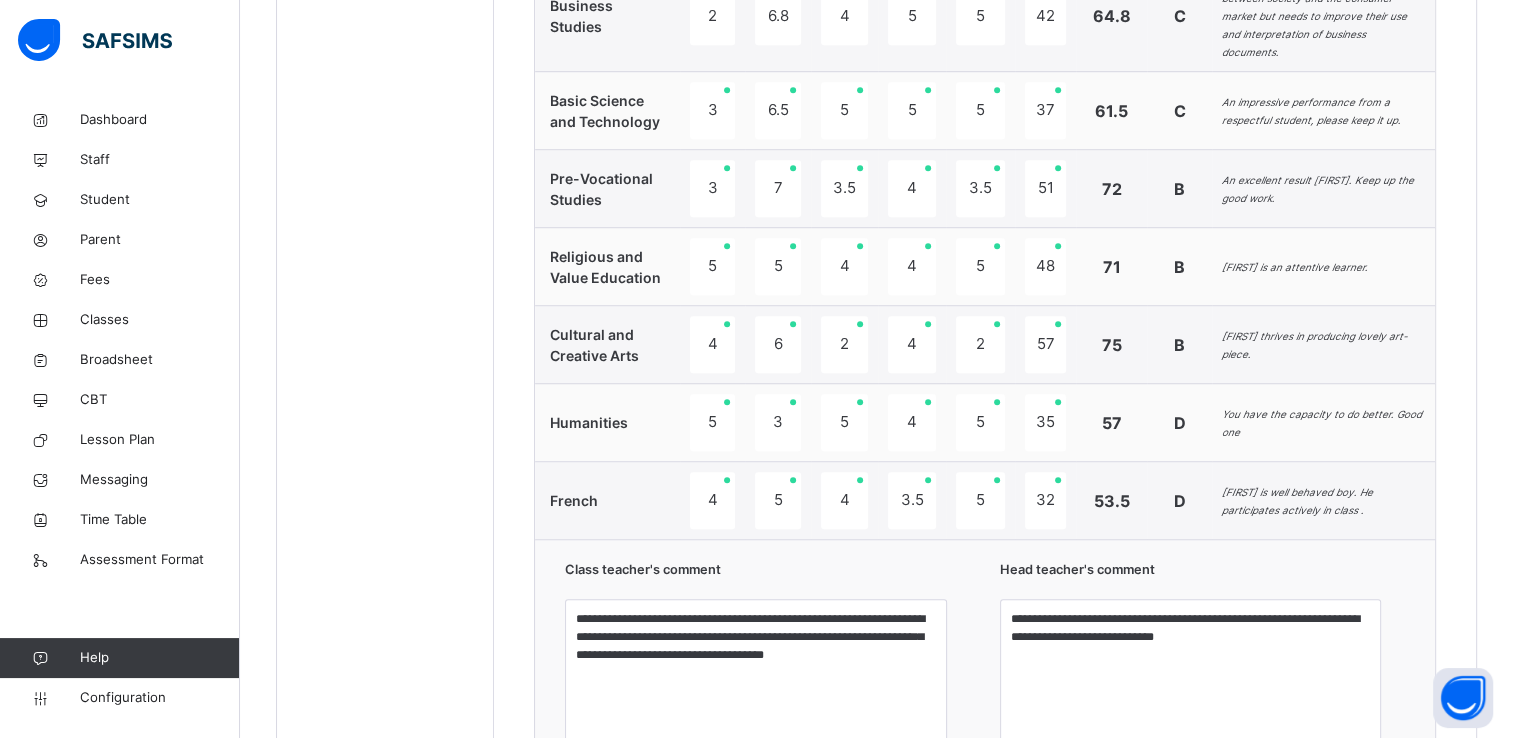 scroll, scrollTop: 1616, scrollLeft: 0, axis: vertical 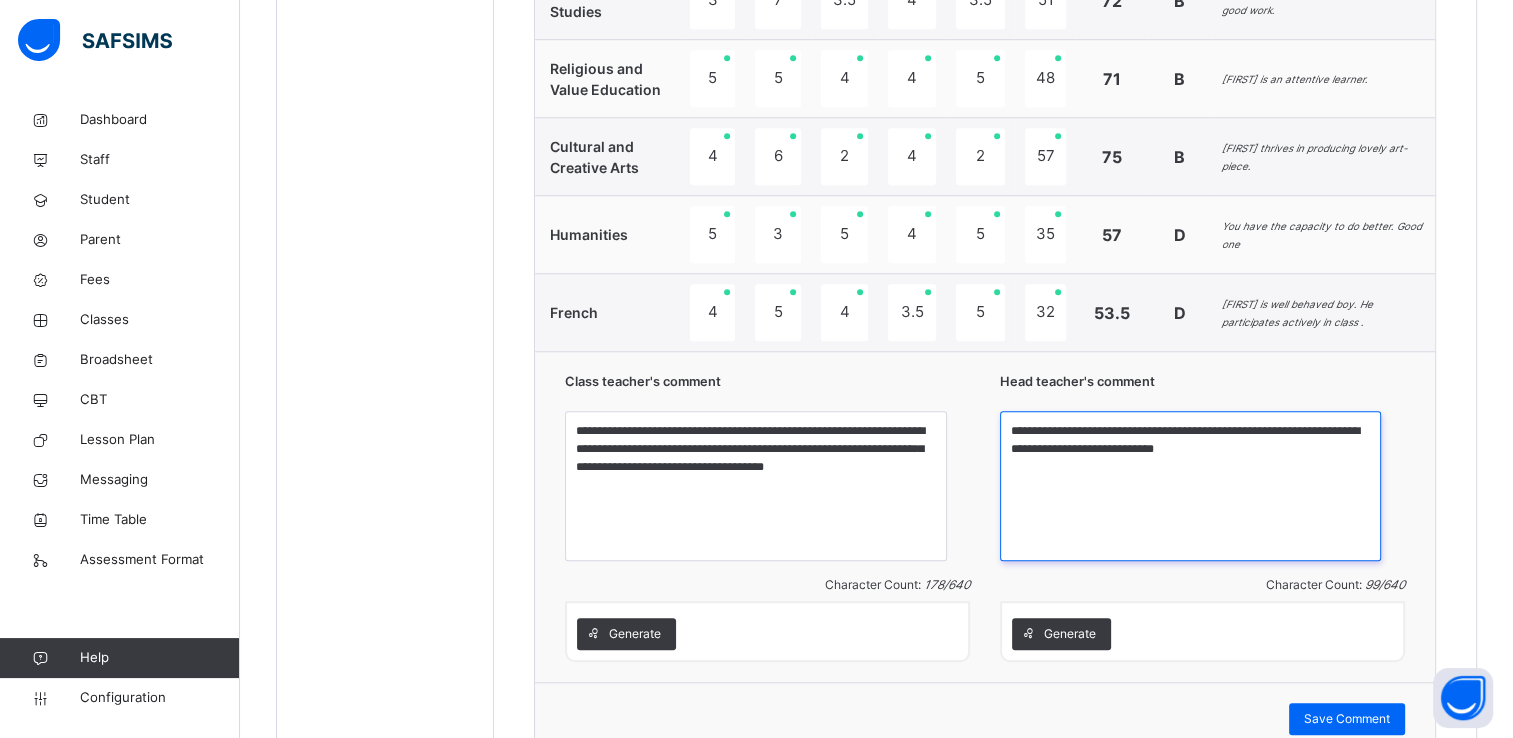drag, startPoint x: 1253, startPoint y: 472, endPoint x: 1280, endPoint y: 502, distance: 40.36087 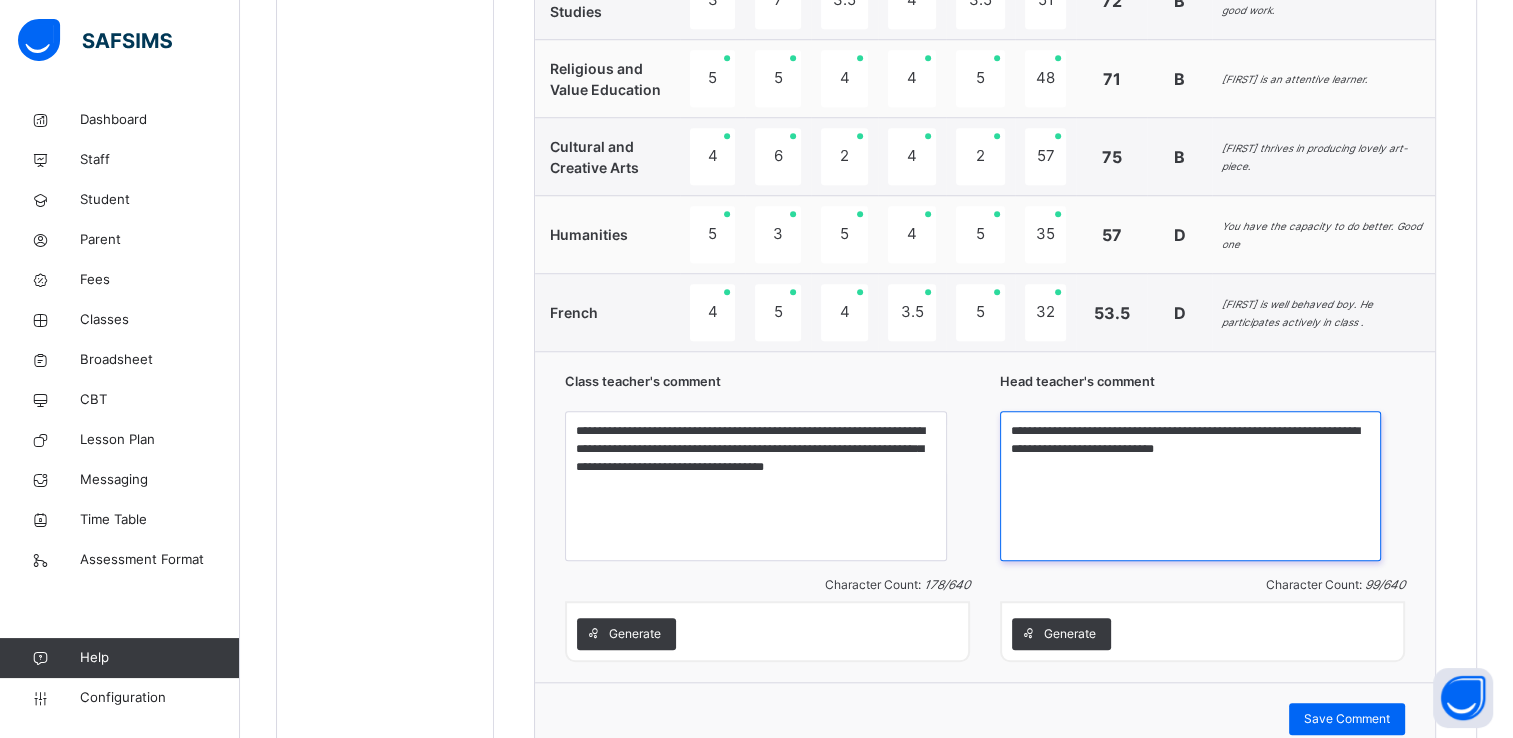 click on "**********" at bounding box center [1190, 486] 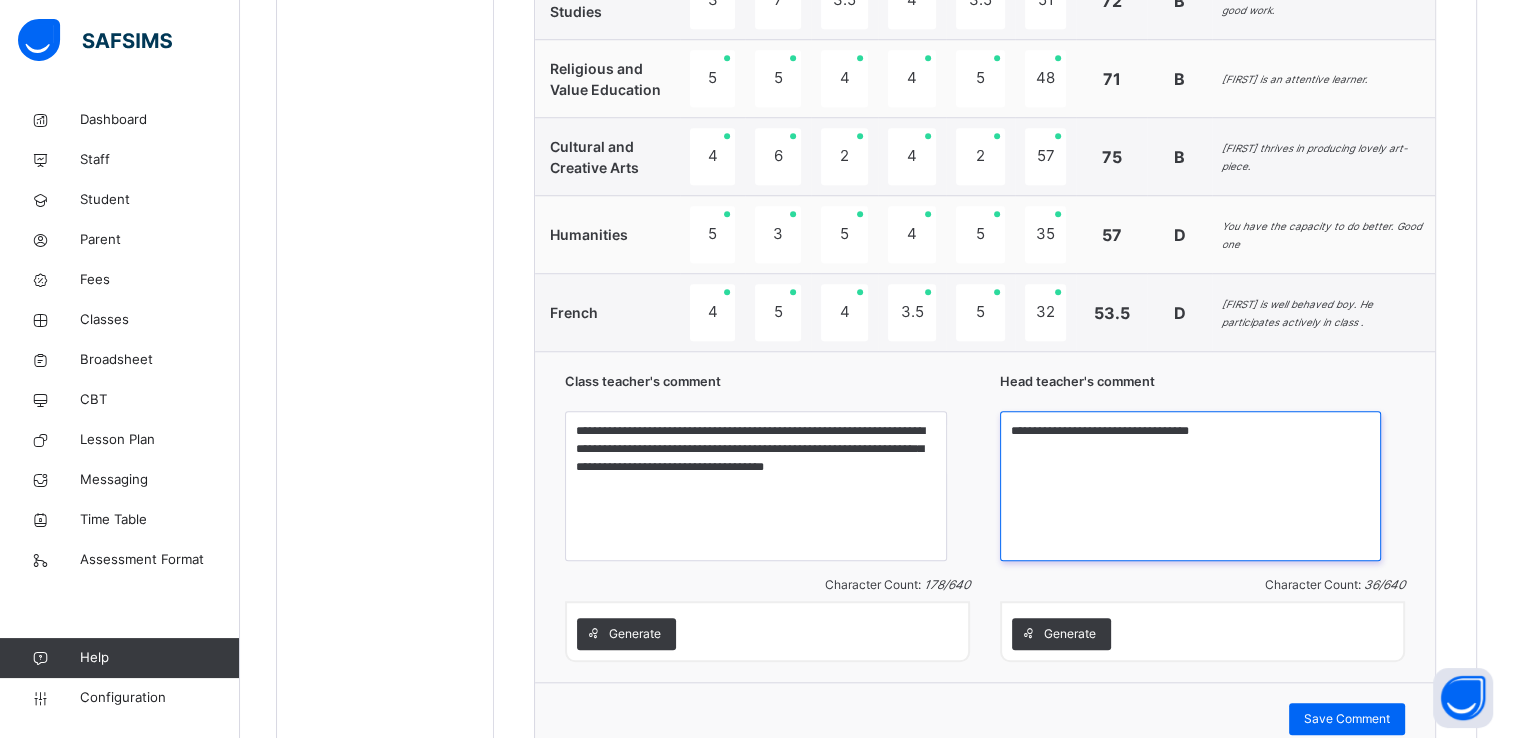 click on "**********" at bounding box center (1190, 486) 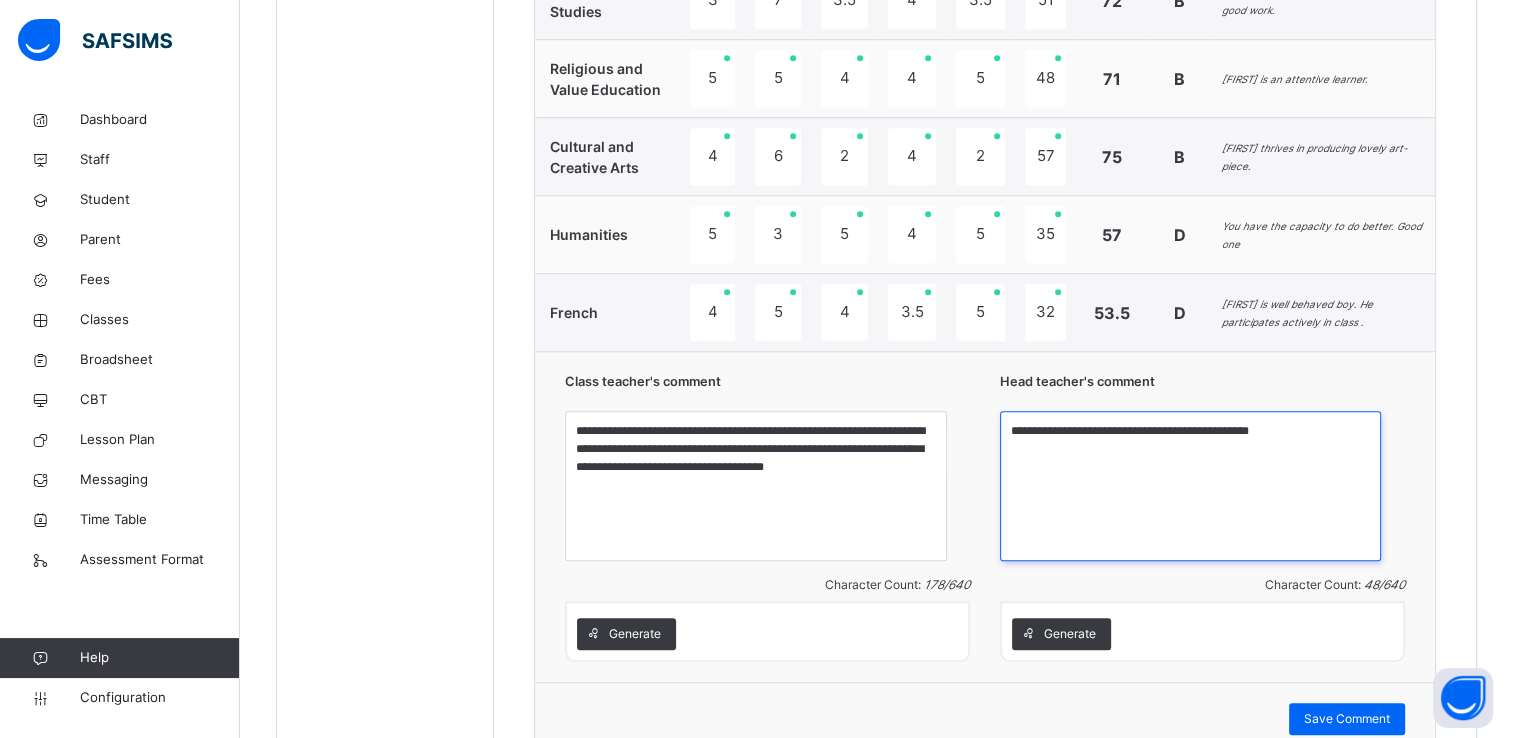 click on "**********" at bounding box center (1190, 486) 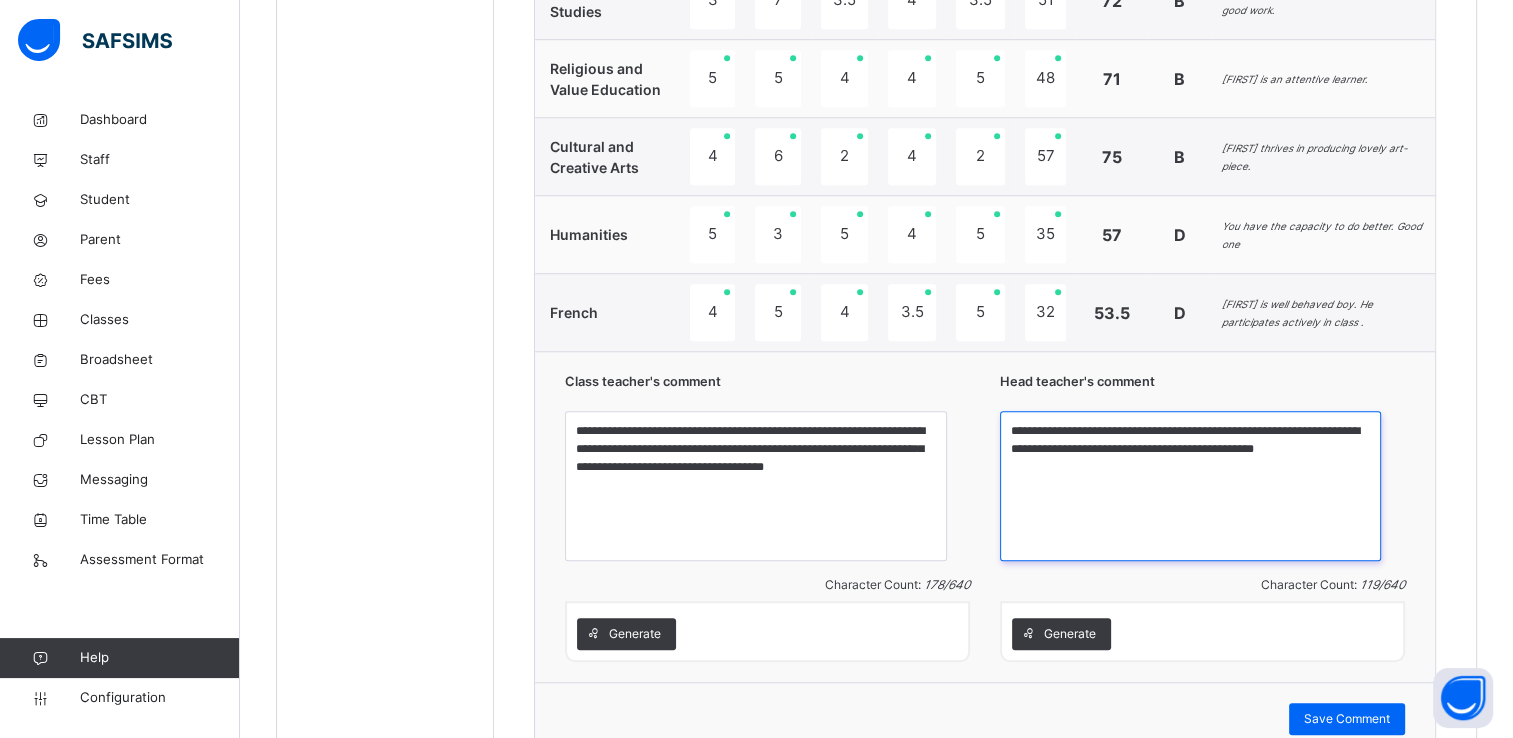scroll, scrollTop: 1774, scrollLeft: 0, axis: vertical 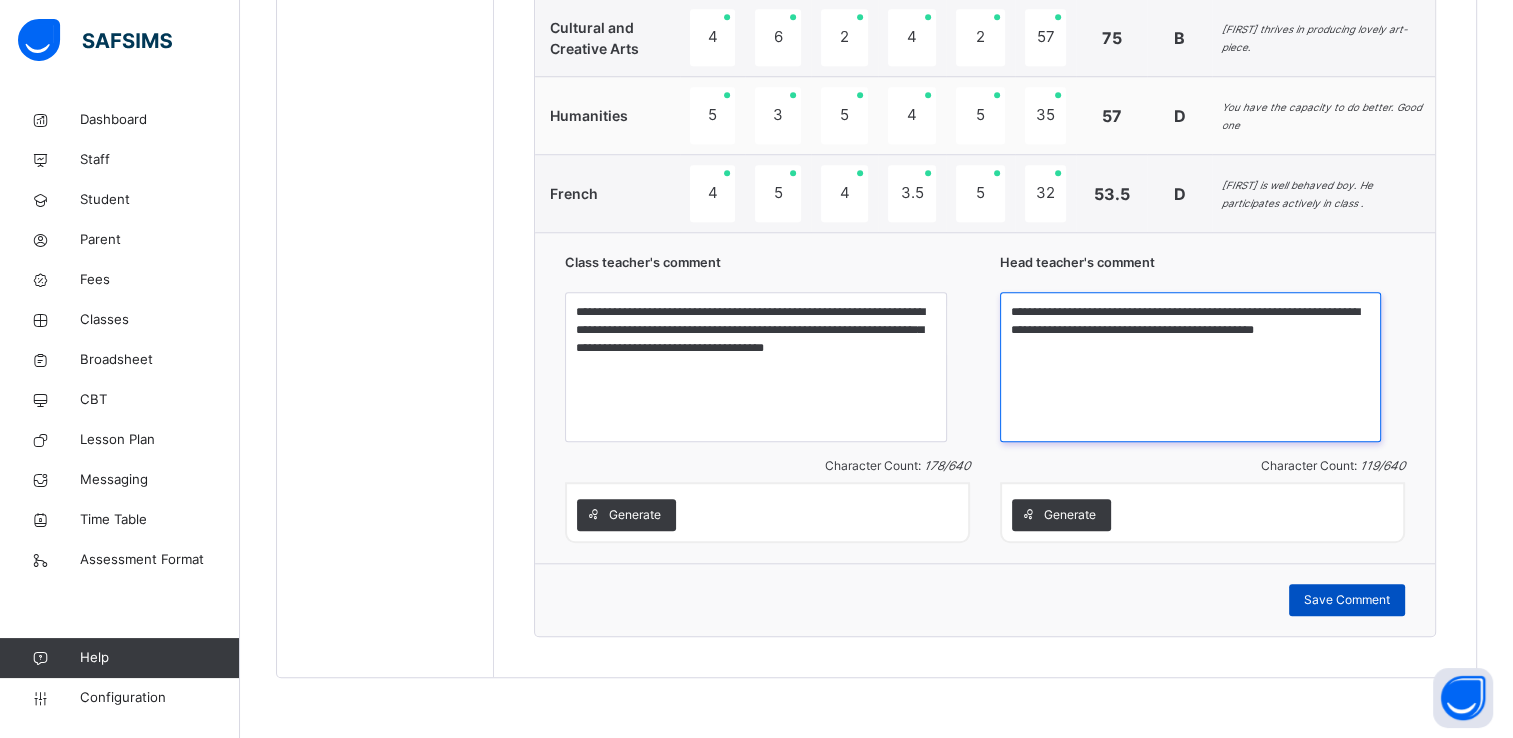 type on "**********" 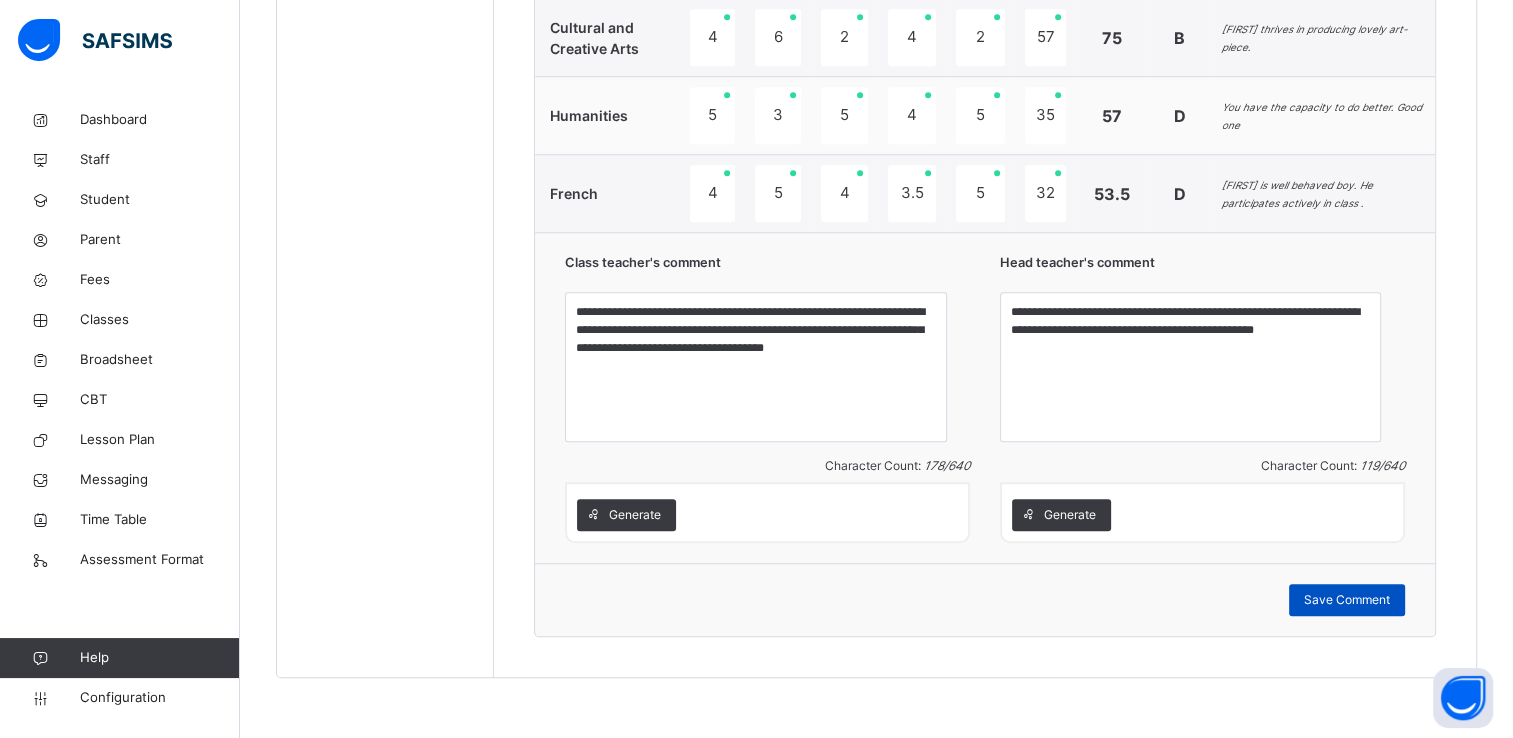 click on "Save Comment" at bounding box center (1347, 600) 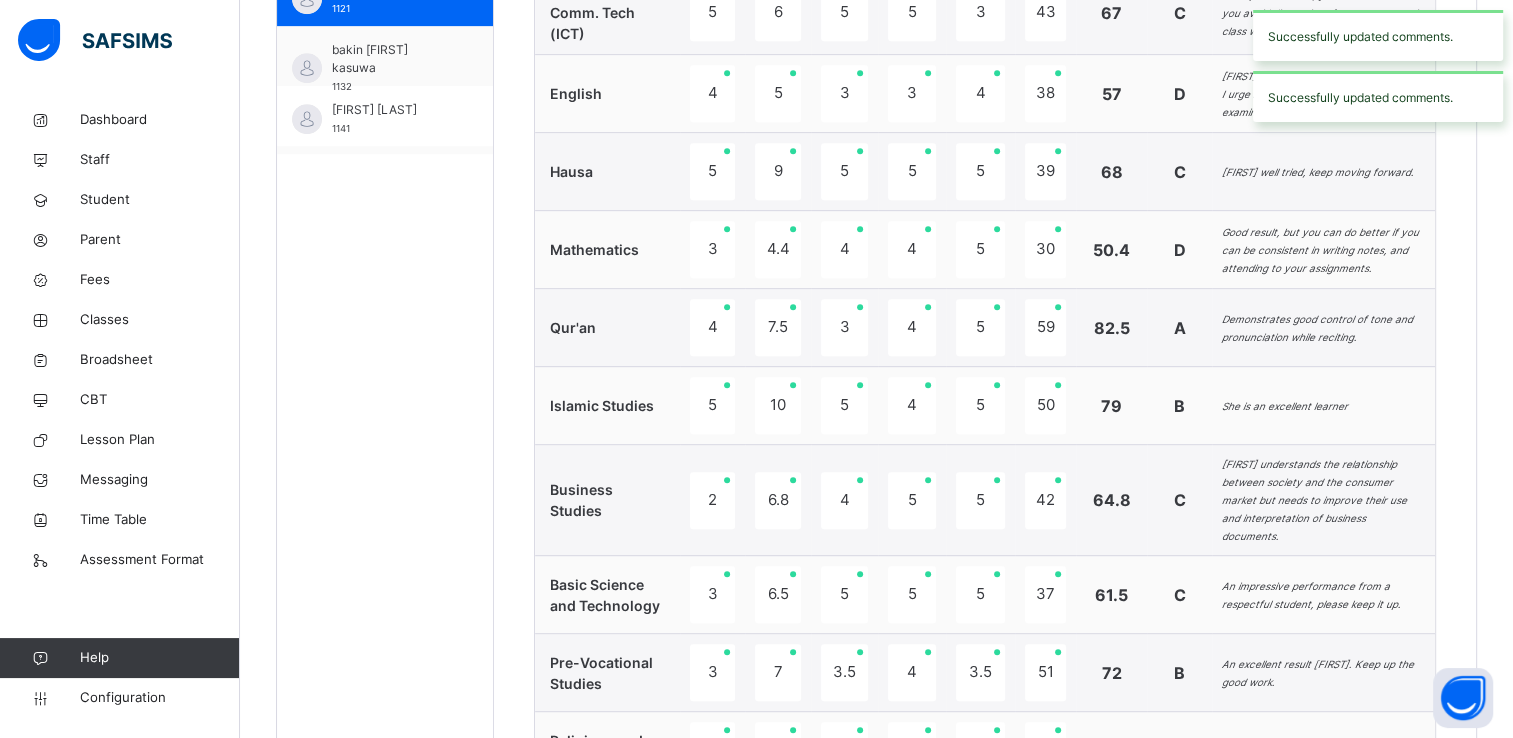 scroll, scrollTop: 938, scrollLeft: 0, axis: vertical 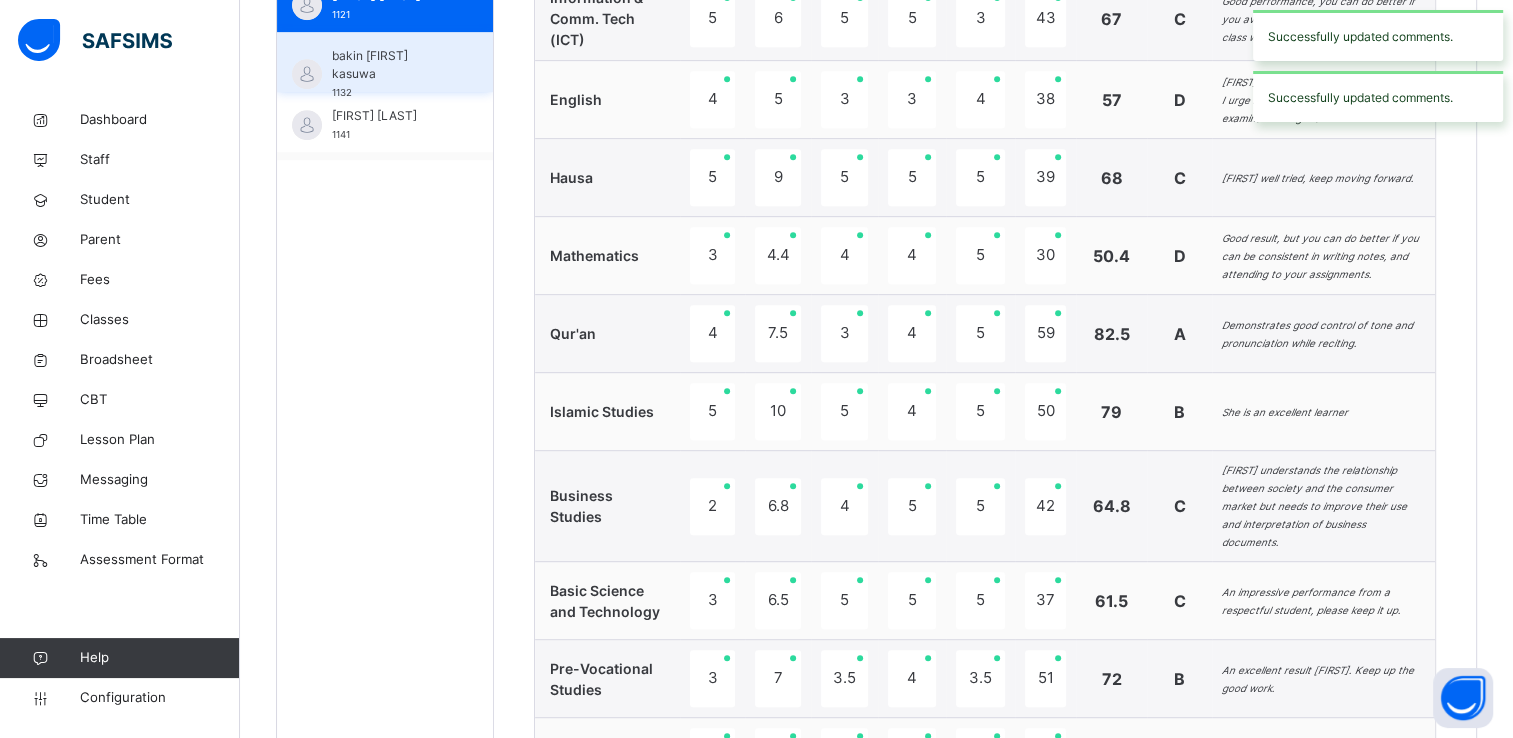 click on "bakin Aisha kasuwa" at bounding box center (390, 65) 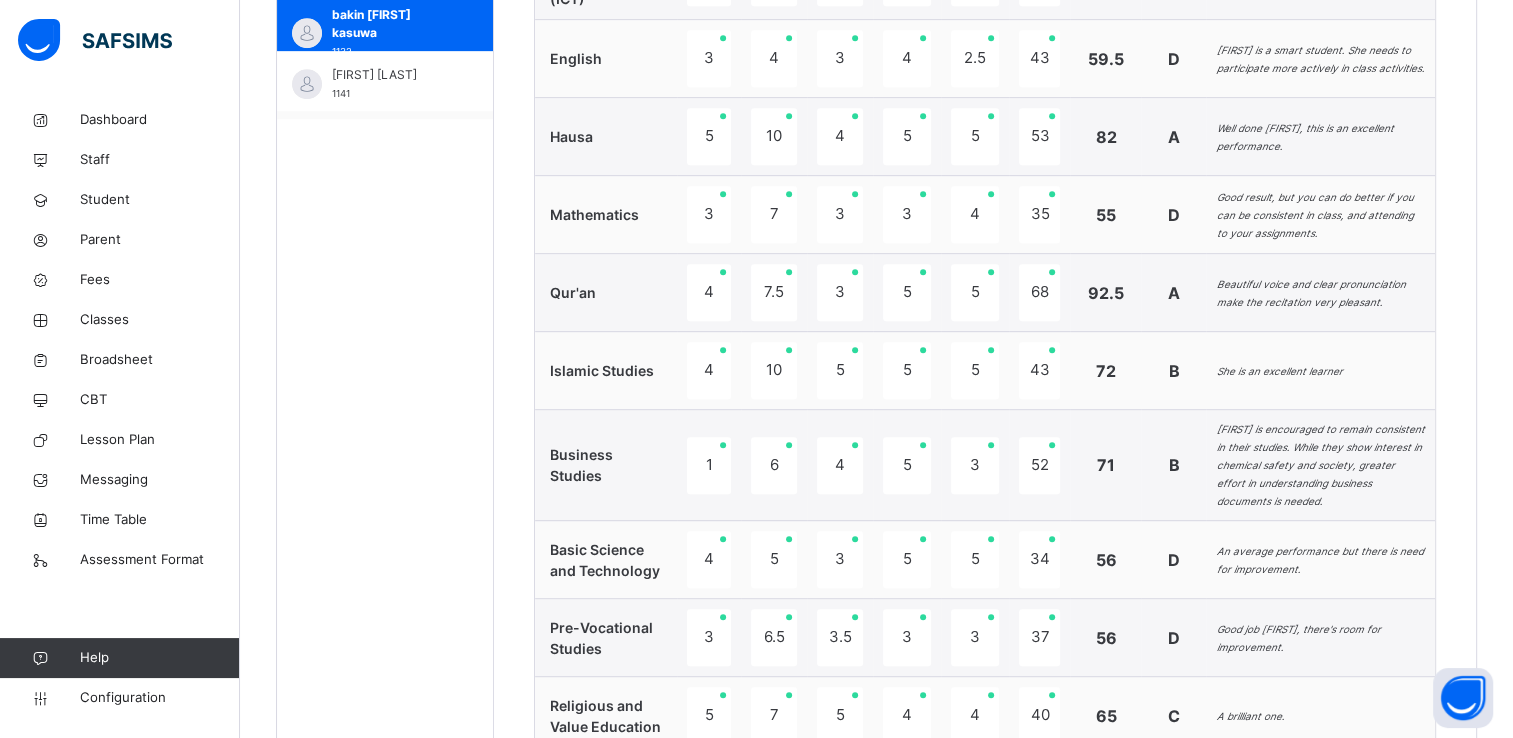 scroll, scrollTop: 936, scrollLeft: 0, axis: vertical 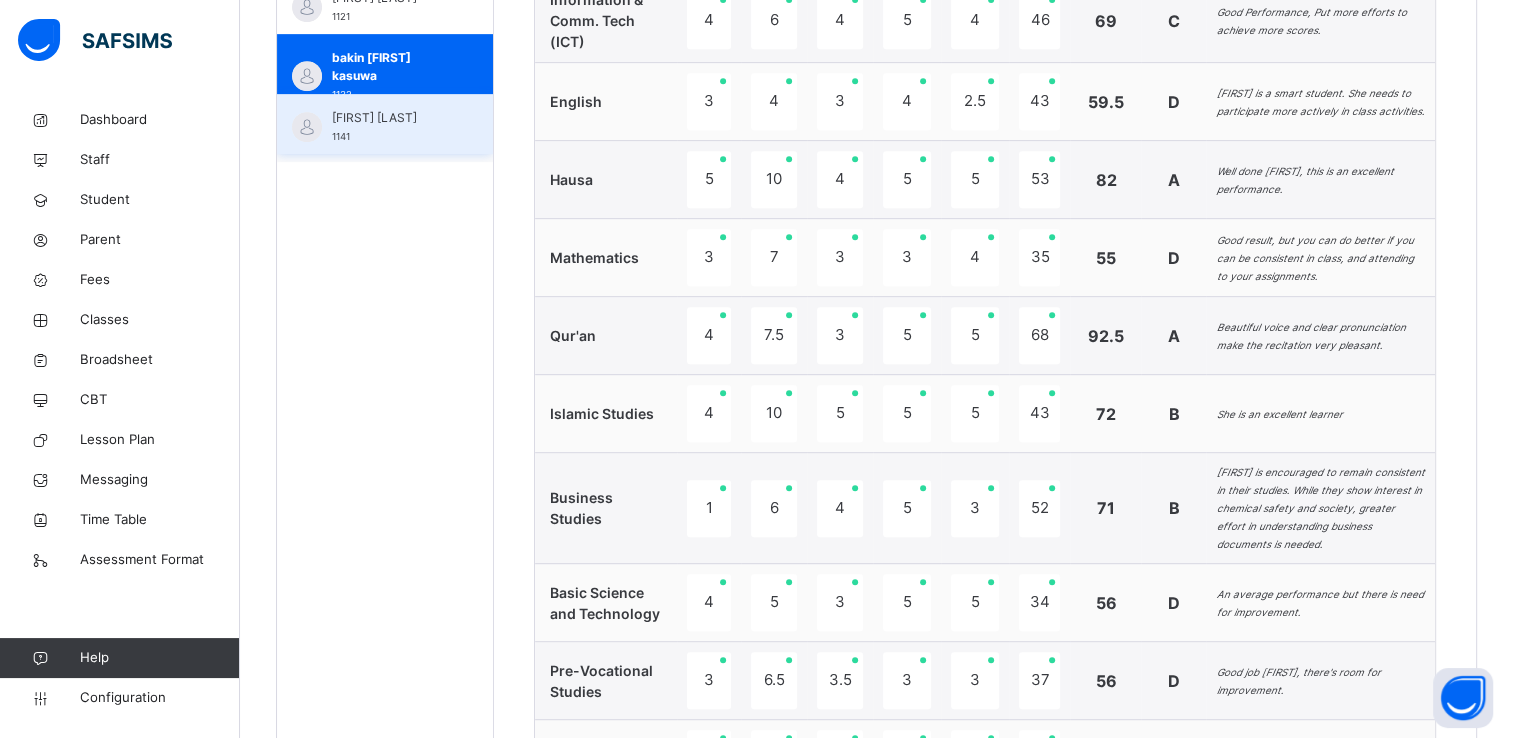 click on "Bilqis  Almakura" at bounding box center (390, 118) 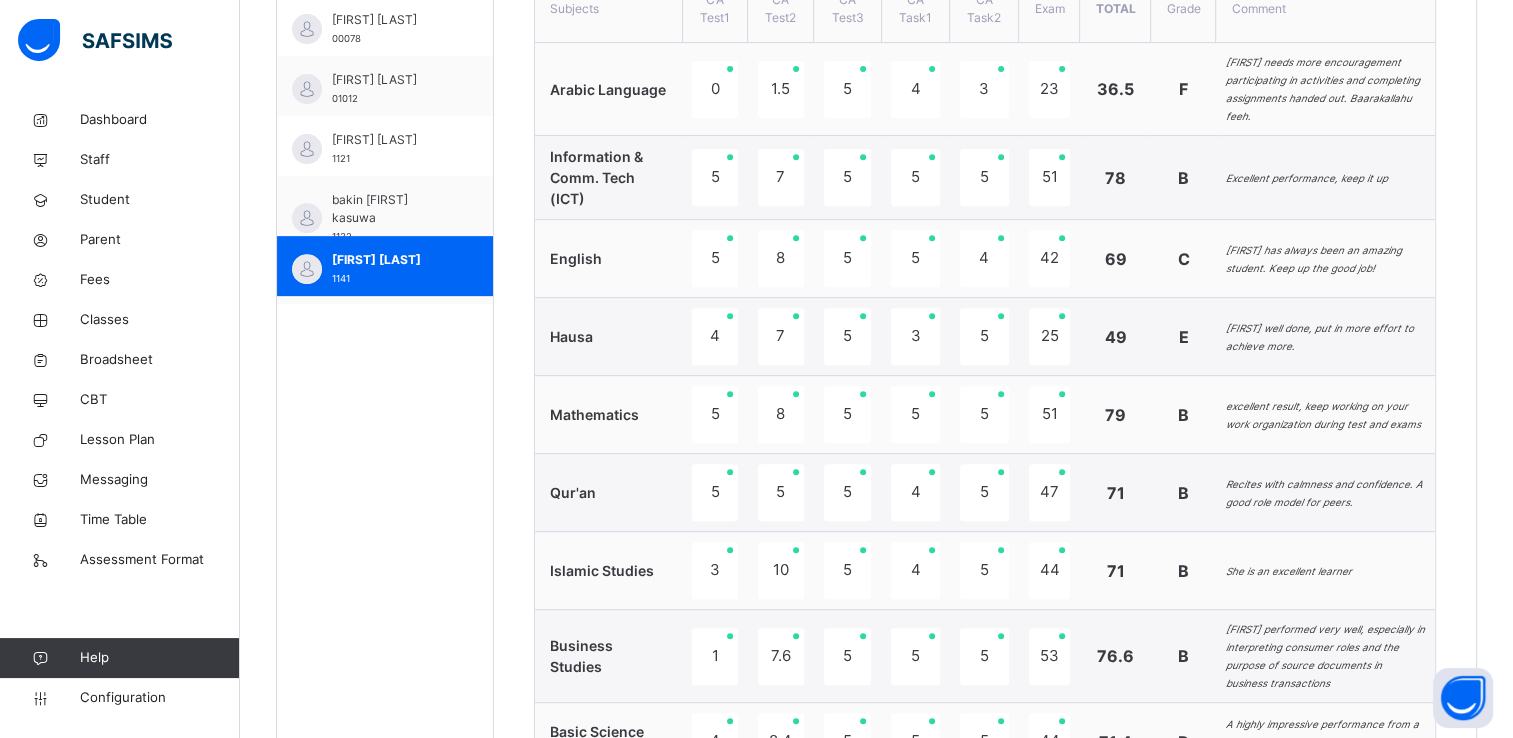 scroll, scrollTop: 793, scrollLeft: 0, axis: vertical 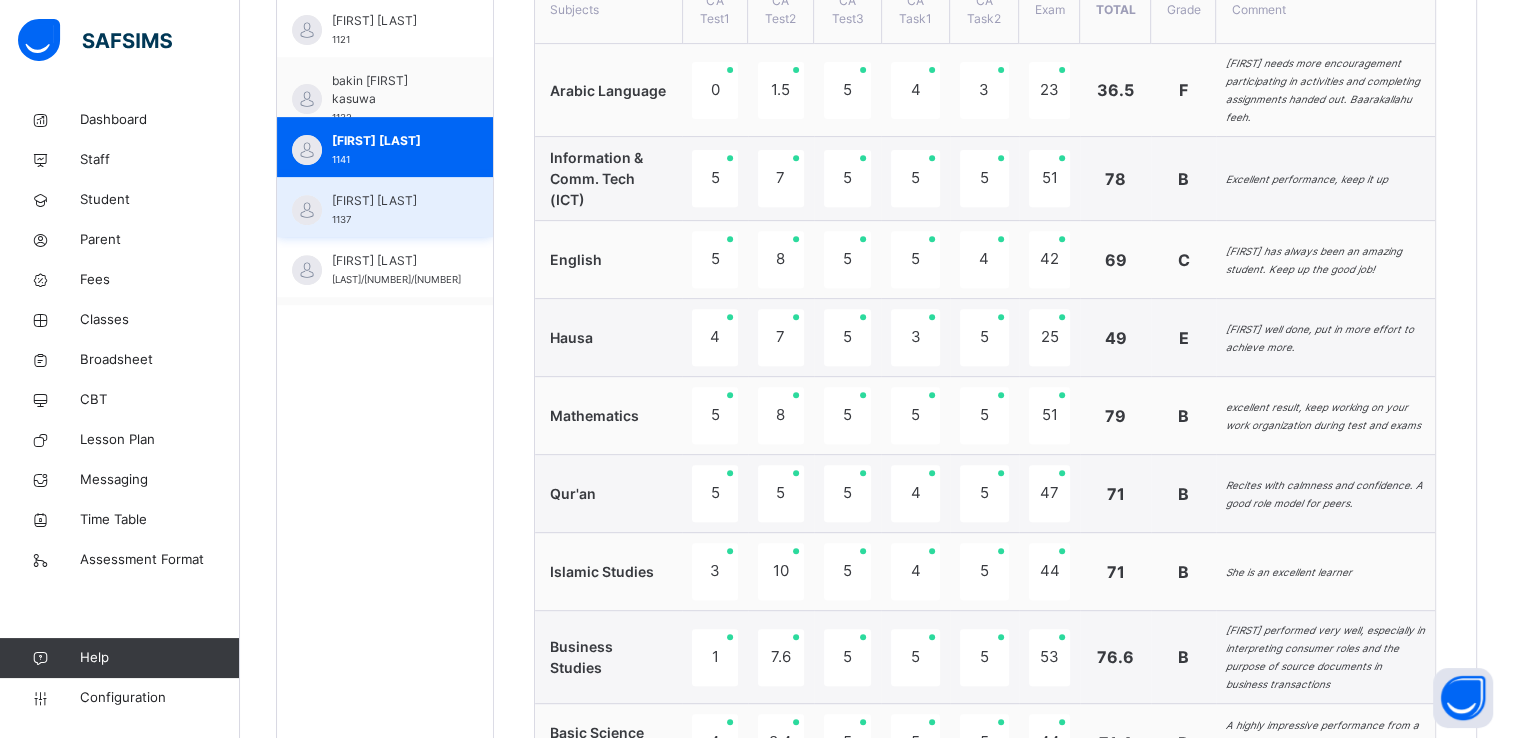click on "Hadiza  Modibo" at bounding box center [390, 201] 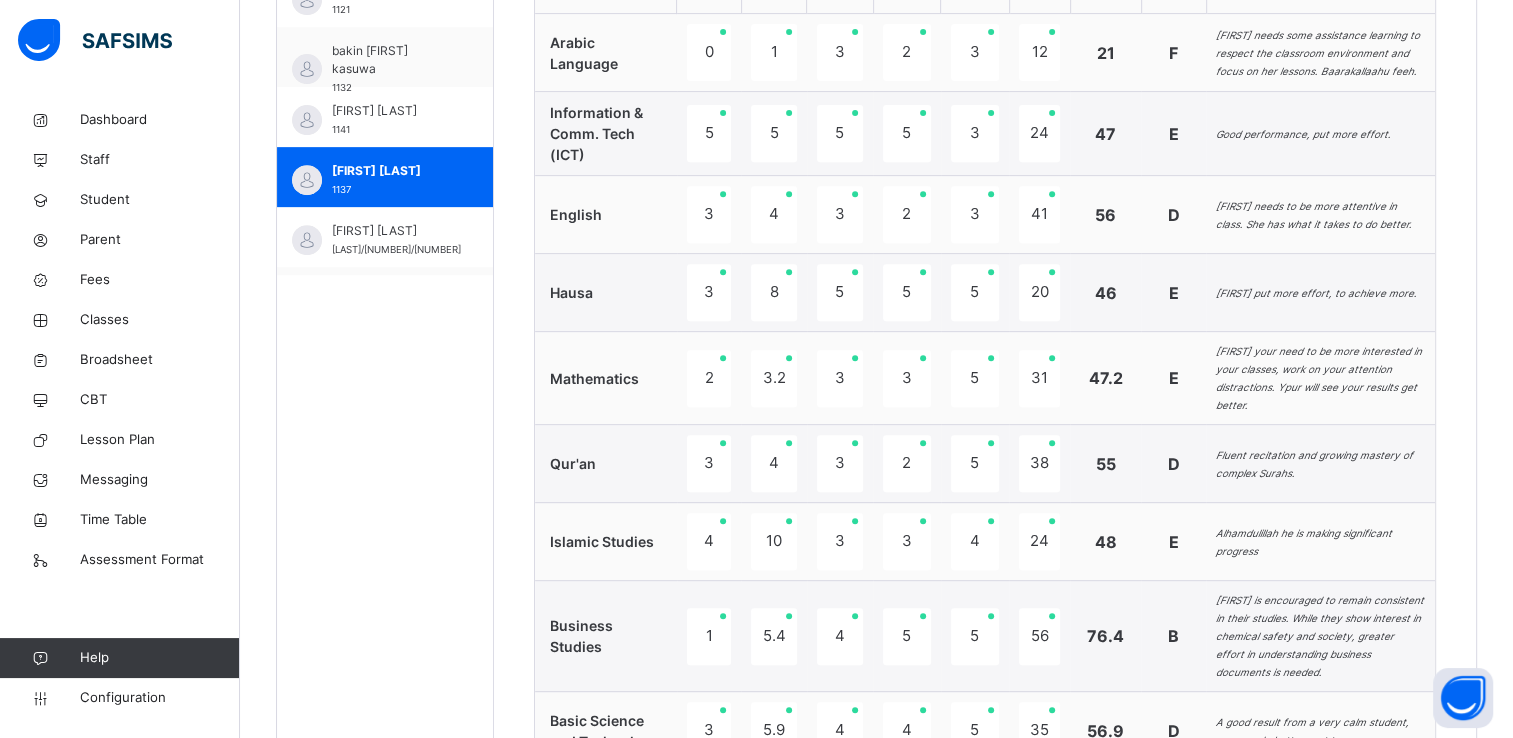scroll, scrollTop: 816, scrollLeft: 0, axis: vertical 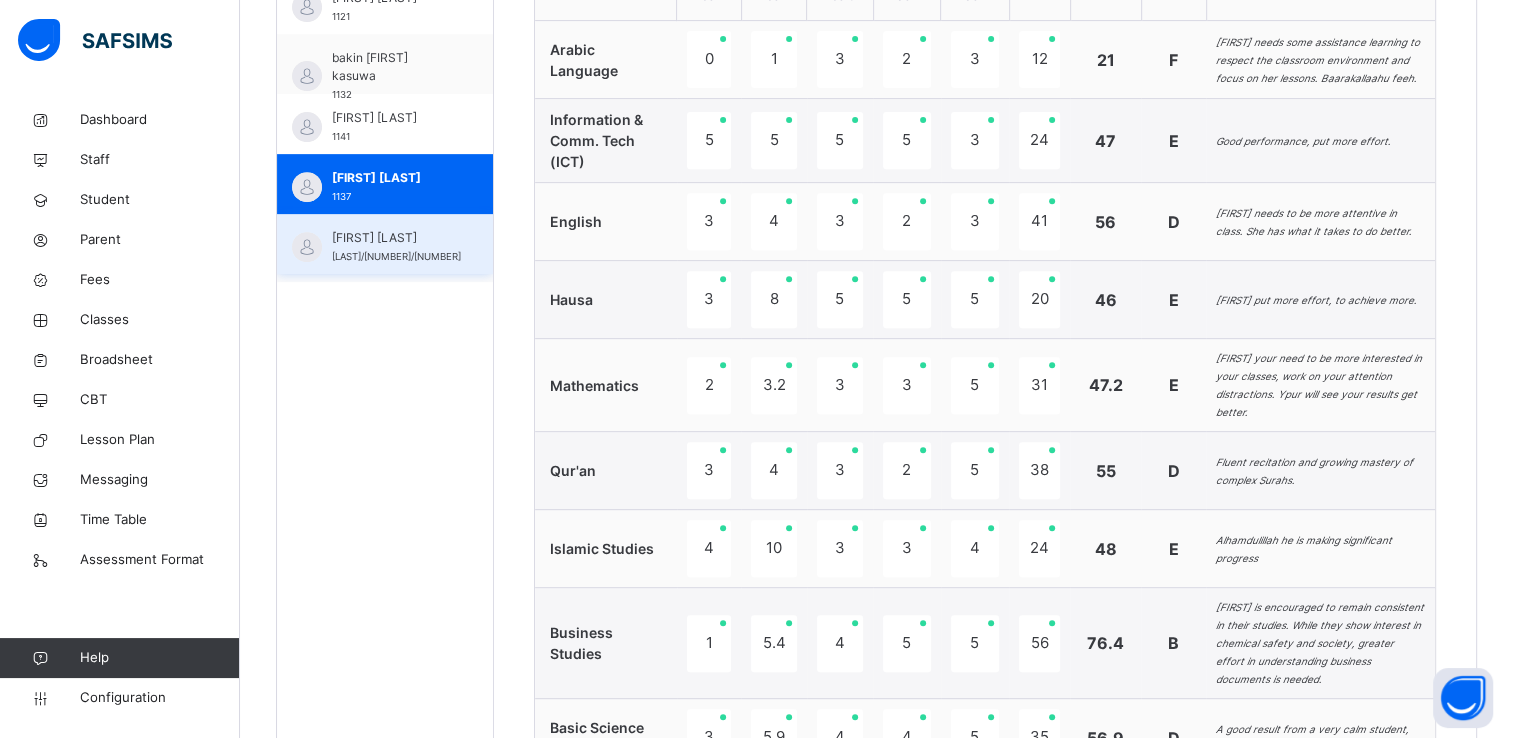 click on "Hauwa Galadima Hamza" at bounding box center (396, 238) 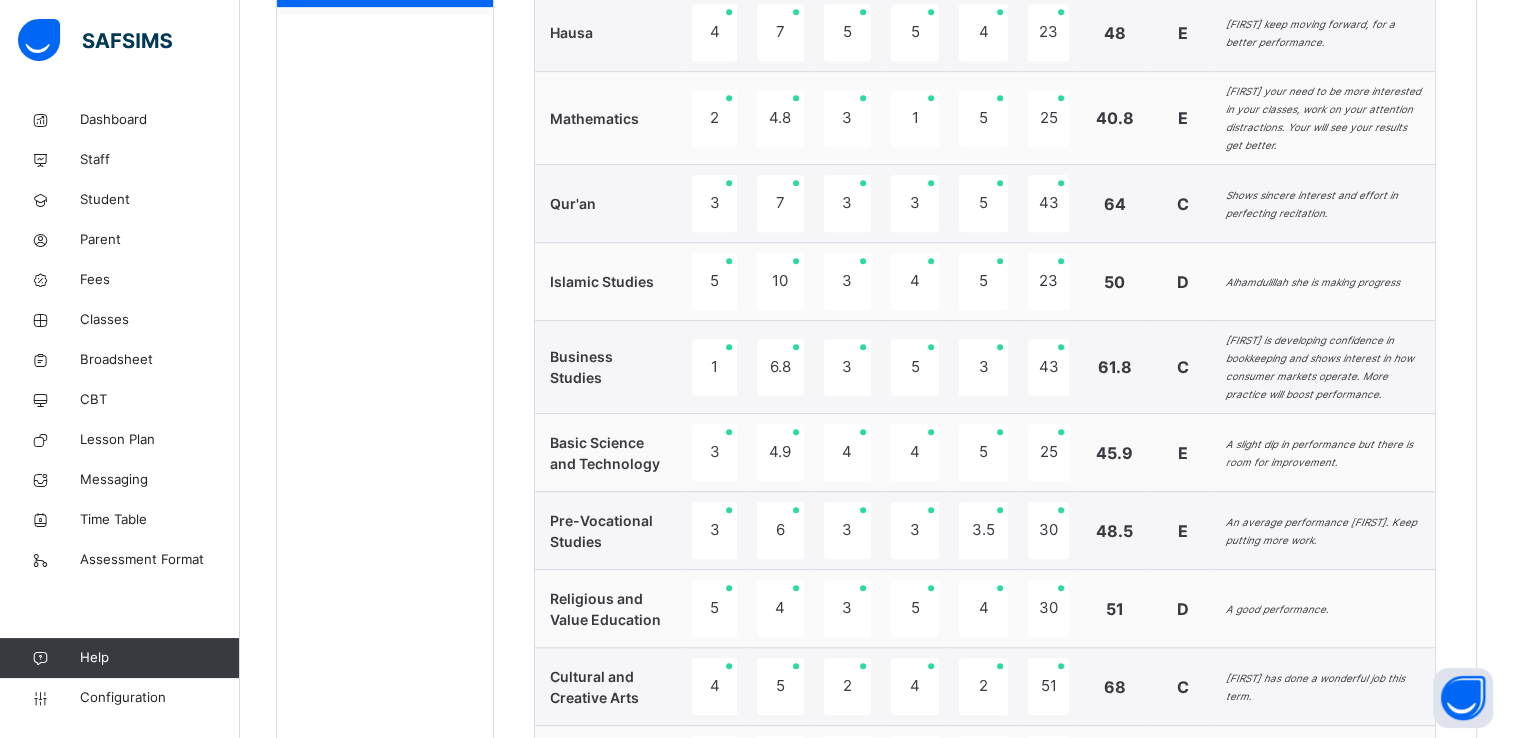 scroll, scrollTop: 1031, scrollLeft: 0, axis: vertical 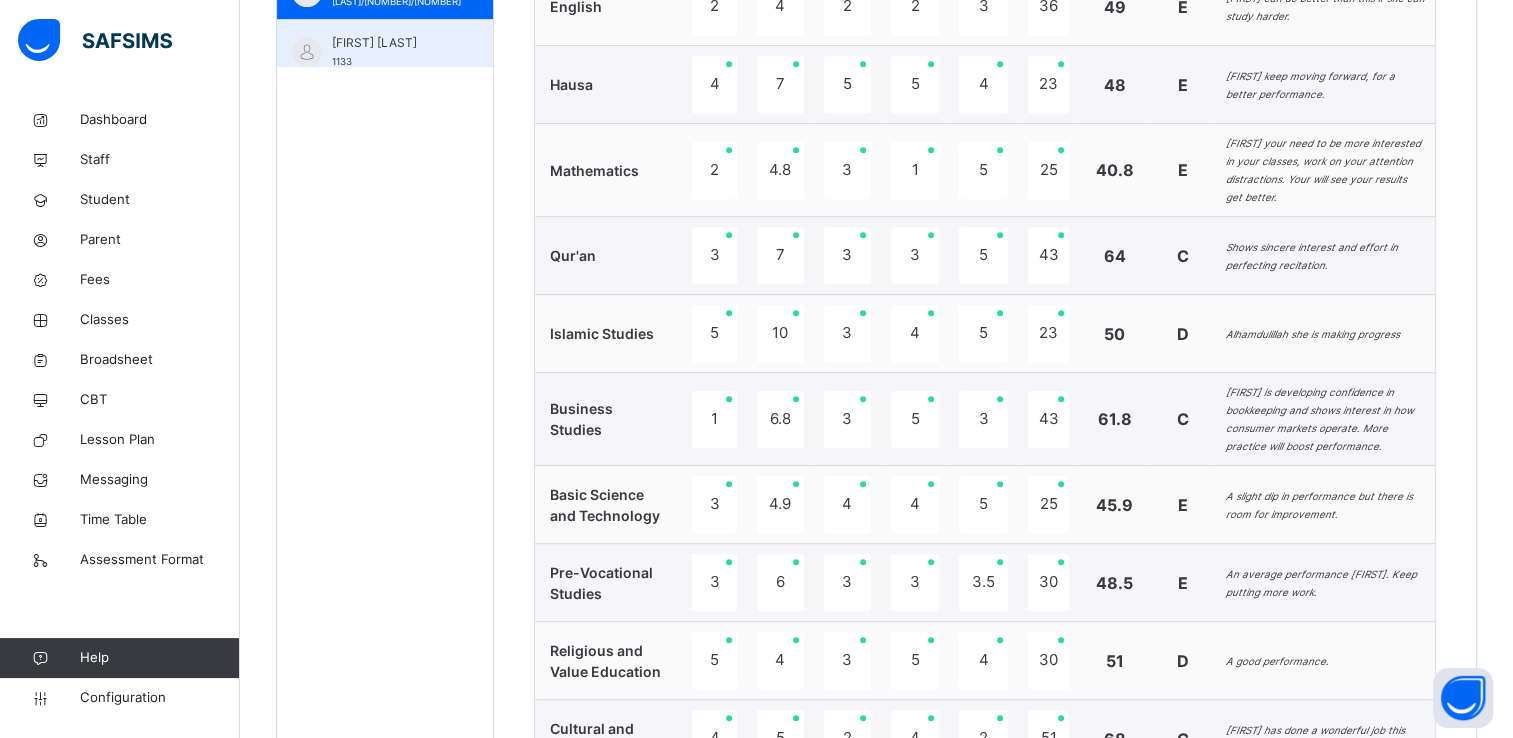 click on "Husseini  Babakusa" at bounding box center (390, 43) 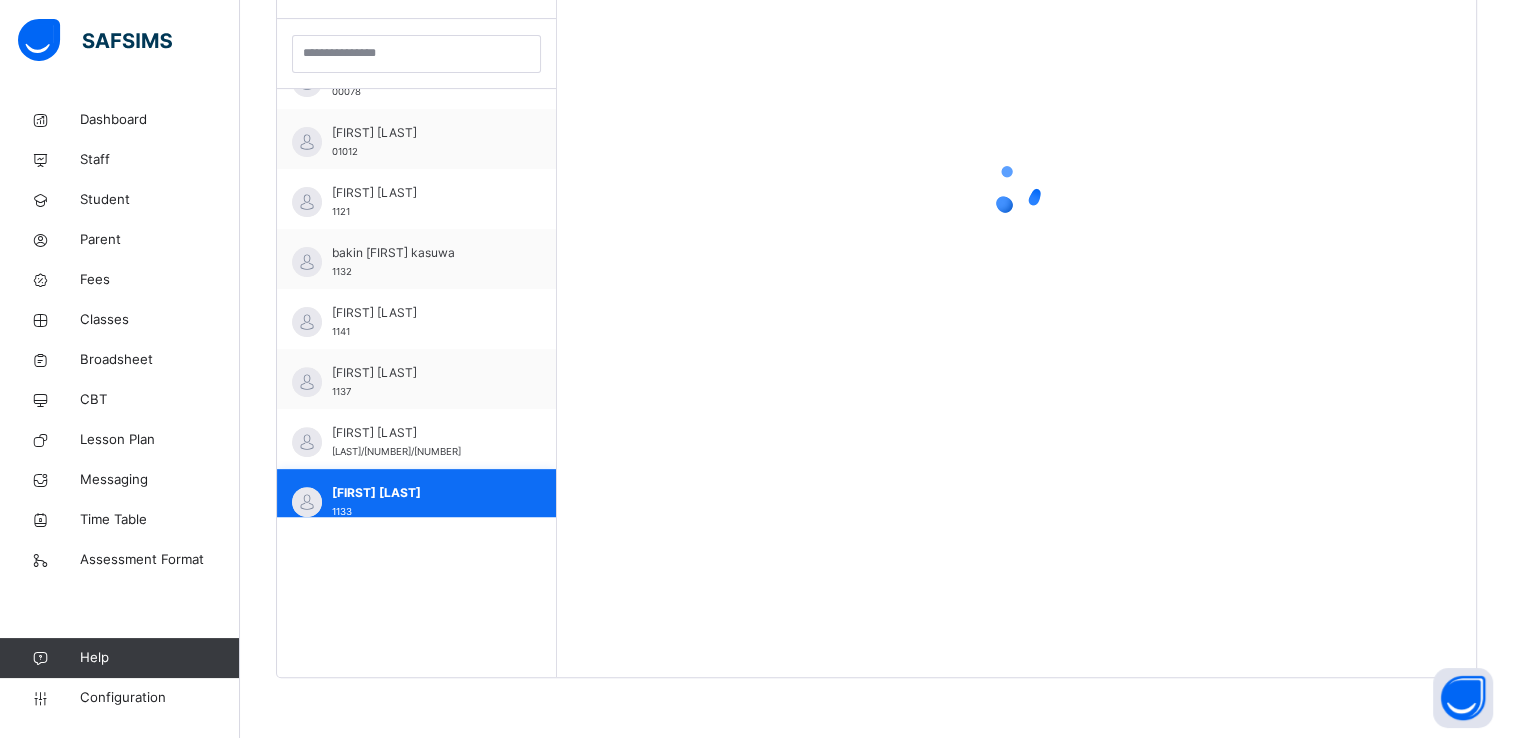 scroll, scrollTop: 580, scrollLeft: 0, axis: vertical 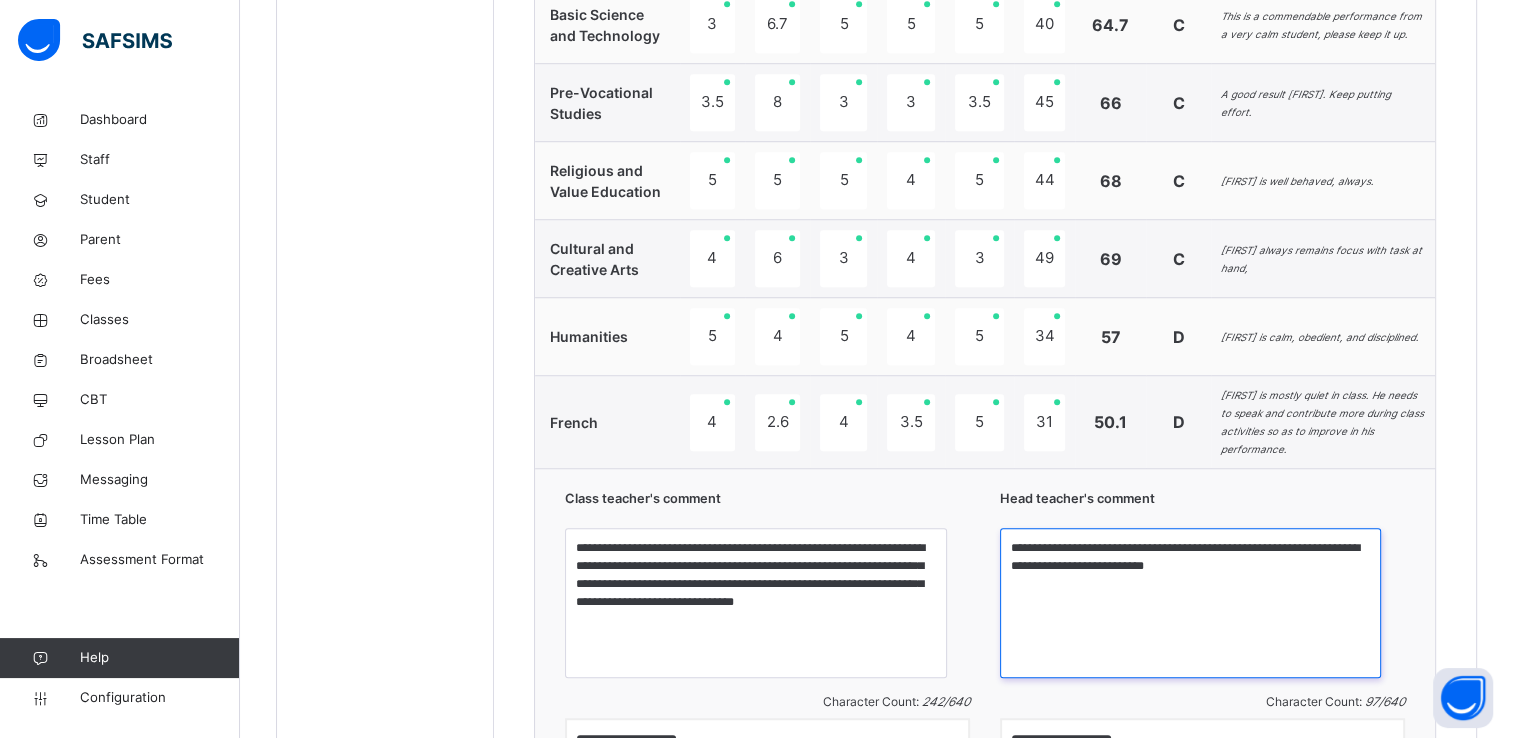 click on "**********" at bounding box center (1190, 603) 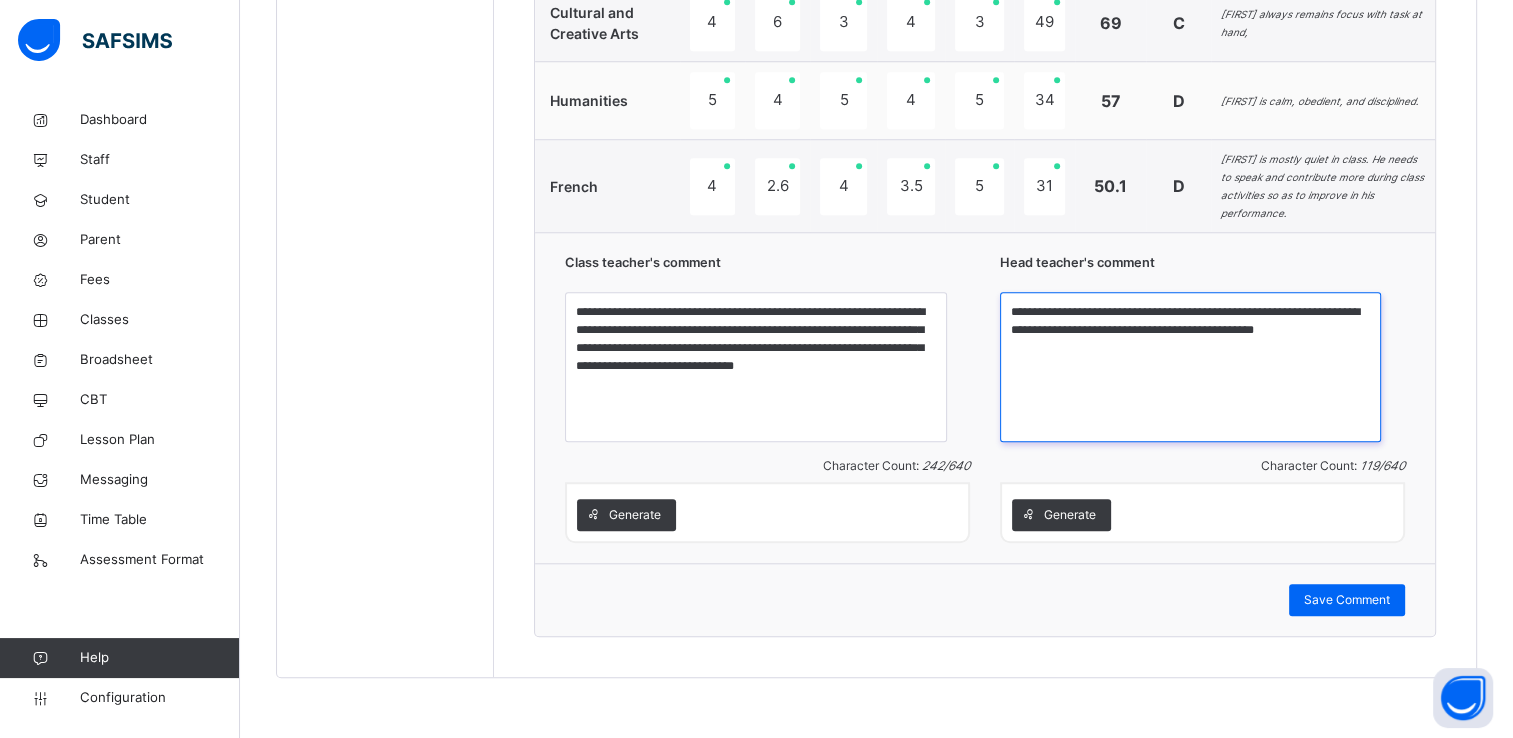 scroll, scrollTop: 1804, scrollLeft: 0, axis: vertical 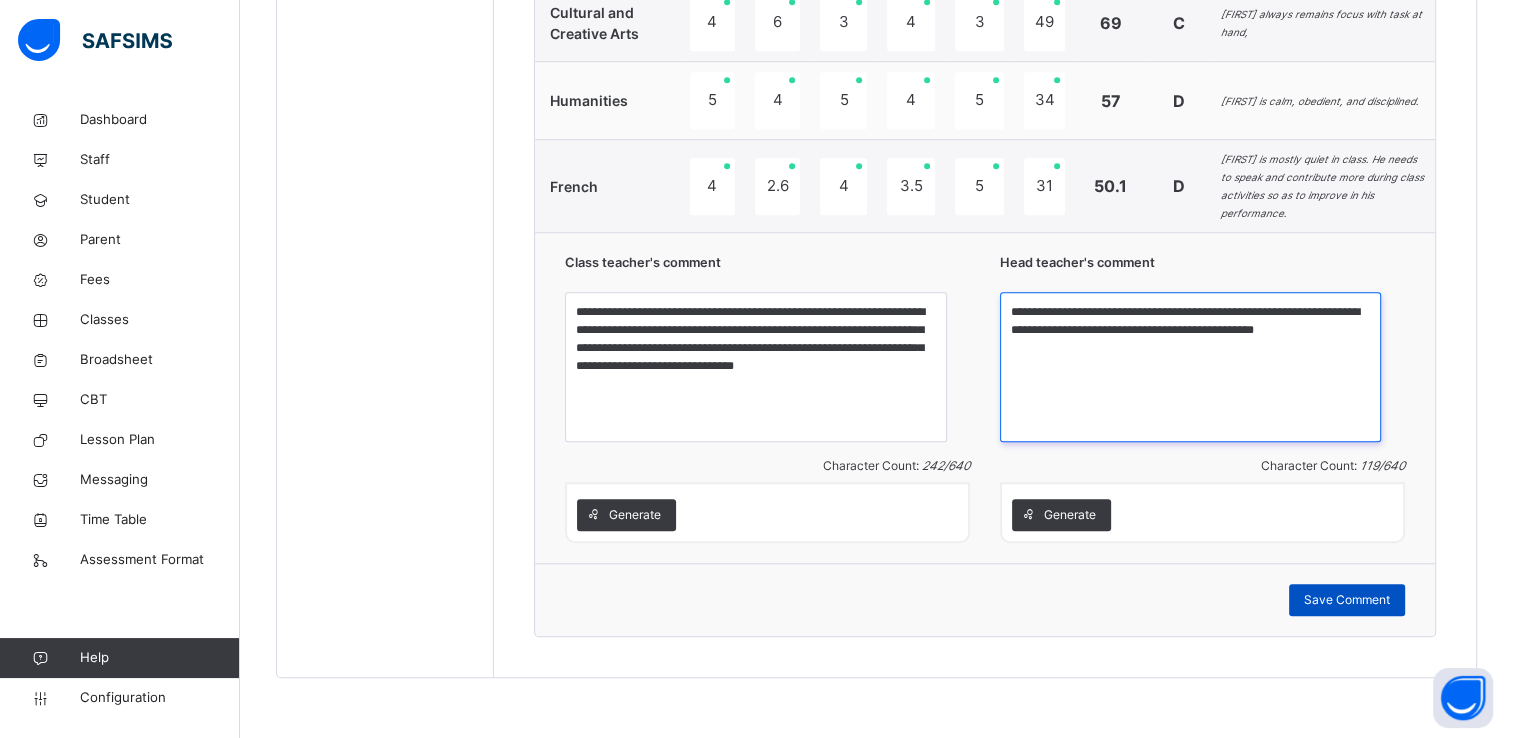 type on "**********" 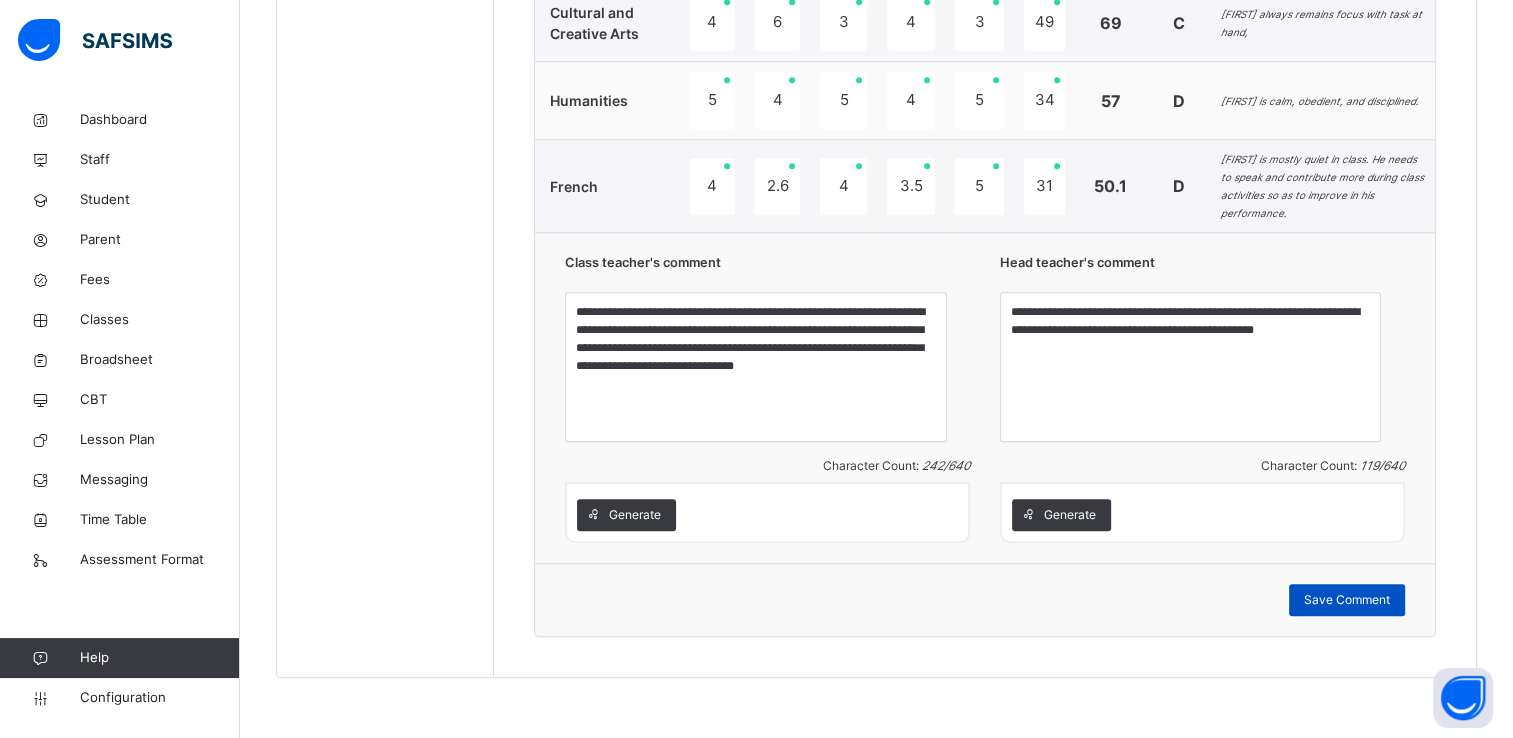 click on "Save Comment" at bounding box center [1347, 600] 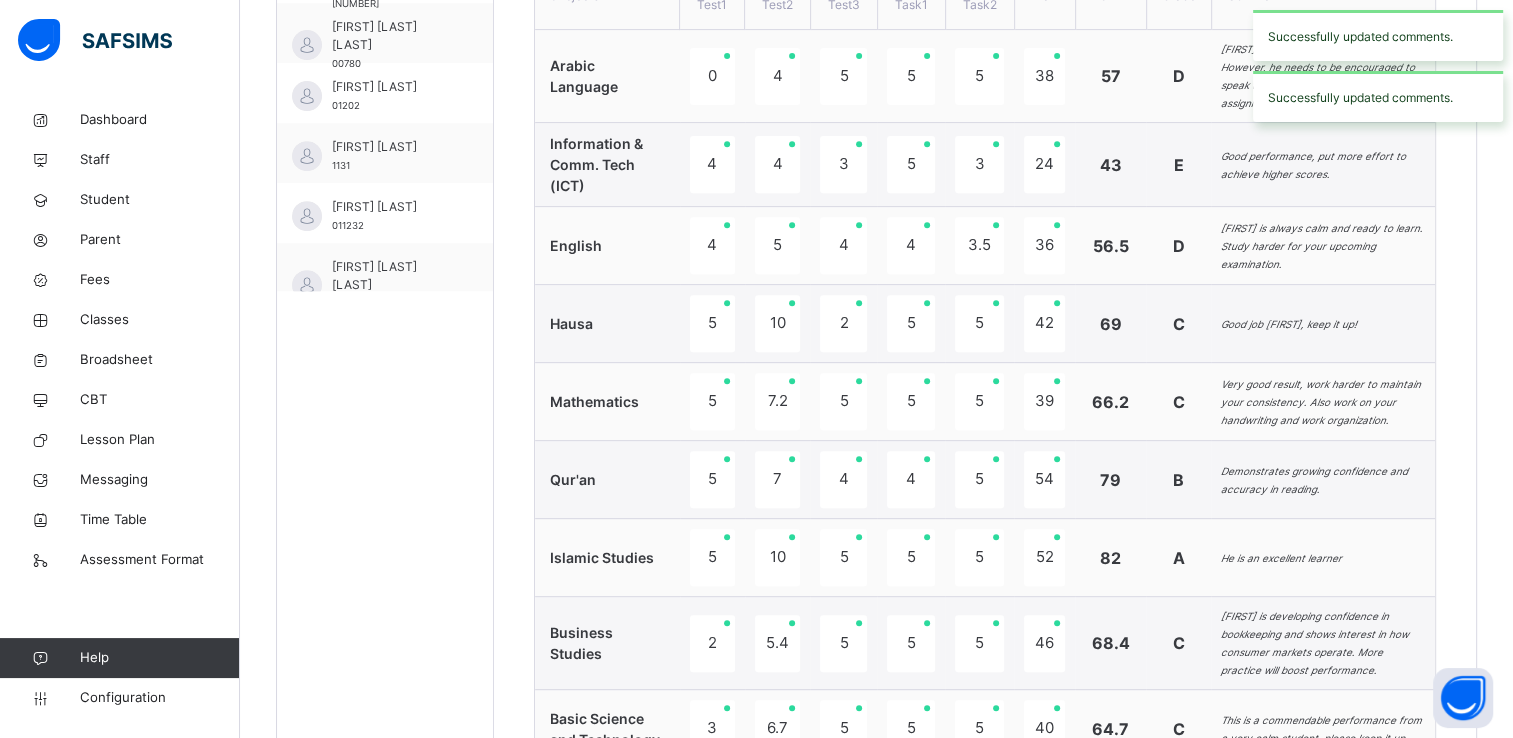 scroll, scrollTop: 808, scrollLeft: 0, axis: vertical 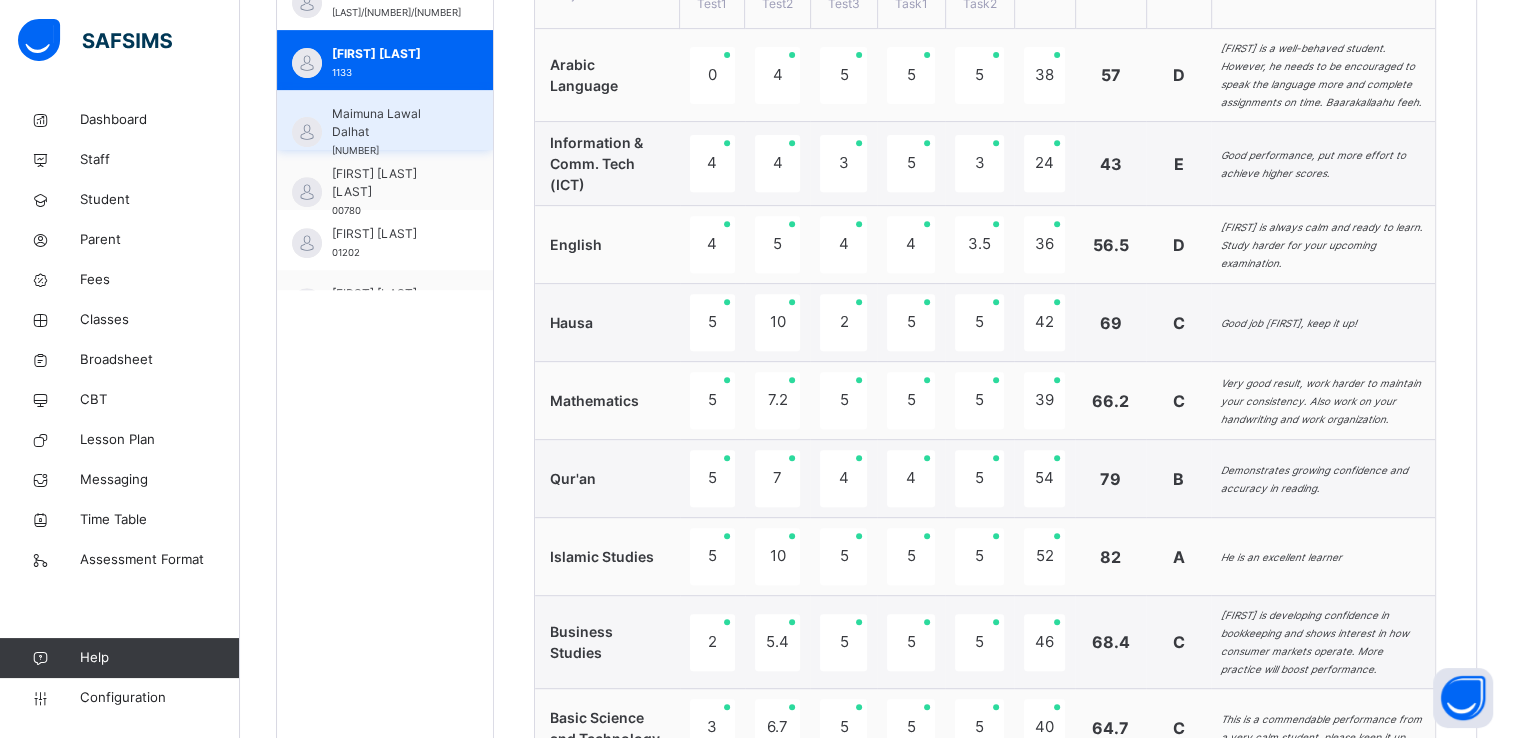 click on "Maimuna Lawal Dalhat 00703" at bounding box center (390, 132) 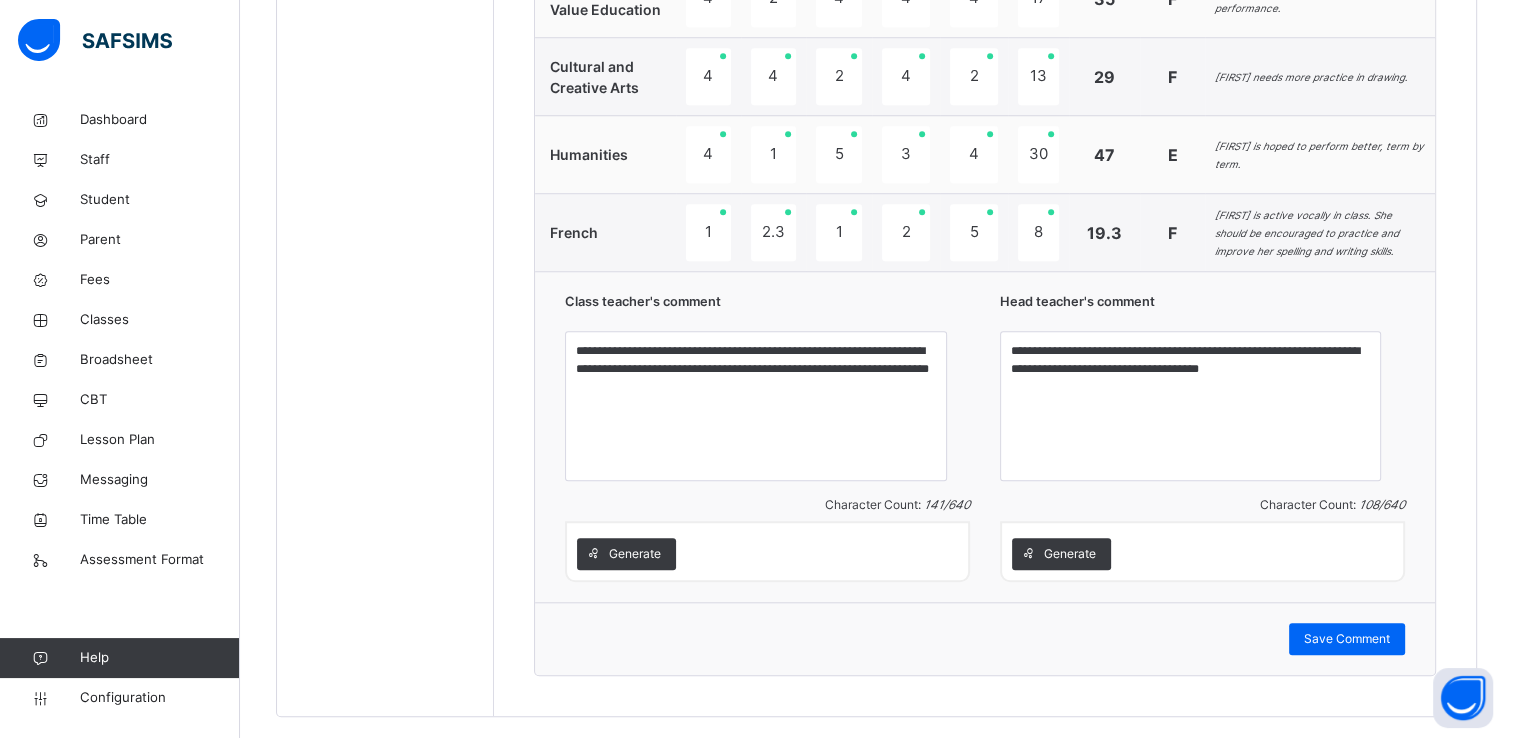 scroll, scrollTop: 1649, scrollLeft: 0, axis: vertical 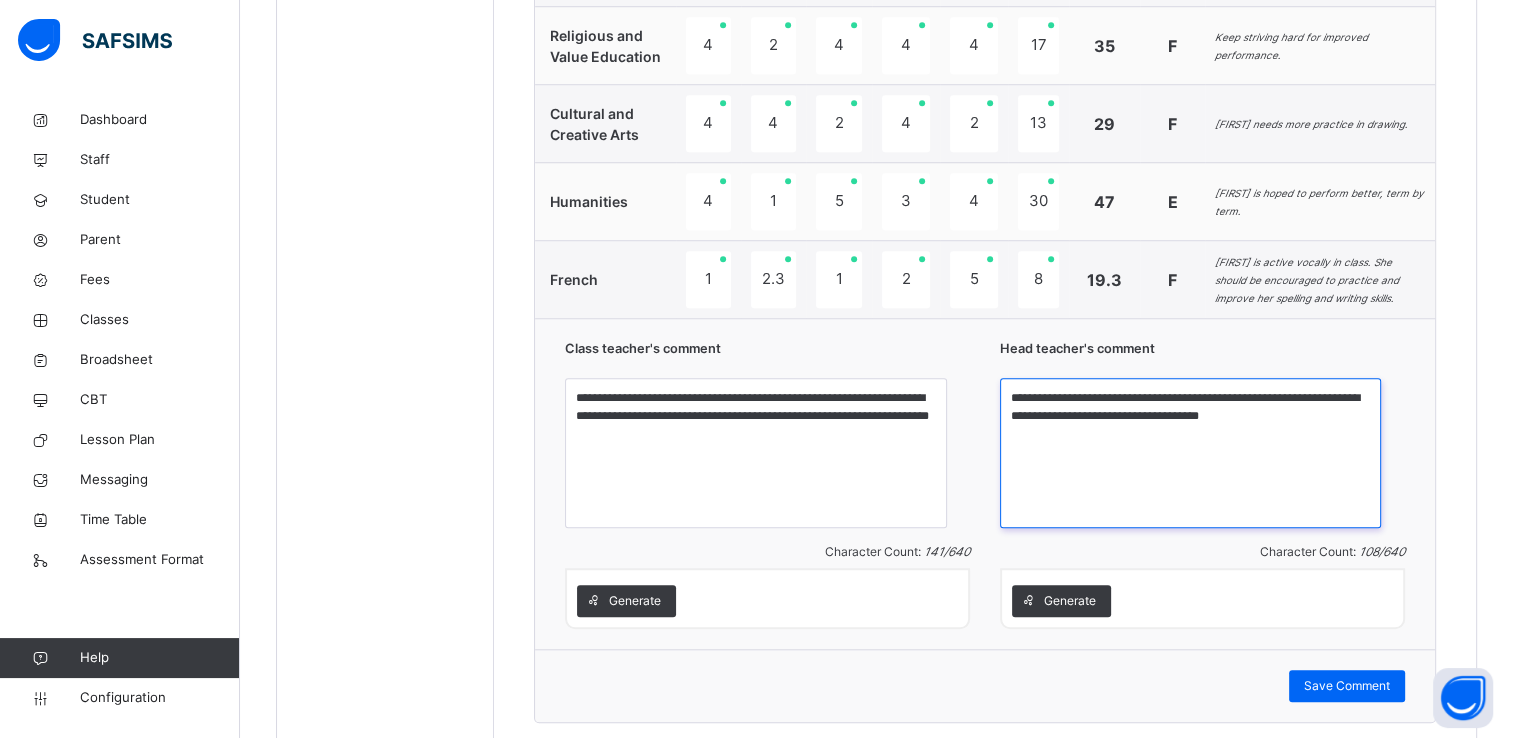 click on "**********" at bounding box center [1190, 453] 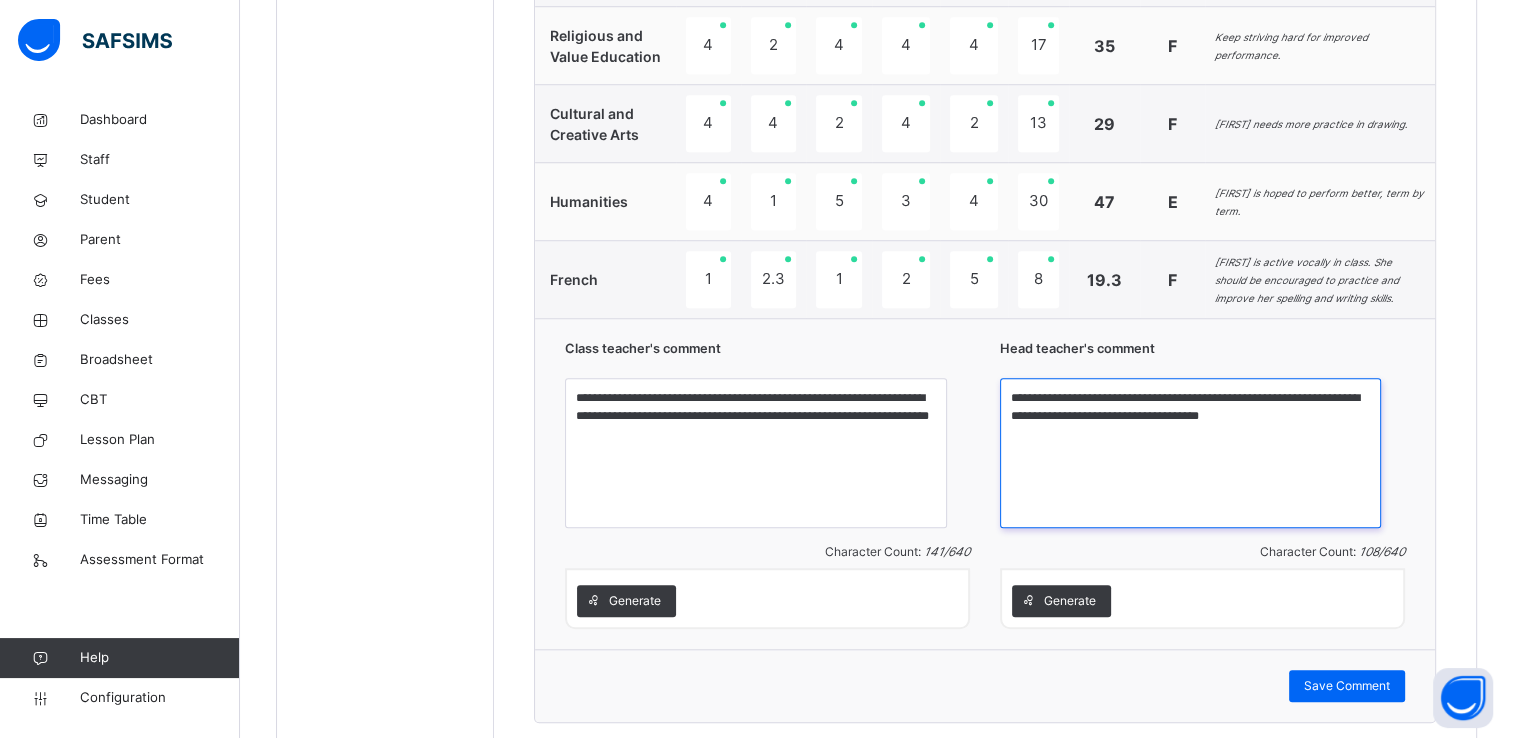 scroll, scrollTop: 1789, scrollLeft: 0, axis: vertical 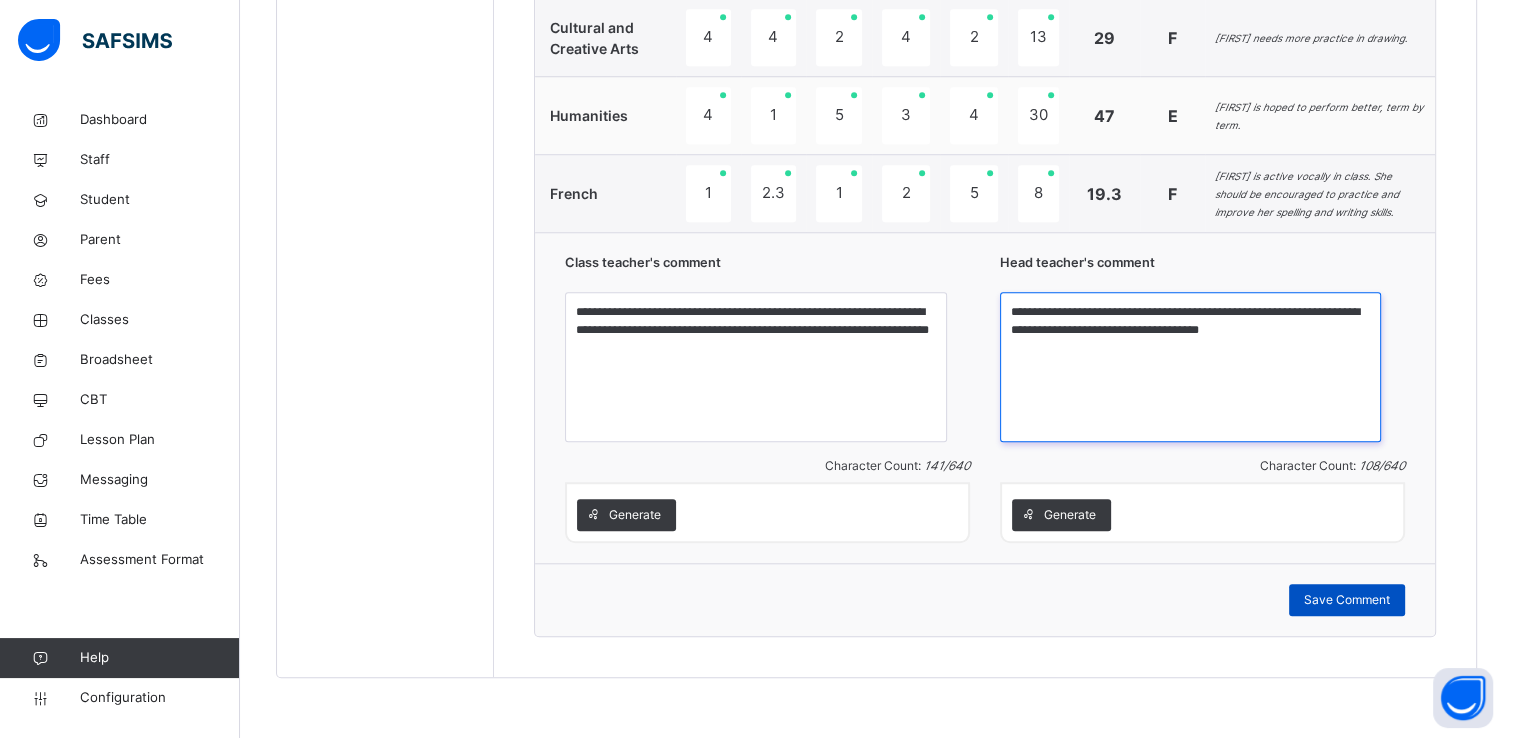 type on "**********" 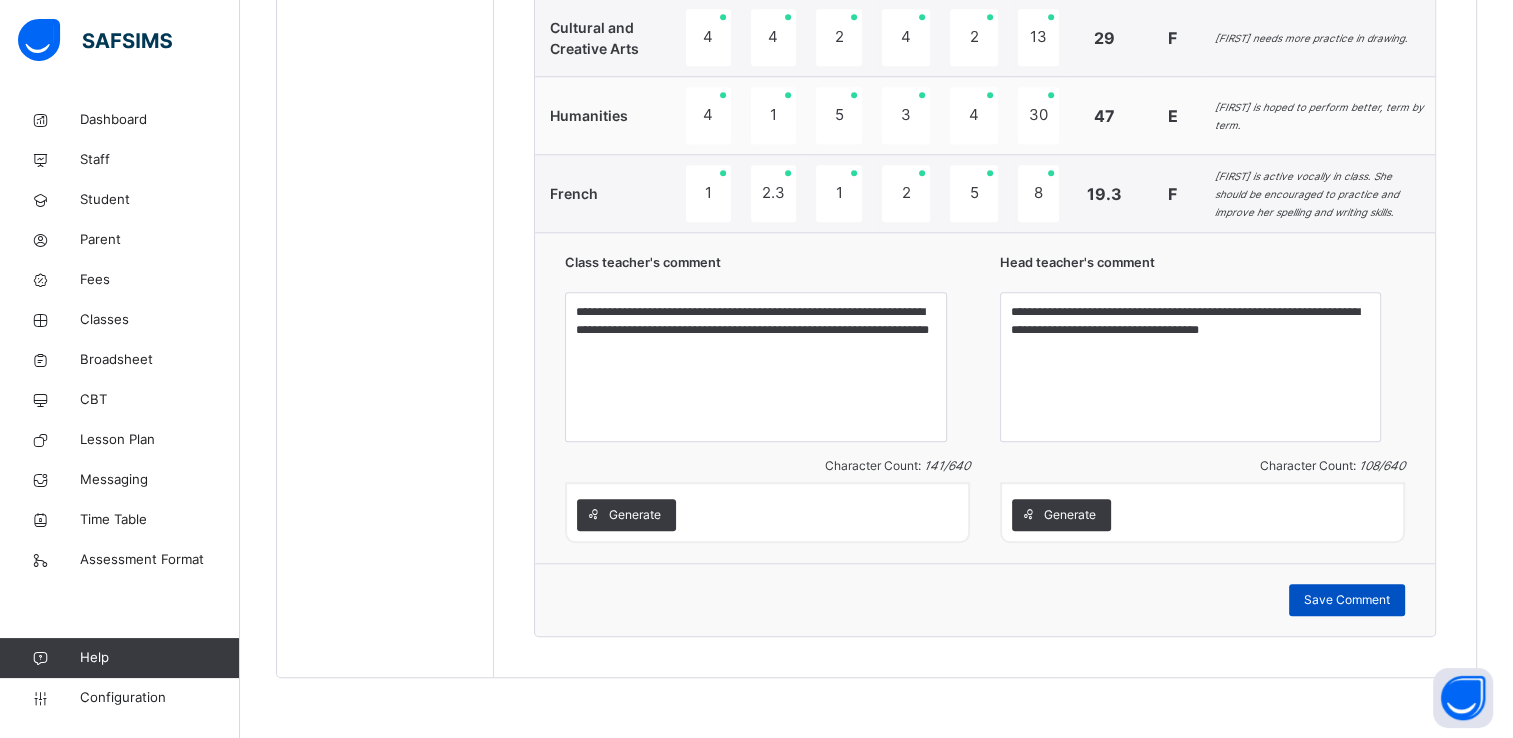 click on "Save Comment" at bounding box center (1347, 600) 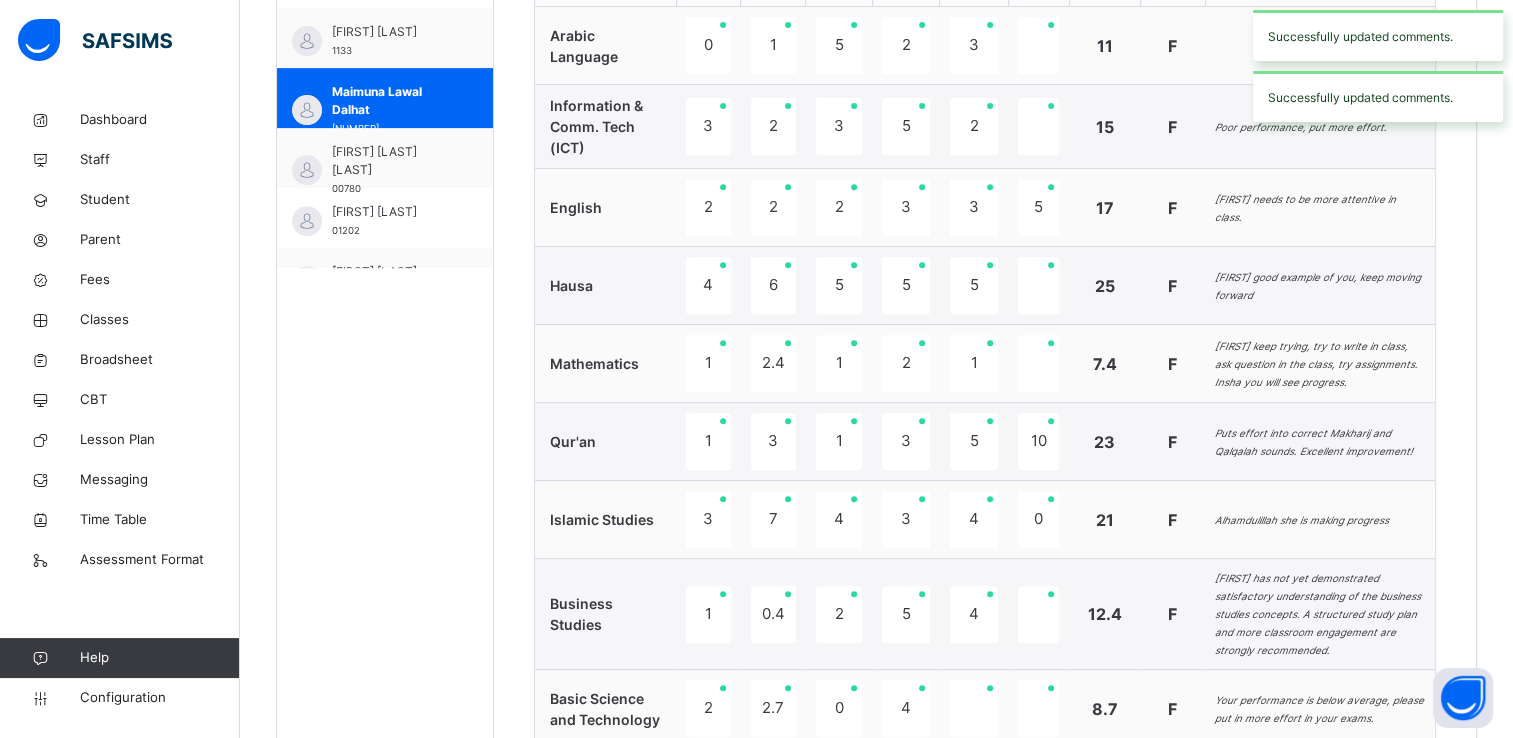 scroll, scrollTop: 828, scrollLeft: 0, axis: vertical 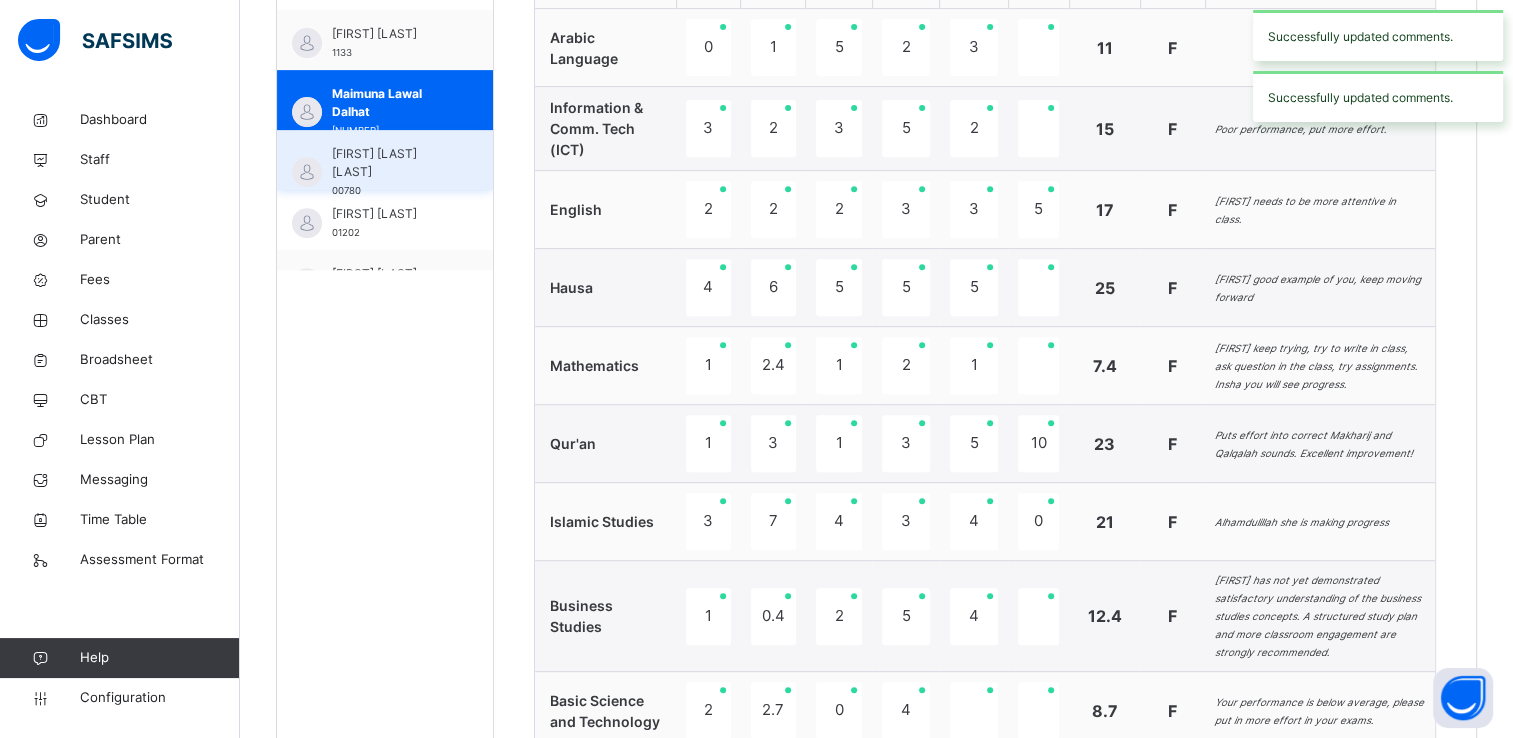 click on "Mariam Adiva Samateh" at bounding box center (390, 163) 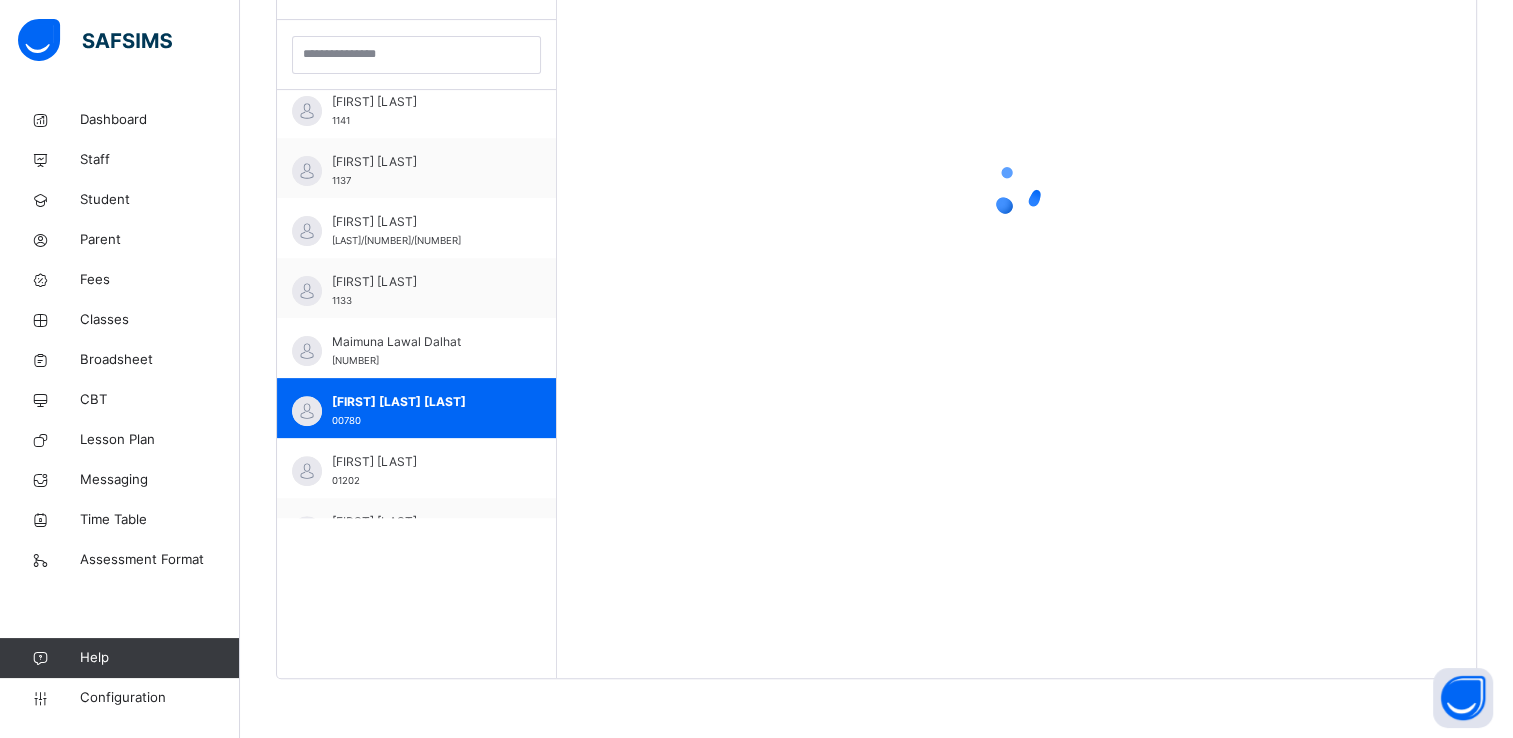scroll, scrollTop: 828, scrollLeft: 0, axis: vertical 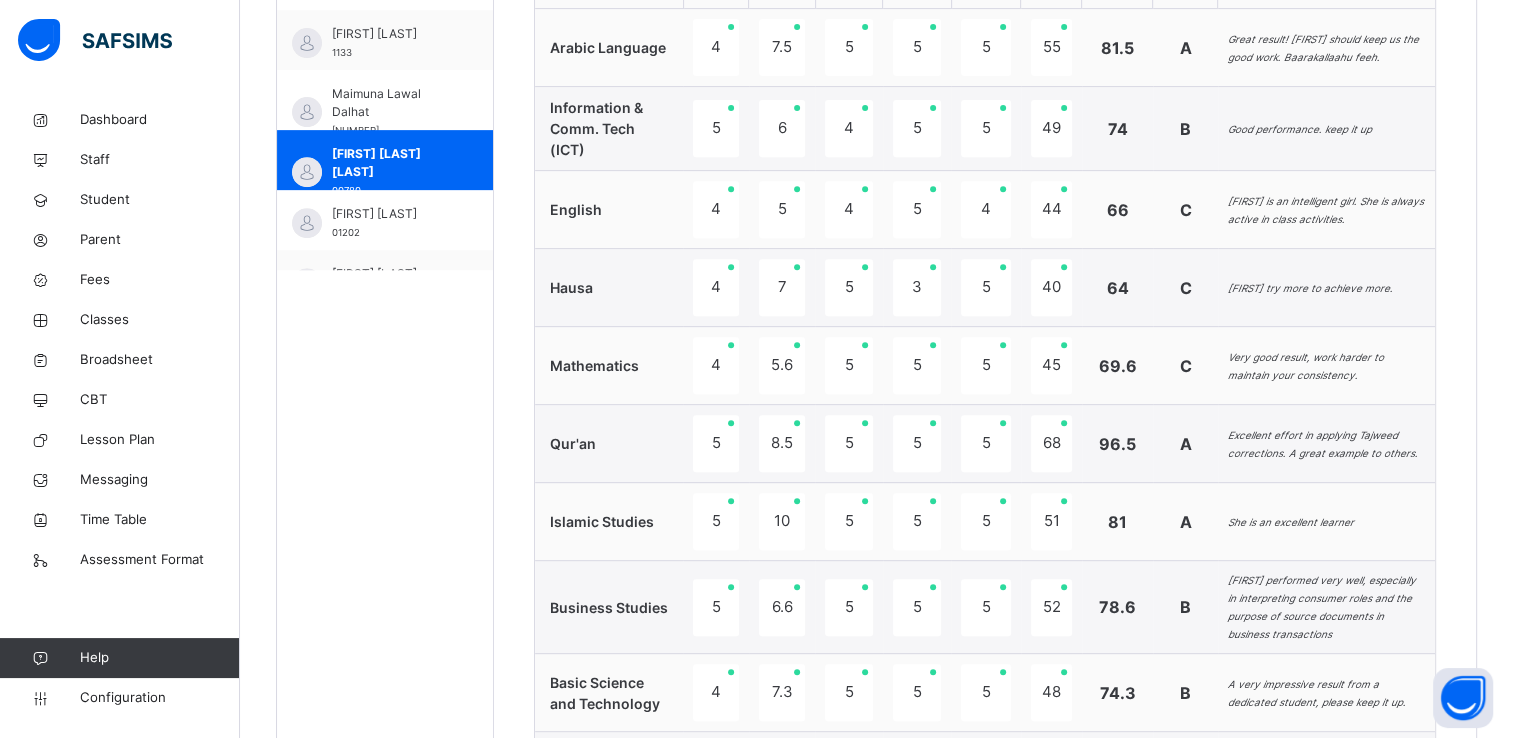 click on "C" at bounding box center (1185, 366) 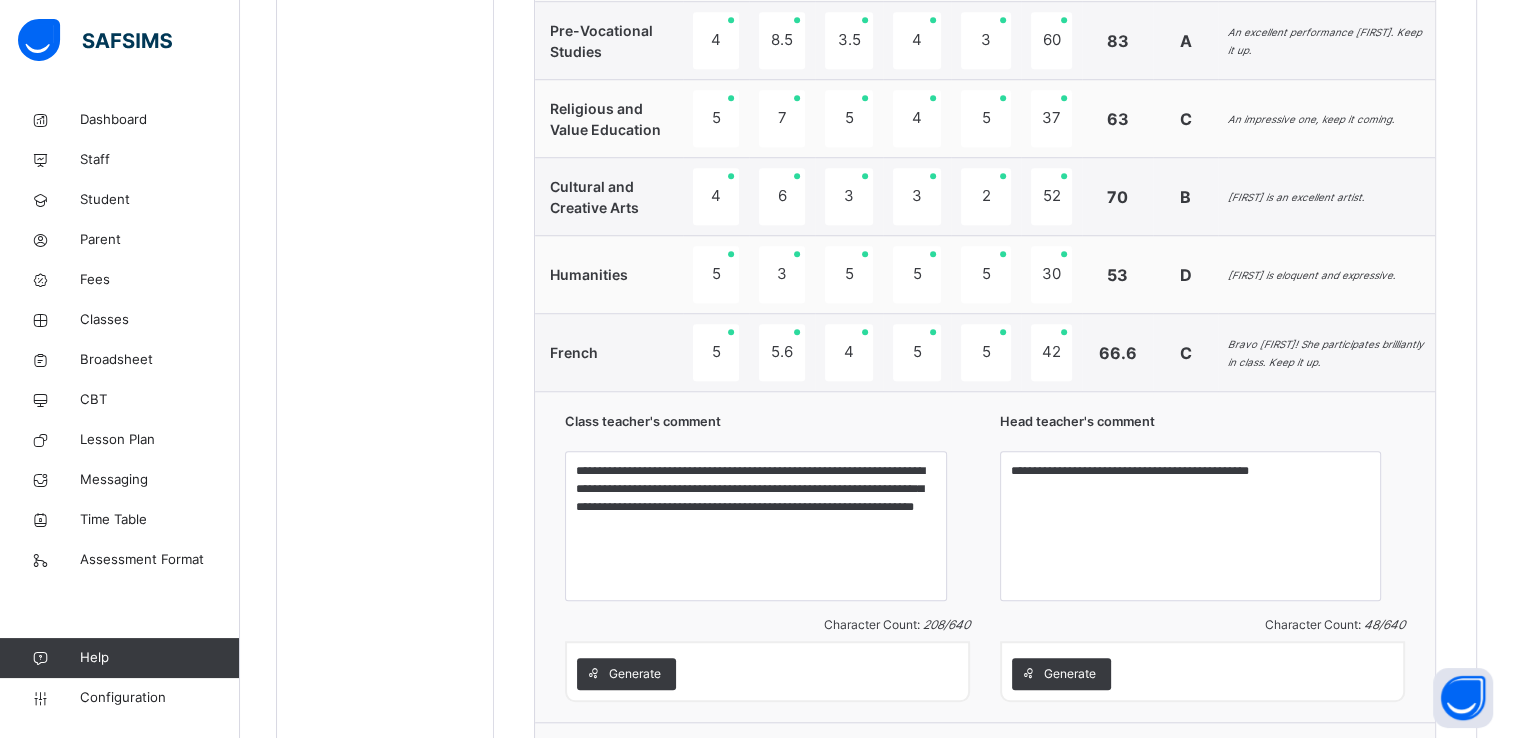 scroll, scrollTop: 1573, scrollLeft: 0, axis: vertical 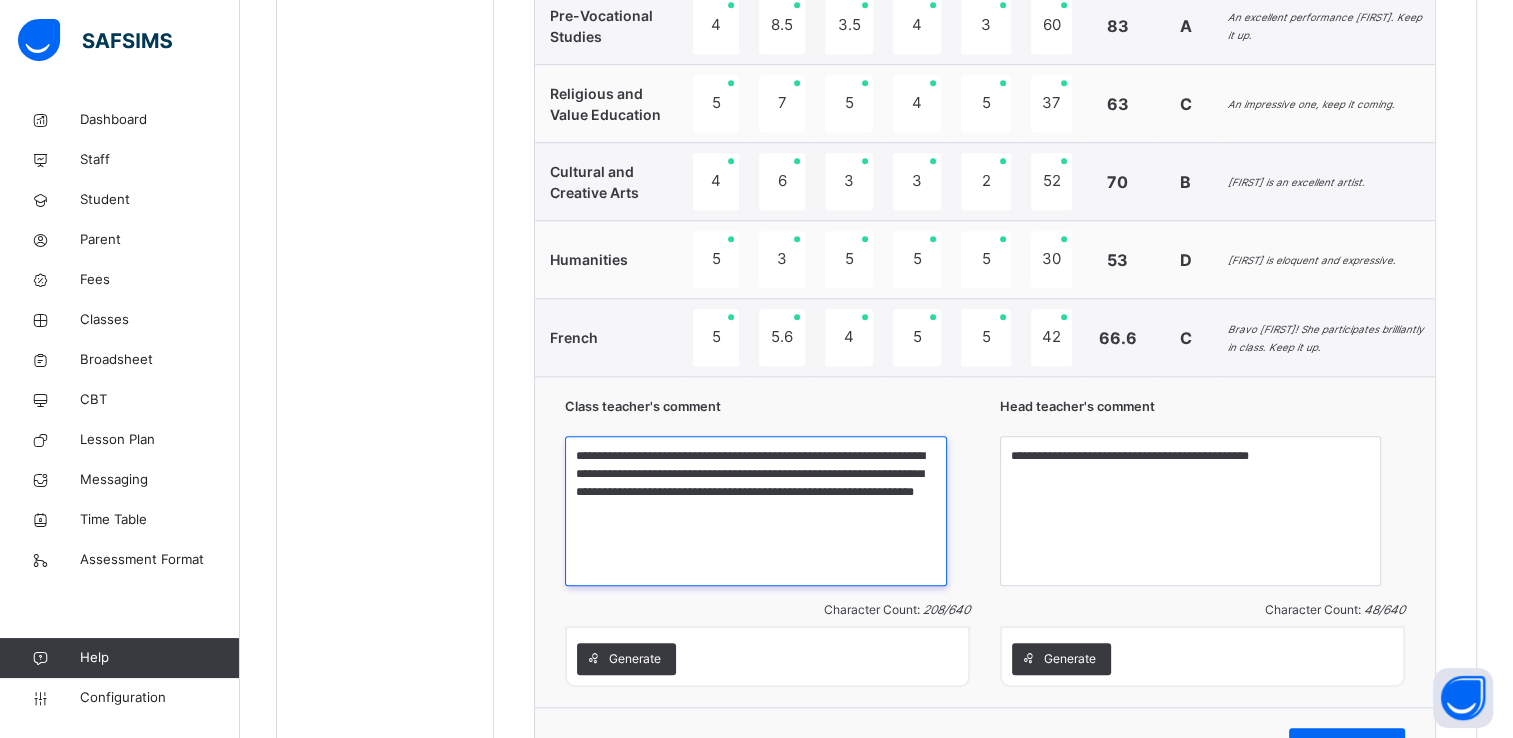 click on "**********" at bounding box center [755, 511] 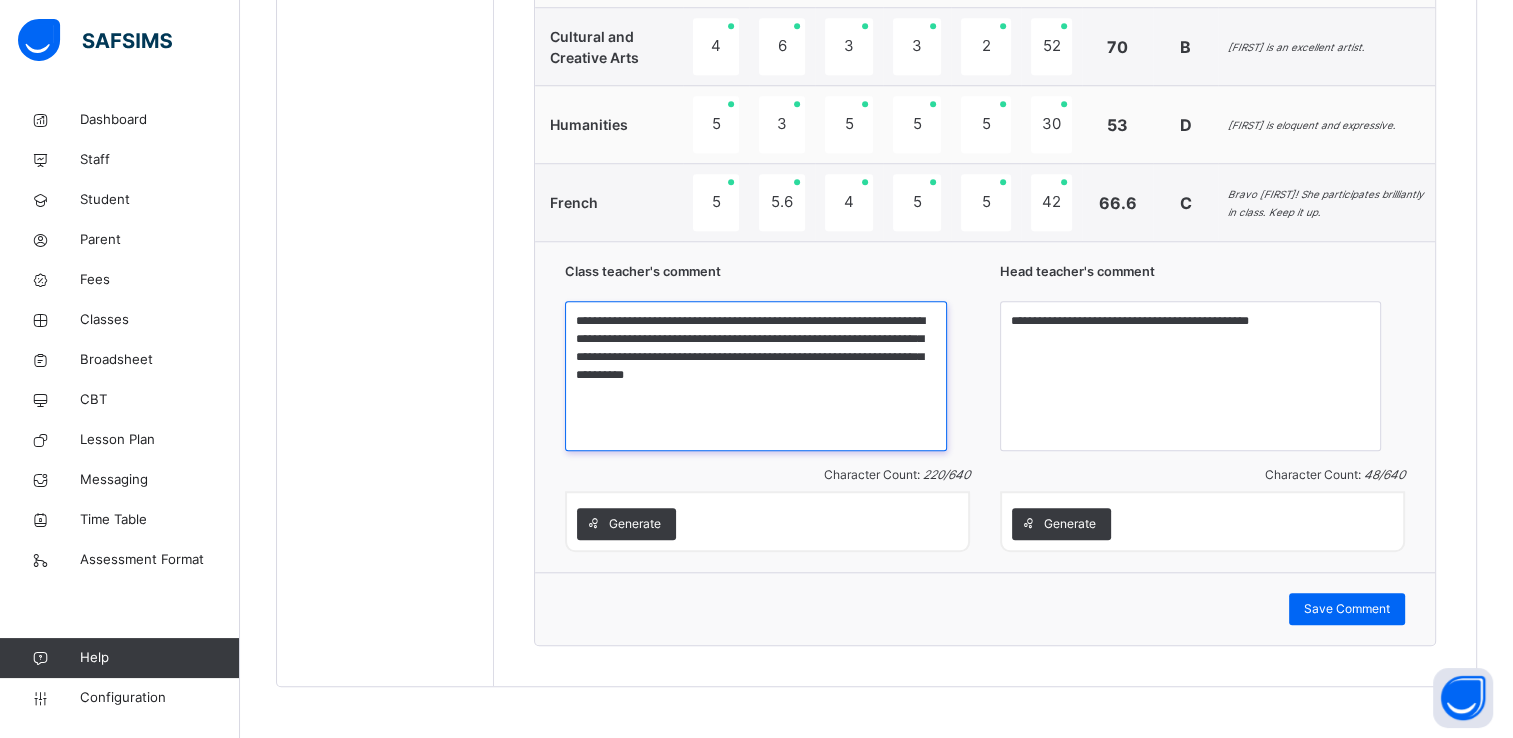 scroll, scrollTop: 1729, scrollLeft: 0, axis: vertical 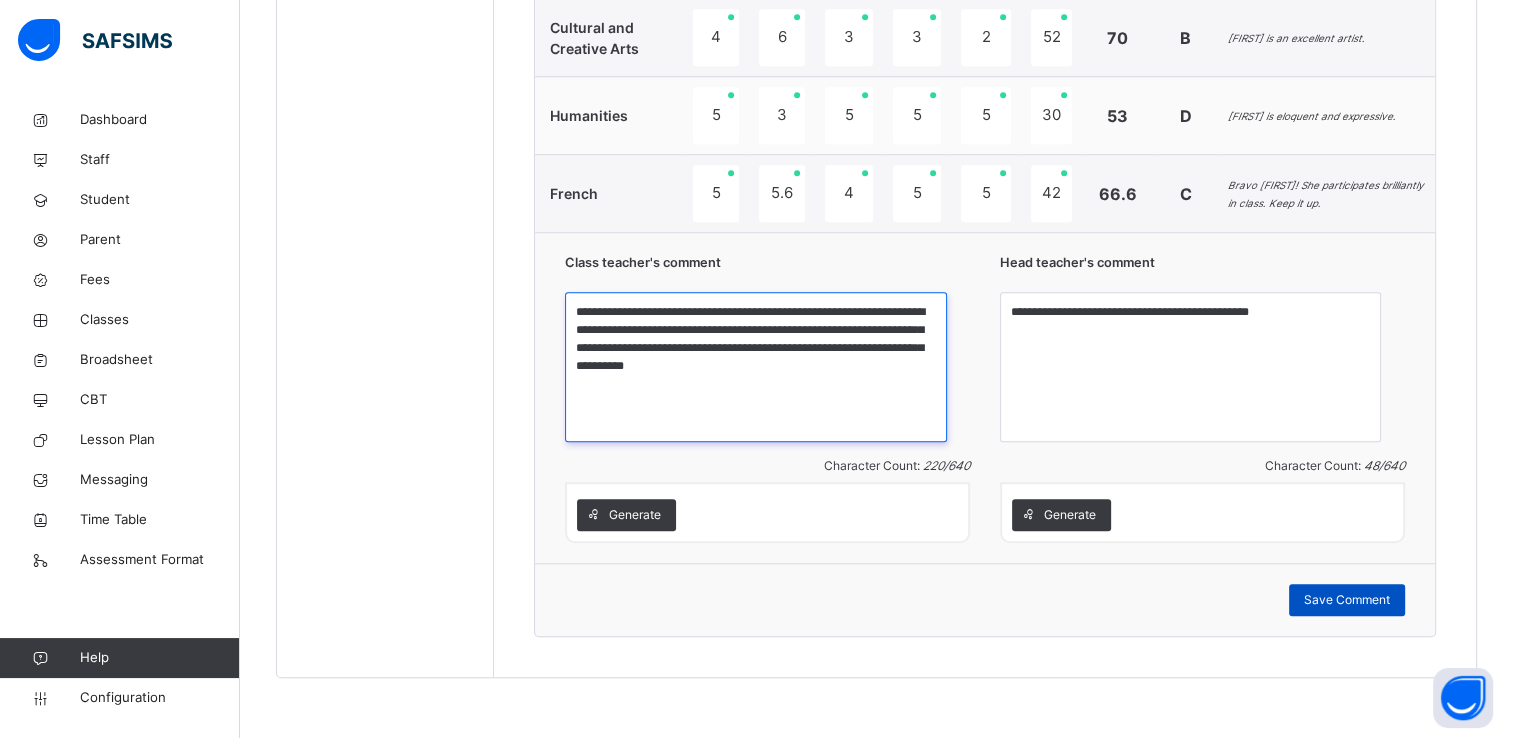 type on "**********" 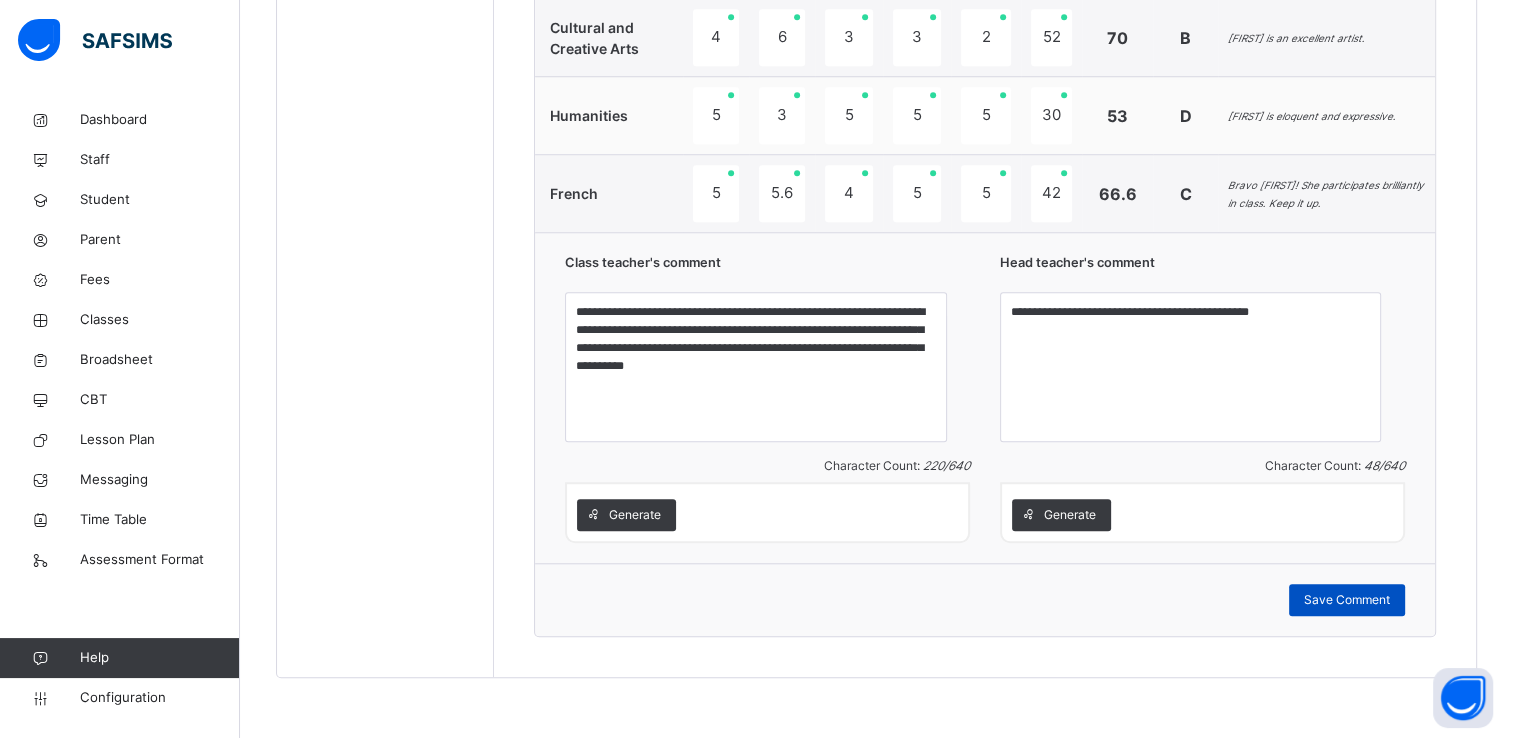 click on "Save Comment" at bounding box center [1347, 600] 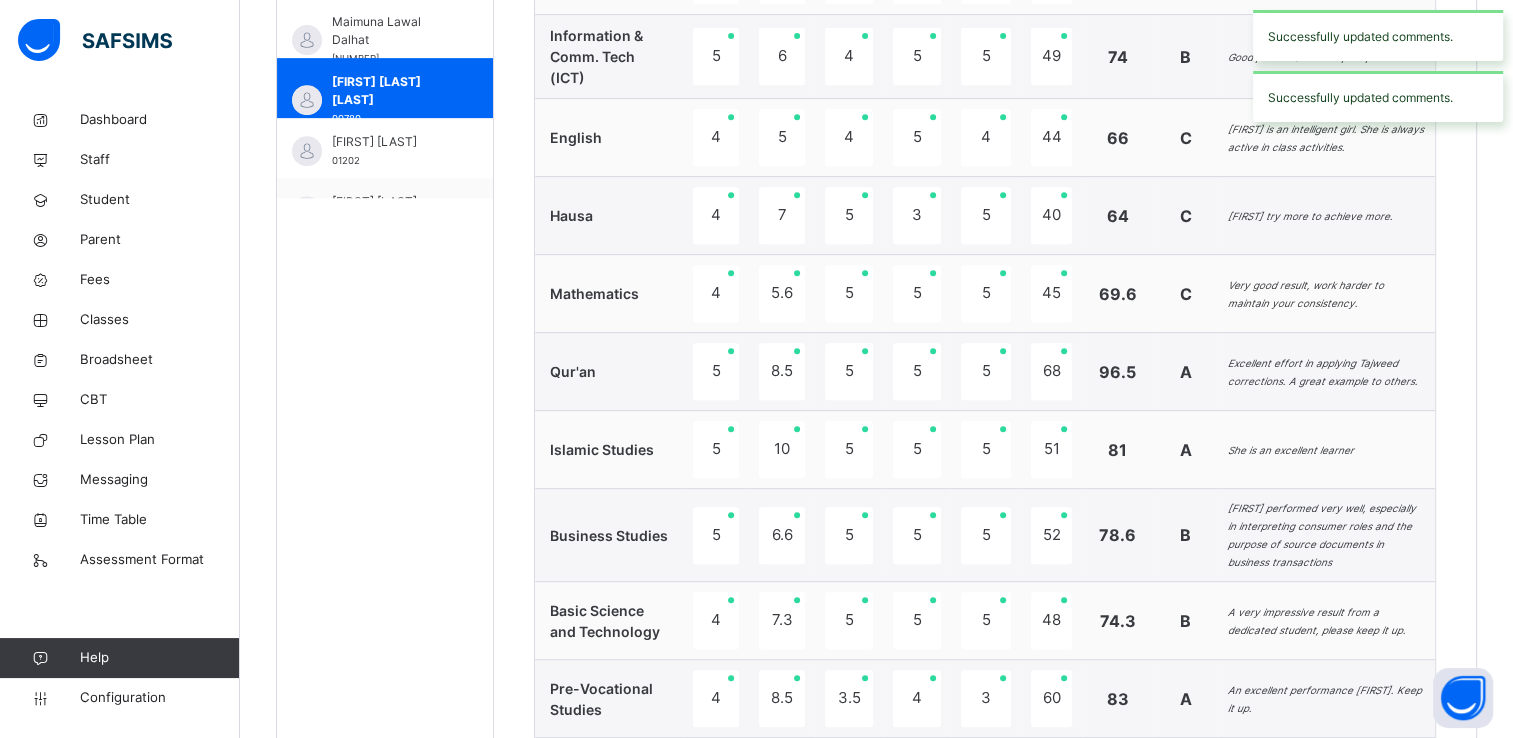 scroll, scrollTop: 757, scrollLeft: 0, axis: vertical 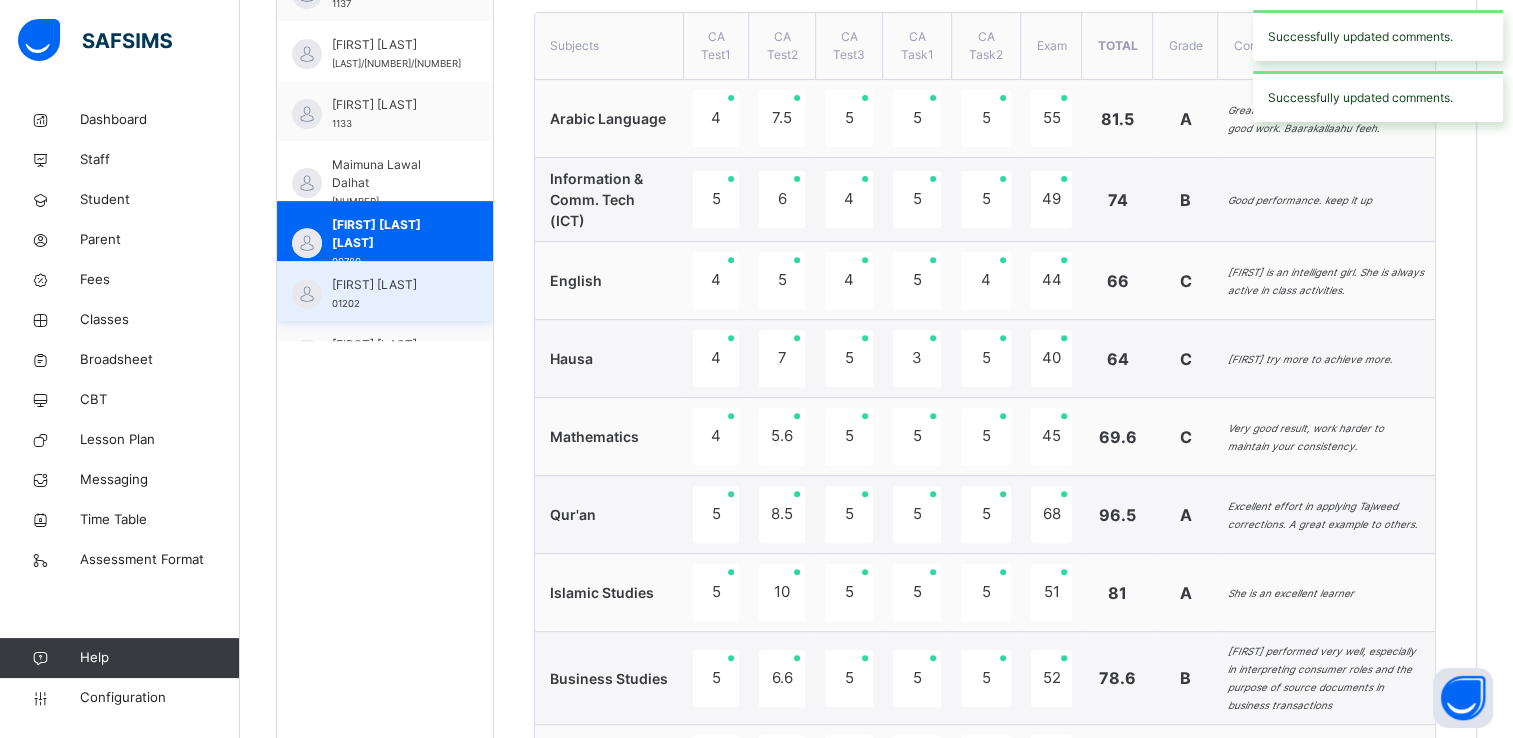 click on "Maya   Ali" at bounding box center [390, 285] 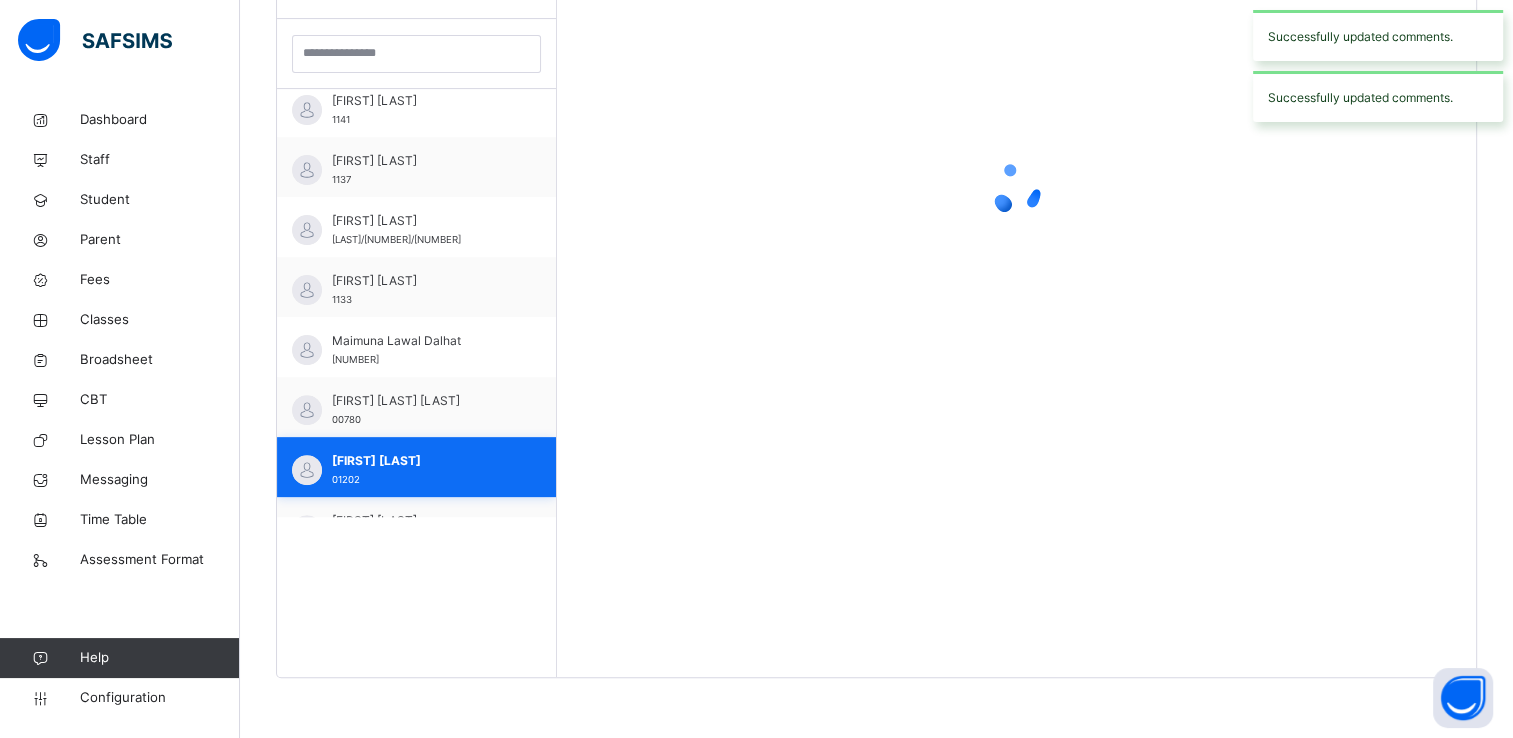 scroll, scrollTop: 580, scrollLeft: 0, axis: vertical 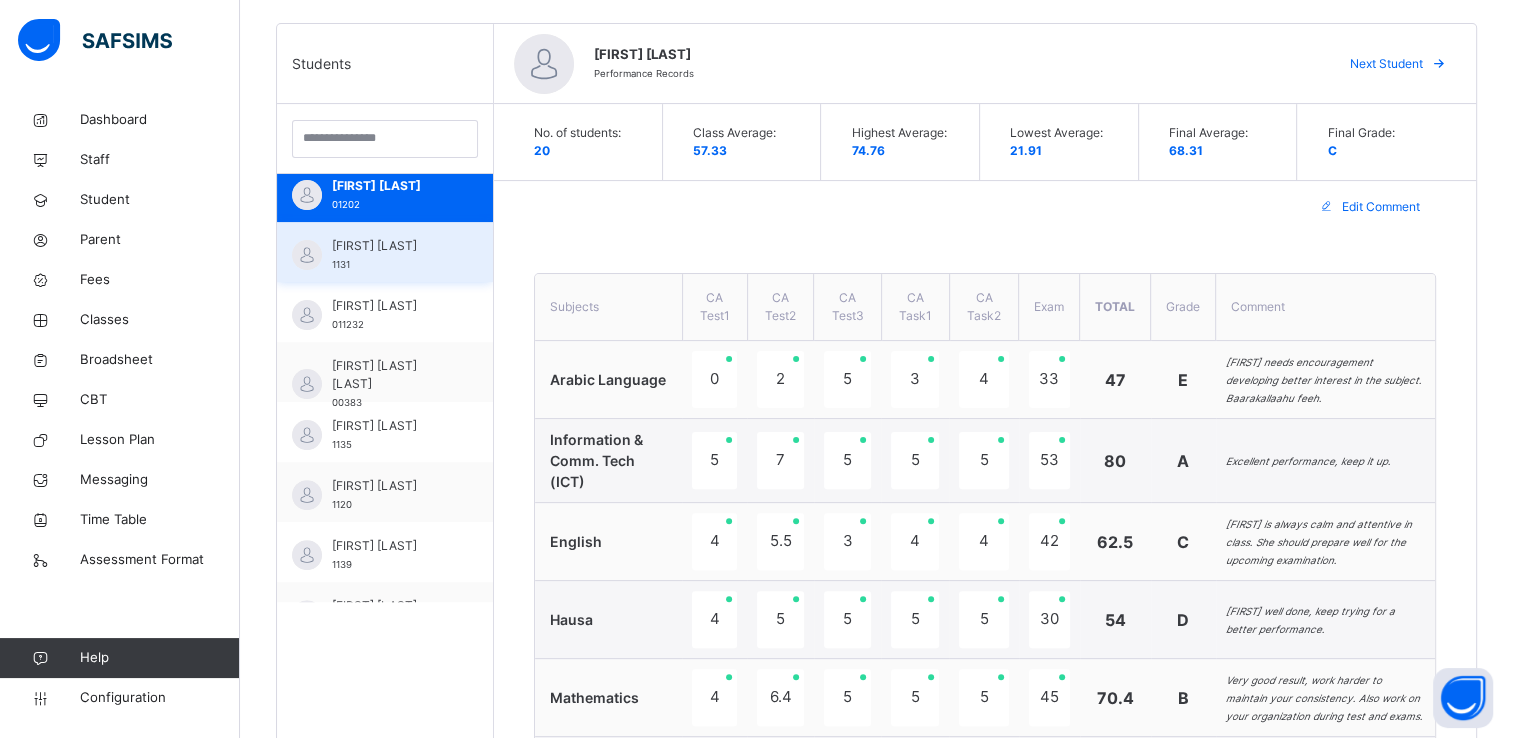 click on "Muhammad  Dikwa" at bounding box center [390, 246] 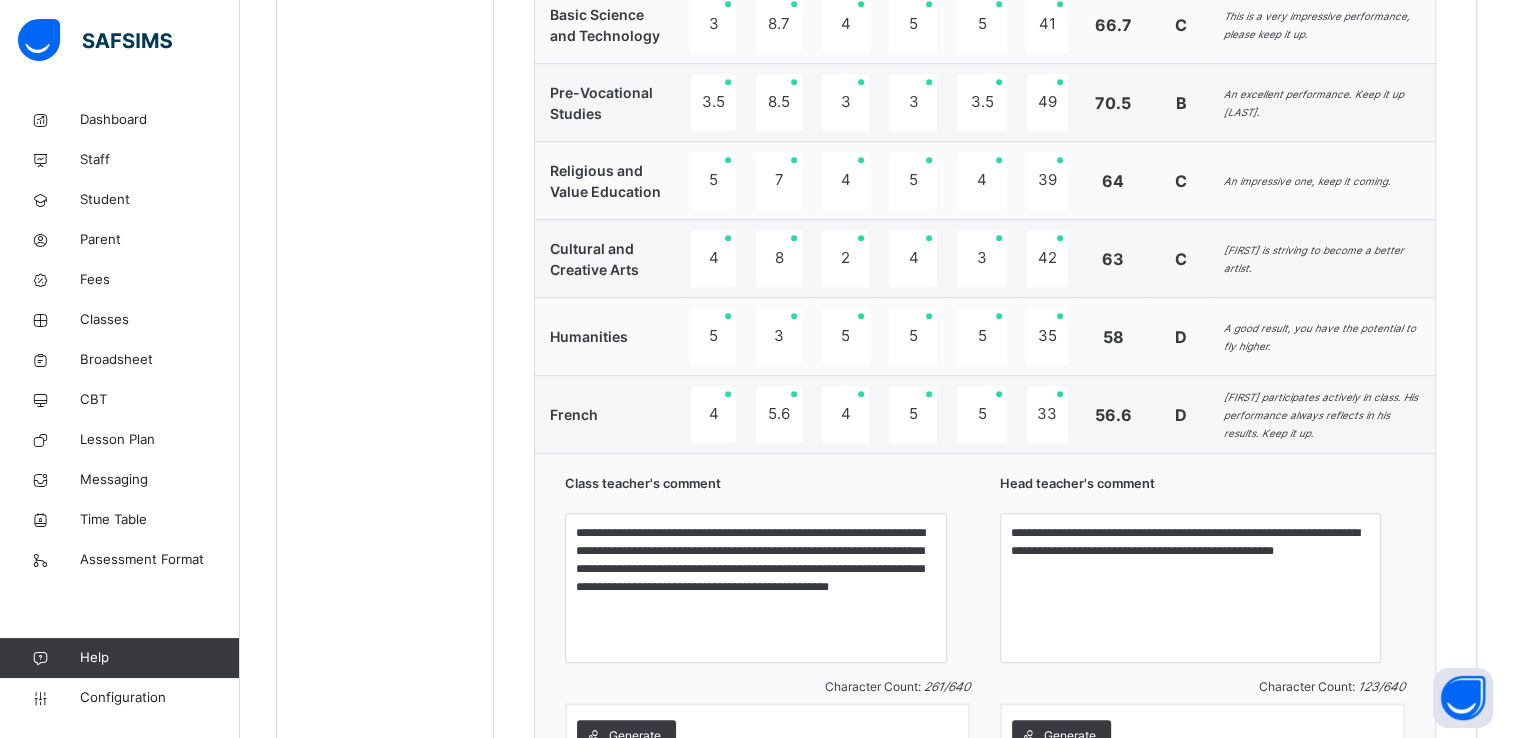 scroll, scrollTop: 1498, scrollLeft: 0, axis: vertical 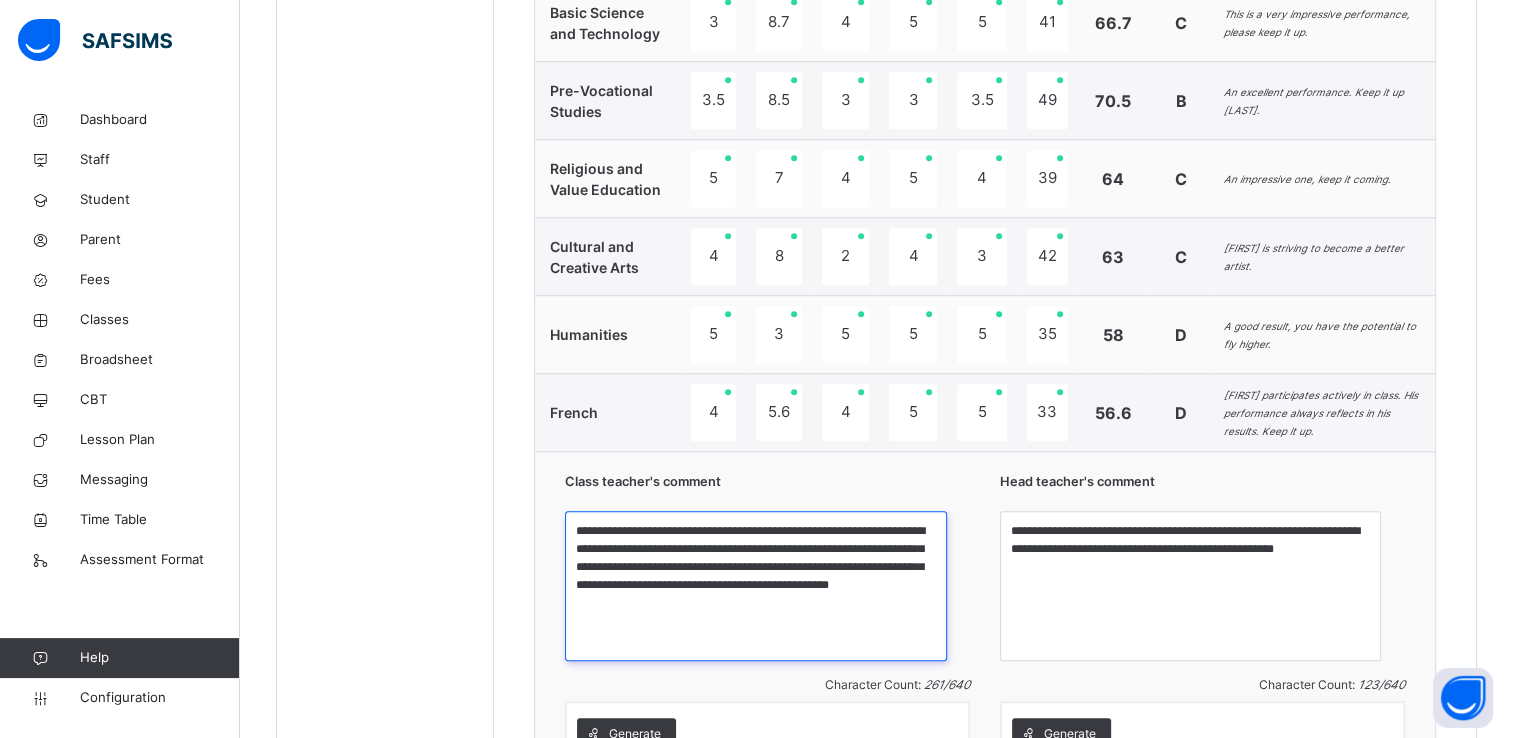 click on "**********" at bounding box center [755, 586] 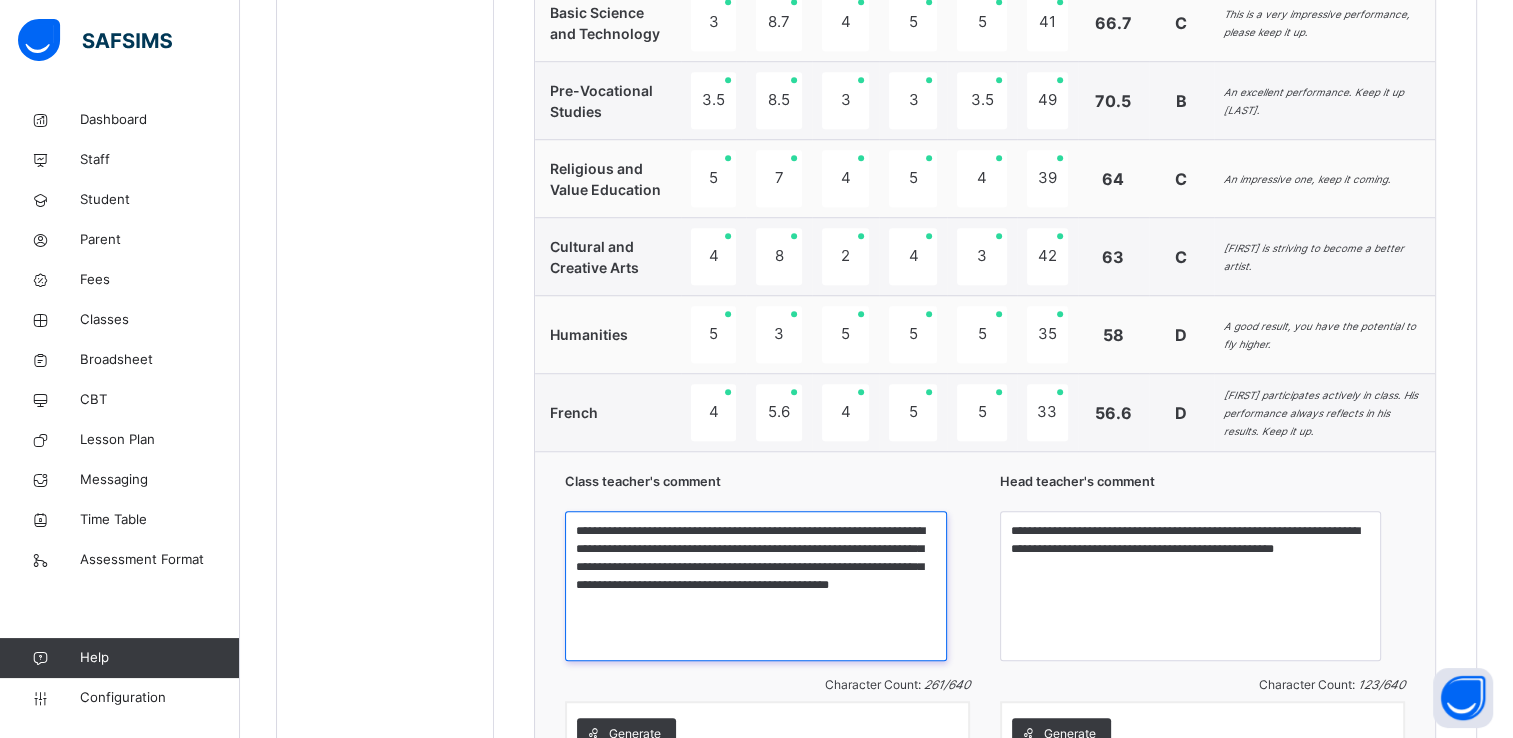 drag, startPoint x: 731, startPoint y: 594, endPoint x: 691, endPoint y: 642, distance: 62.482 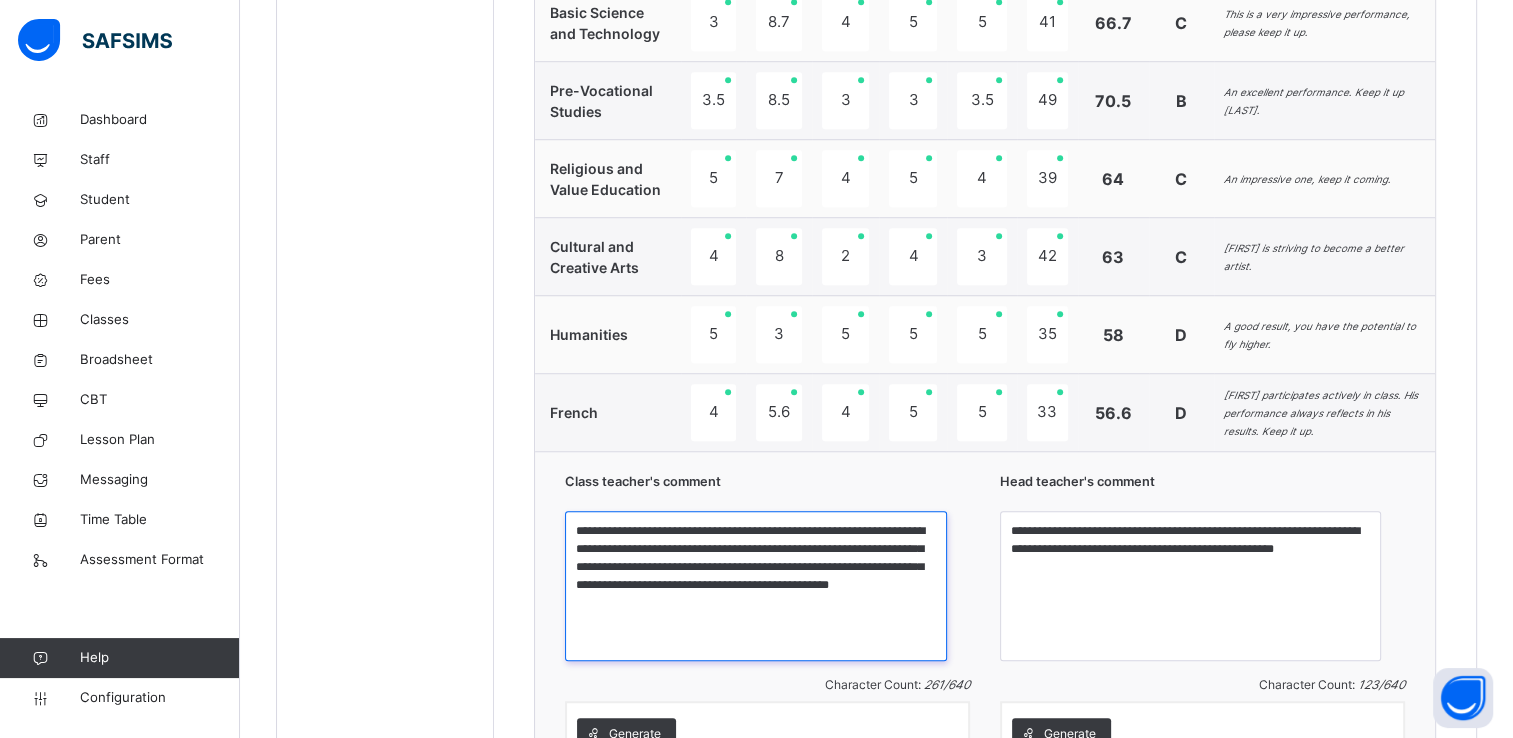 click on "**********" at bounding box center (755, 586) 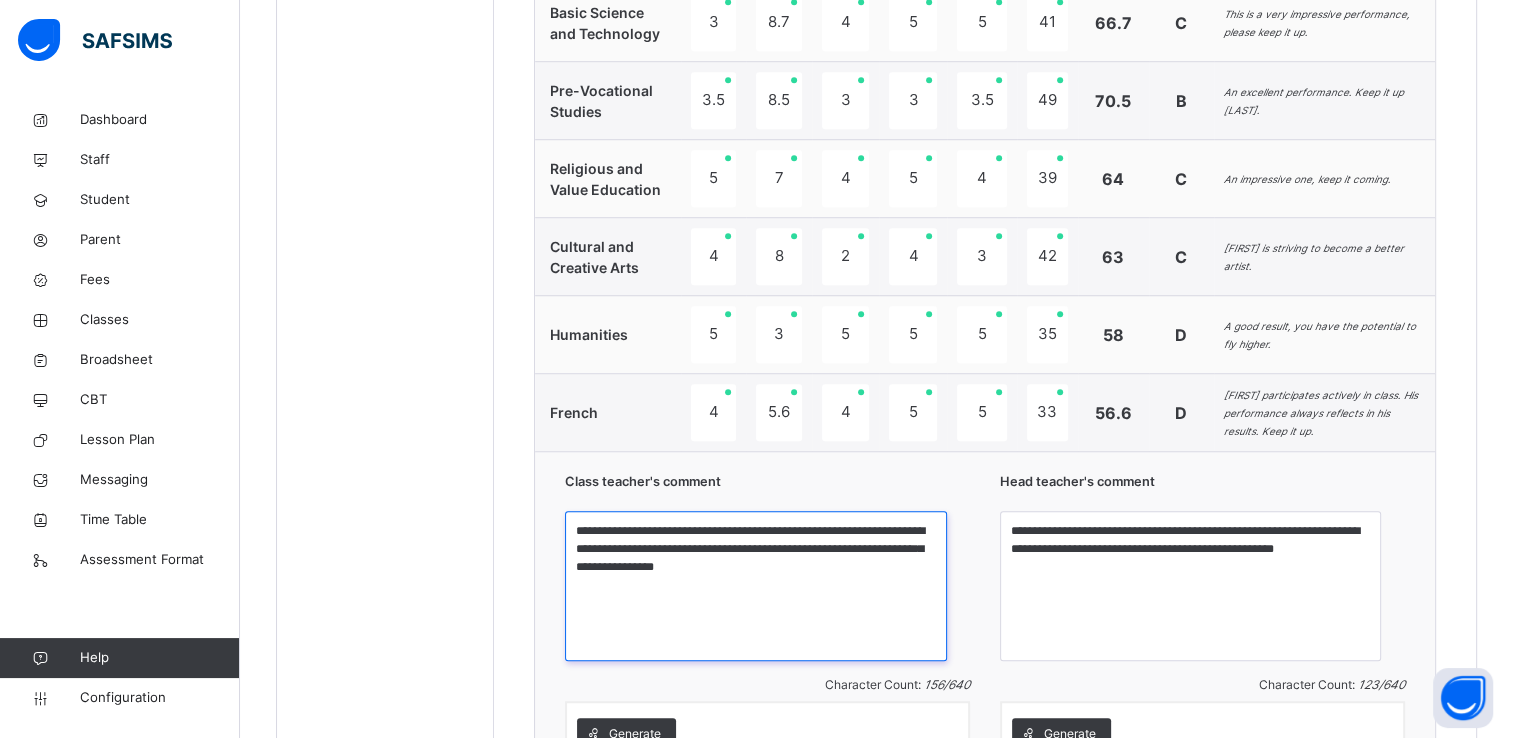 drag, startPoint x: 822, startPoint y: 576, endPoint x: 841, endPoint y: 582, distance: 19.924858 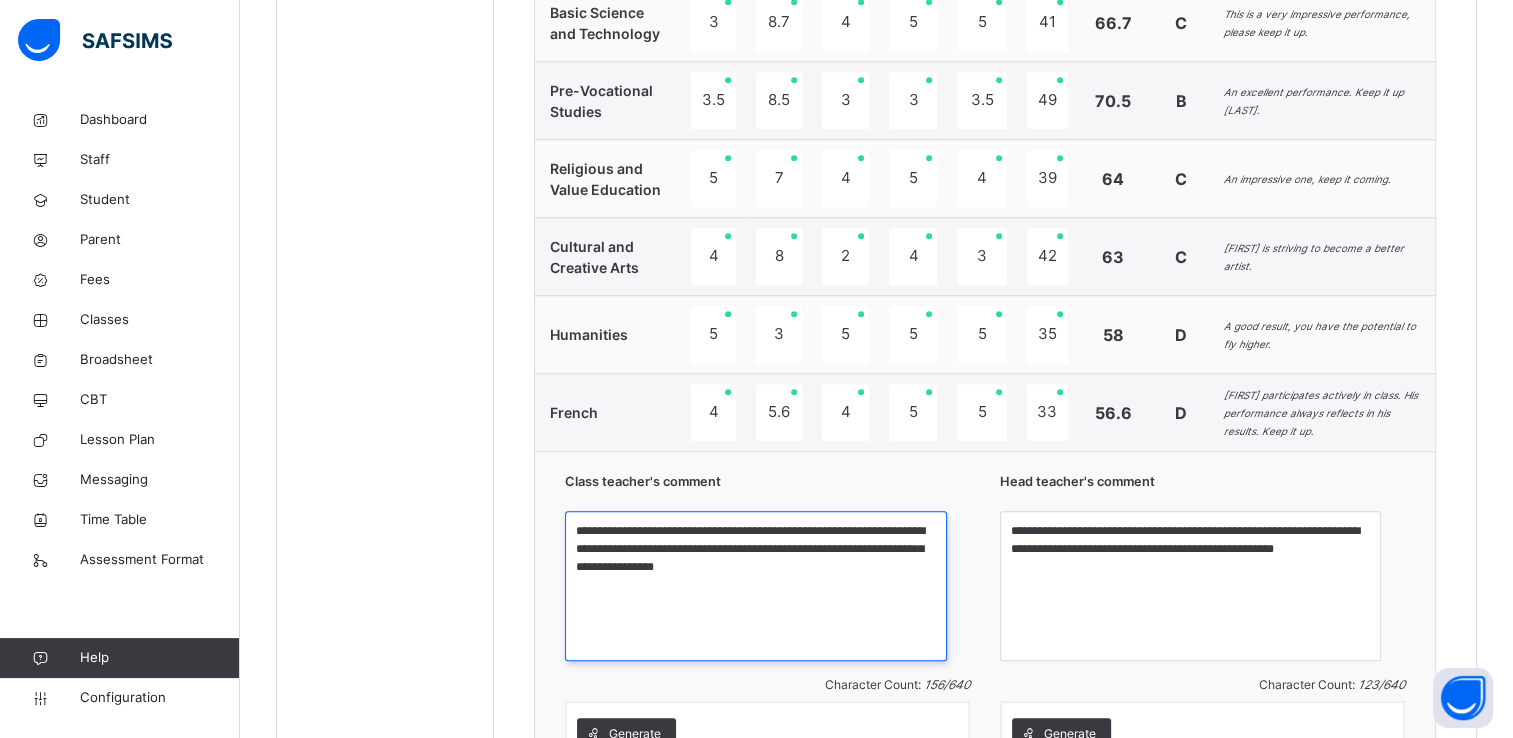 click on "**********" at bounding box center (755, 586) 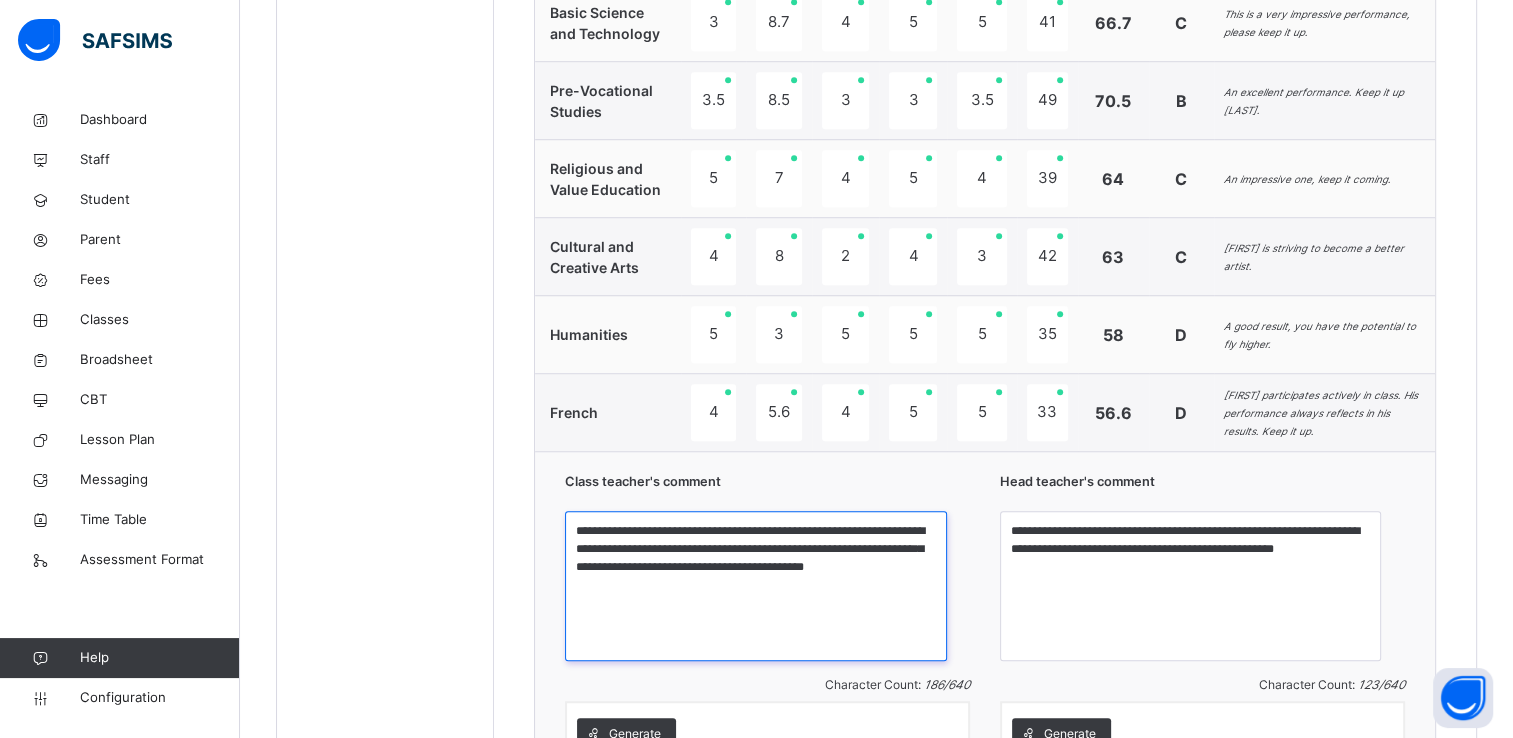 drag, startPoint x: 821, startPoint y: 596, endPoint x: 685, endPoint y: 598, distance: 136.01471 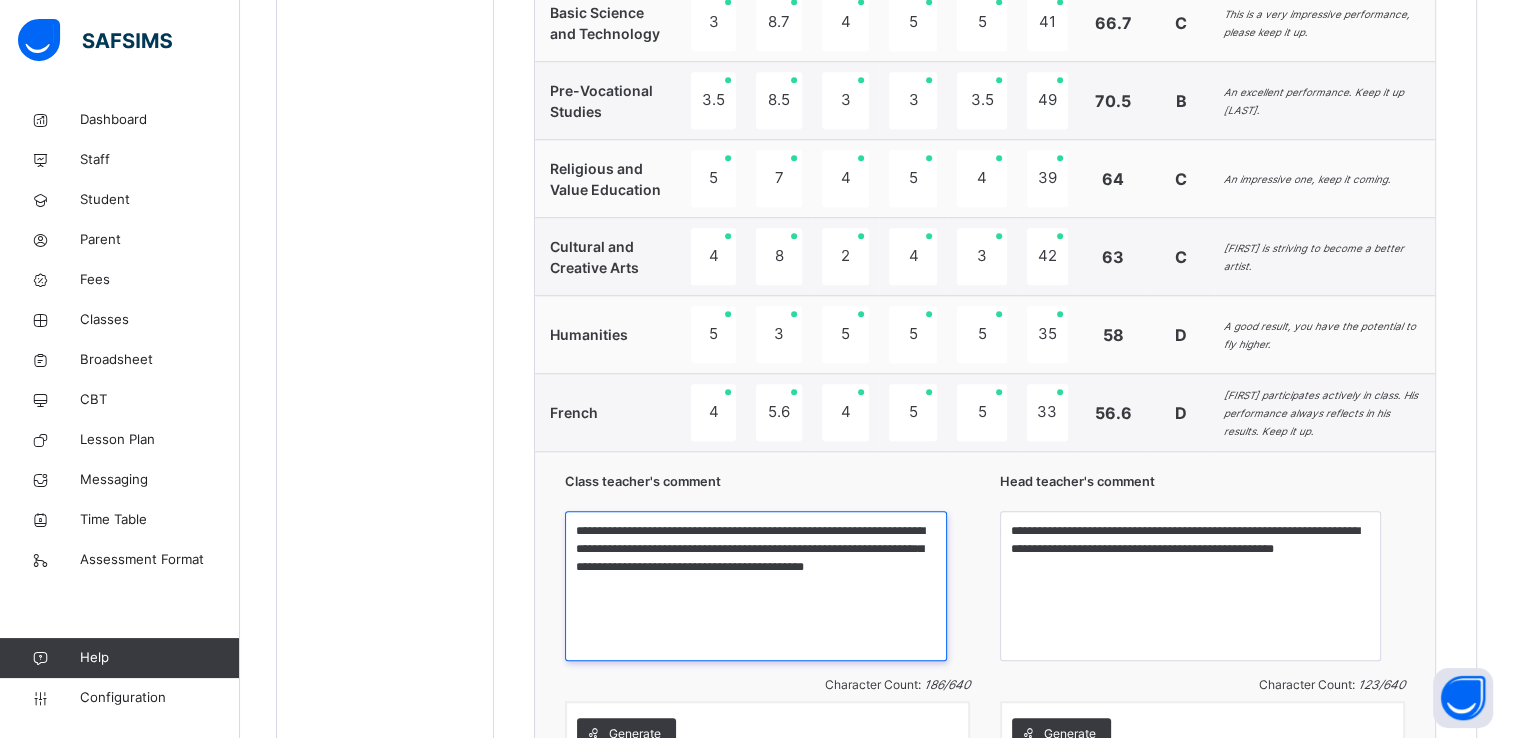 click on "**********" at bounding box center (755, 586) 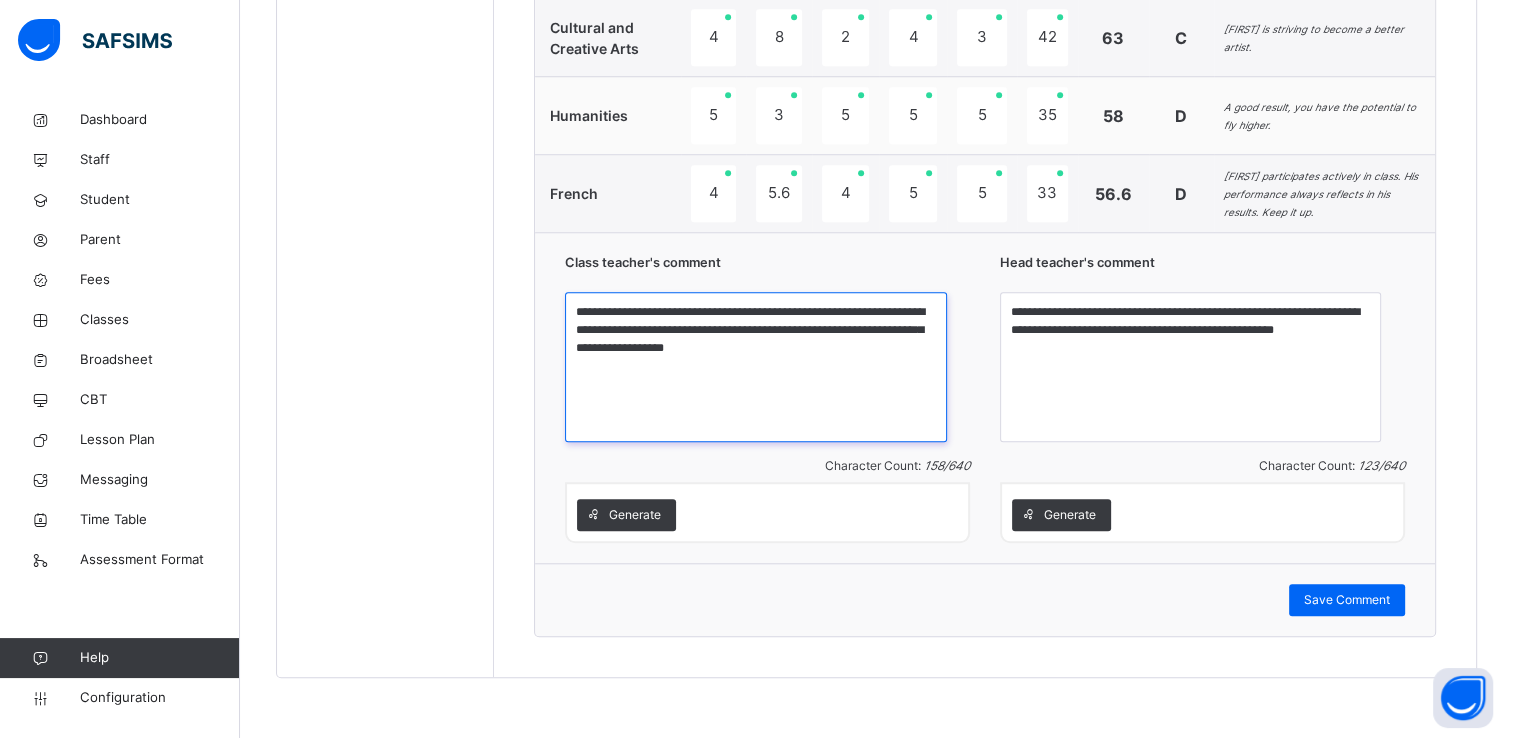 scroll, scrollTop: 1734, scrollLeft: 0, axis: vertical 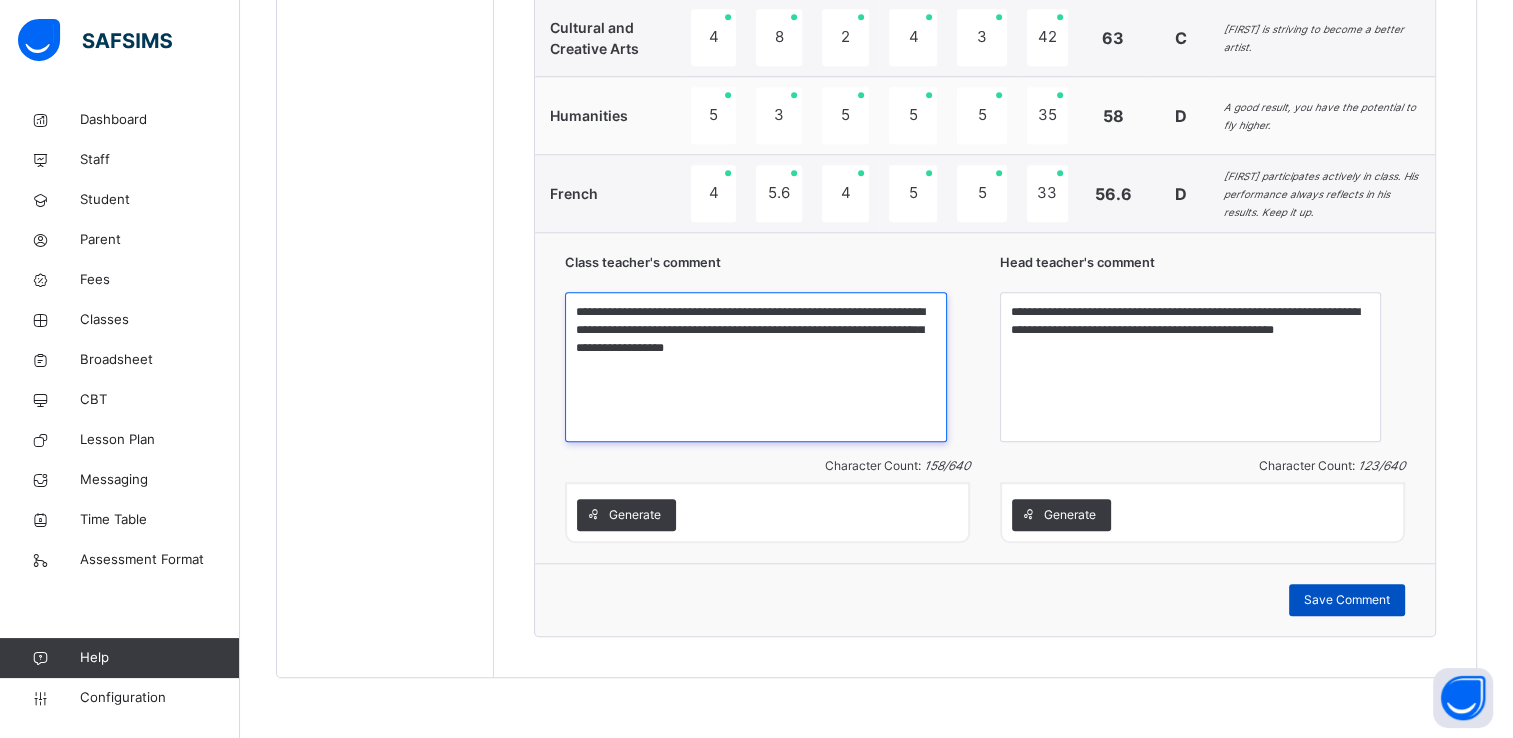 type on "**********" 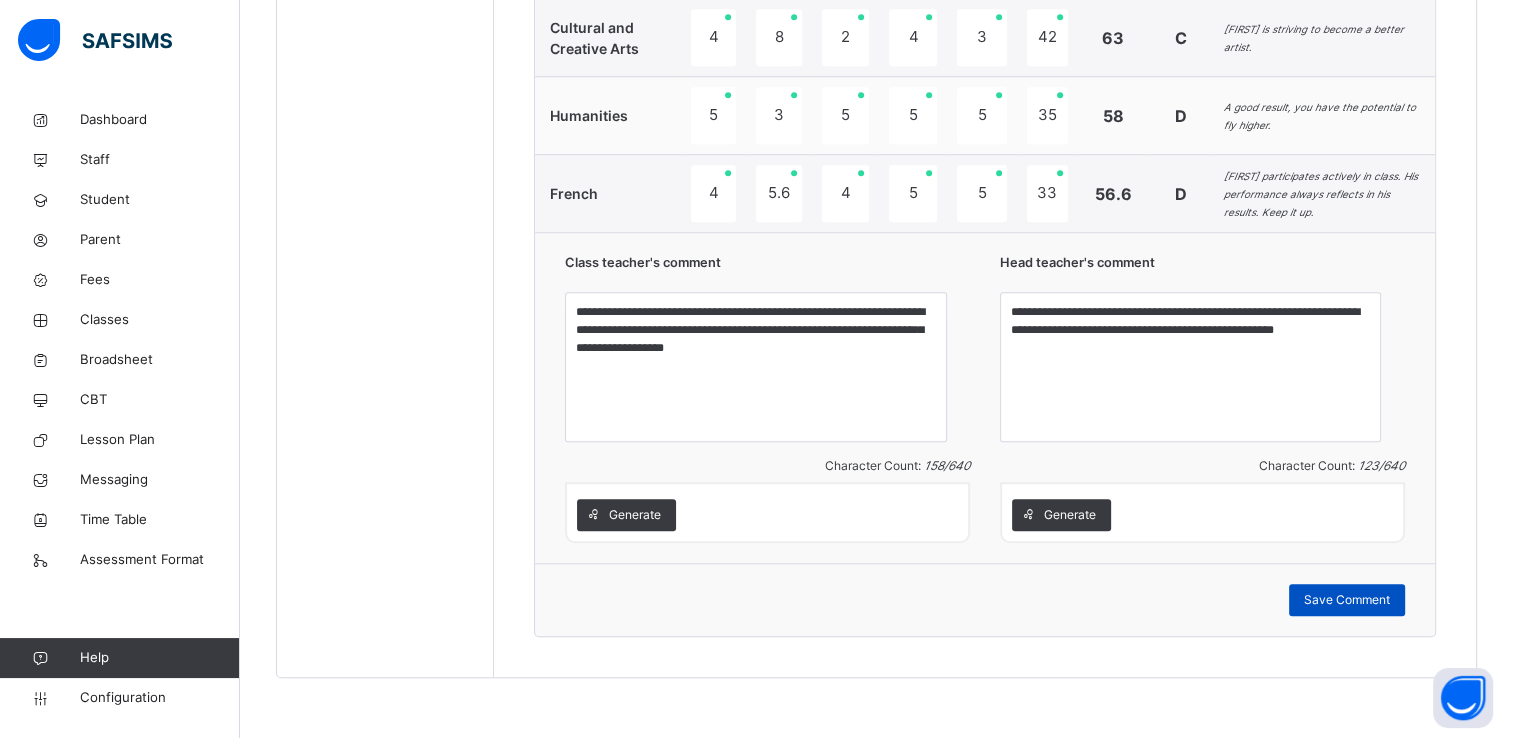 click on "Save Comment" at bounding box center (1347, 600) 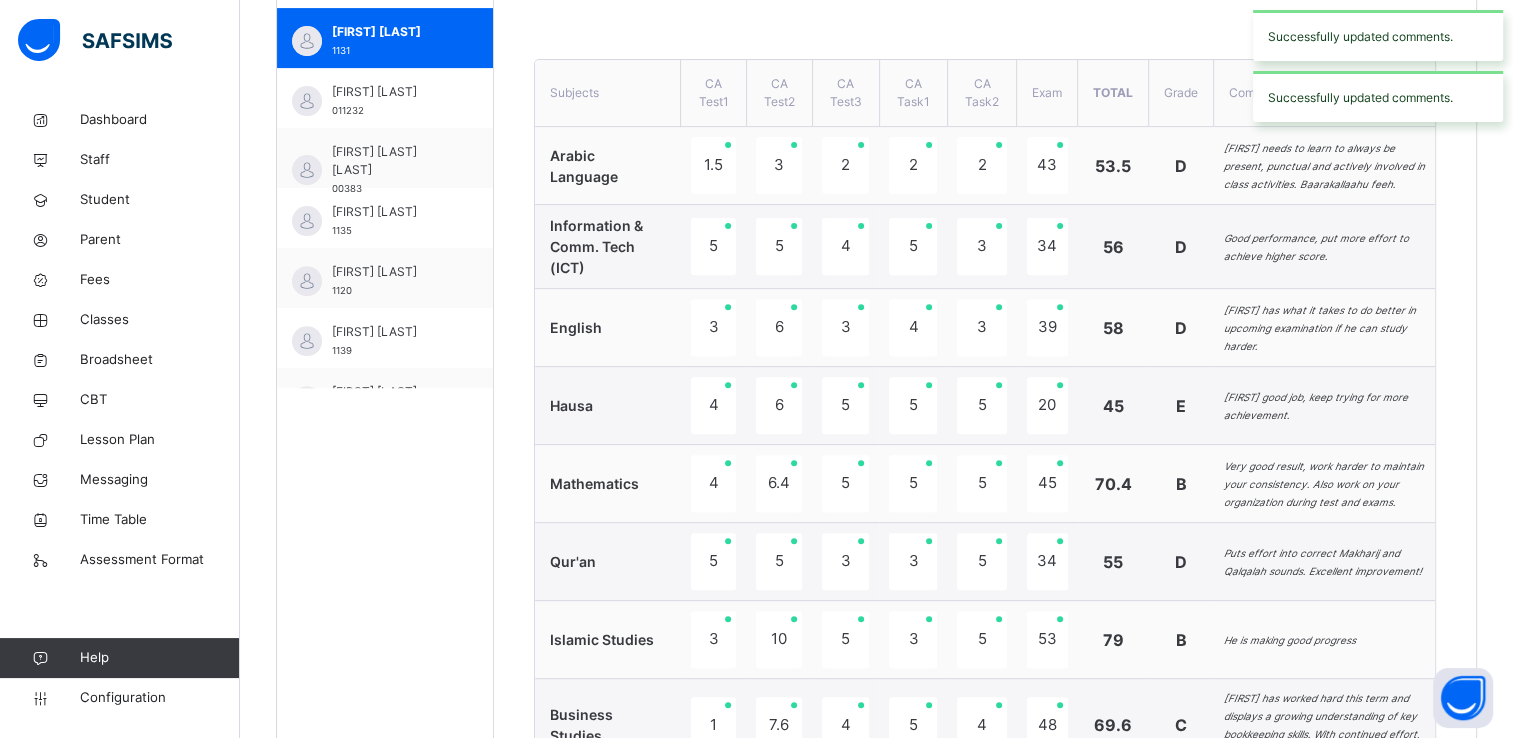 scroll, scrollTop: 706, scrollLeft: 0, axis: vertical 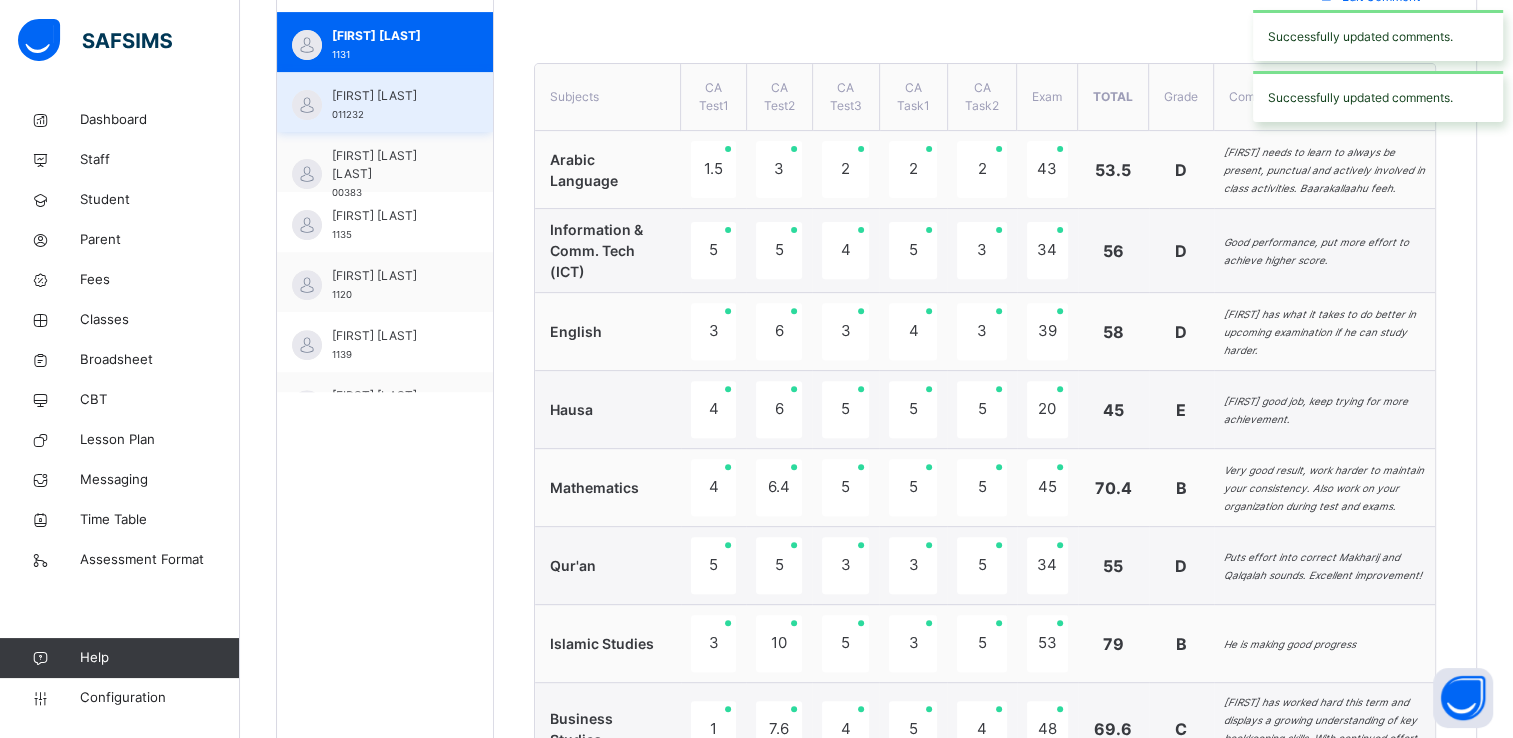 click on "Muhammed   Rufa'u" at bounding box center [390, 96] 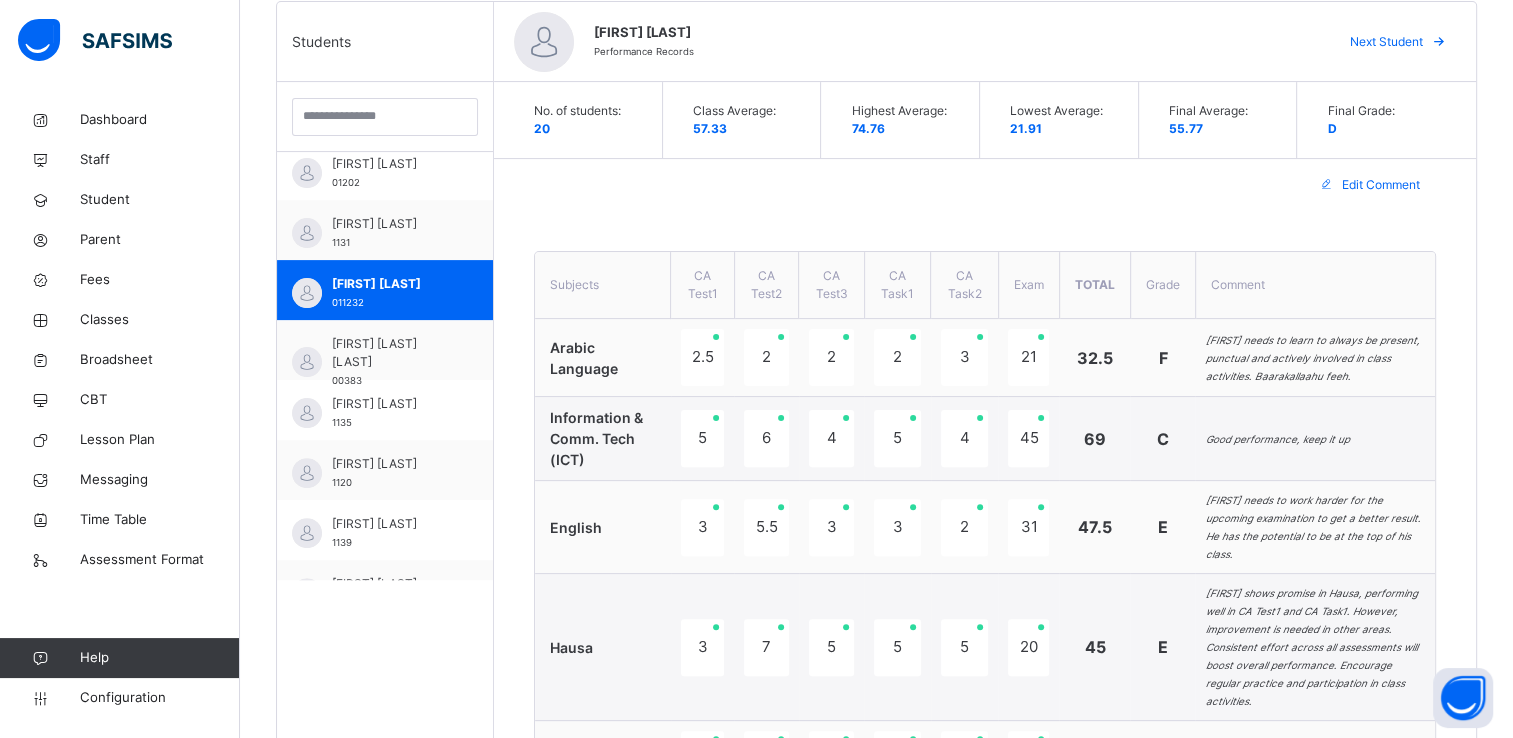 scroll, scrollTop: 516, scrollLeft: 0, axis: vertical 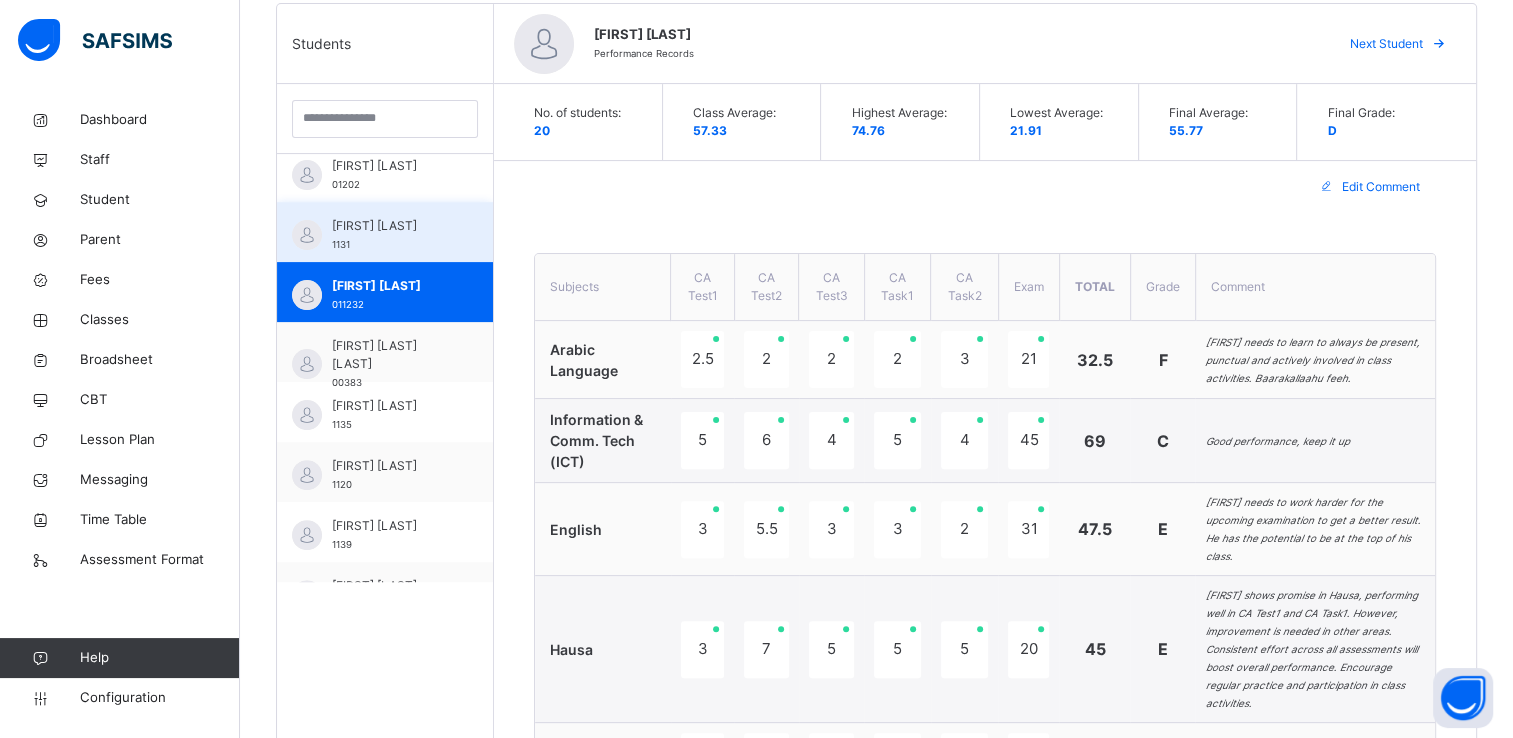 click on "Muhammad  Dikwa" at bounding box center (390, 226) 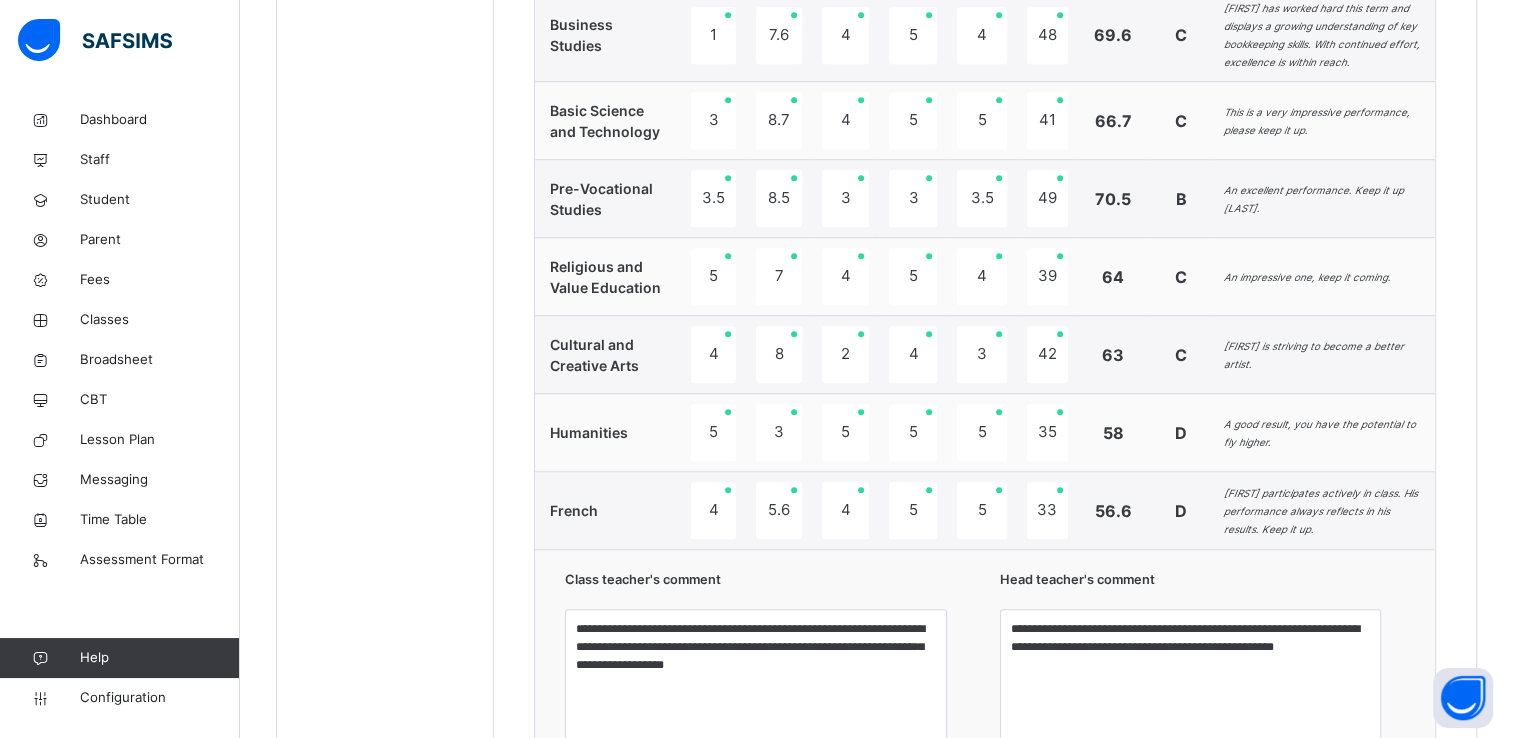 scroll, scrollTop: 1765, scrollLeft: 0, axis: vertical 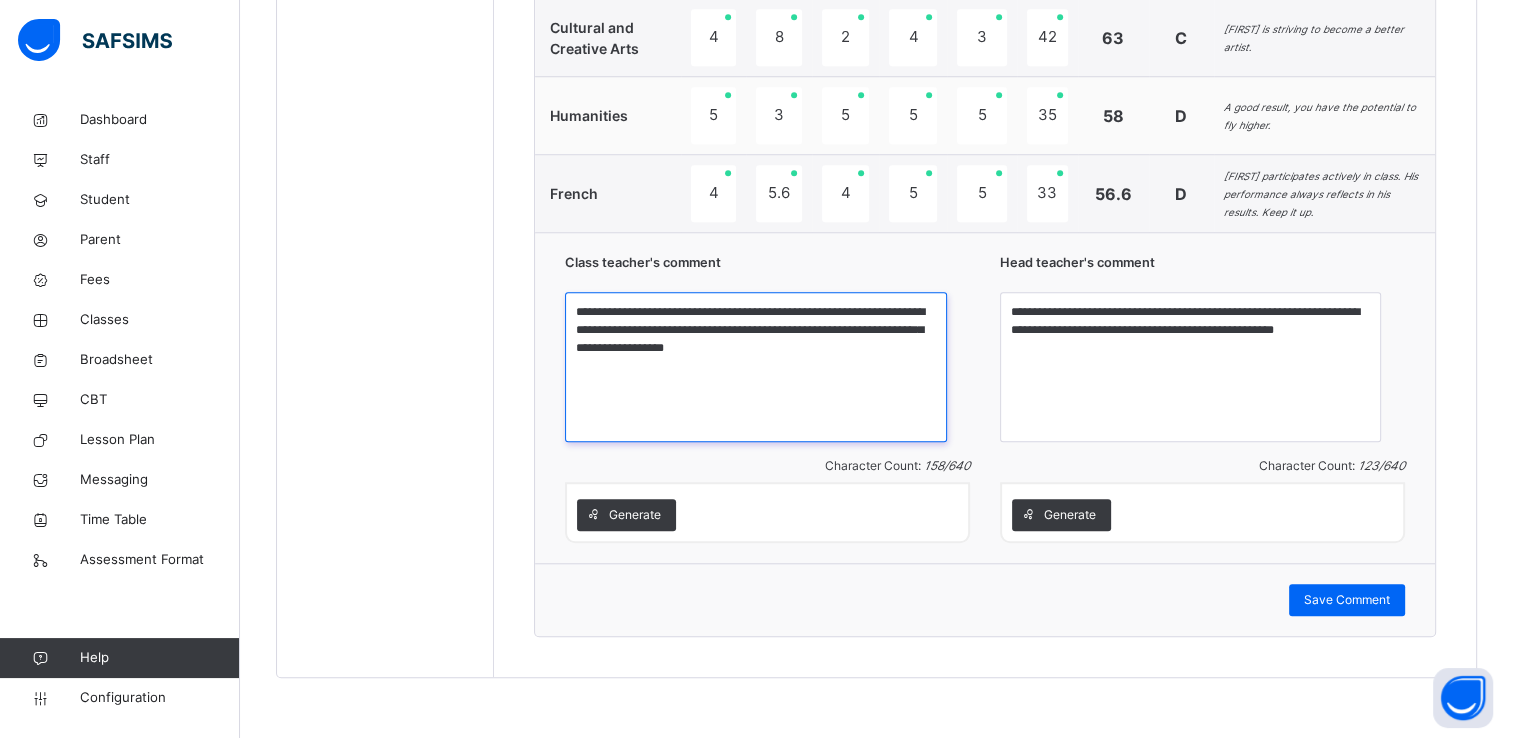 drag, startPoint x: 637, startPoint y: 311, endPoint x: 884, endPoint y: 370, distance: 253.9488 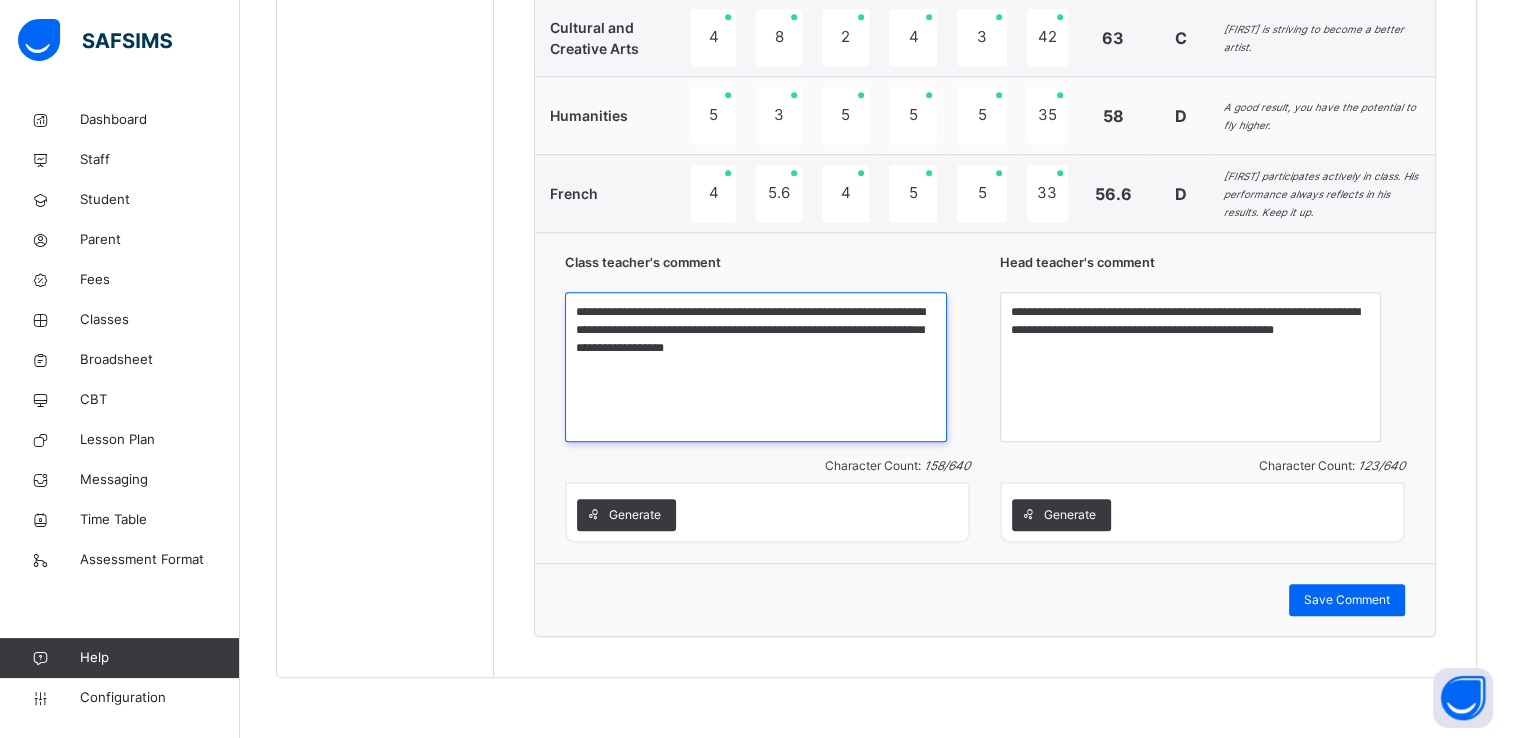 click on "**********" at bounding box center [755, 367] 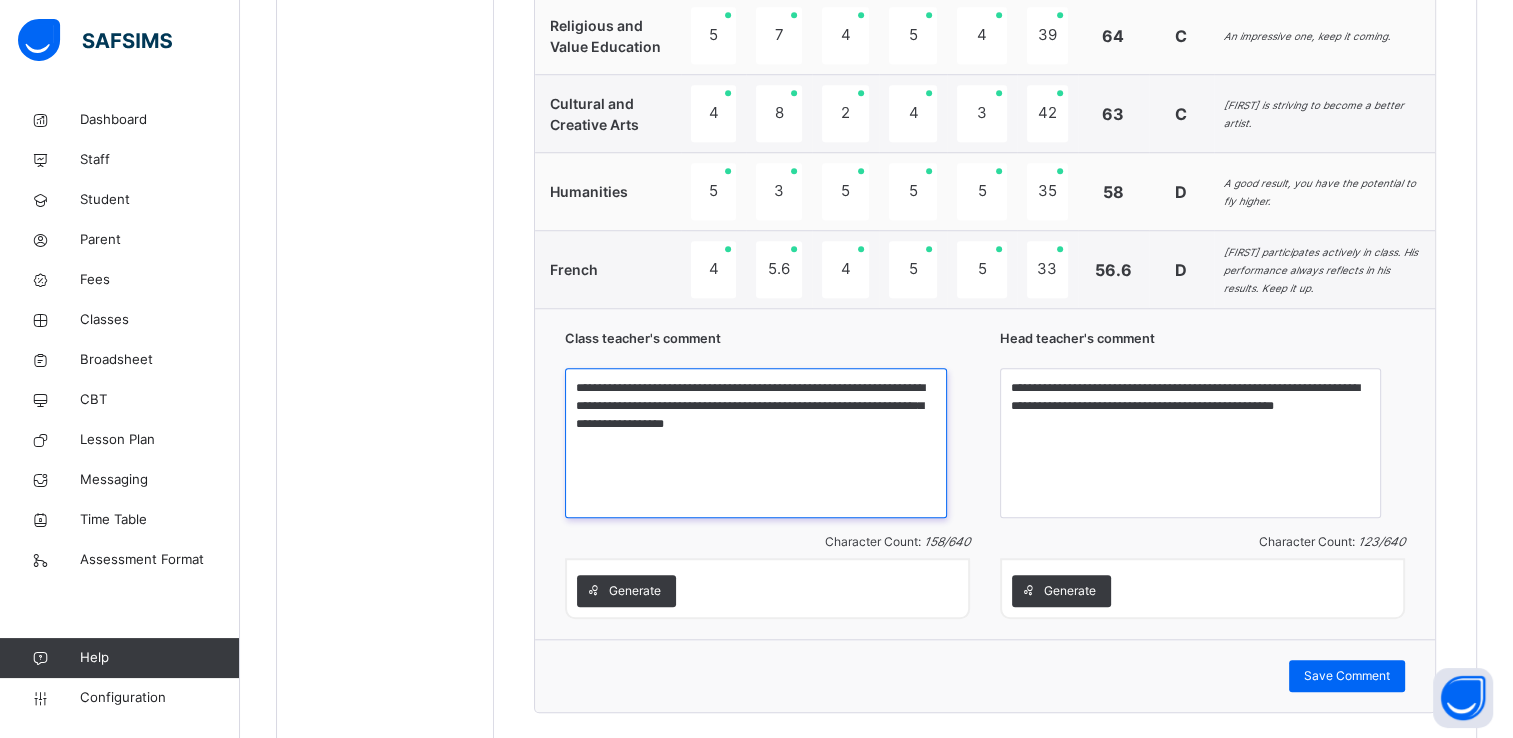 scroll, scrollTop: 1765, scrollLeft: 0, axis: vertical 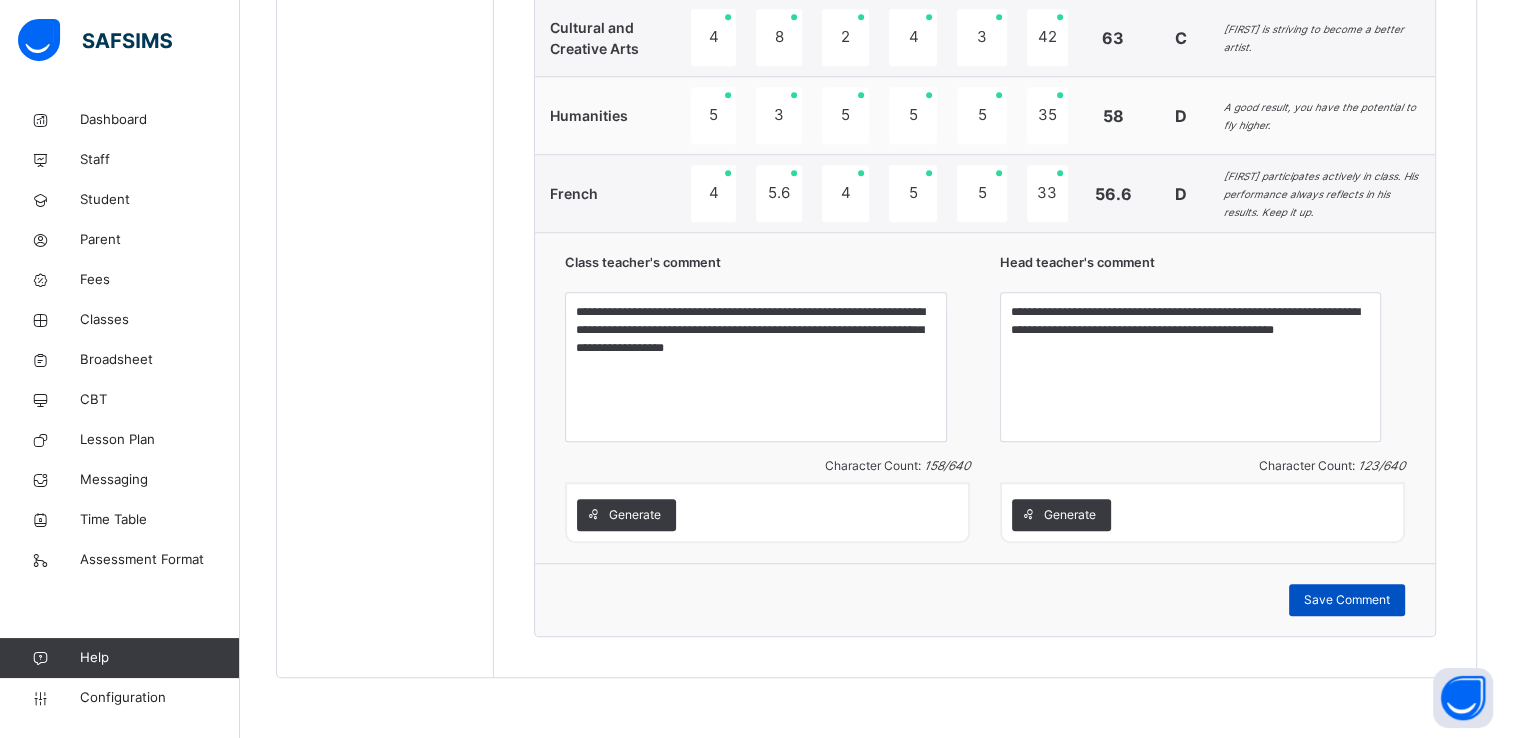 click on "Save Comment" at bounding box center [1347, 600] 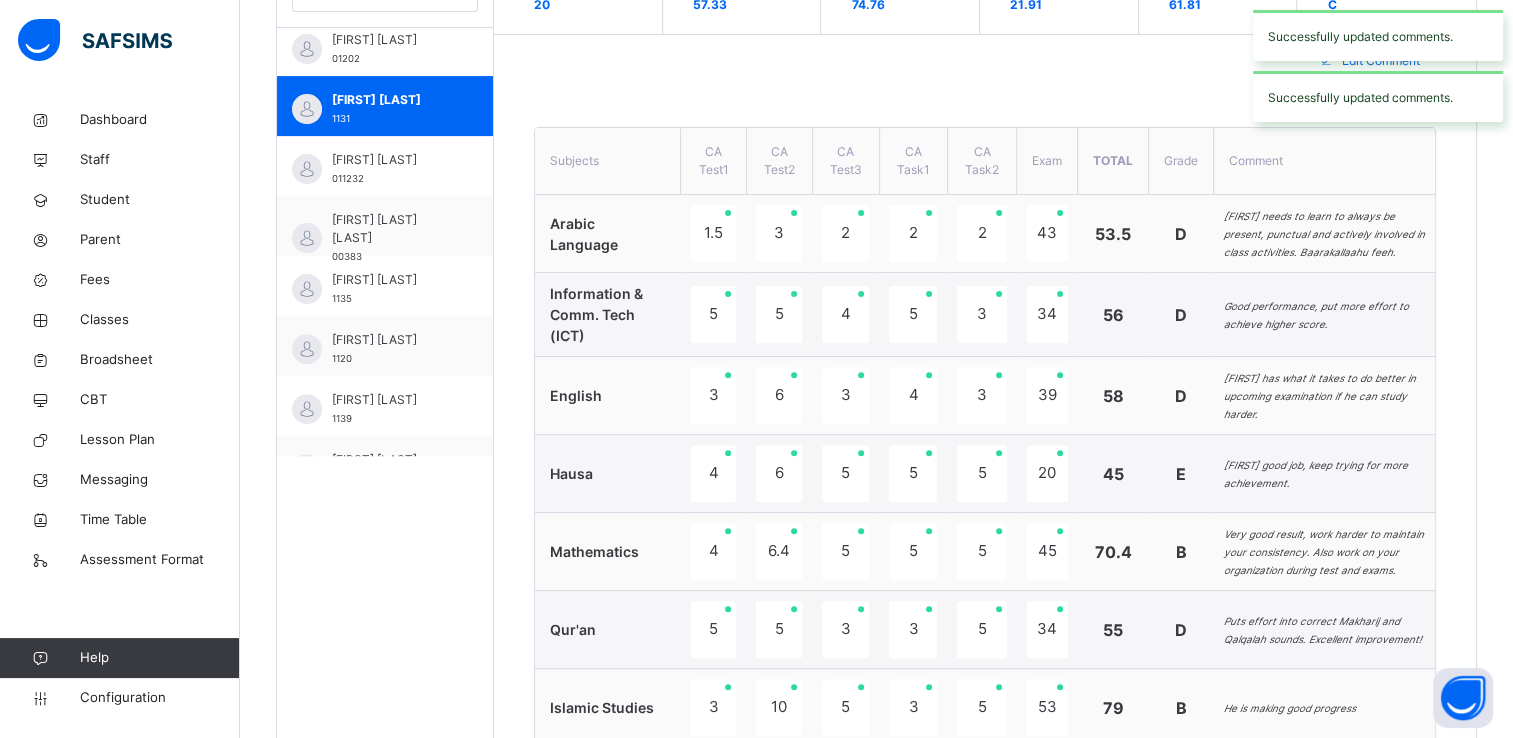 scroll, scrollTop: 641, scrollLeft: 0, axis: vertical 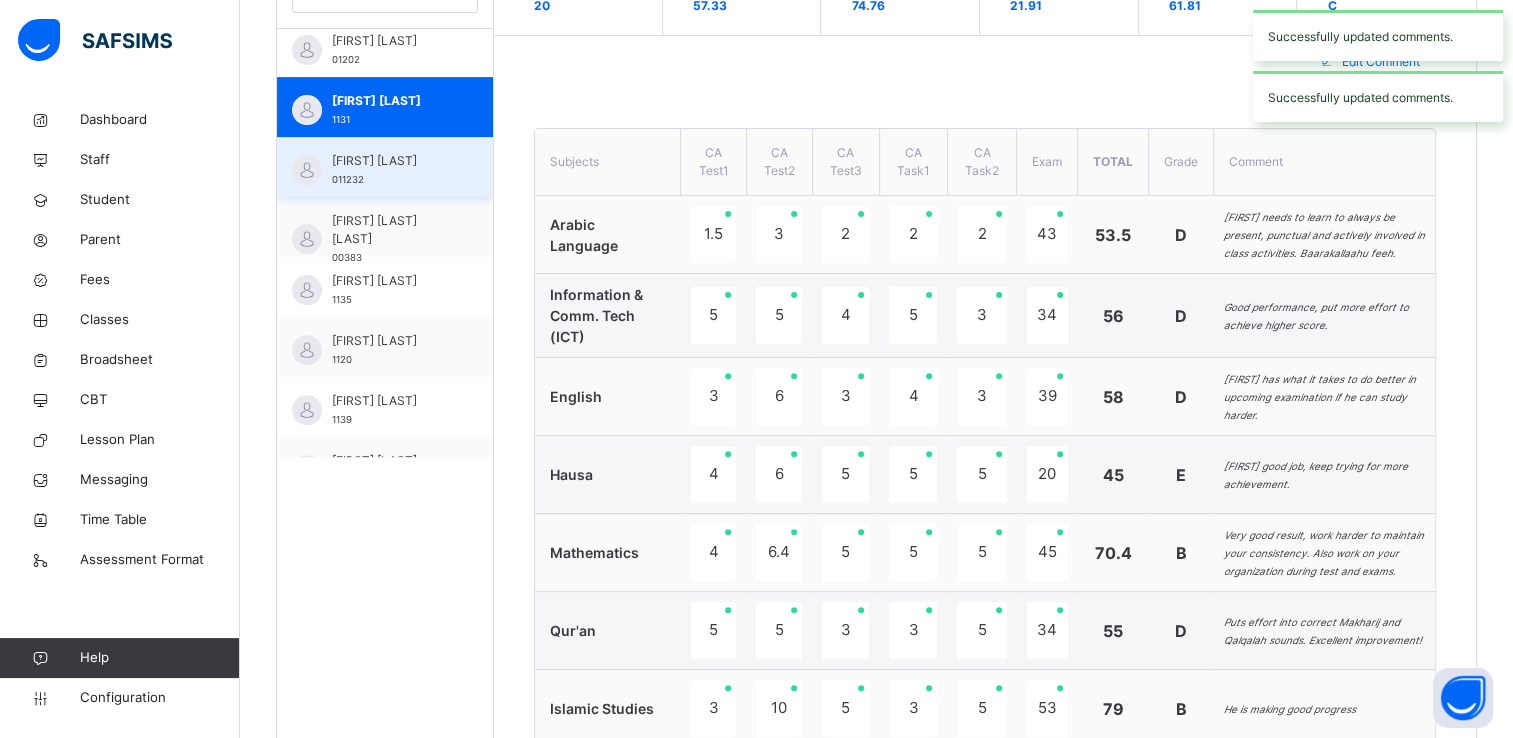 click on "Muhammed   Rufa'u 011232" at bounding box center [390, 170] 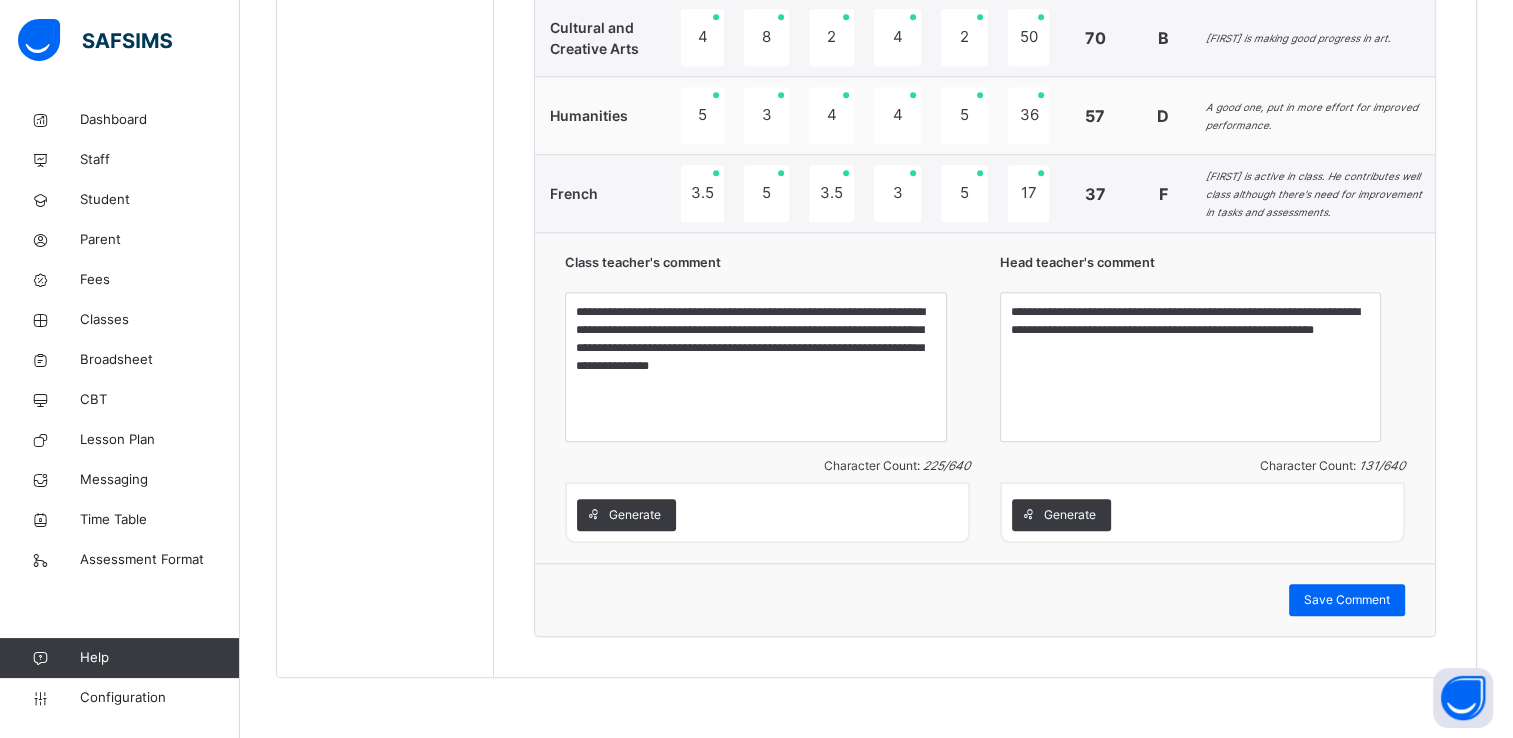 scroll, scrollTop: 1888, scrollLeft: 0, axis: vertical 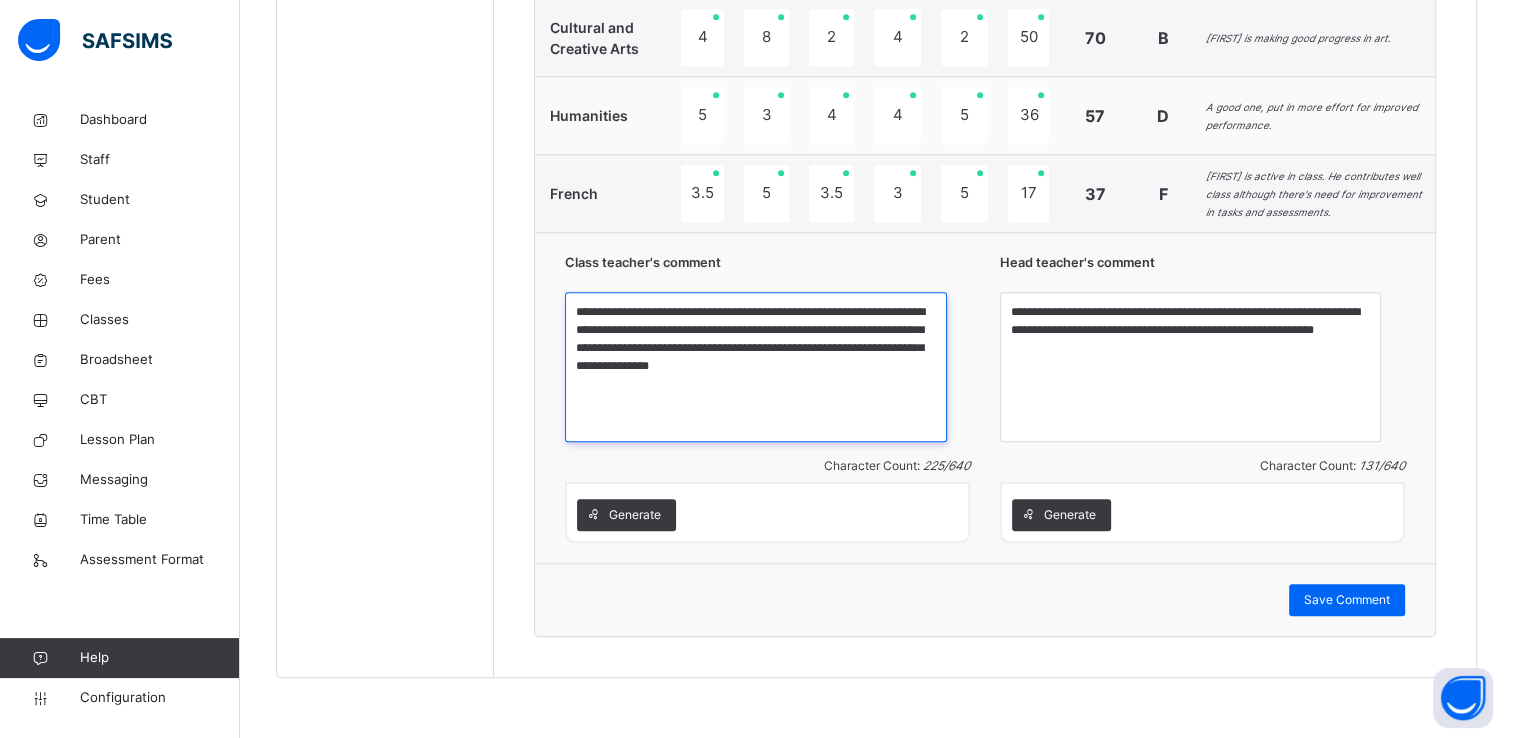 drag, startPoint x: 710, startPoint y: 310, endPoint x: 896, endPoint y: 402, distance: 207.50903 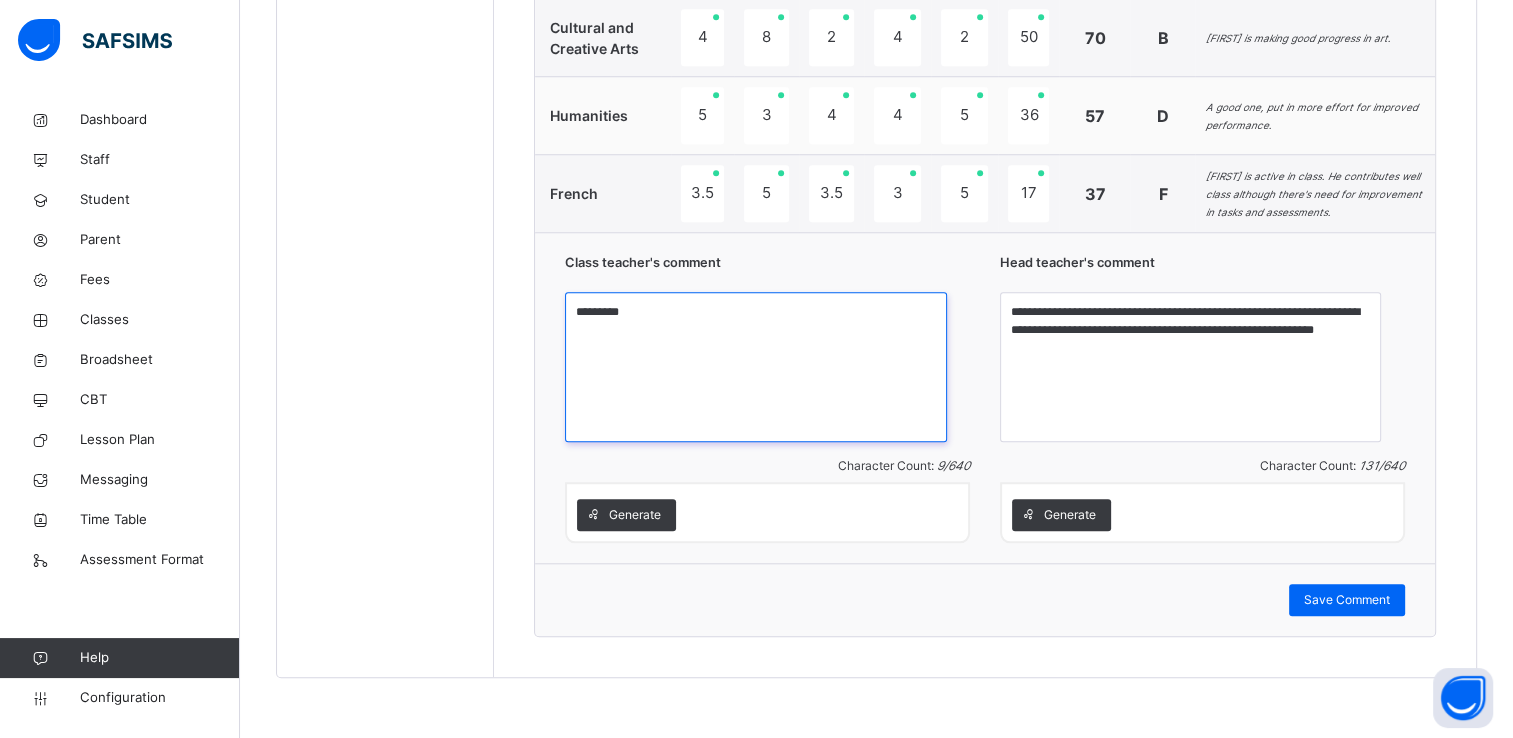 paste on "**********" 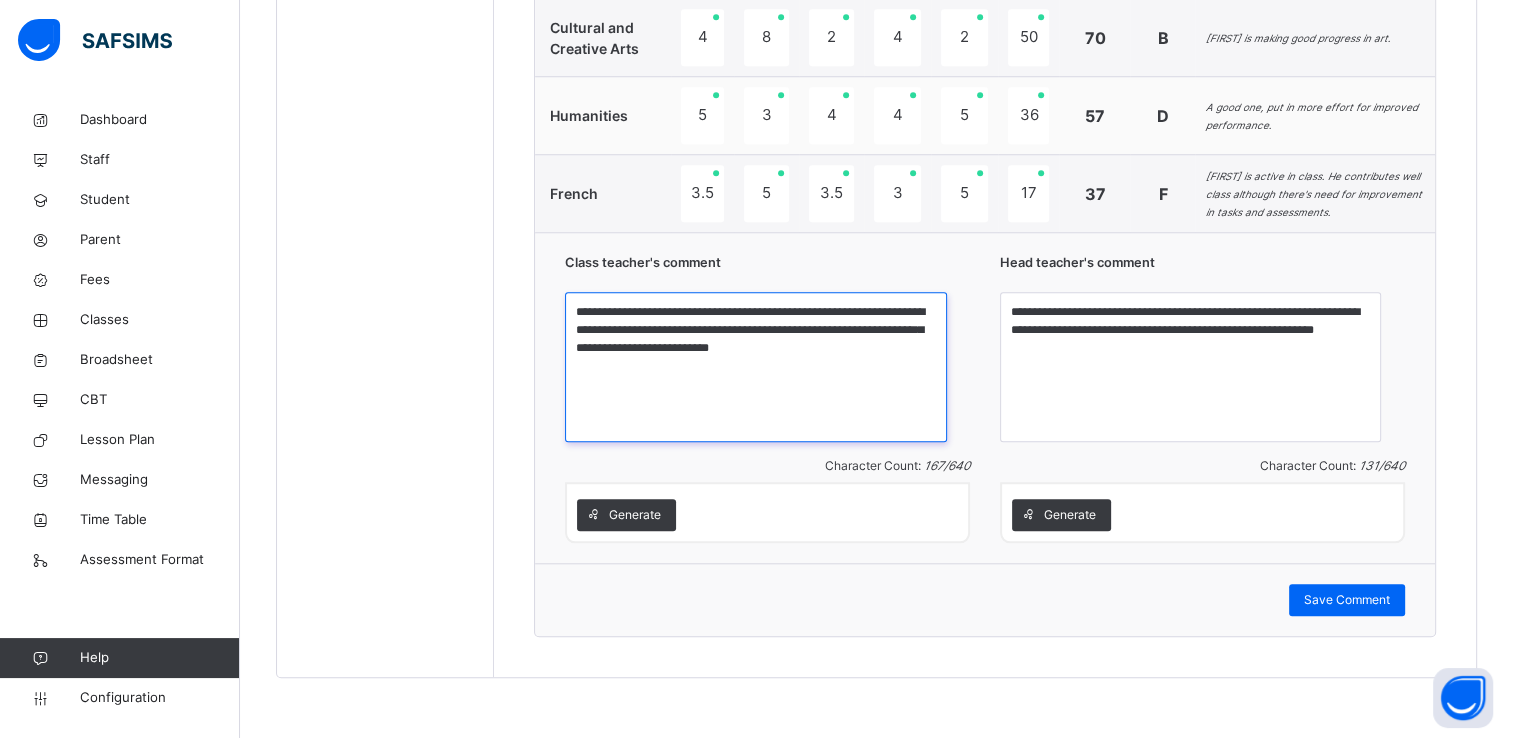 click on "**********" at bounding box center [755, 367] 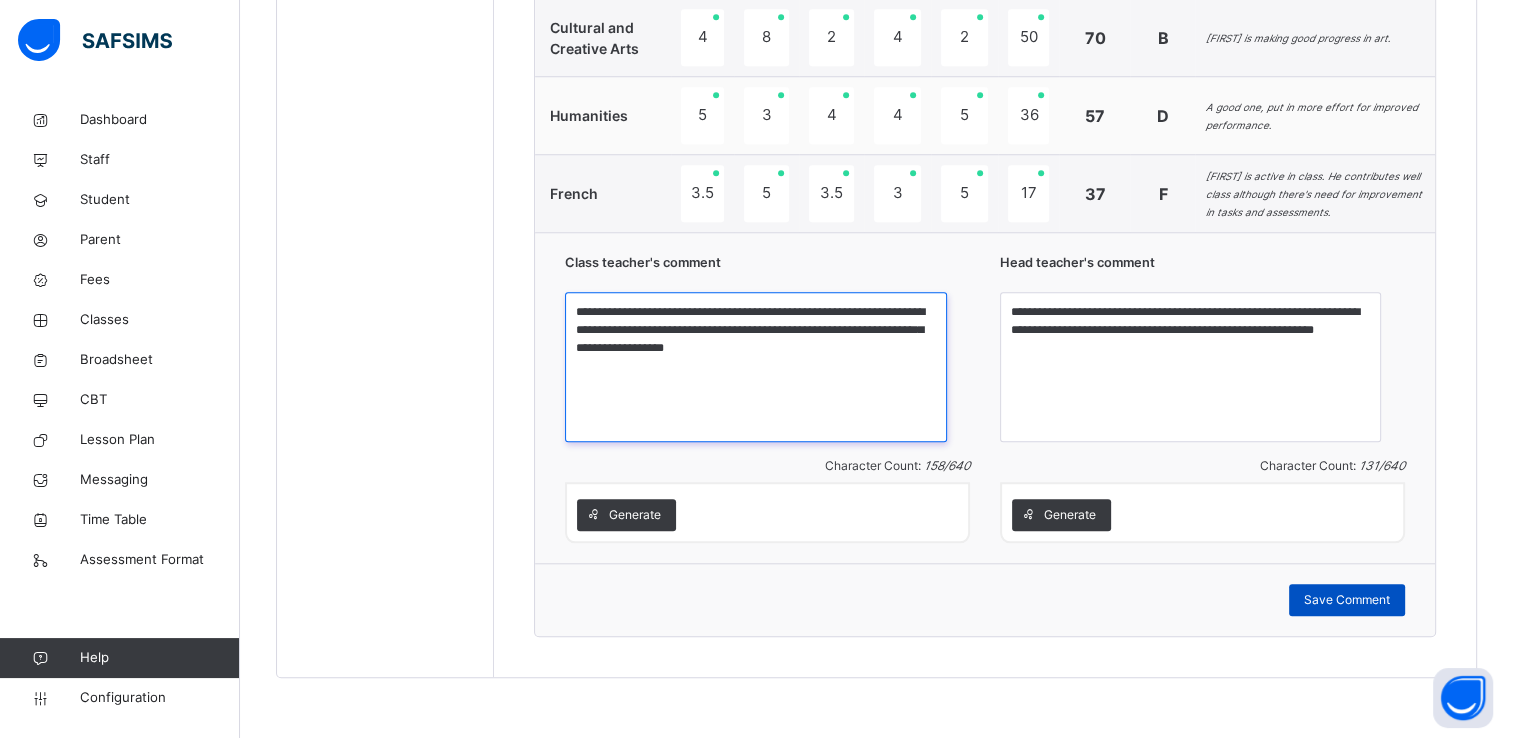 type on "**********" 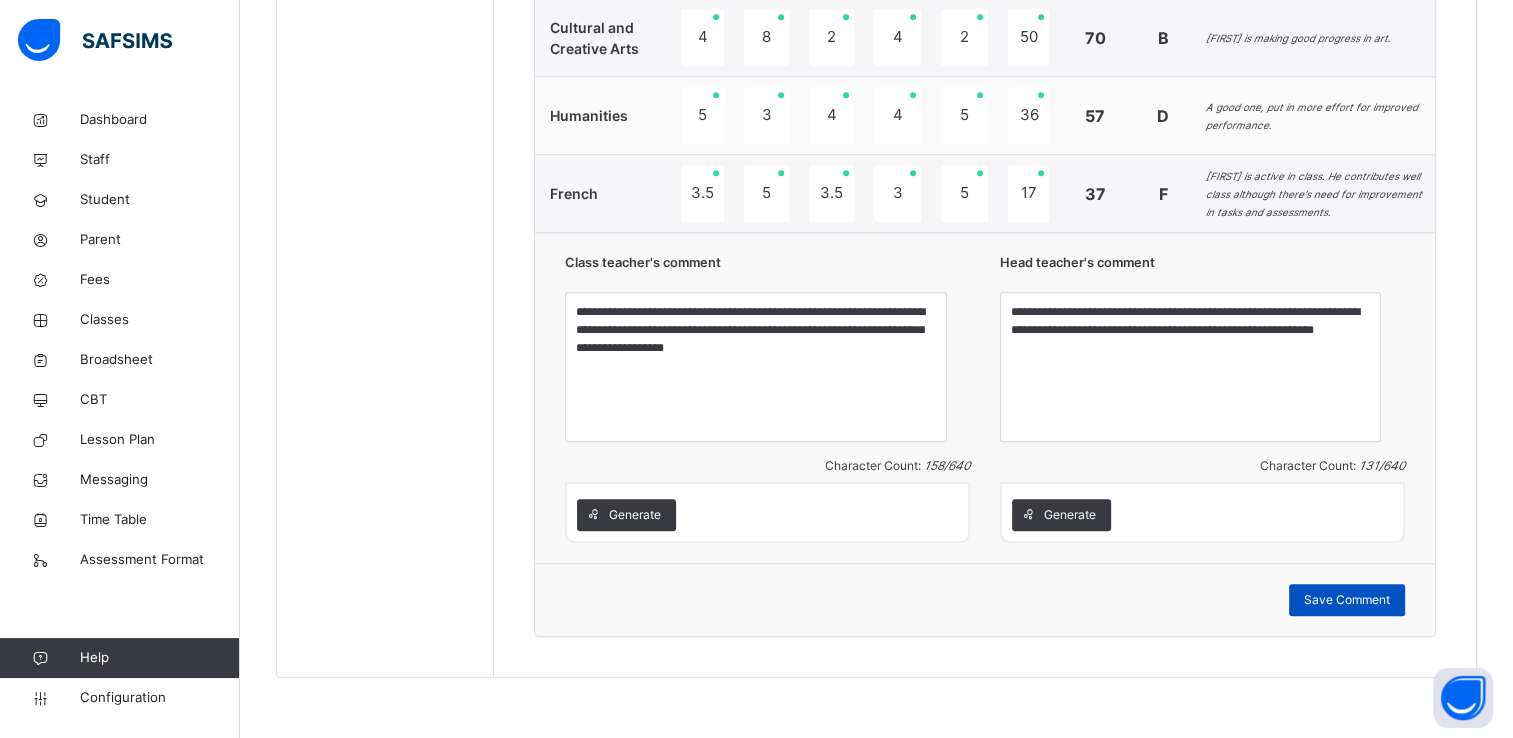 click on "Save Comment" at bounding box center (1347, 600) 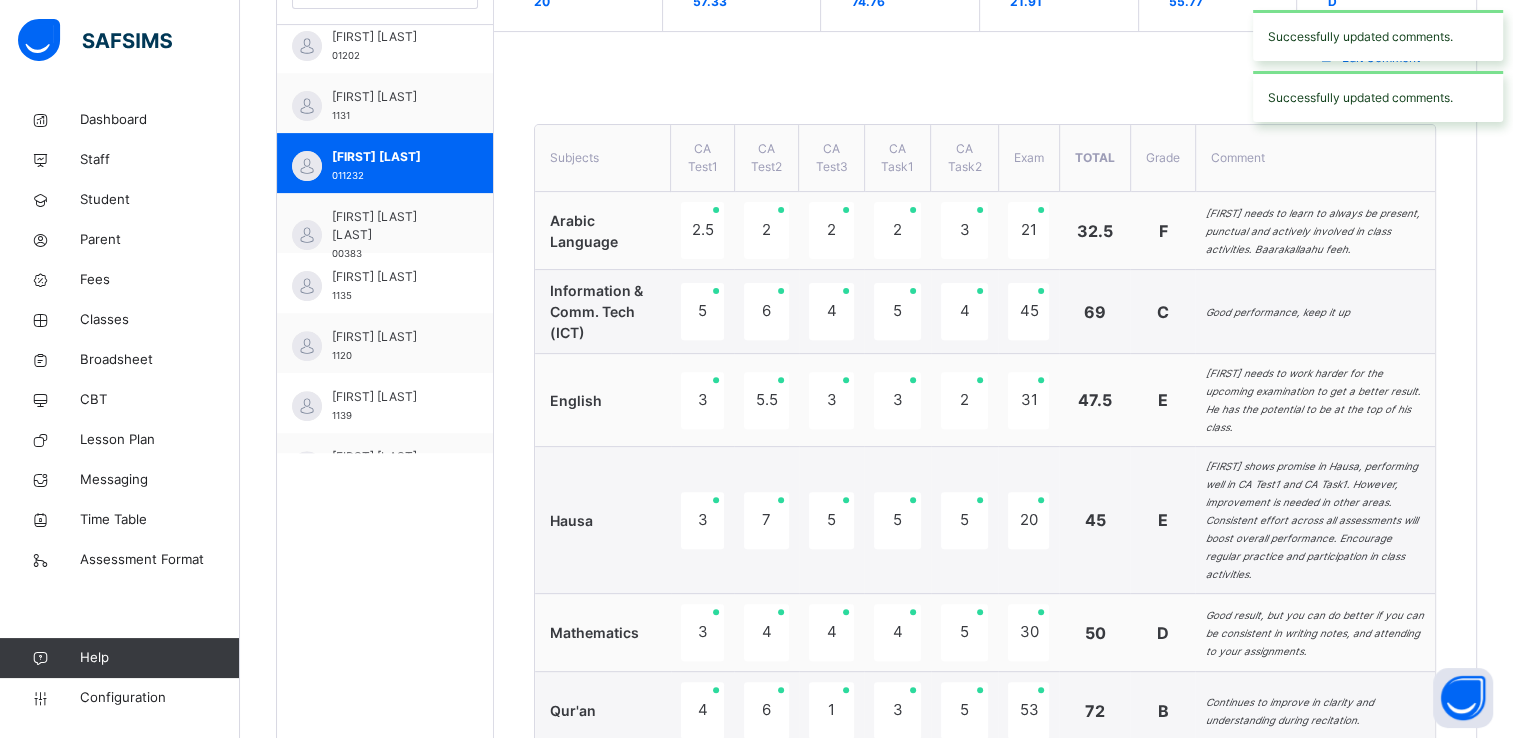 scroll, scrollTop: 643, scrollLeft: 0, axis: vertical 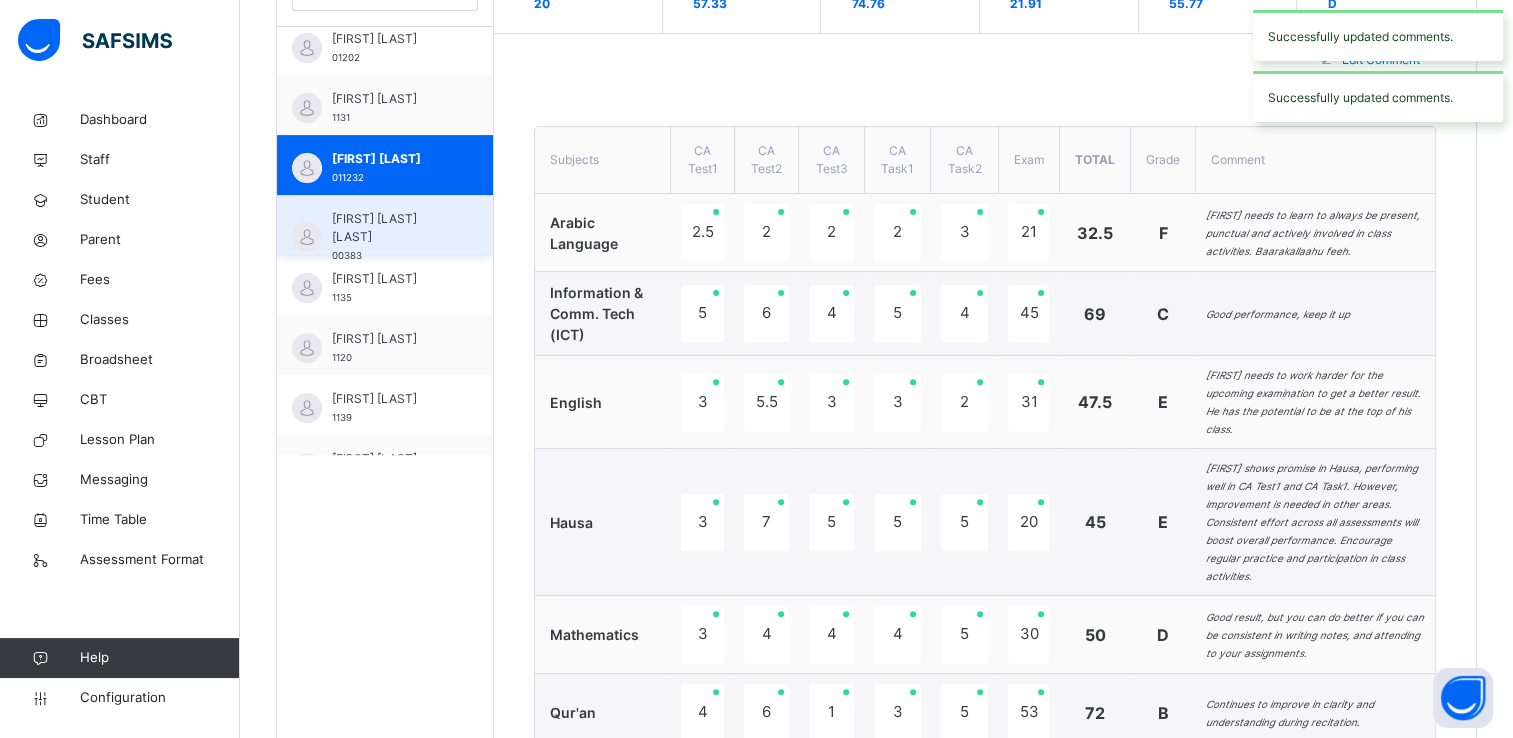 click on "Nana Abdulkadir Rahis" at bounding box center (390, 228) 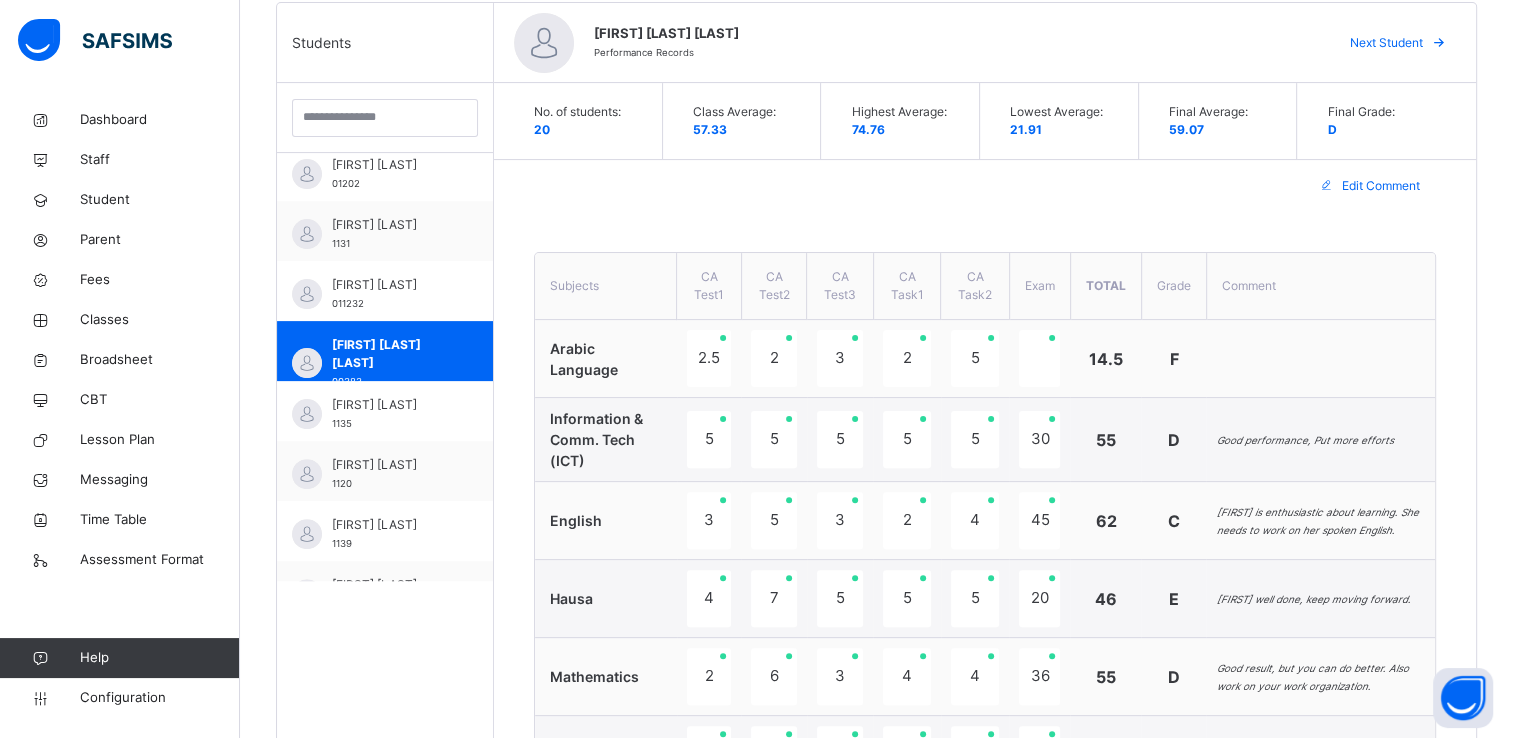 scroll, scrollTop: 491, scrollLeft: 0, axis: vertical 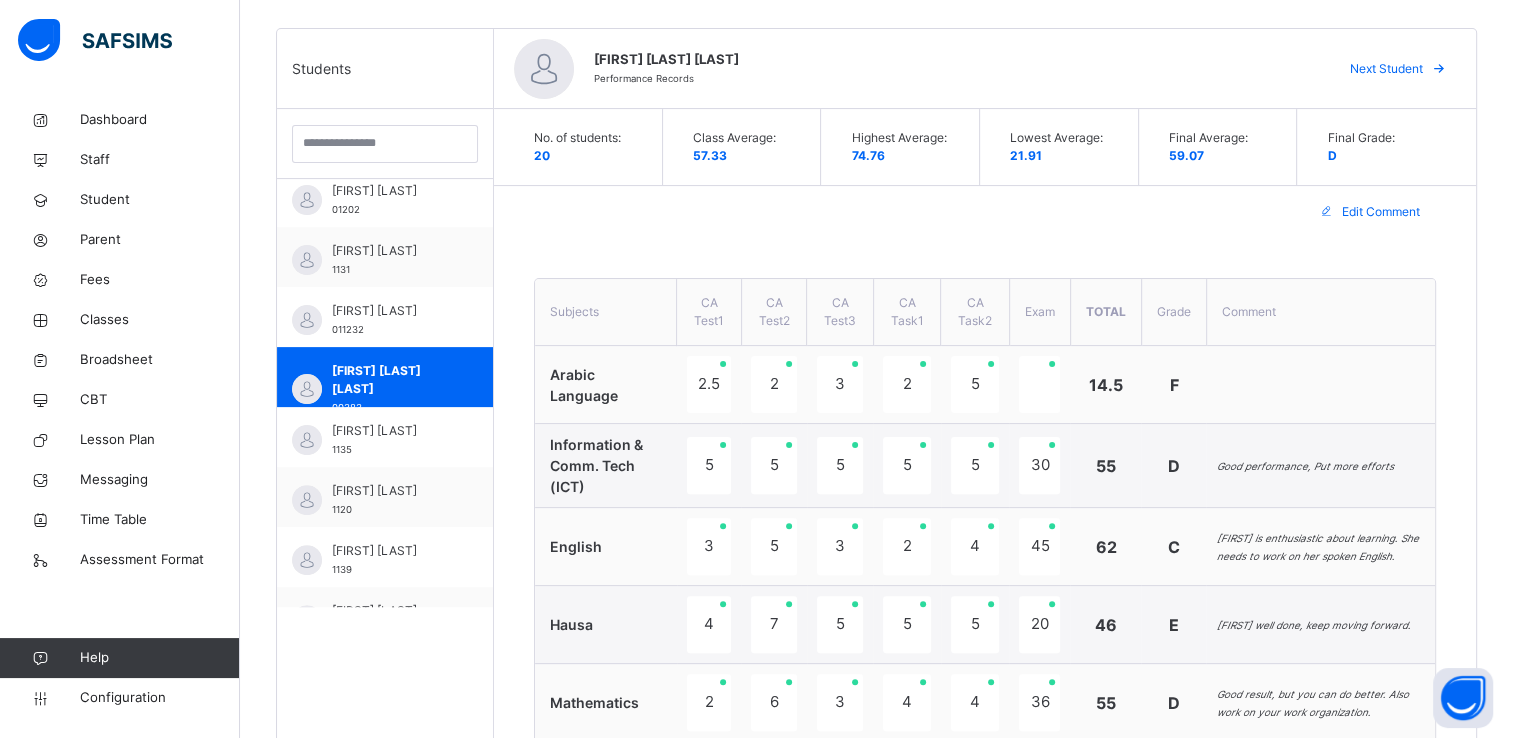 click on "Edit Comment" at bounding box center [1381, 212] 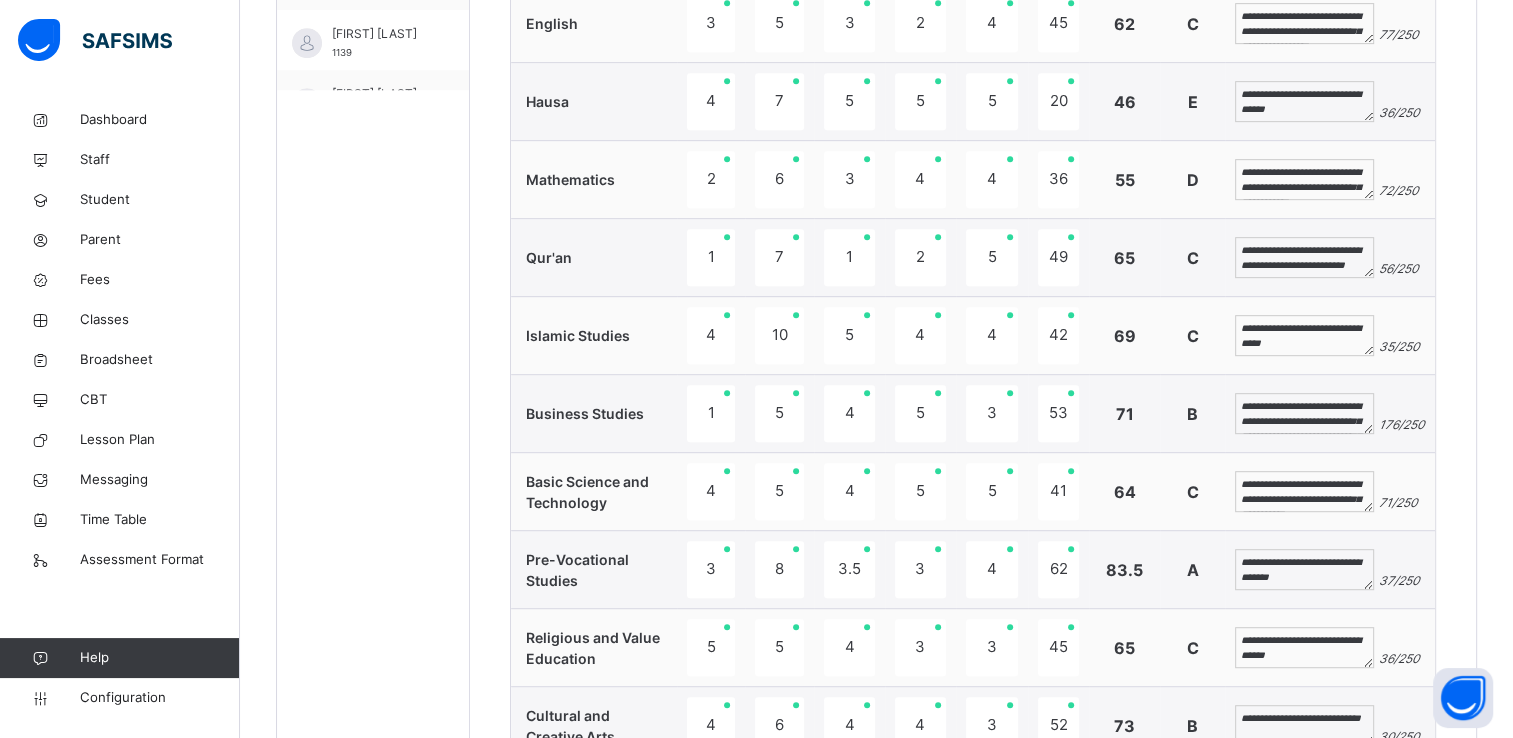 scroll, scrollTop: 1008, scrollLeft: 0, axis: vertical 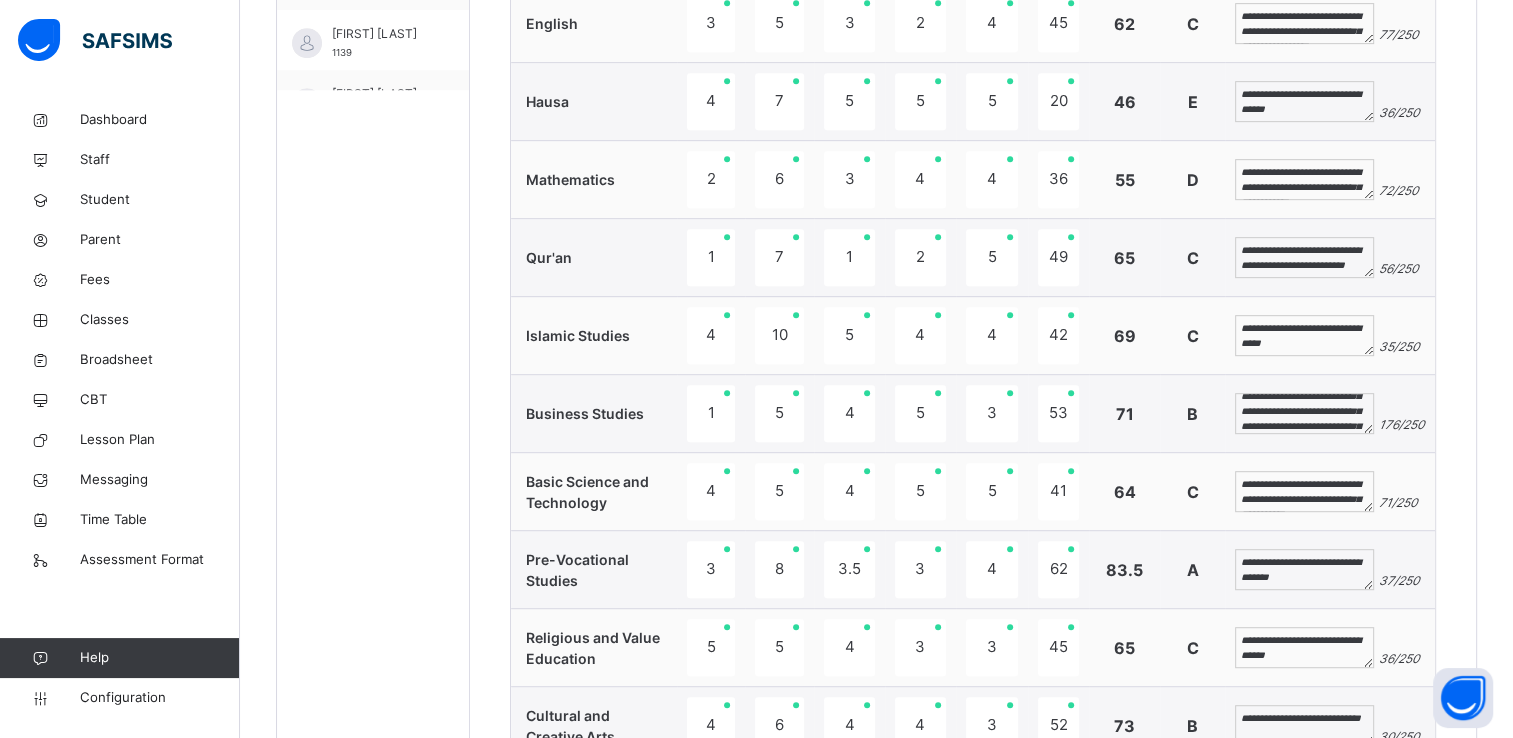 click on "**********" at bounding box center [1304, 414] 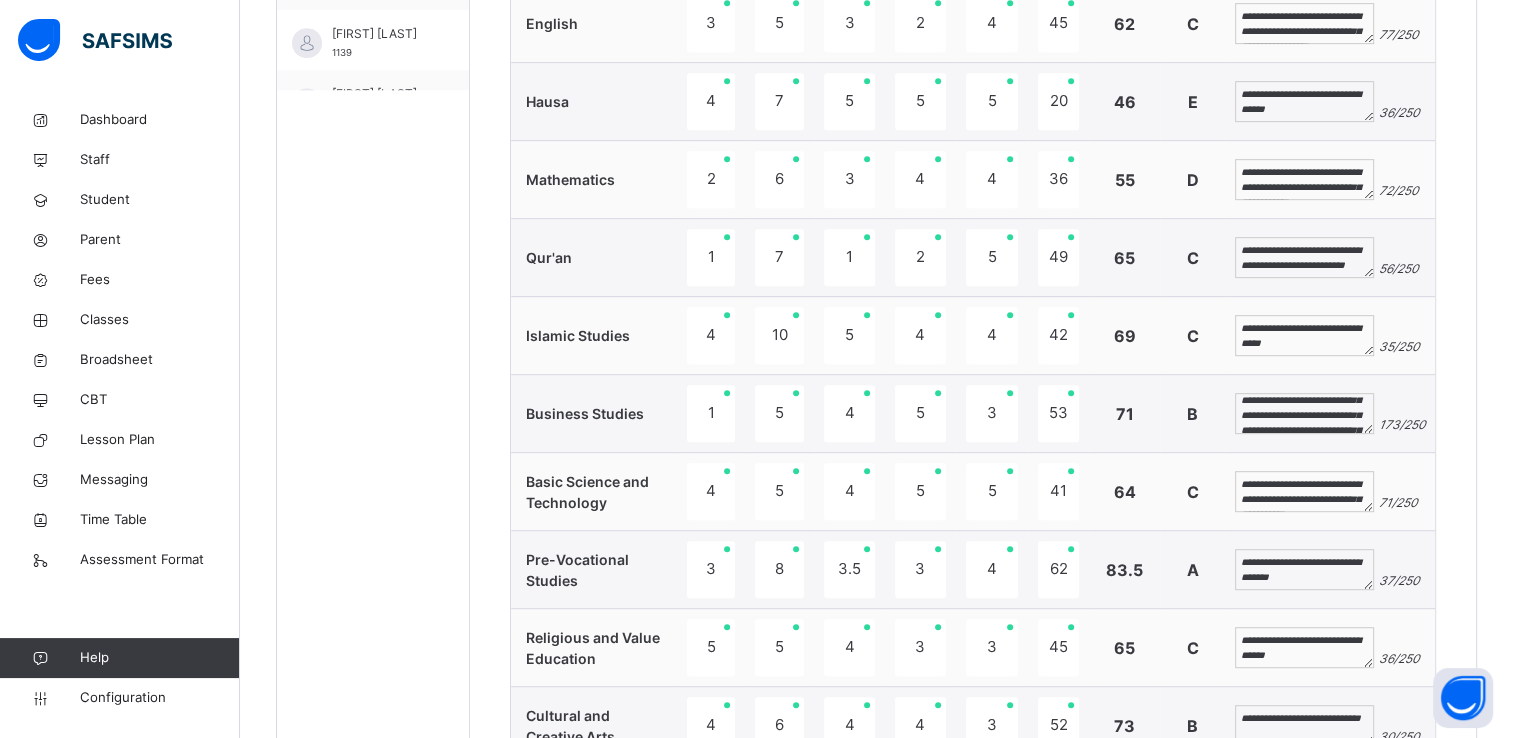 scroll, scrollTop: 20, scrollLeft: 0, axis: vertical 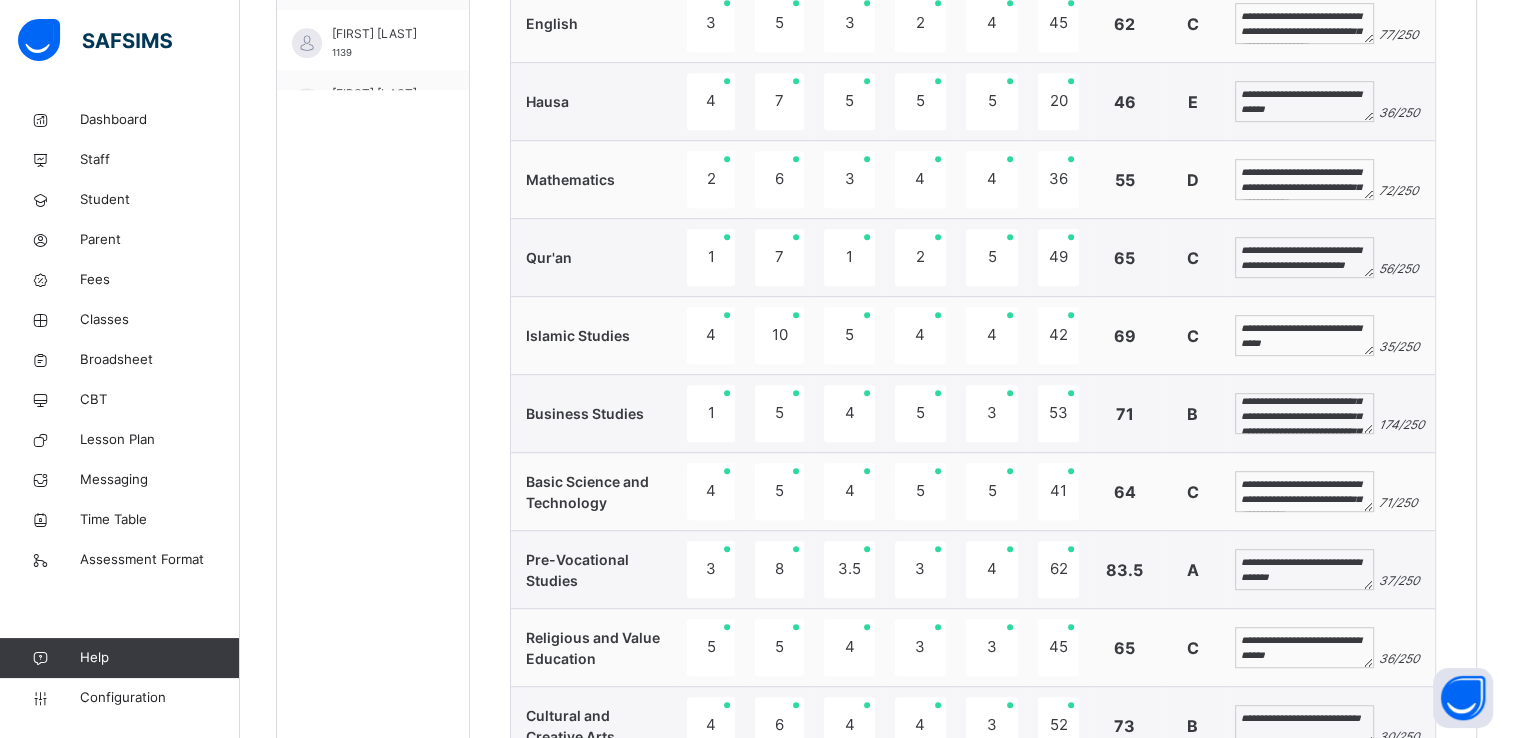 click on "**********" at bounding box center [1304, 414] 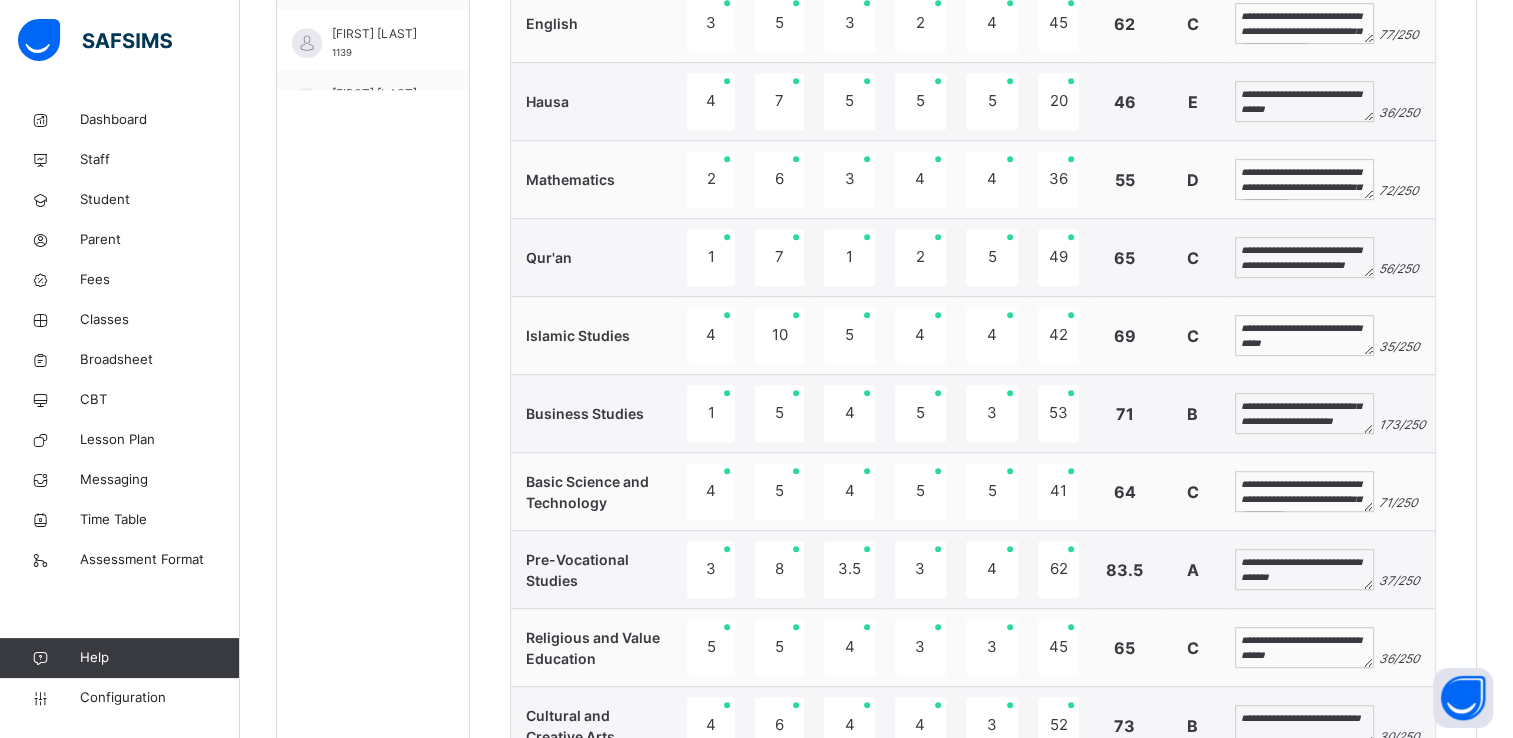 scroll, scrollTop: 104, scrollLeft: 0, axis: vertical 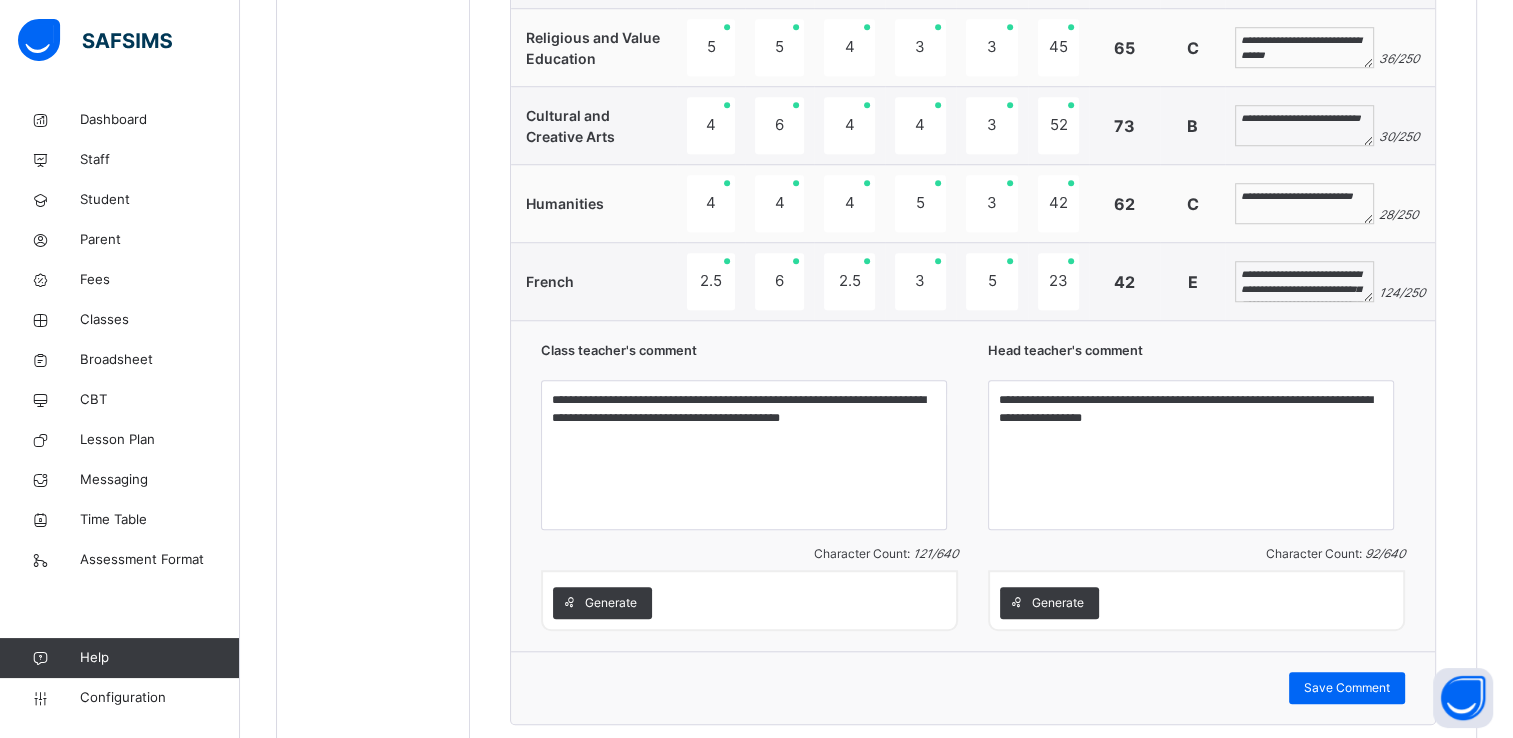 type on "**********" 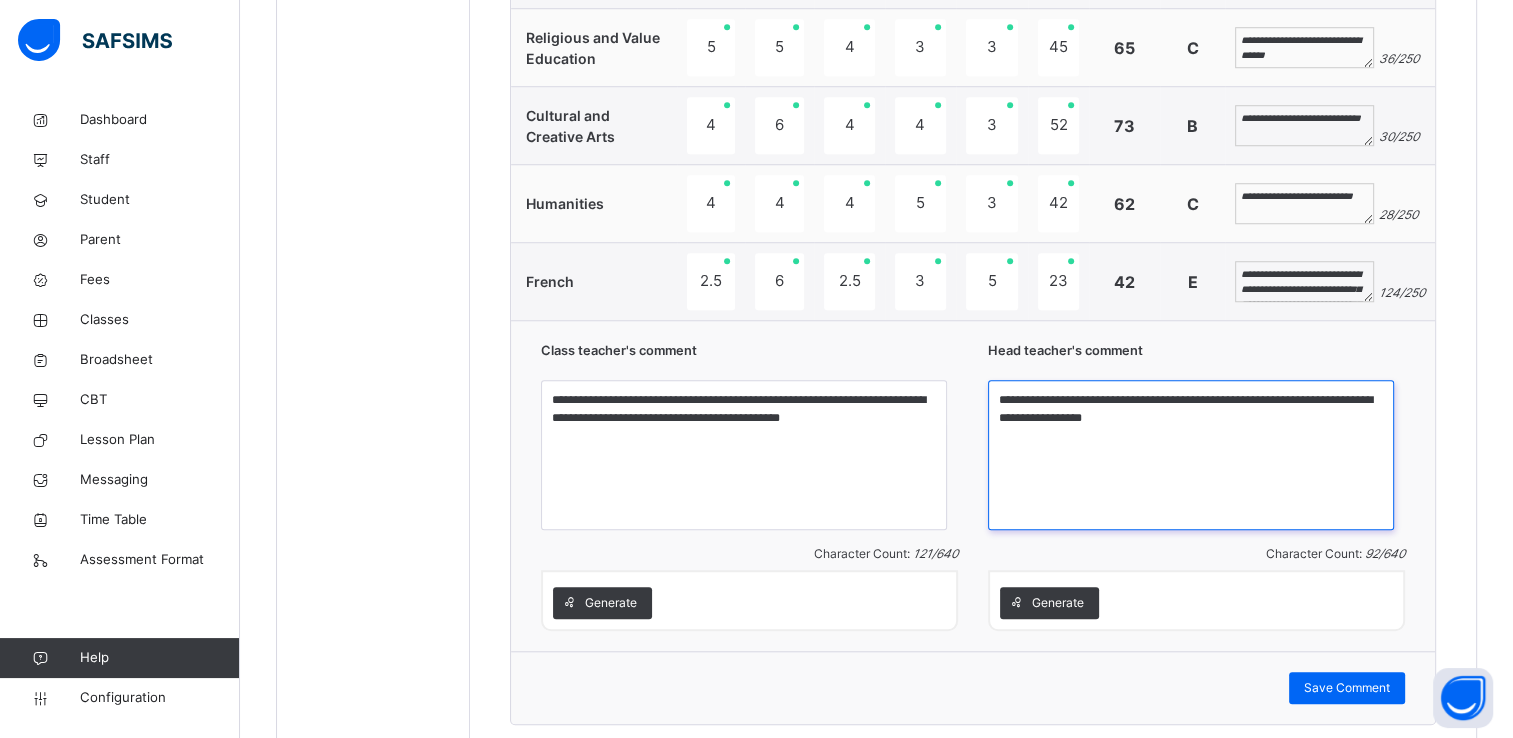 click on "**********" at bounding box center (1191, 455) 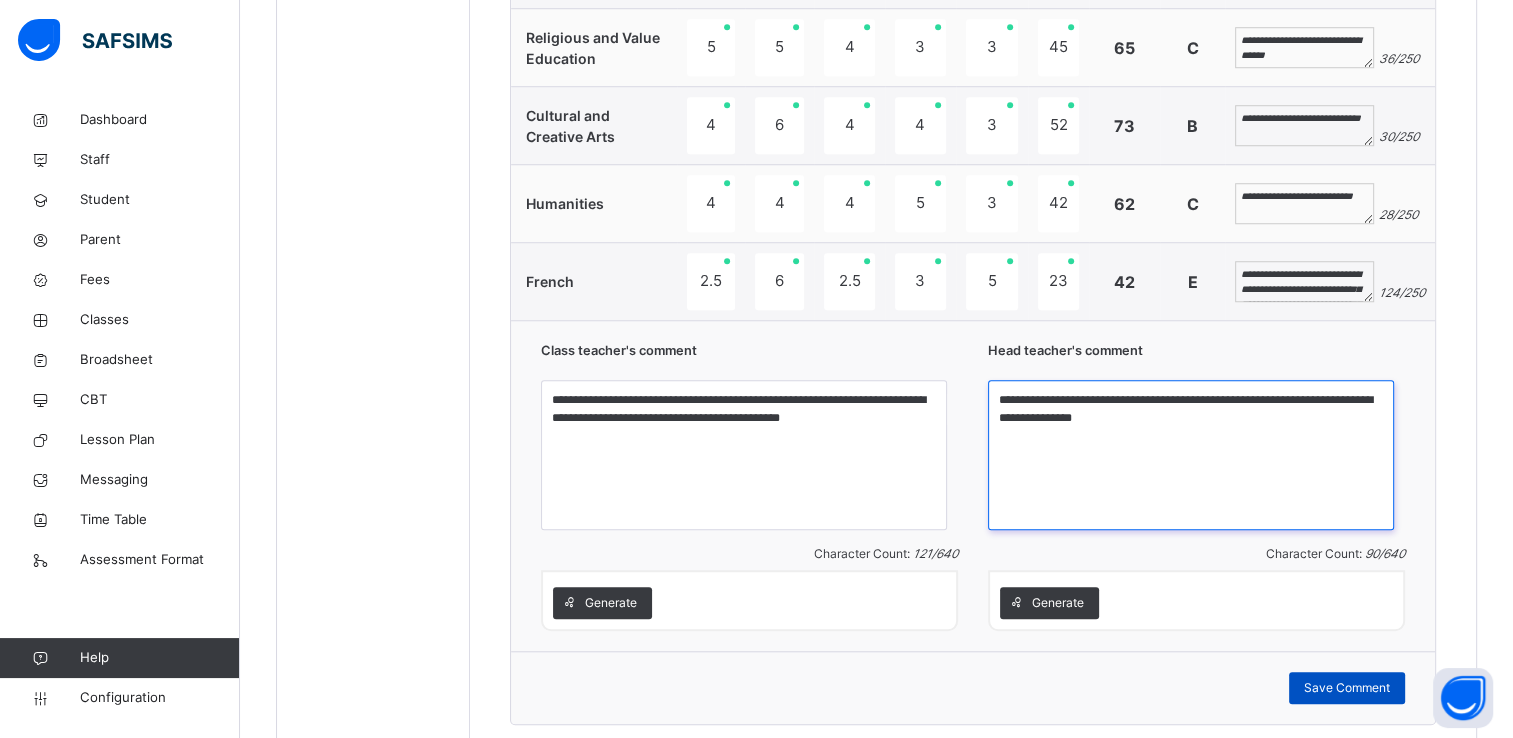 type on "**********" 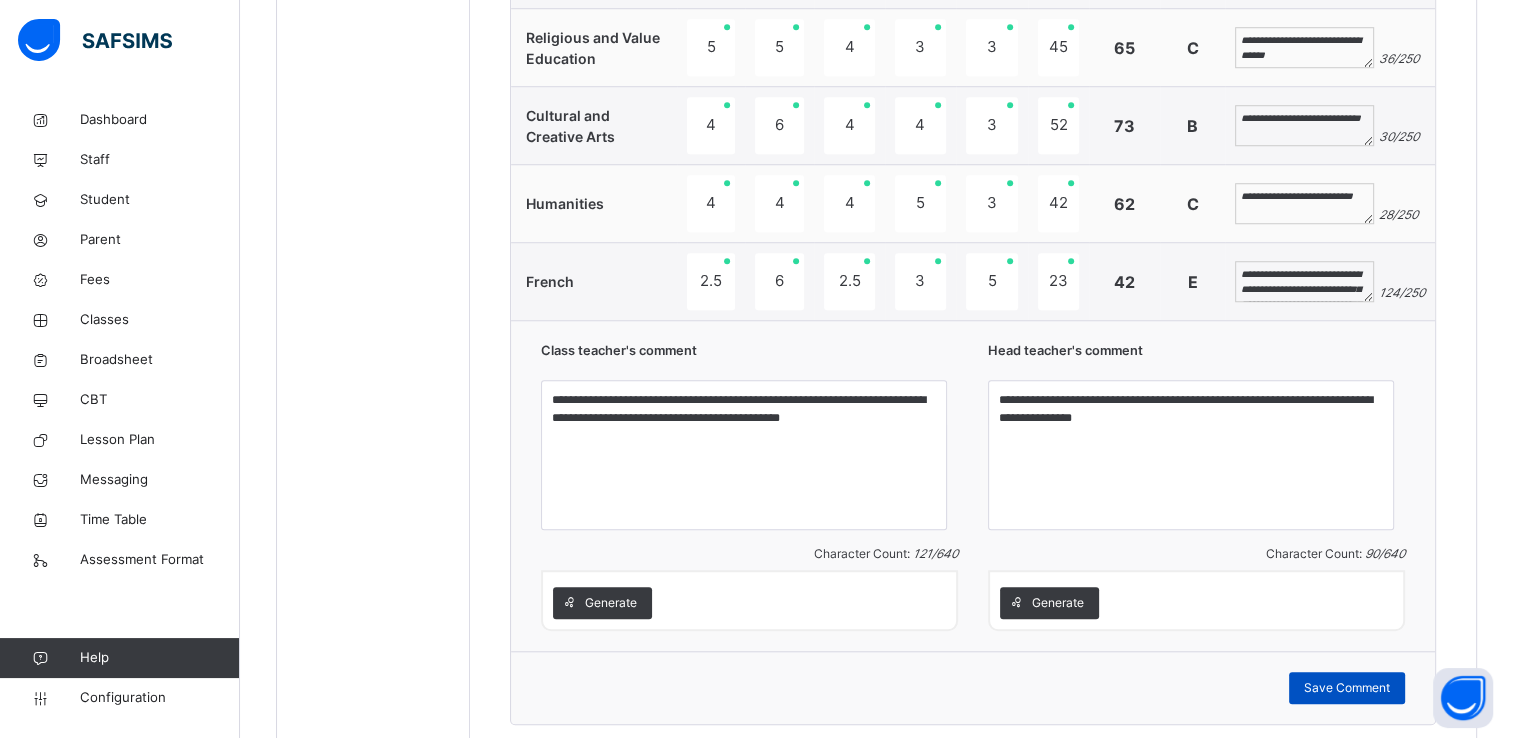 click on "Save Comment" at bounding box center [1347, 688] 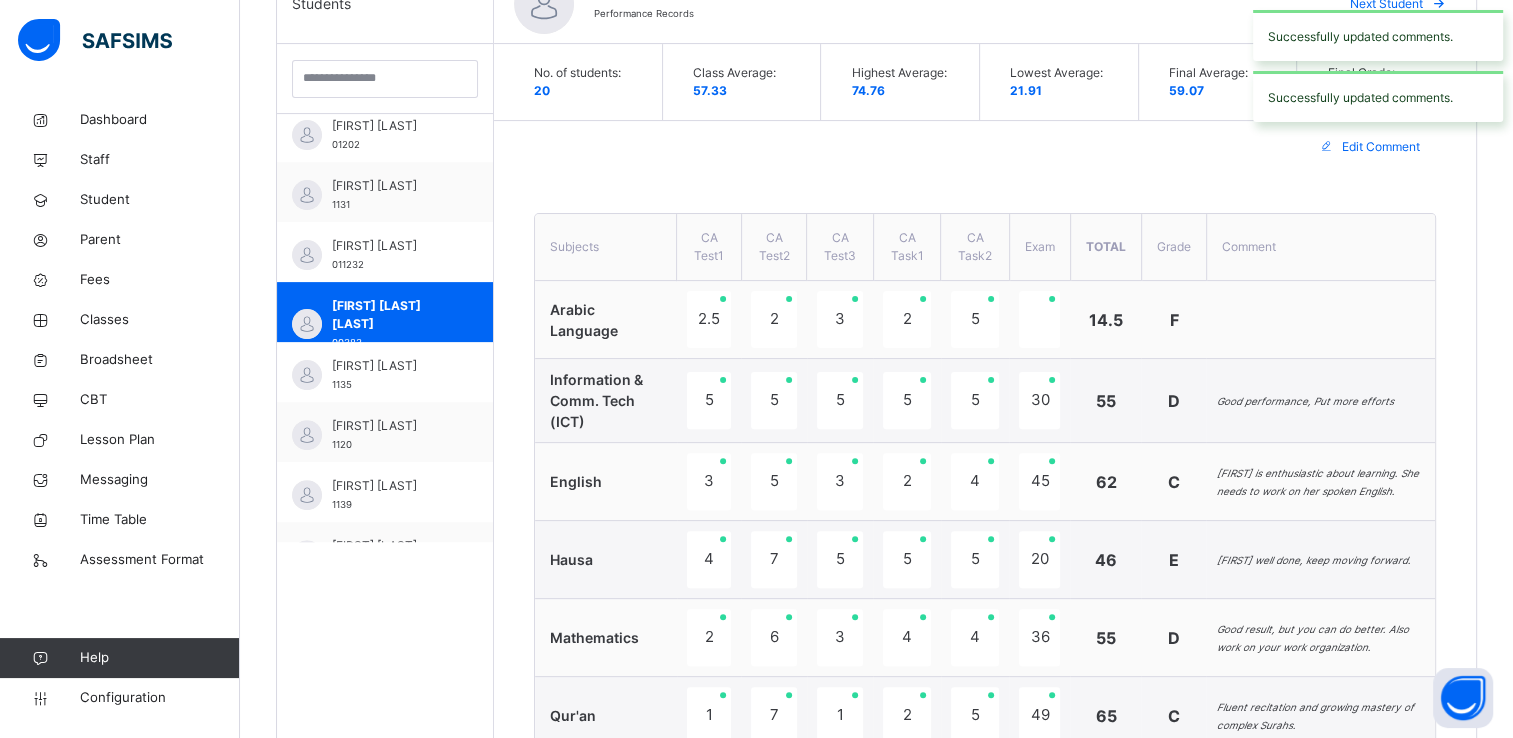 scroll, scrollTop: 555, scrollLeft: 0, axis: vertical 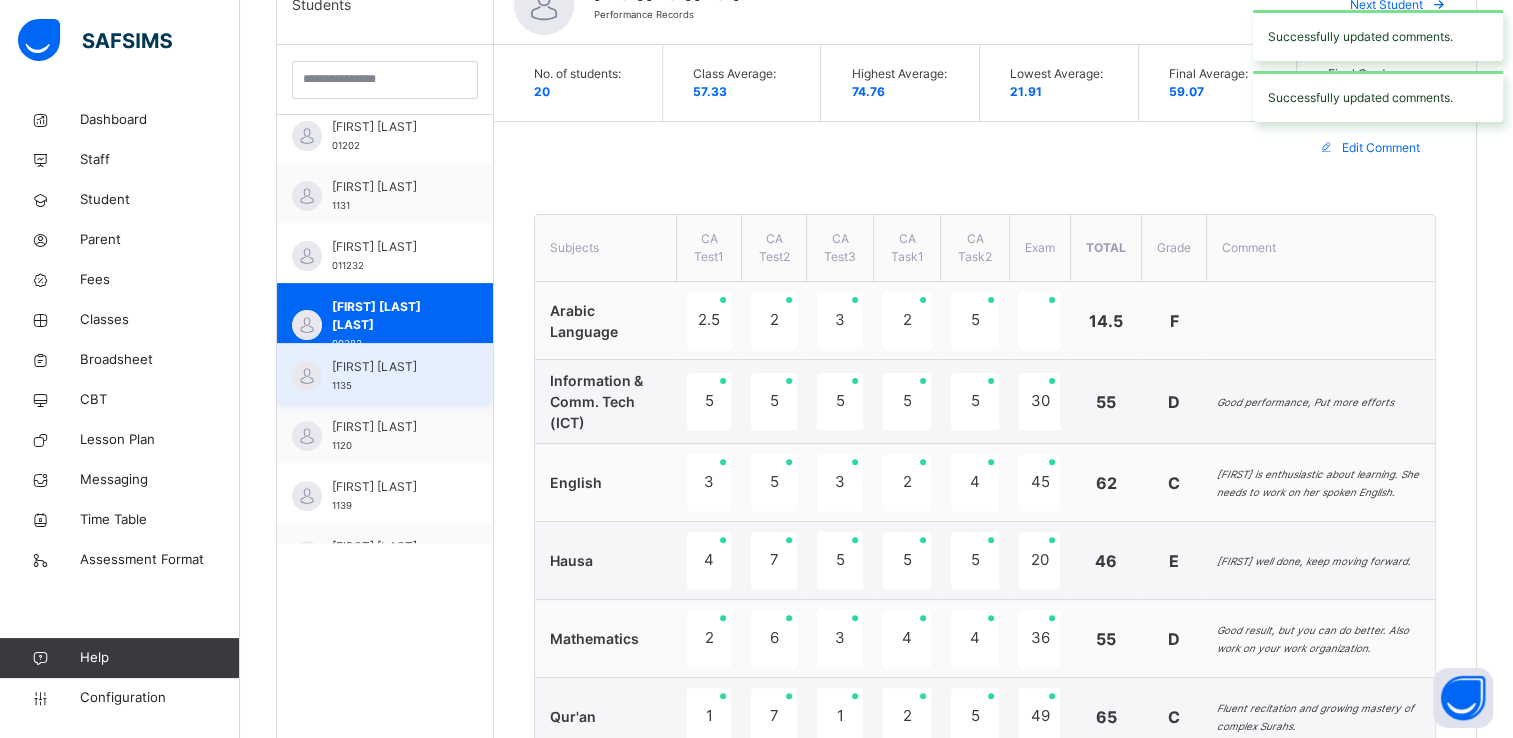 click on "Qabila  Abdulrauf 1135" at bounding box center [390, 376] 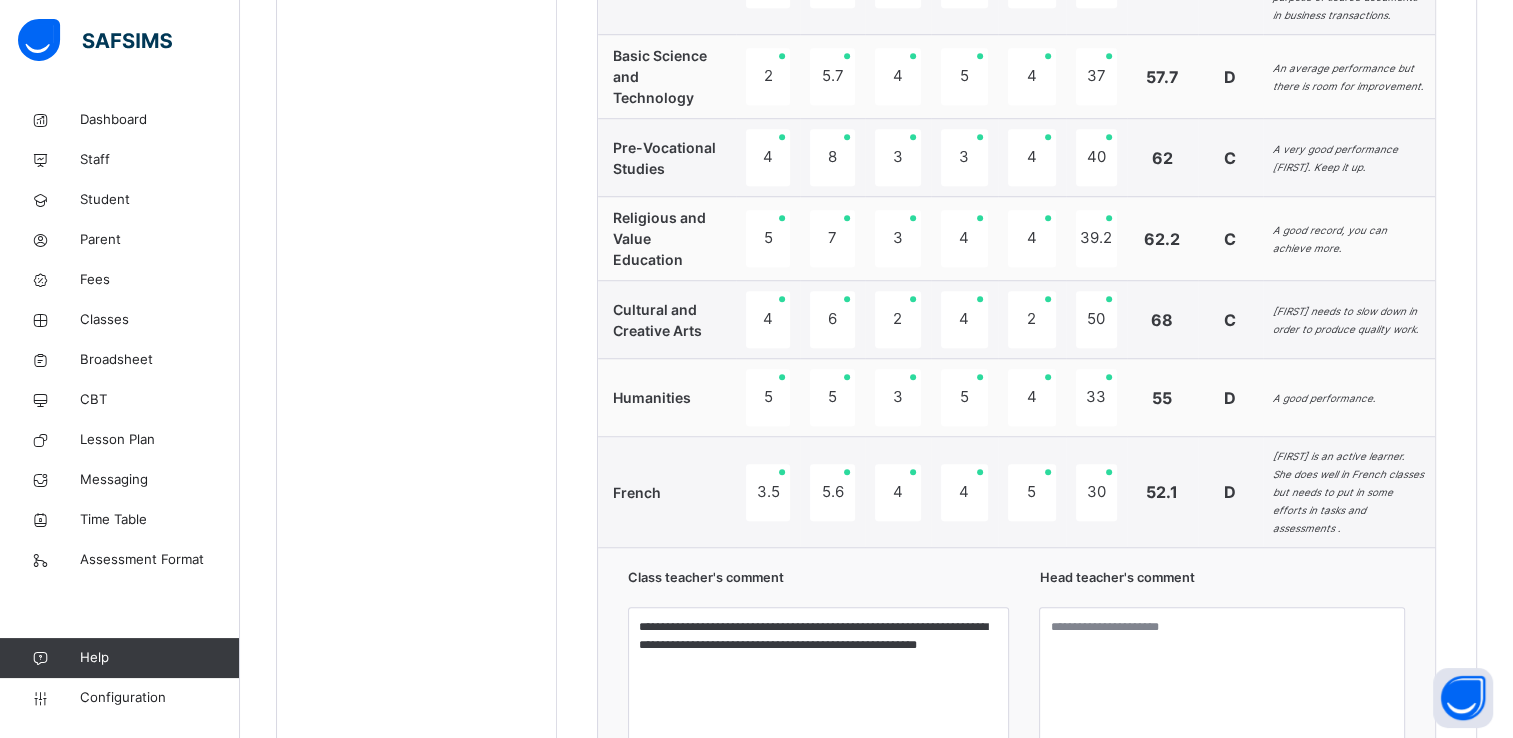 scroll, scrollTop: 1512, scrollLeft: 0, axis: vertical 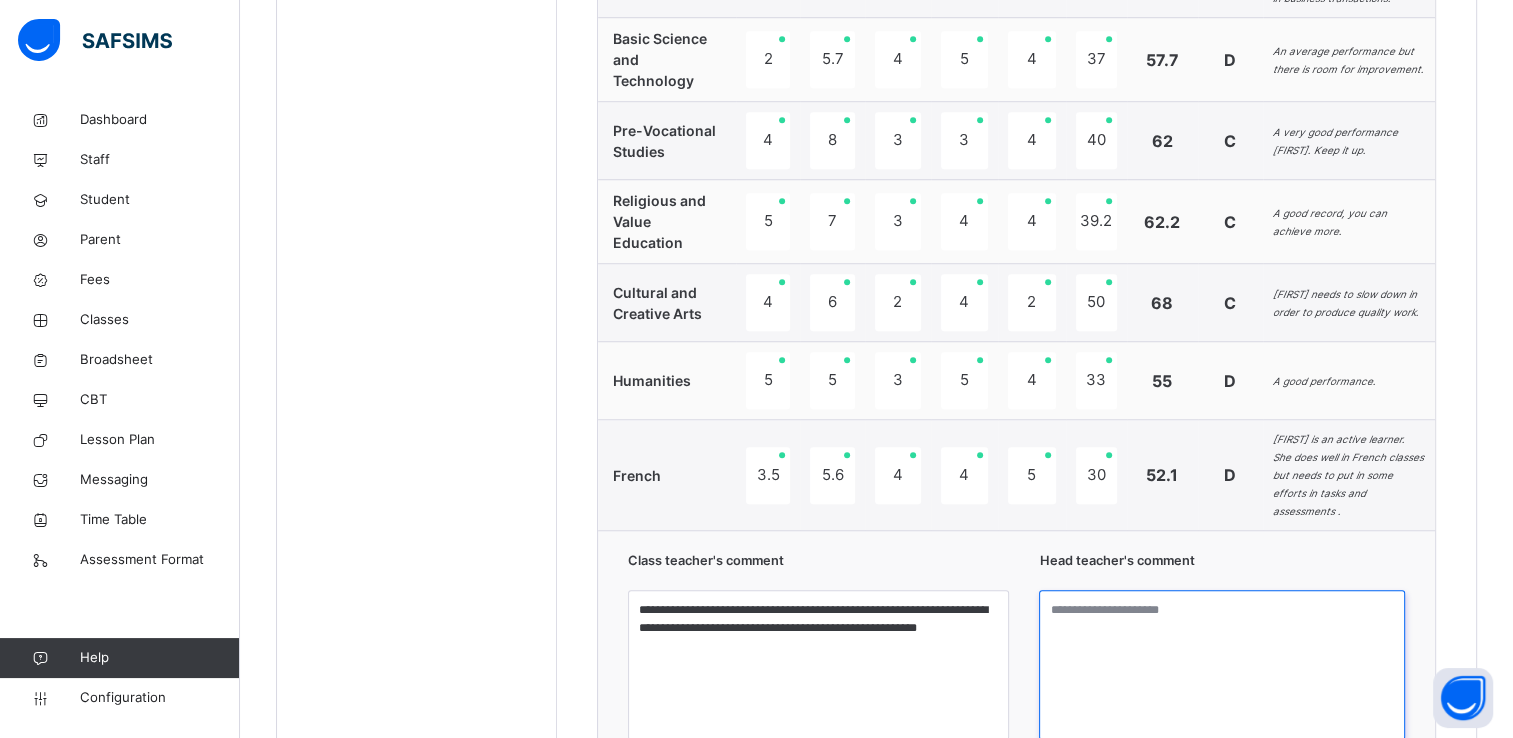 click at bounding box center [1222, 665] 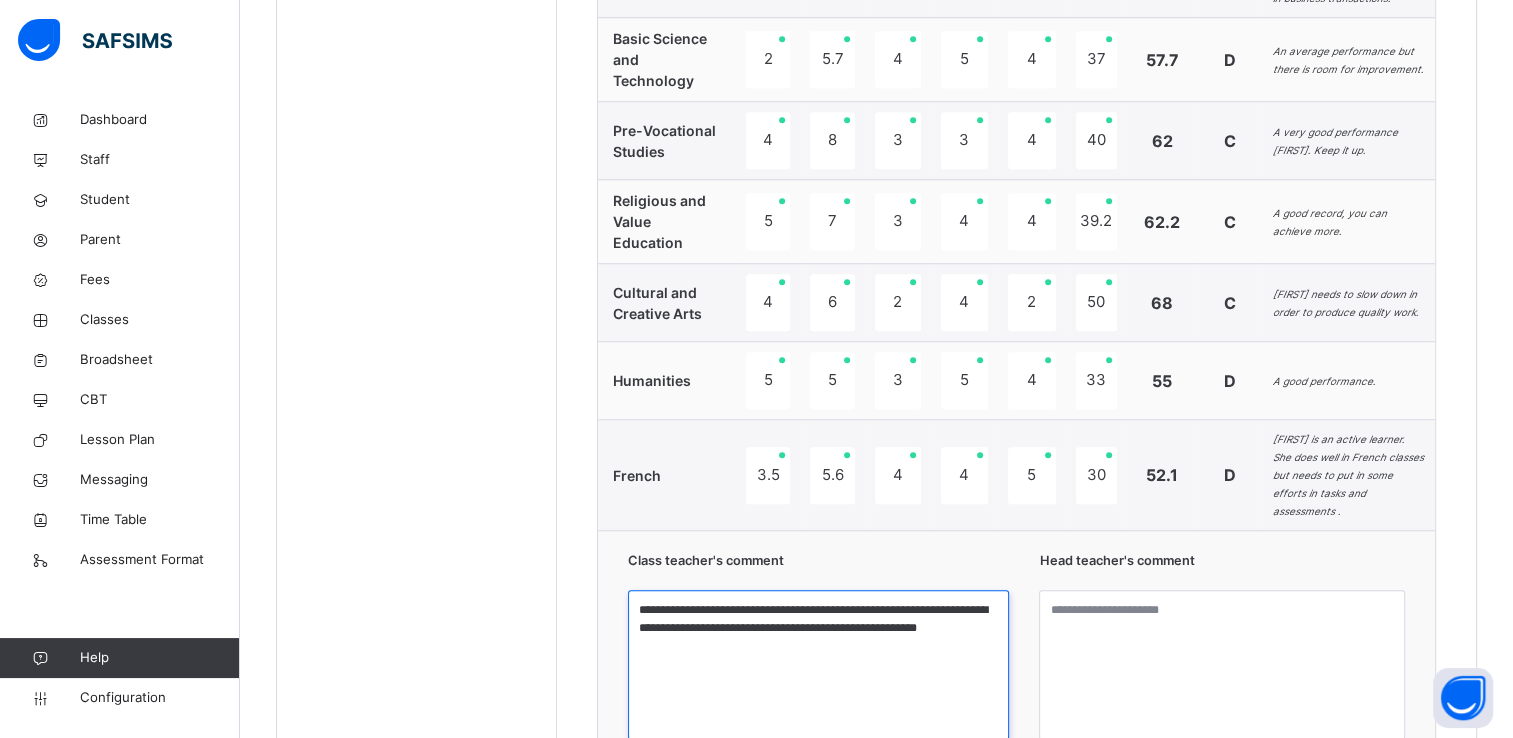 click on "**********" at bounding box center [818, 665] 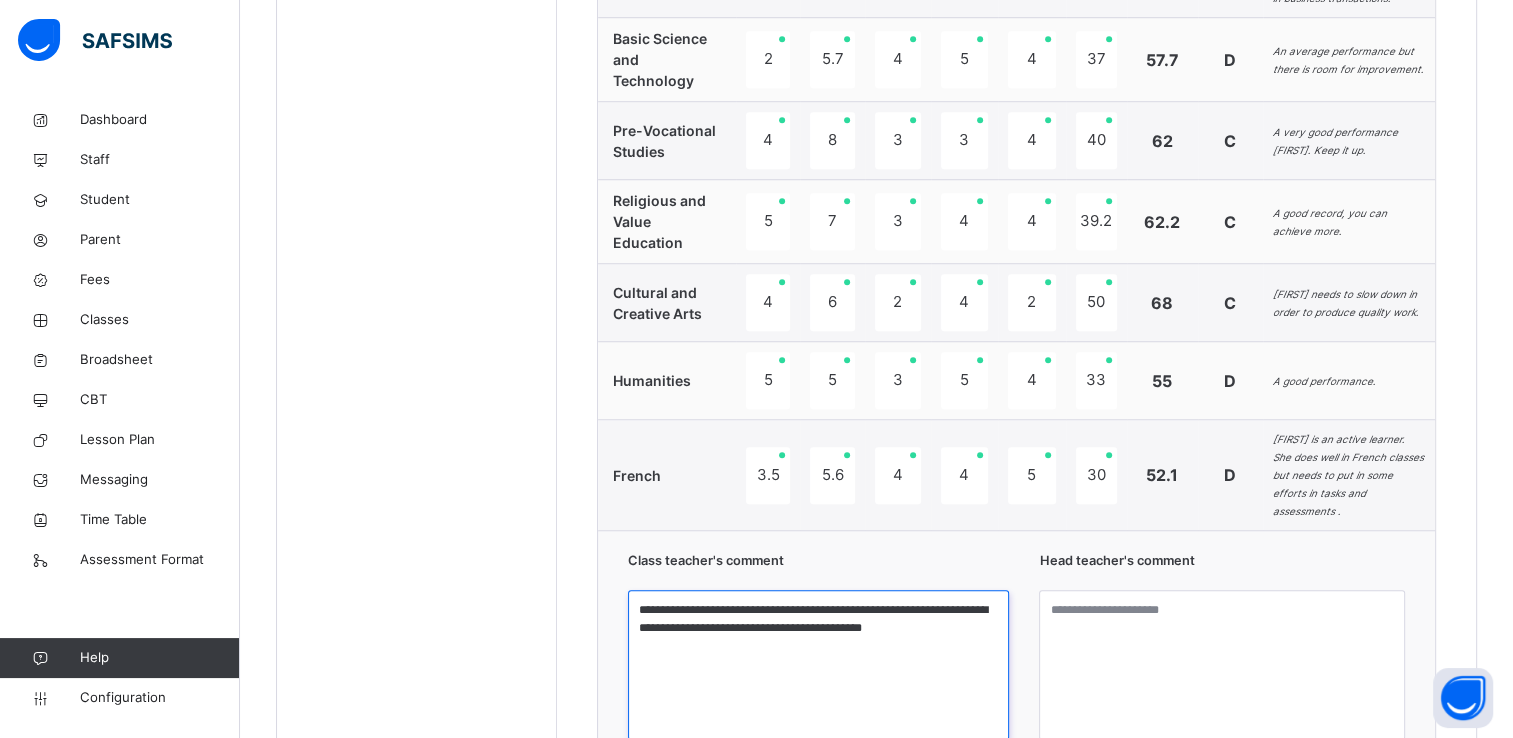 type on "**********" 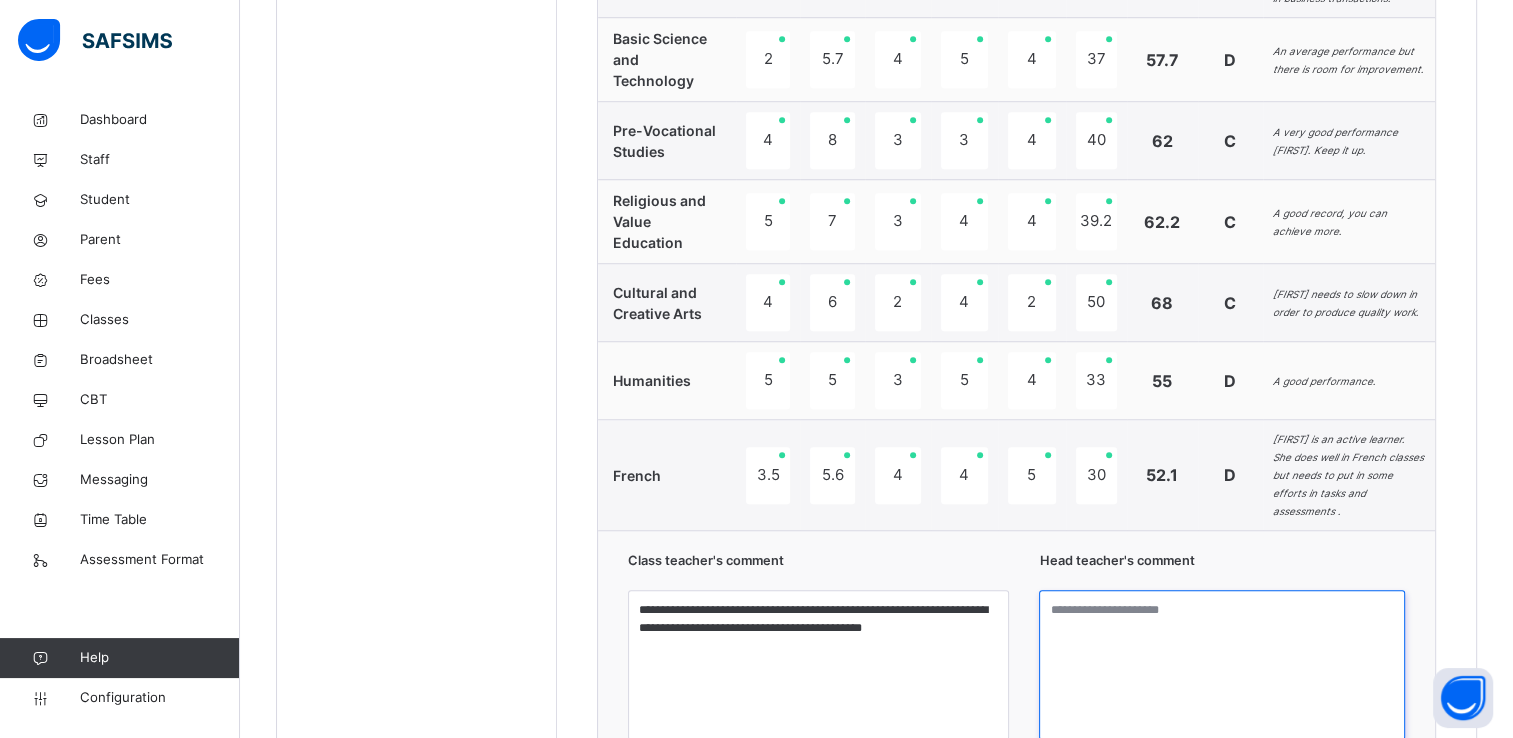 click at bounding box center (1222, 665) 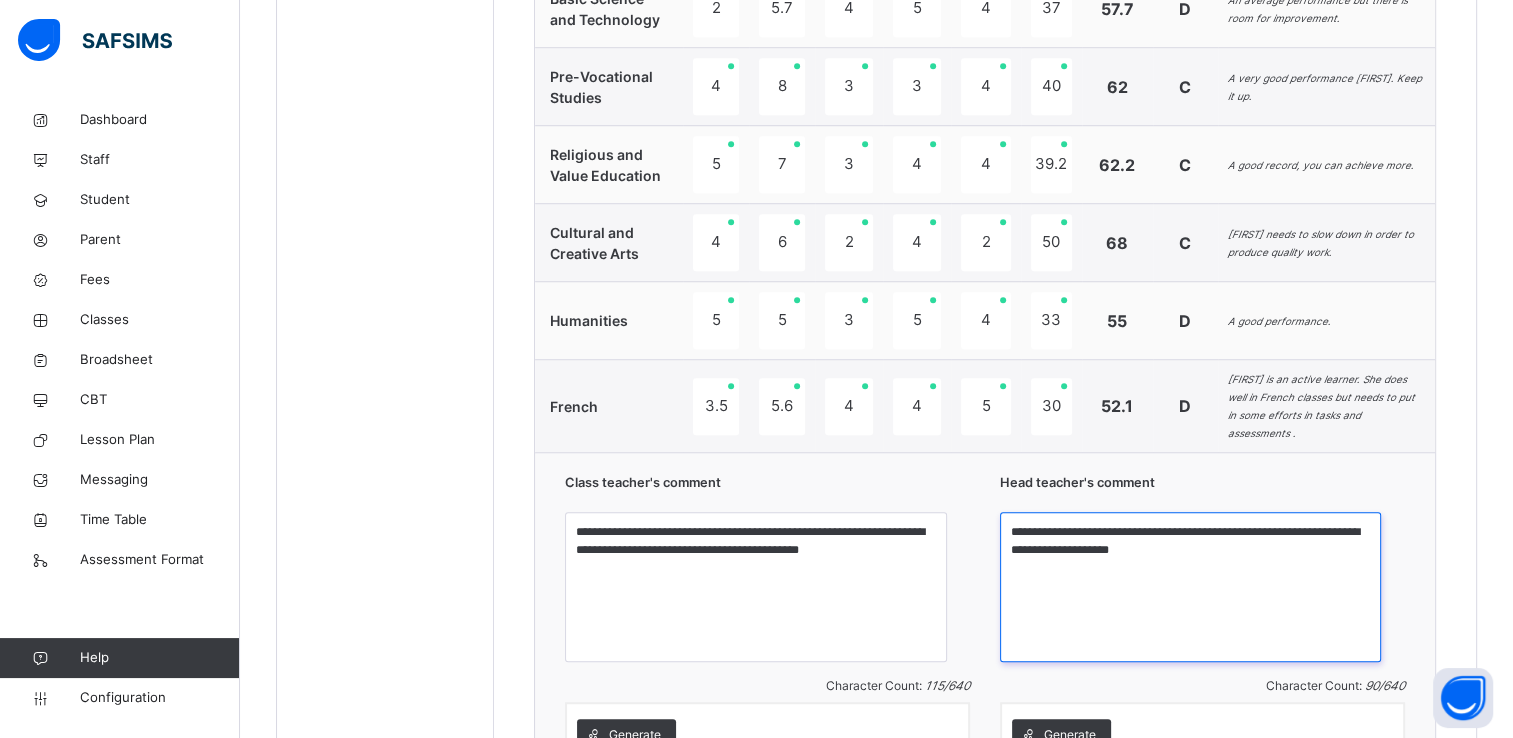 scroll, scrollTop: 1774, scrollLeft: 0, axis: vertical 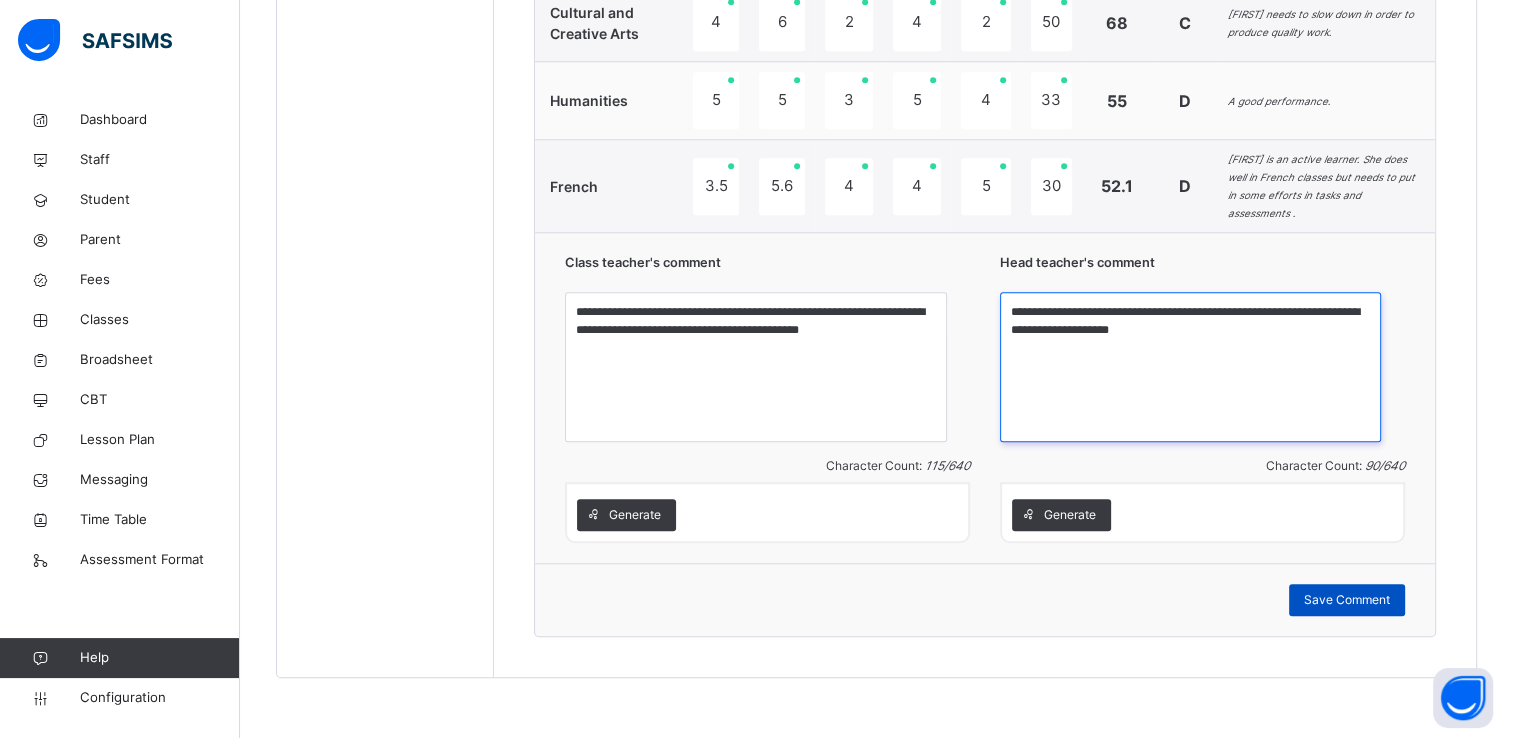 type on "**********" 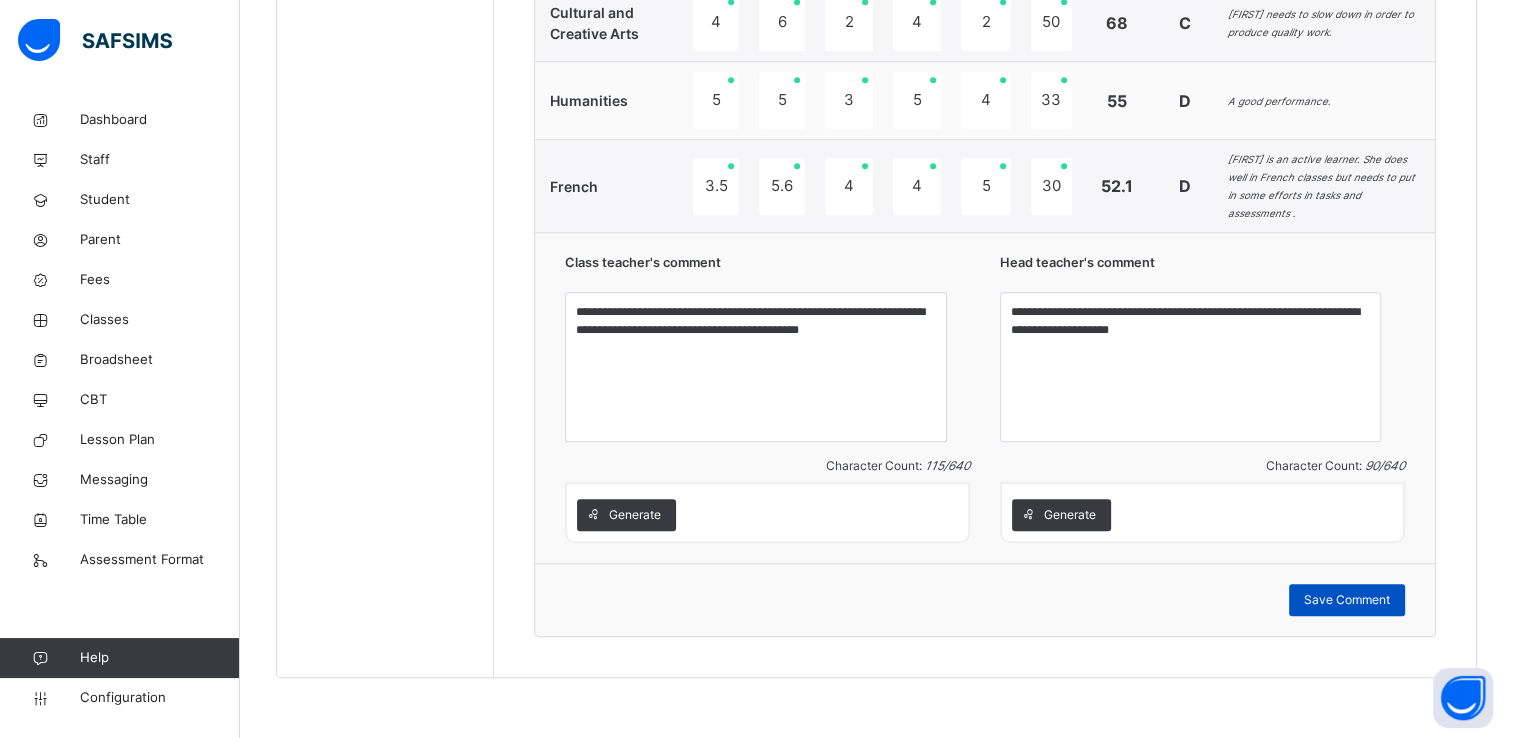 click on "Save Comment" at bounding box center [1347, 600] 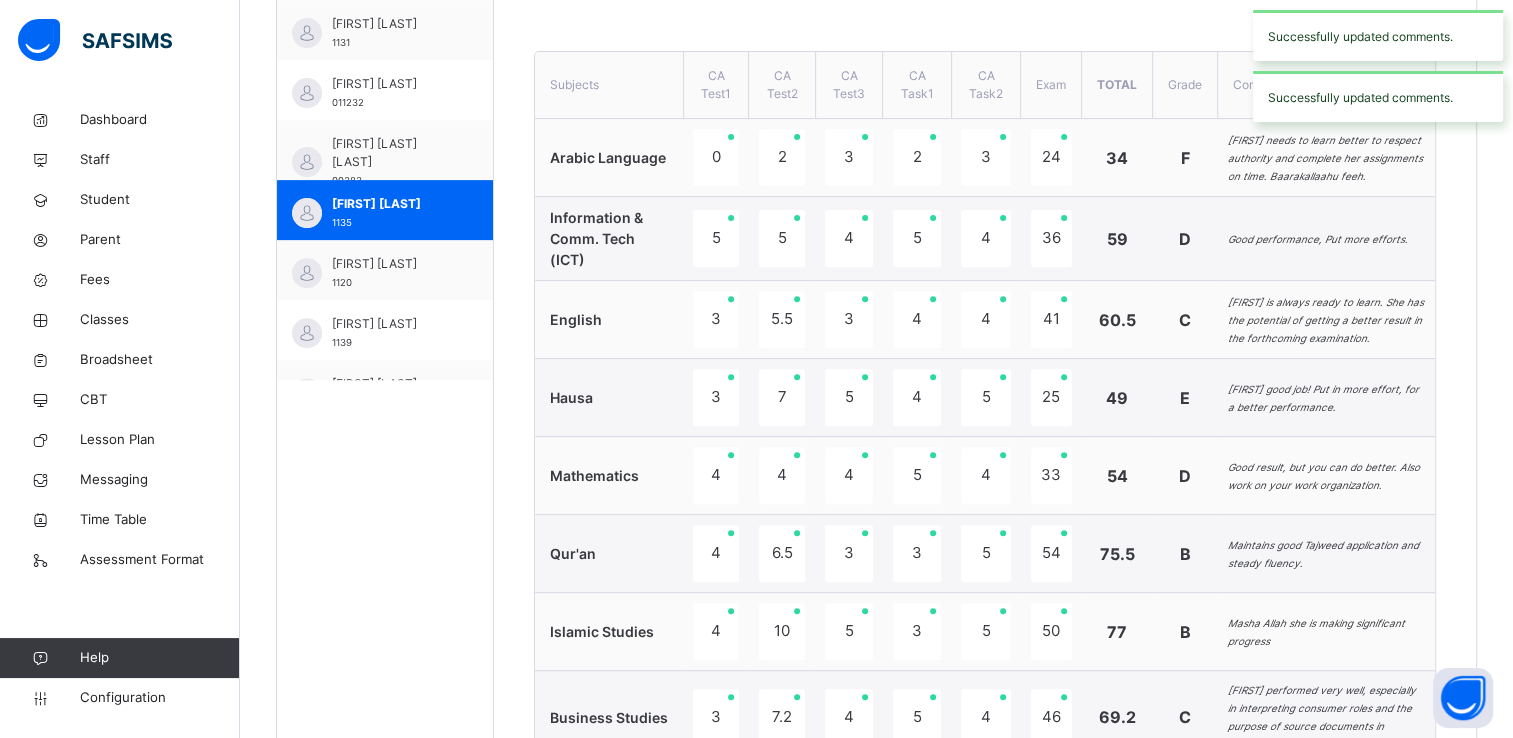 scroll, scrollTop: 708, scrollLeft: 0, axis: vertical 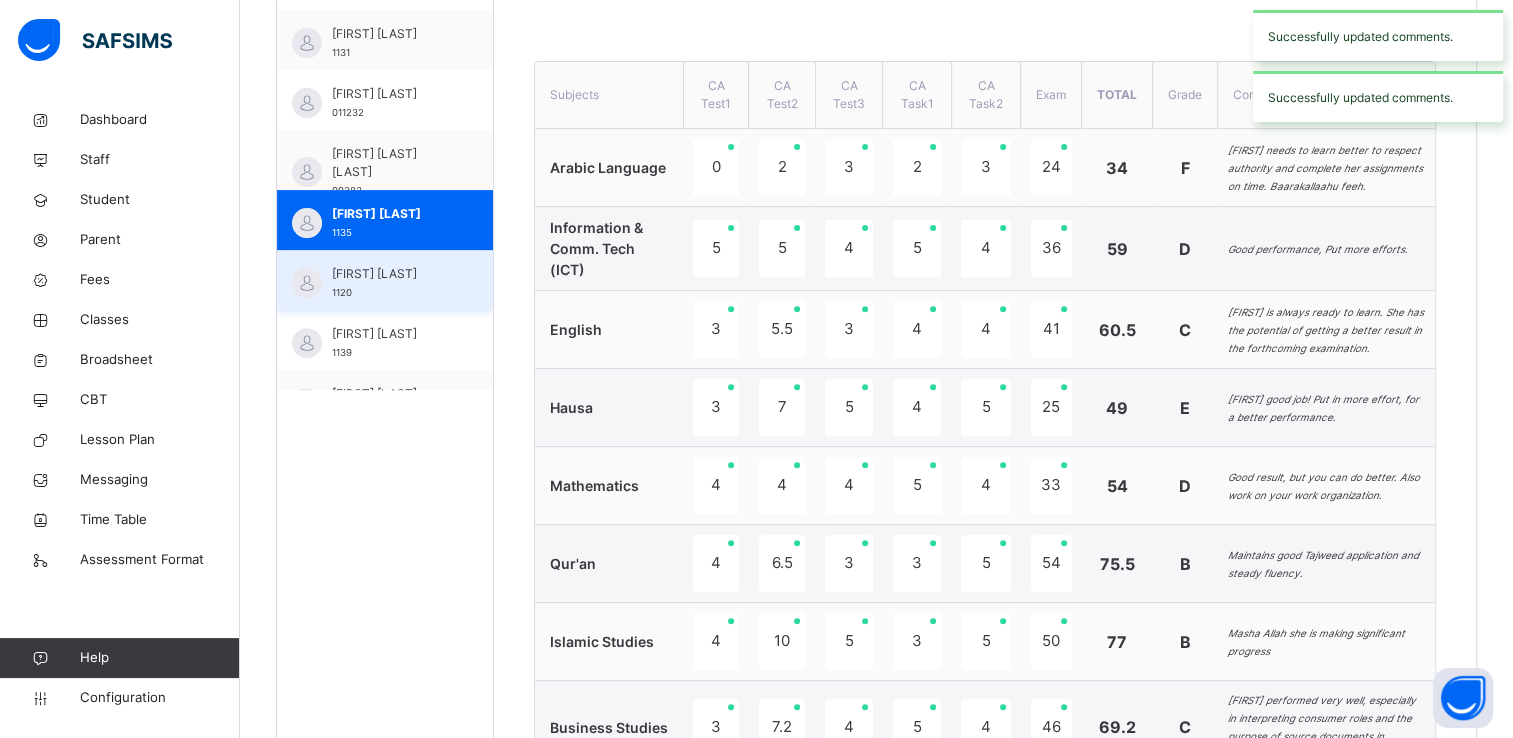 click on "Ruqaya  Tijani" at bounding box center [390, 274] 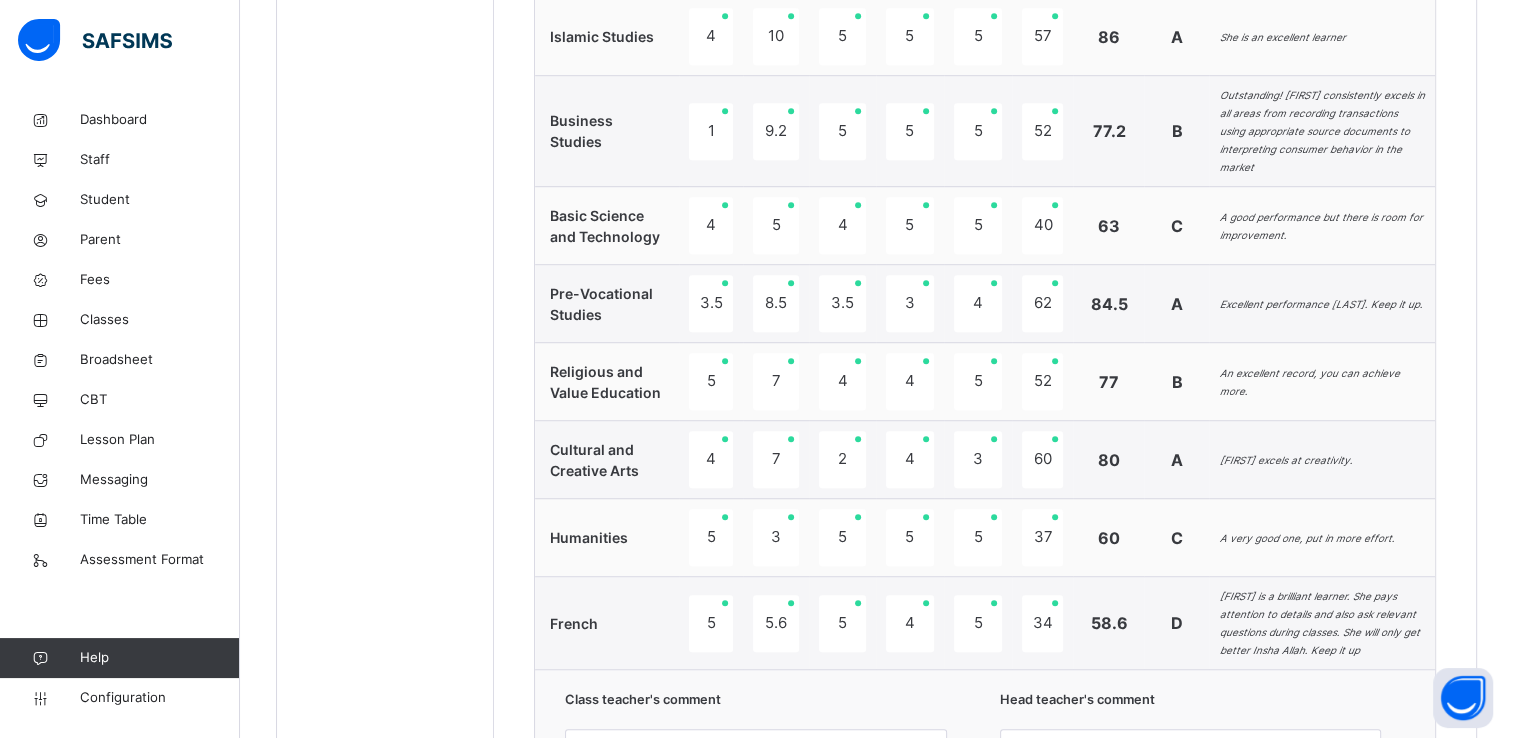 scroll, scrollTop: 1789, scrollLeft: 0, axis: vertical 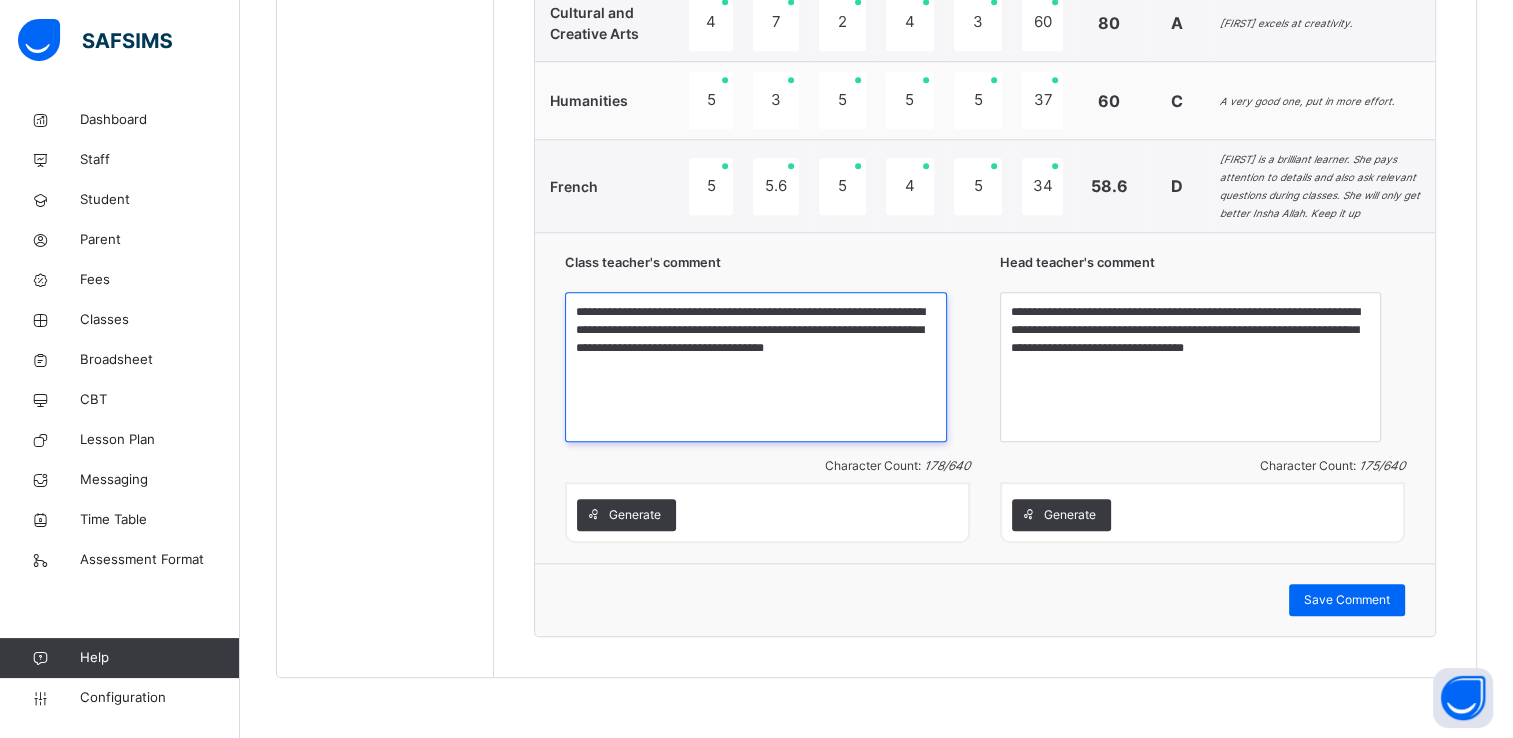 click on "**********" at bounding box center (755, 367) 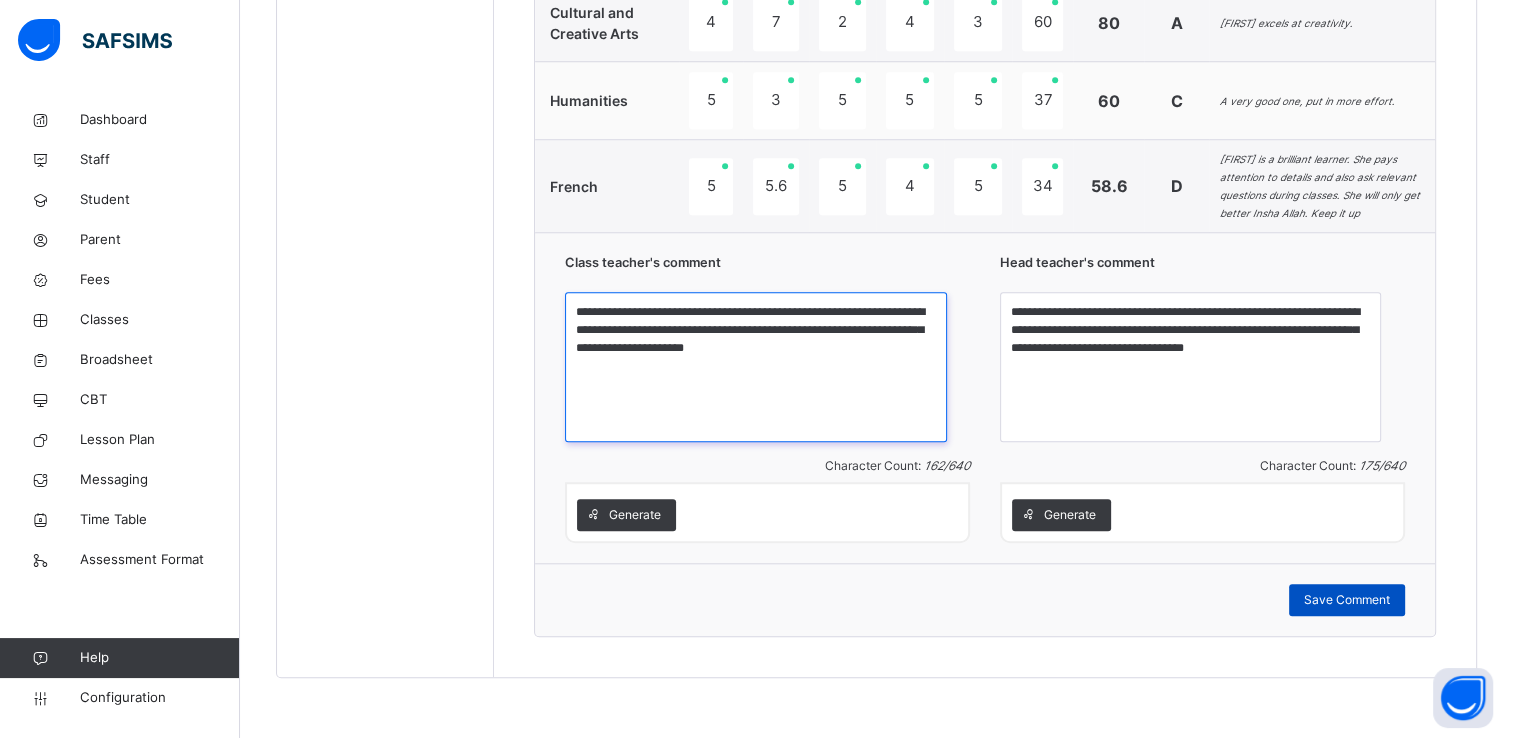 type on "**********" 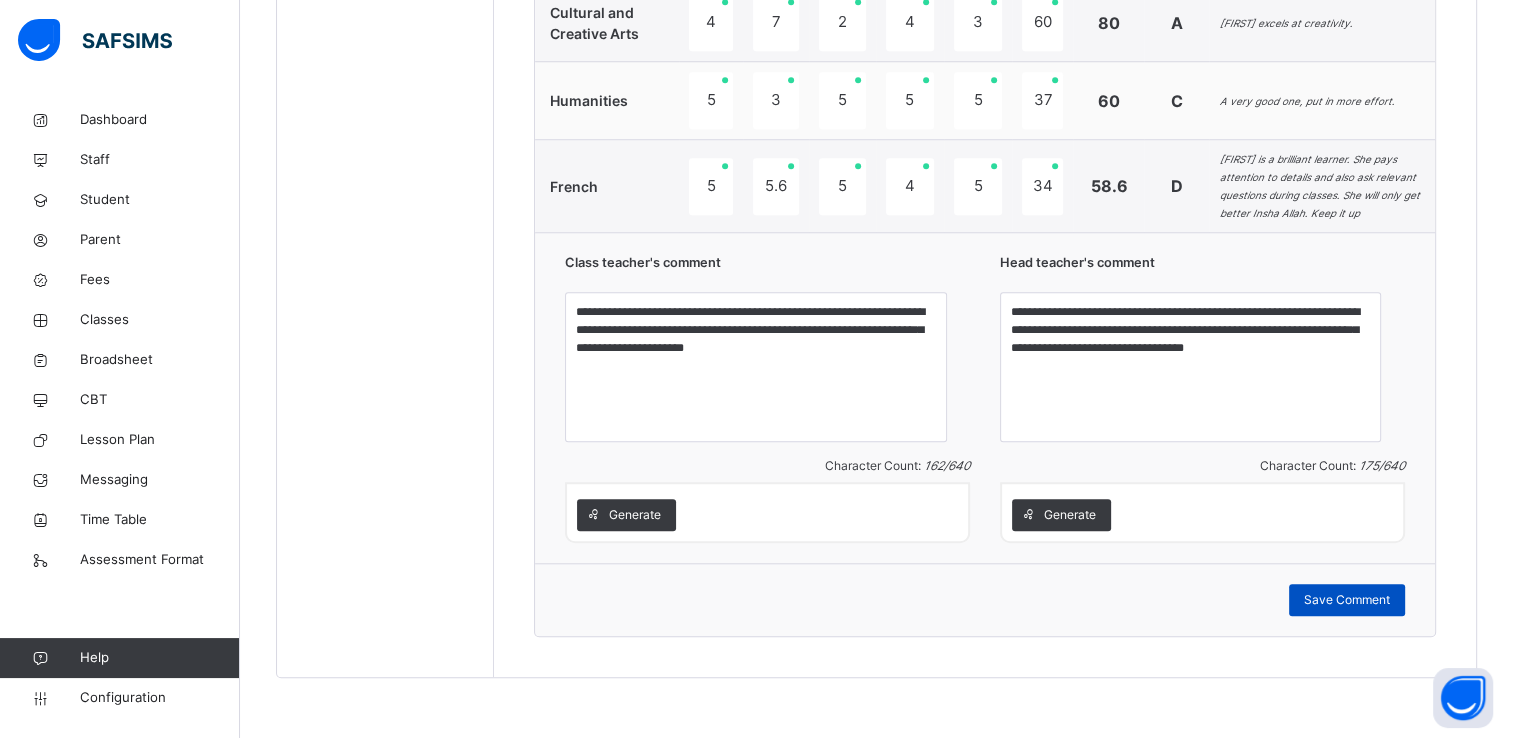 click on "Save Comment" at bounding box center (1347, 600) 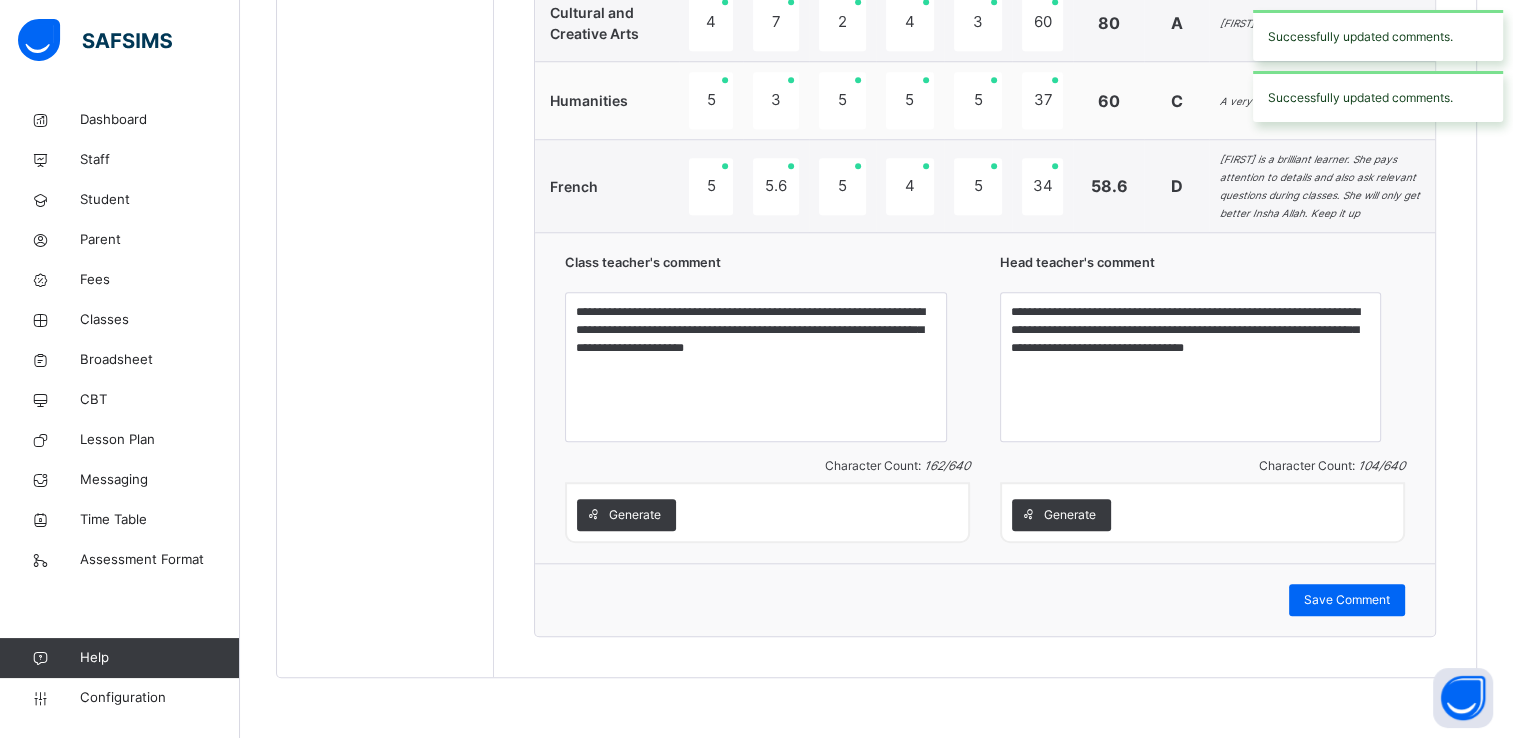 type on "**********" 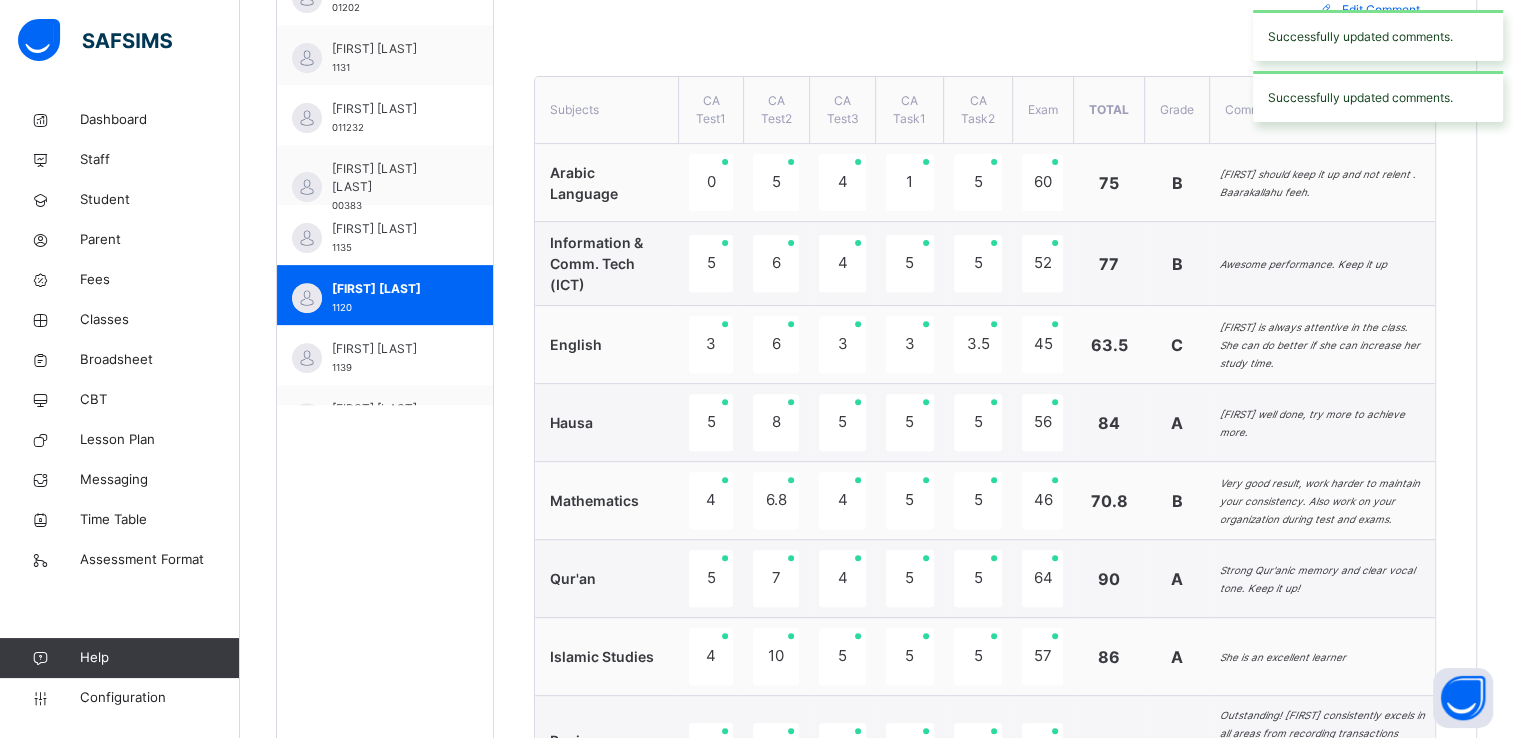 scroll, scrollTop: 688, scrollLeft: 0, axis: vertical 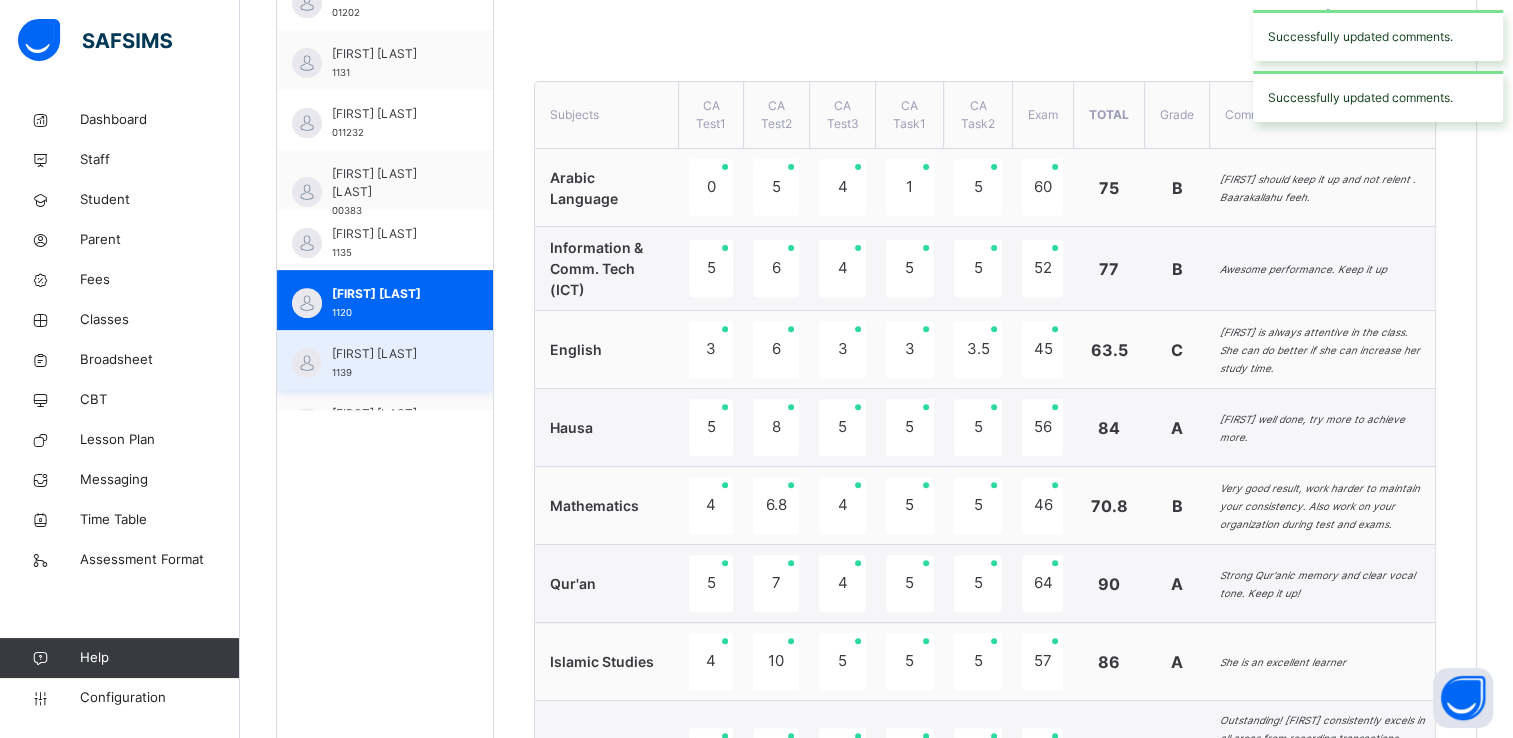 click on "Suleiman  Suraj" at bounding box center (390, 354) 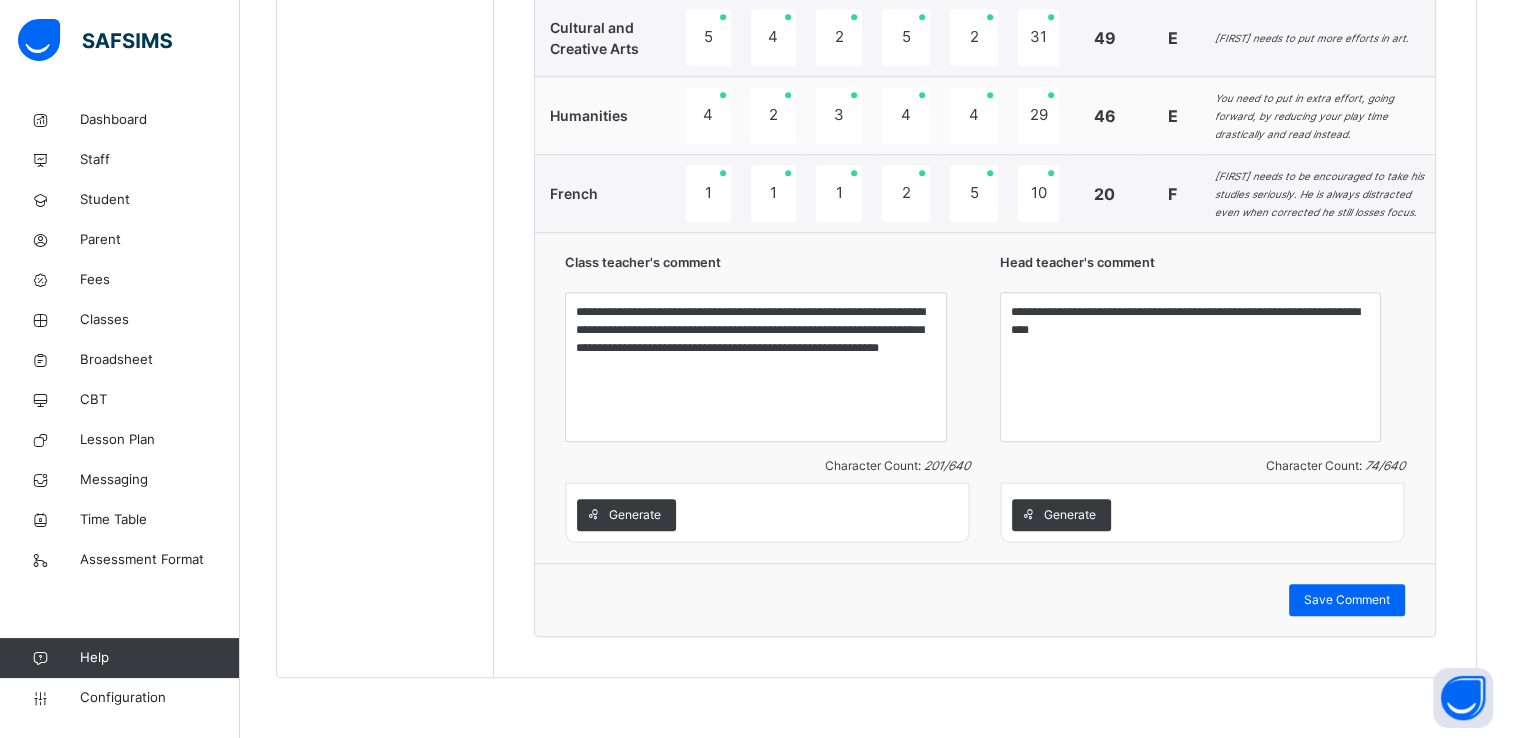 scroll, scrollTop: 1768, scrollLeft: 0, axis: vertical 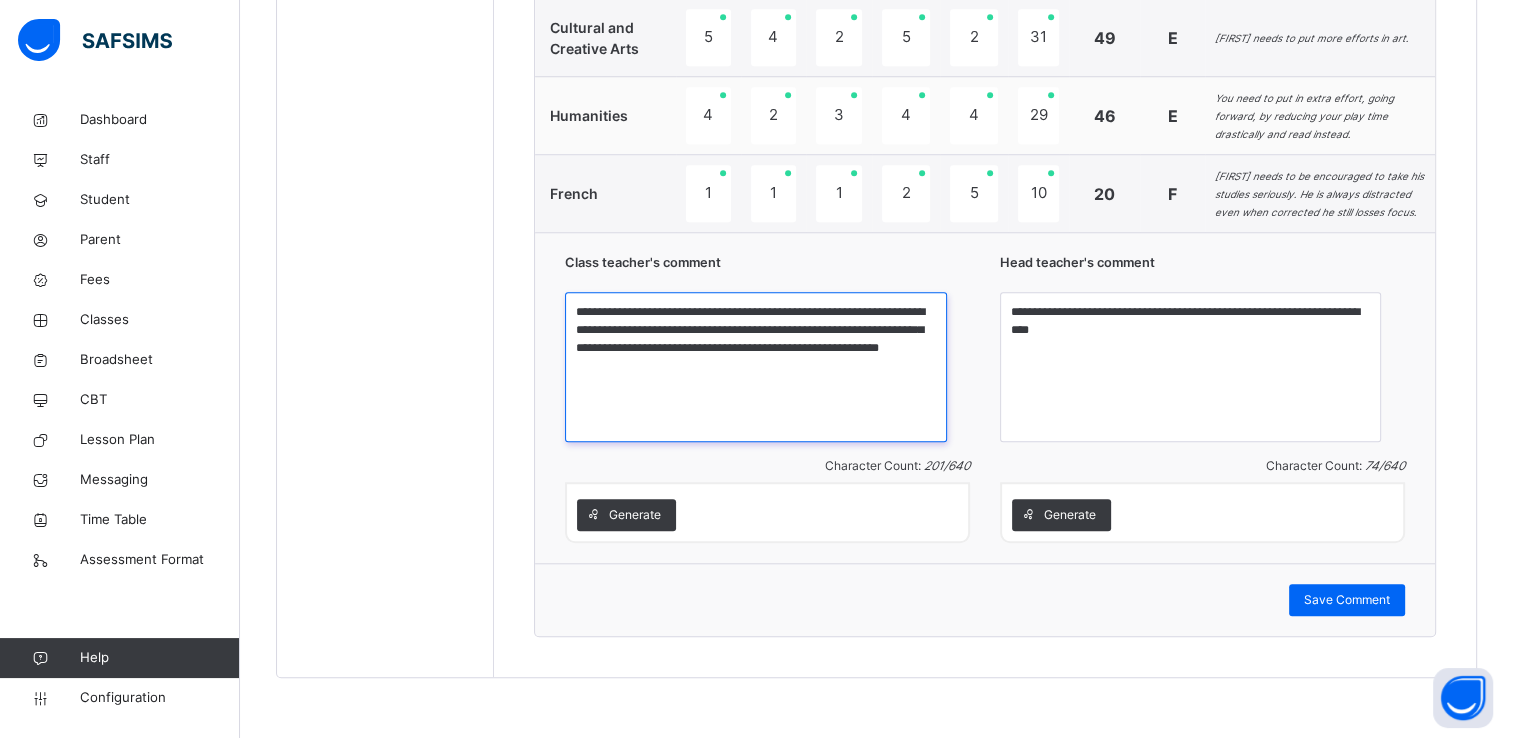 click on "**********" at bounding box center [755, 367] 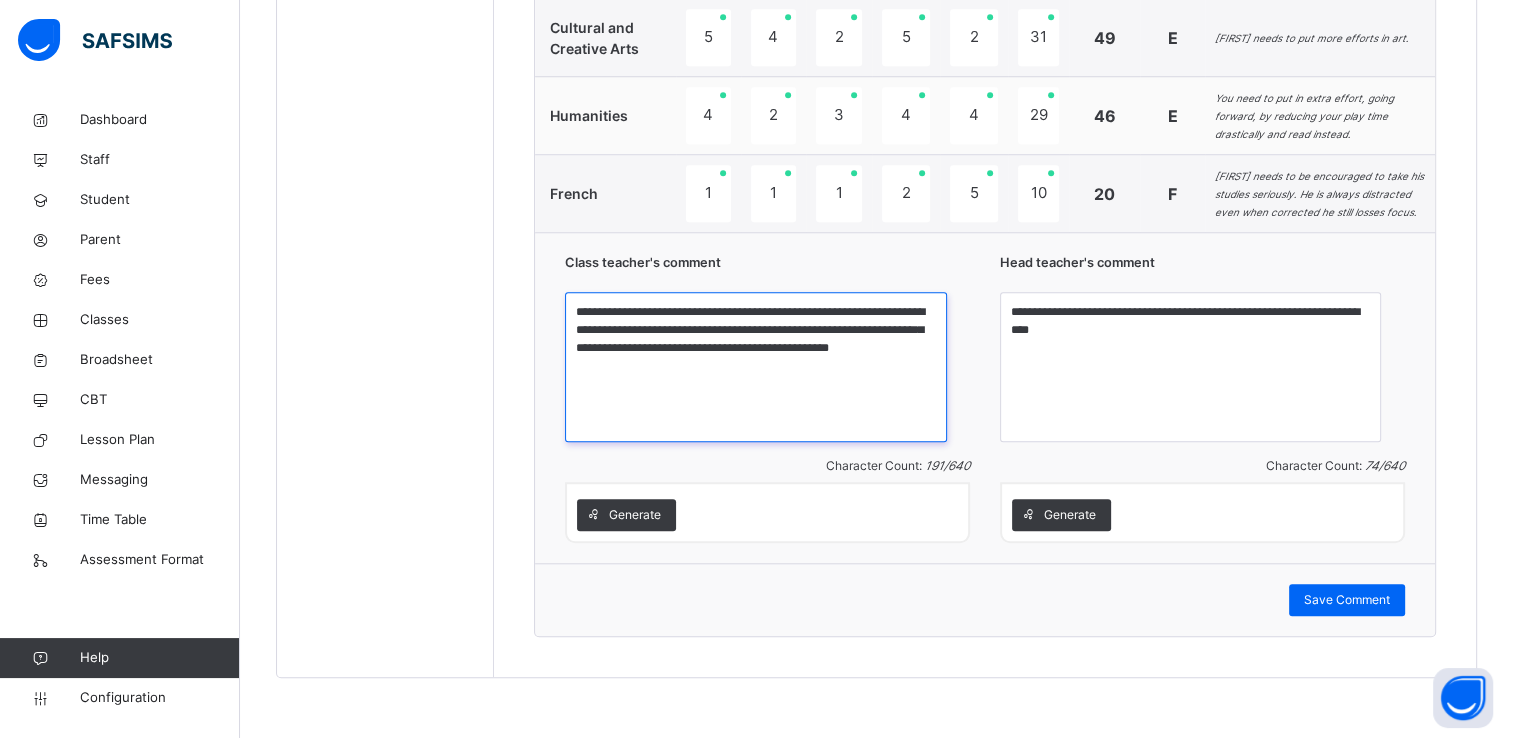 click on "**********" at bounding box center (755, 367) 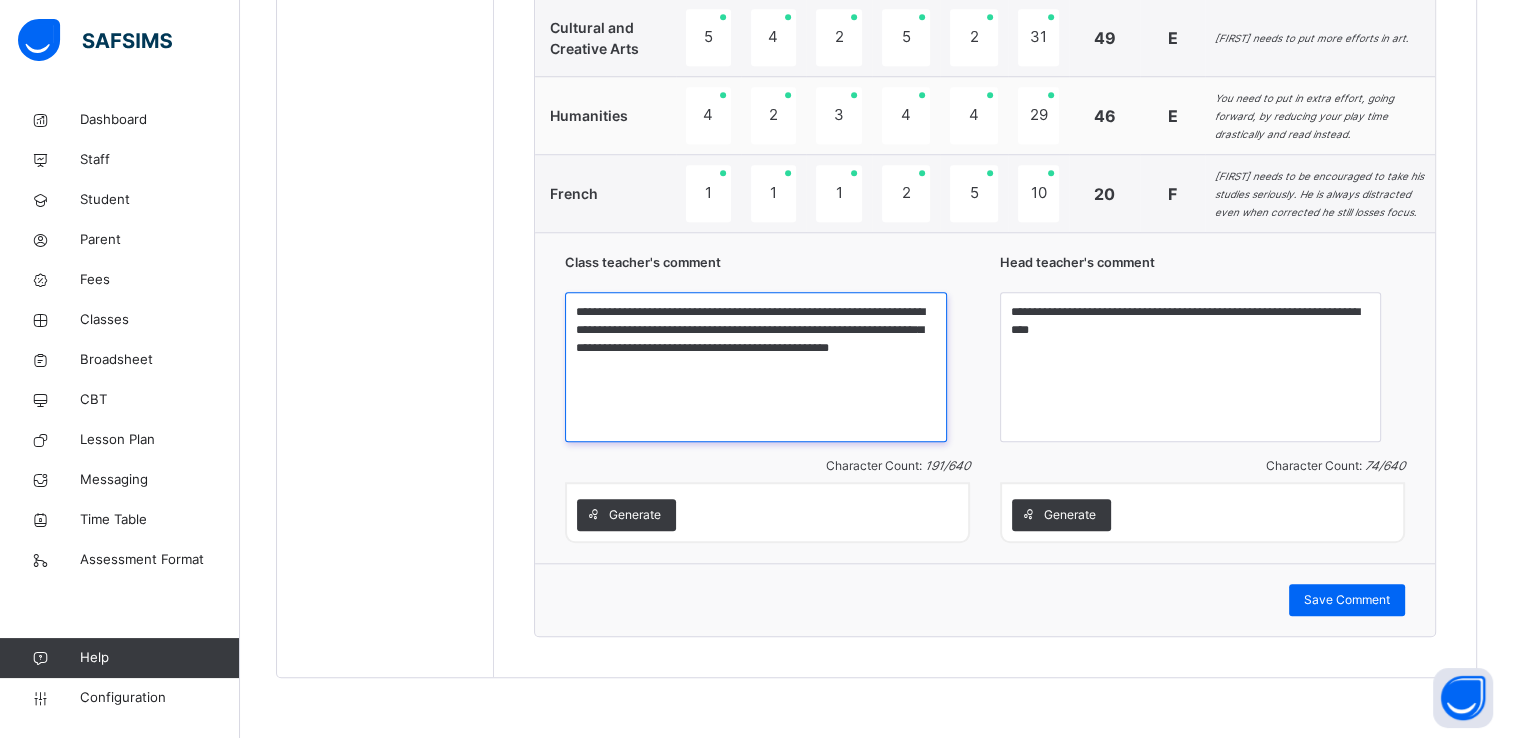 drag, startPoint x: 736, startPoint y: 377, endPoint x: 985, endPoint y: 419, distance: 252.51732 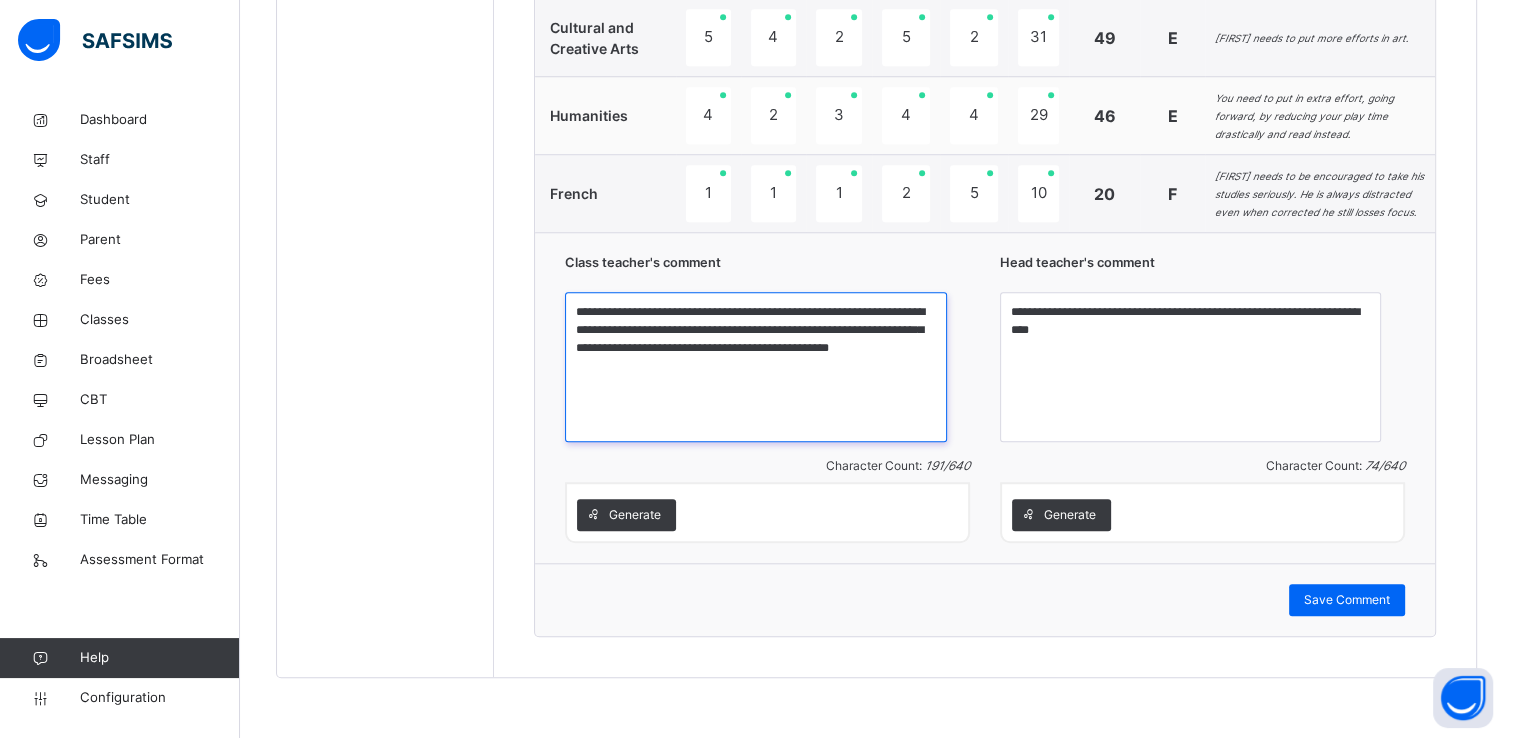 click on "**********" at bounding box center (755, 367) 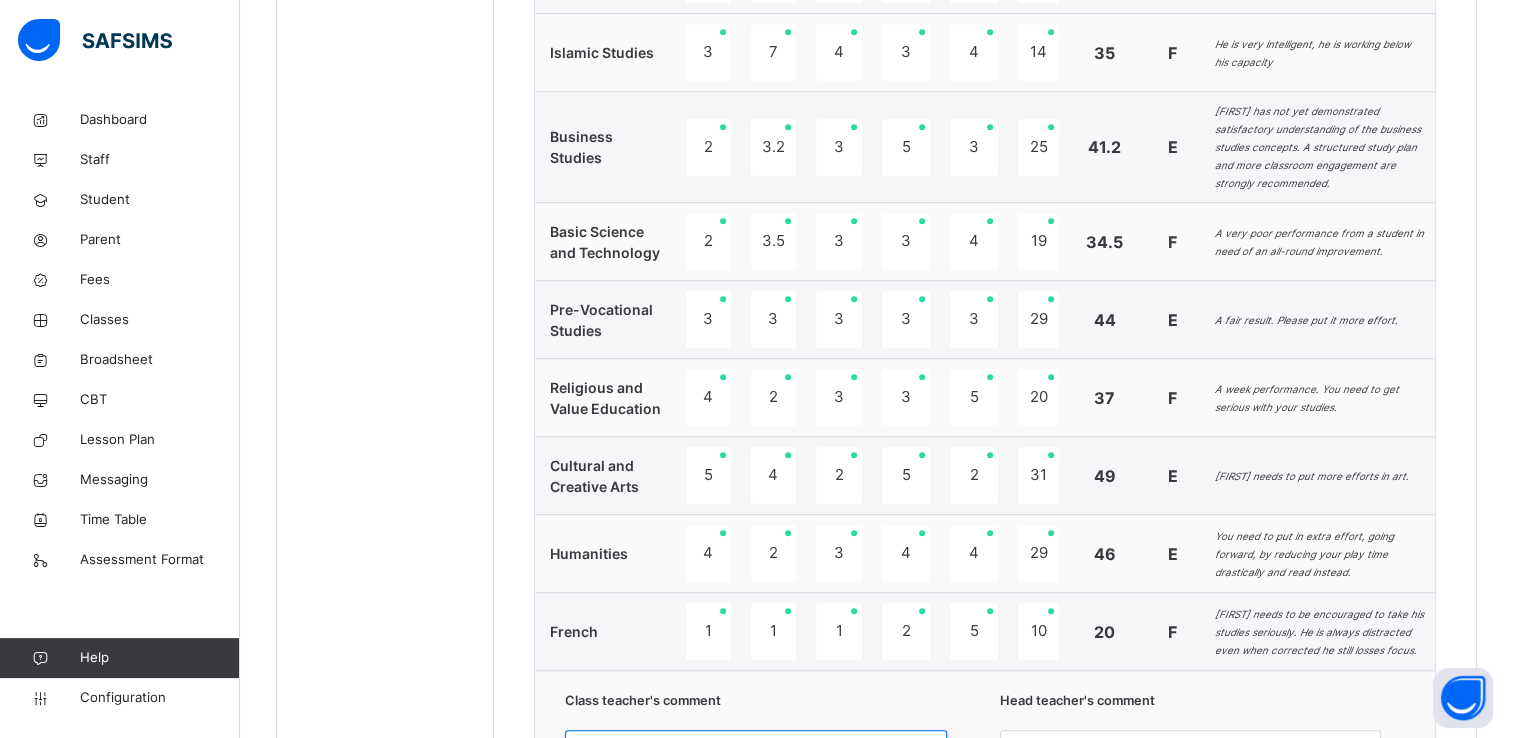 scroll, scrollTop: 1798, scrollLeft: 0, axis: vertical 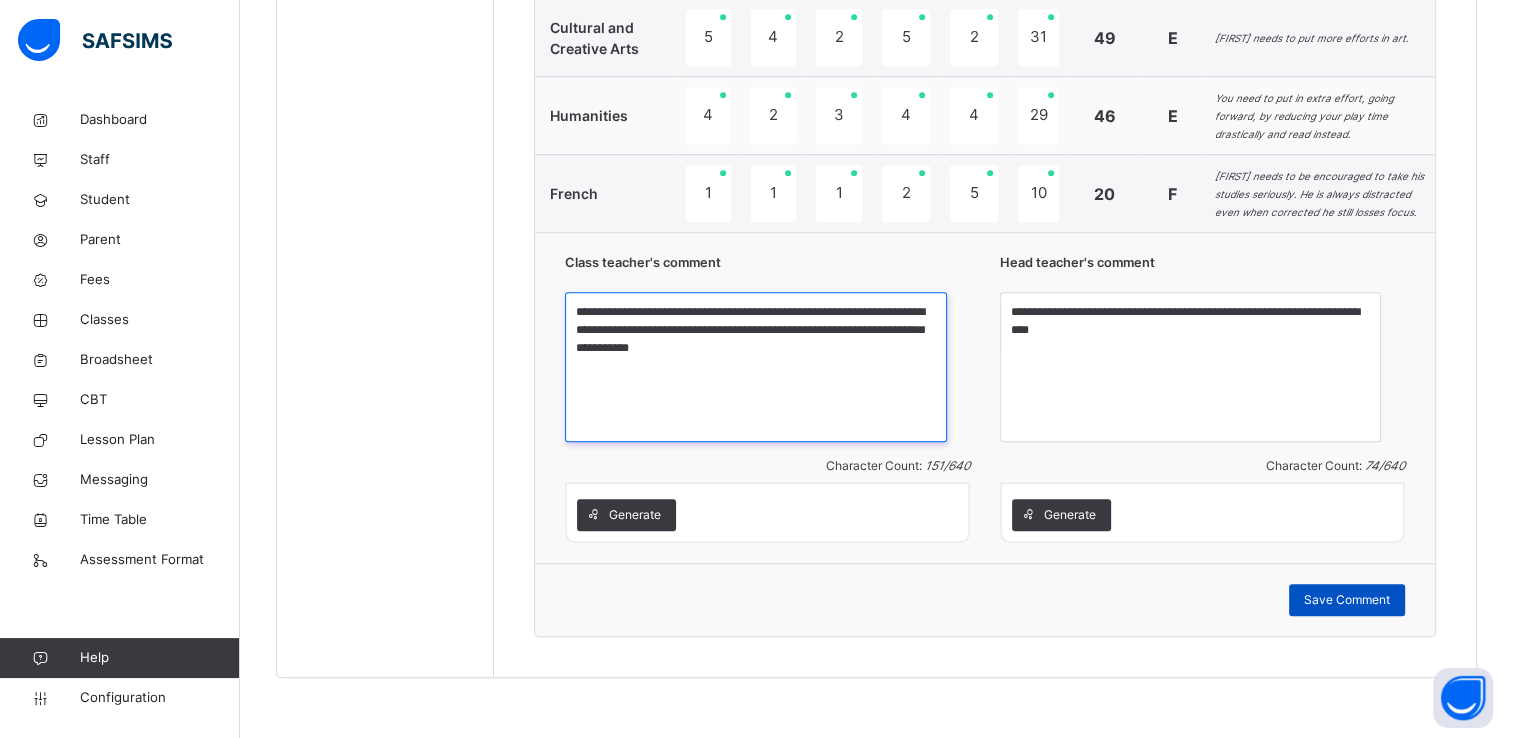 type on "**********" 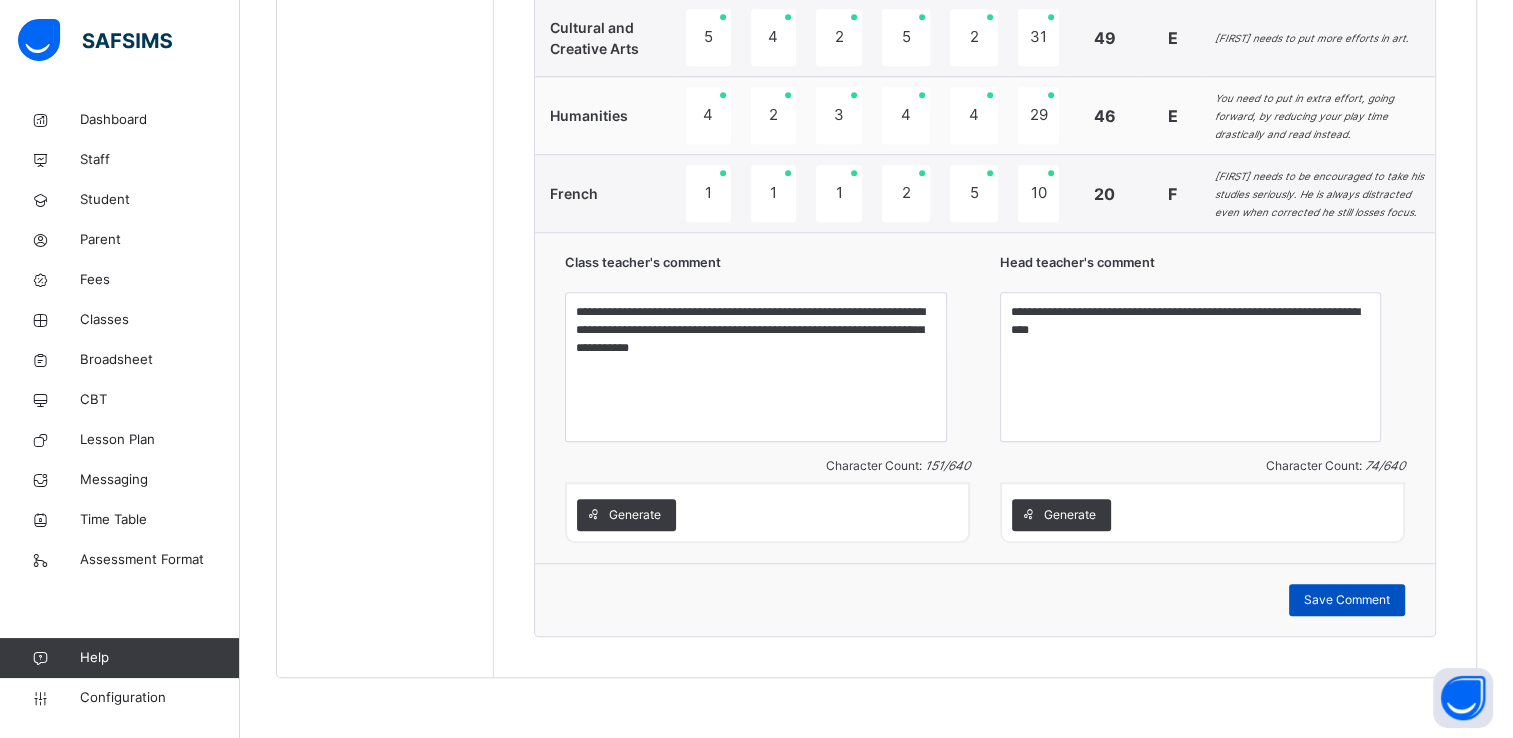 click on "Save Comment" at bounding box center [1347, 600] 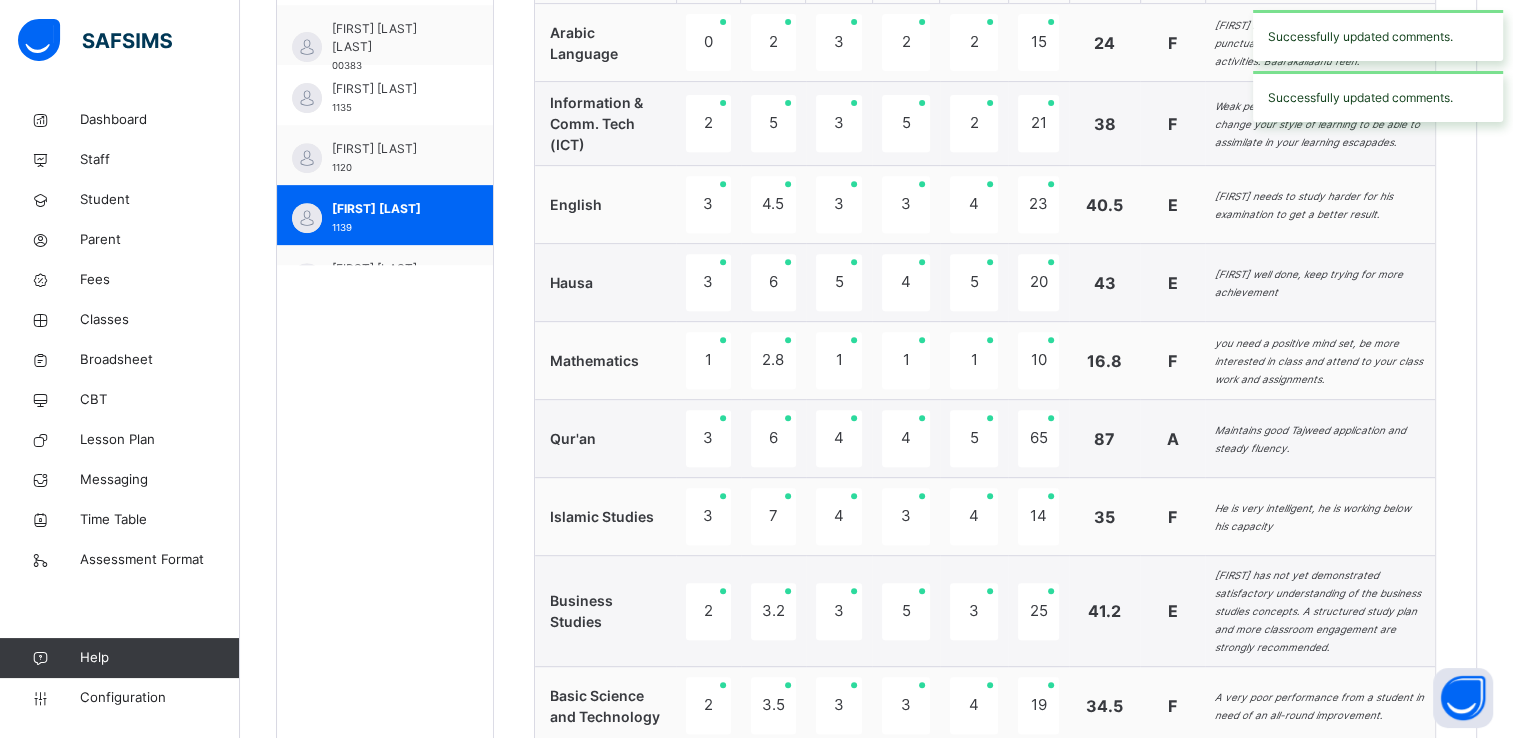 scroll, scrollTop: 827, scrollLeft: 0, axis: vertical 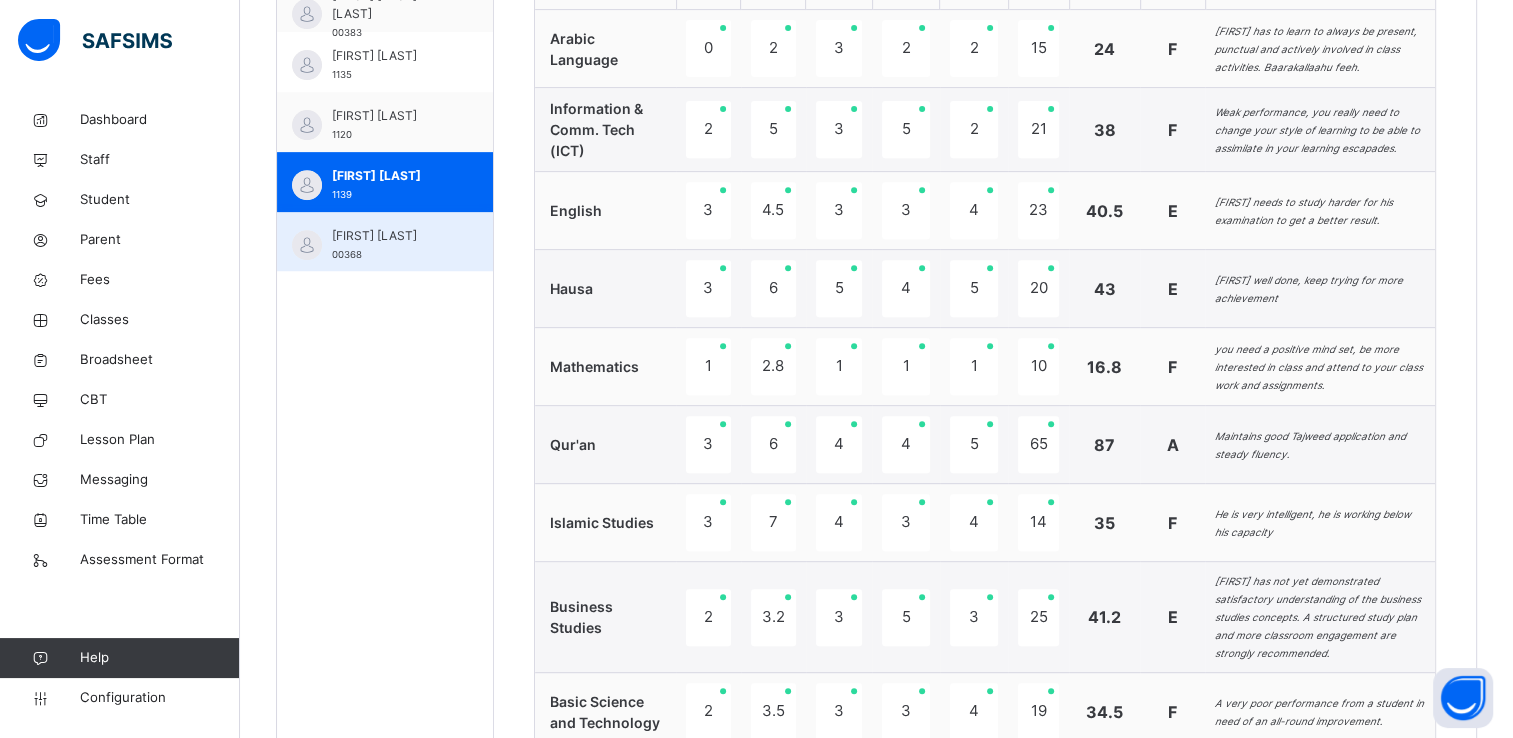 click on "Zainab  Abdulhamid" at bounding box center (390, 236) 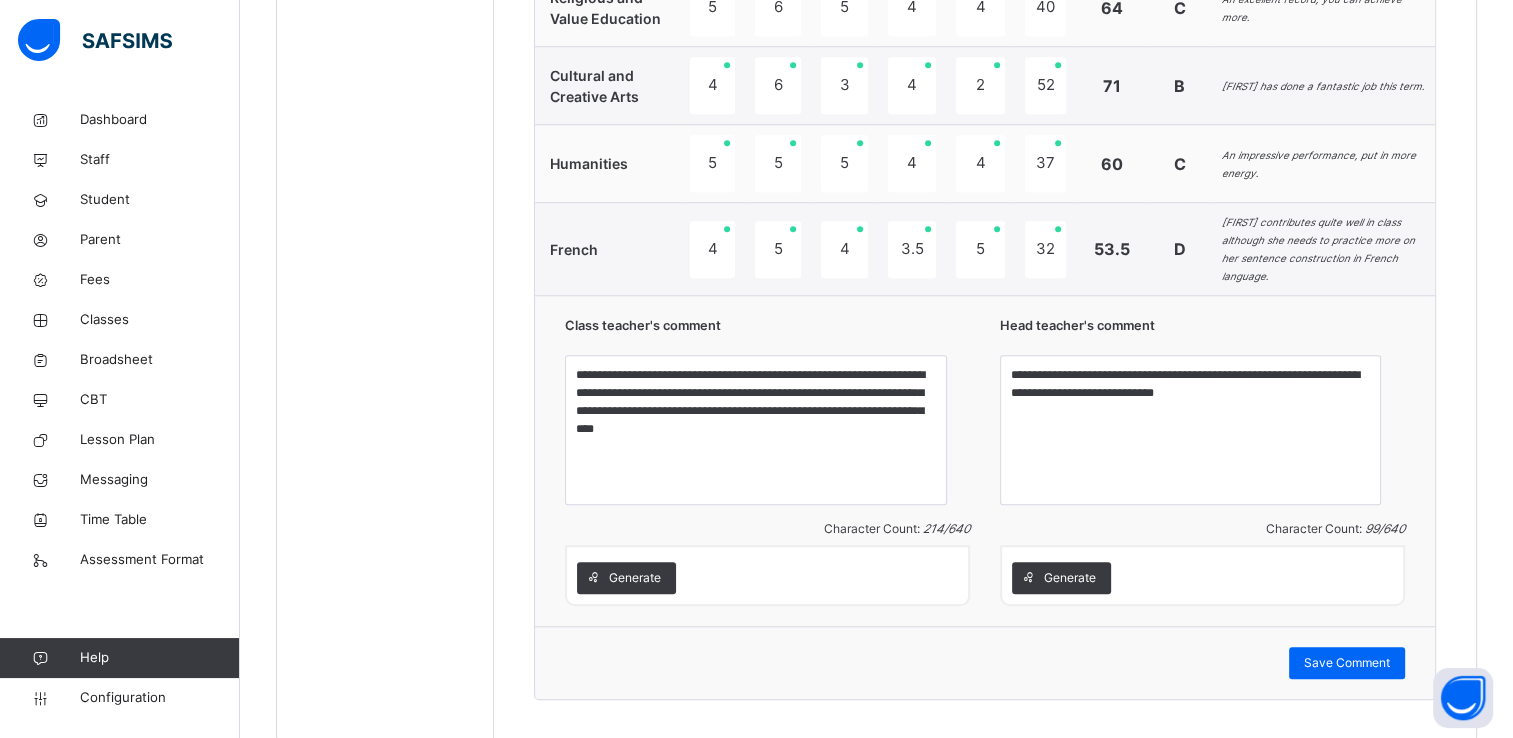 scroll, scrollTop: 1706, scrollLeft: 0, axis: vertical 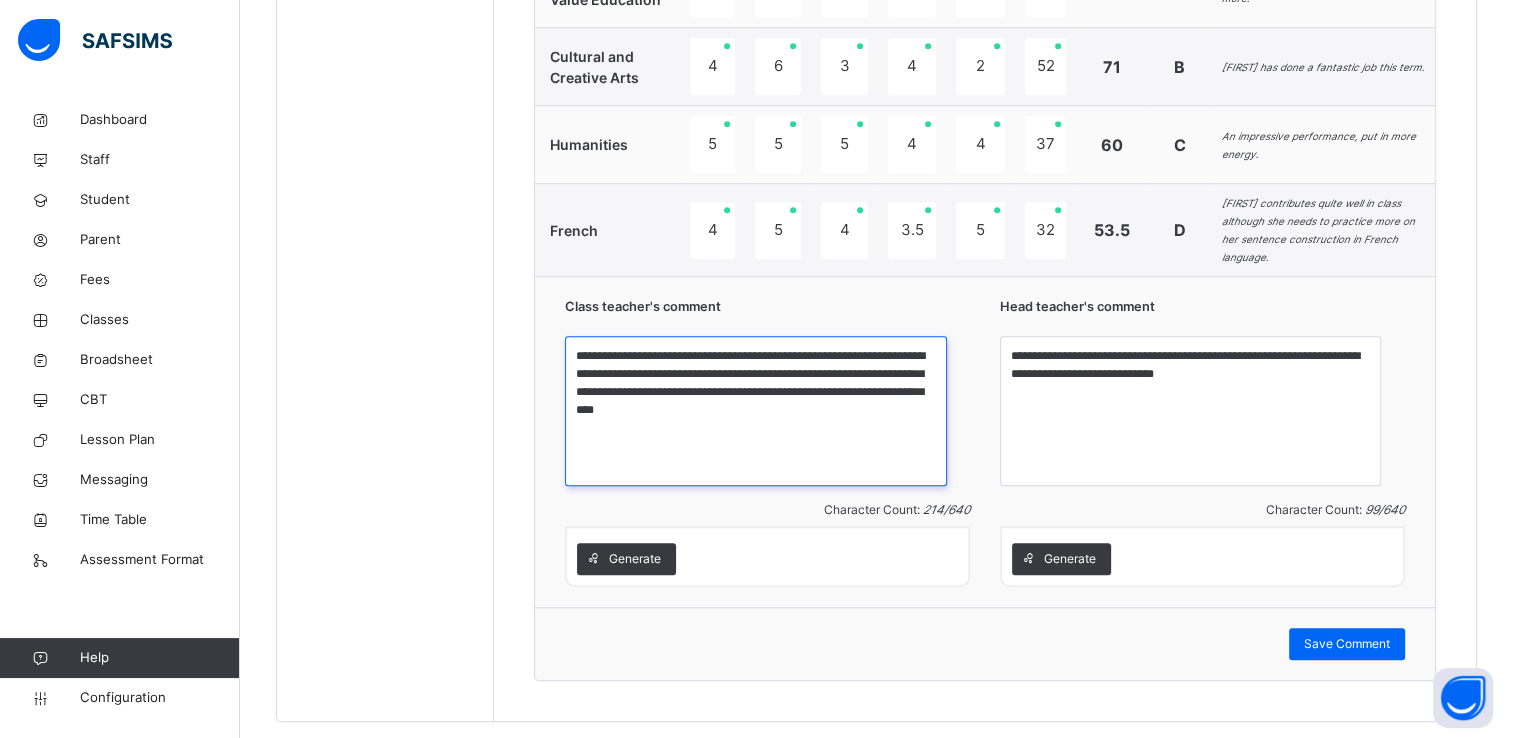 click on "**********" at bounding box center (755, 411) 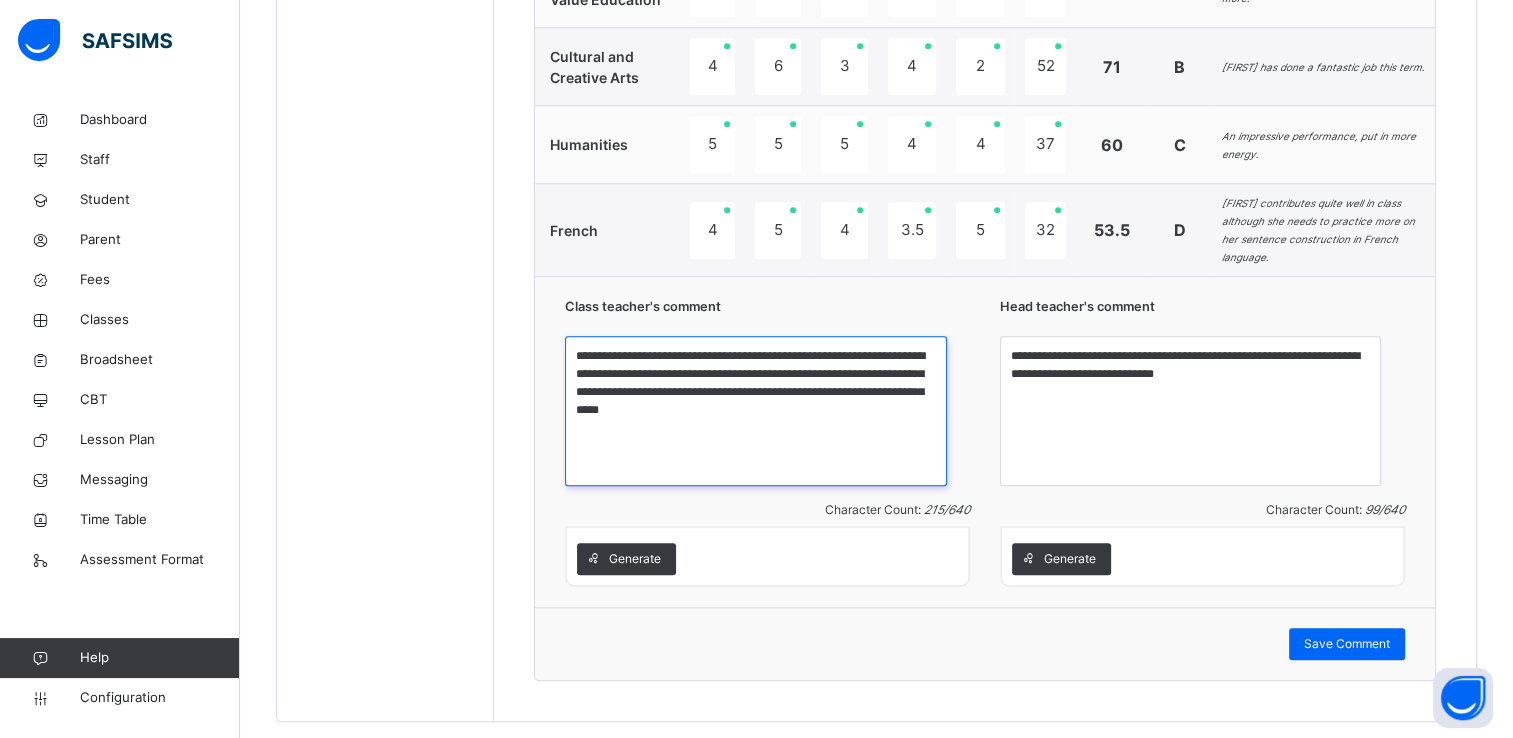 click on "**********" at bounding box center (755, 411) 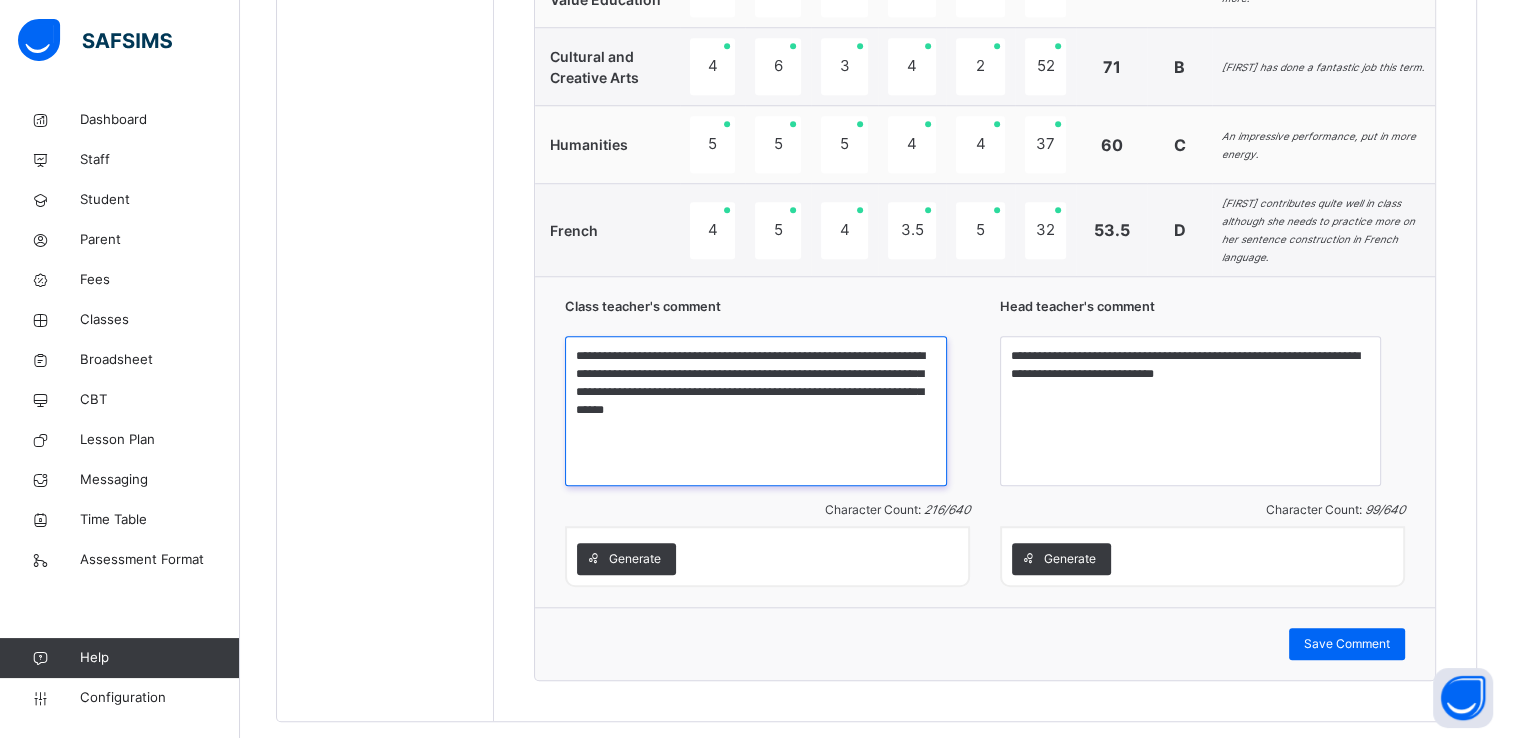 click on "**********" at bounding box center (755, 411) 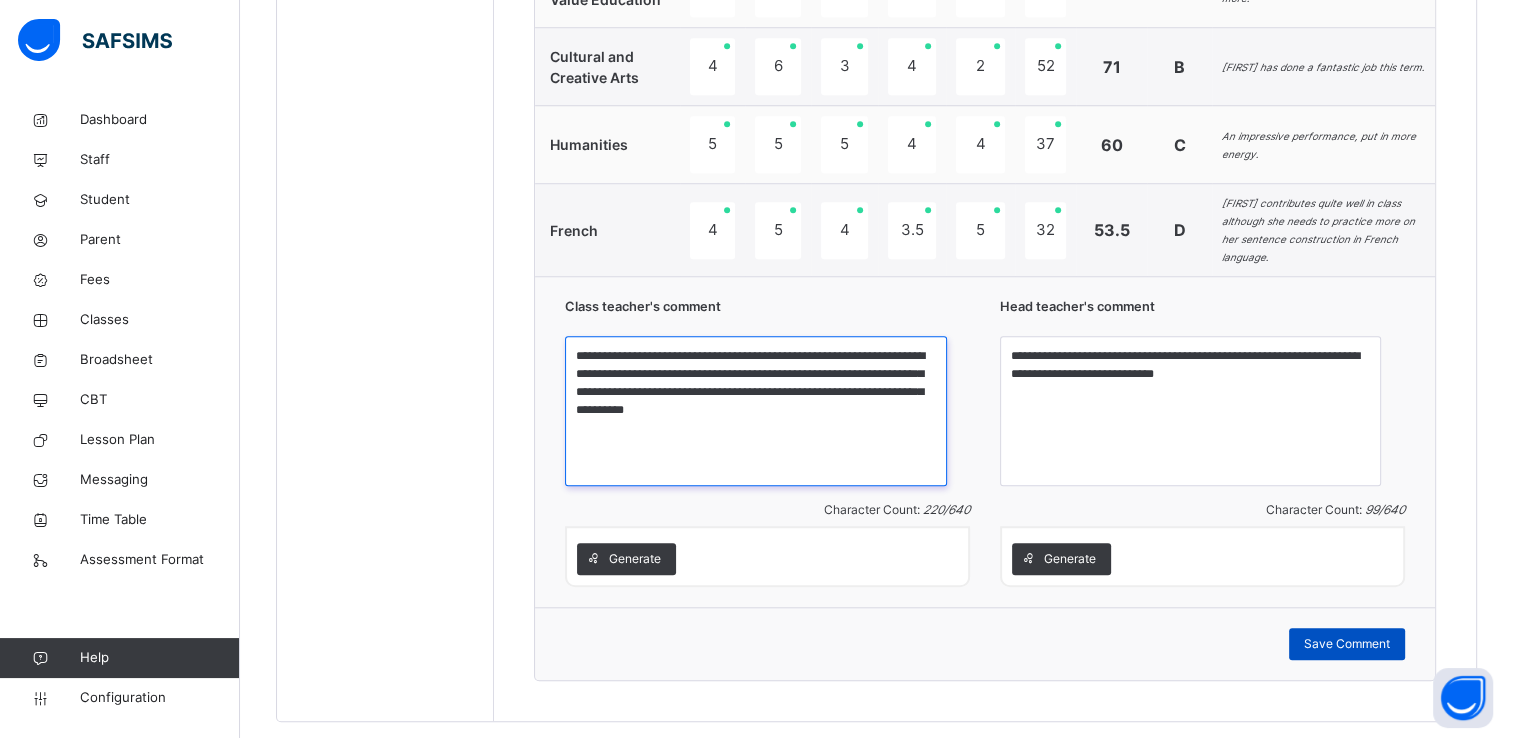 type on "**********" 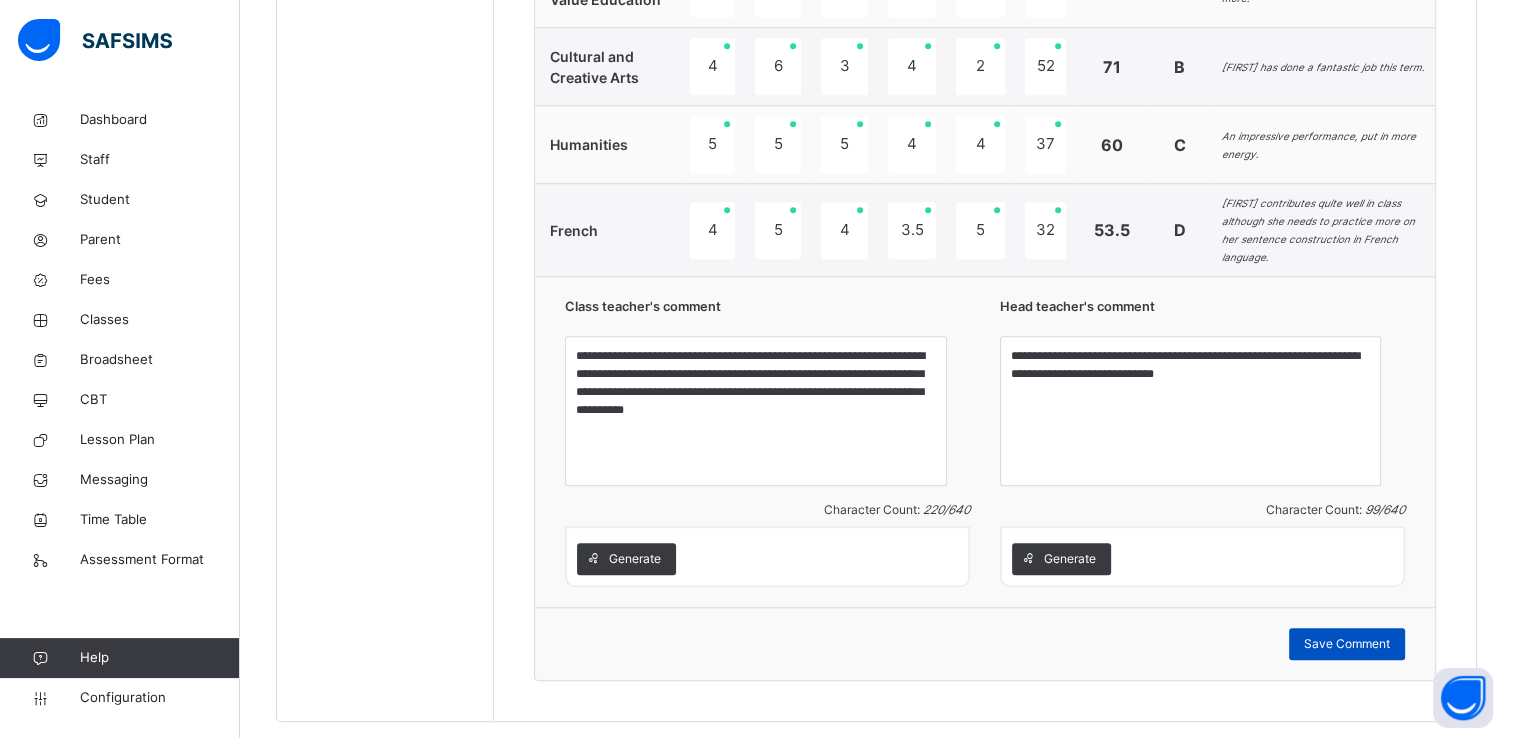 click on "Save Comment" at bounding box center (1347, 644) 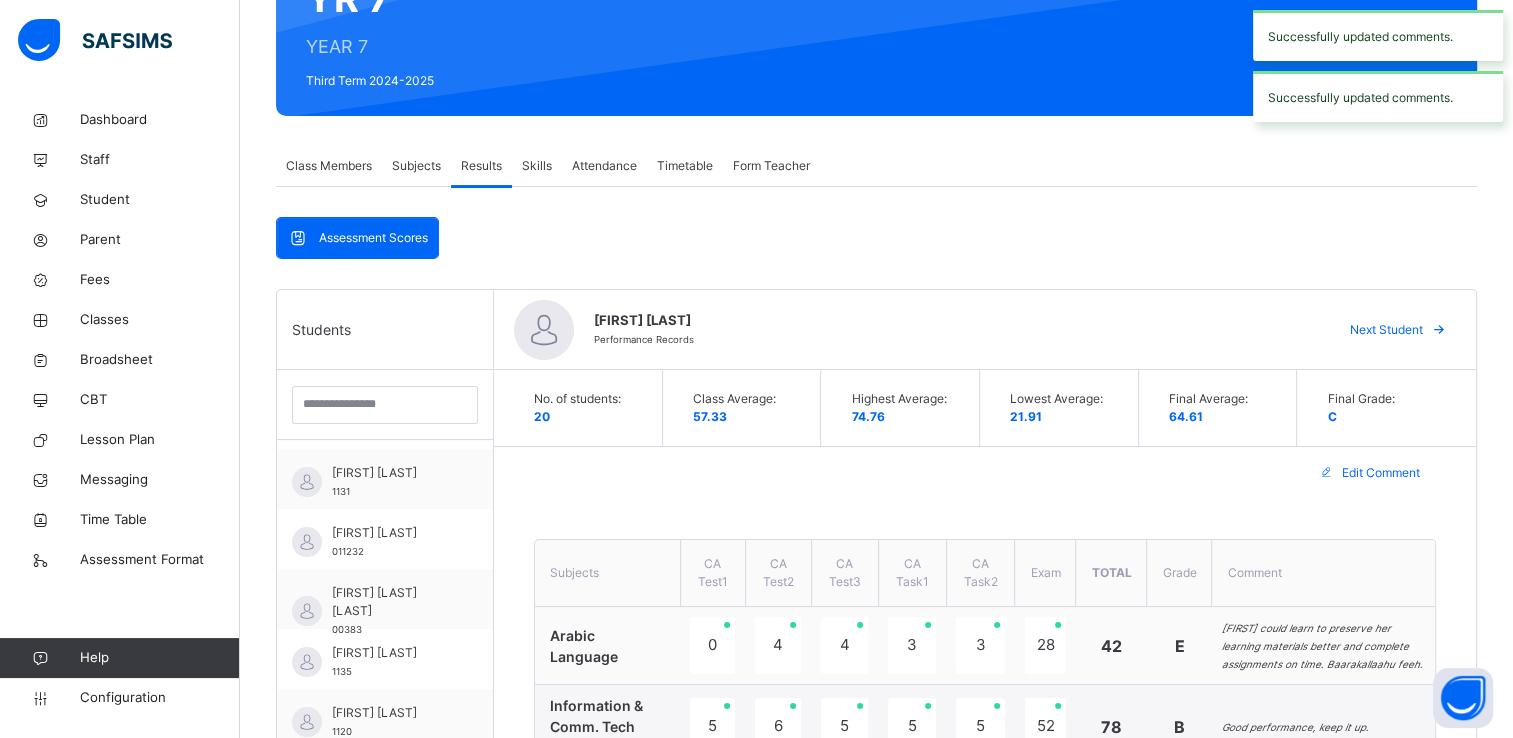 scroll, scrollTop: 215, scrollLeft: 0, axis: vertical 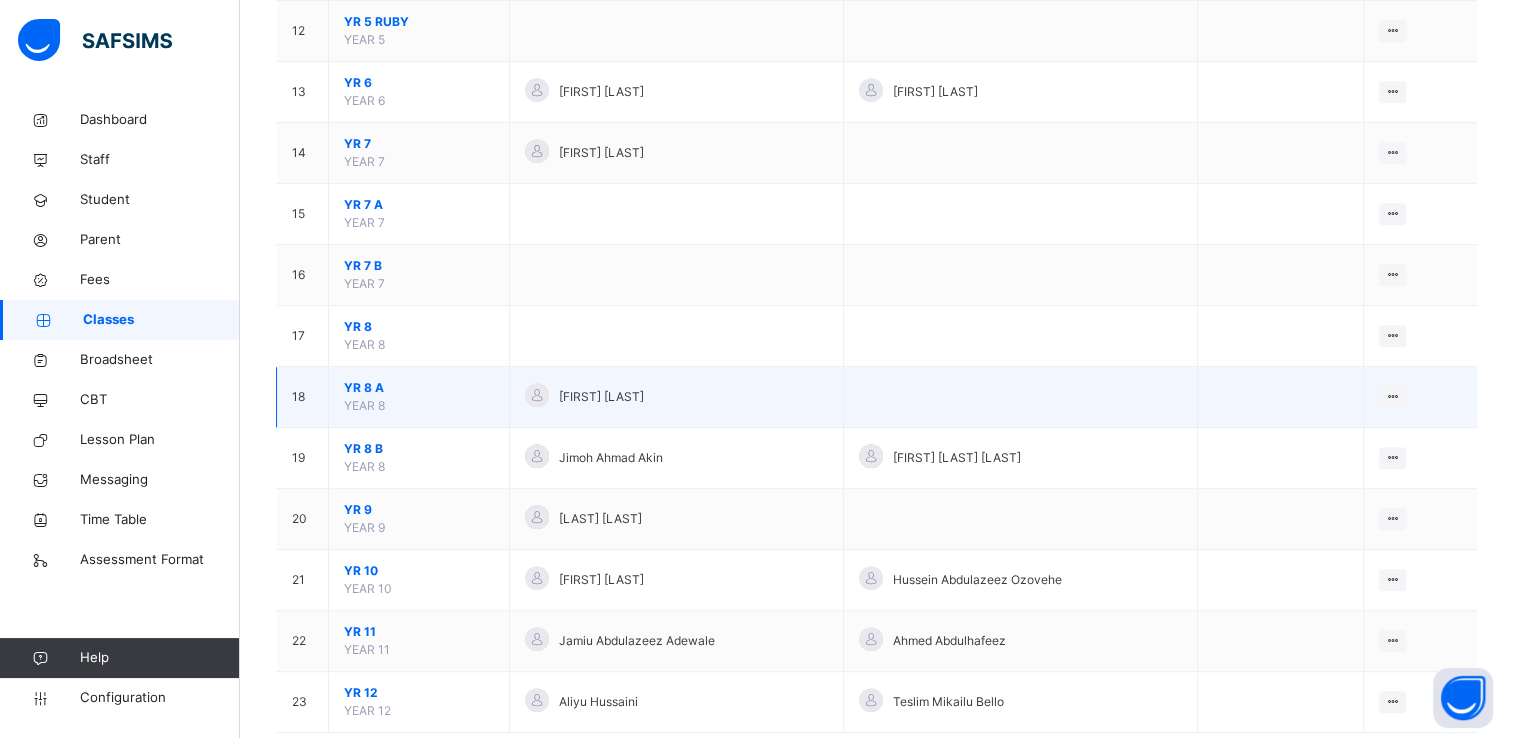 click on "YR 8   A" at bounding box center (419, 388) 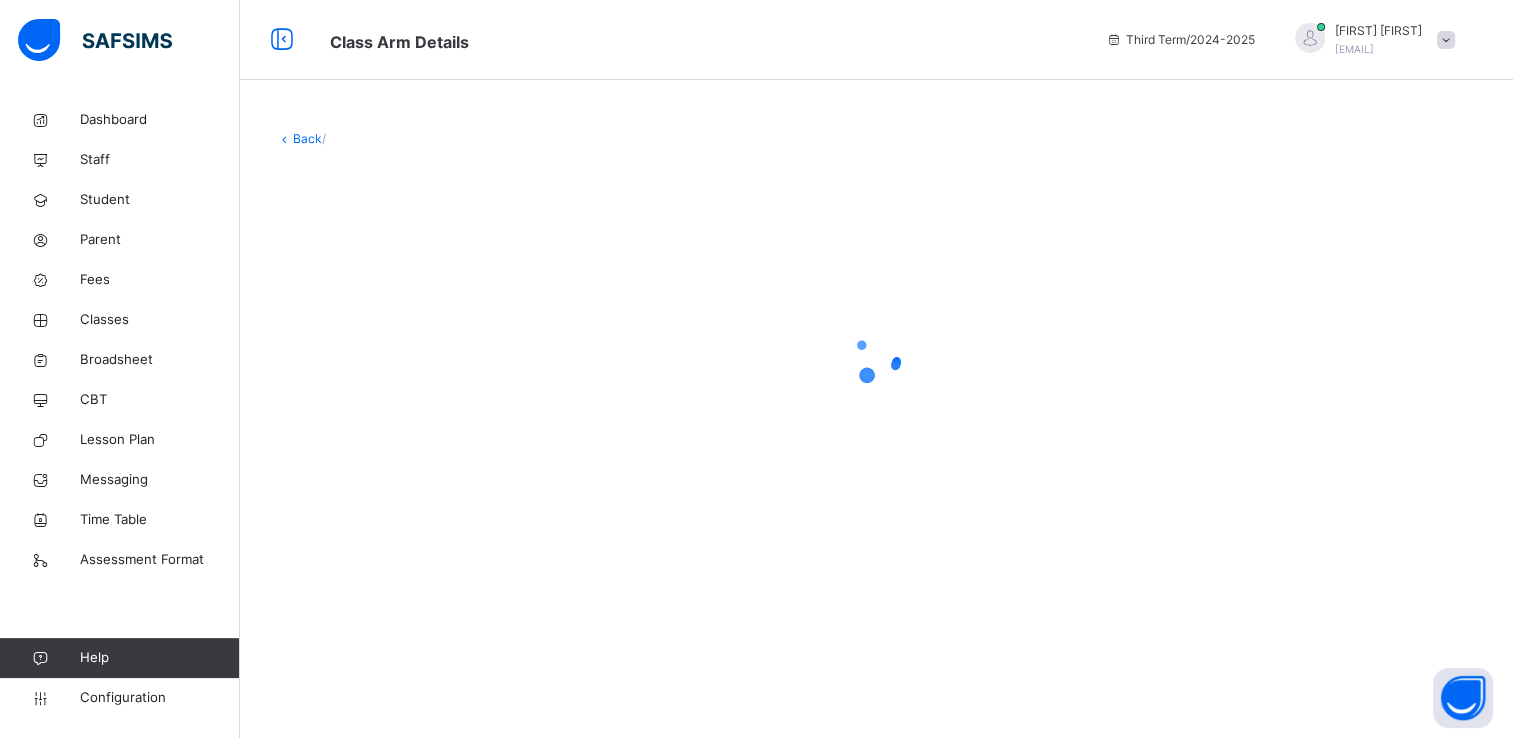 scroll, scrollTop: 0, scrollLeft: 0, axis: both 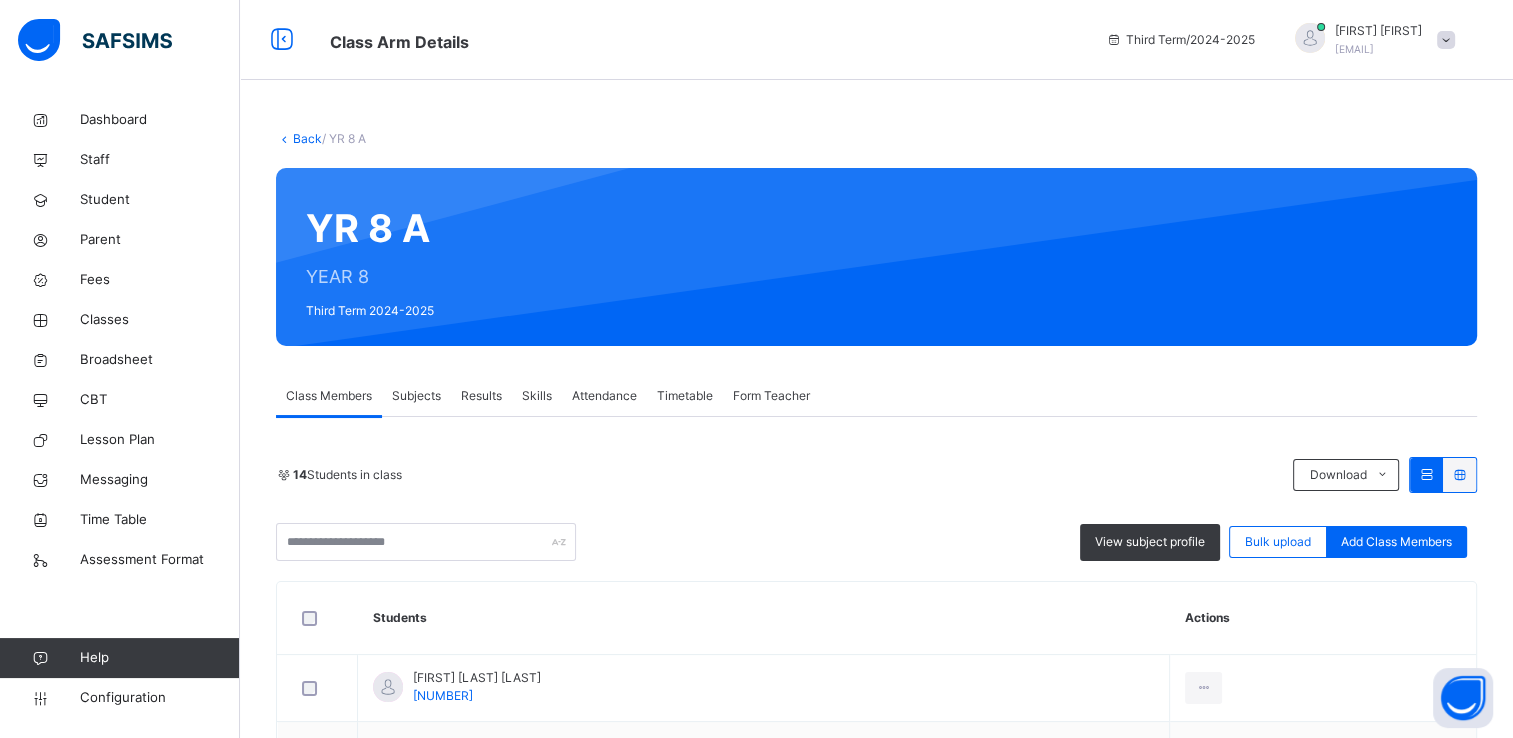 click on "Results" at bounding box center (481, 396) 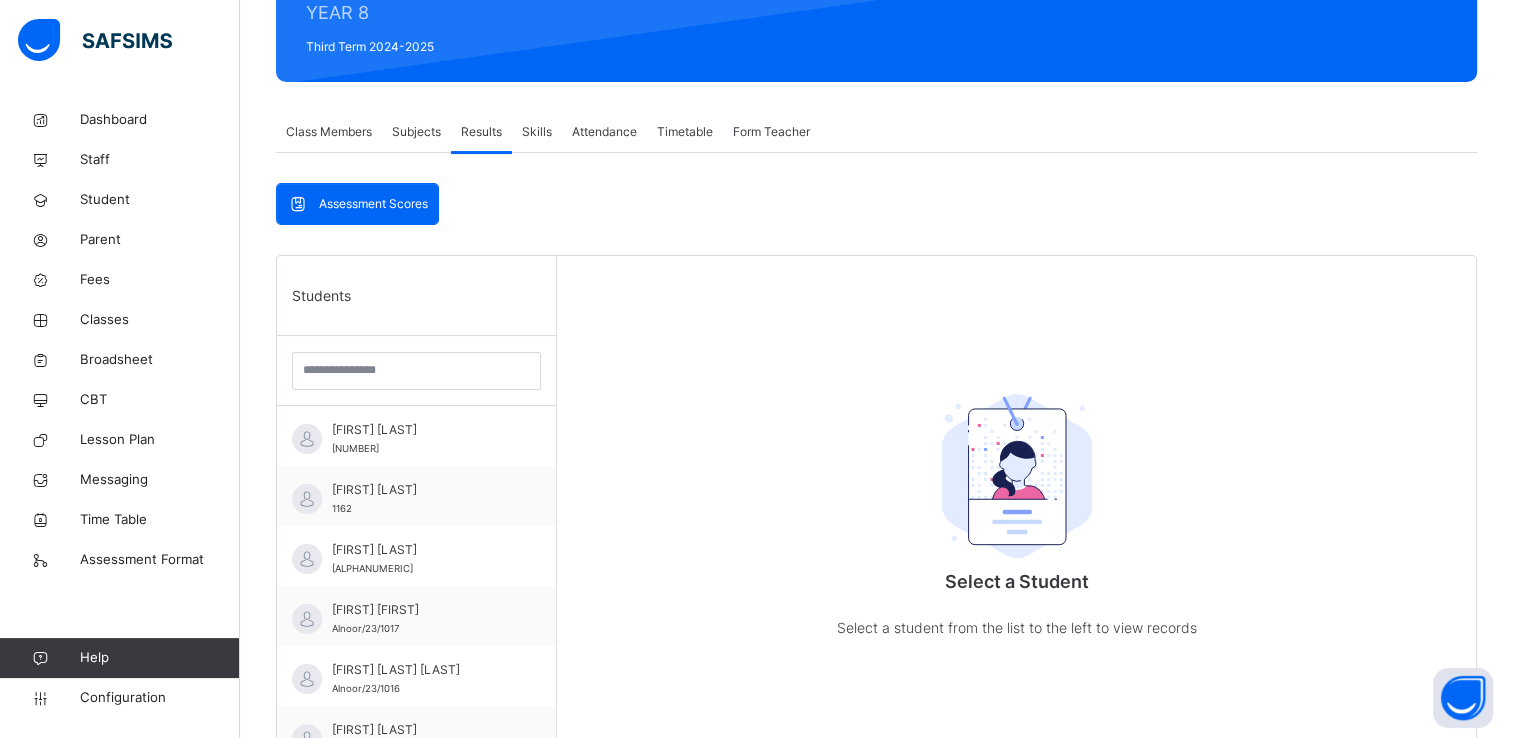 scroll, scrollTop: 268, scrollLeft: 0, axis: vertical 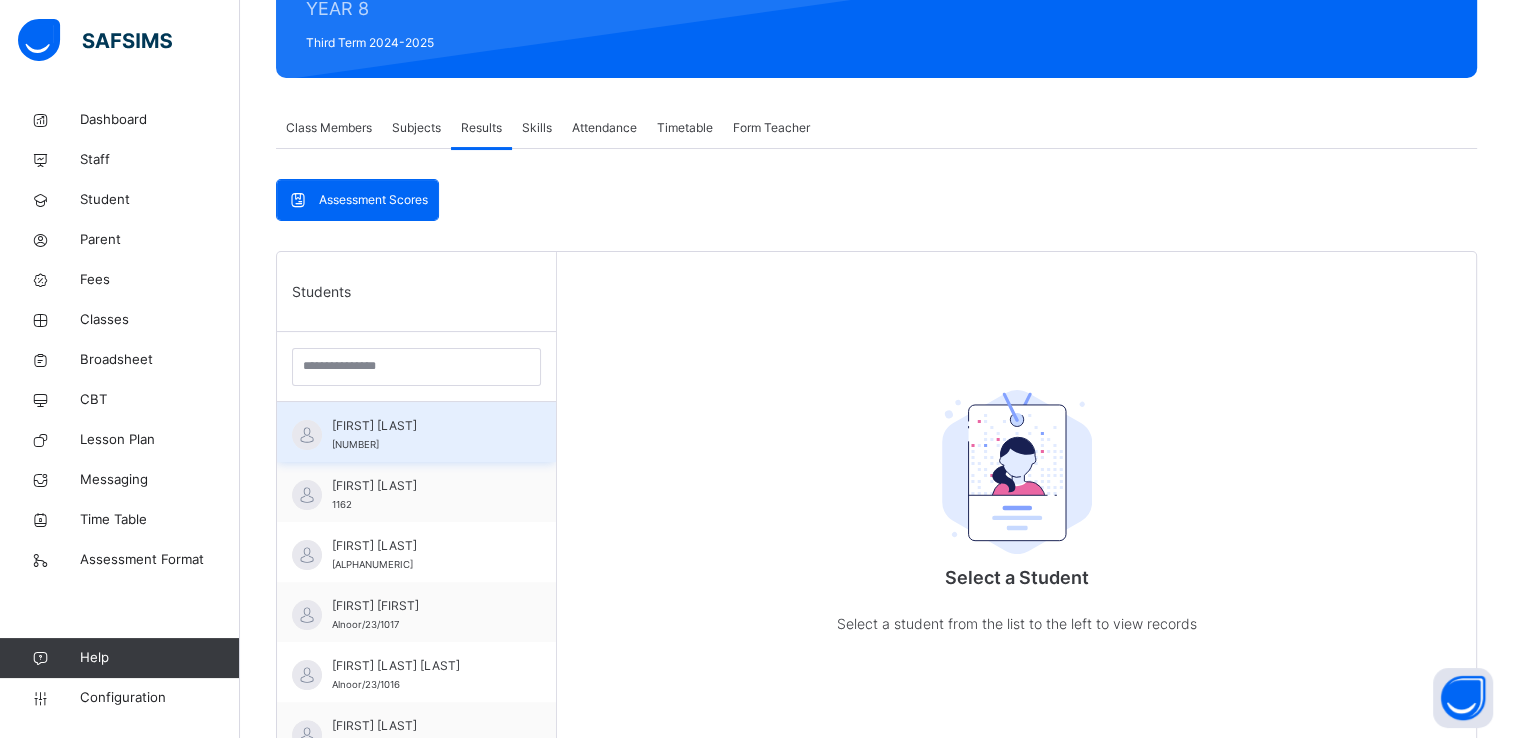 click on "Abdul-Hamid Galadima Shehu" at bounding box center [421, 426] 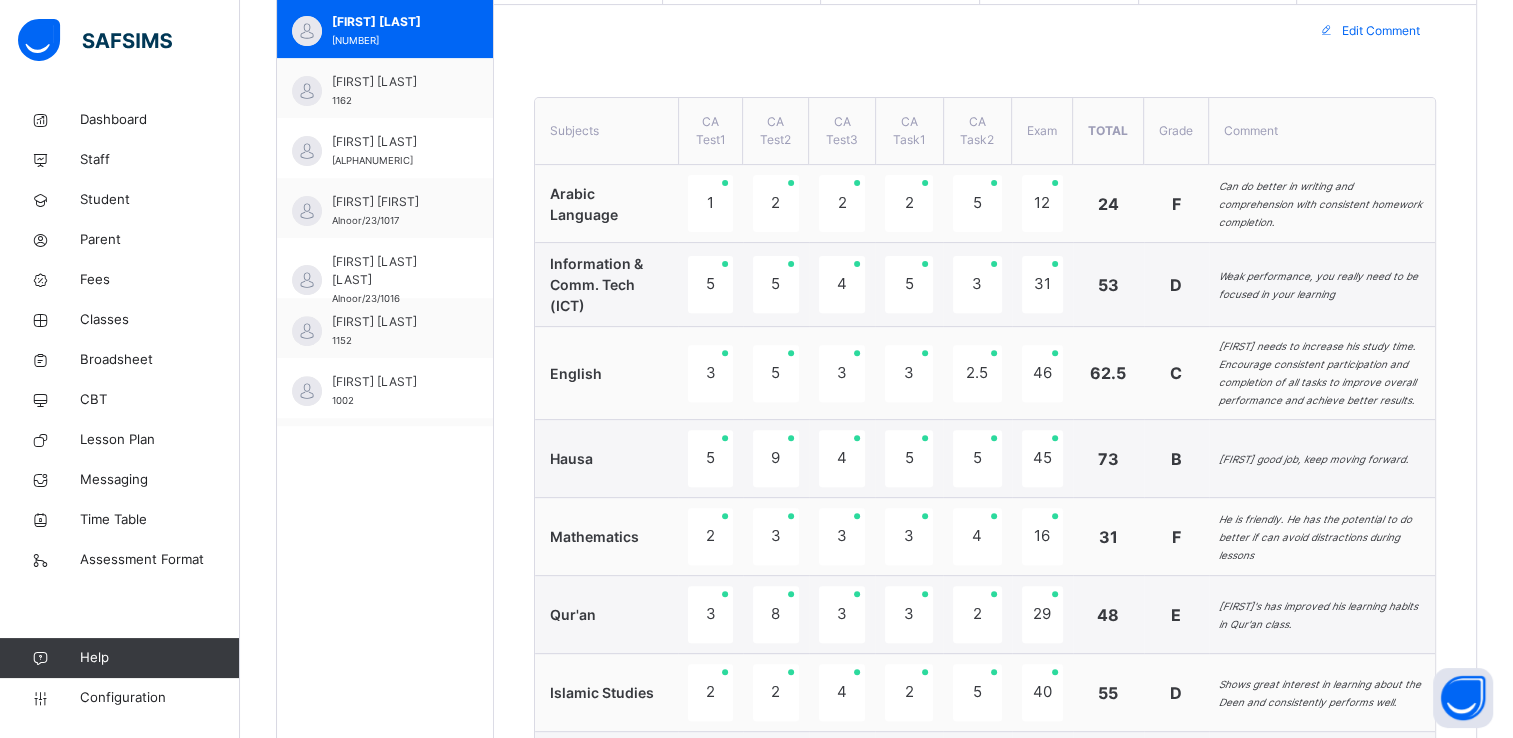 scroll, scrollTop: 620, scrollLeft: 0, axis: vertical 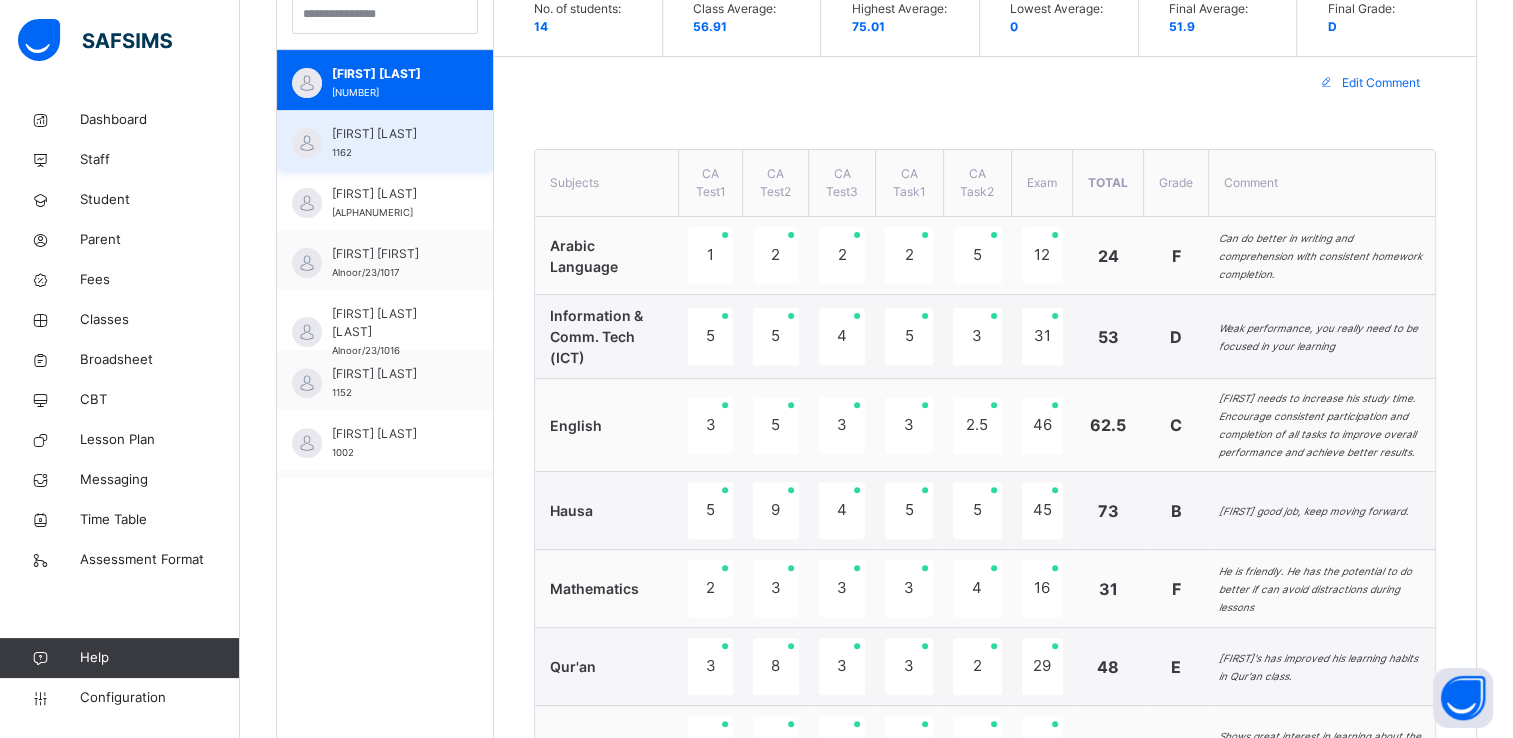 click on "Abdulkadir   Nuhu" at bounding box center [390, 134] 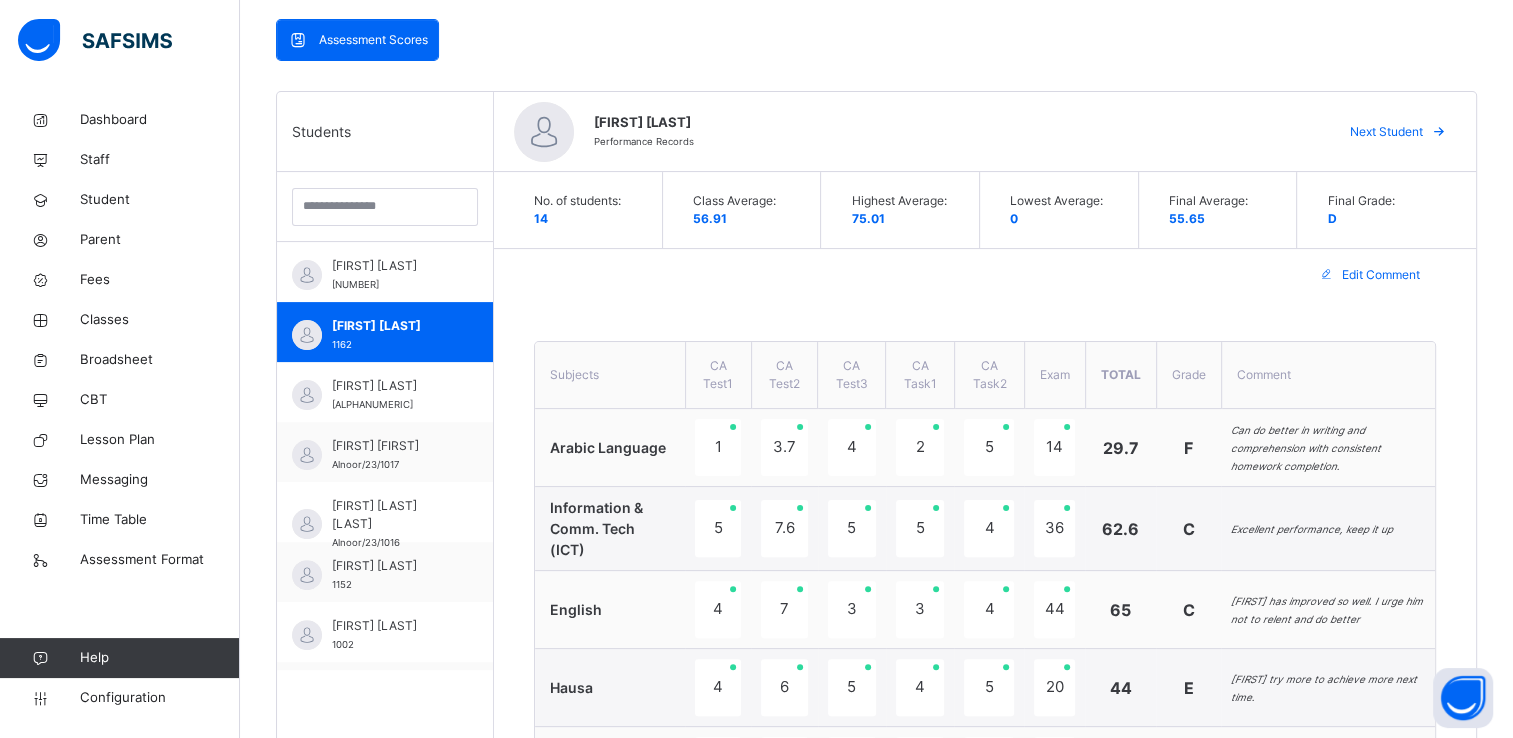 scroll, scrollTop: 428, scrollLeft: 0, axis: vertical 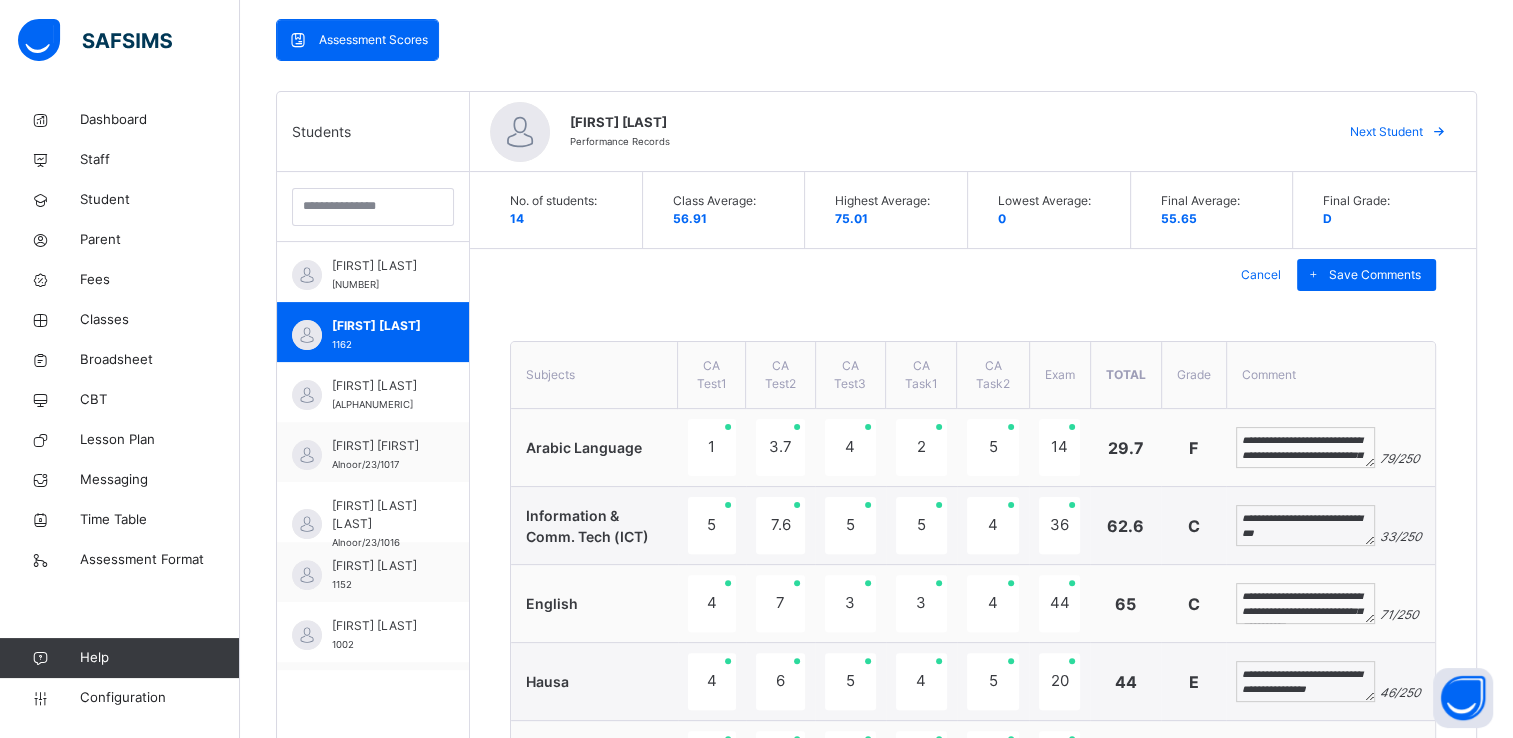 click on "**********" at bounding box center (1305, 526) 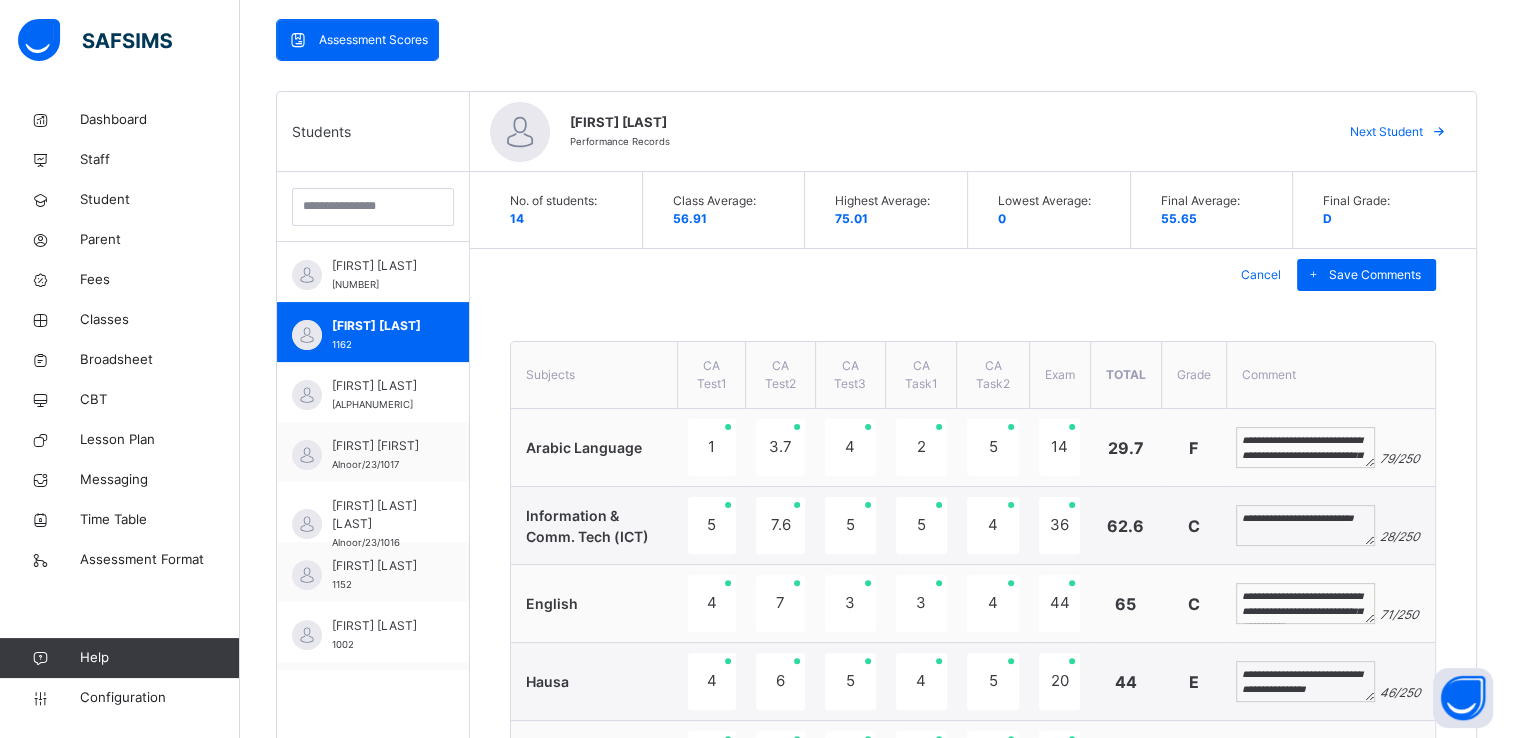 click on "**********" at bounding box center [1305, 526] 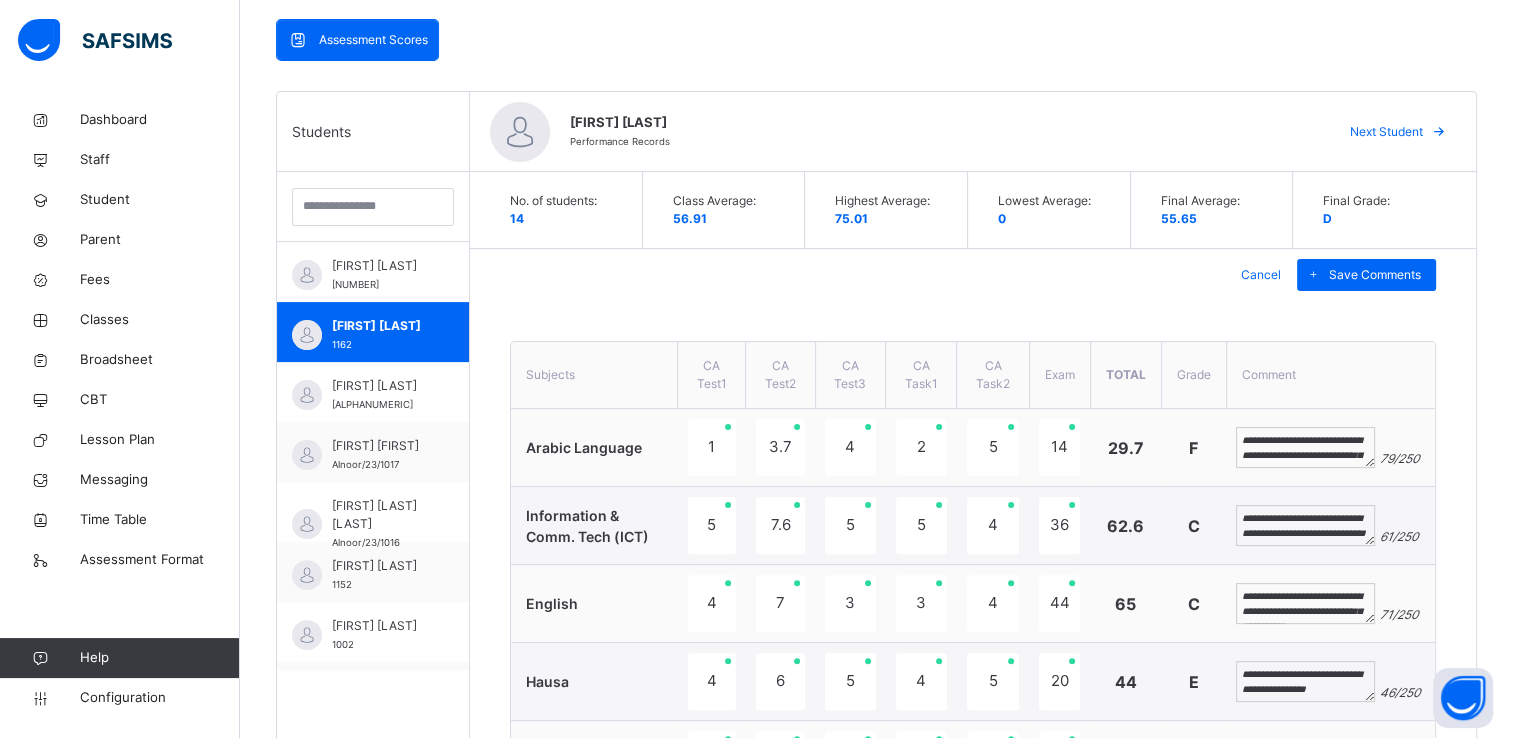 scroll, scrollTop: 15, scrollLeft: 0, axis: vertical 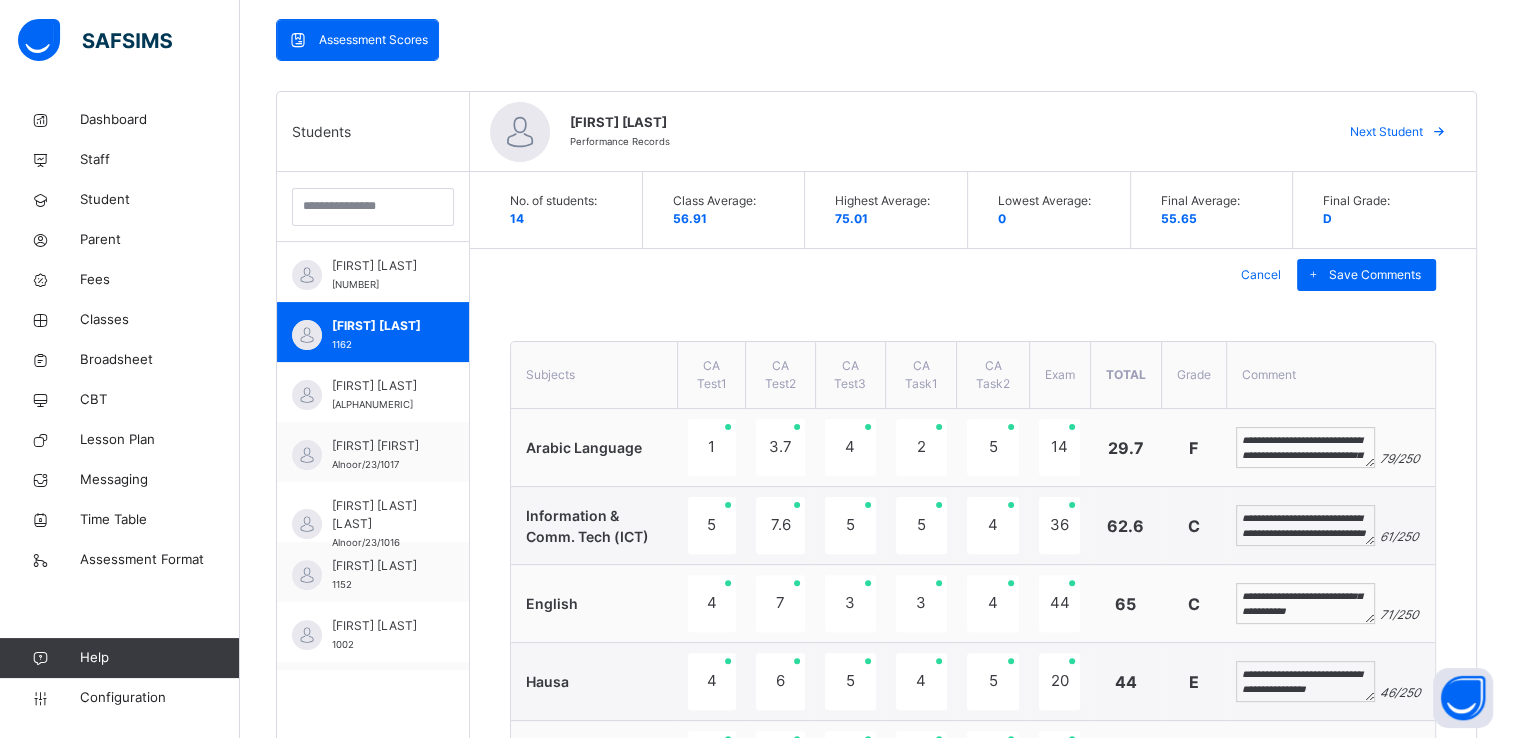 click on "**********" at bounding box center (1305, 604) 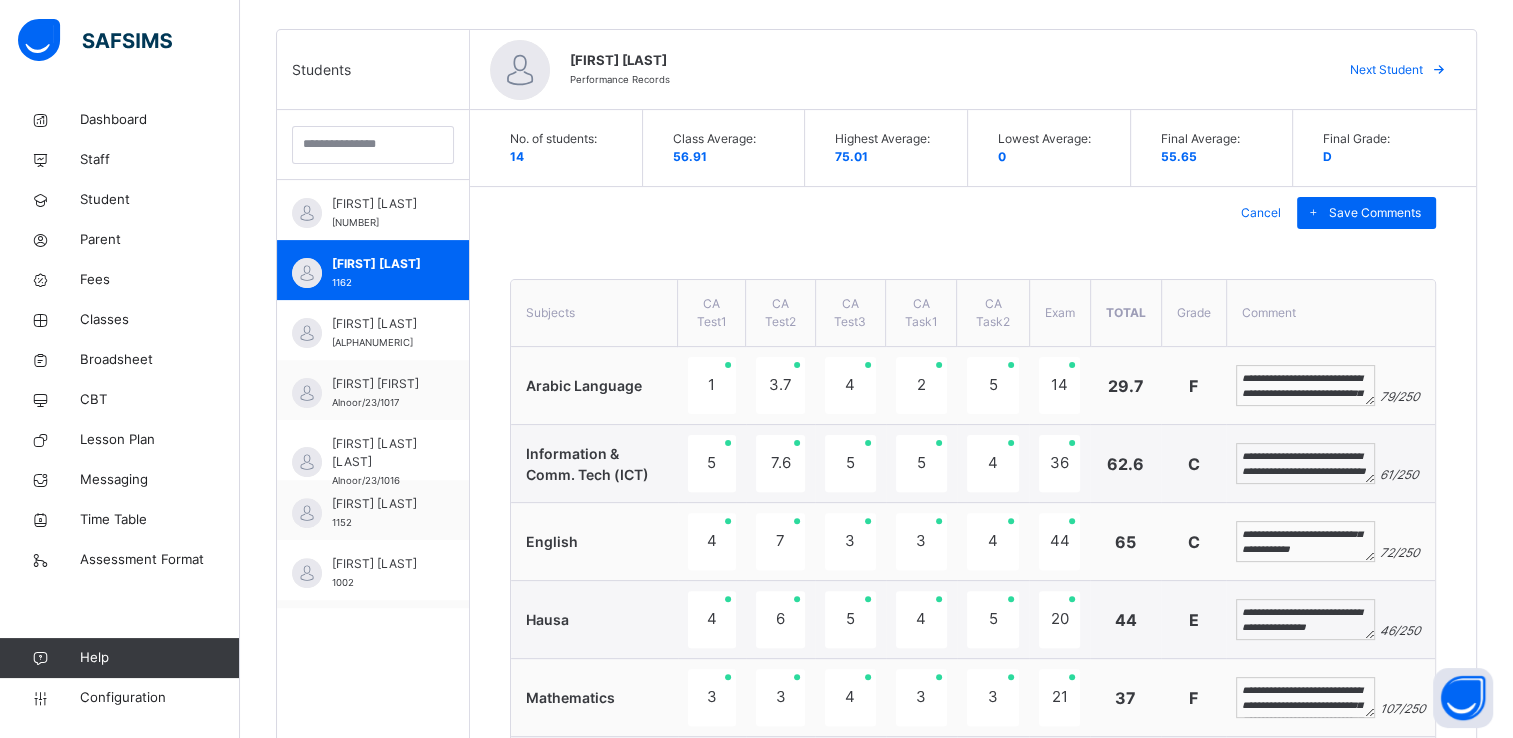 scroll, scrollTop: 492, scrollLeft: 0, axis: vertical 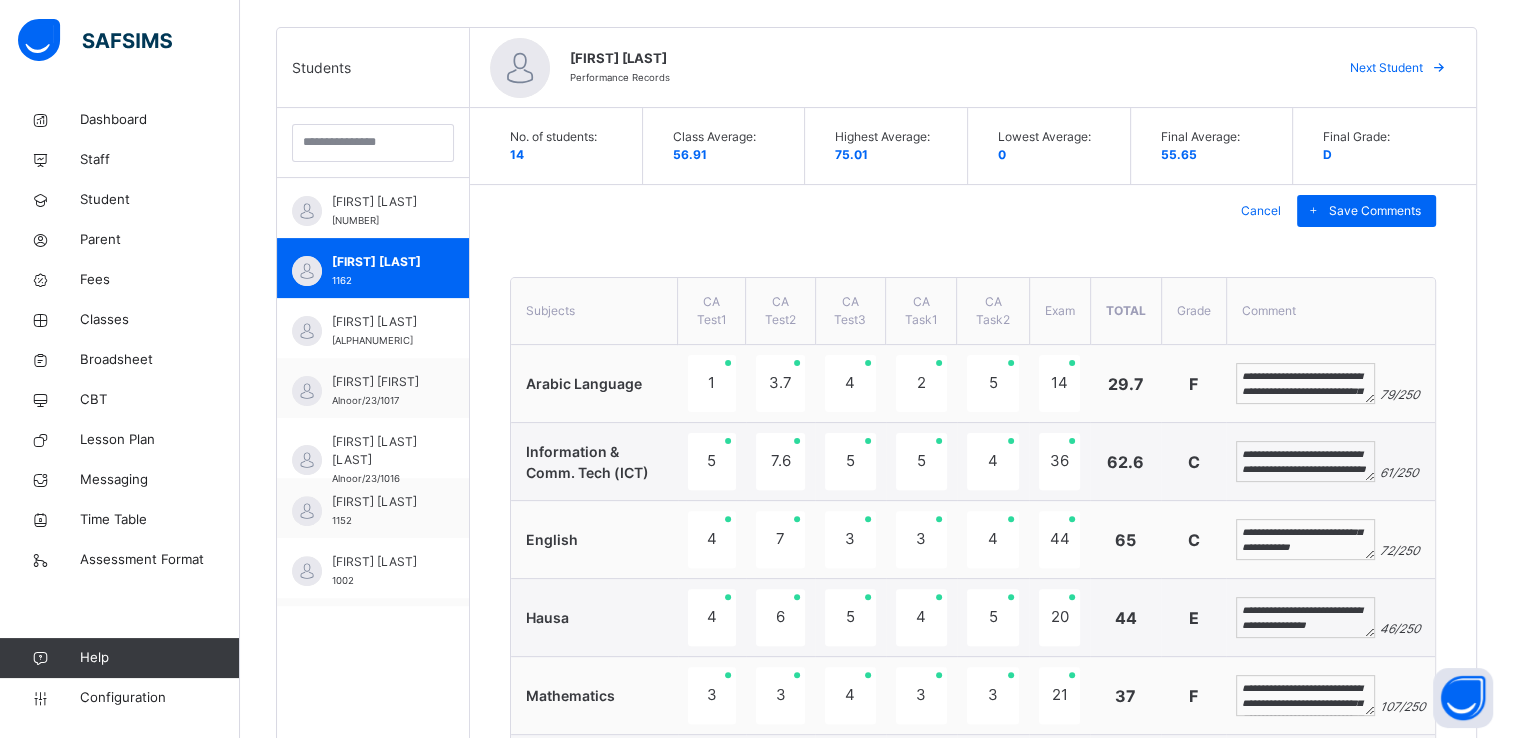 type on "**********" 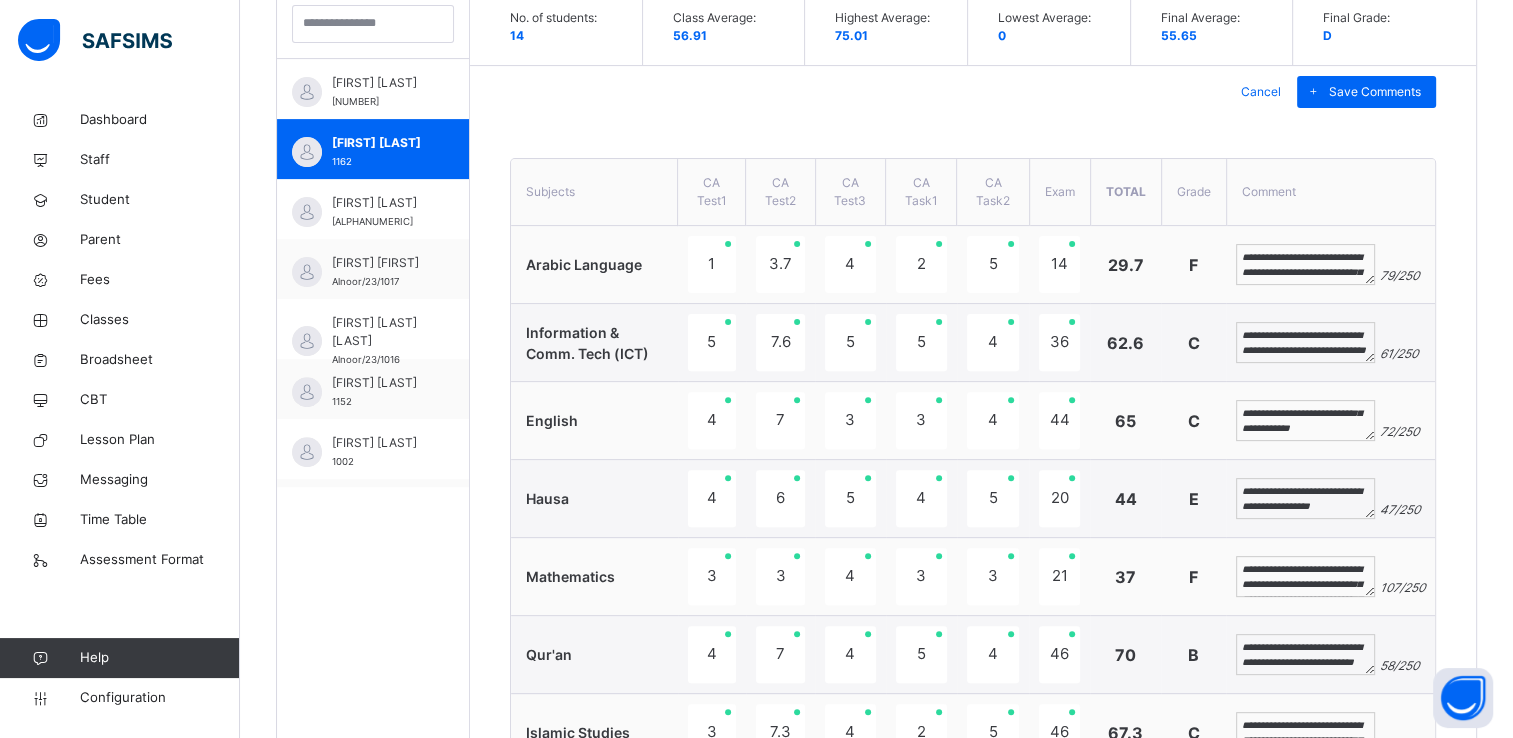 scroll, scrollTop: 612, scrollLeft: 0, axis: vertical 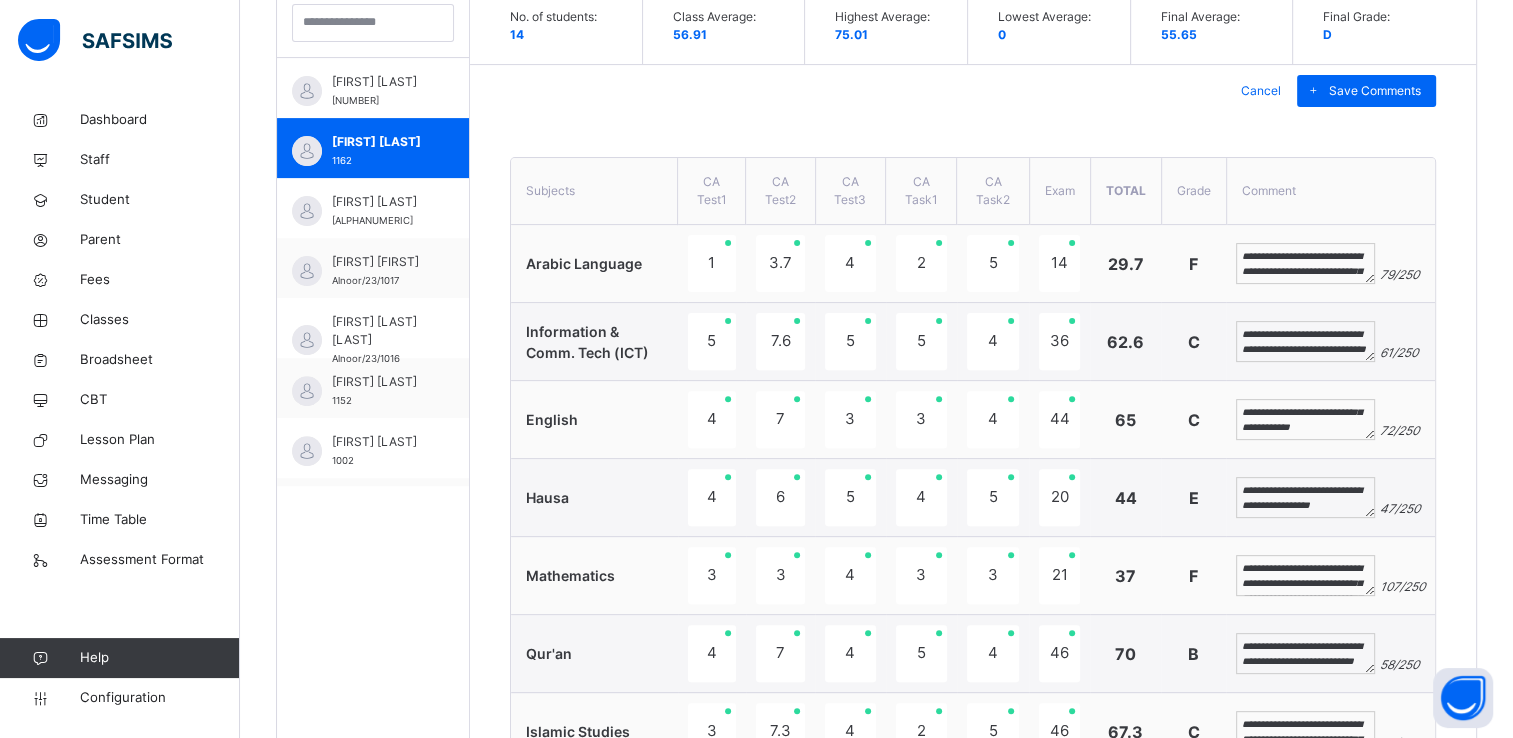 type on "**********" 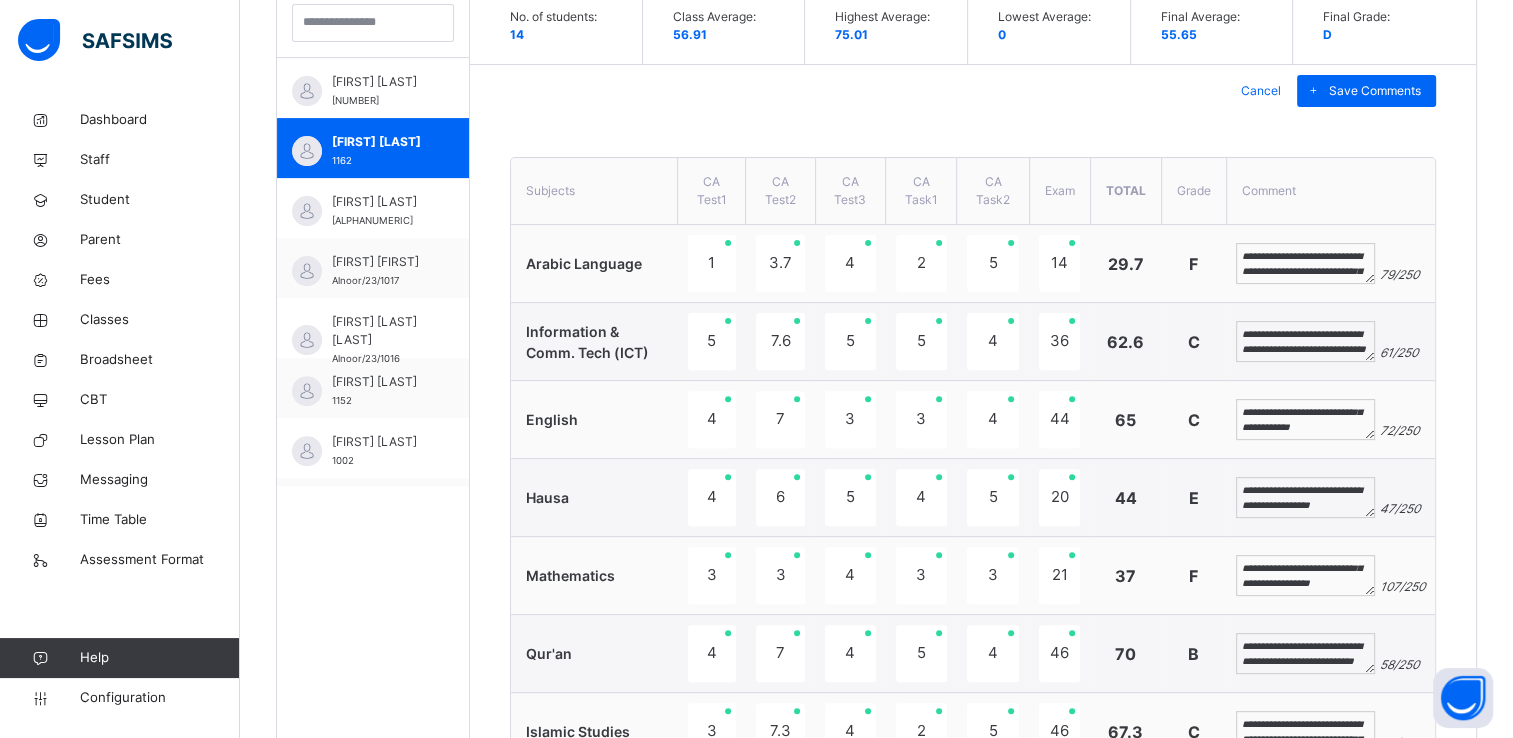 scroll, scrollTop: 60, scrollLeft: 0, axis: vertical 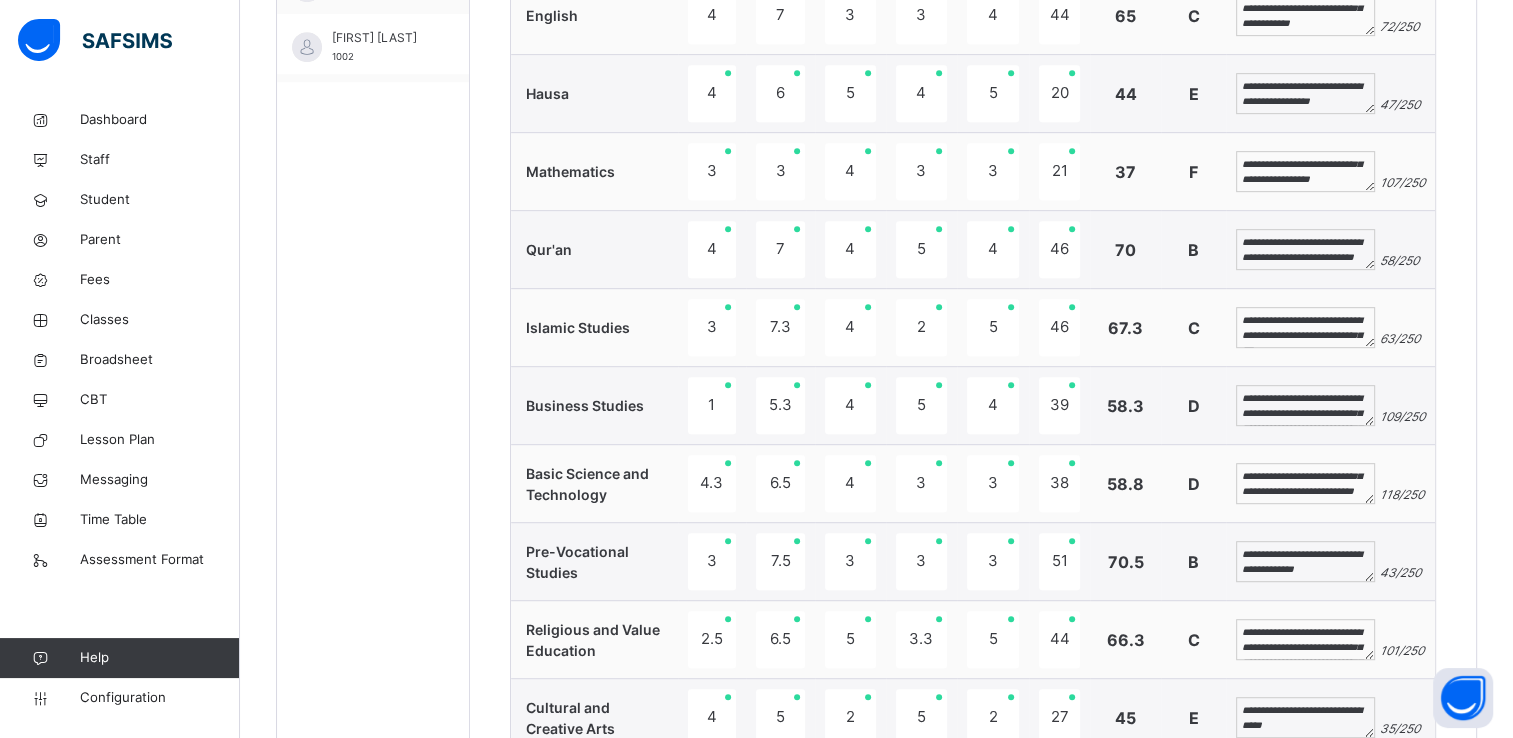 click on "**********" at bounding box center (1305, 484) 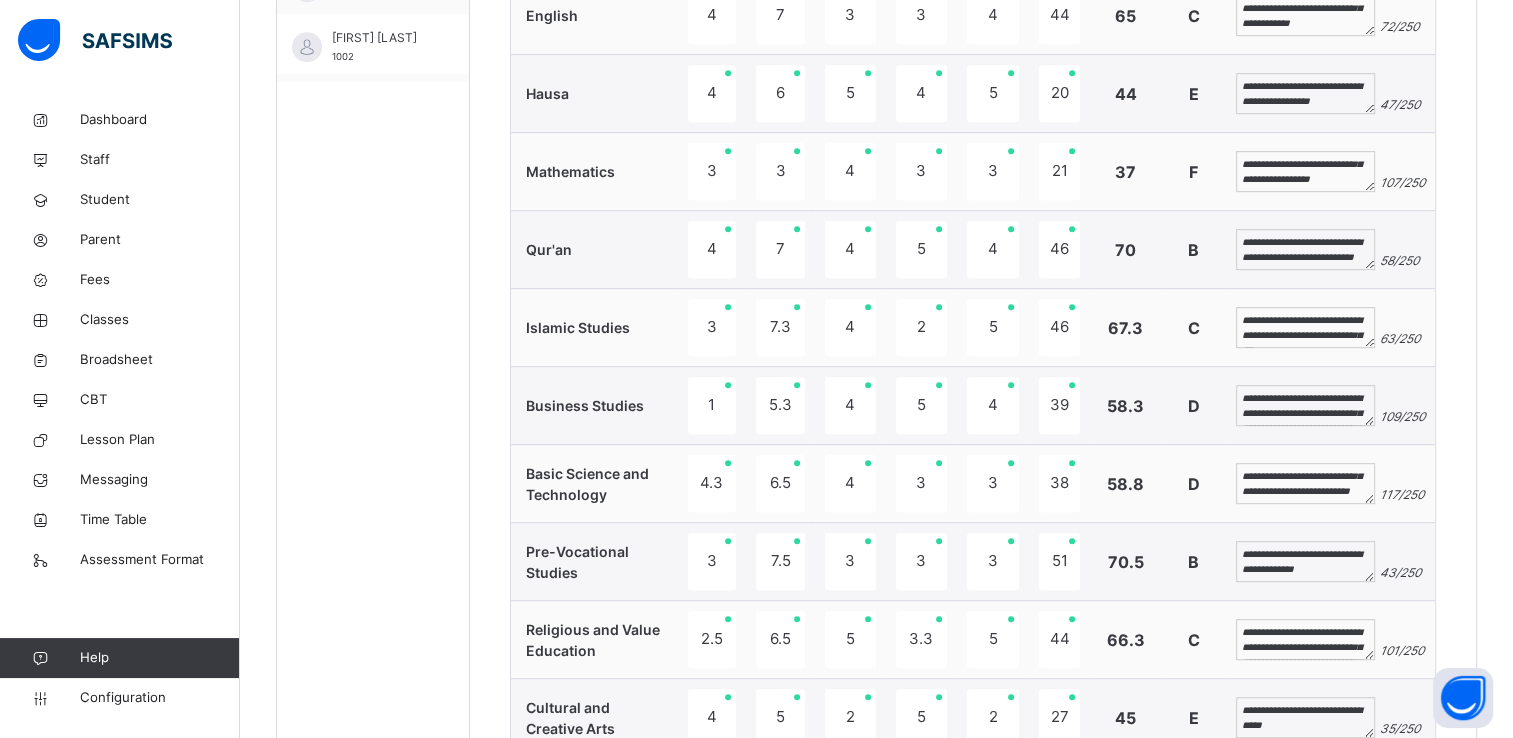 click on "**********" at bounding box center [1305, 484] 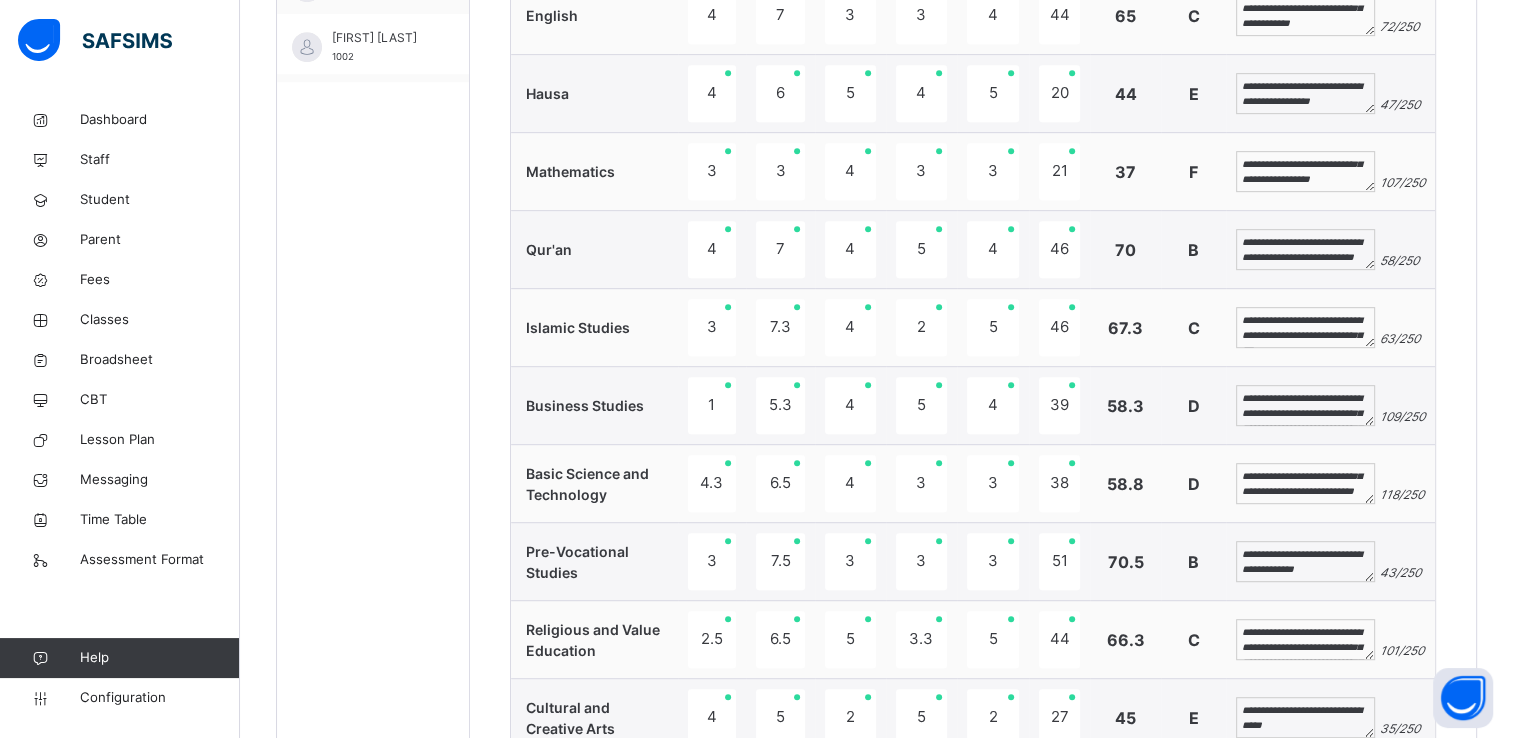 scroll, scrollTop: 36, scrollLeft: 0, axis: vertical 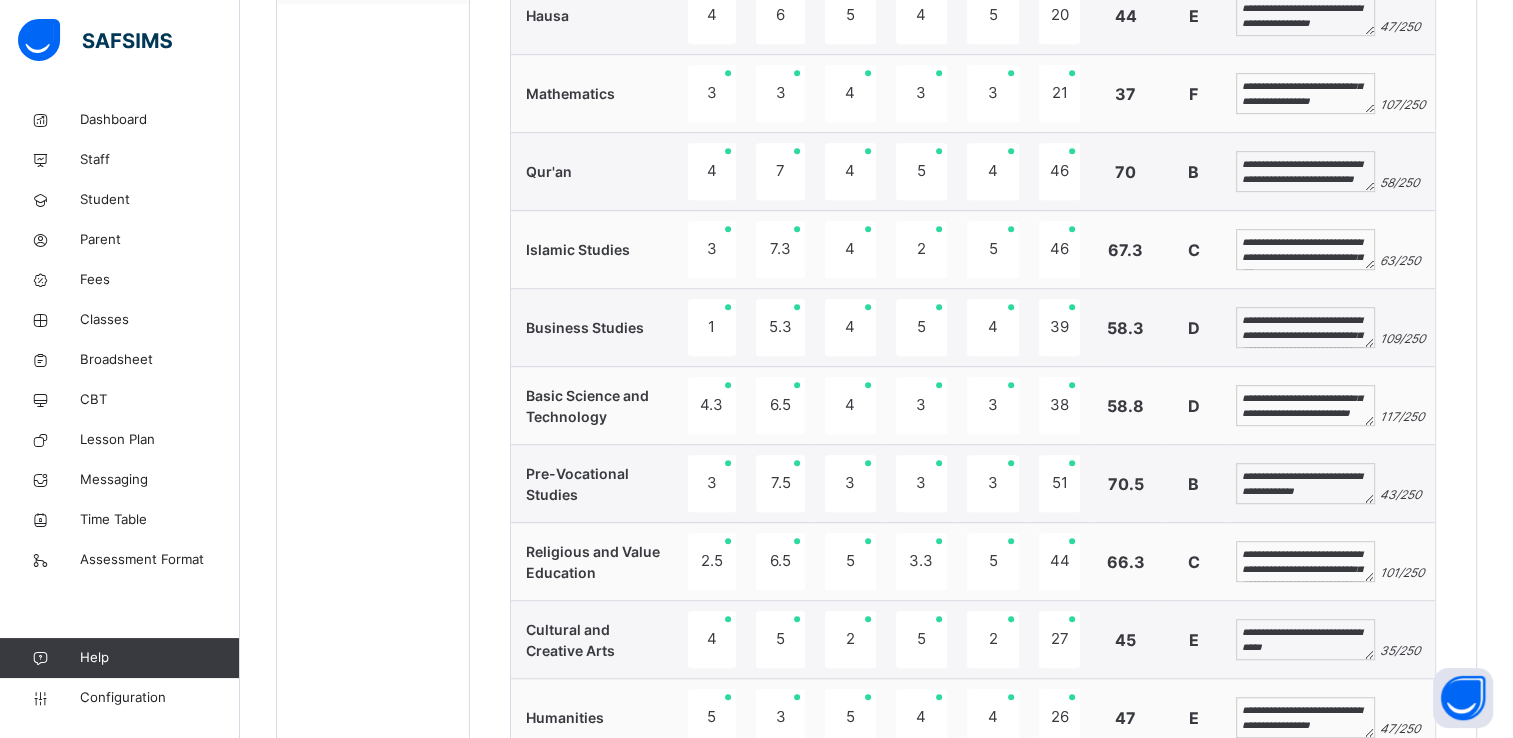 type on "**********" 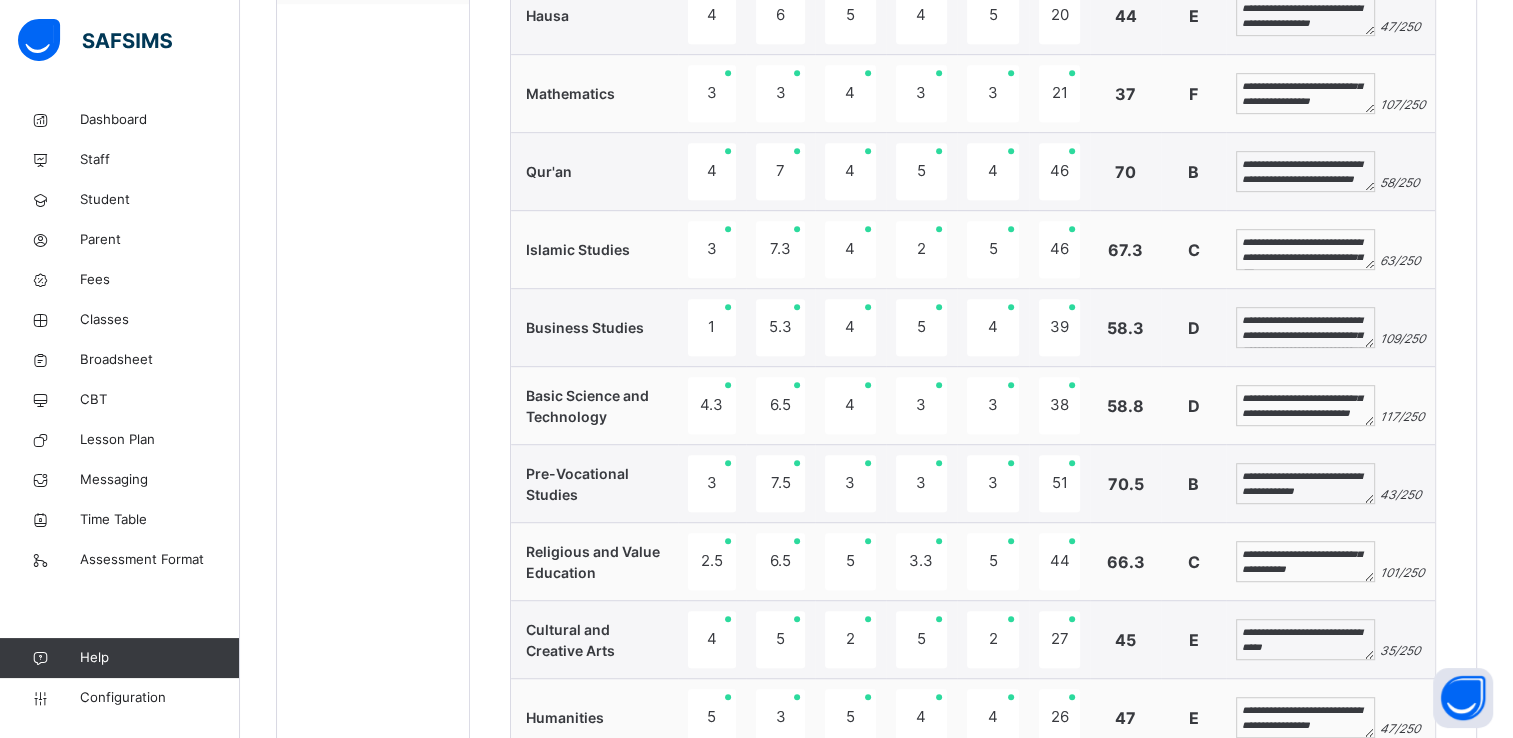 scroll, scrollTop: 40, scrollLeft: 0, axis: vertical 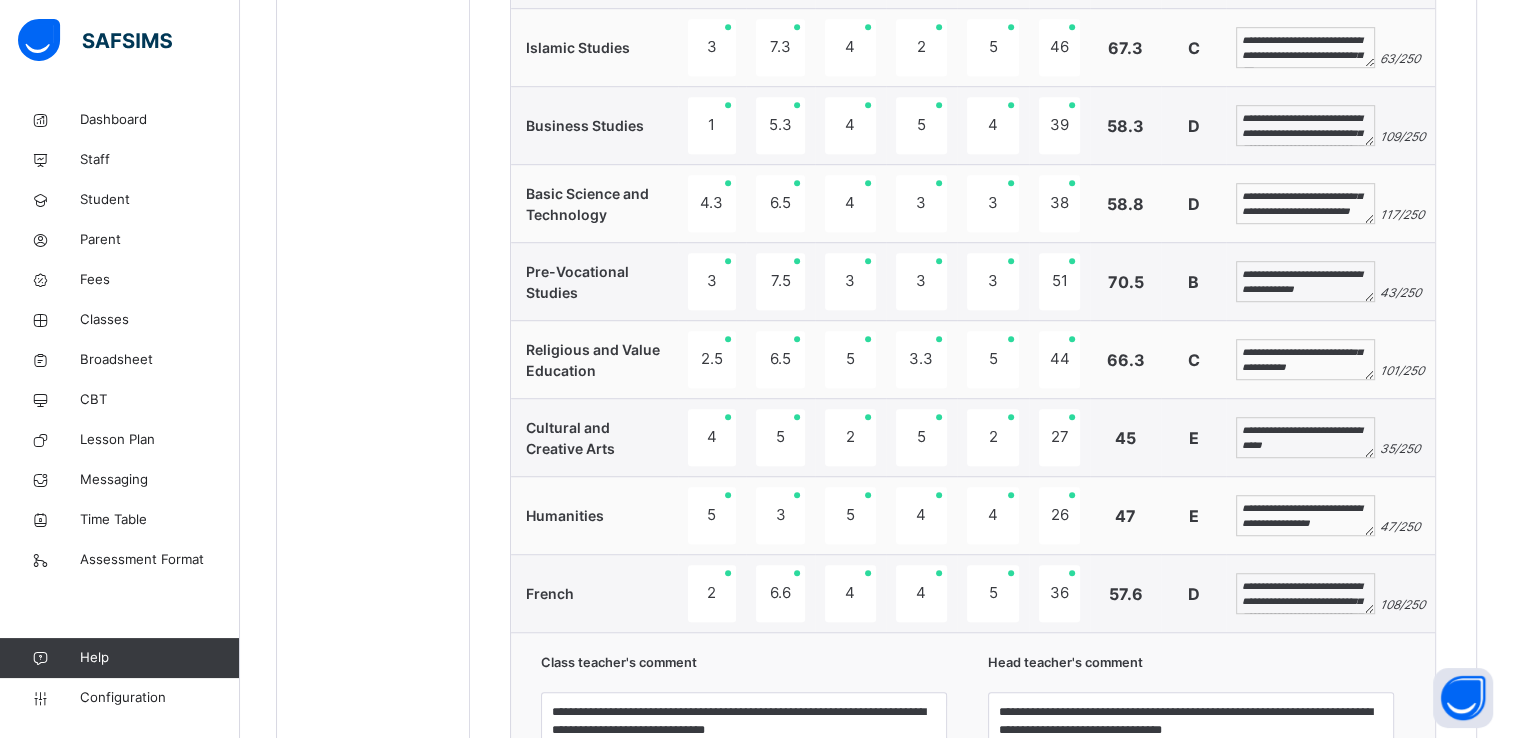 click on "**********" at bounding box center [1305, 594] 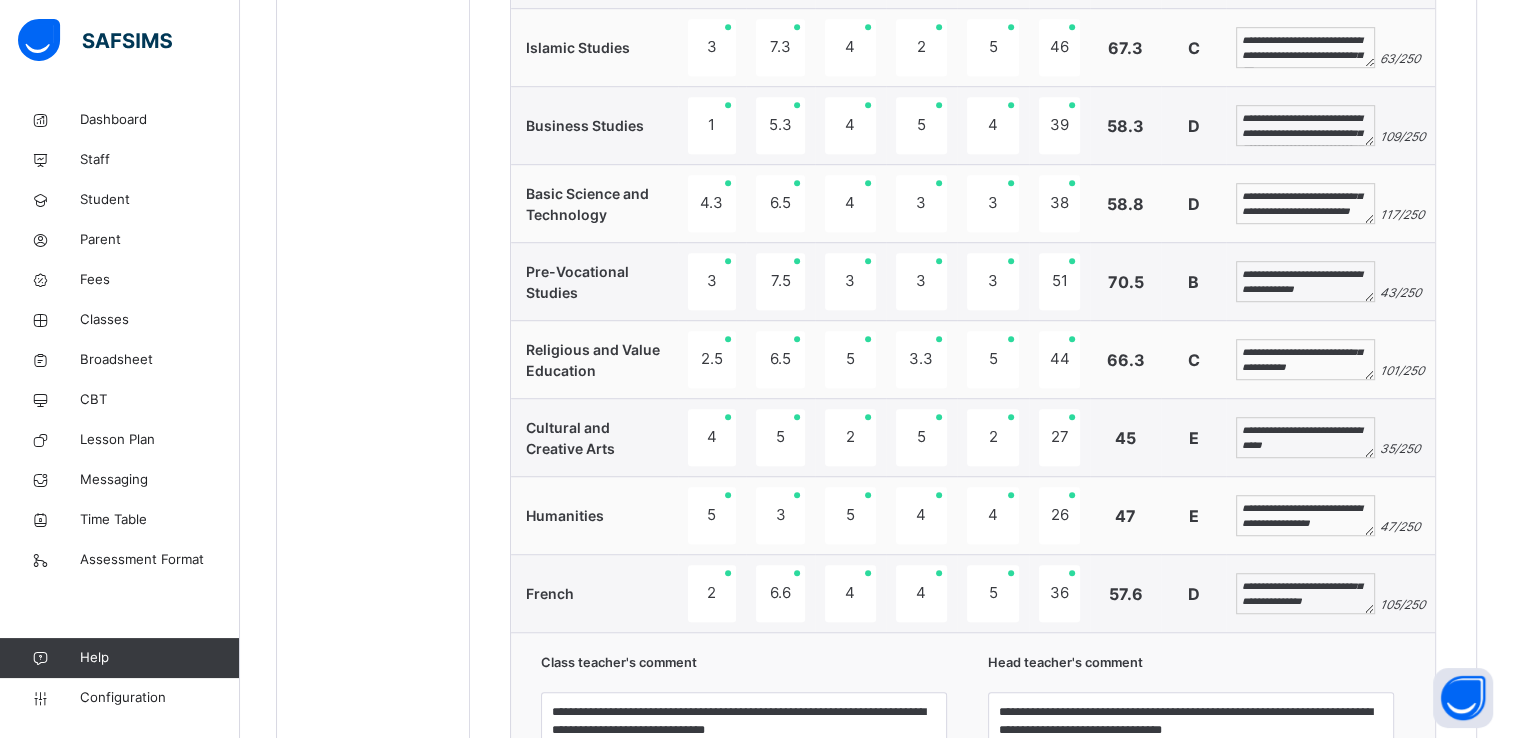 scroll, scrollTop: 44, scrollLeft: 0, axis: vertical 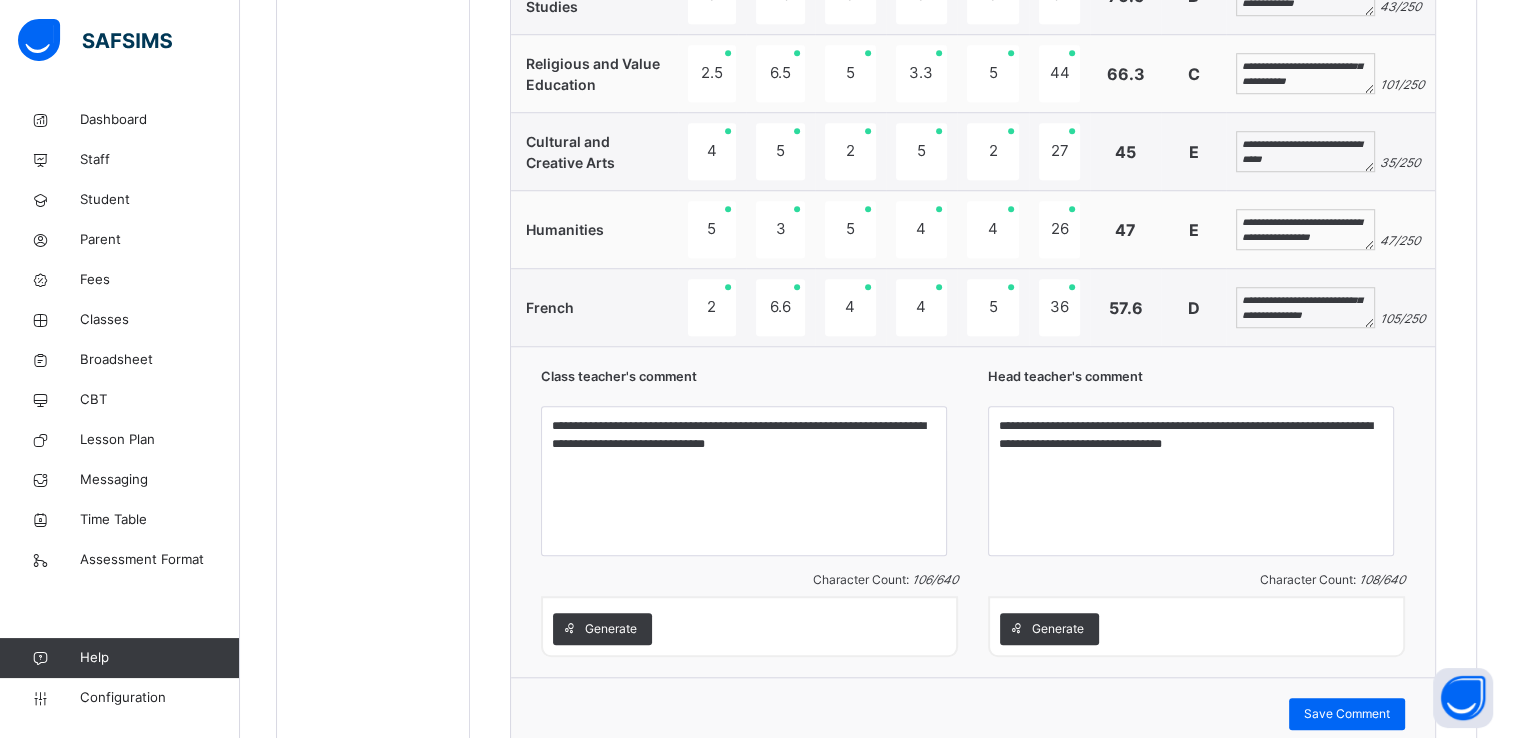 type on "**********" 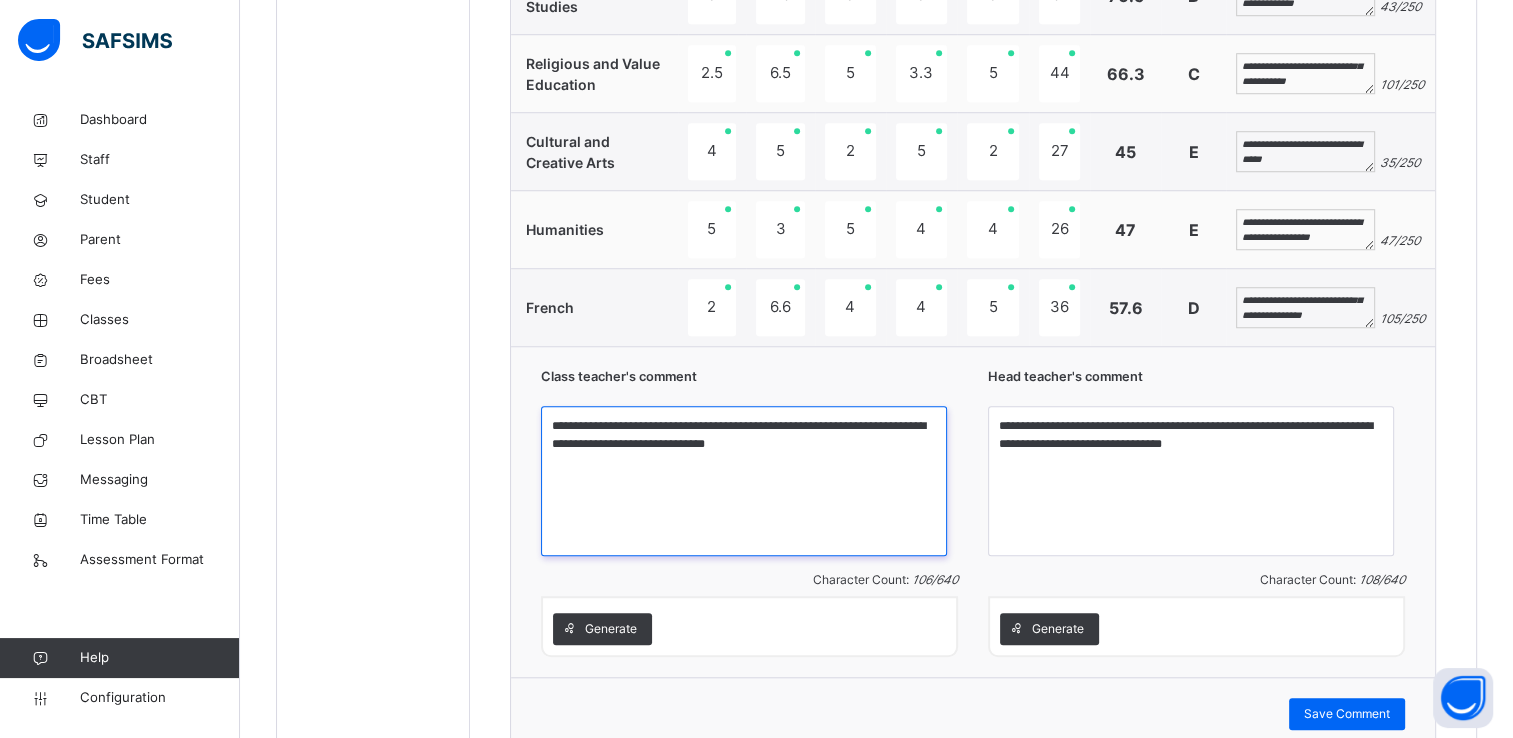 click on "**********" at bounding box center [744, 481] 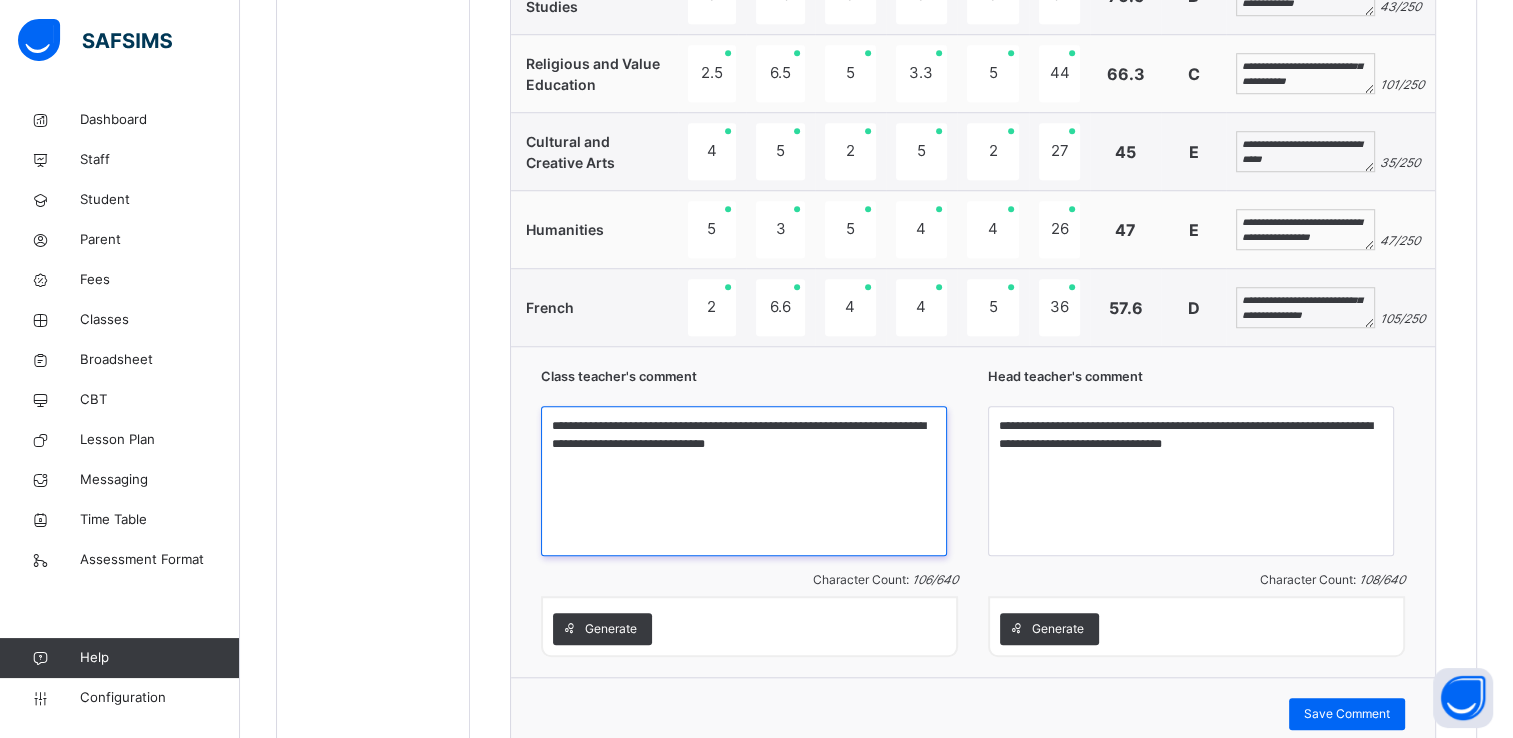 click on "**********" at bounding box center [744, 481] 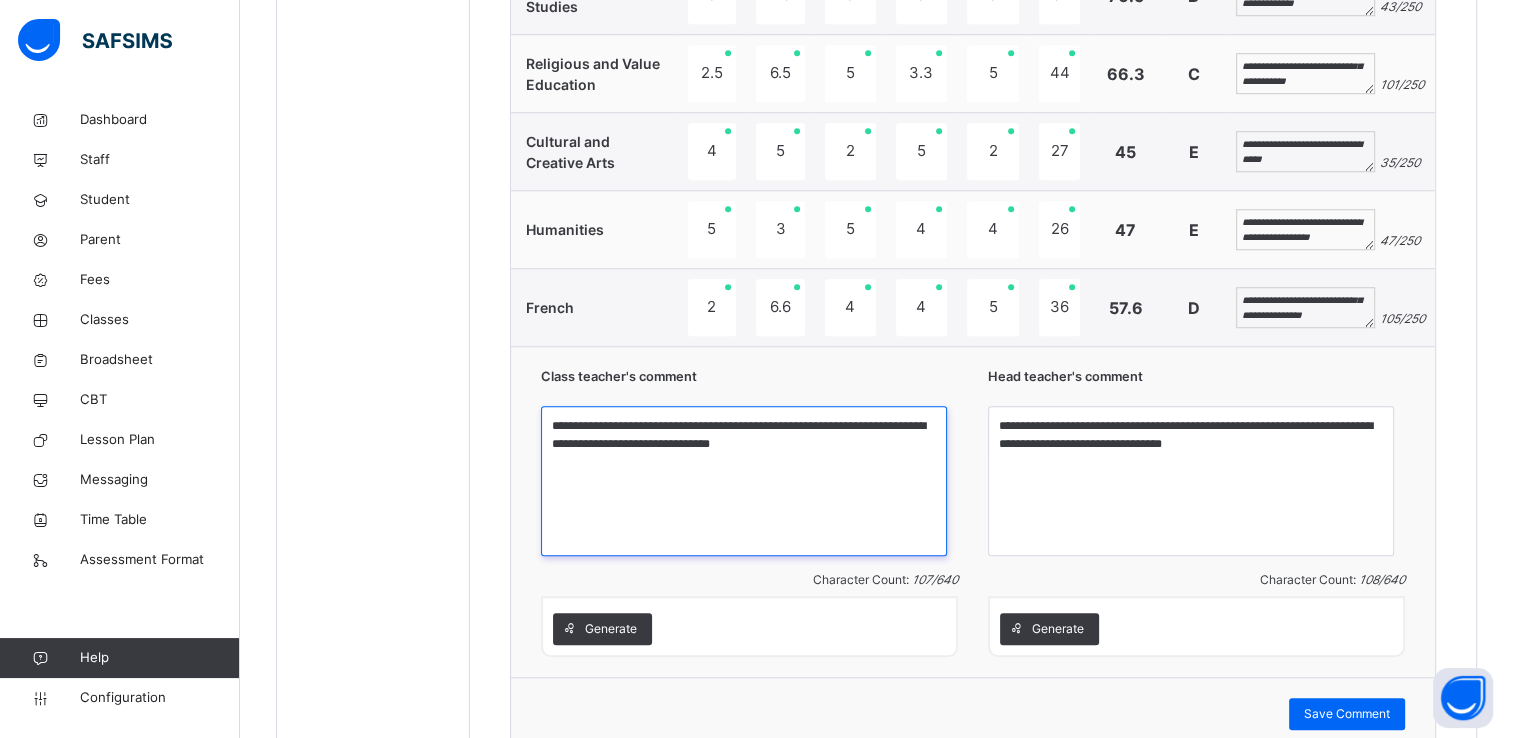 click on "**********" at bounding box center [744, 481] 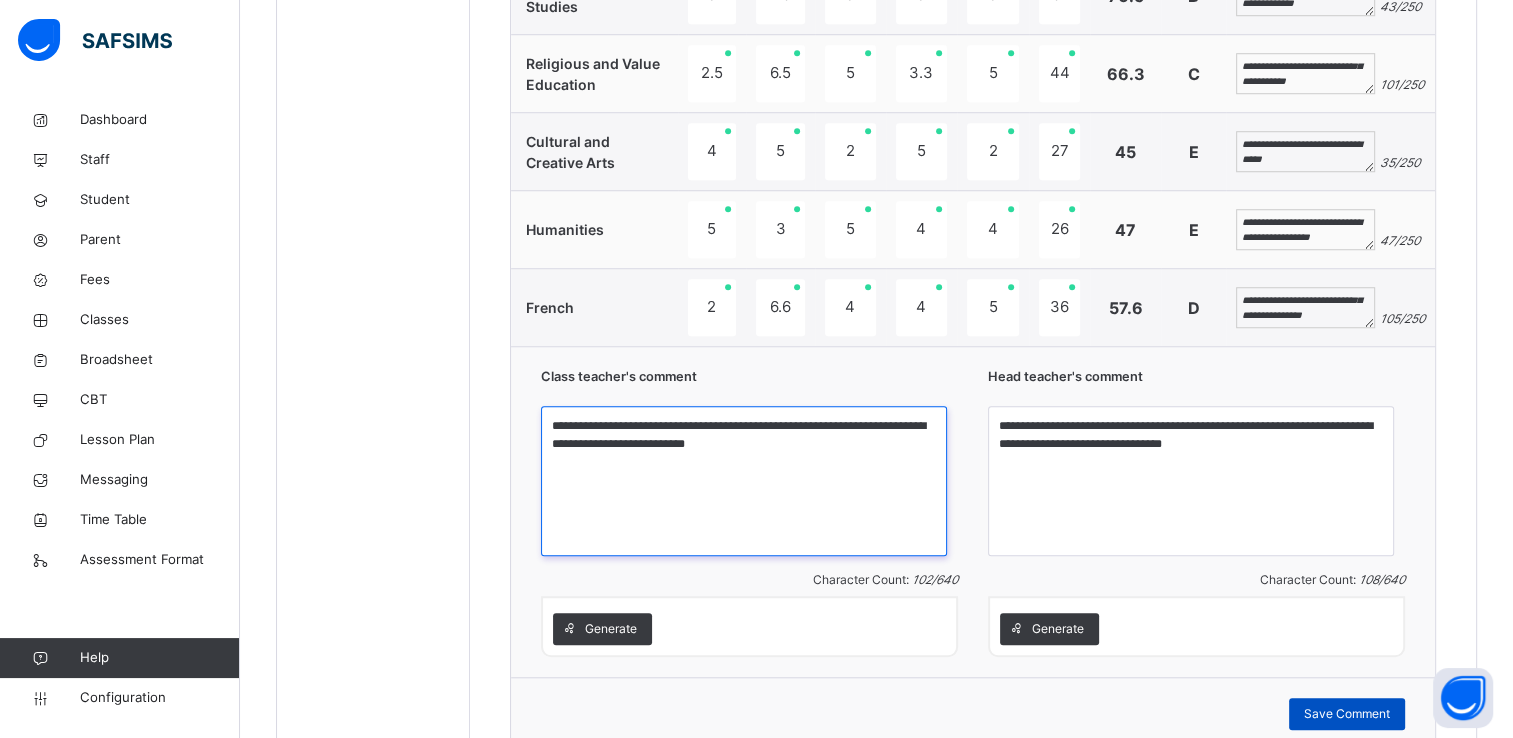 type on "**********" 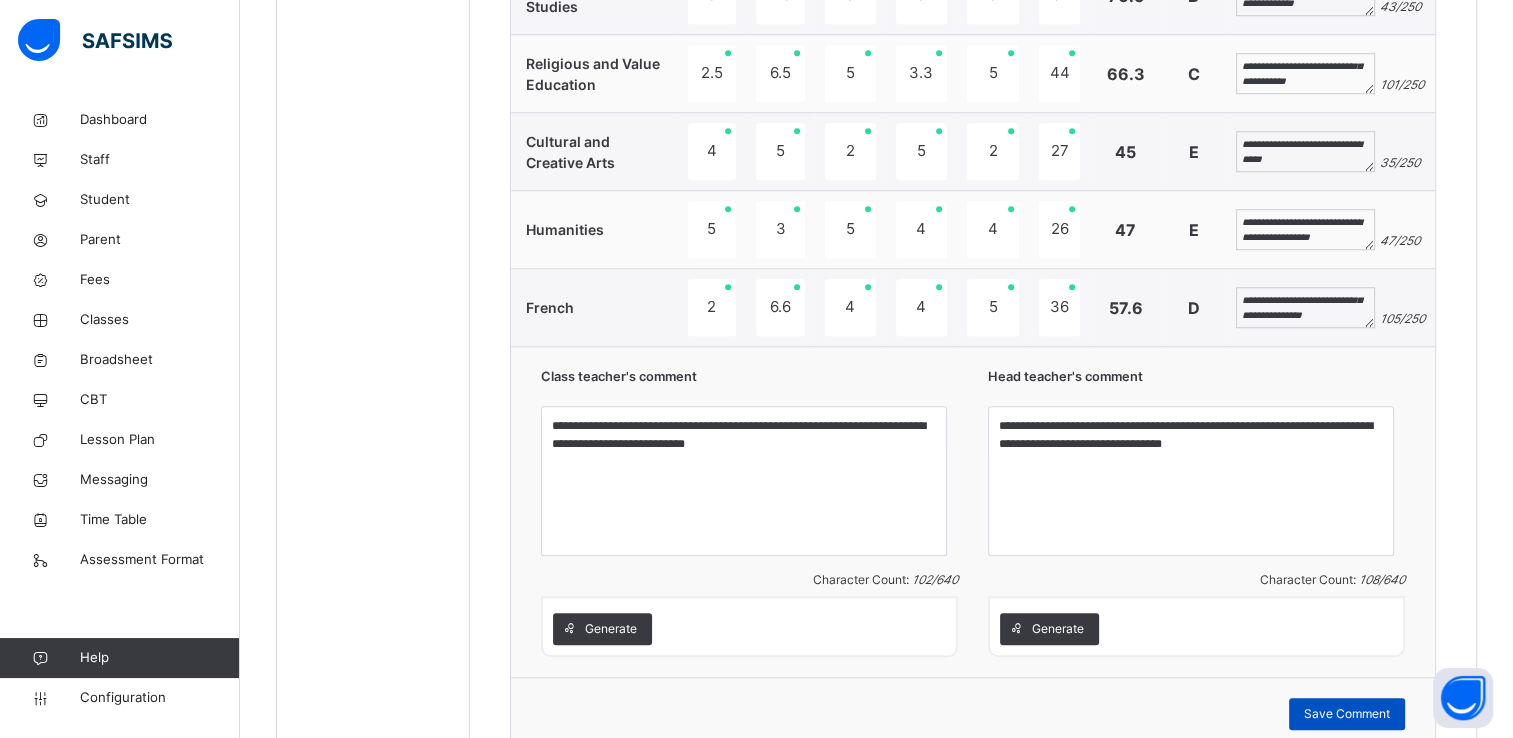 click on "Save Comment" at bounding box center [1347, 714] 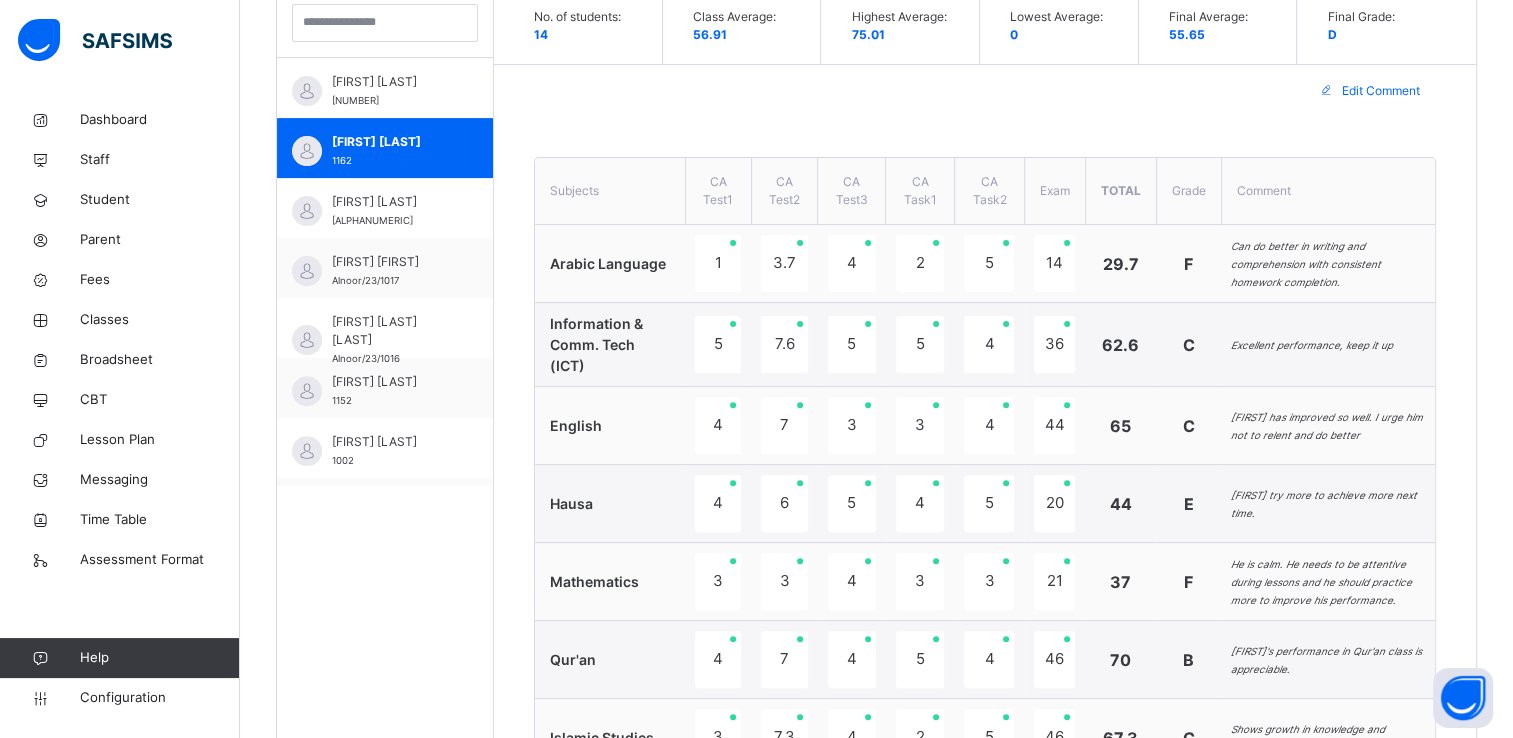 scroll, scrollTop: 600, scrollLeft: 0, axis: vertical 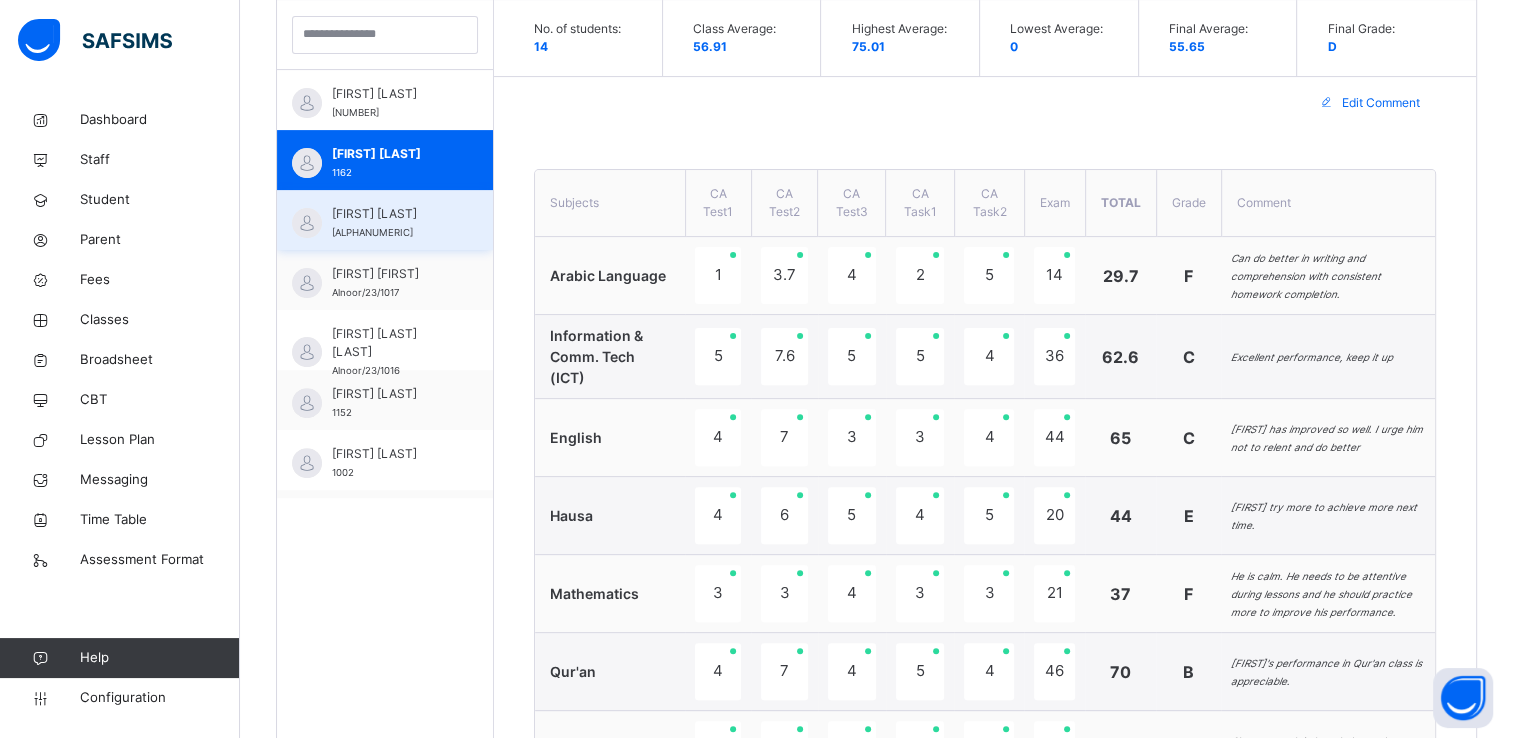 click on "Abdullah  Hassan" at bounding box center (390, 214) 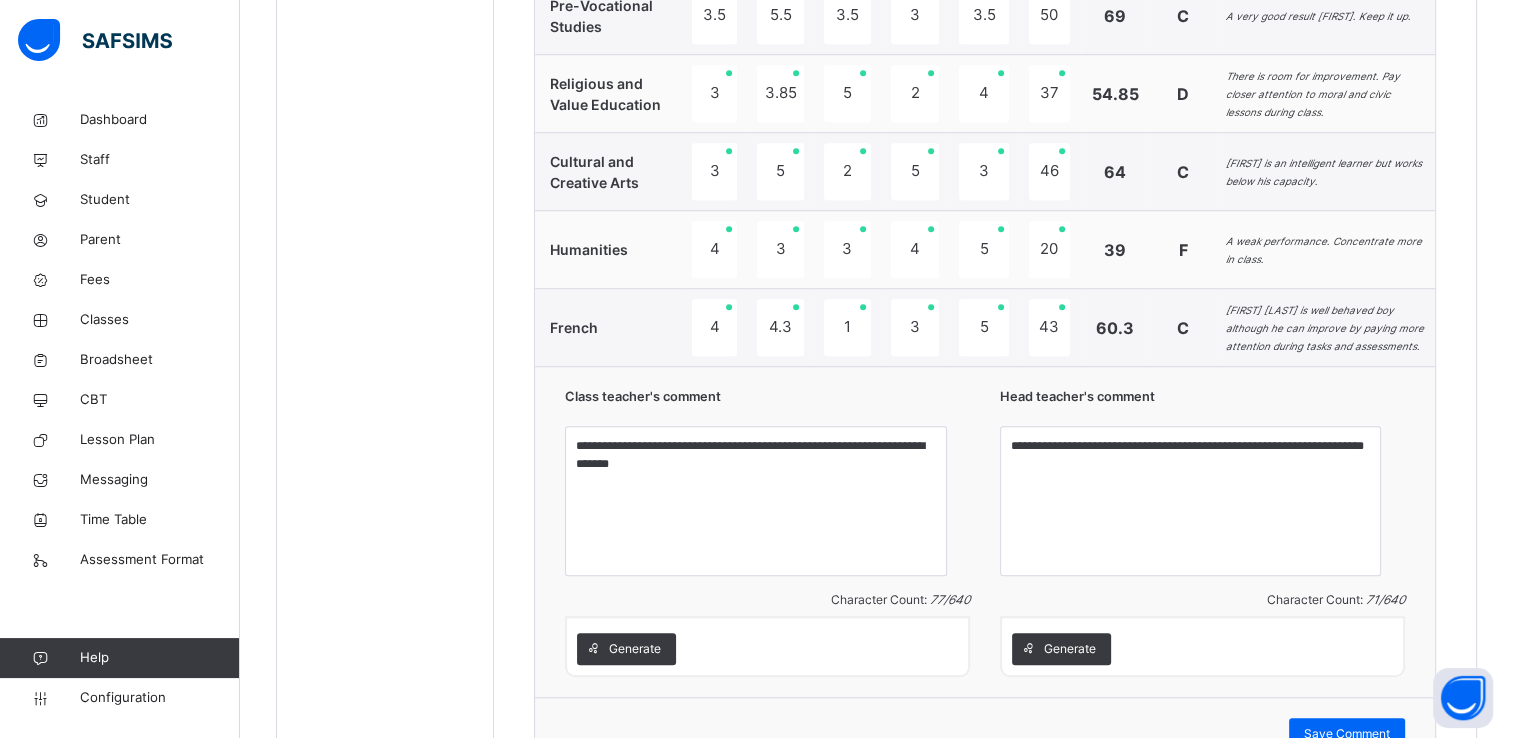 scroll, scrollTop: 1584, scrollLeft: 0, axis: vertical 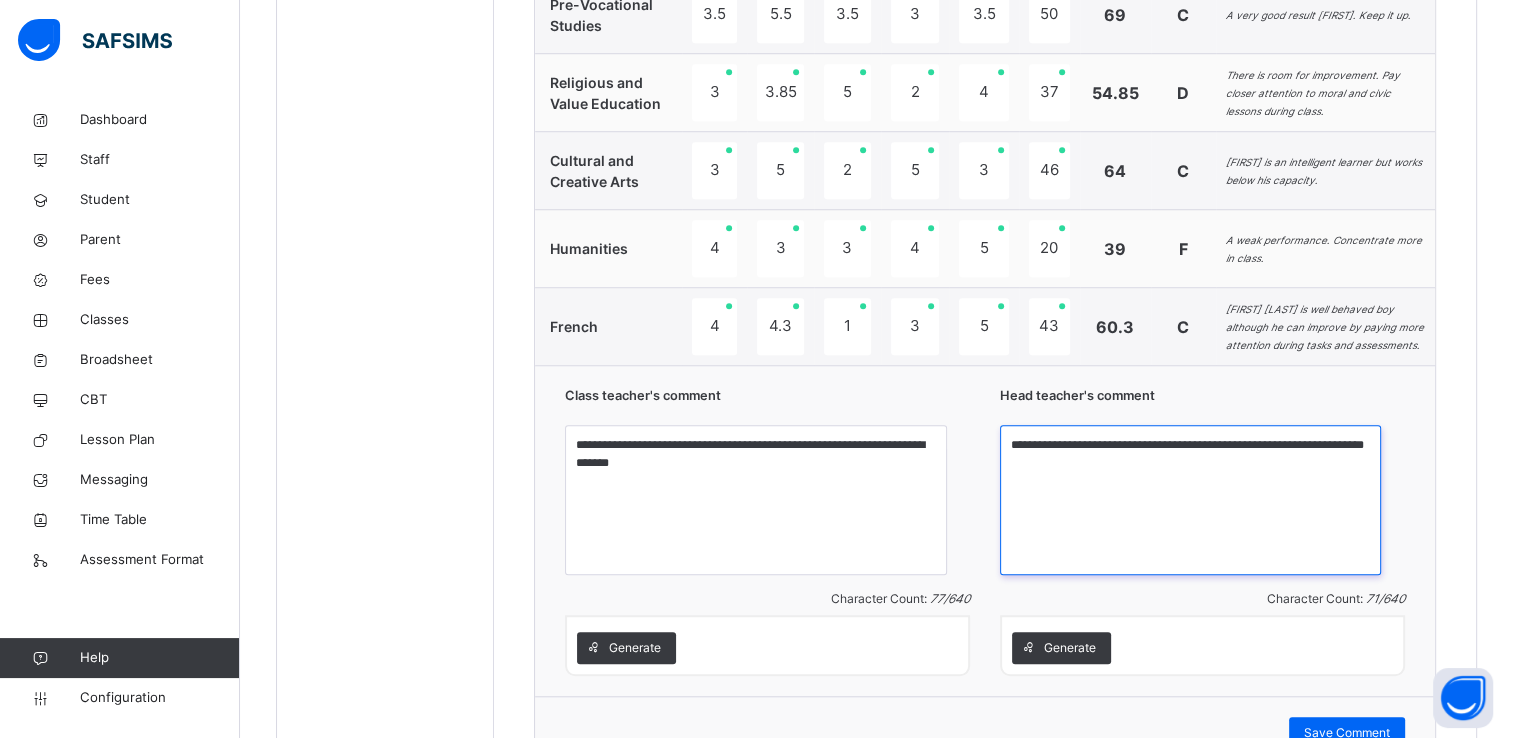 click on "**********" at bounding box center [1190, 500] 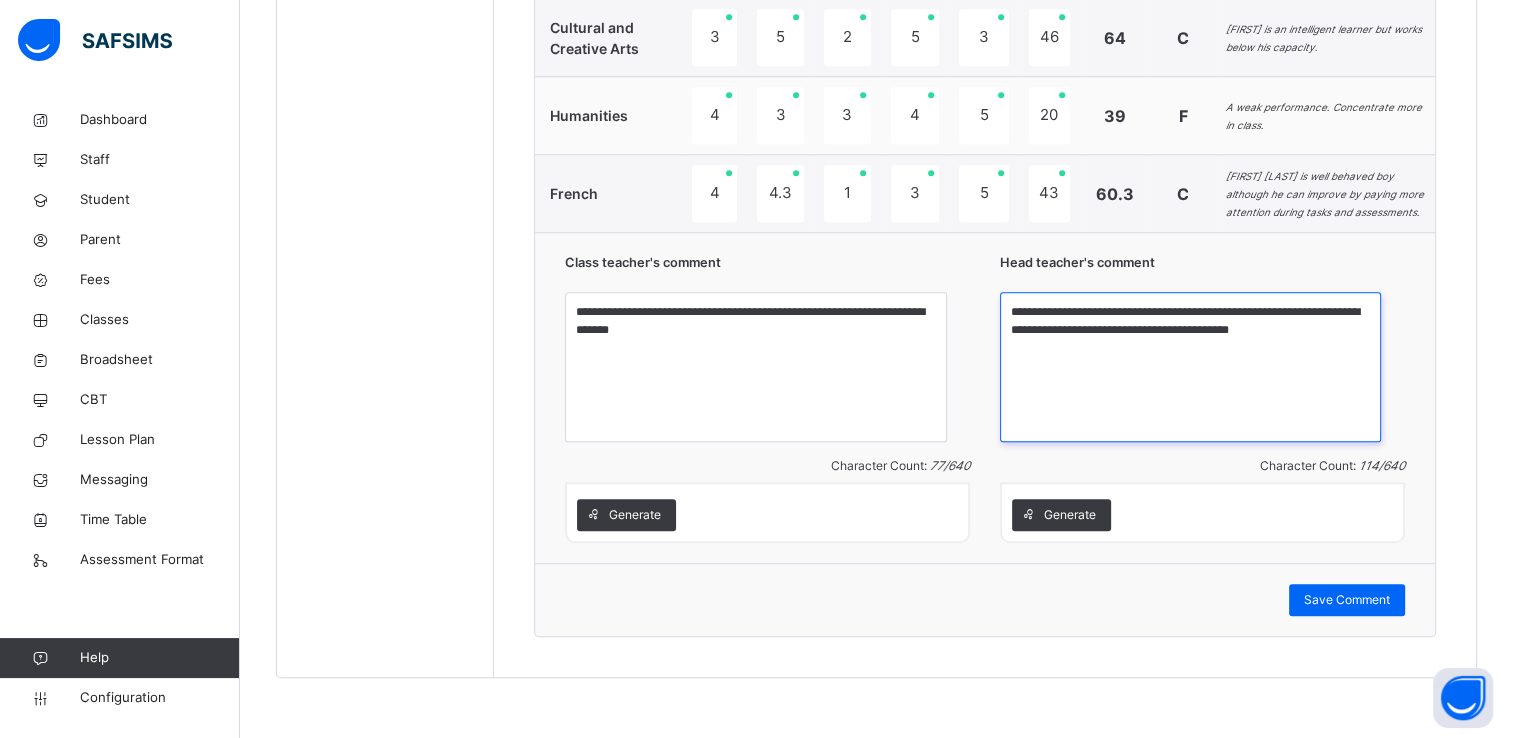 scroll, scrollTop: 1735, scrollLeft: 0, axis: vertical 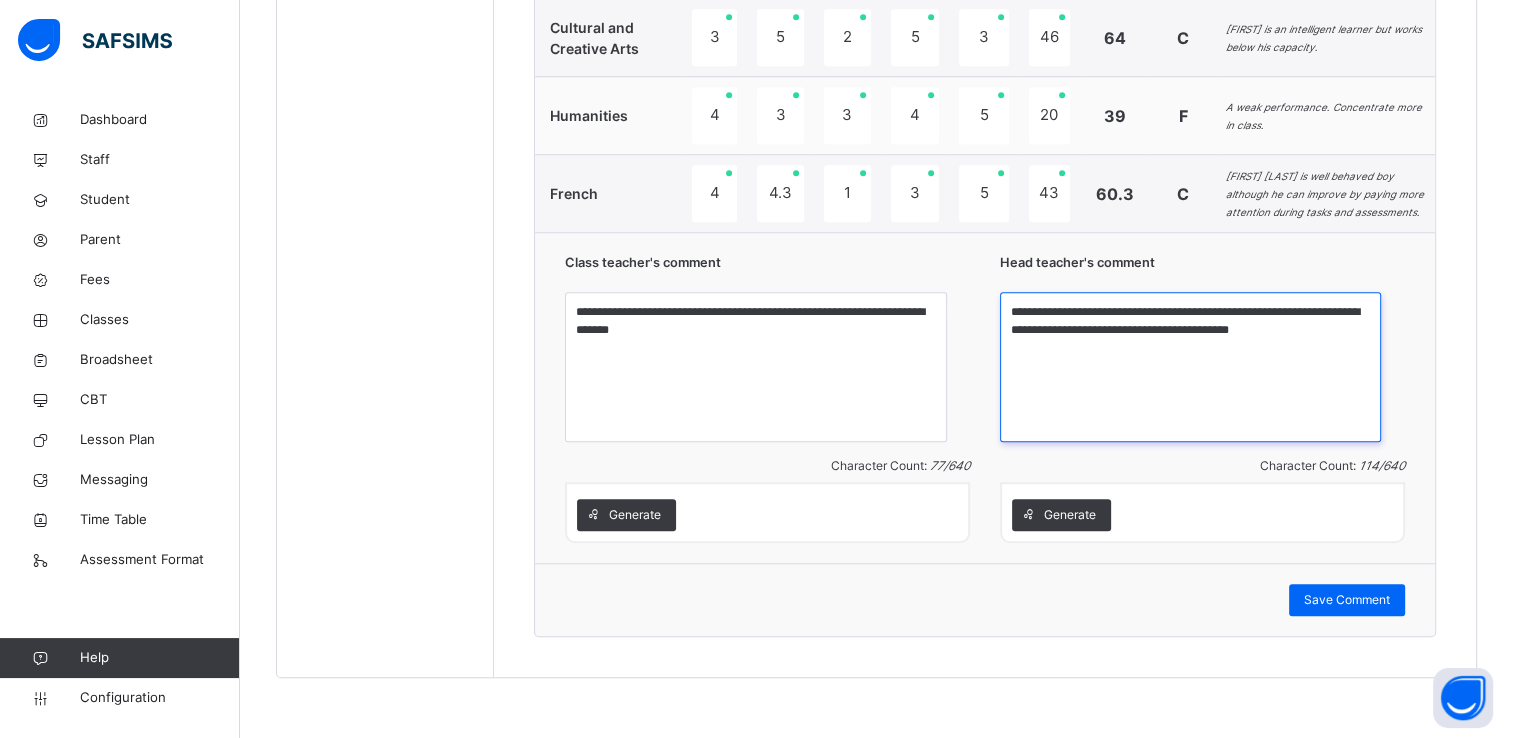 type on "**********" 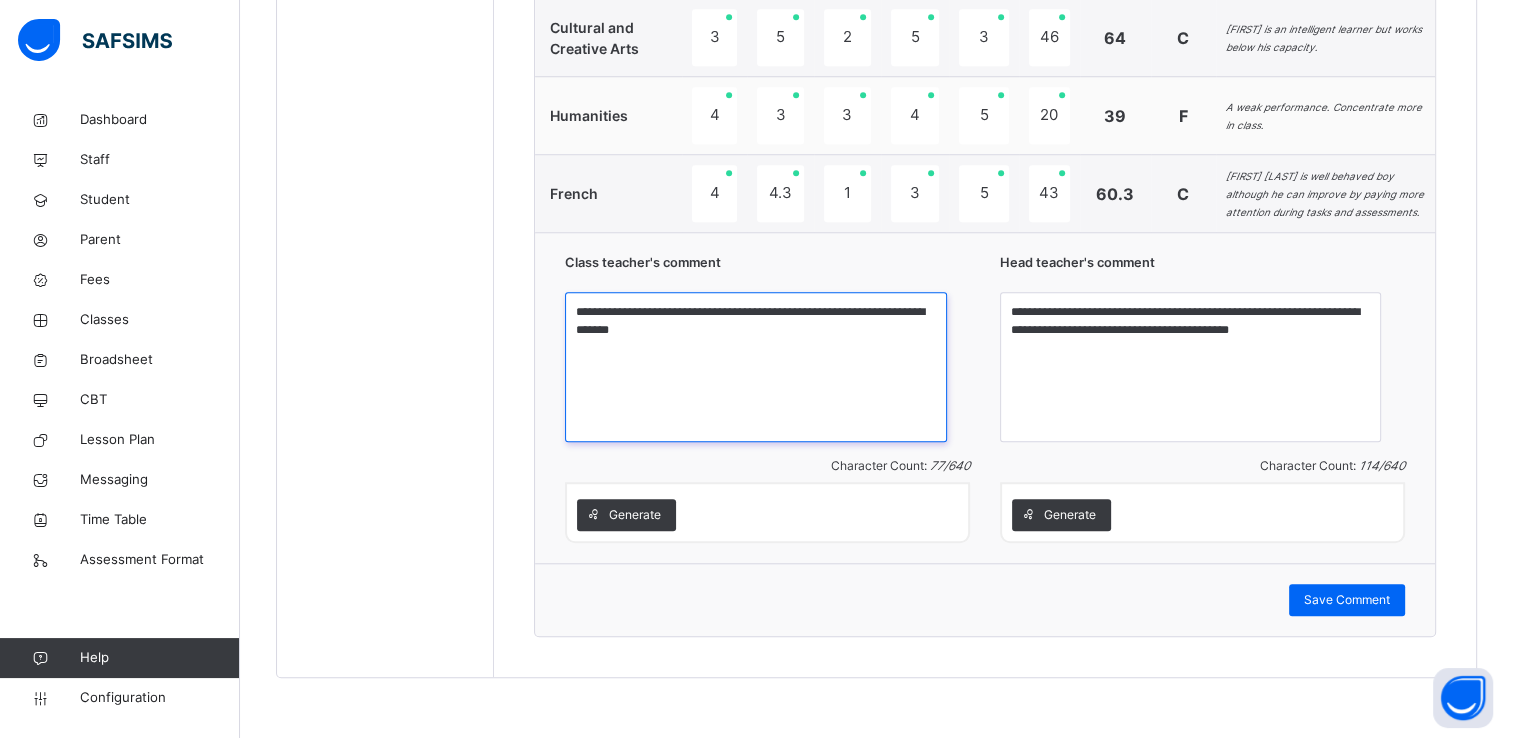 click on "**********" at bounding box center [755, 367] 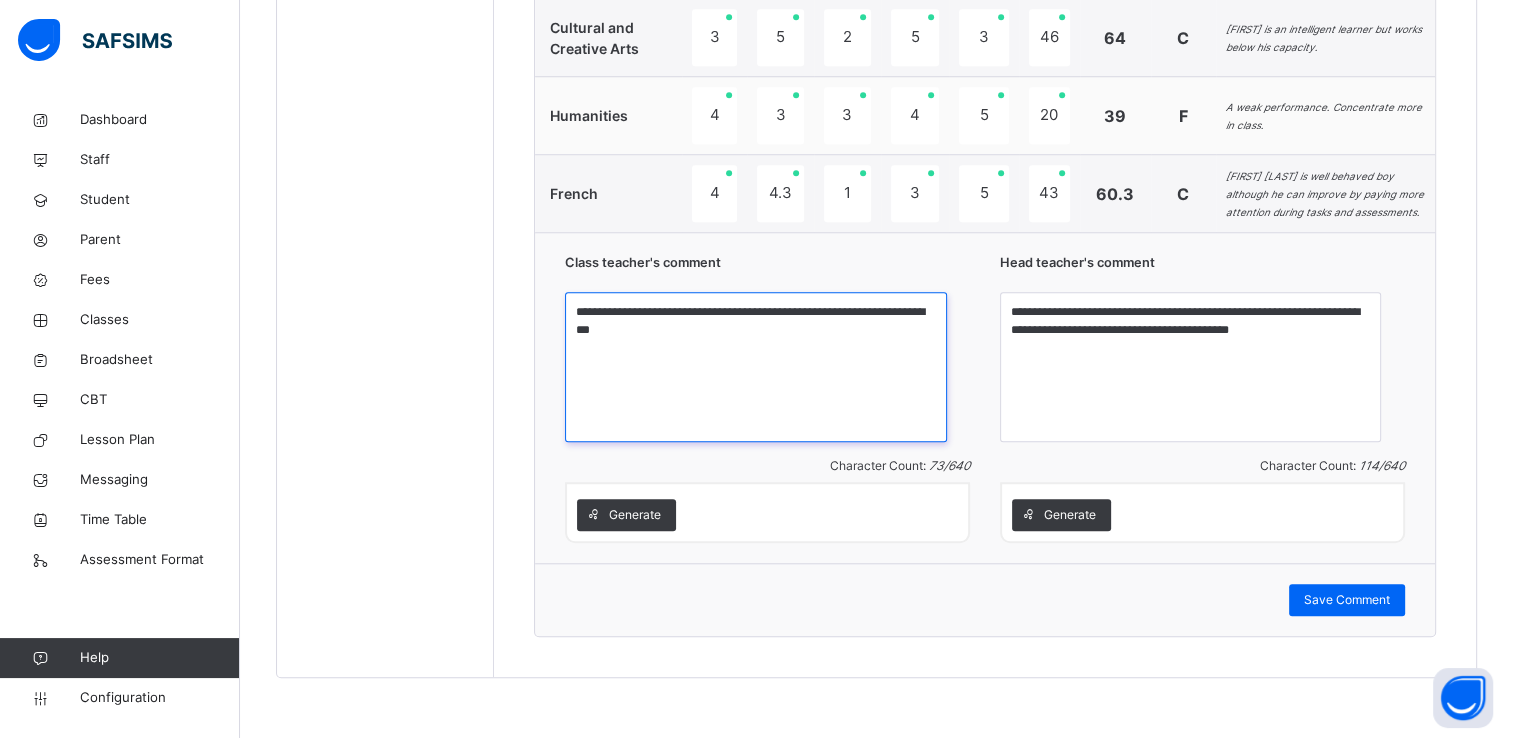 click on "**********" at bounding box center [755, 367] 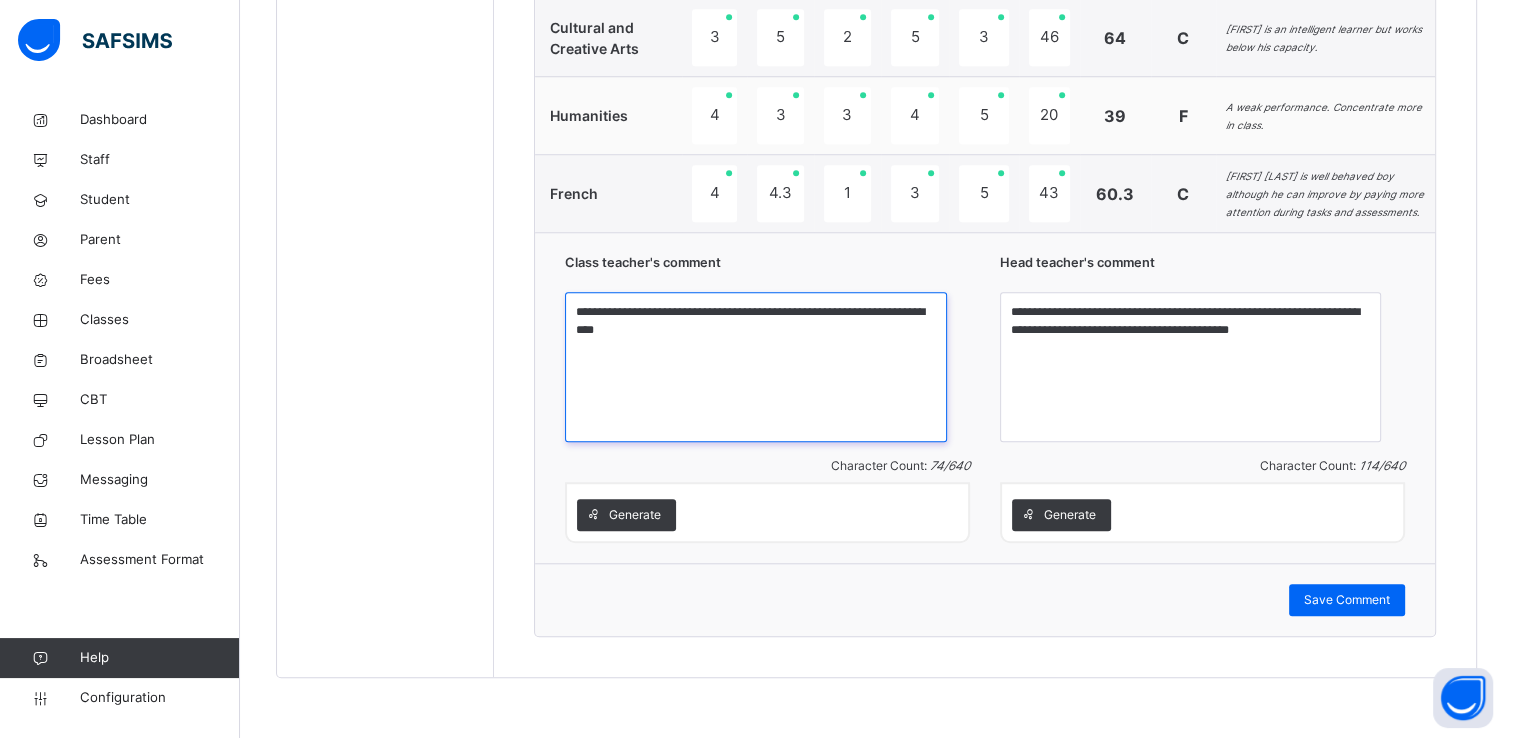 click on "**********" at bounding box center [755, 367] 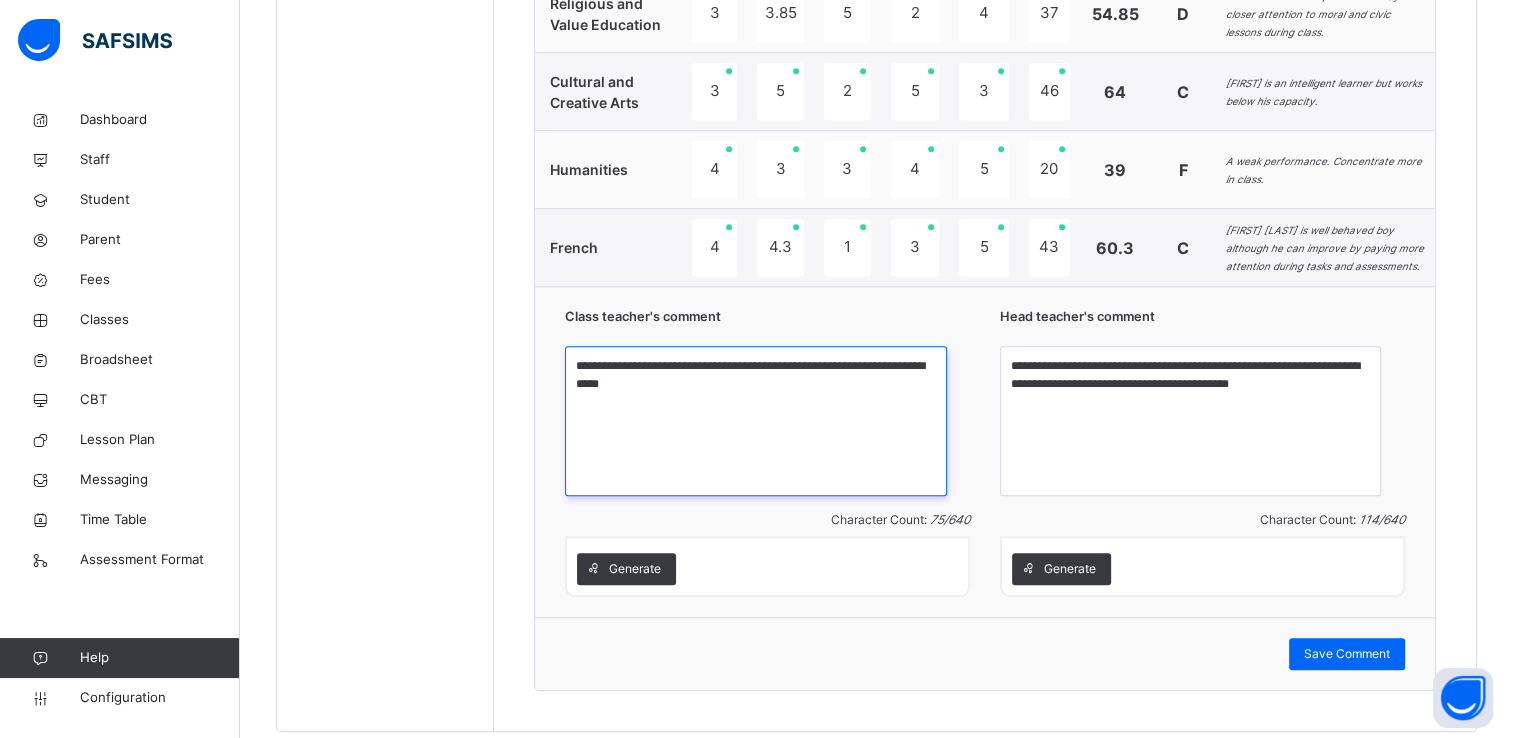 scroll, scrollTop: 1659, scrollLeft: 0, axis: vertical 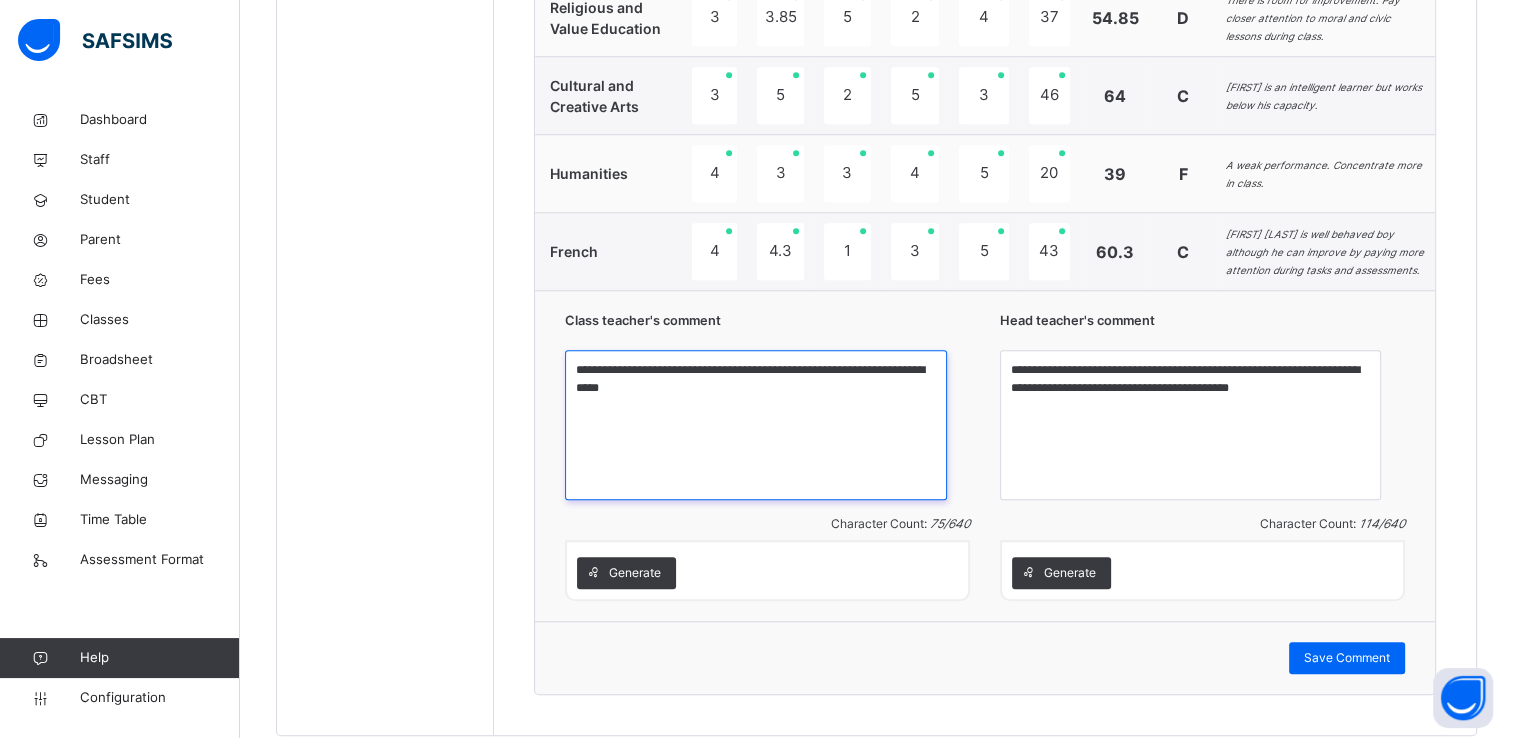 click on "**********" at bounding box center (755, 425) 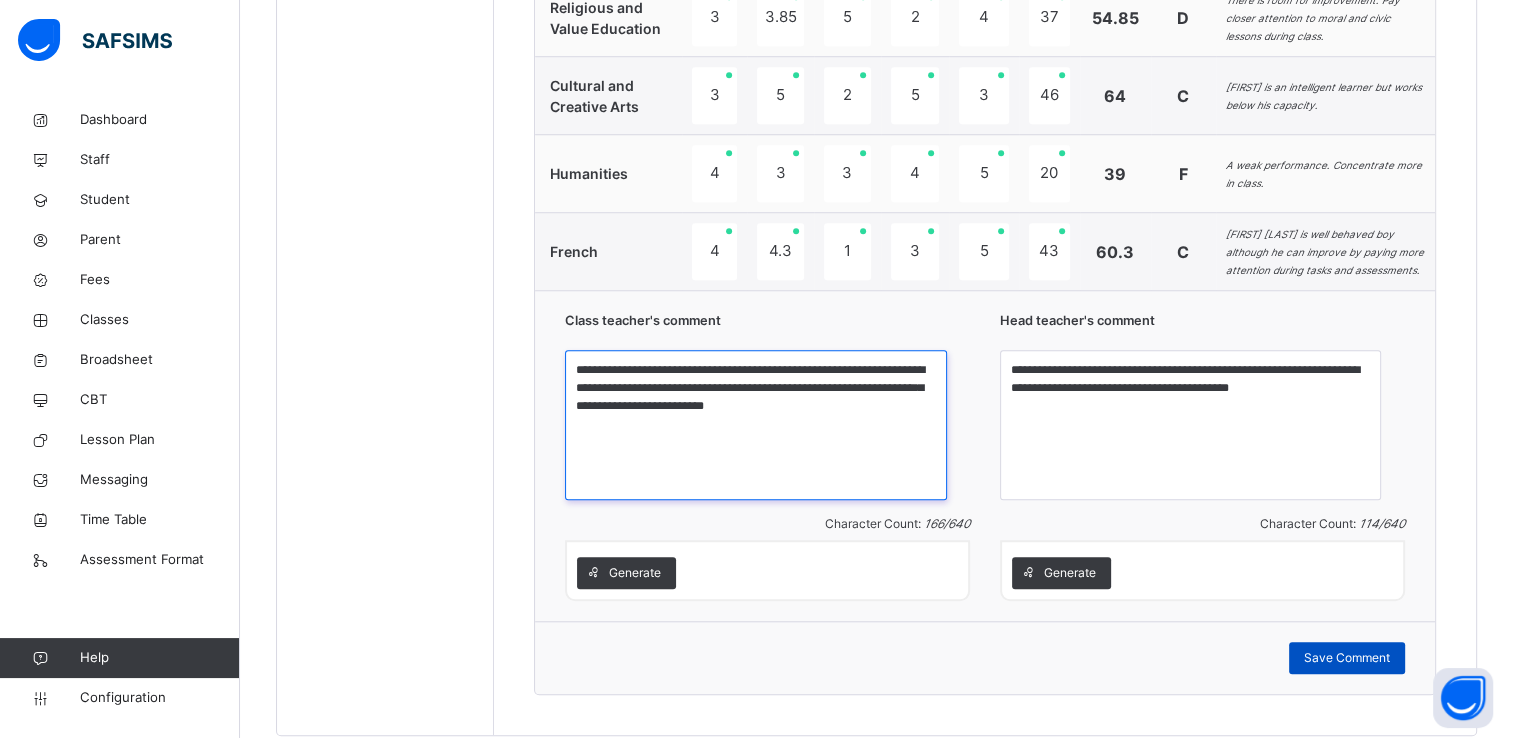 type on "**********" 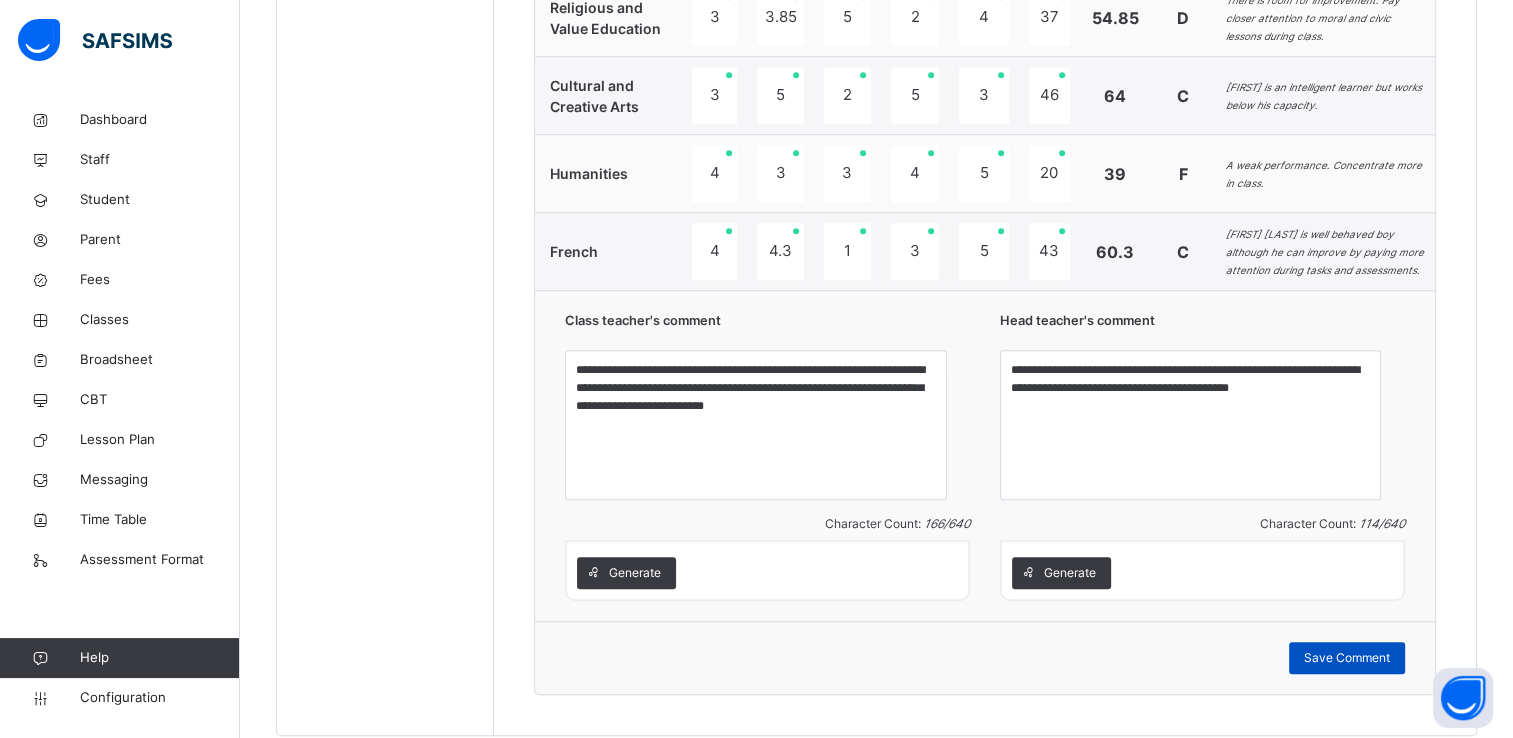 click on "Save Comment" at bounding box center [1347, 658] 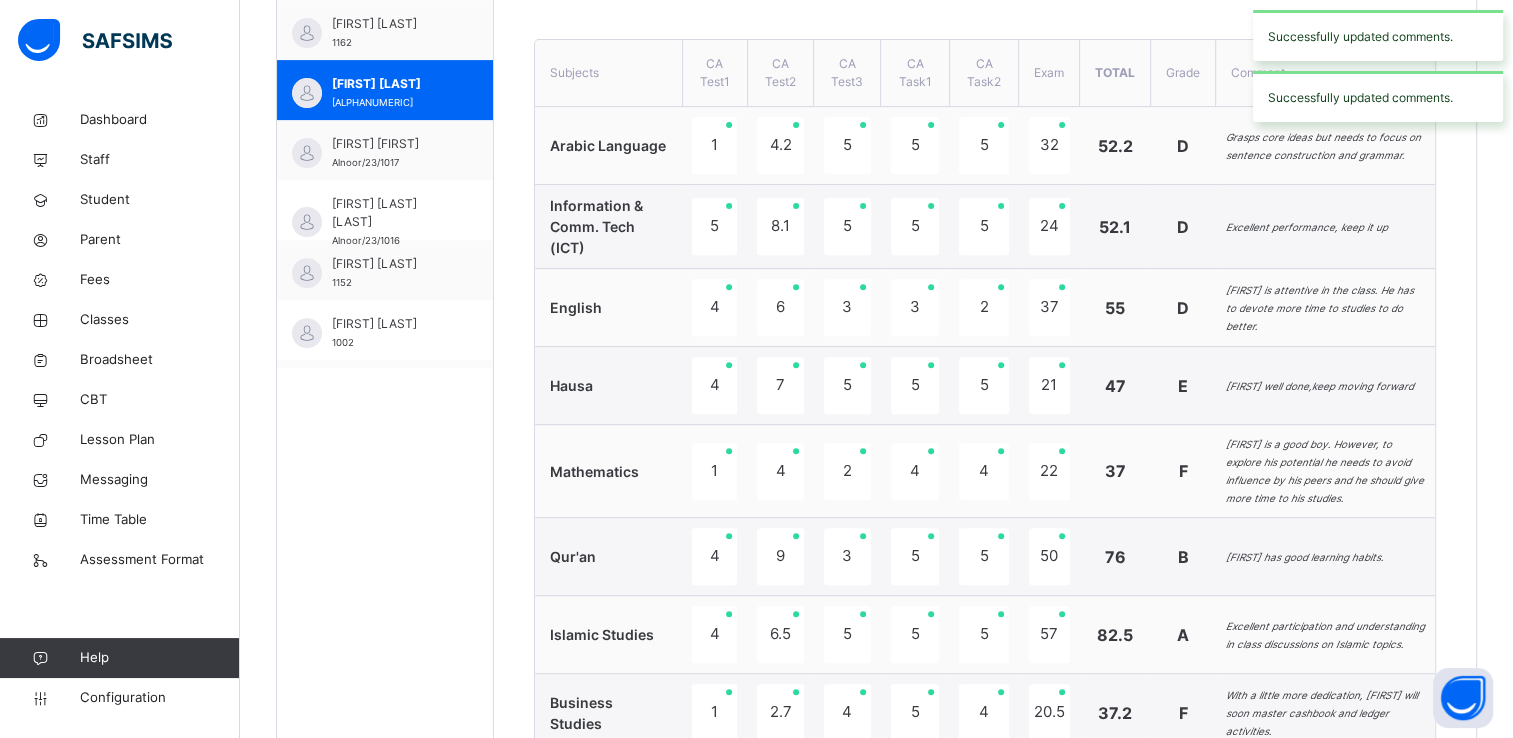 scroll, scrollTop: 728, scrollLeft: 0, axis: vertical 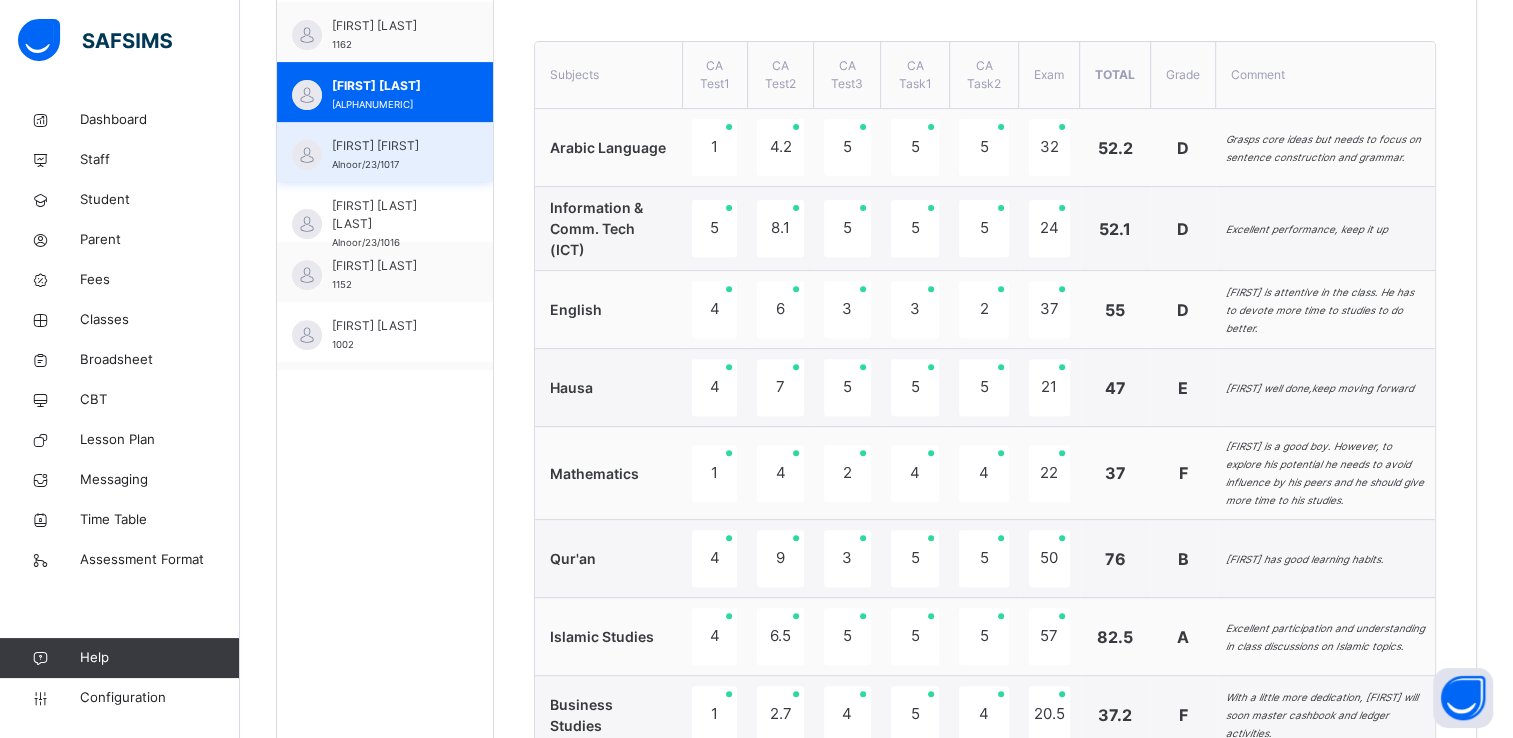 click on "Ahmad  Ahmad Alnoor/23/1017" at bounding box center [390, 155] 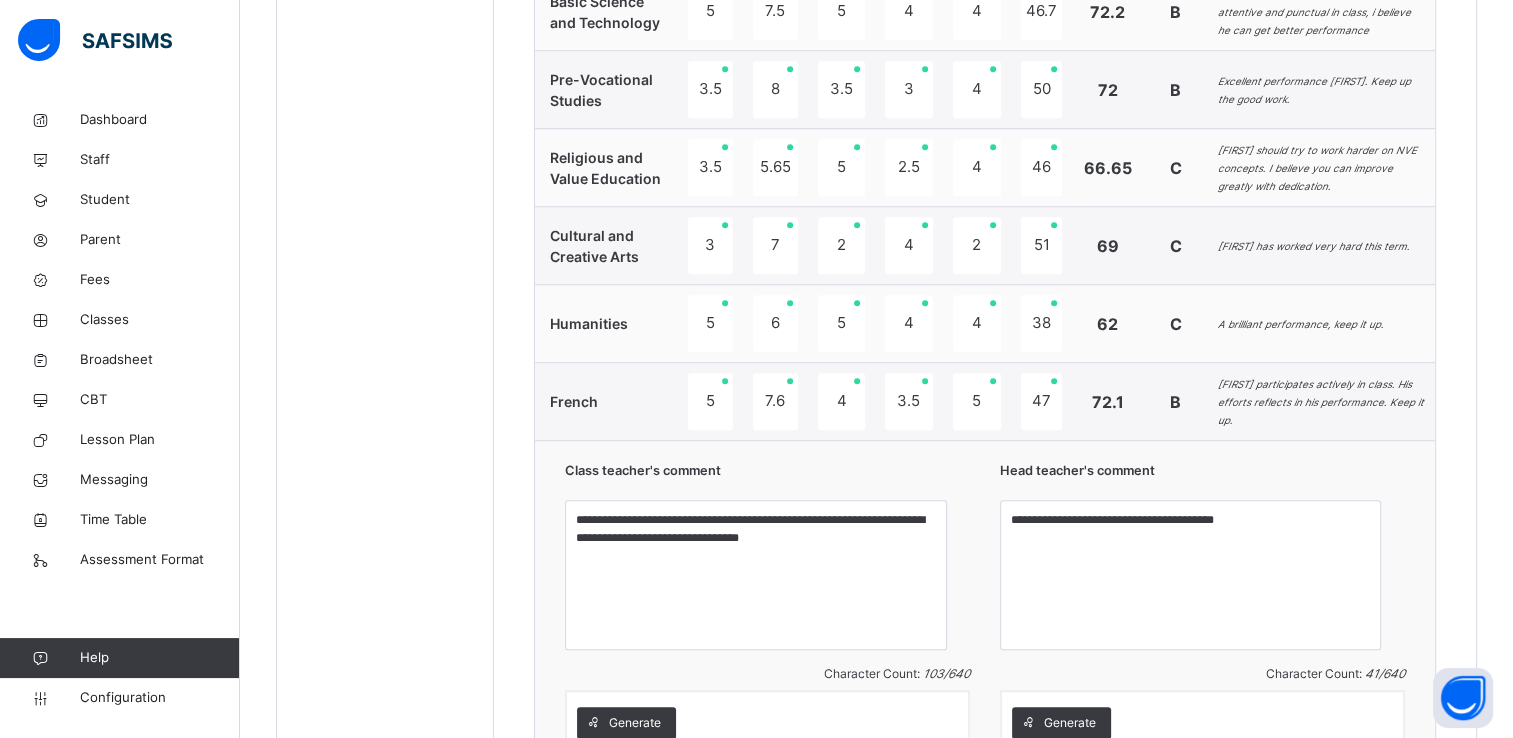 scroll, scrollTop: 1532, scrollLeft: 0, axis: vertical 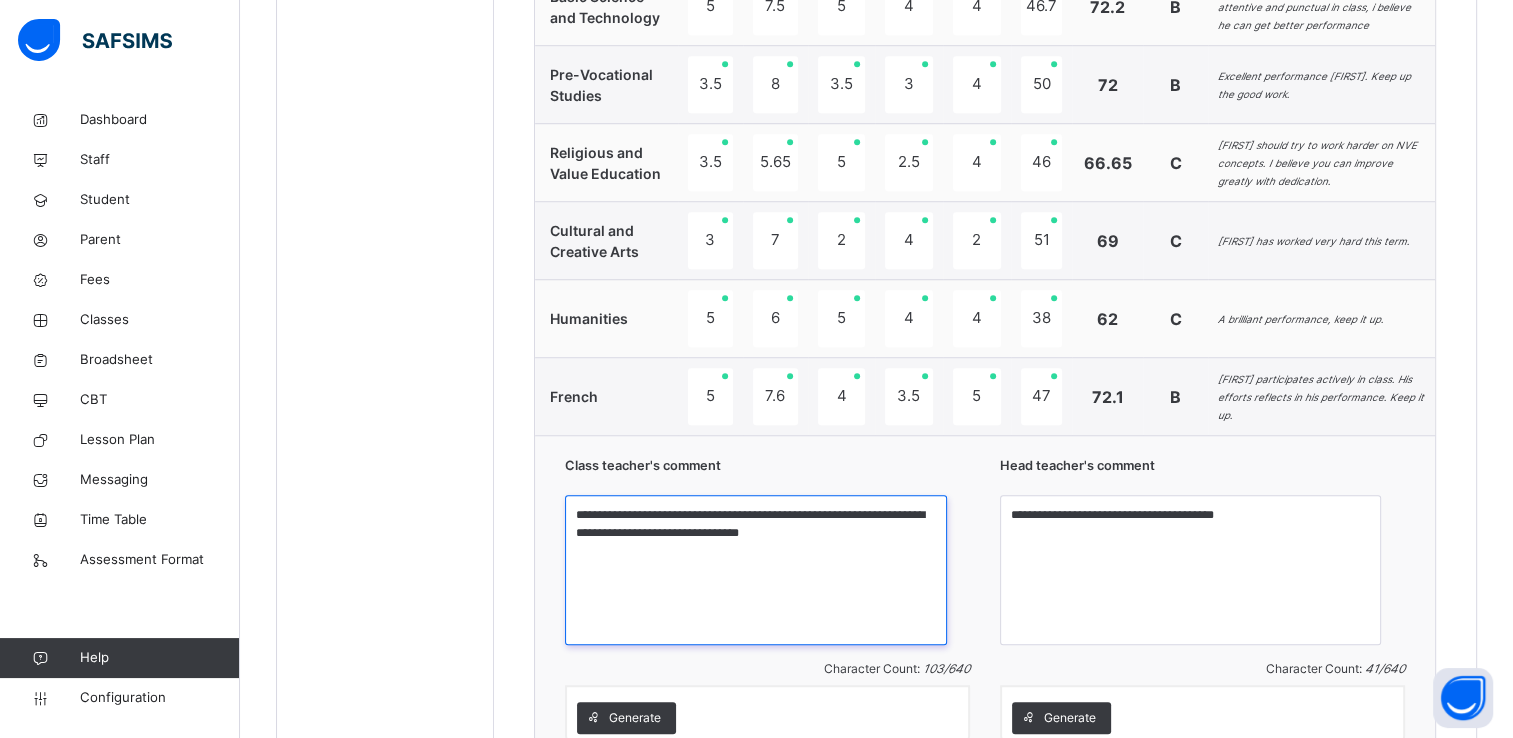 click on "**********" at bounding box center [755, 570] 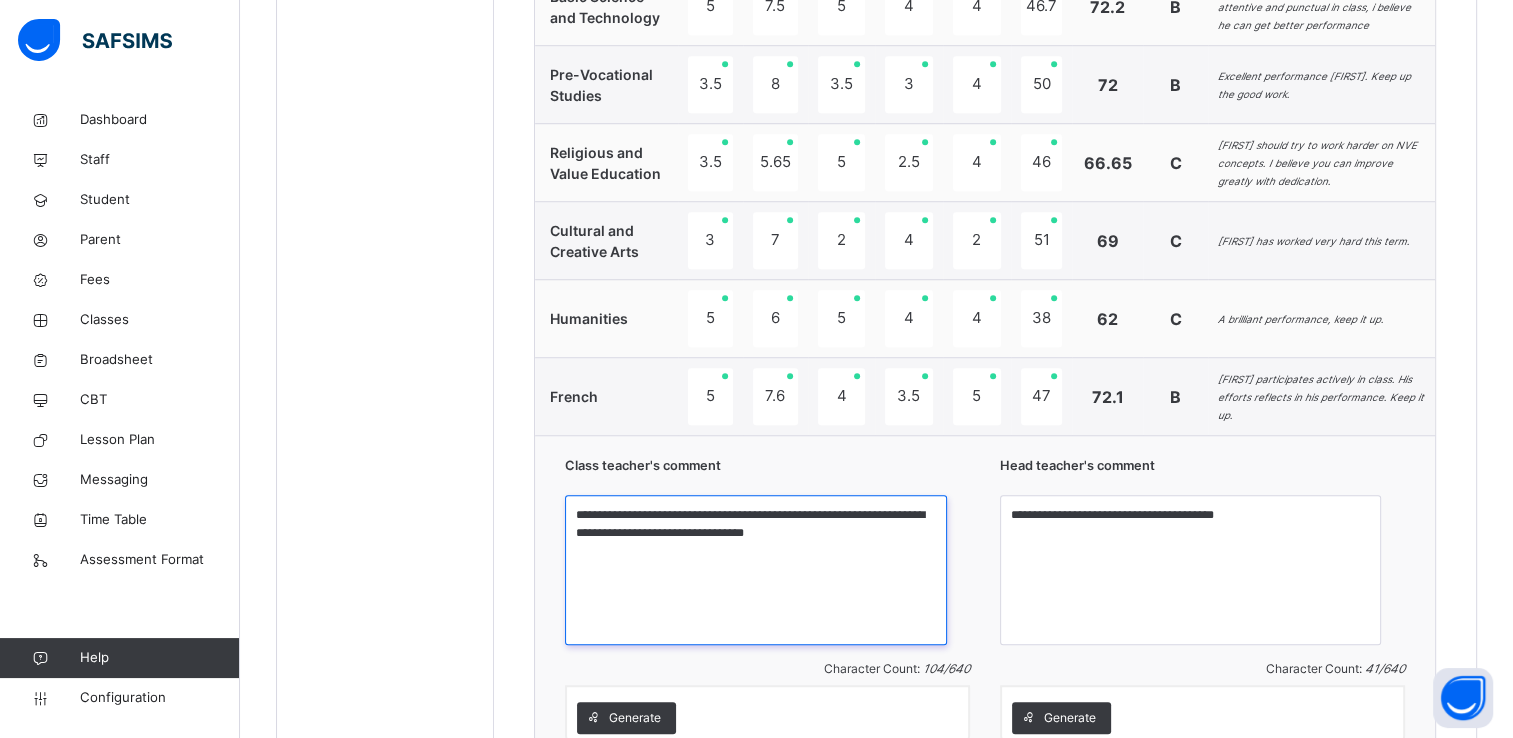 click on "**********" at bounding box center [755, 570] 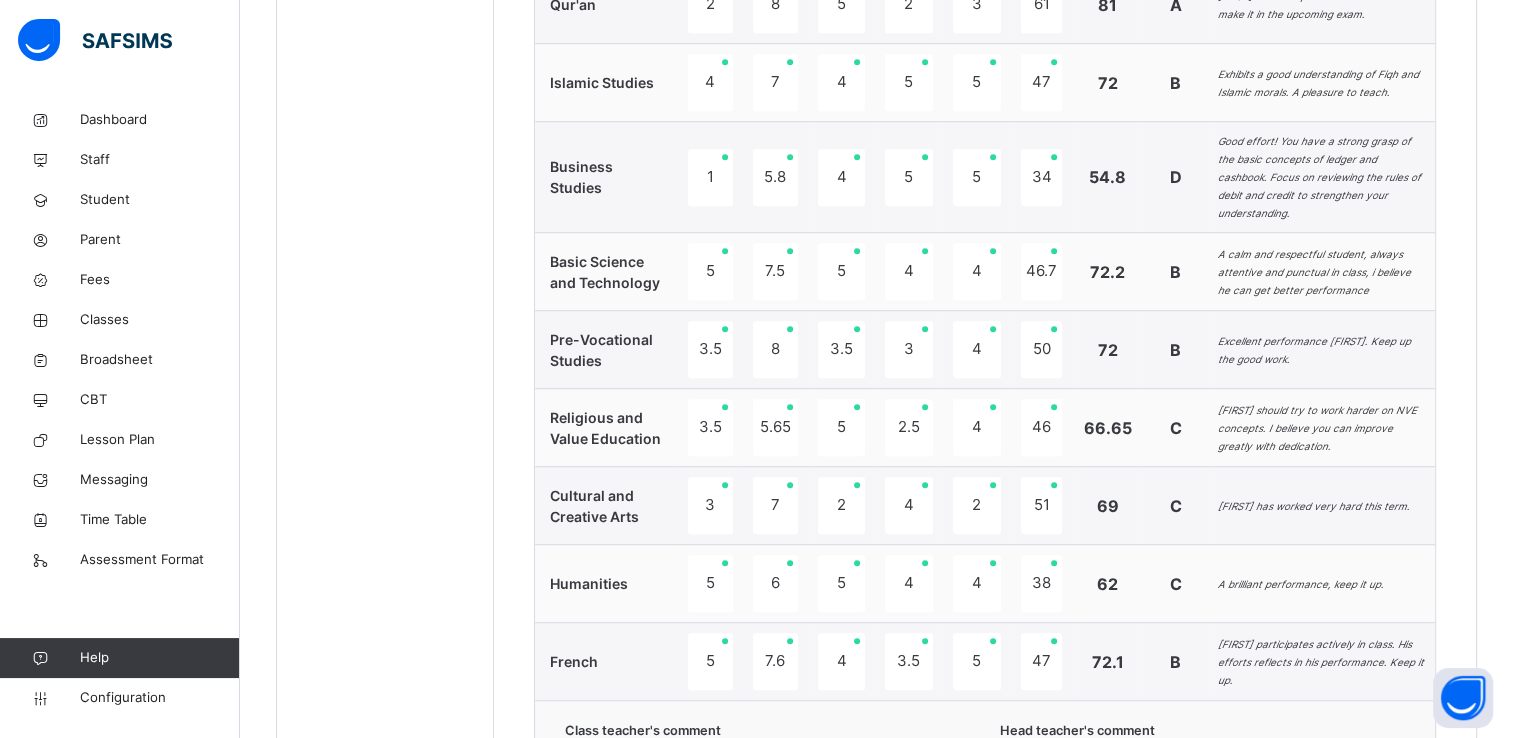 scroll, scrollTop: 1783, scrollLeft: 0, axis: vertical 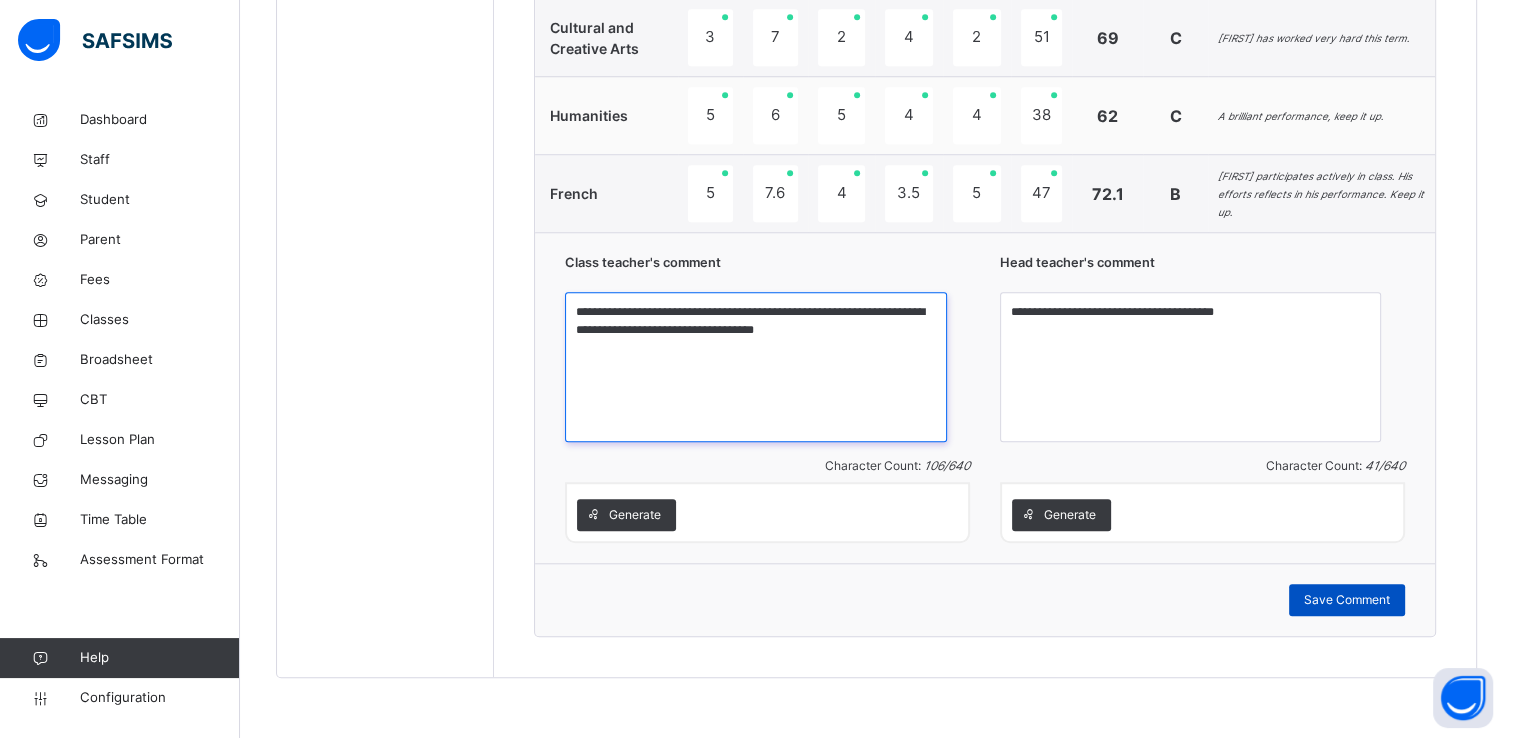 type on "**********" 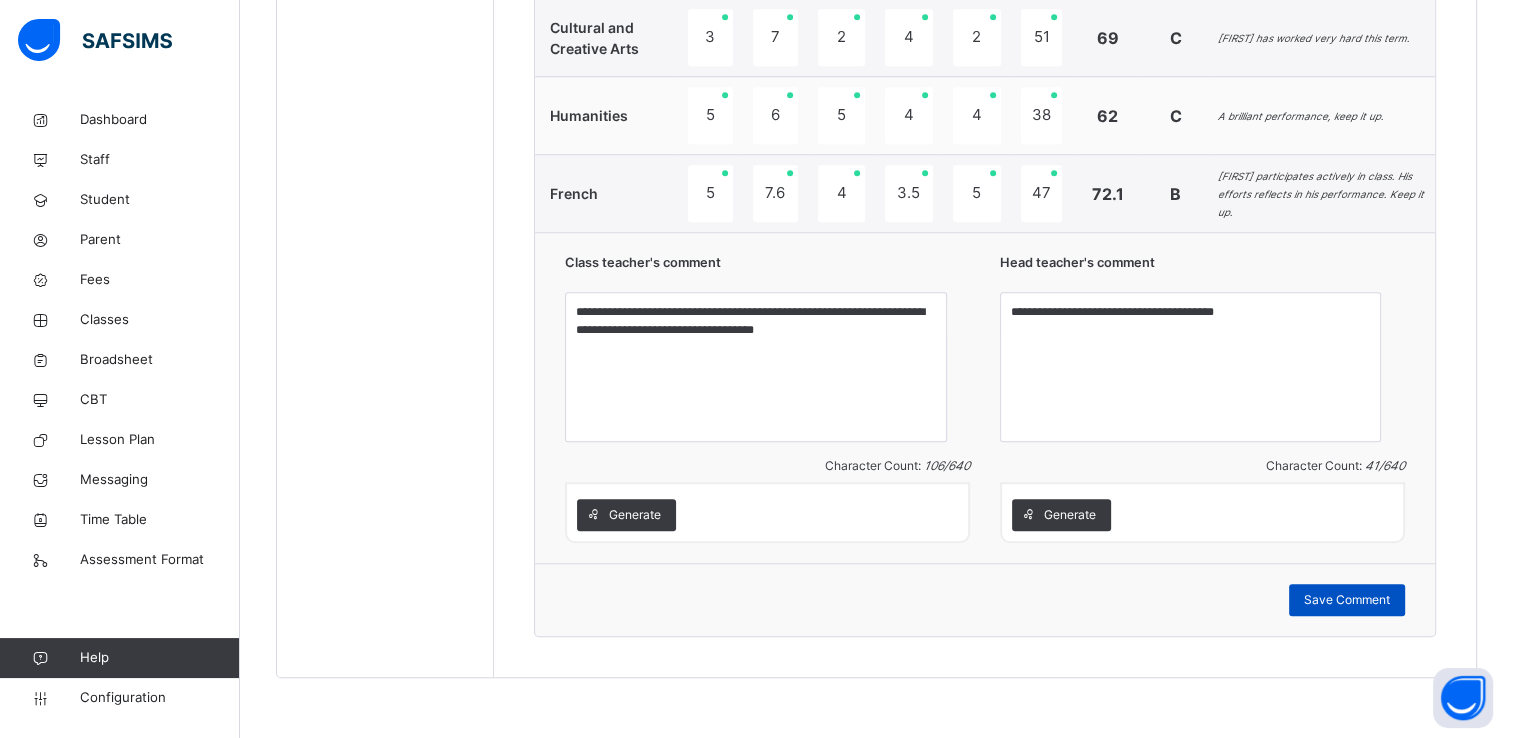 click on "Save Comment" at bounding box center (1347, 600) 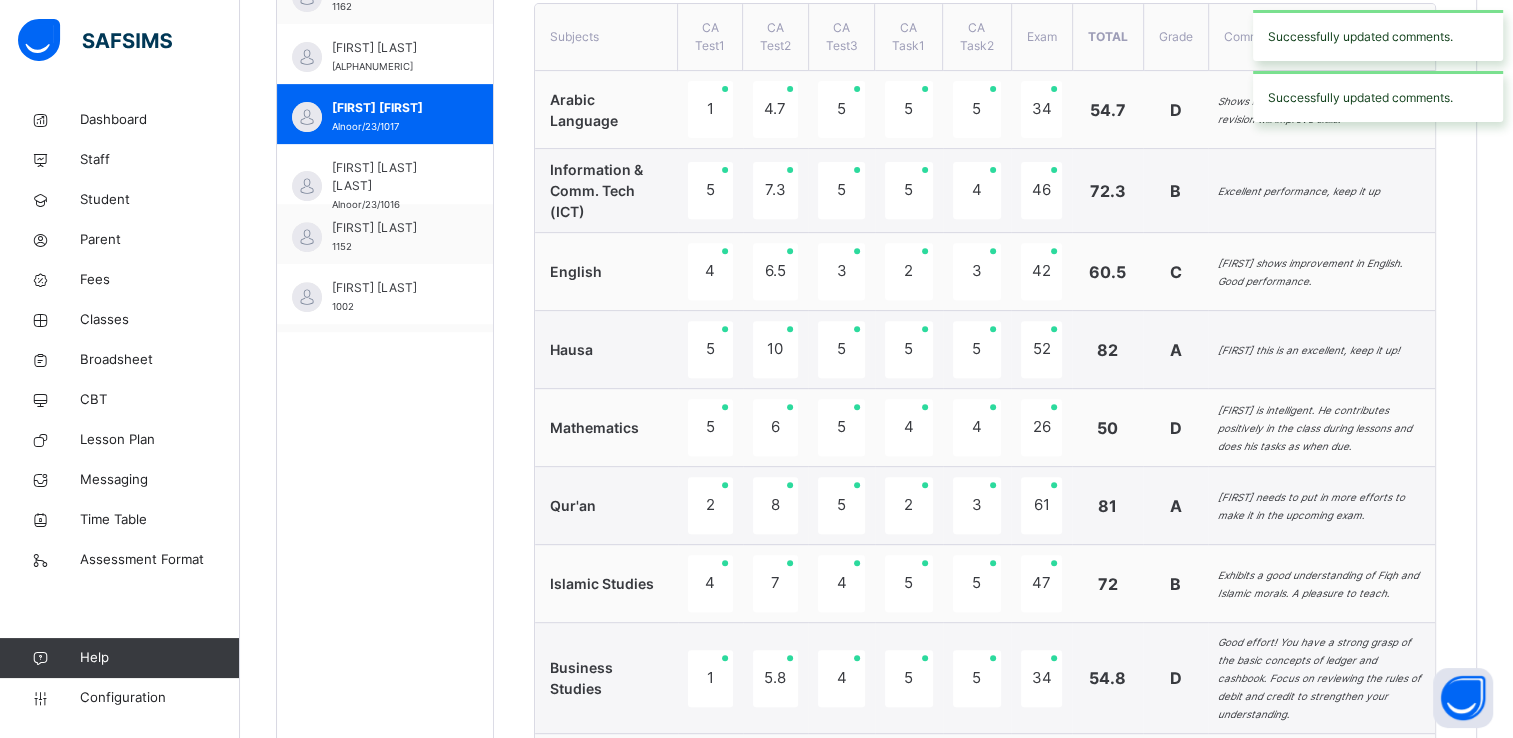 scroll, scrollTop: 765, scrollLeft: 0, axis: vertical 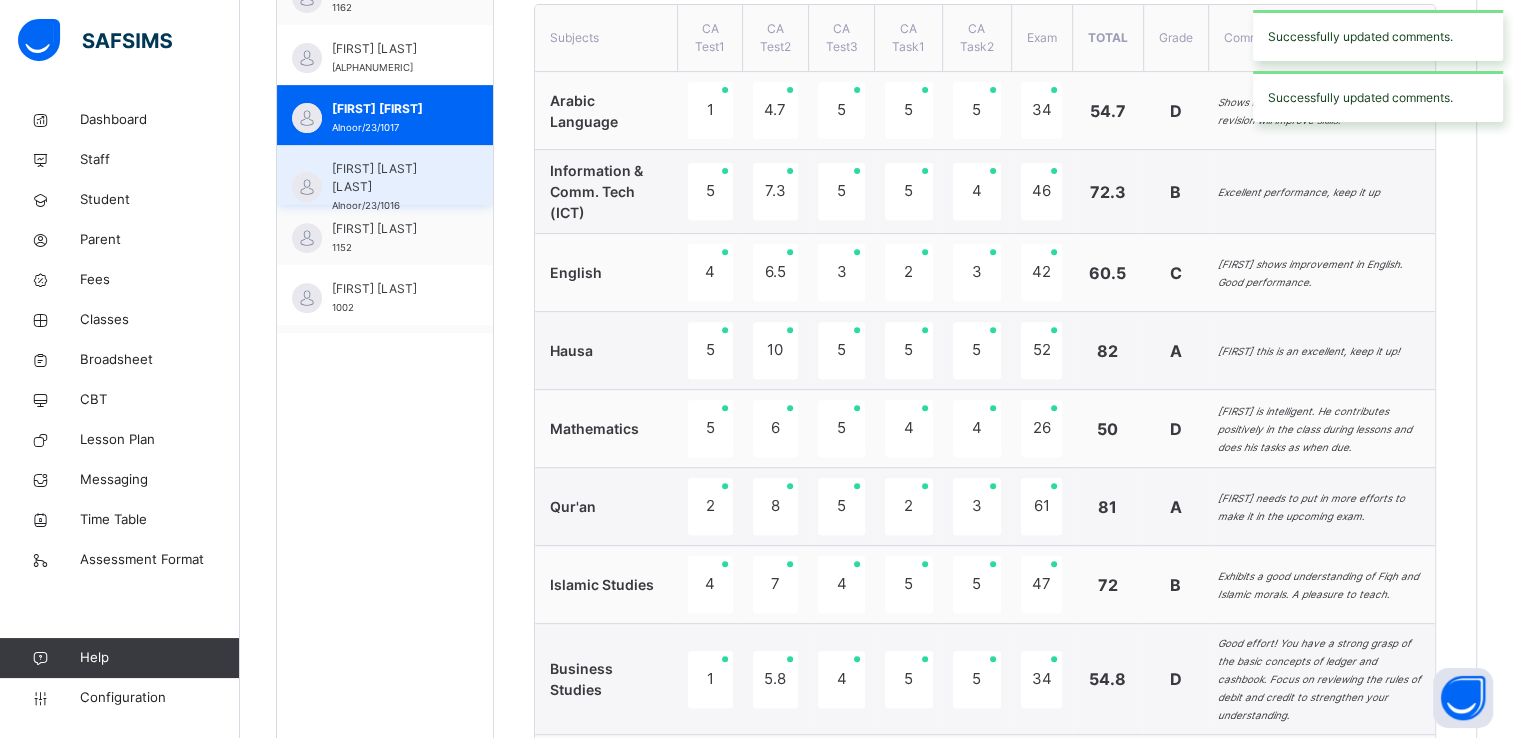 click on "Aliyu Yahaya Isa Alnoor/23/1016" at bounding box center [390, 187] 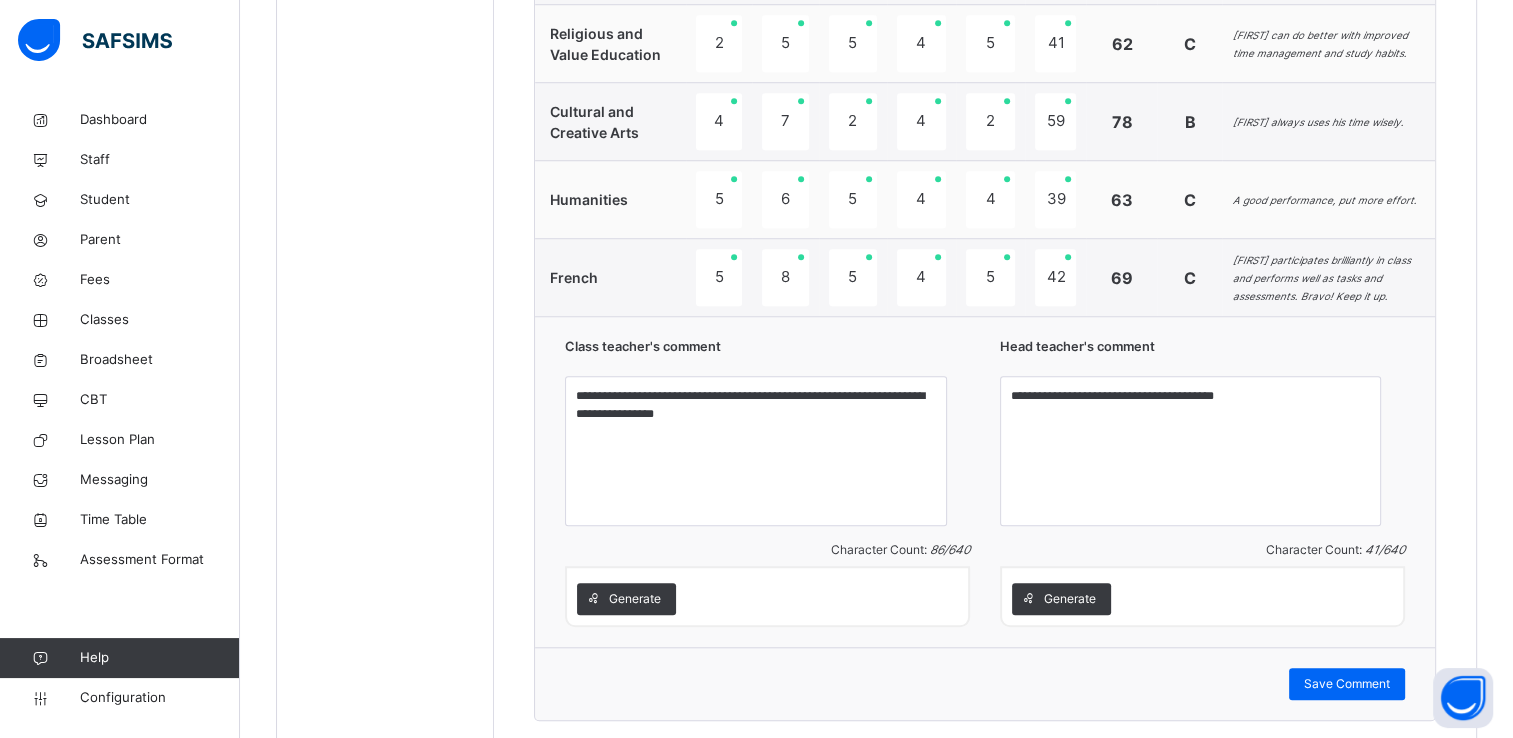 scroll, scrollTop: 1639, scrollLeft: 0, axis: vertical 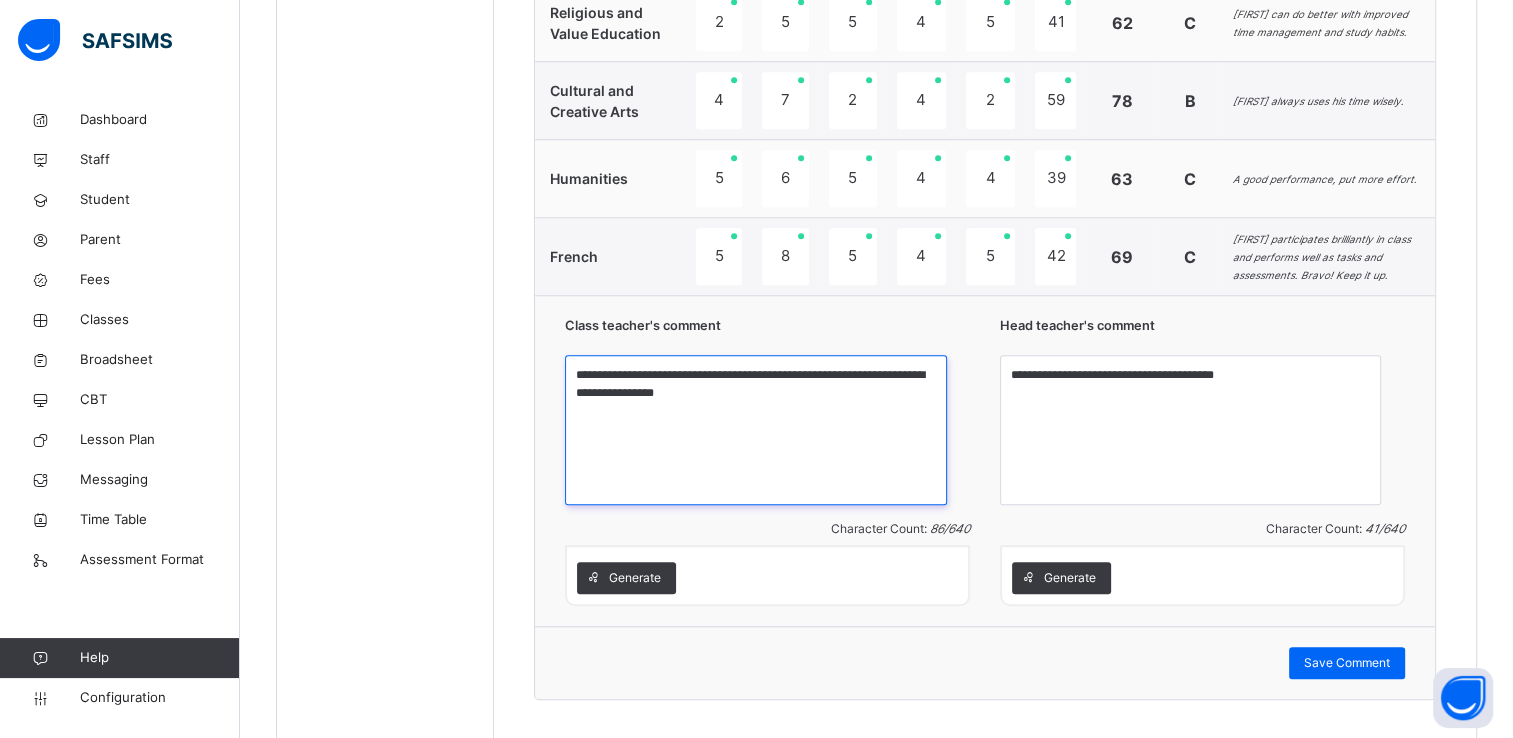 click on "**********" at bounding box center (755, 430) 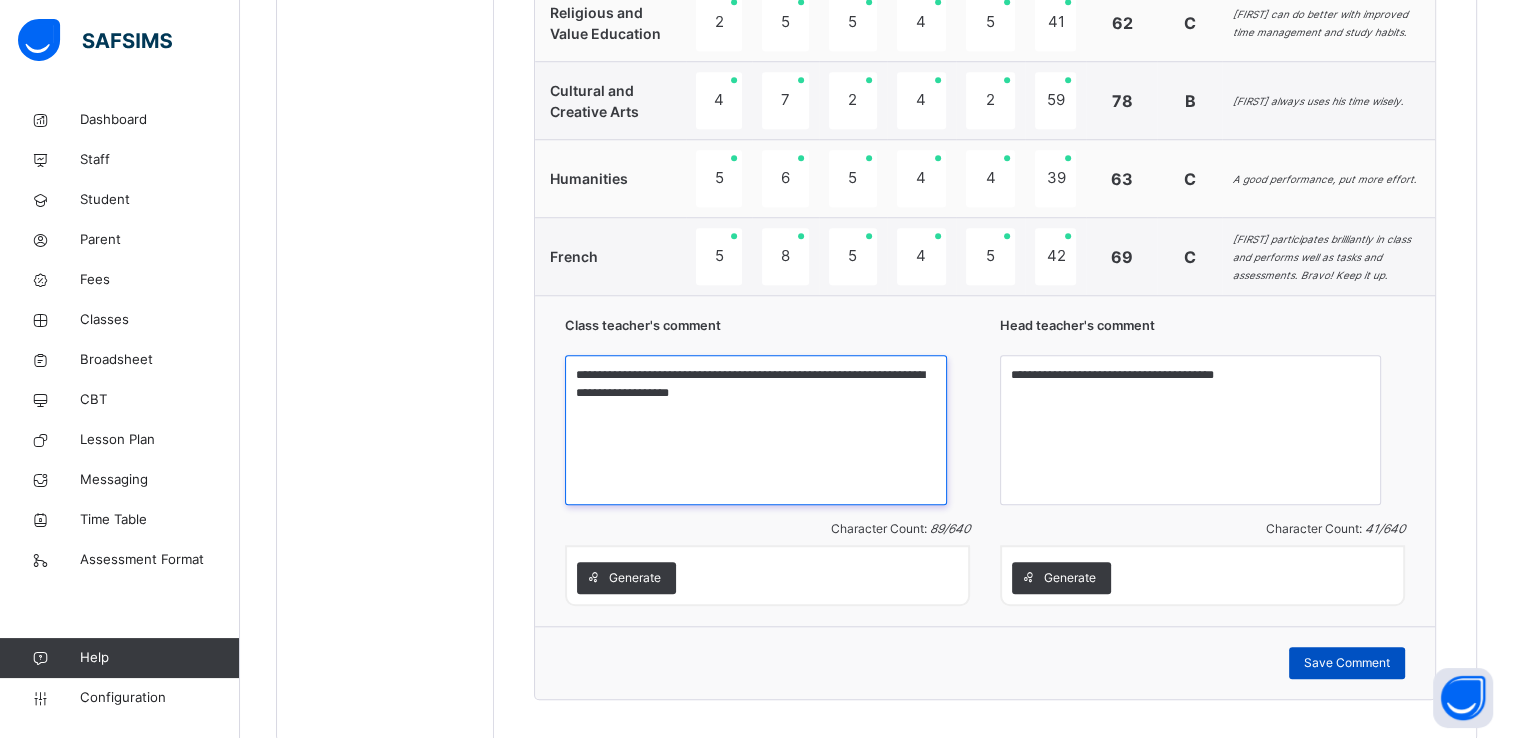 type on "**********" 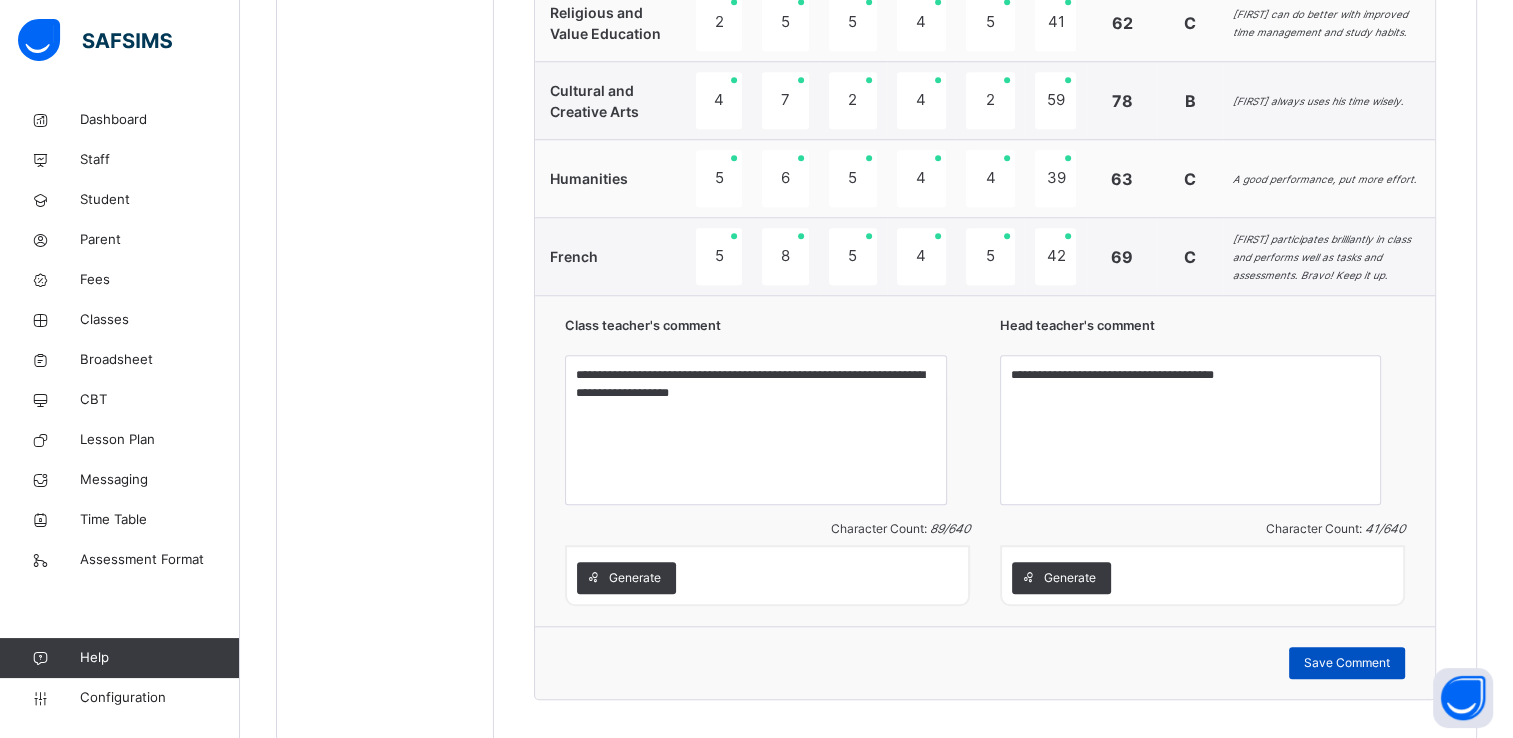 click on "Save Comment" at bounding box center (1347, 663) 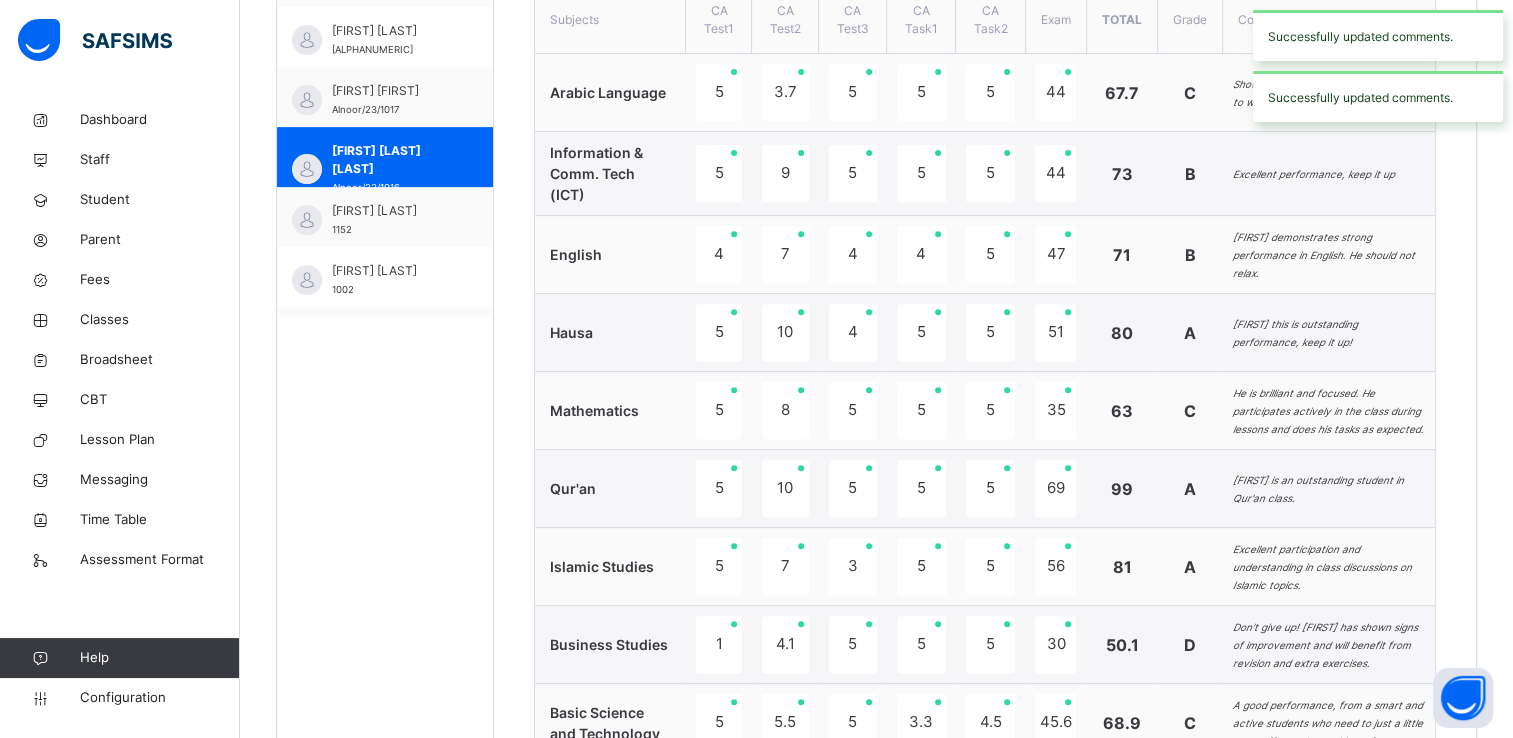 scroll, scrollTop: 775, scrollLeft: 0, axis: vertical 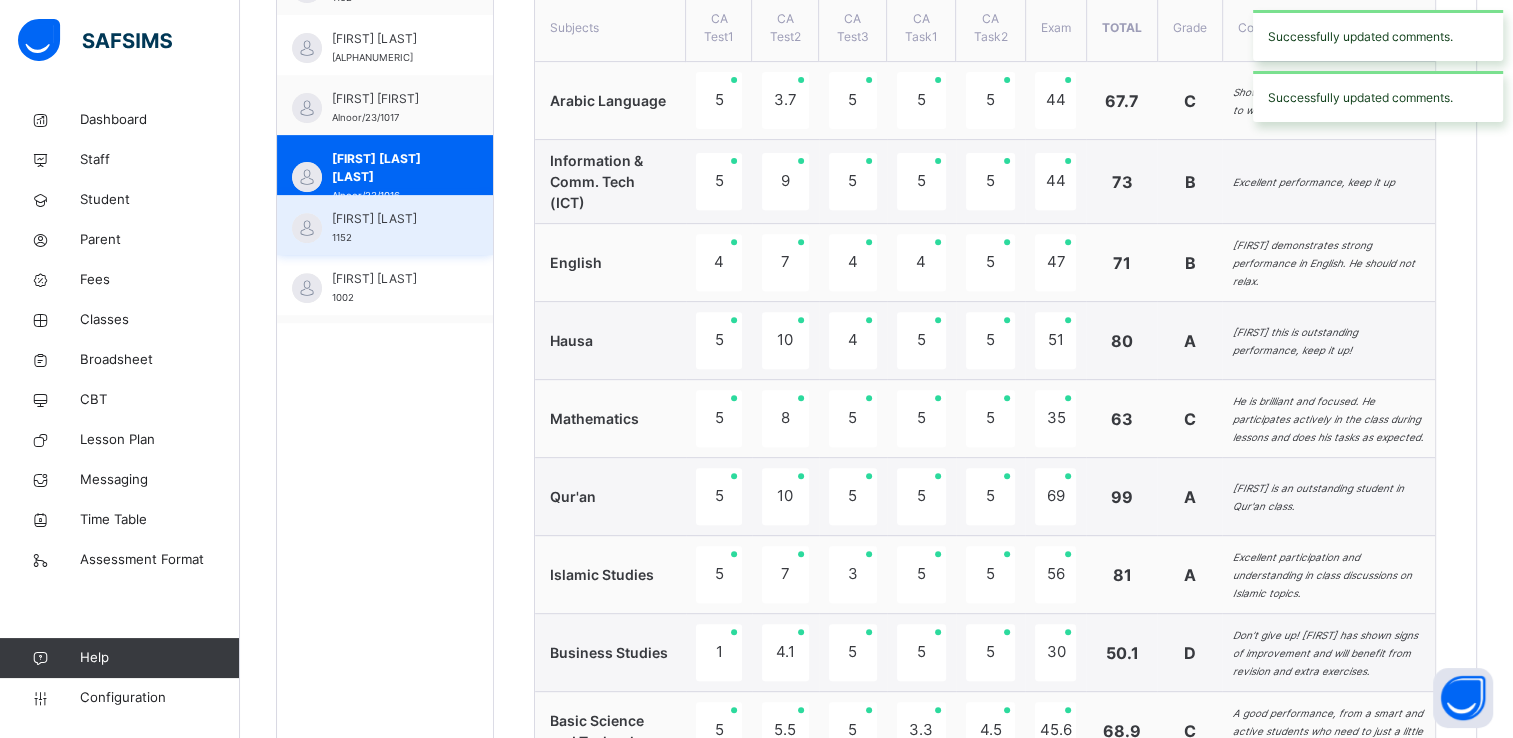 click on "Ameera   Dantoro 1152" at bounding box center [390, 228] 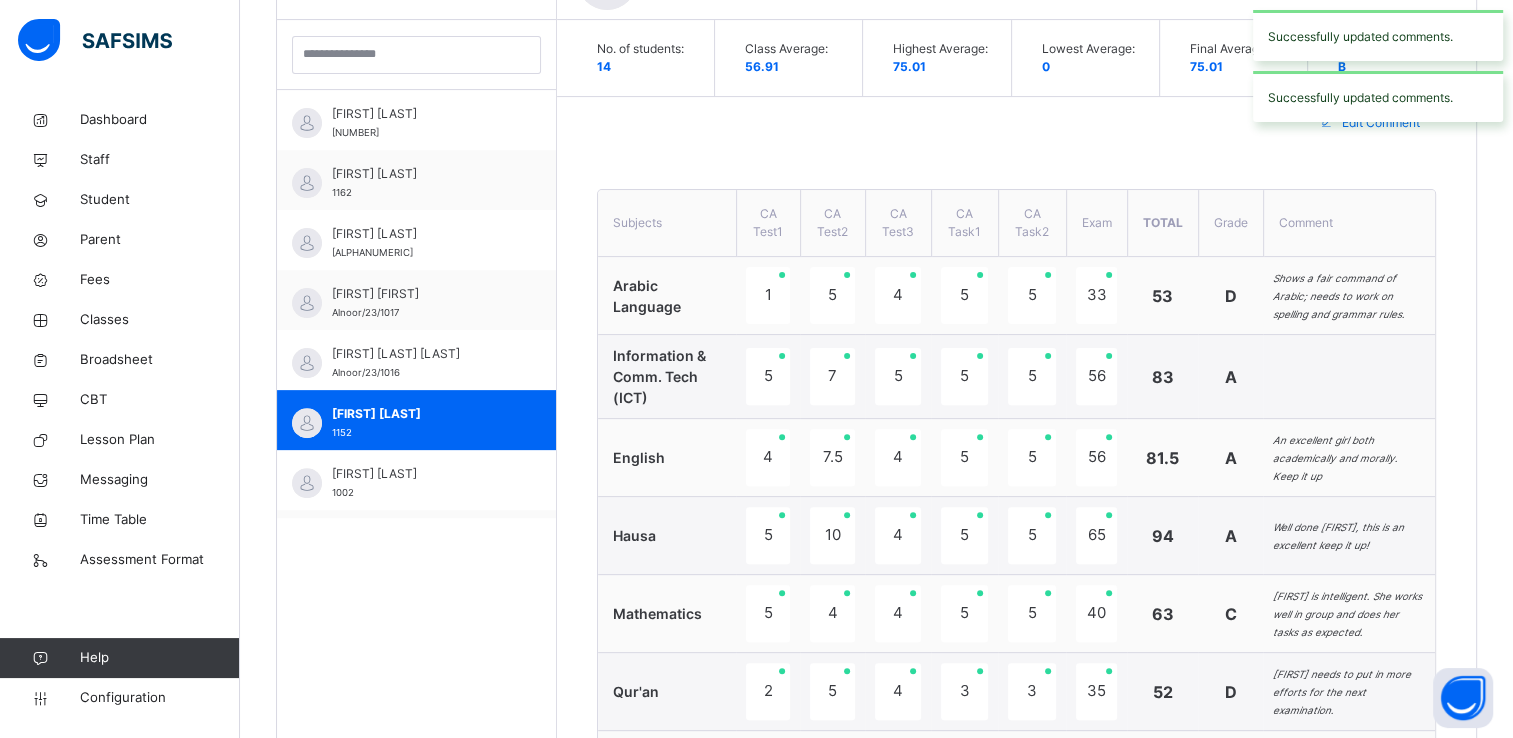 scroll, scrollTop: 775, scrollLeft: 0, axis: vertical 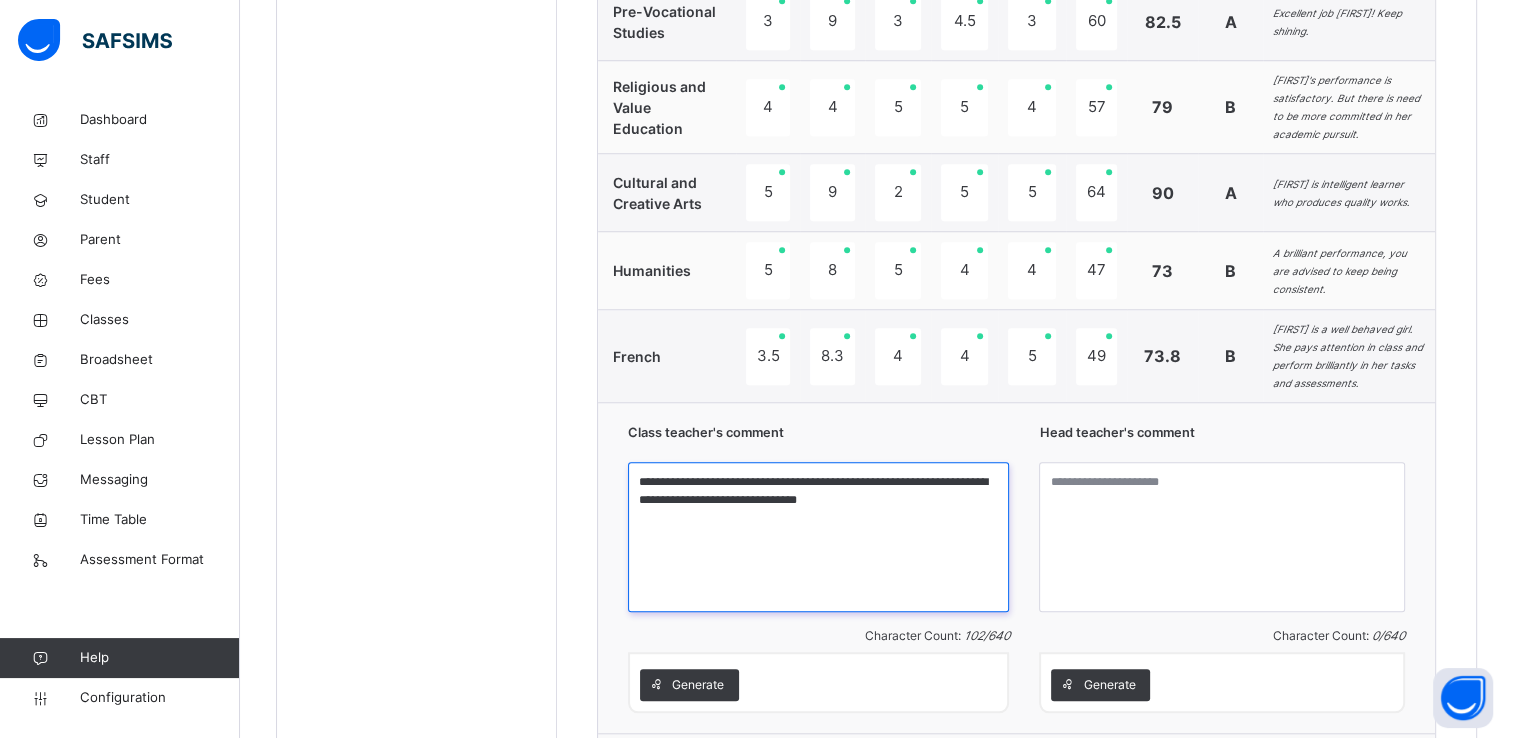 click on "**********" at bounding box center [818, 537] 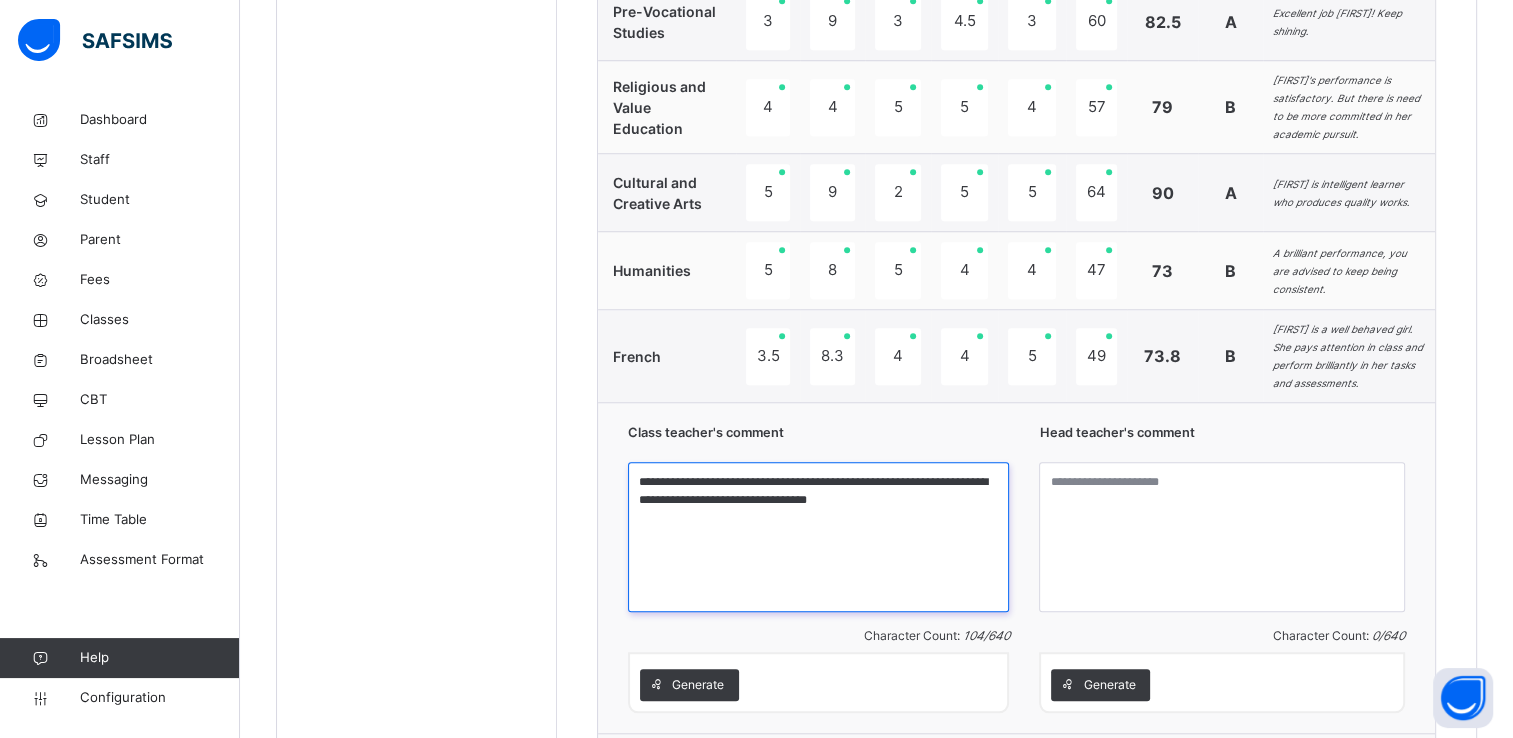 click on "**********" at bounding box center [818, 537] 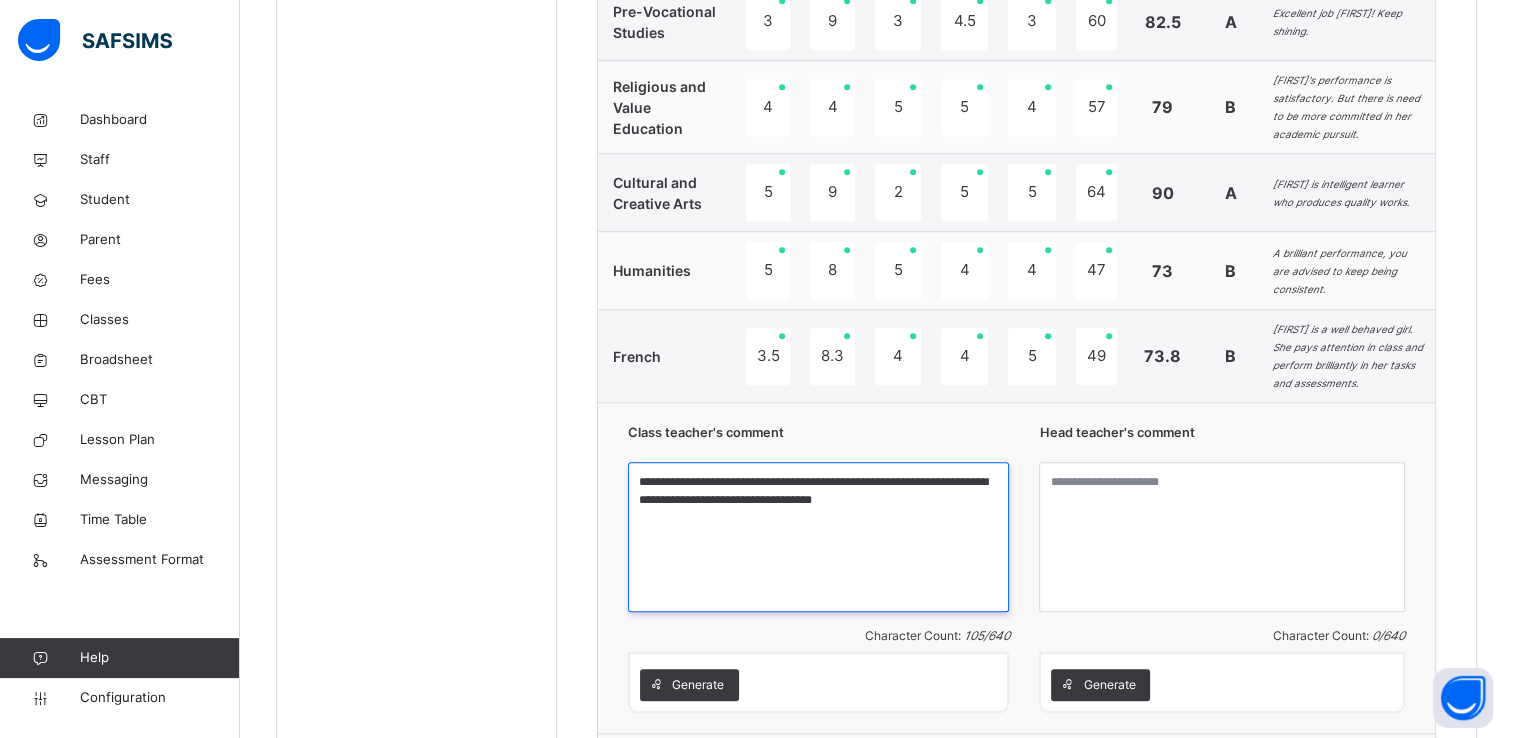 click on "**********" at bounding box center [818, 537] 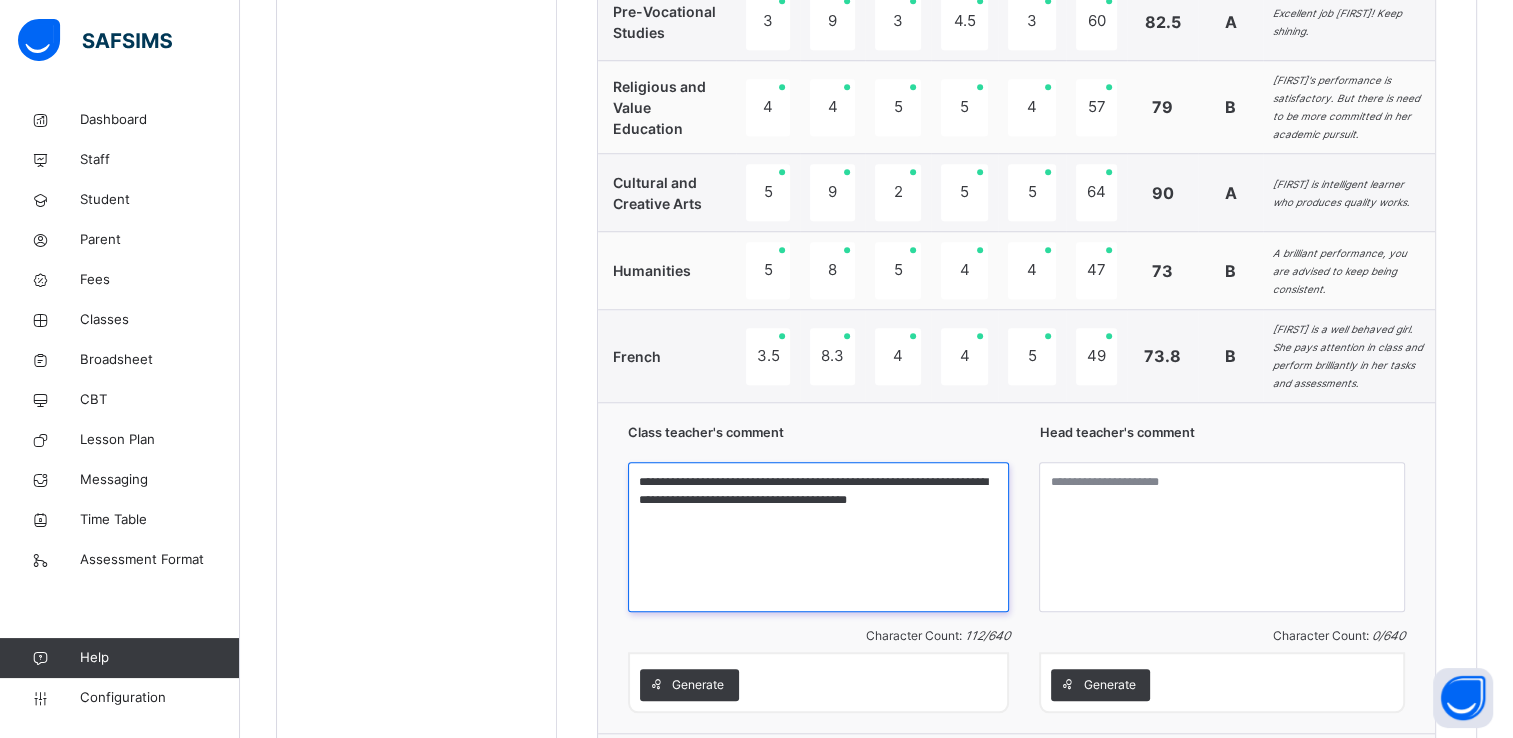 click on "**********" at bounding box center [818, 537] 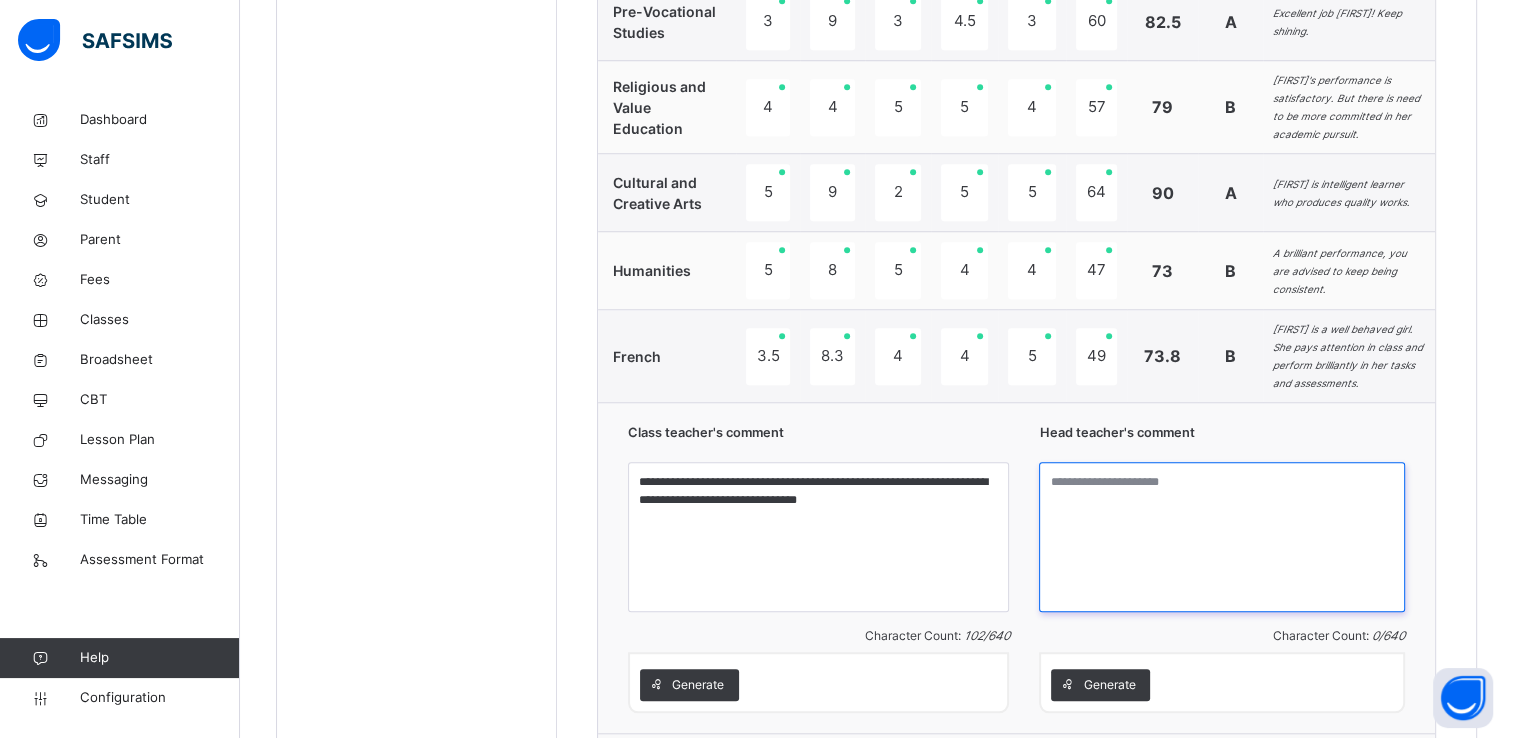 click at bounding box center [1222, 537] 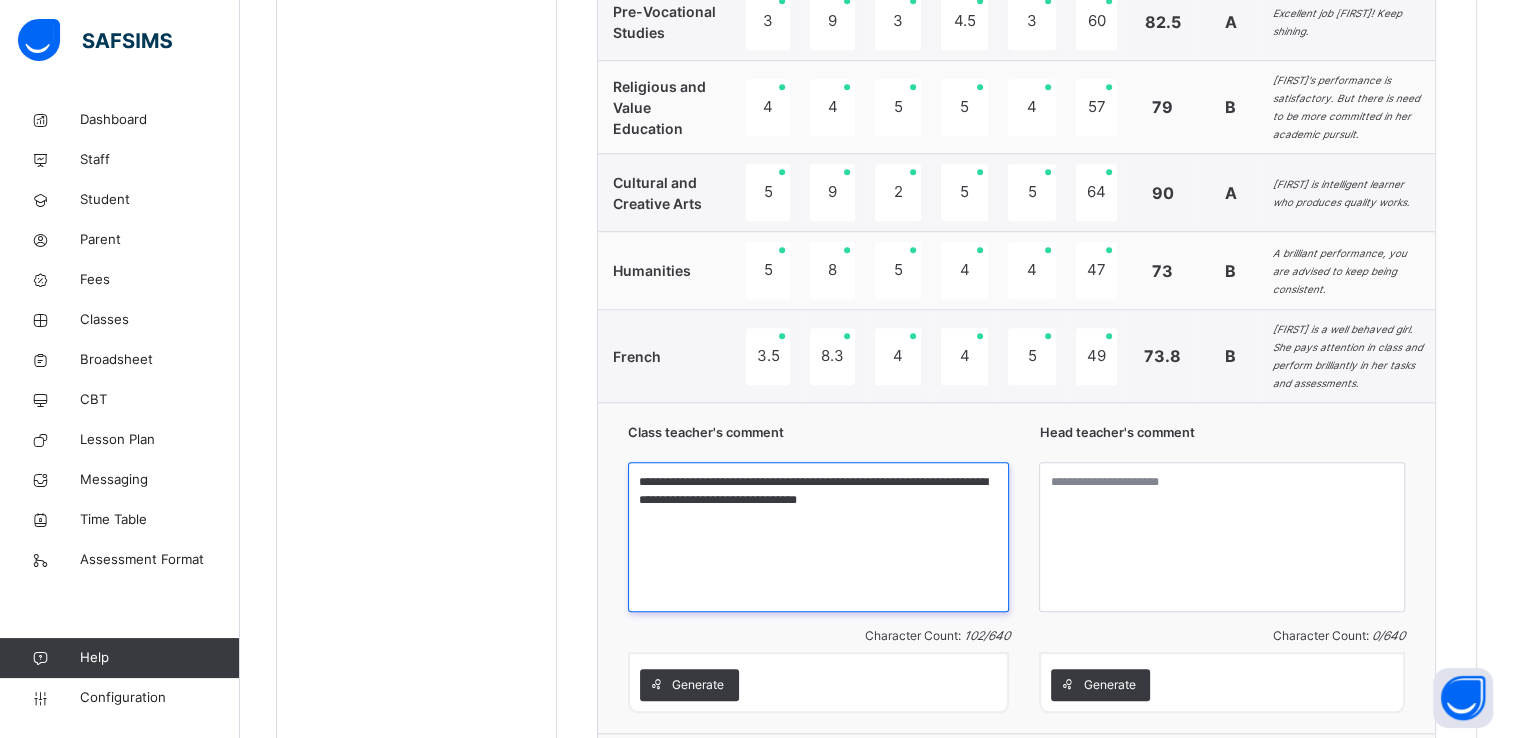 click on "**********" at bounding box center (818, 537) 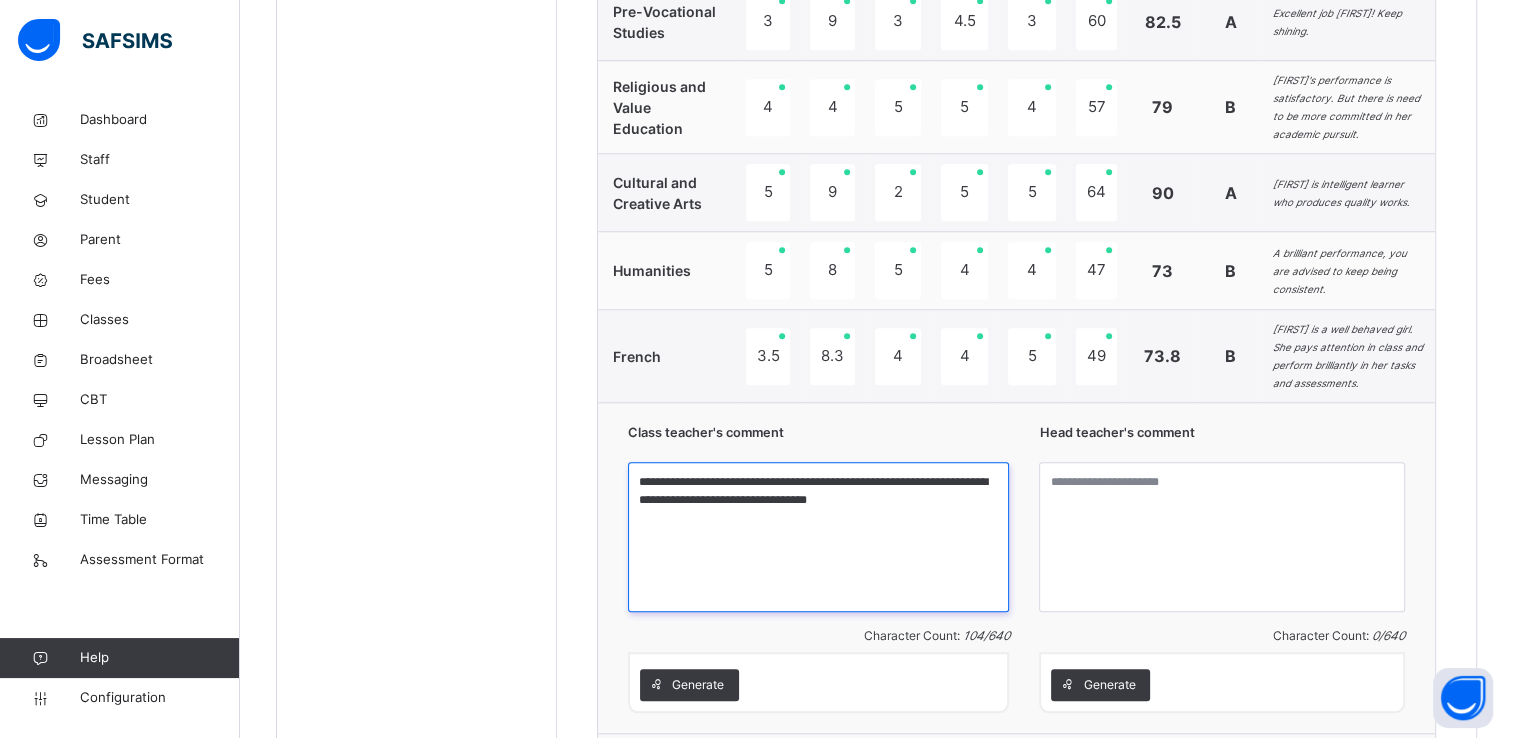 click on "**********" at bounding box center [818, 537] 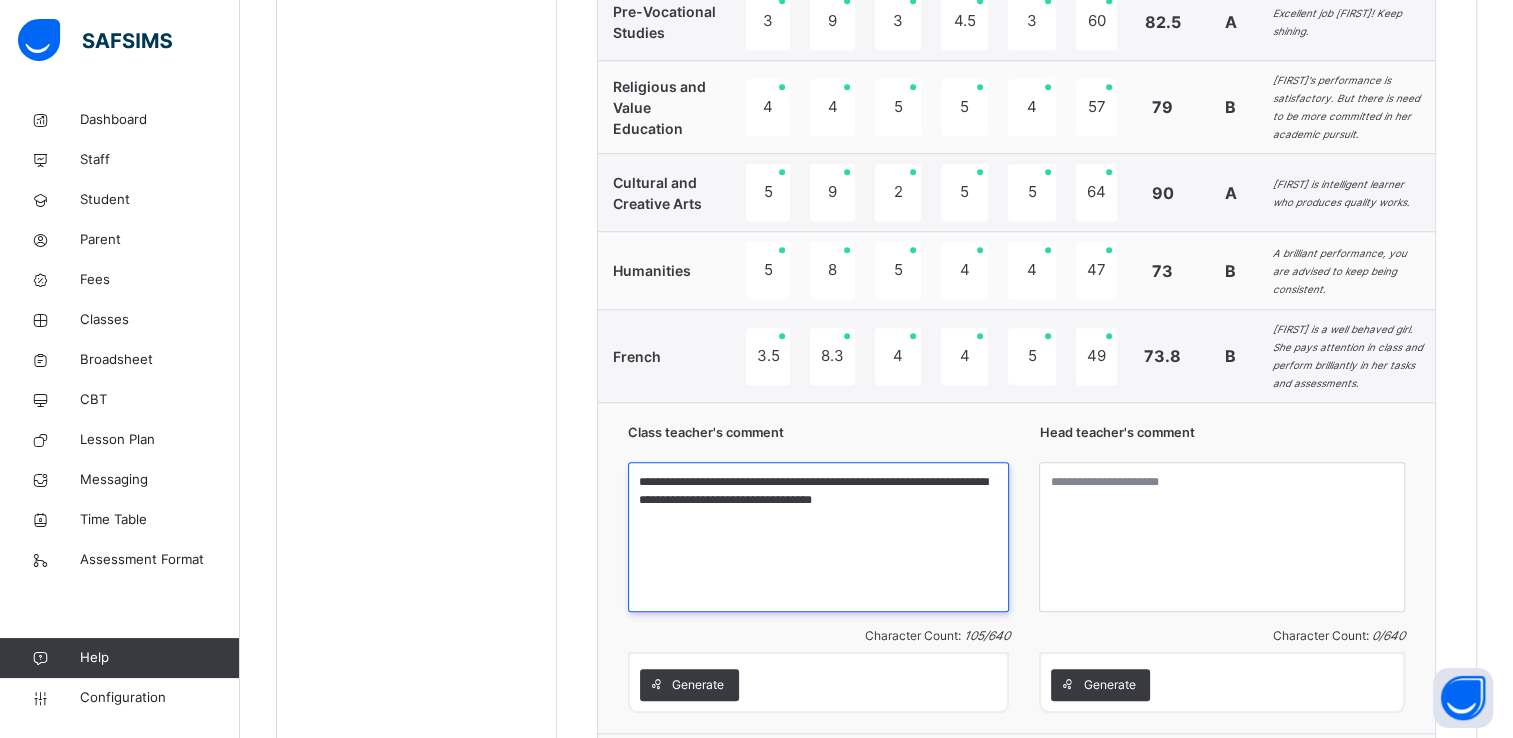 click on "**********" at bounding box center (818, 537) 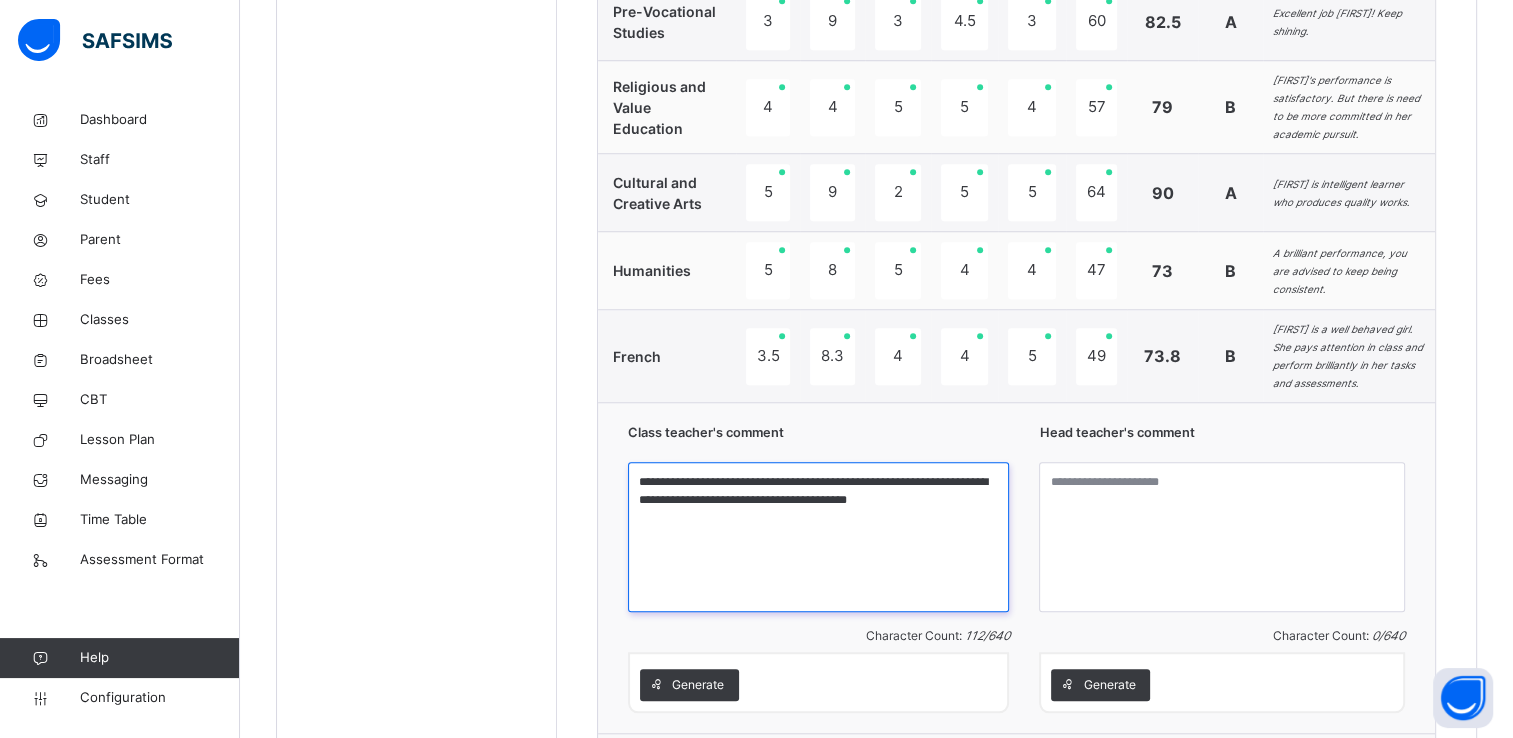 click on "**********" at bounding box center [818, 537] 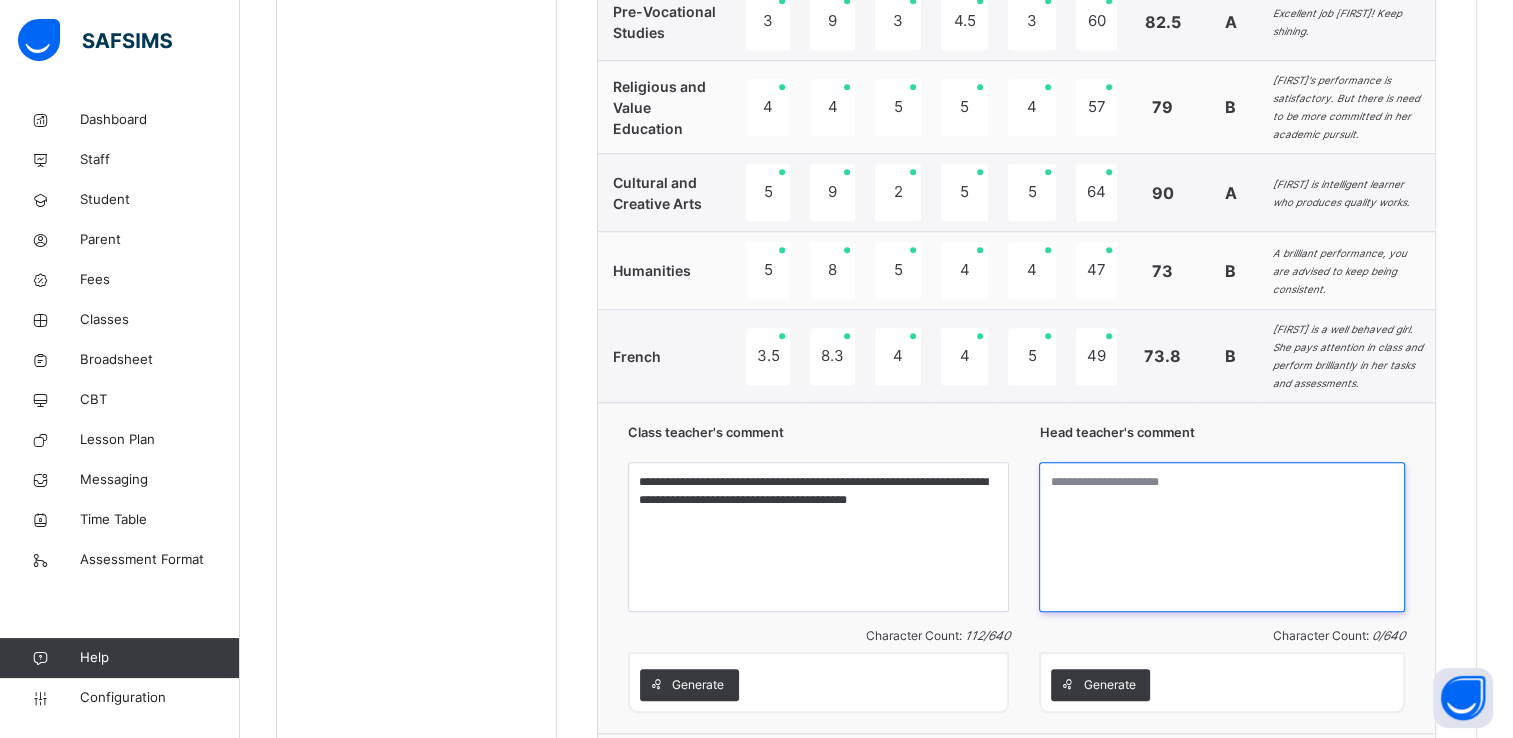 click at bounding box center (1222, 537) 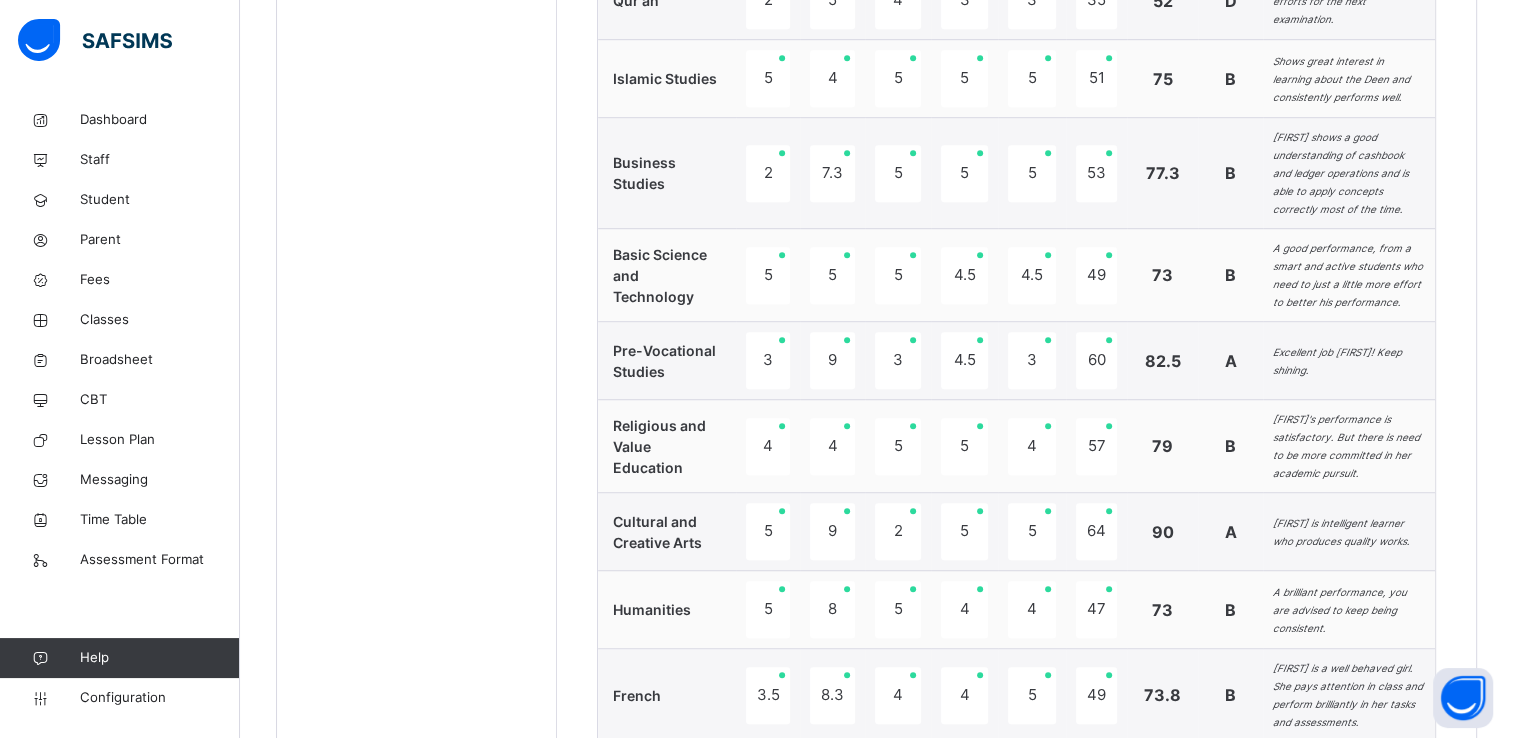 scroll, scrollTop: 1774, scrollLeft: 0, axis: vertical 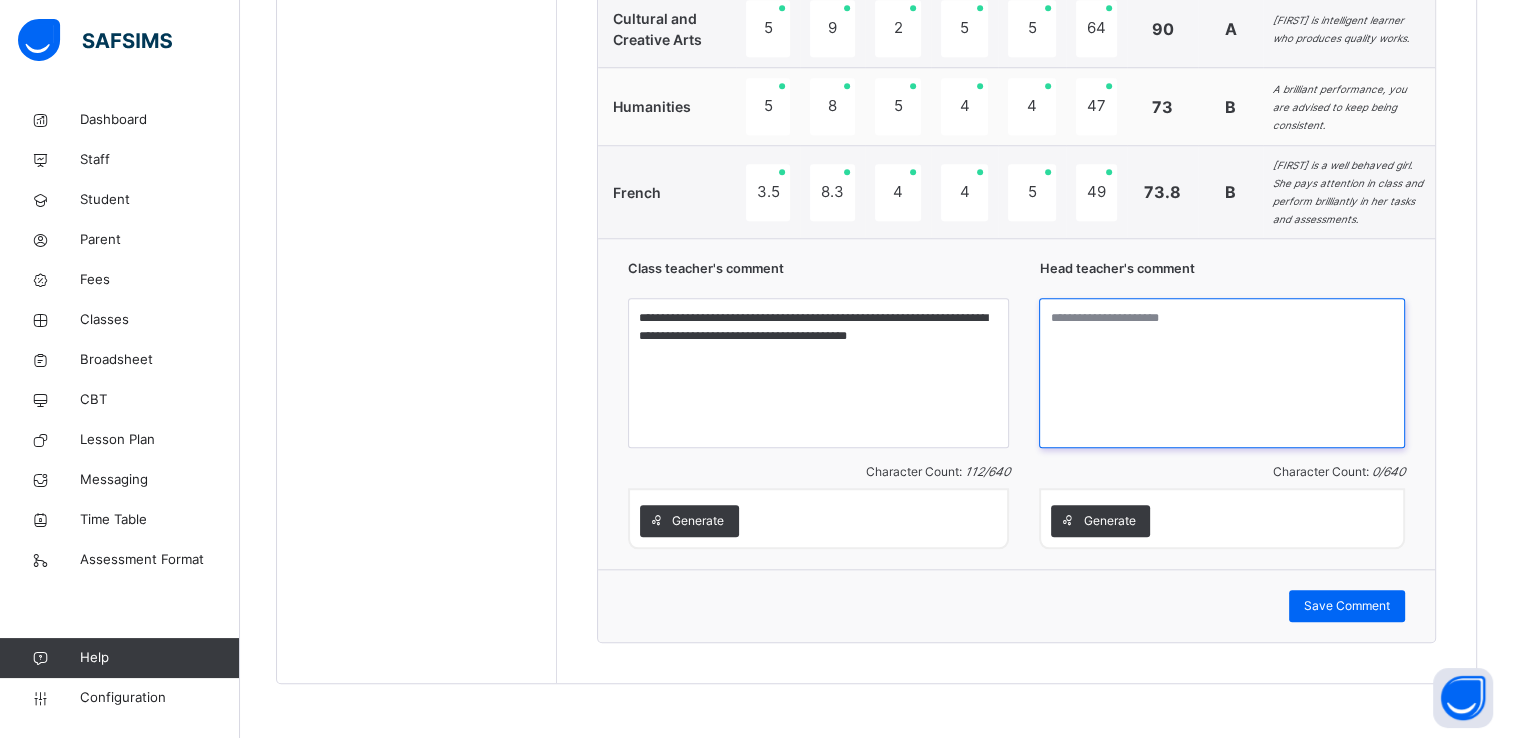 click at bounding box center [1222, 373] 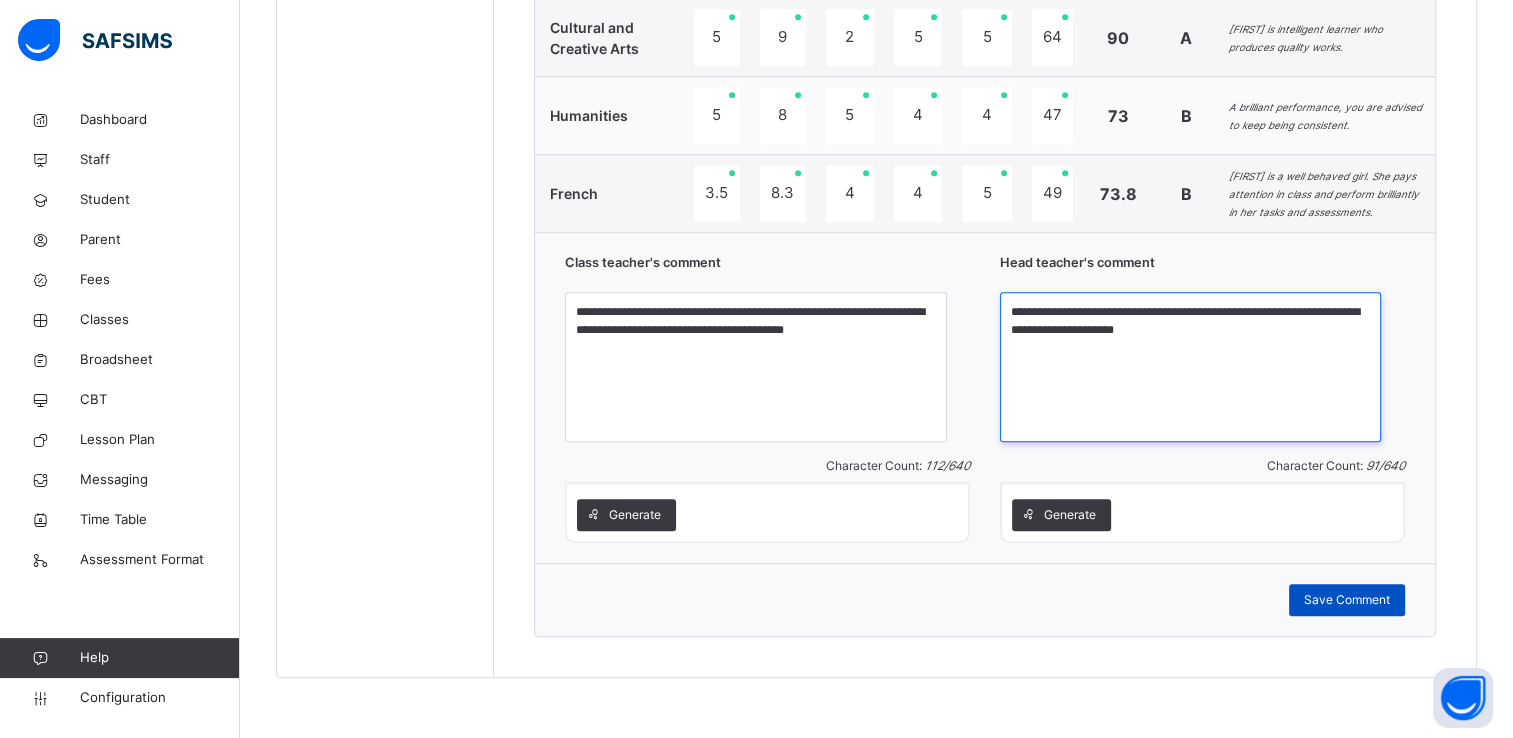 type on "**********" 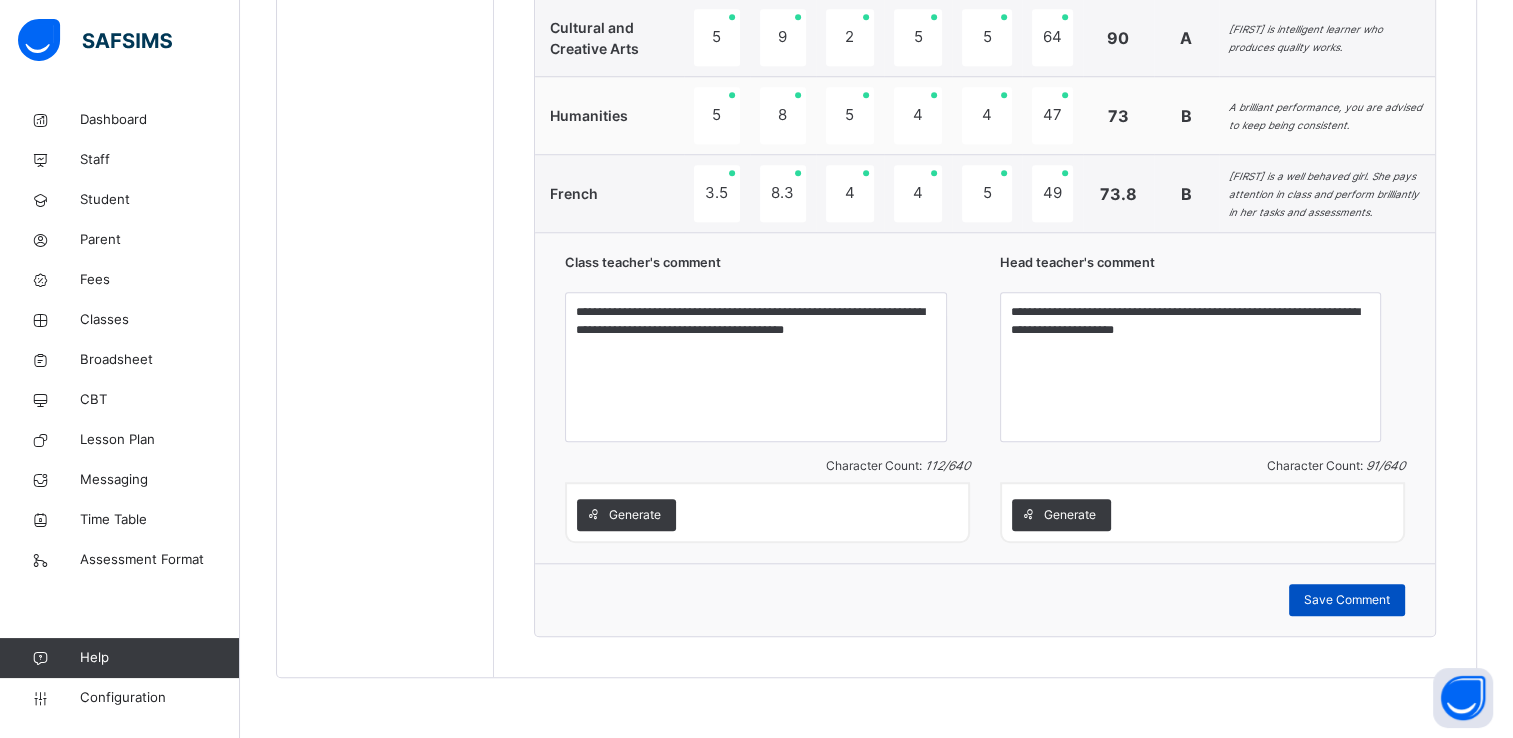 click on "Save Comment" at bounding box center (1347, 600) 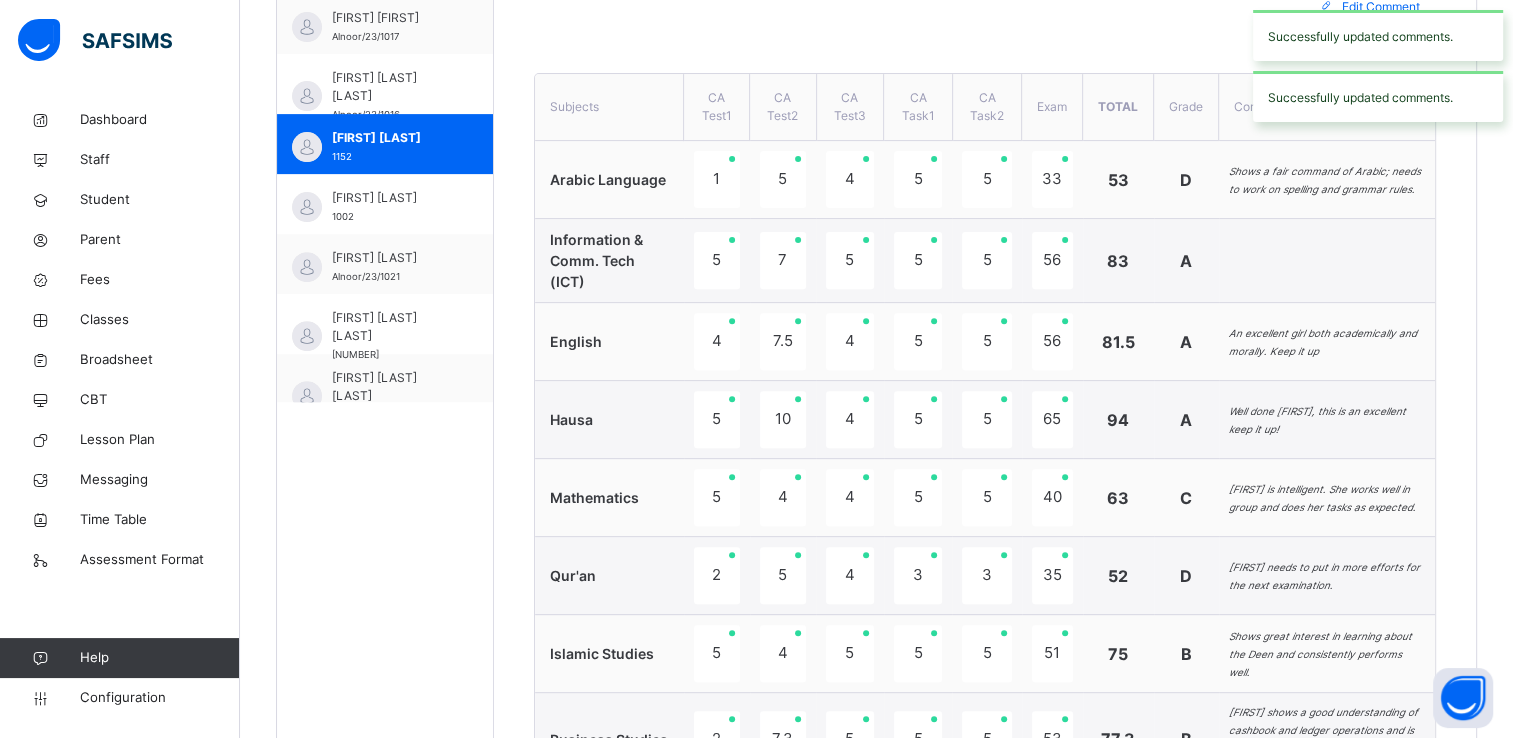 scroll, scrollTop: 695, scrollLeft: 0, axis: vertical 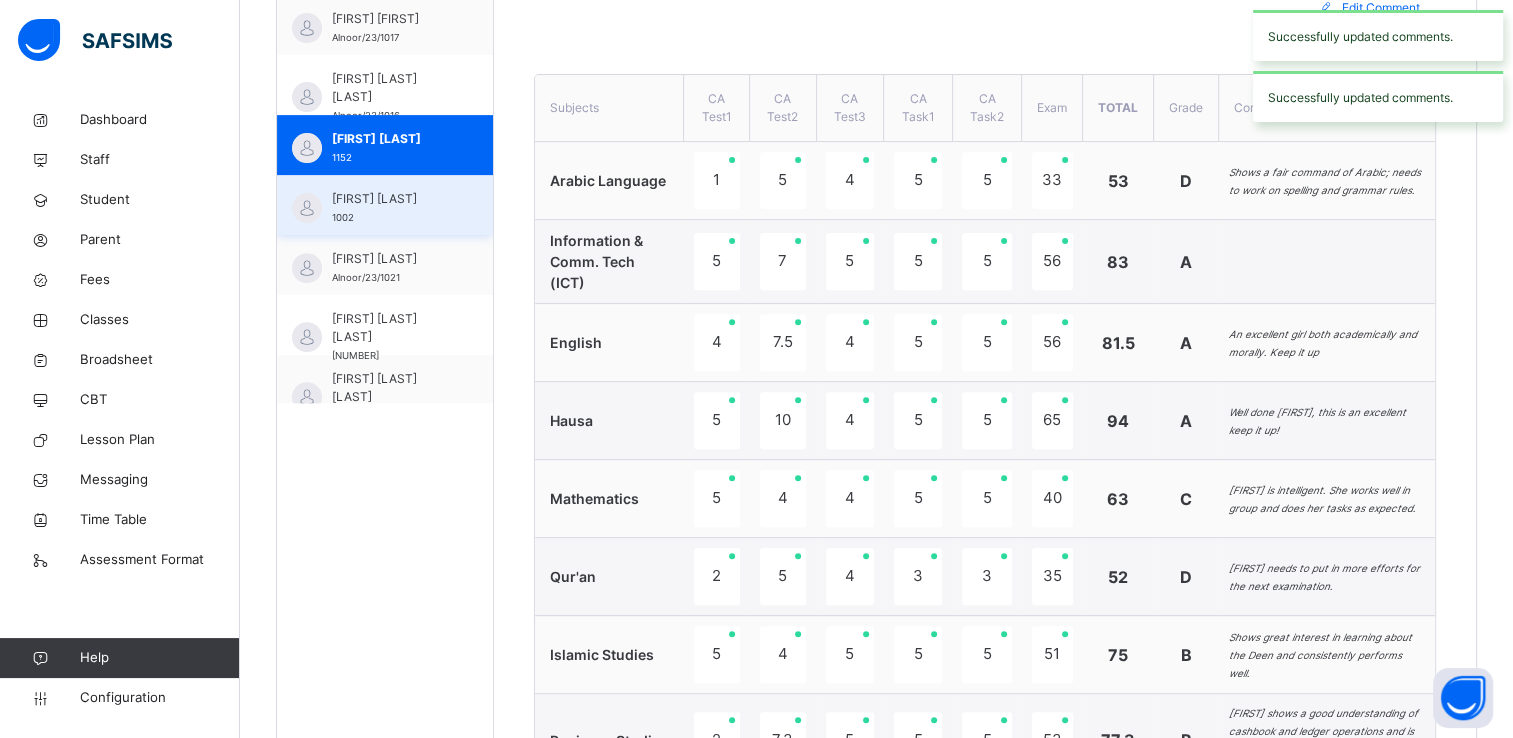 click on "Masduk  Adnan" at bounding box center (390, 199) 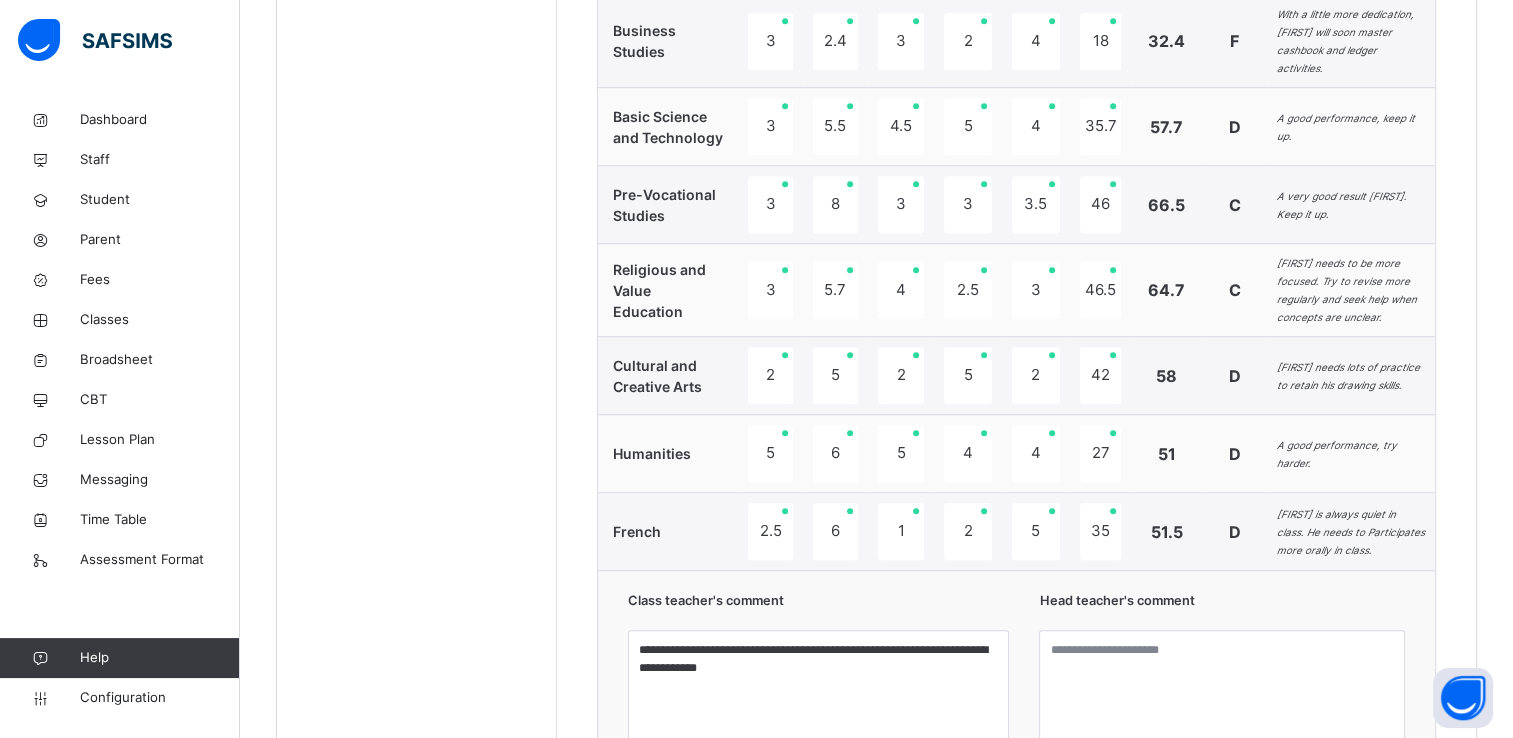 scroll, scrollTop: 1441, scrollLeft: 0, axis: vertical 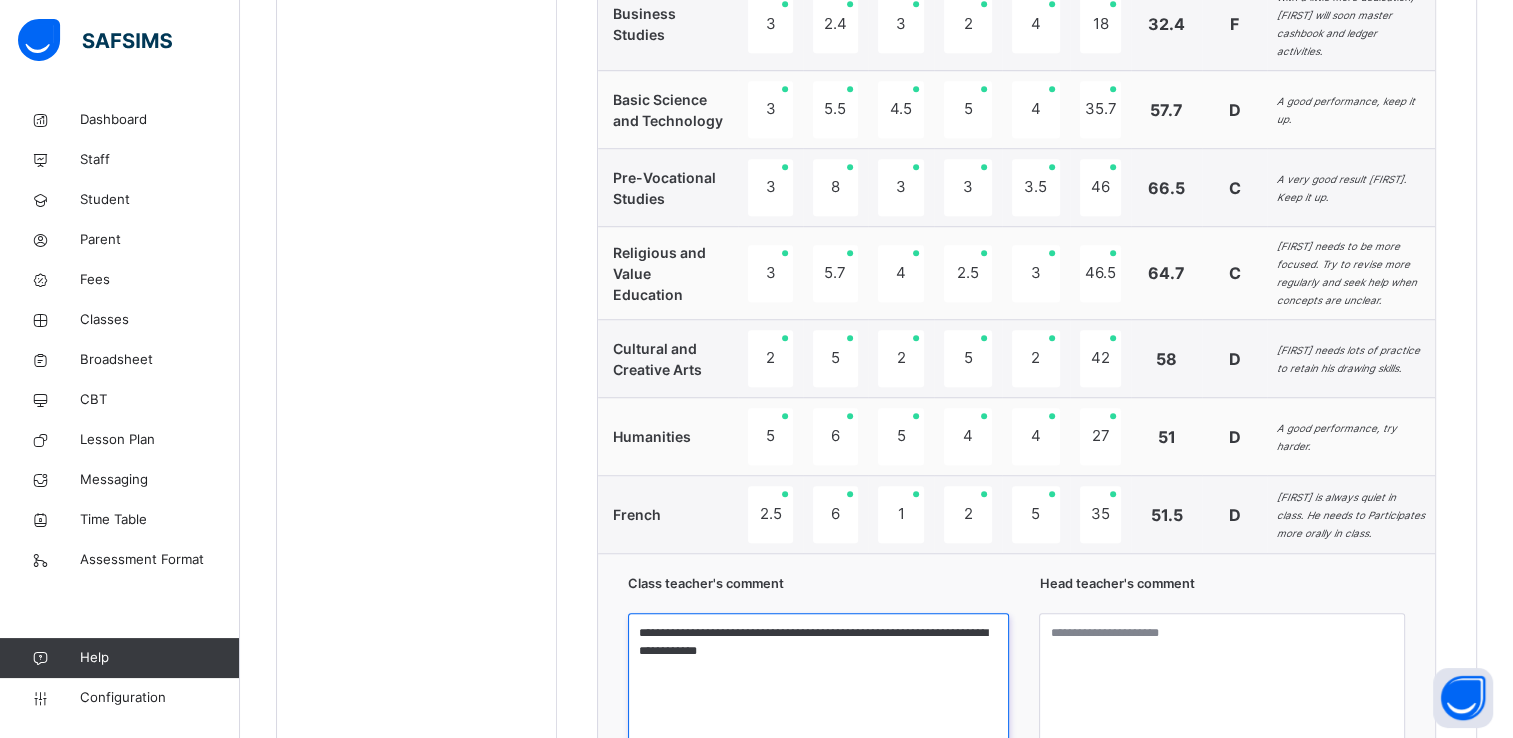 click on "**********" at bounding box center [818, 688] 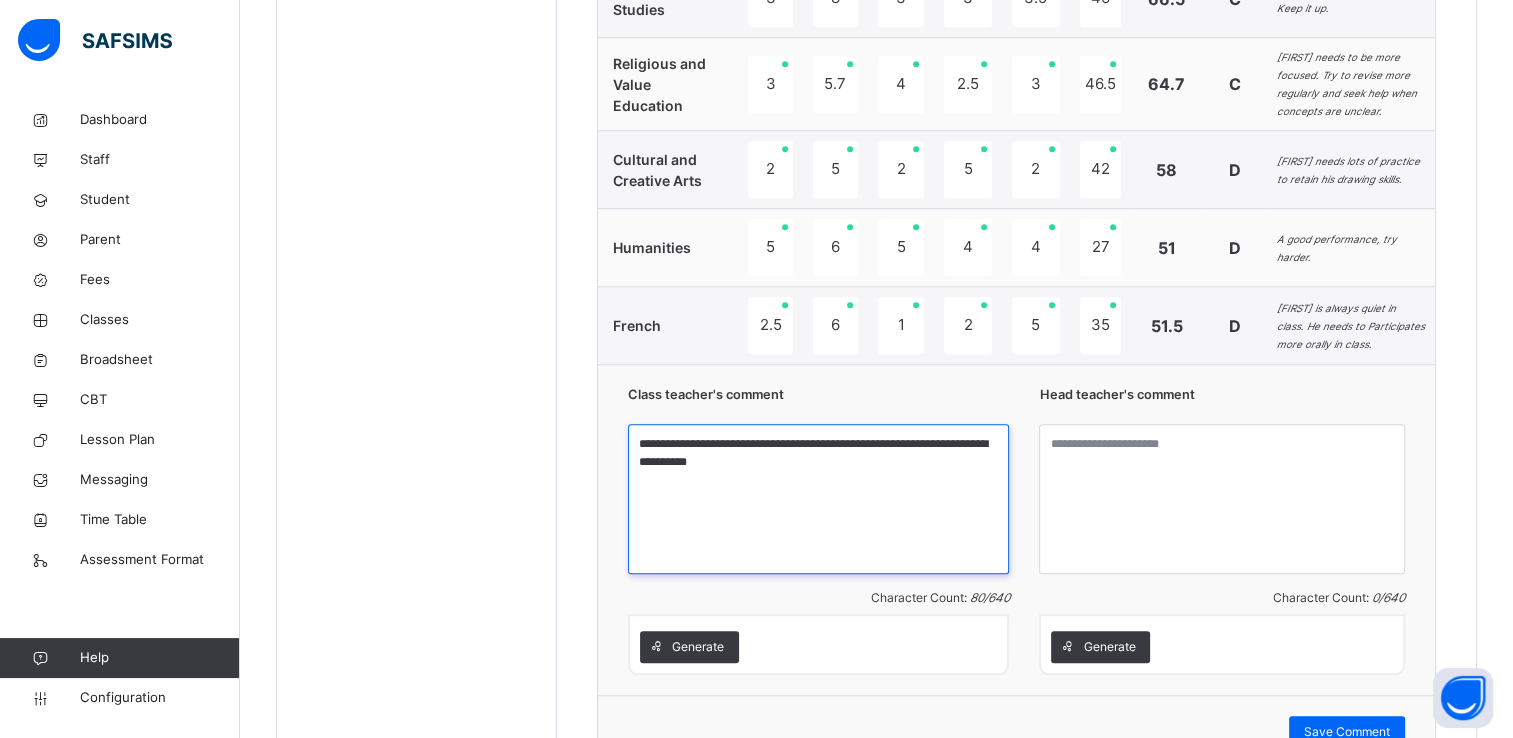 scroll, scrollTop: 1671, scrollLeft: 0, axis: vertical 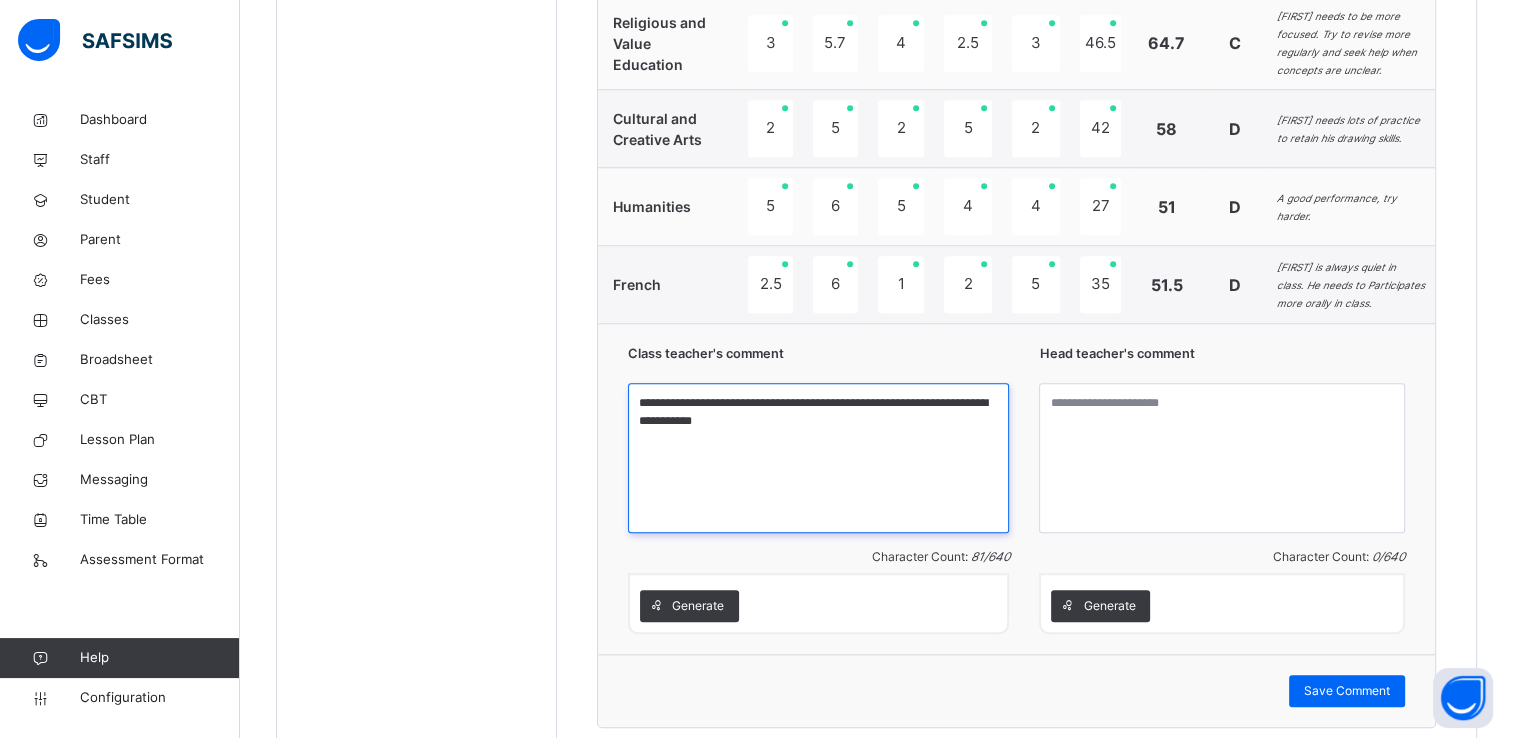 drag, startPoint x: 637, startPoint y: 383, endPoint x: 769, endPoint y: 386, distance: 132.03409 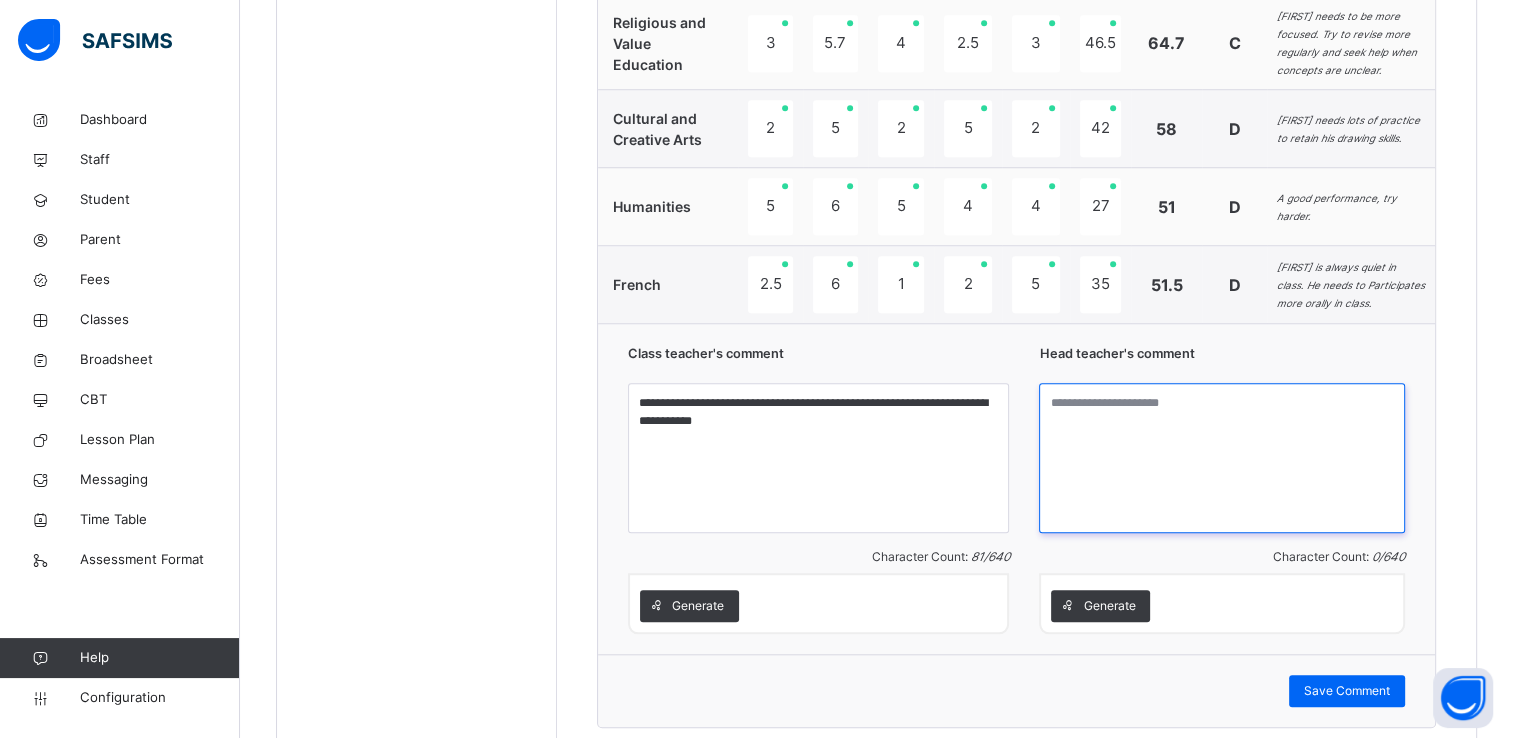 click at bounding box center (1222, 458) 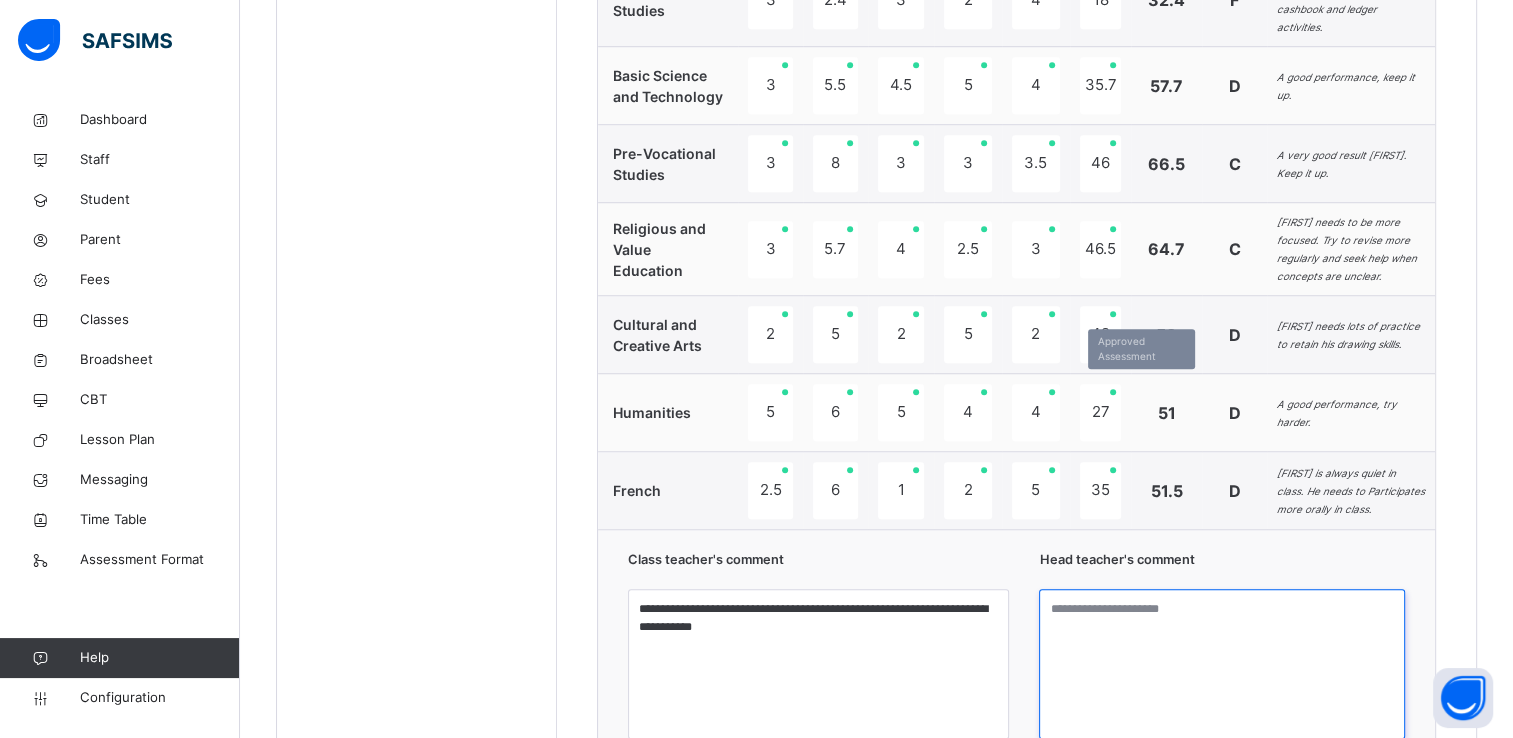 scroll, scrollTop: 1726, scrollLeft: 0, axis: vertical 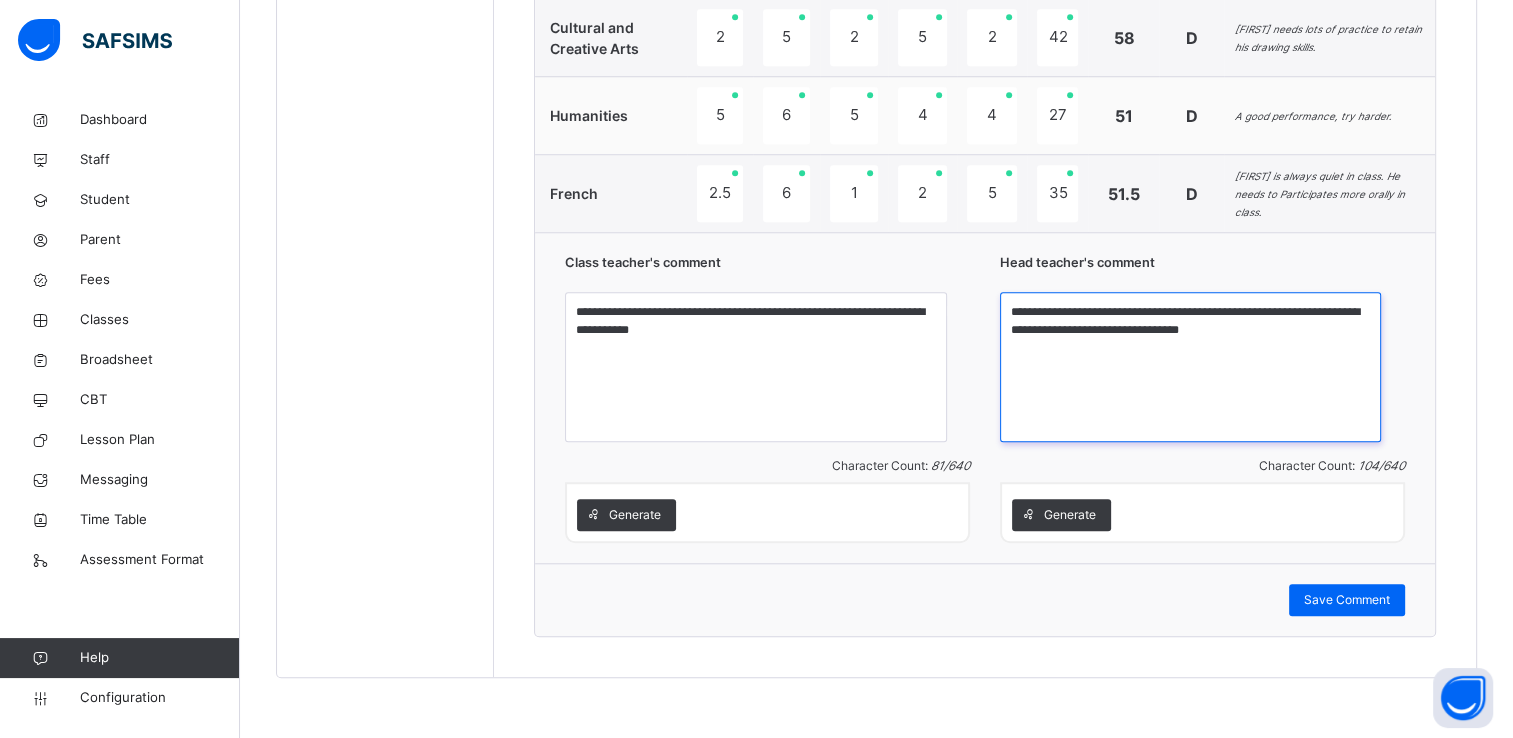 drag, startPoint x: 1049, startPoint y: 319, endPoint x: 1344, endPoint y: 354, distance: 297.06903 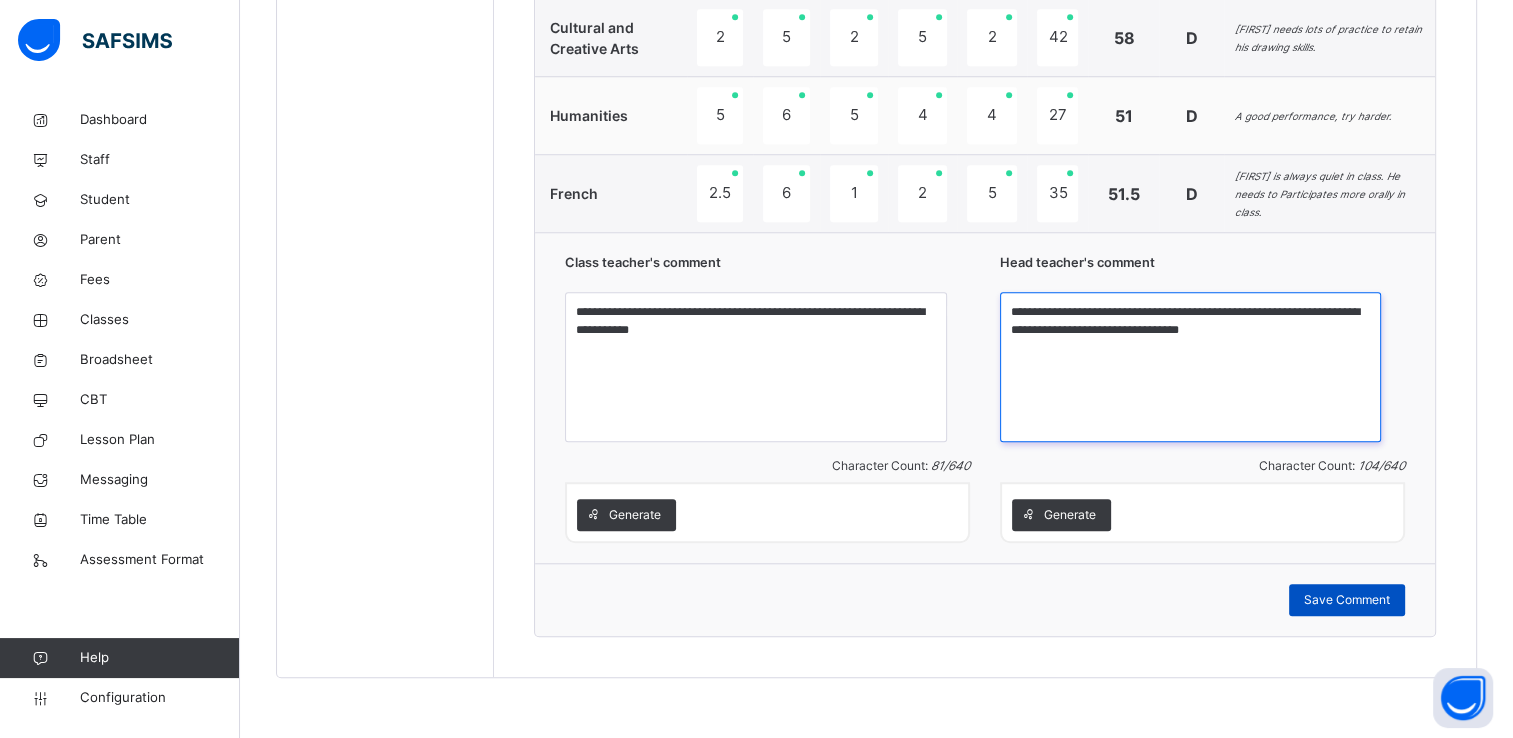 type on "**********" 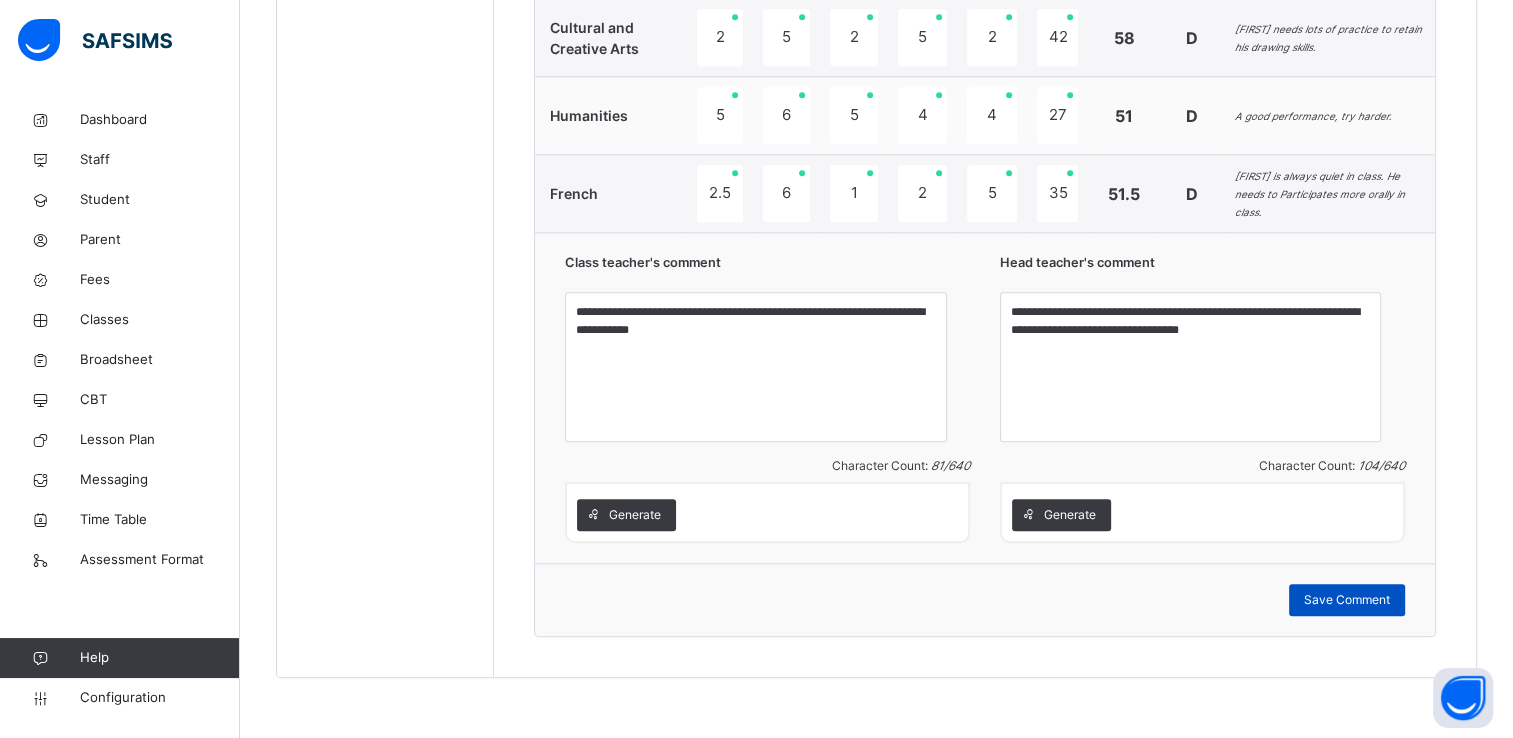 click on "Save Comment" at bounding box center [1347, 600] 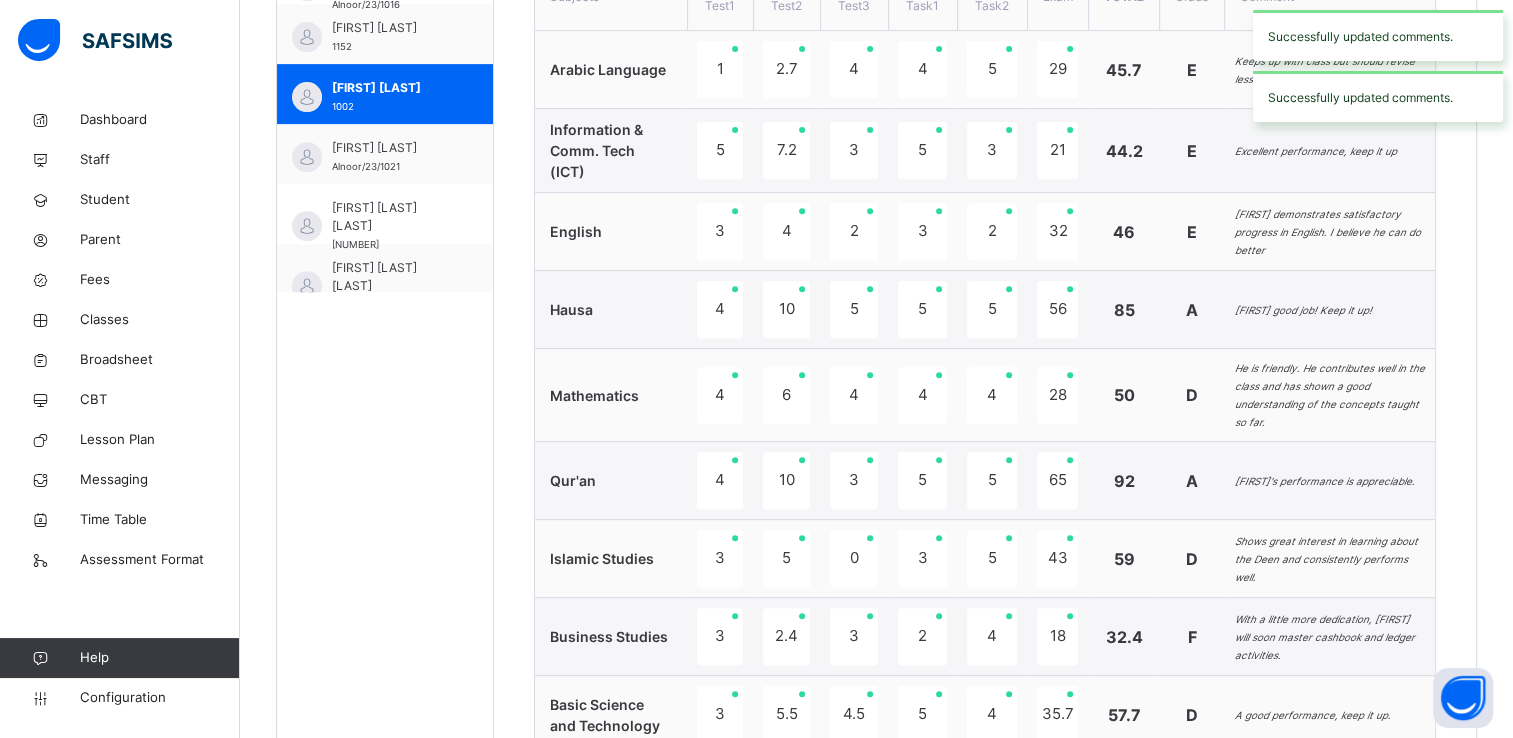 scroll, scrollTop: 803, scrollLeft: 0, axis: vertical 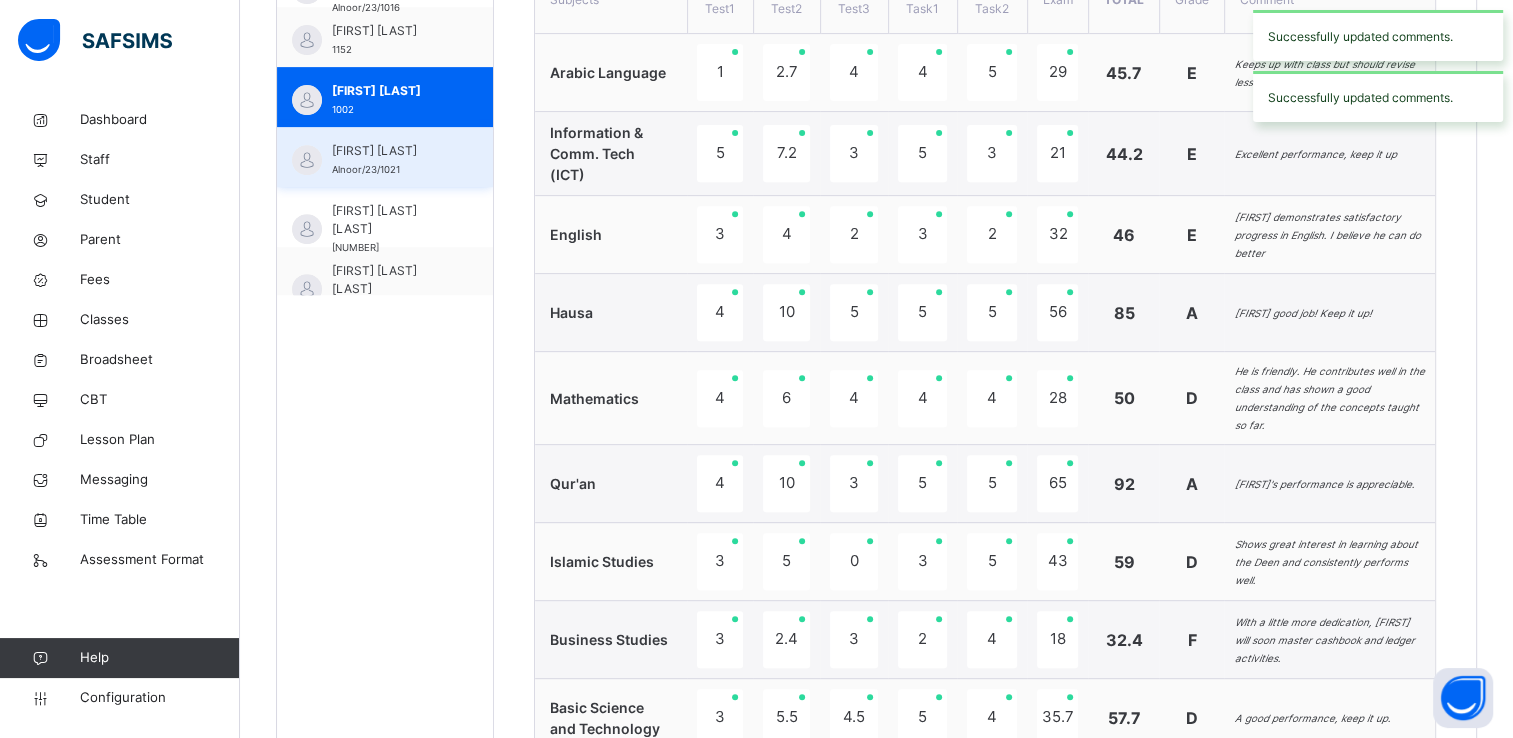 click on "Miral  Bilal" at bounding box center [390, 151] 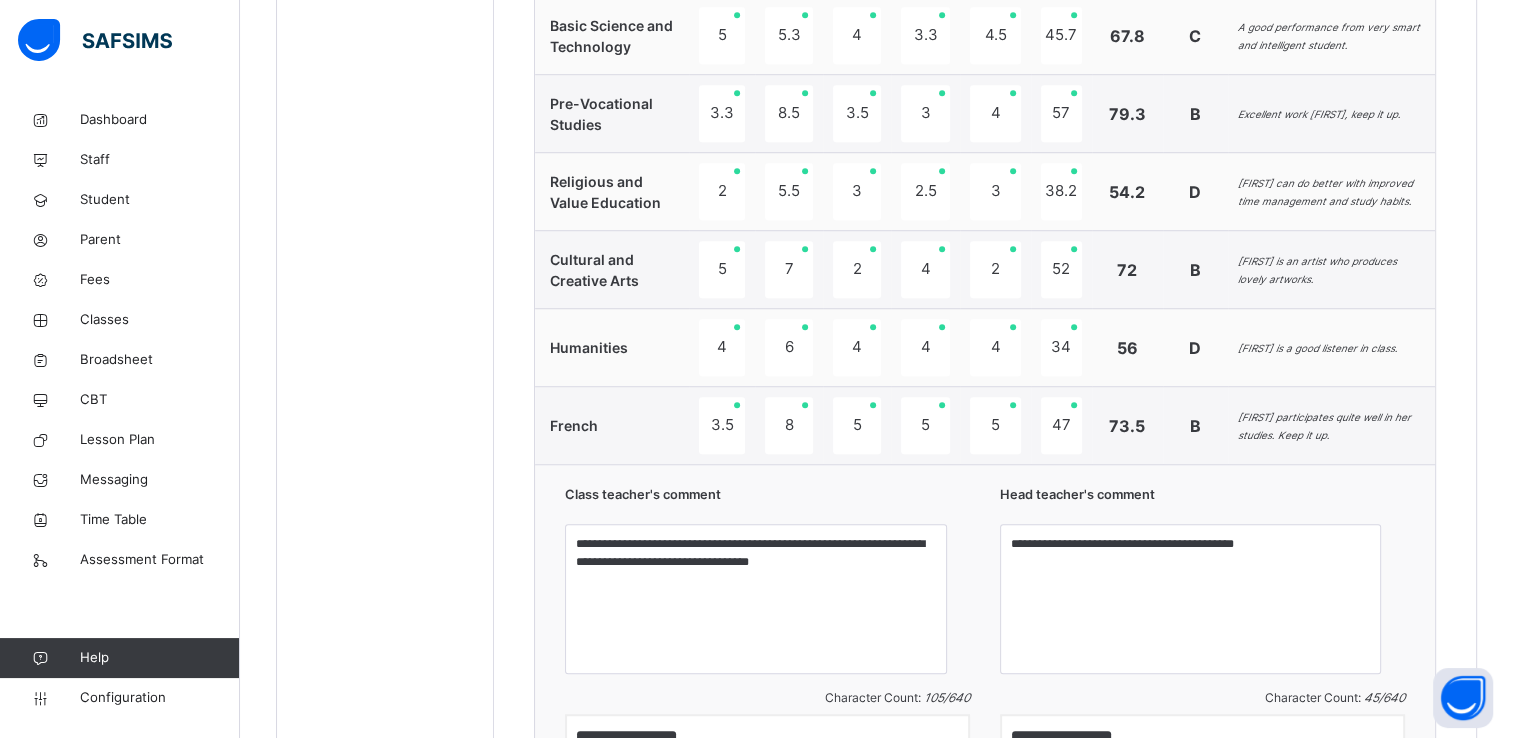 scroll, scrollTop: 1478, scrollLeft: 0, axis: vertical 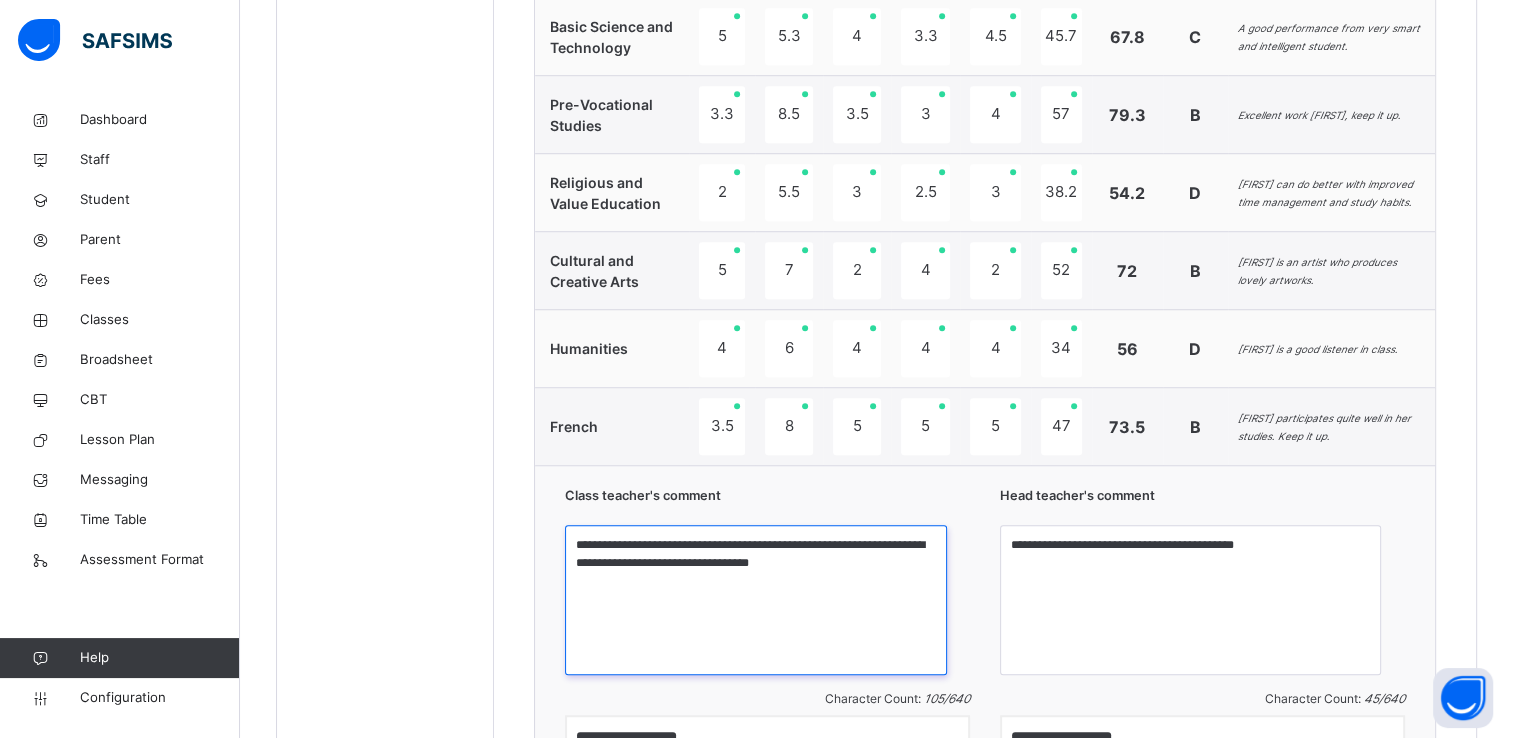click on "**********" at bounding box center (755, 600) 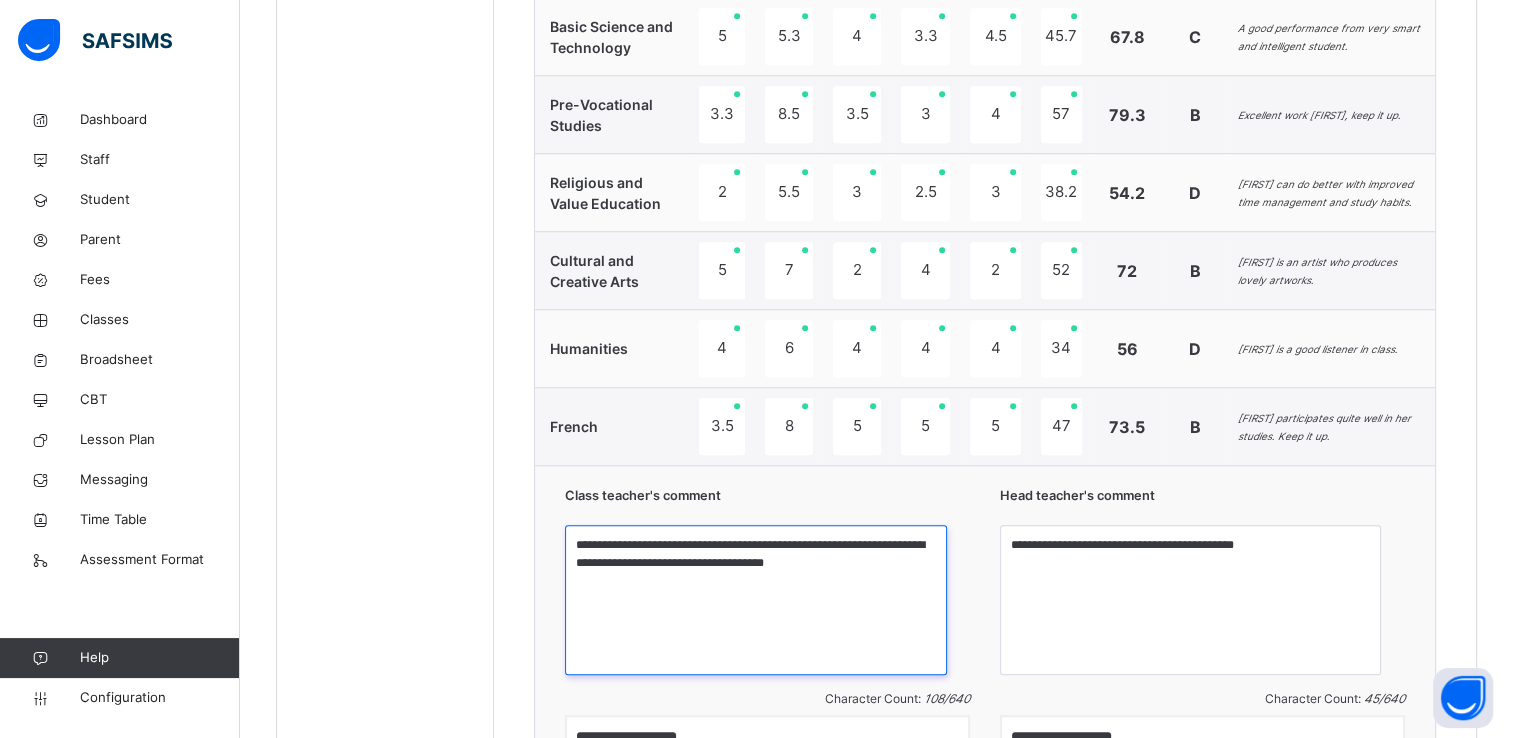drag, startPoint x: 779, startPoint y: 597, endPoint x: 835, endPoint y: 601, distance: 56.142673 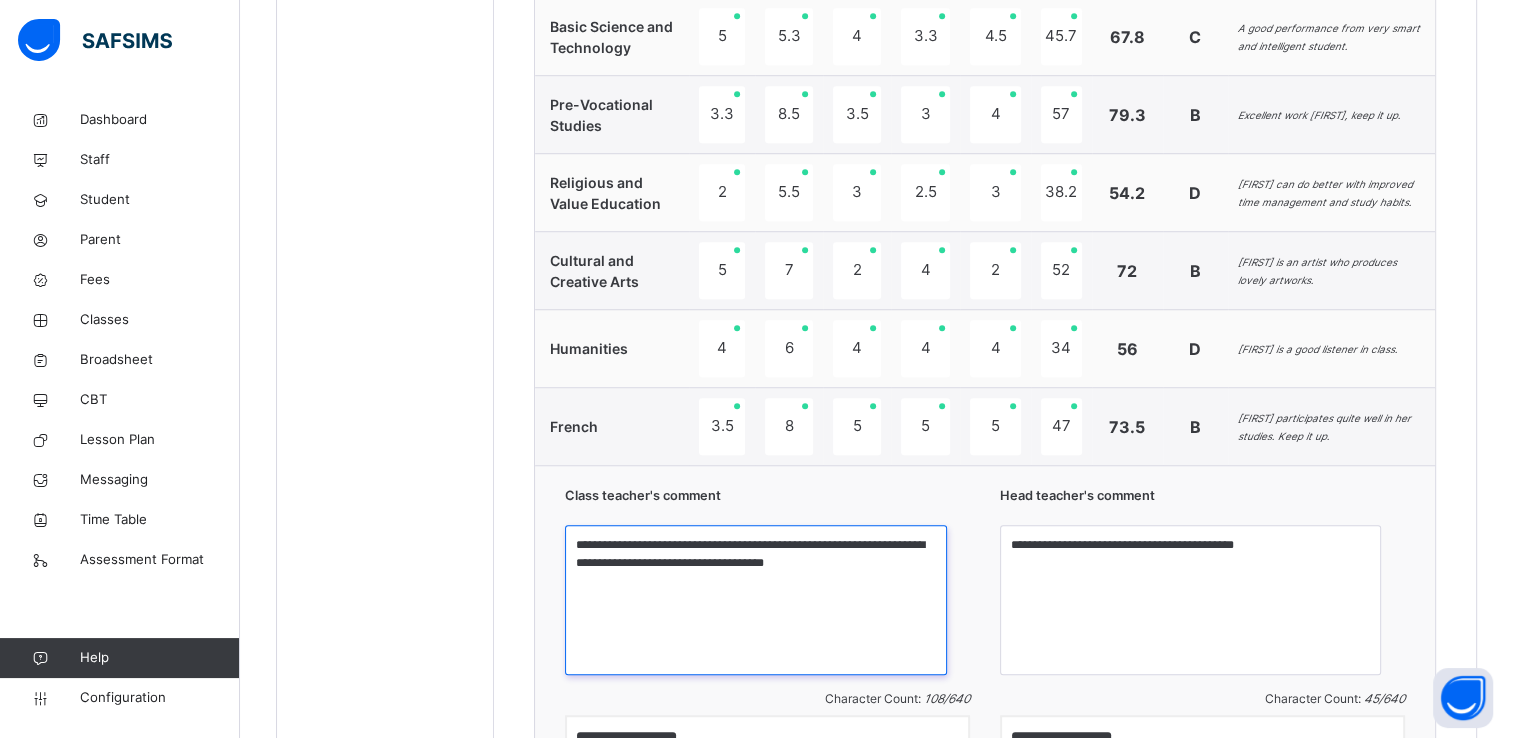 click on "**********" at bounding box center [755, 600] 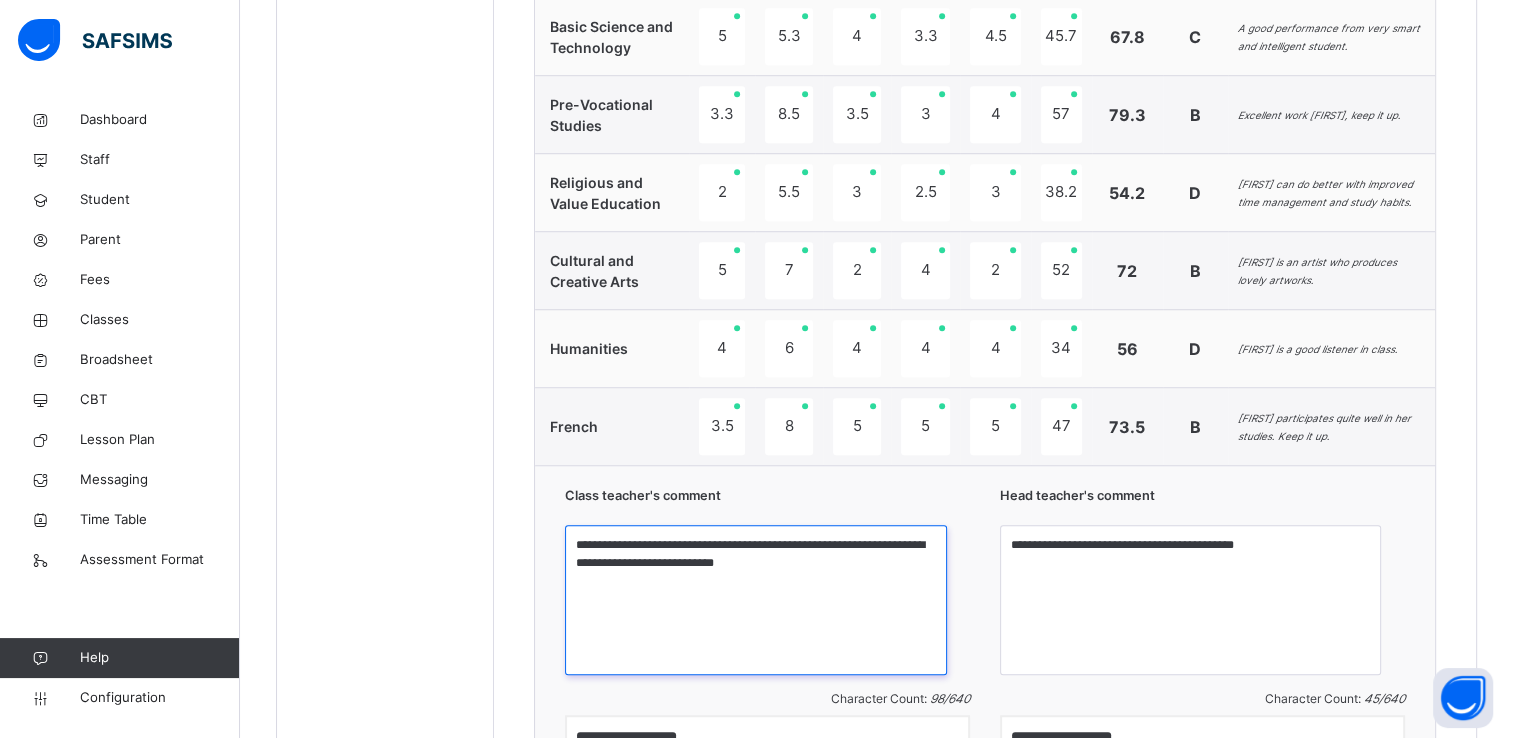 click on "**********" at bounding box center [755, 600] 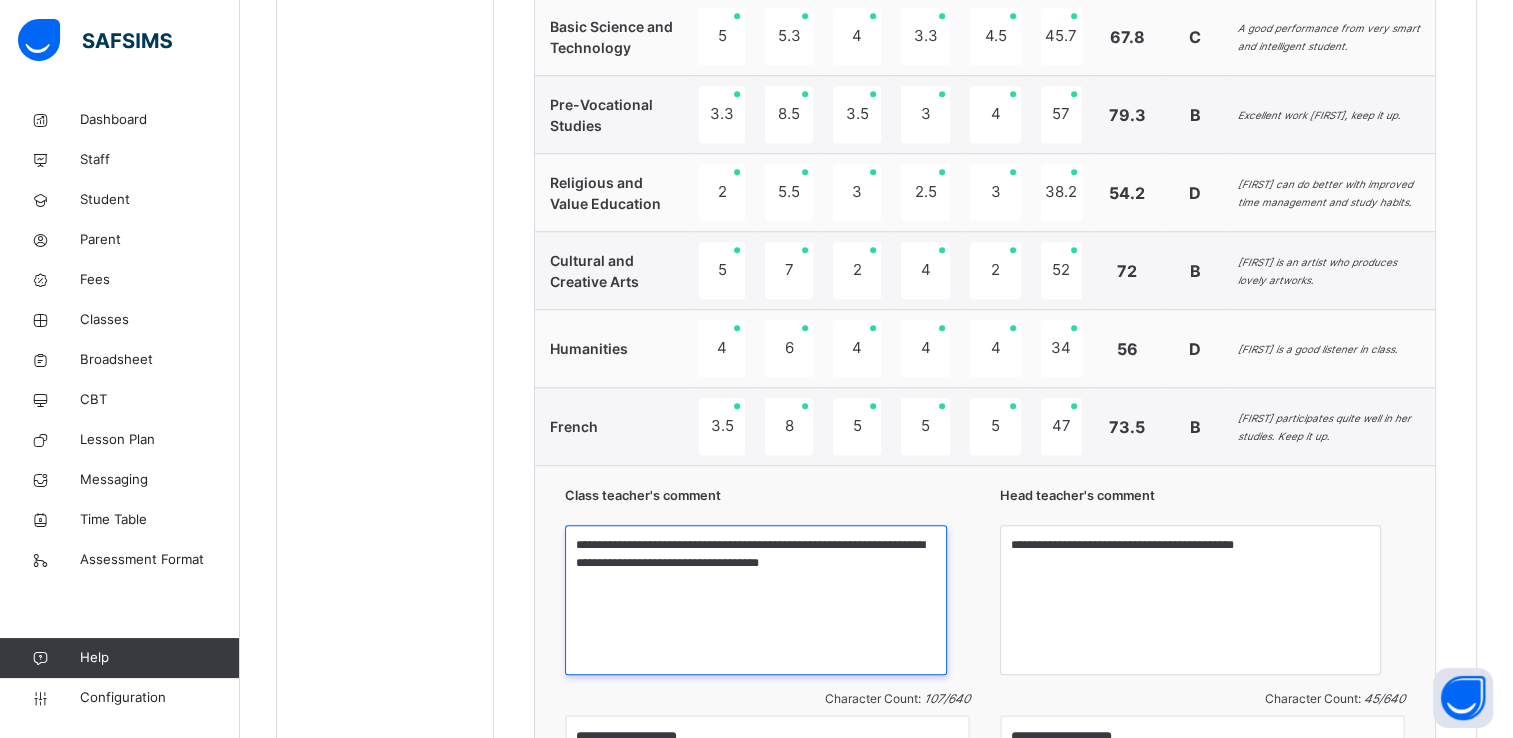 scroll, scrollTop: 1741, scrollLeft: 0, axis: vertical 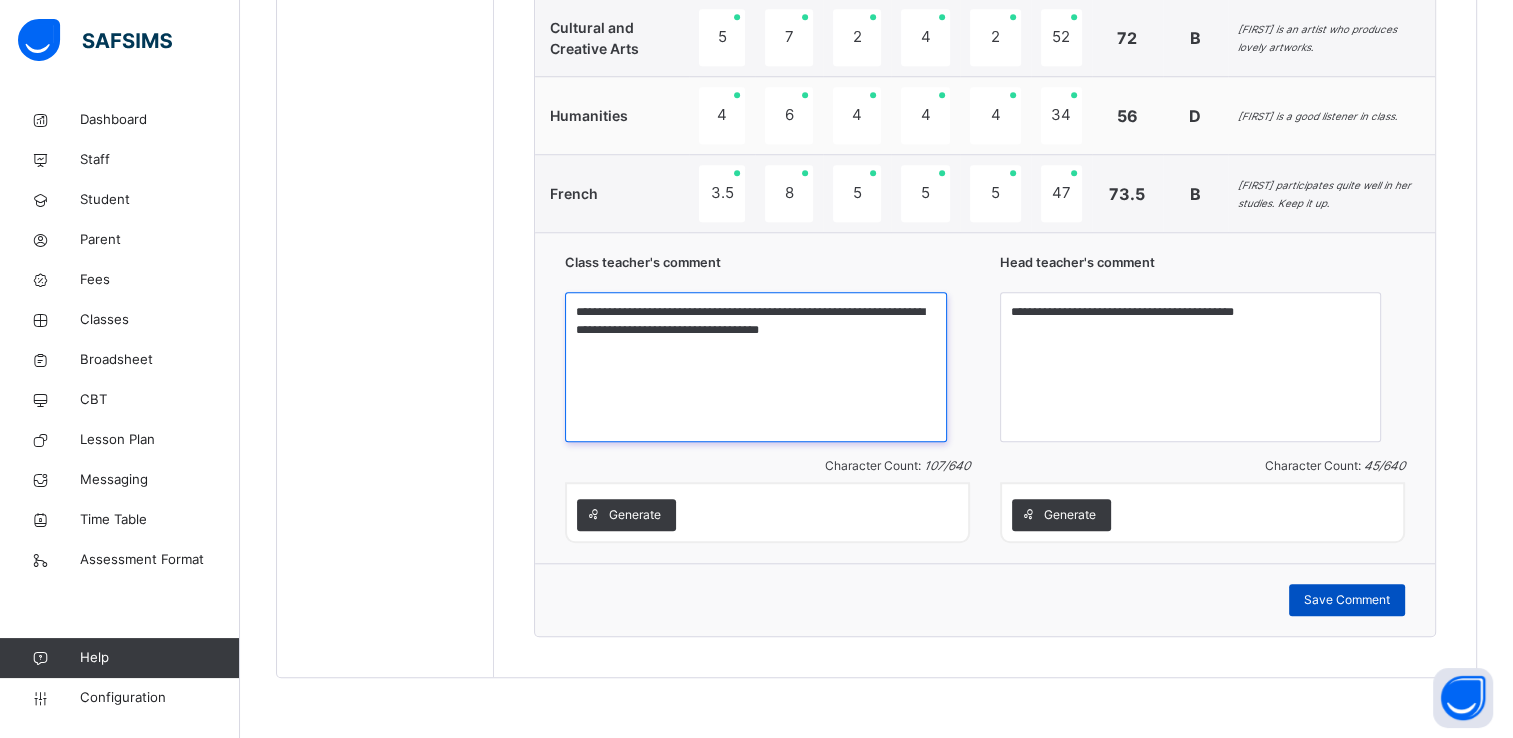 type on "**********" 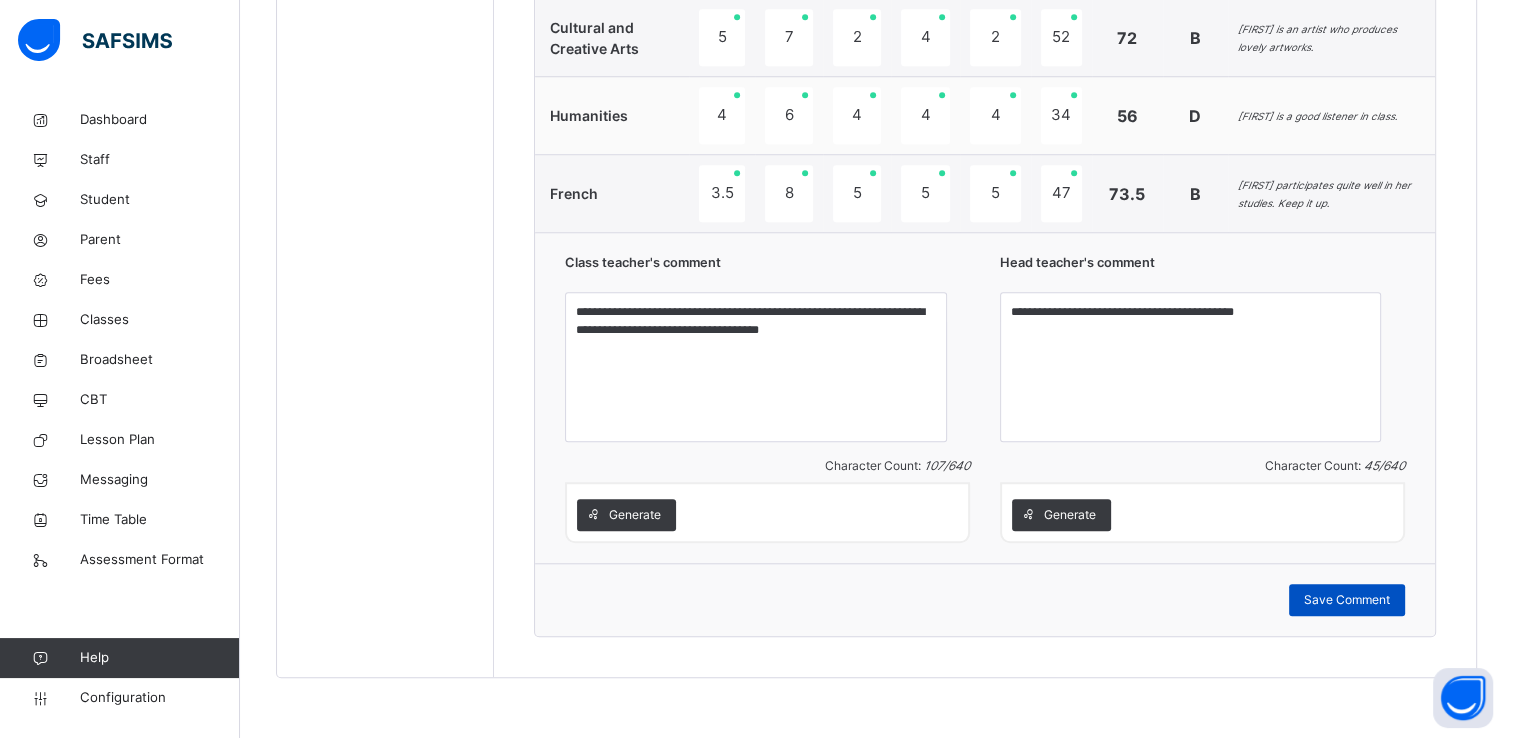 click on "Save Comment" at bounding box center (1347, 600) 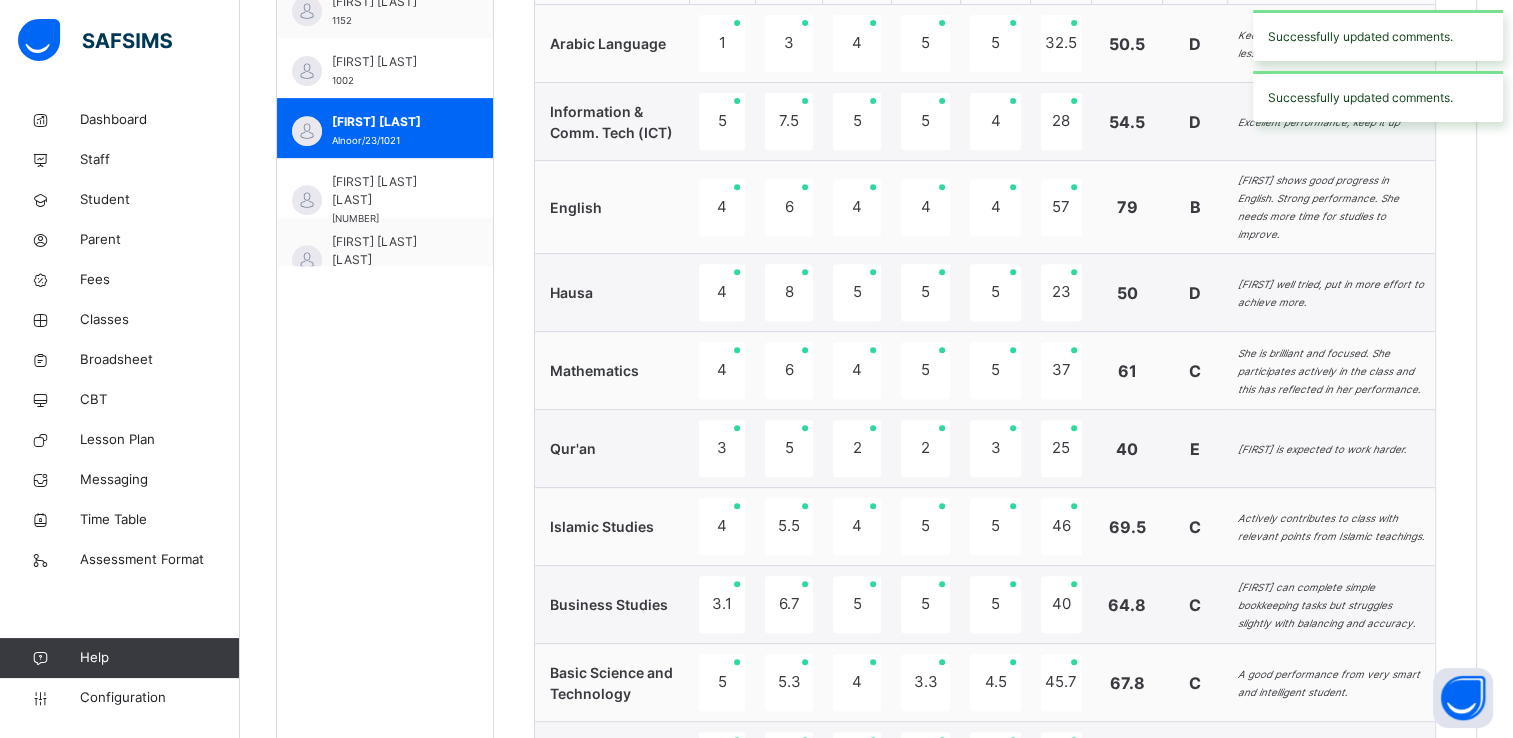 scroll, scrollTop: 832, scrollLeft: 0, axis: vertical 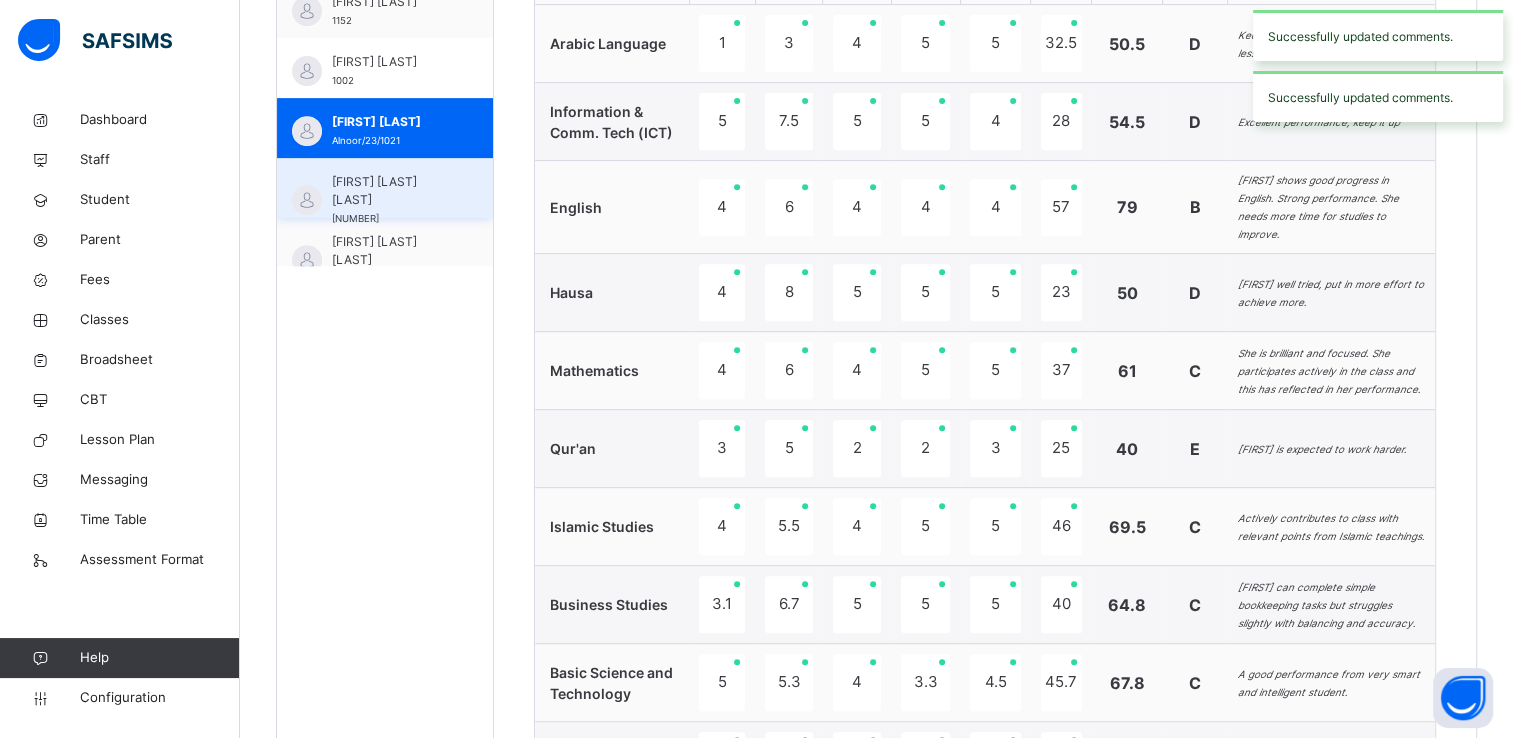 click on "Muhammad  Iya Anfal" at bounding box center (390, 191) 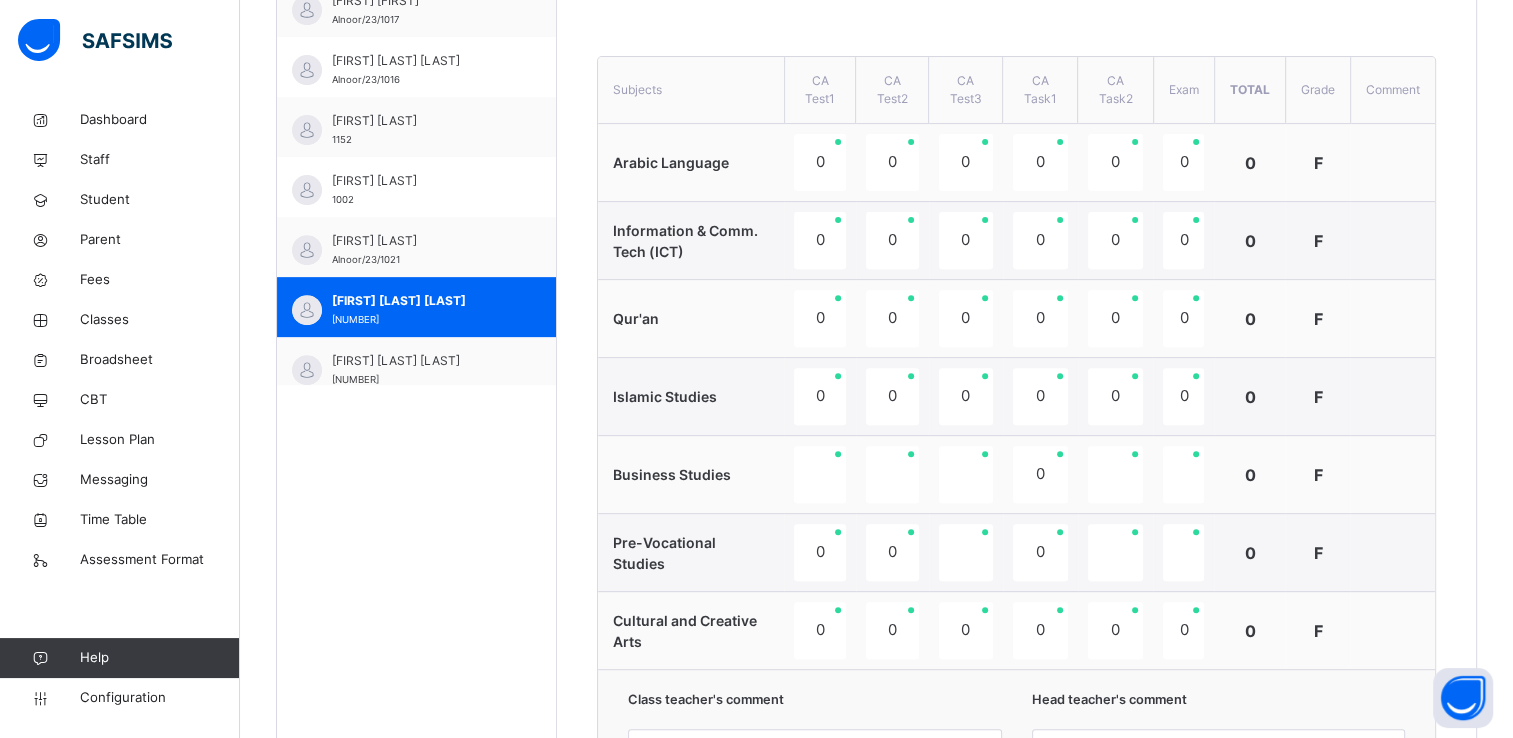 scroll, scrollTop: 732, scrollLeft: 0, axis: vertical 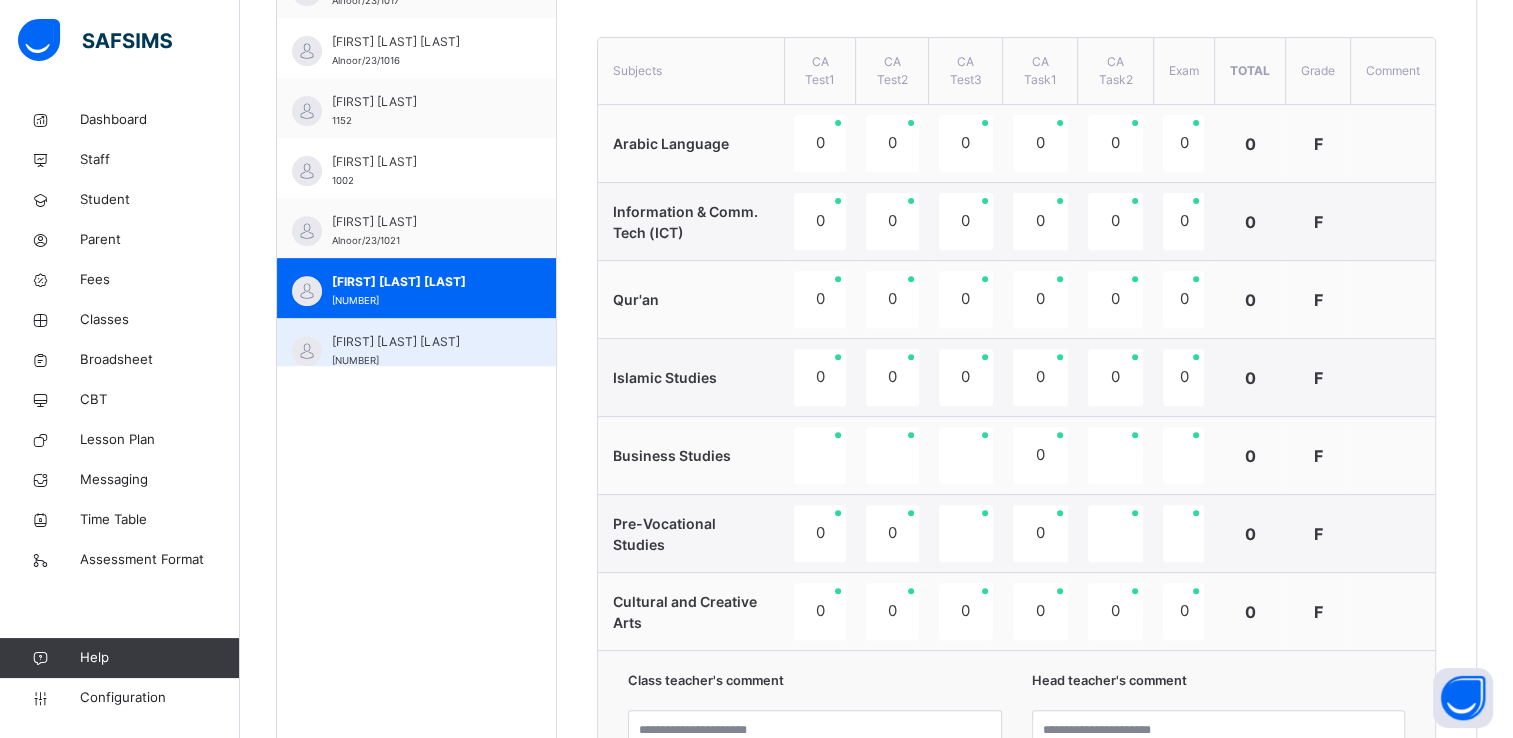click on "Muhammad Nasir Shehu" at bounding box center (421, 342) 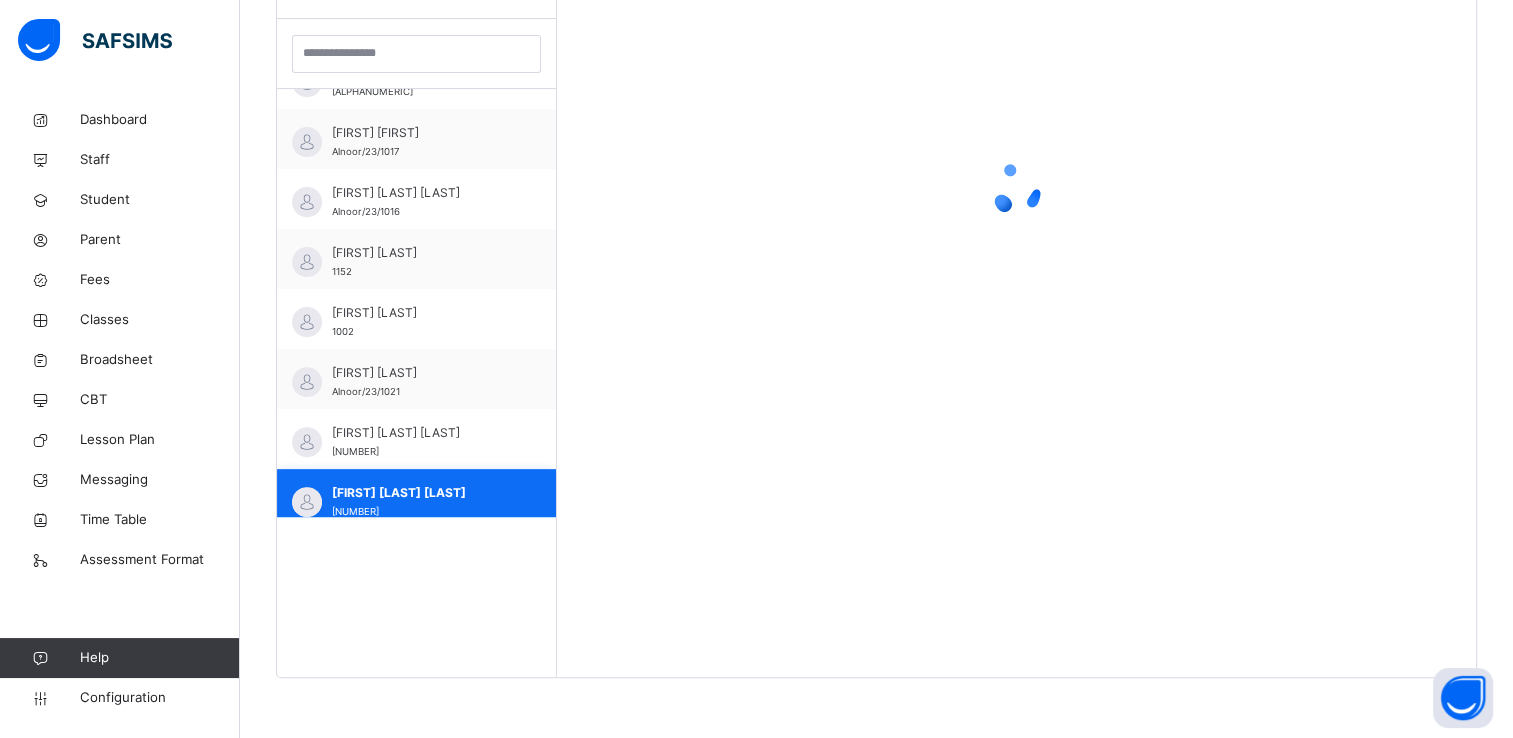 scroll, scrollTop: 580, scrollLeft: 0, axis: vertical 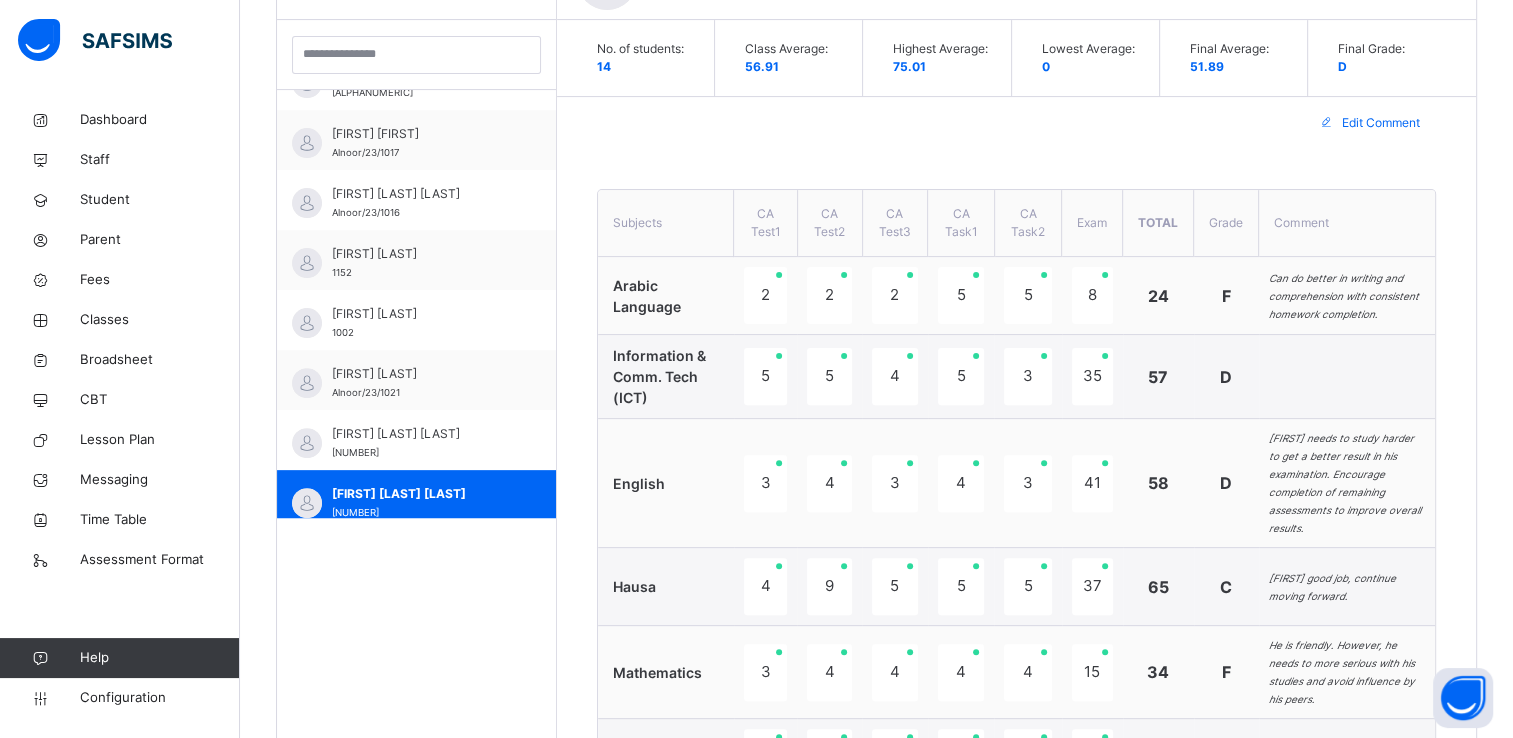 click on "Students Abdul-Hamid Galadima Shehu 00785 Abdulkadir   Nuhu 1162 Abdullah  Hassan Alnoor/23/1020 Ahmad  Ahmad Alnoor/23/1017 Aliyu Yahaya Isa Alnoor/23/1016 Ameera   Dantoro 1152 Masduk  Adnan 1002 Miral  Bilal Alnoor/23/1021 Muhammad  Iya Anfal 9092 Muhammad Nasir Shehu 0996 Nabil Umar  Attahiru 67878 Sultana  Abdulmaleek Alnoor/23/1014 Umar Shettima Ibrahim Alnoor/23/1027 Zahir  Yussuf Oluwagbotemi 0992" at bounding box center [417, 925] 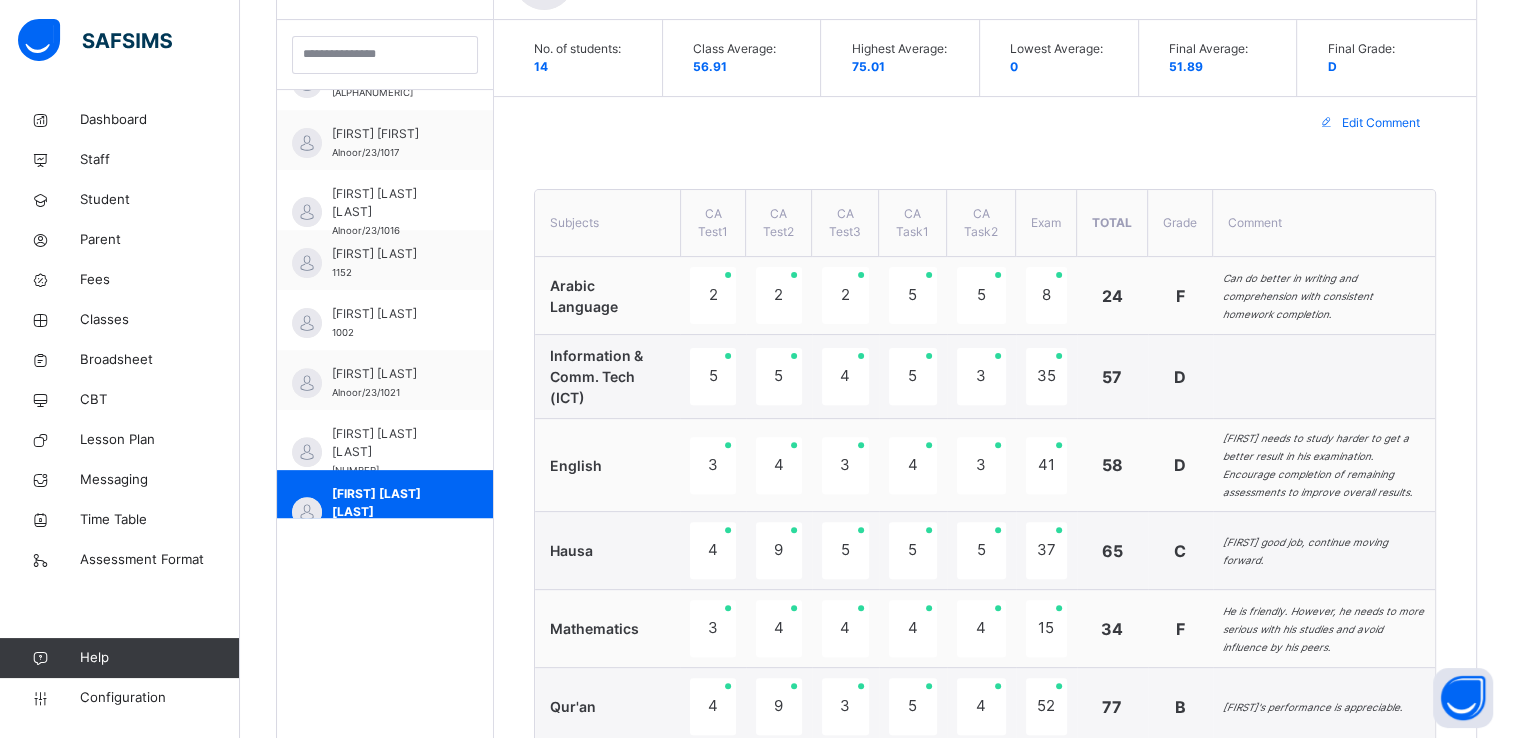 scroll, scrollTop: 732, scrollLeft: 0, axis: vertical 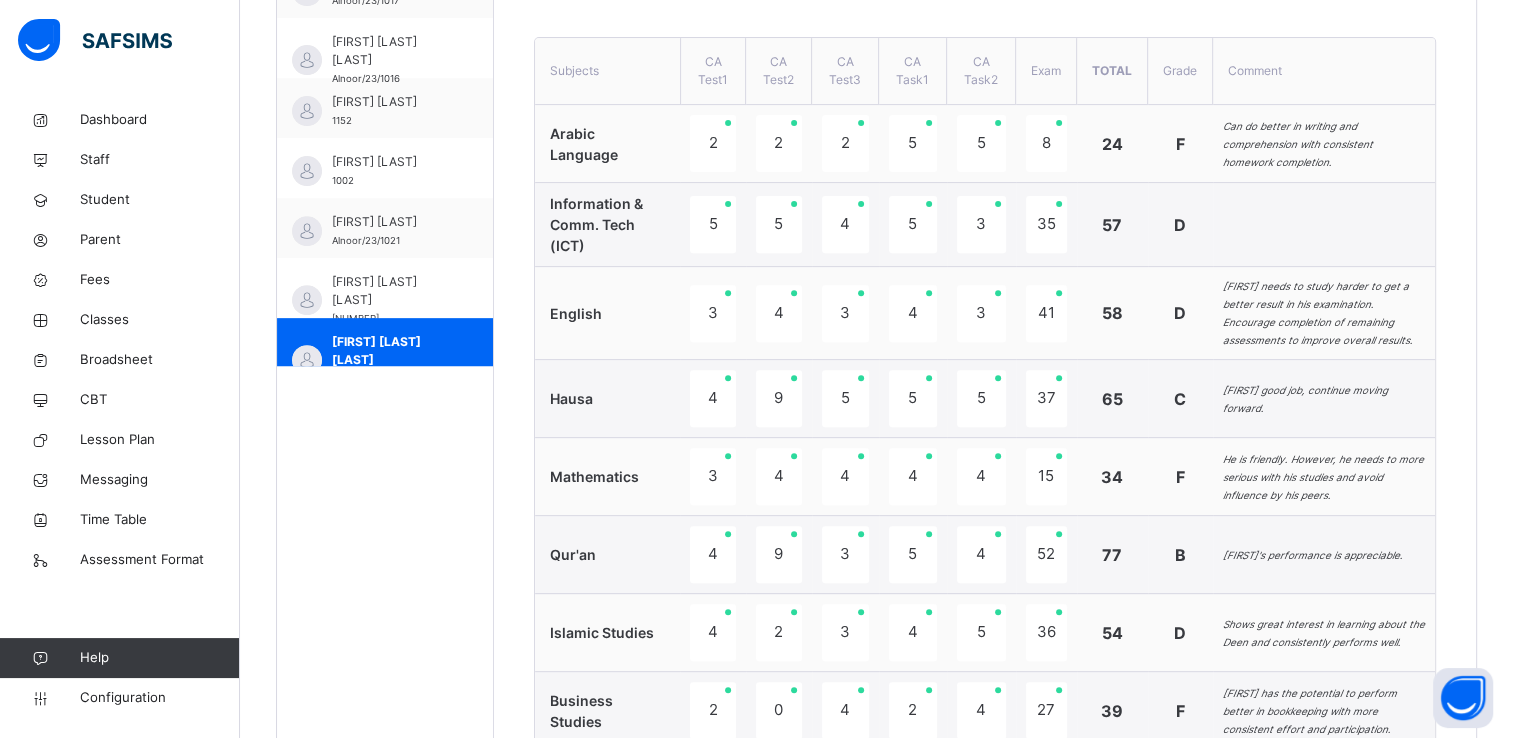 click on "Students Abdul-Hamid Galadima Shehu 00785 Abdulkadir   Nuhu 1162 Abdullah  Hassan Alnoor/23/1020 Ahmad  Ahmad Alnoor/23/1017 Aliyu Yahaya Isa Alnoor/23/1016 Ameera   Dantoro 1152 Masduk  Adnan 1002 Miral  Bilal Alnoor/23/1021 Muhammad  Iya Anfal 9092 Muhammad Nasir Shehu 0996 Nabil Umar  Attahiru 67878 Sultana  Abdulmaleek Alnoor/23/1014 Umar Shettima Ibrahim Alnoor/23/1027 Zahir  Yussuf Oluwagbotemi 0992" at bounding box center [385, 725] 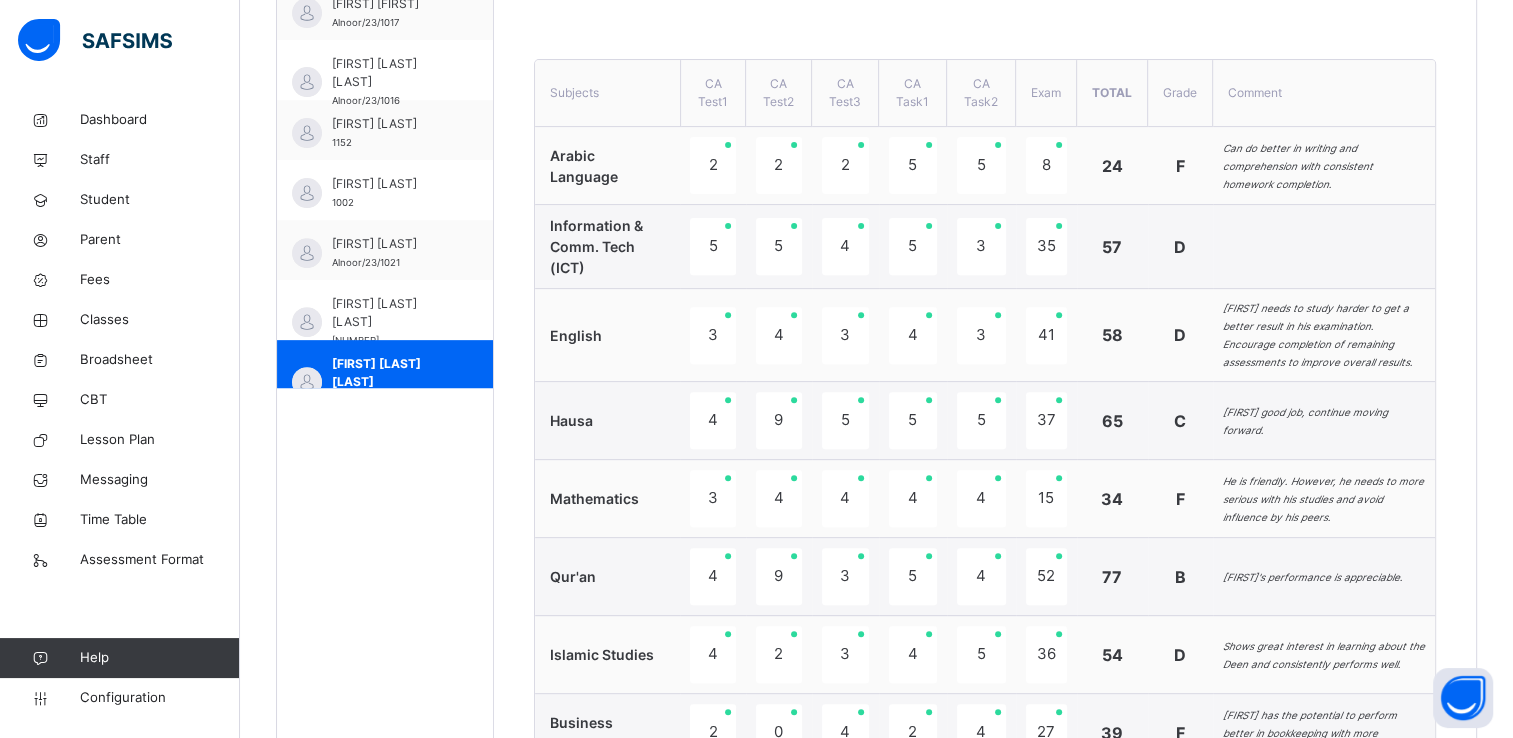 scroll, scrollTop: 640, scrollLeft: 0, axis: vertical 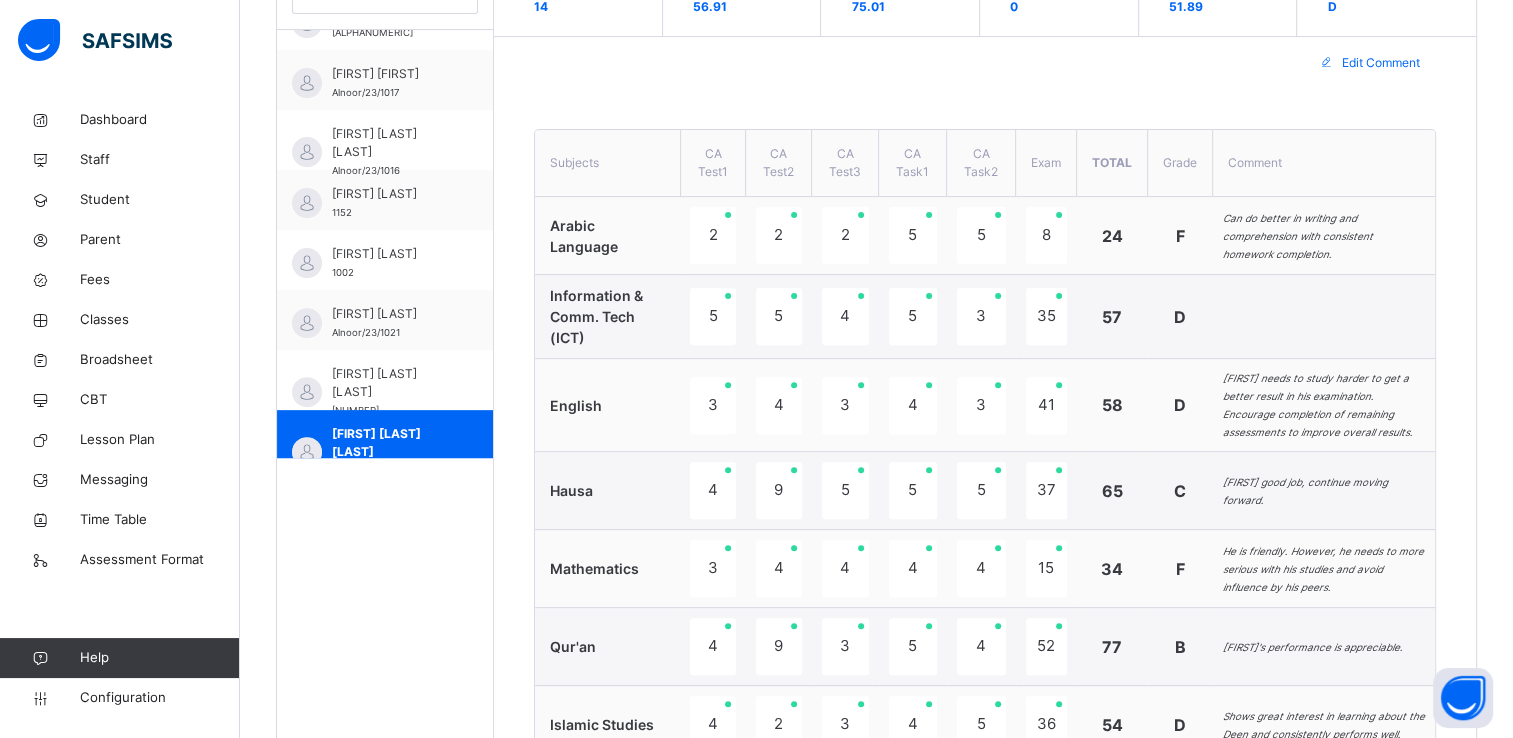 click on "Edit Comment" at bounding box center [1381, 63] 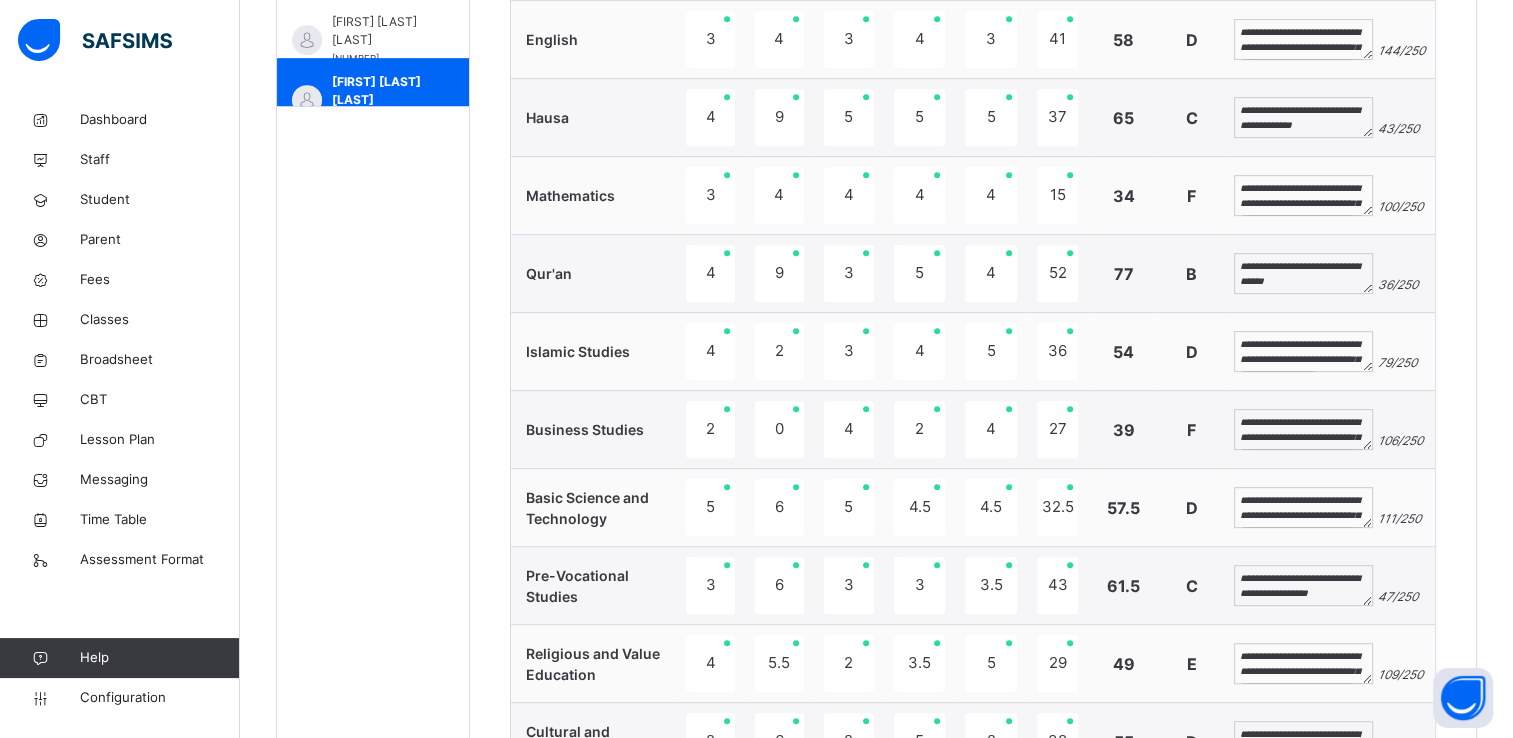scroll, scrollTop: 994, scrollLeft: 0, axis: vertical 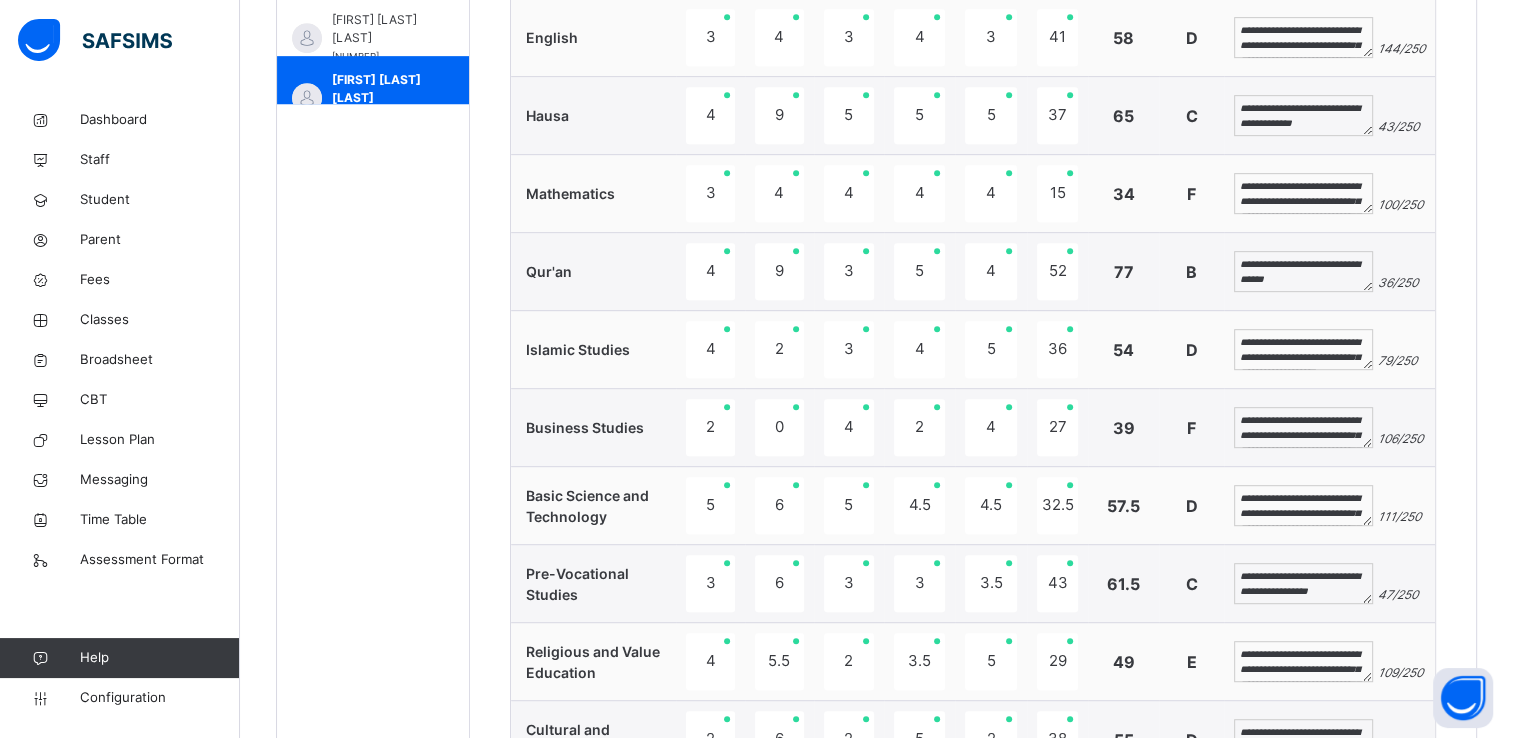 click on "**********" at bounding box center [1303, 506] 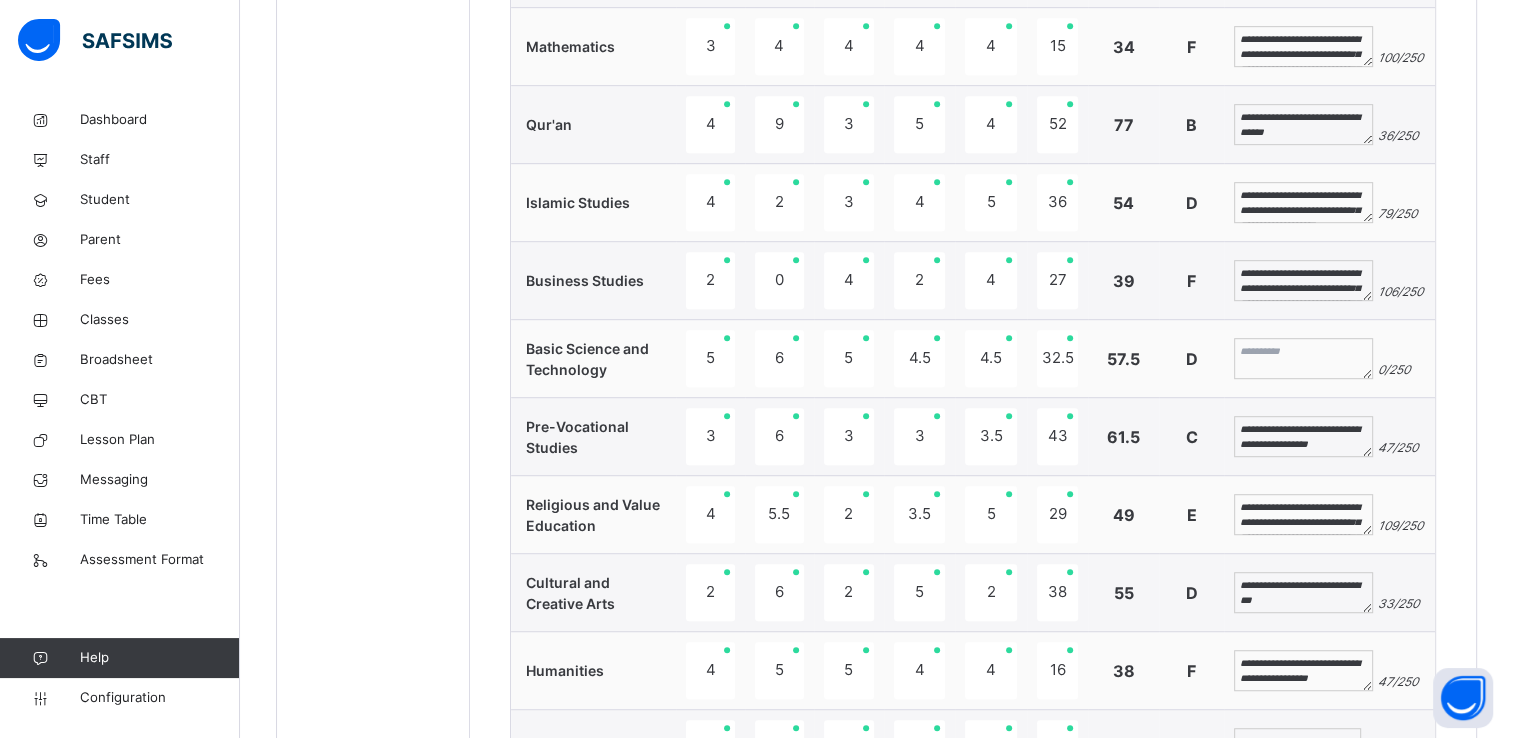 scroll, scrollTop: 1144, scrollLeft: 0, axis: vertical 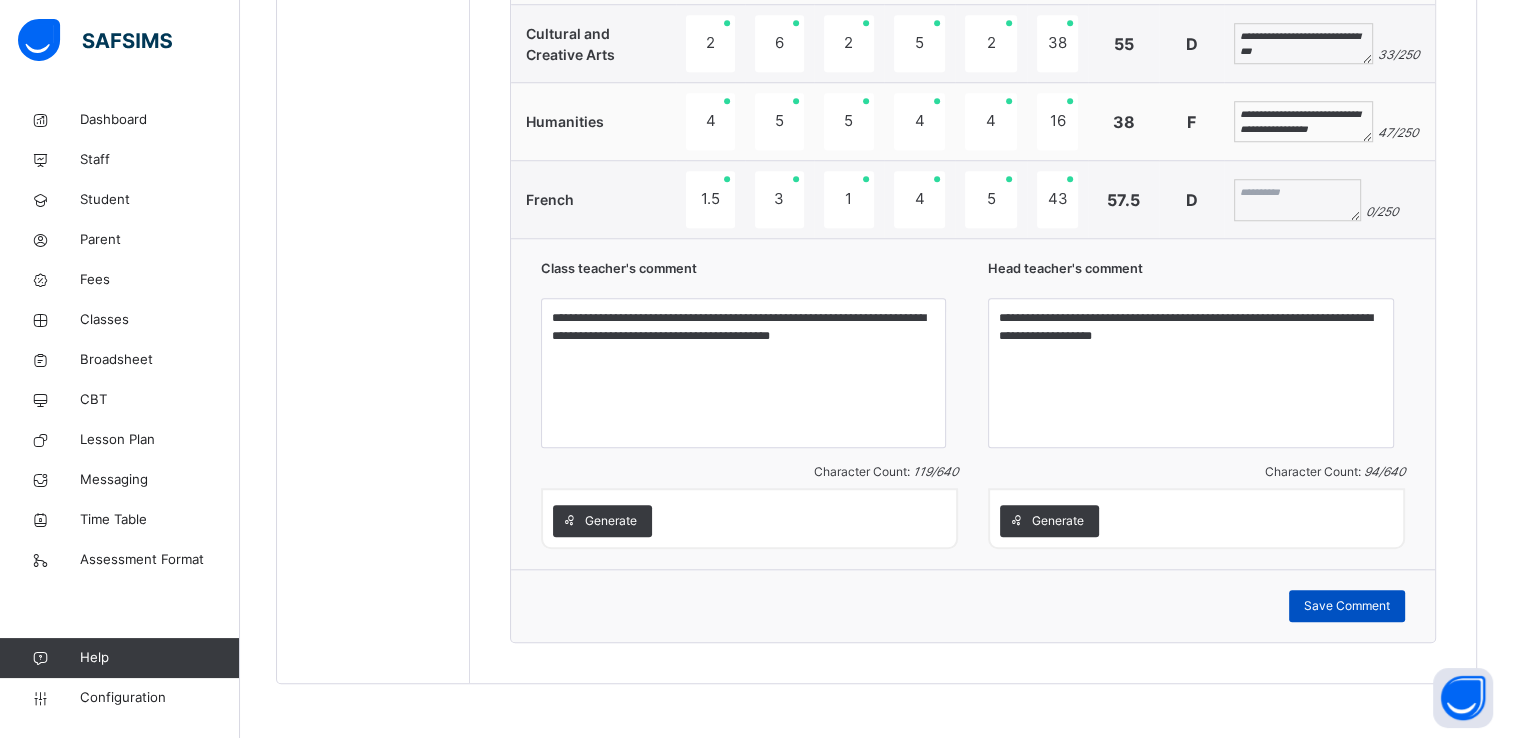 type 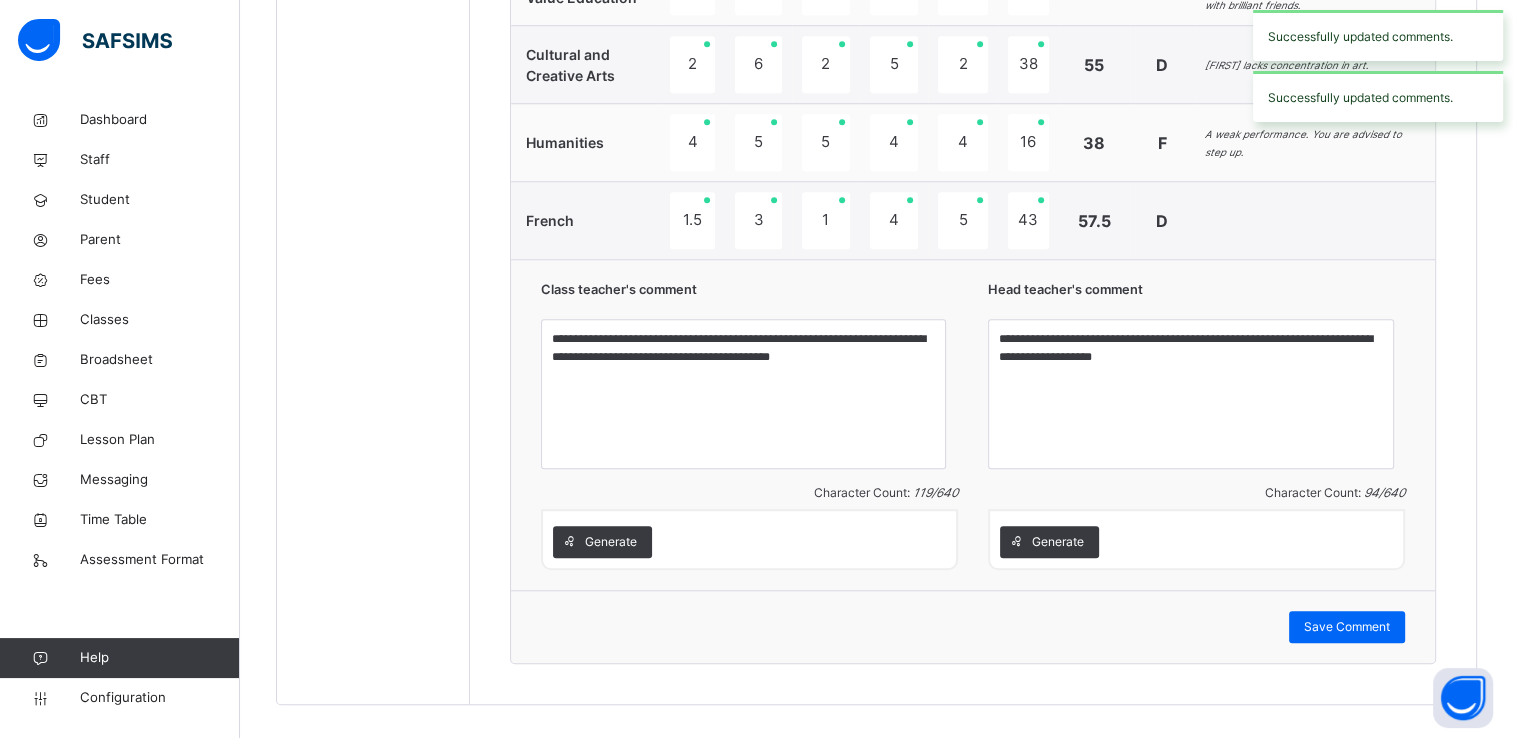 scroll, scrollTop: 744, scrollLeft: 0, axis: vertical 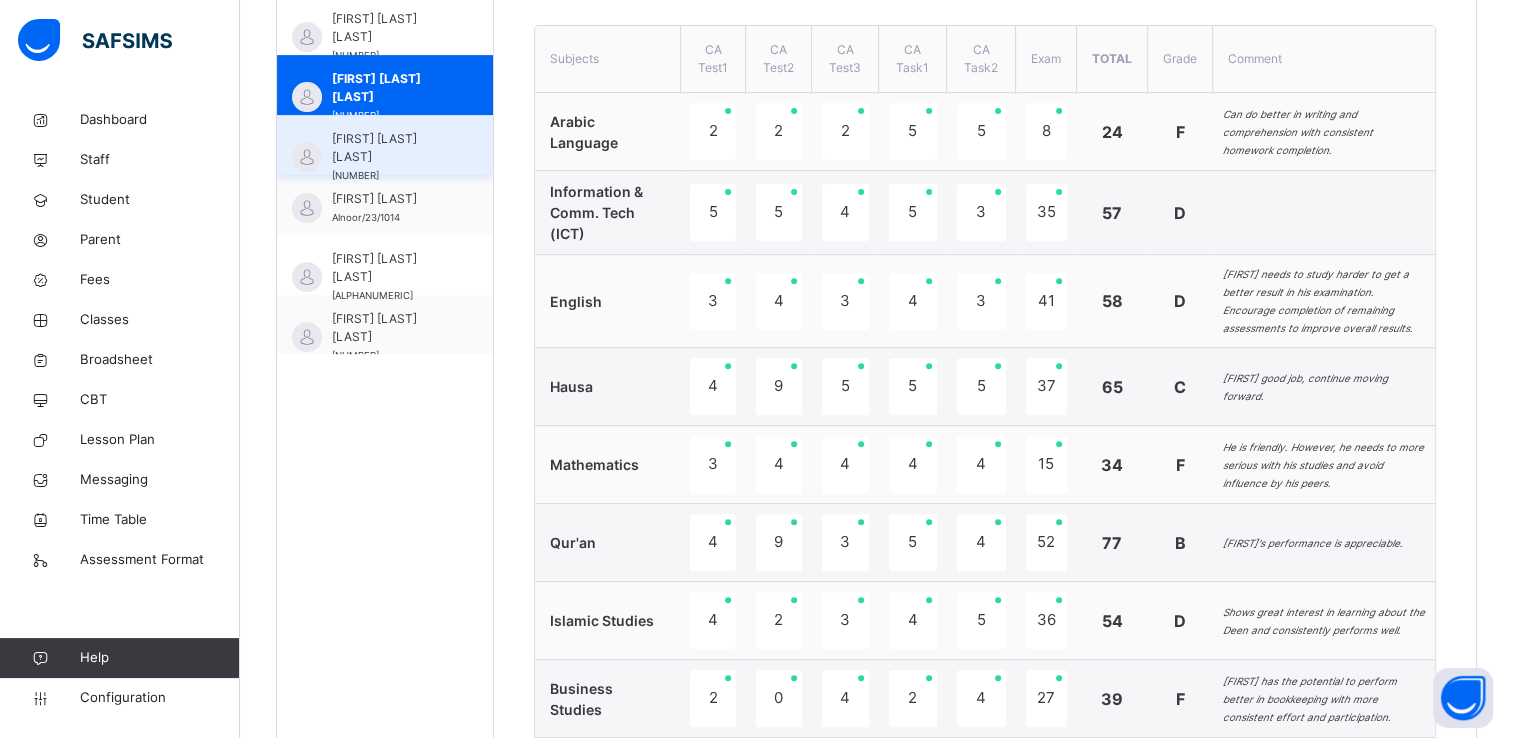 click on "Nabil Umar  Attahiru" at bounding box center [390, 148] 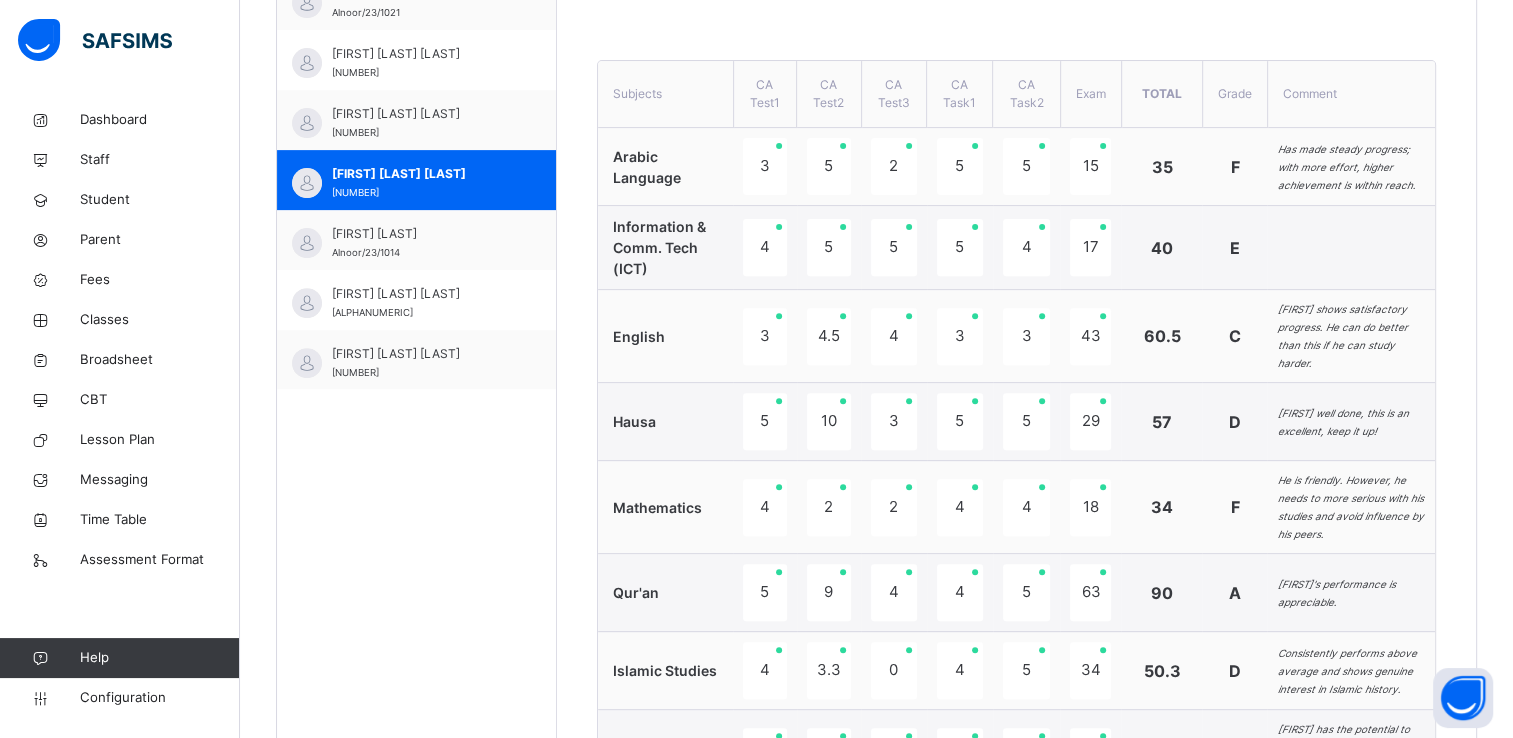 scroll, scrollTop: 692, scrollLeft: 0, axis: vertical 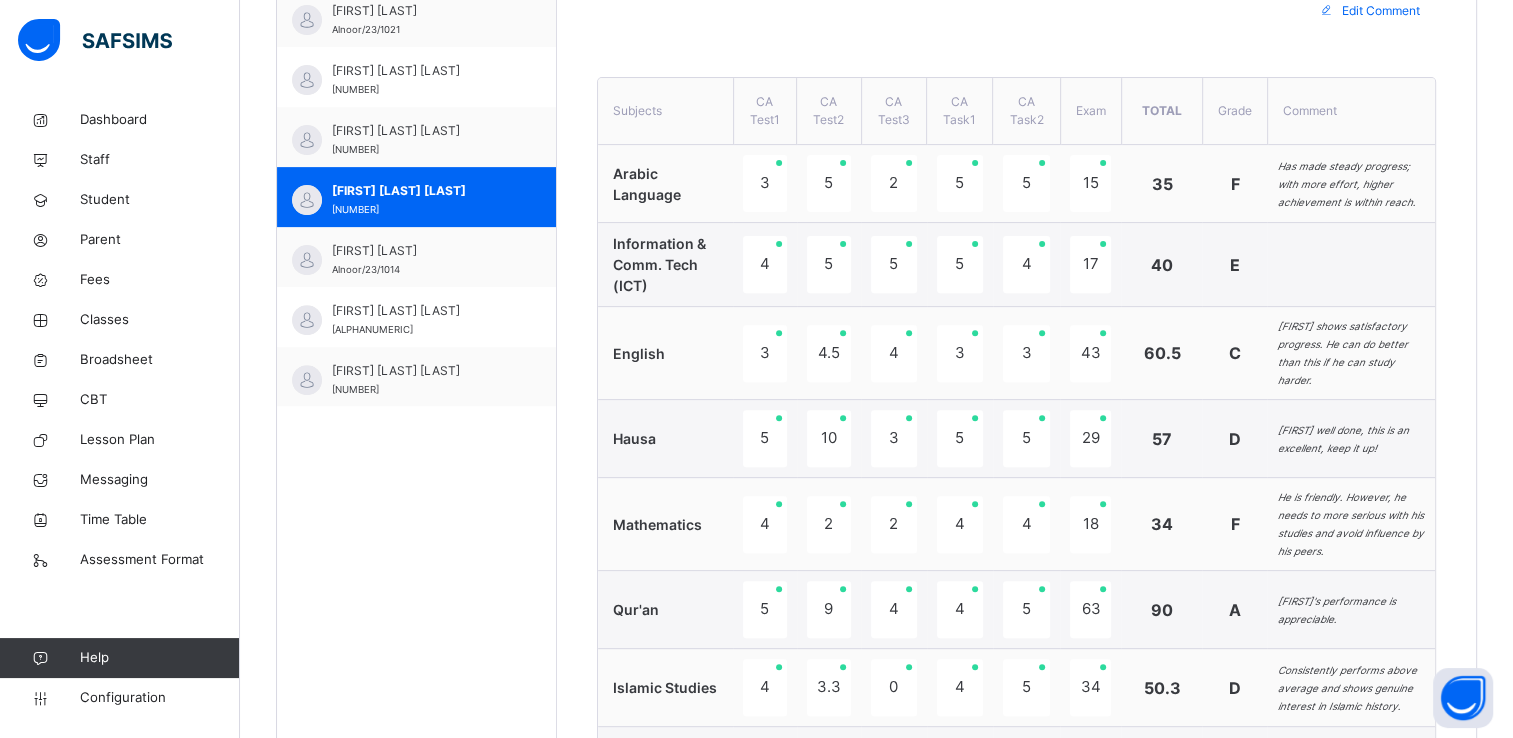 click on "Edit Comment" at bounding box center (1381, 11) 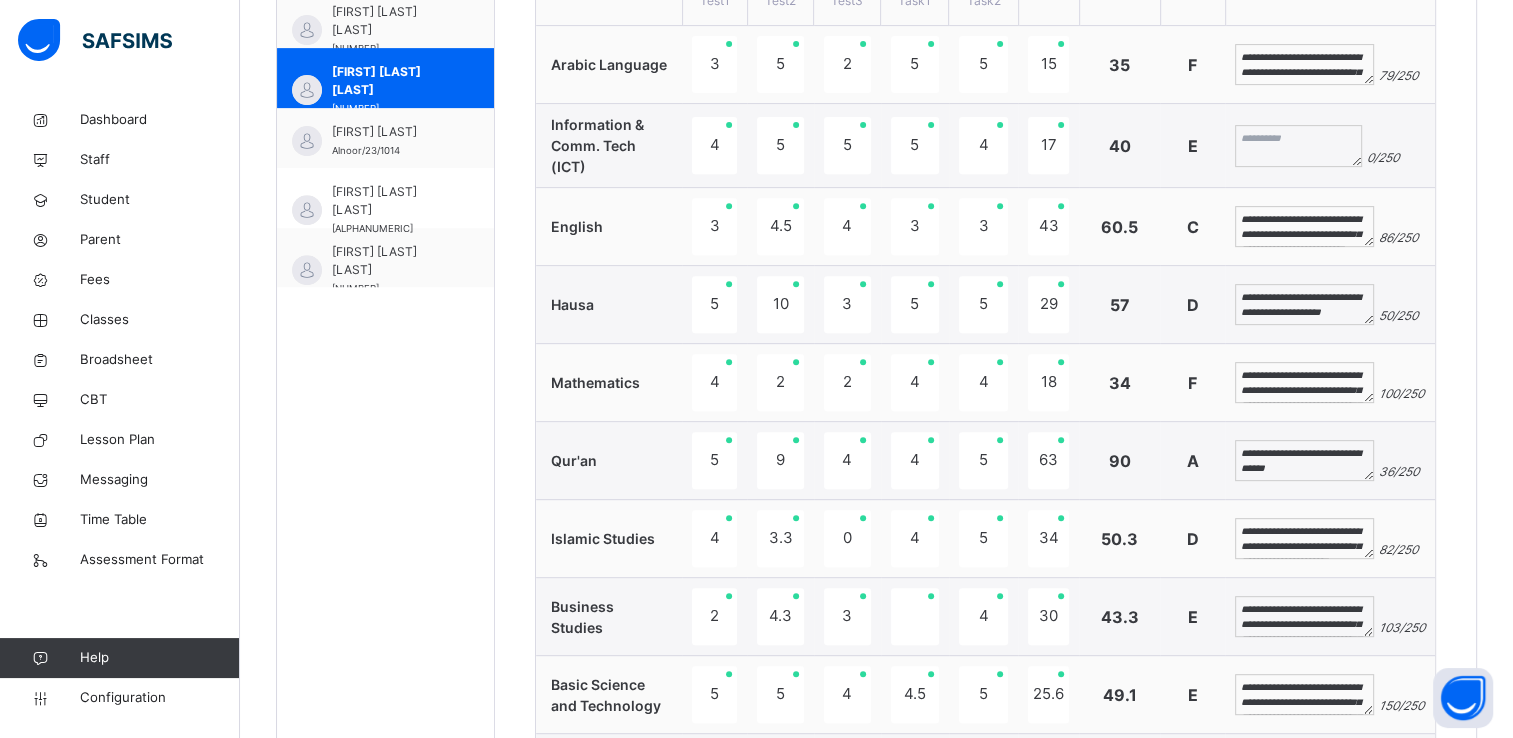 scroll, scrollTop: 824, scrollLeft: 0, axis: vertical 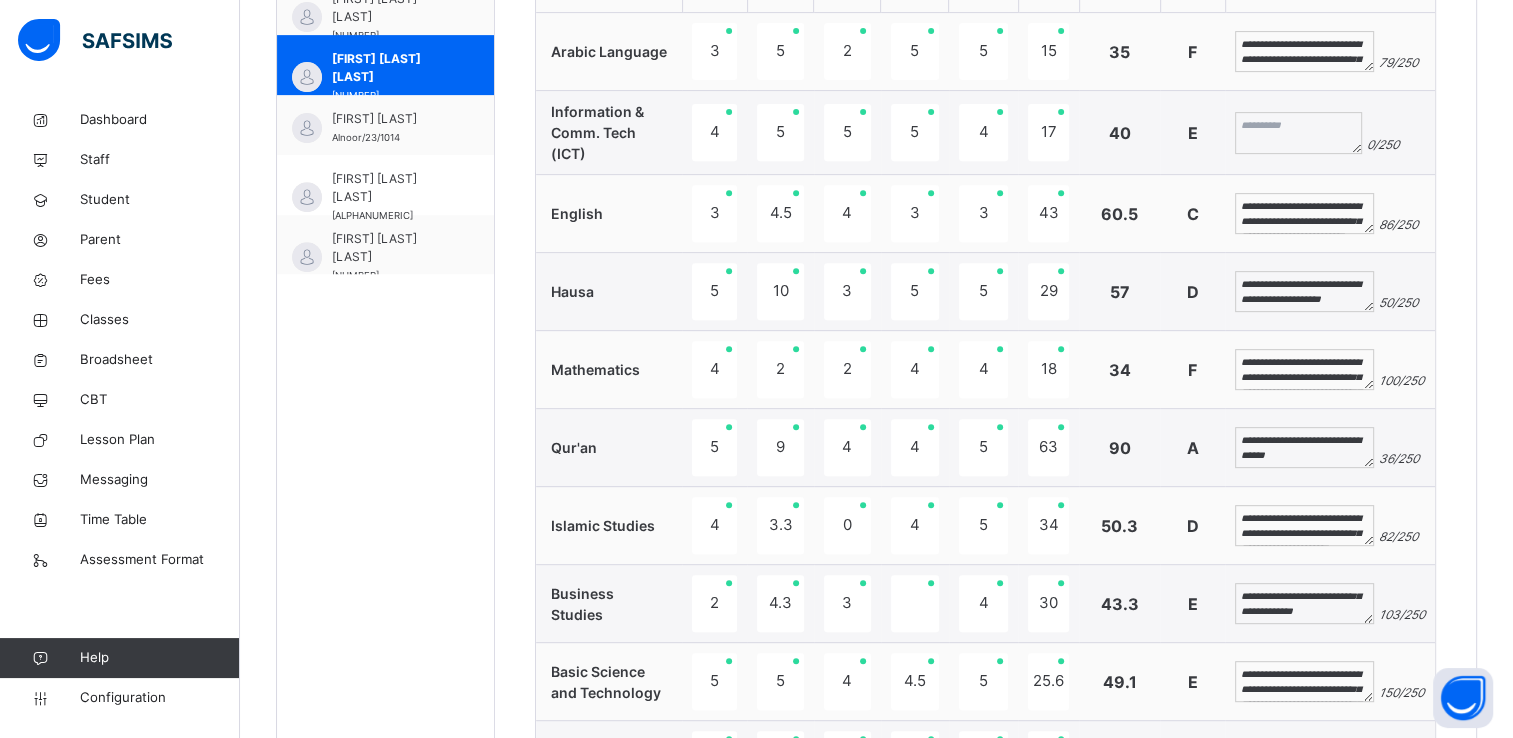 click on "**********" at bounding box center [1304, 292] 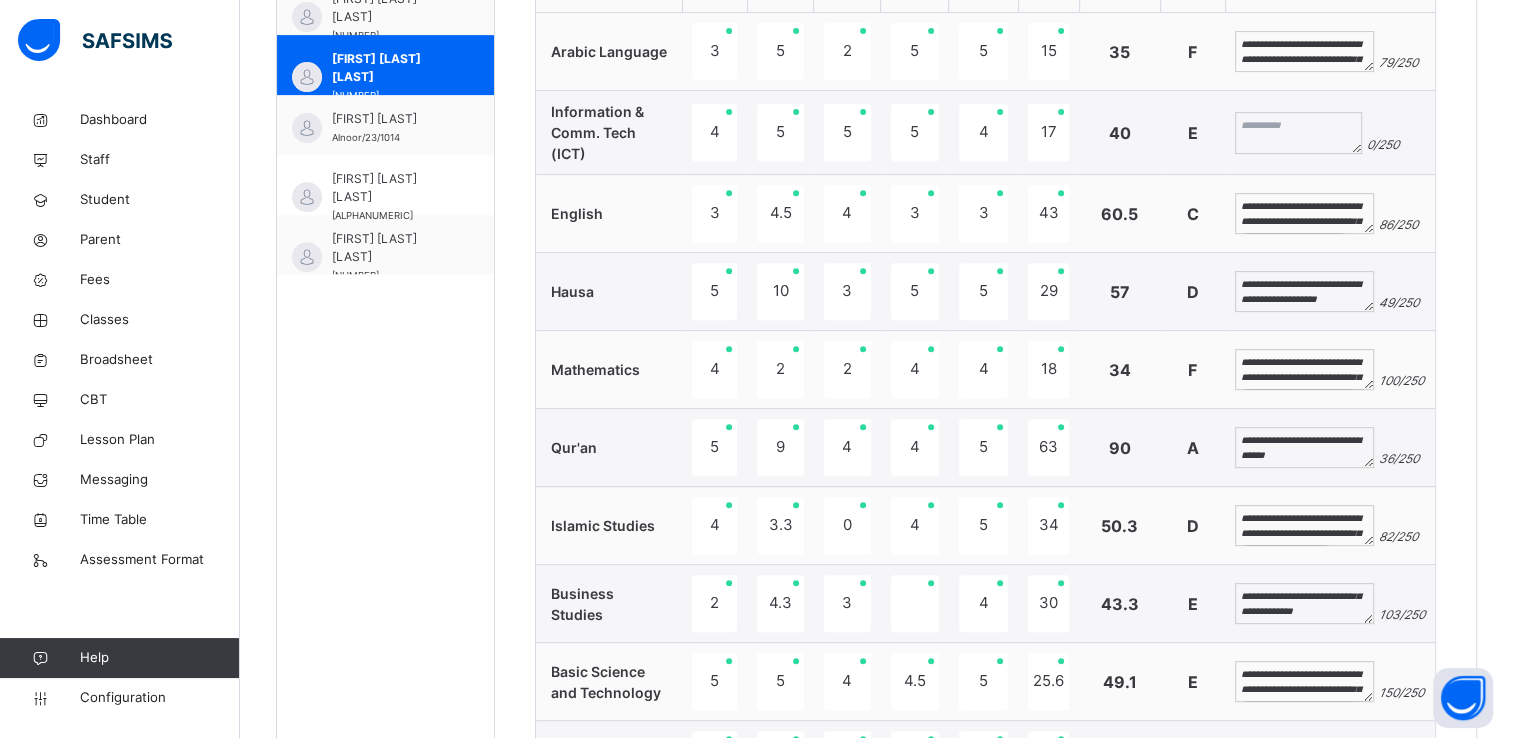 click on "**********" at bounding box center [1304, 292] 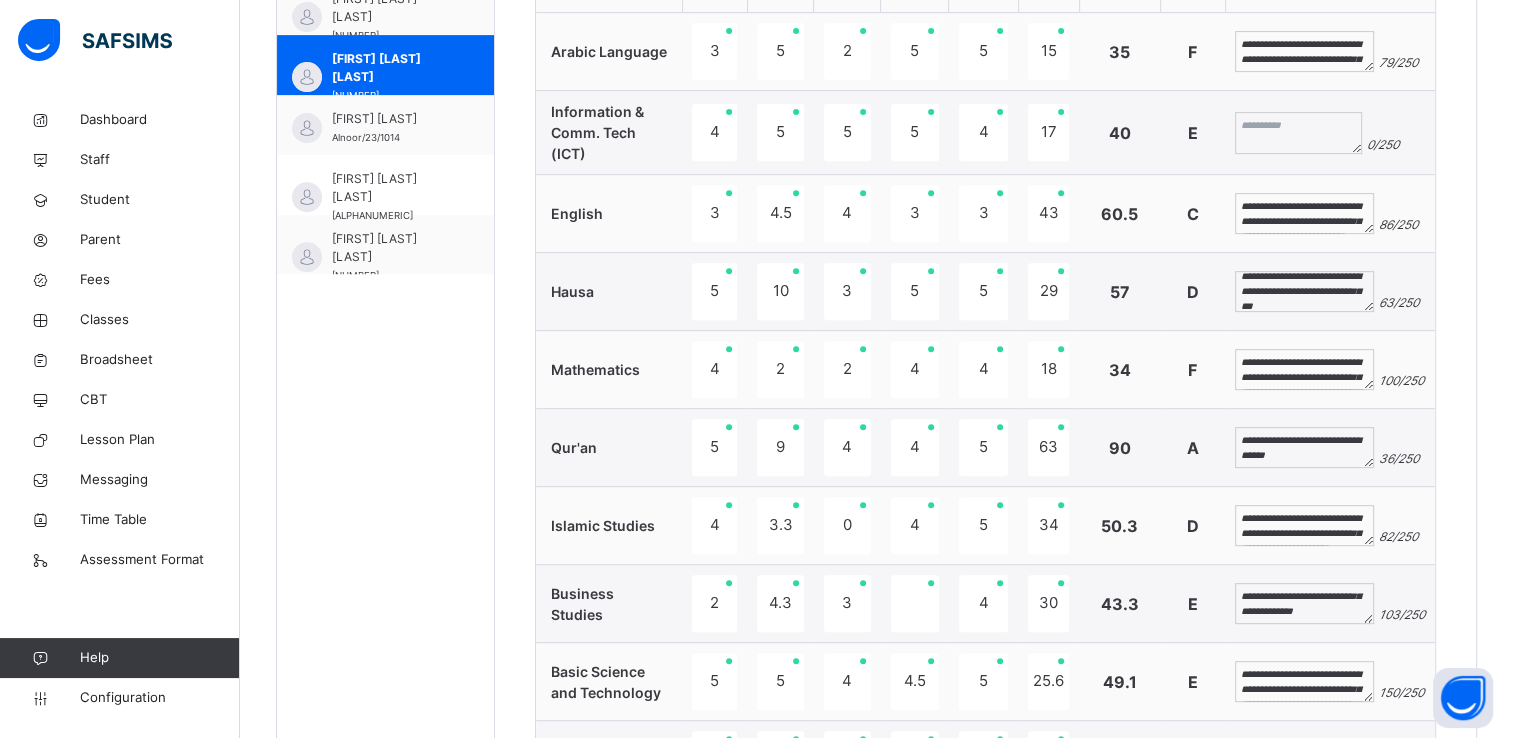 scroll, scrollTop: 15, scrollLeft: 0, axis: vertical 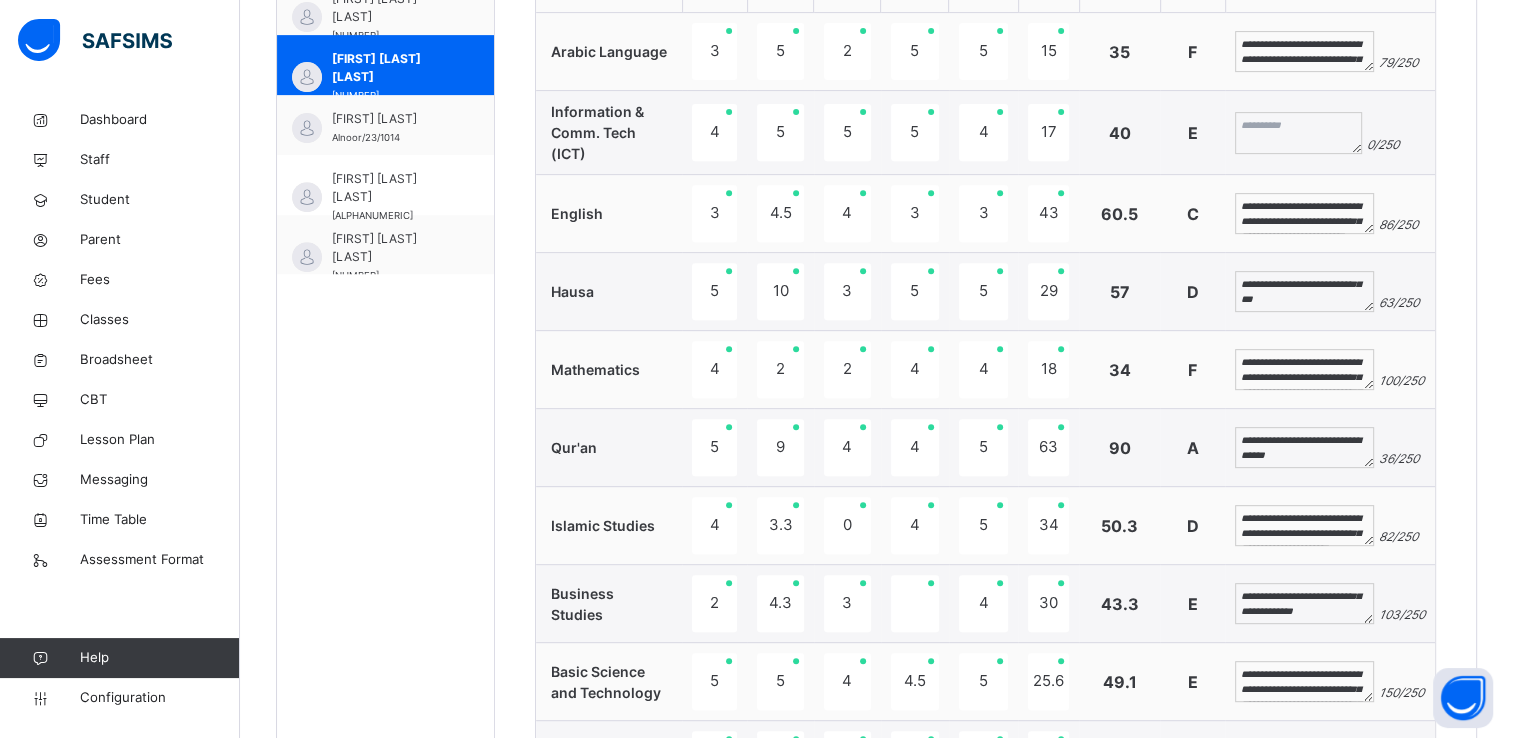 type on "**********" 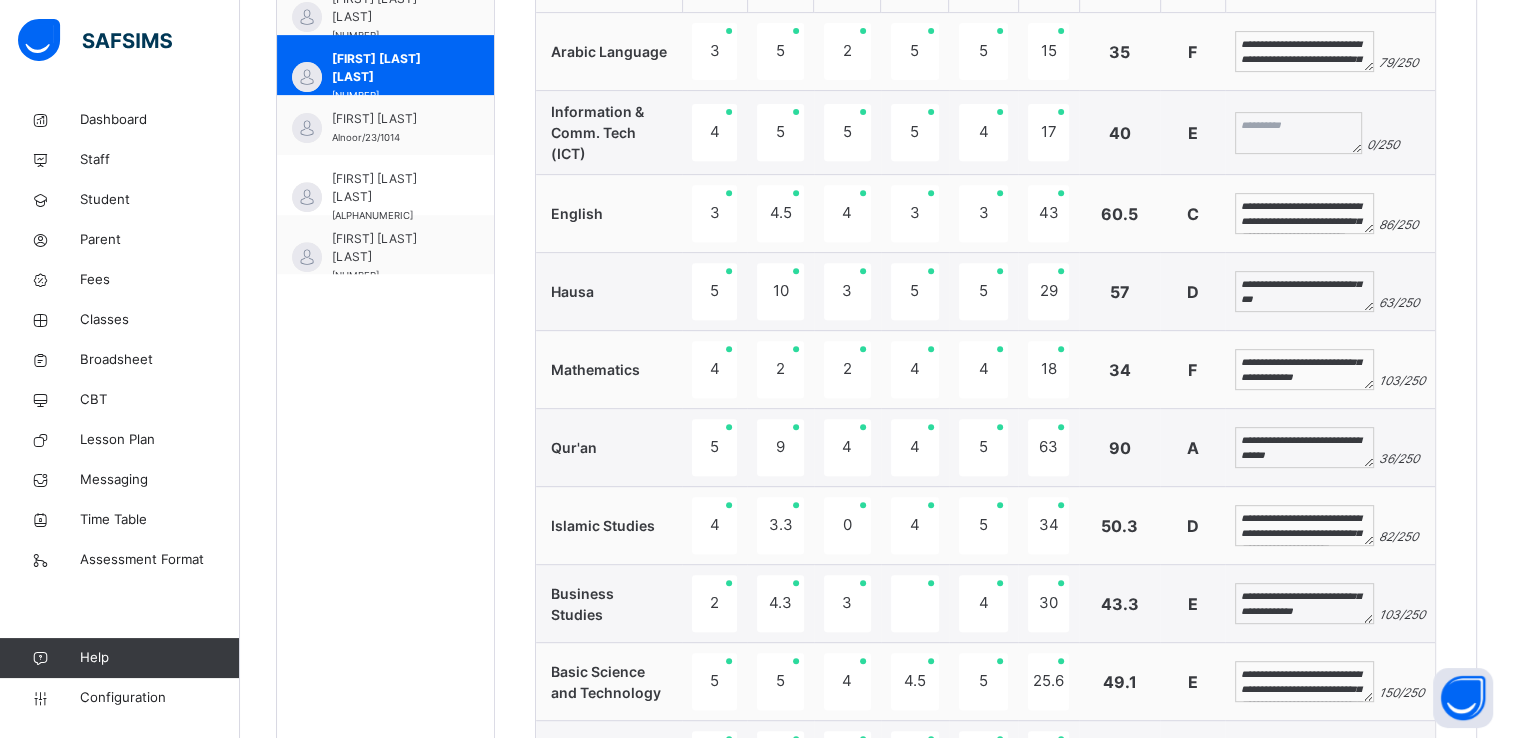 scroll, scrollTop: 44, scrollLeft: 0, axis: vertical 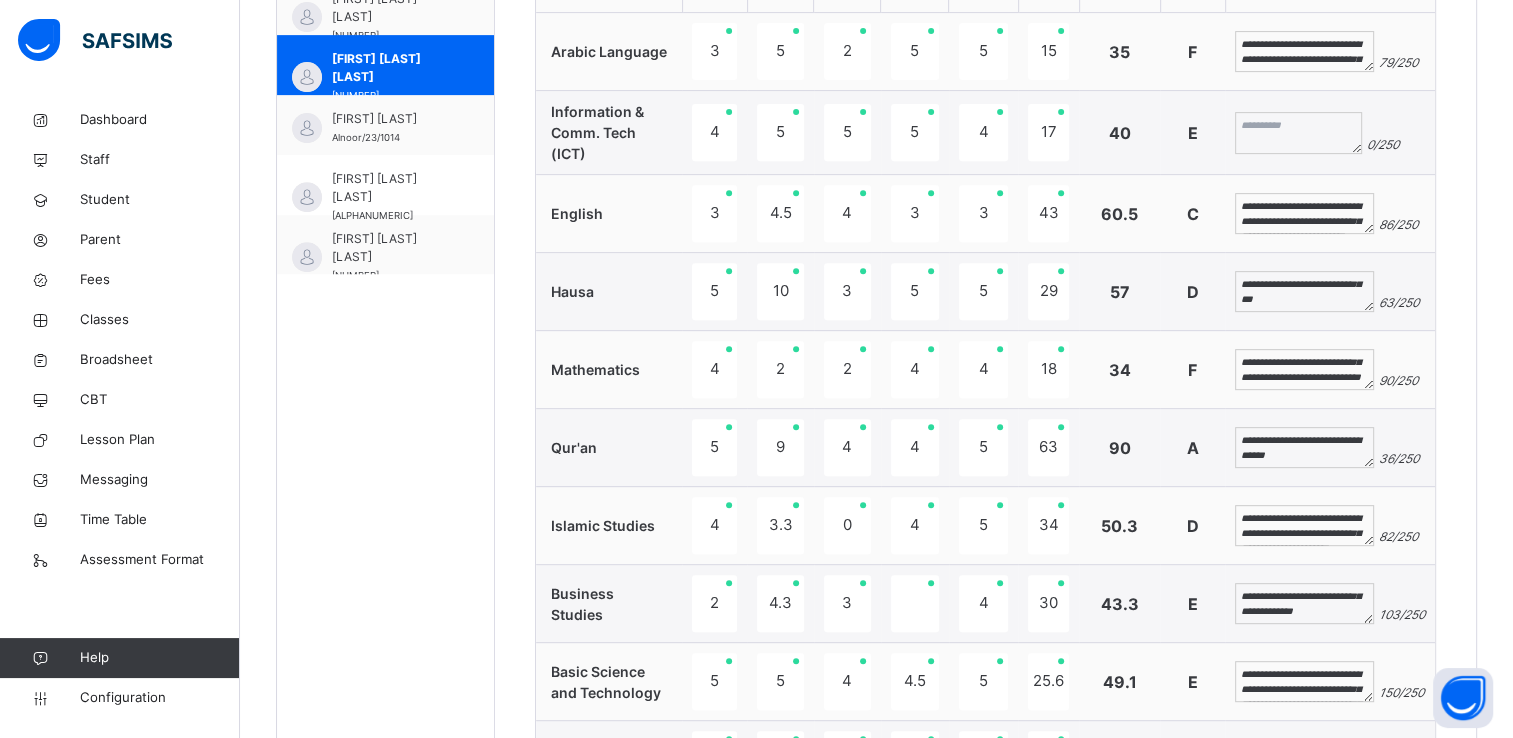 click on "**********" at bounding box center (1304, 370) 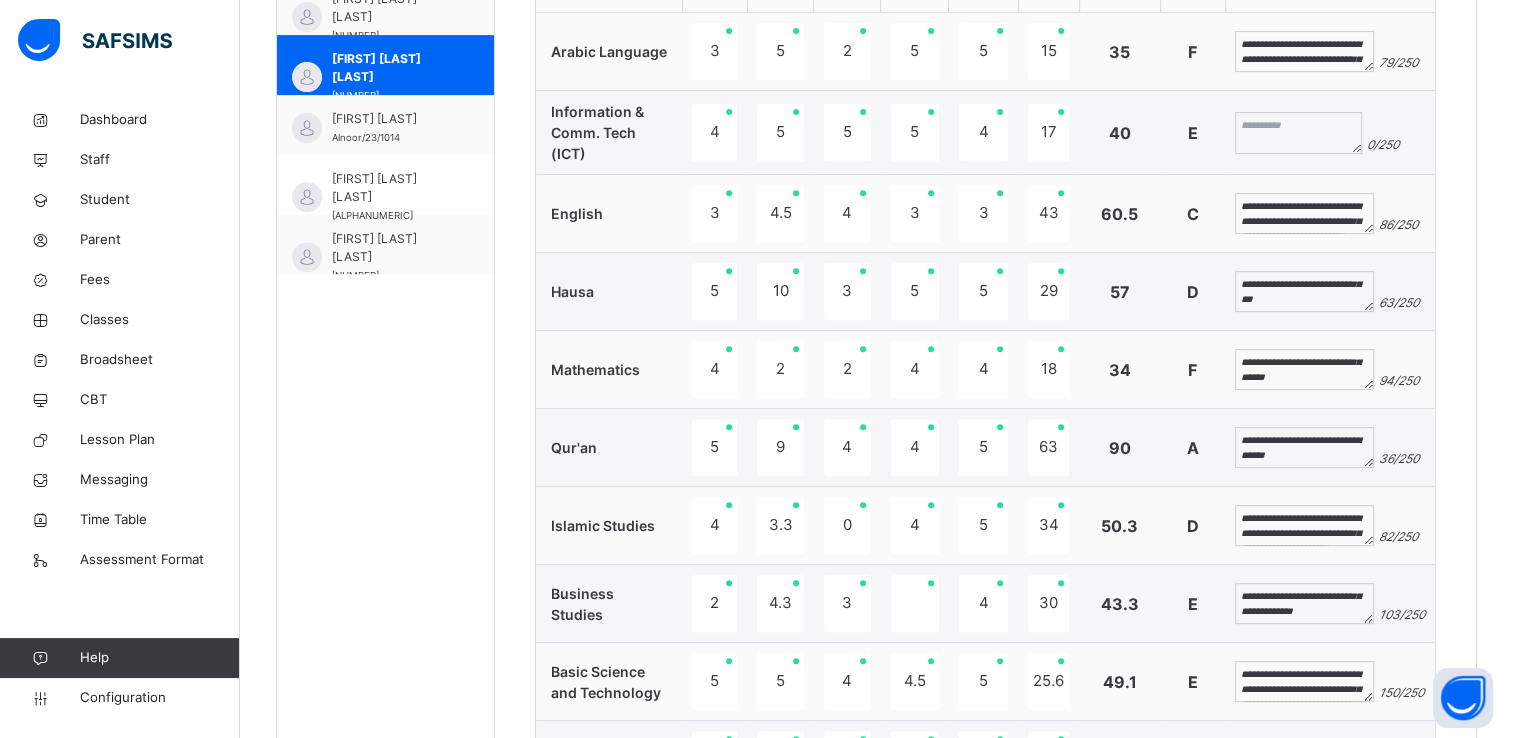 scroll, scrollTop: 44, scrollLeft: 0, axis: vertical 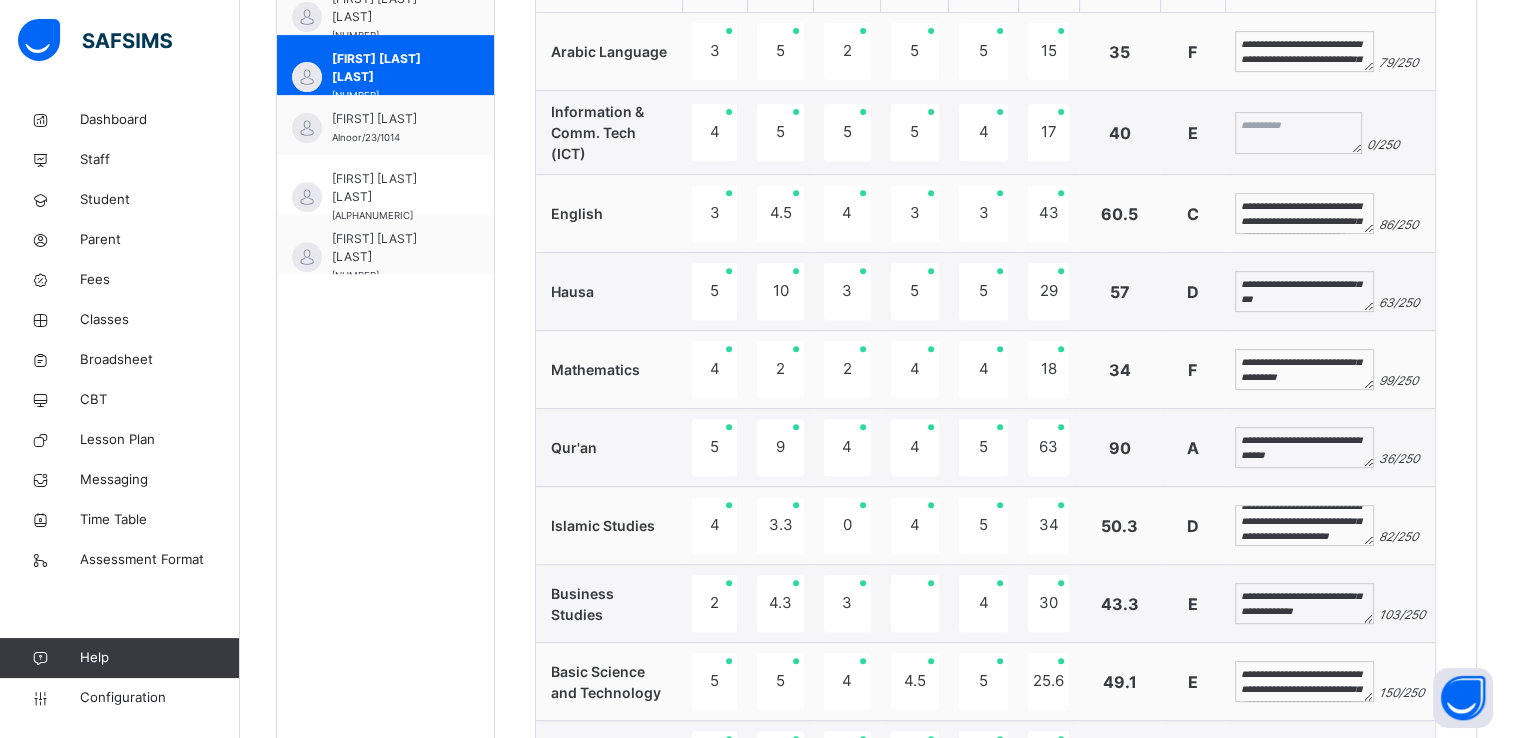 type on "**********" 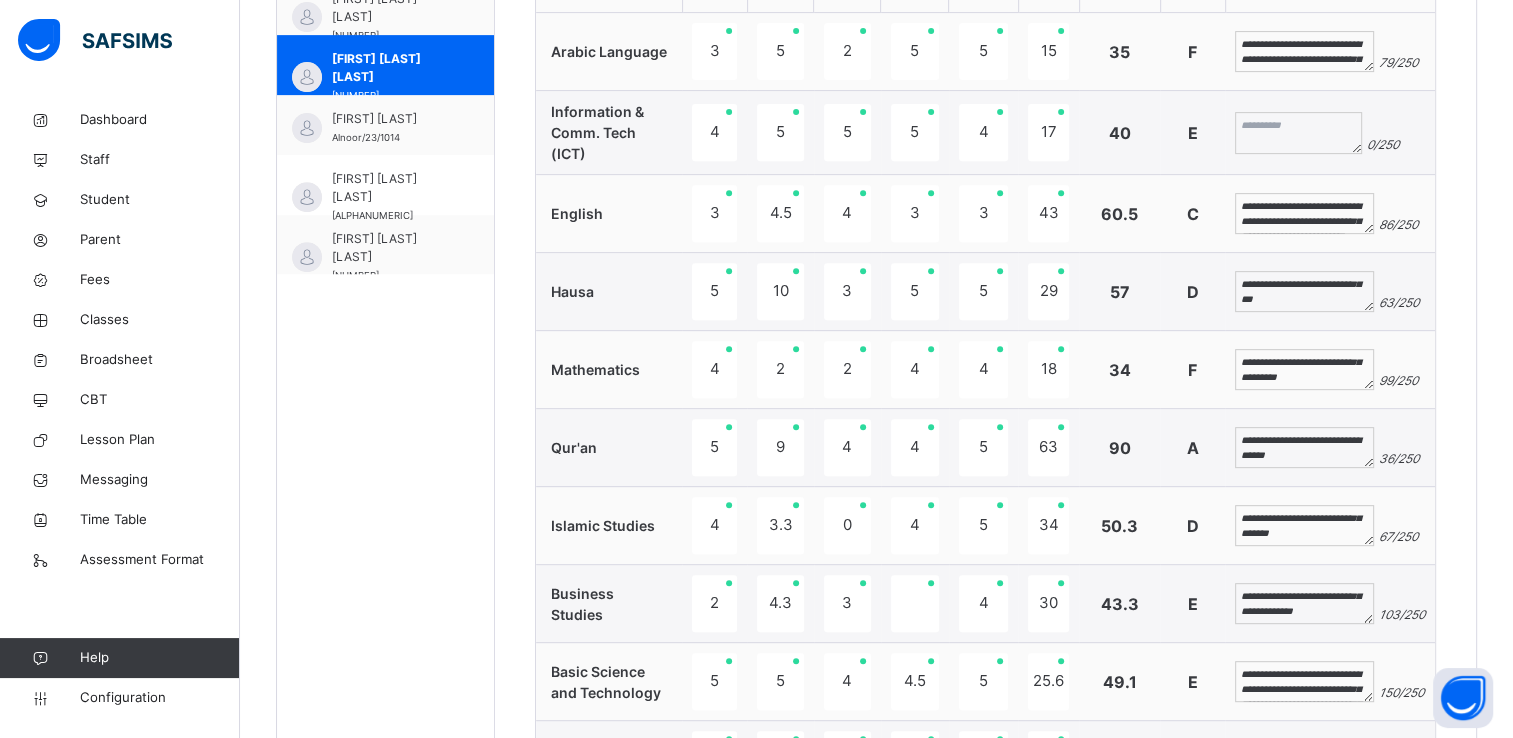 scroll, scrollTop: 29, scrollLeft: 0, axis: vertical 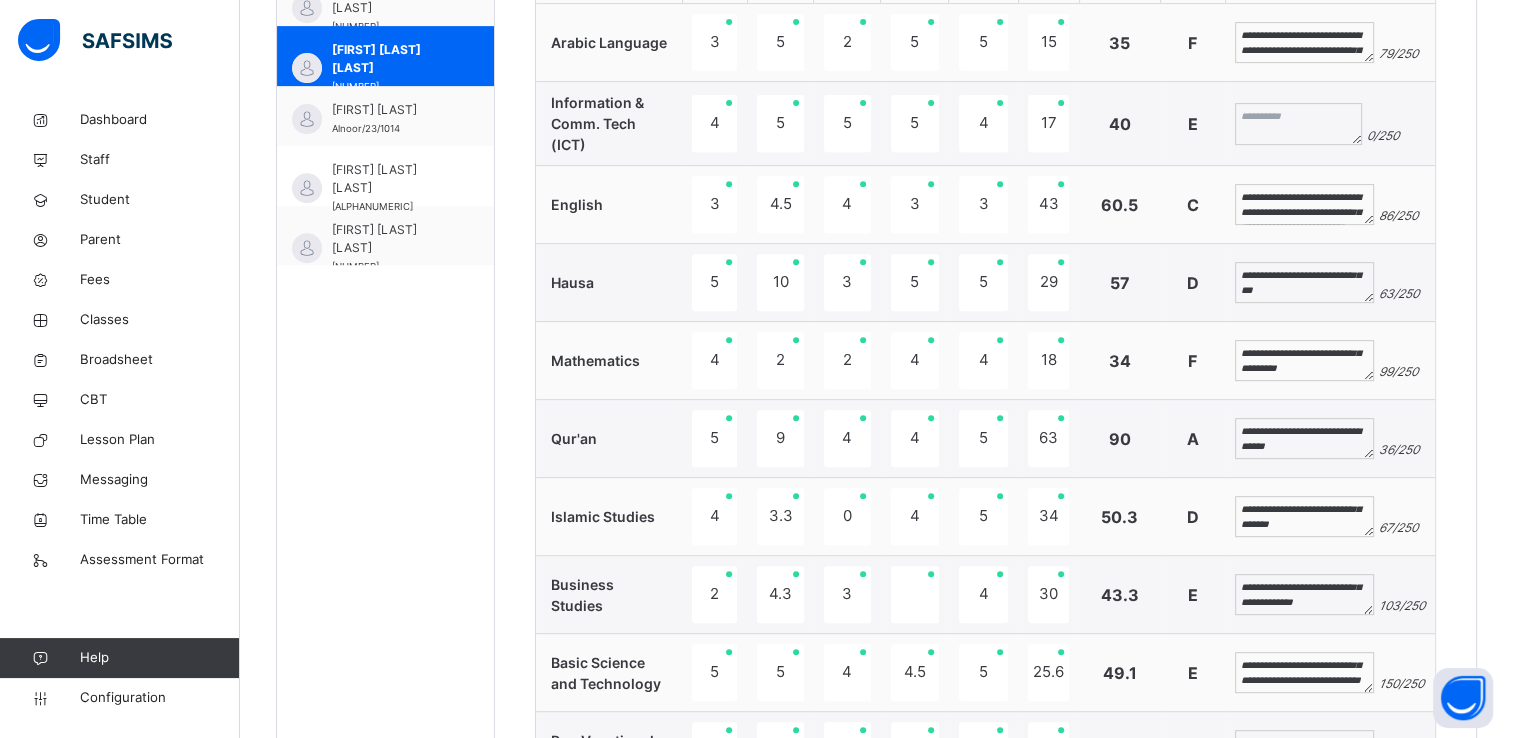 type on "**********" 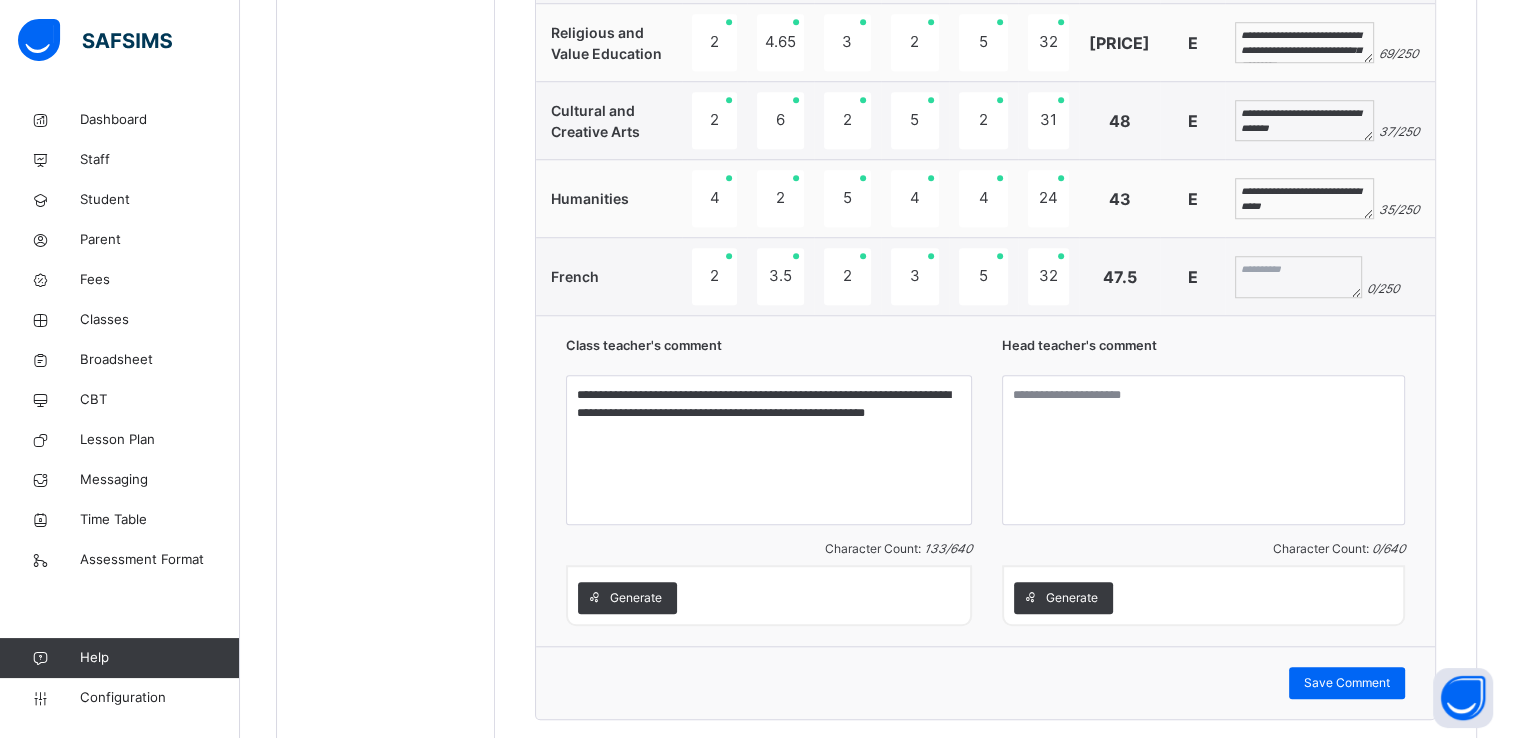 scroll, scrollTop: 1621, scrollLeft: 0, axis: vertical 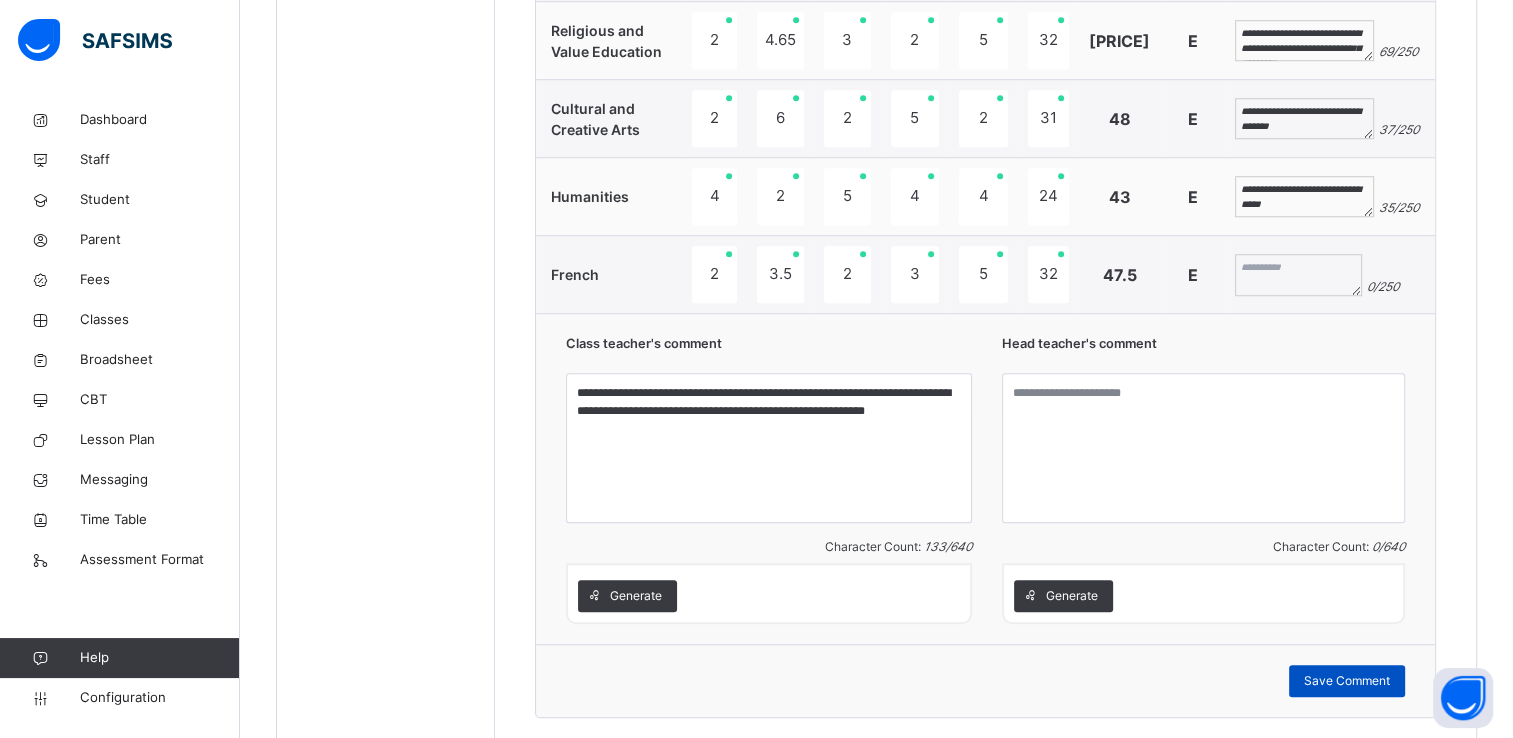 click on "Save Comment" at bounding box center [1347, 681] 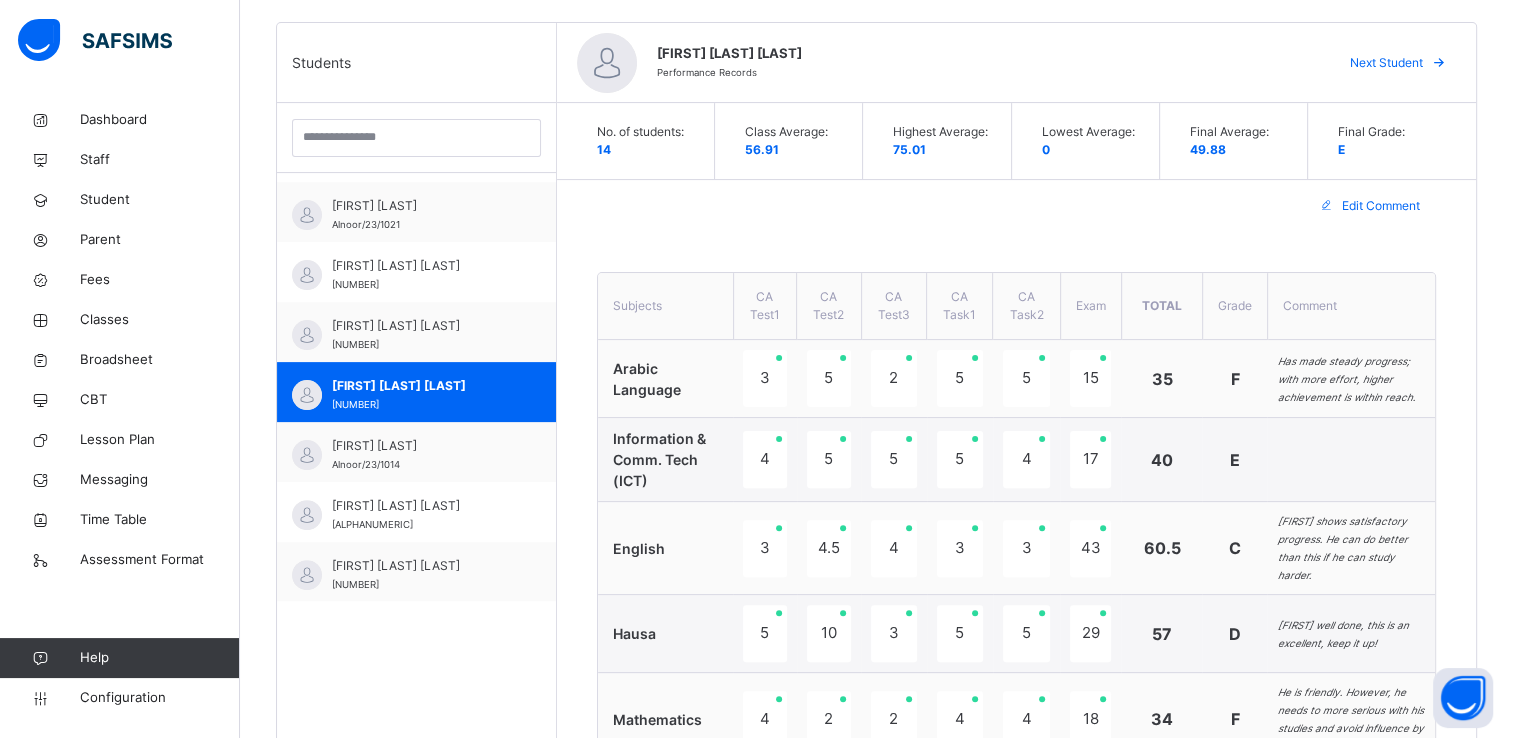 scroll, scrollTop: 493, scrollLeft: 0, axis: vertical 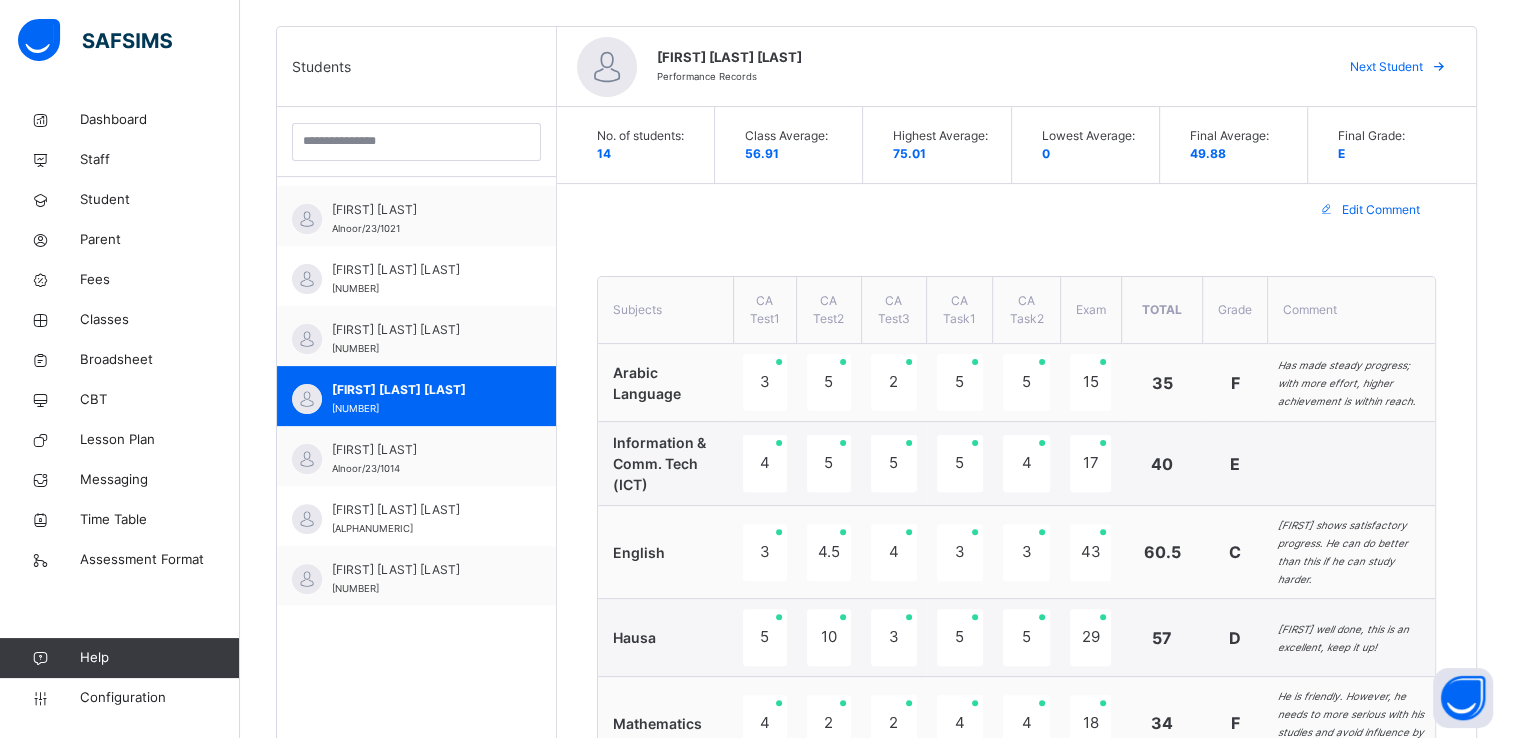 click on "Edit Comment" at bounding box center [1381, 210] 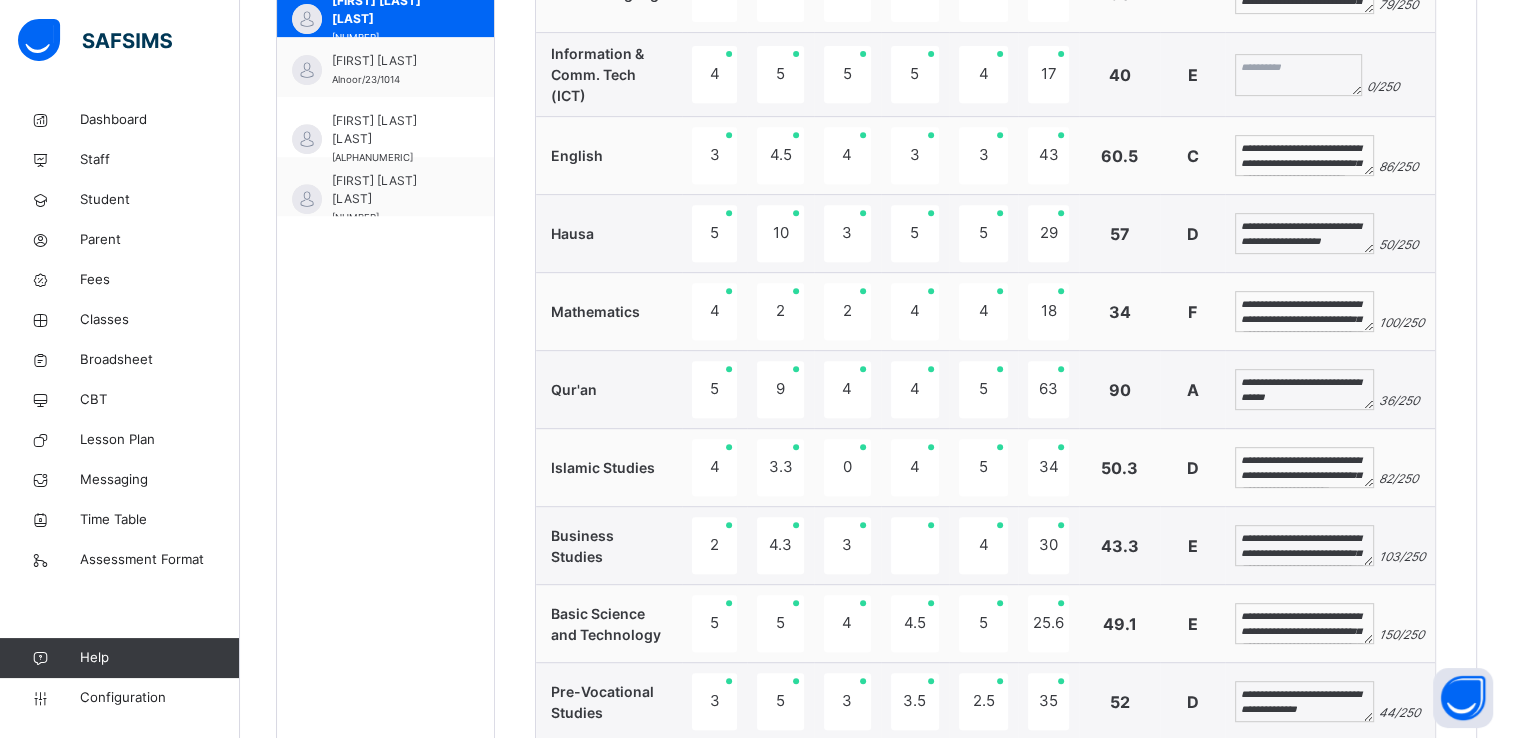 scroll, scrollTop: 883, scrollLeft: 0, axis: vertical 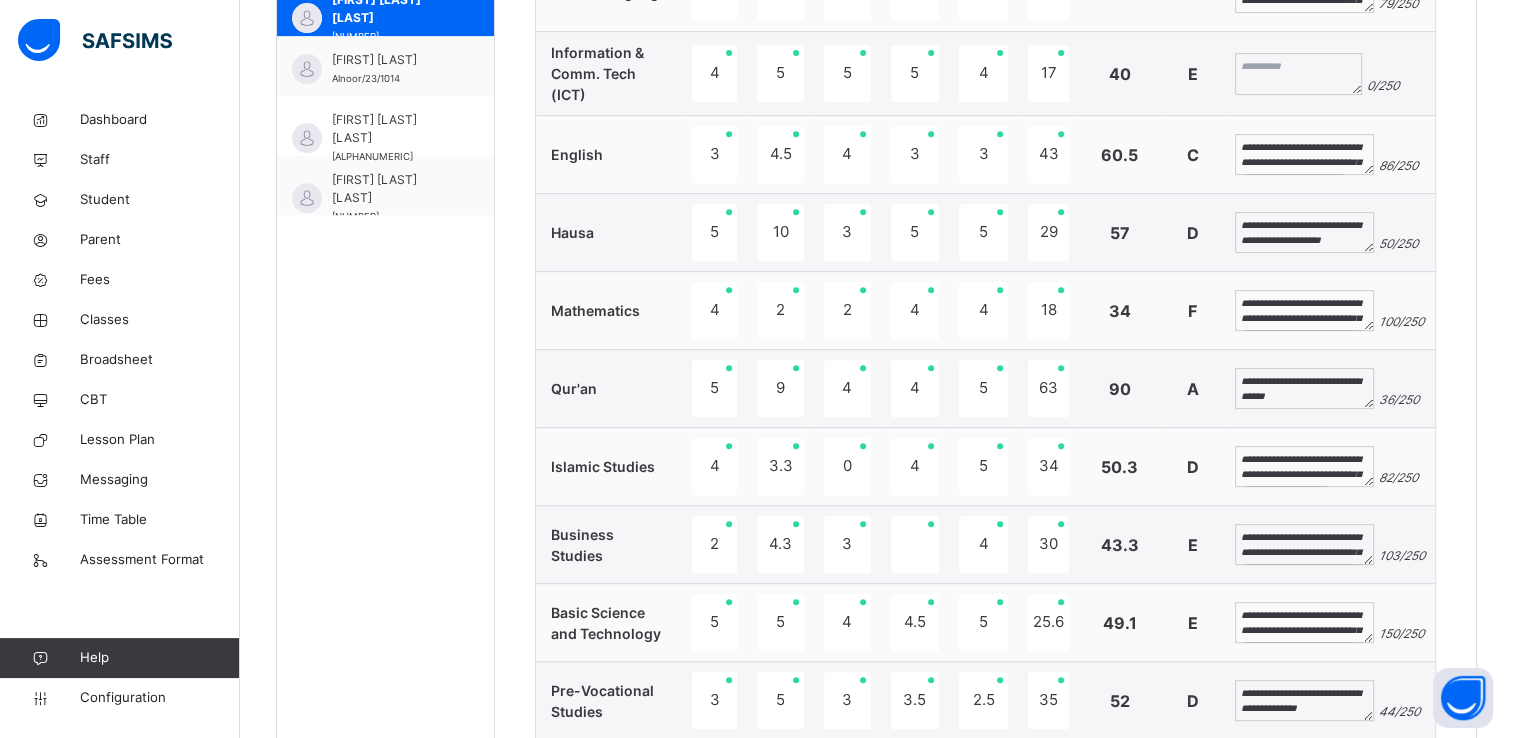 click on "**********" at bounding box center (1304, 623) 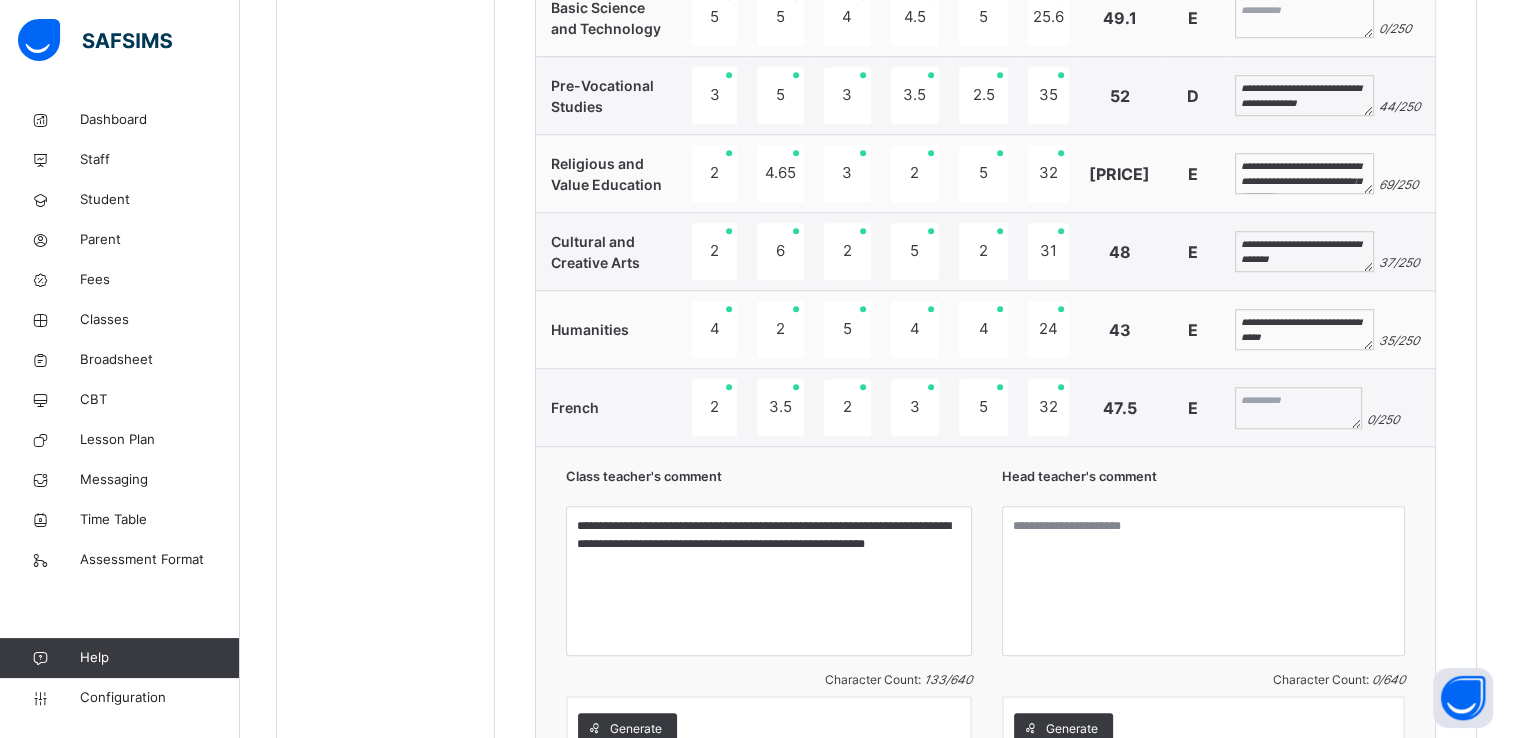 scroll, scrollTop: 1521, scrollLeft: 0, axis: vertical 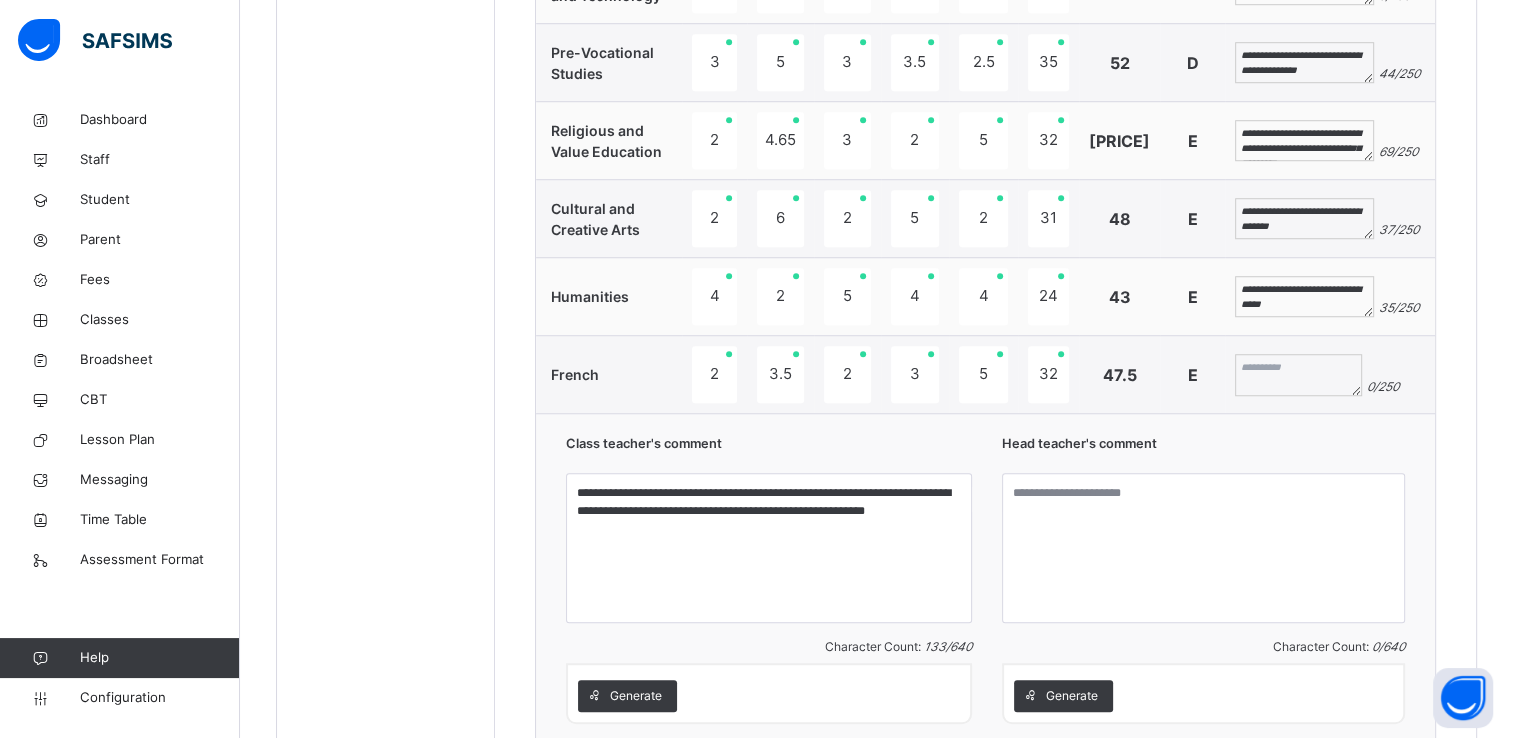 type 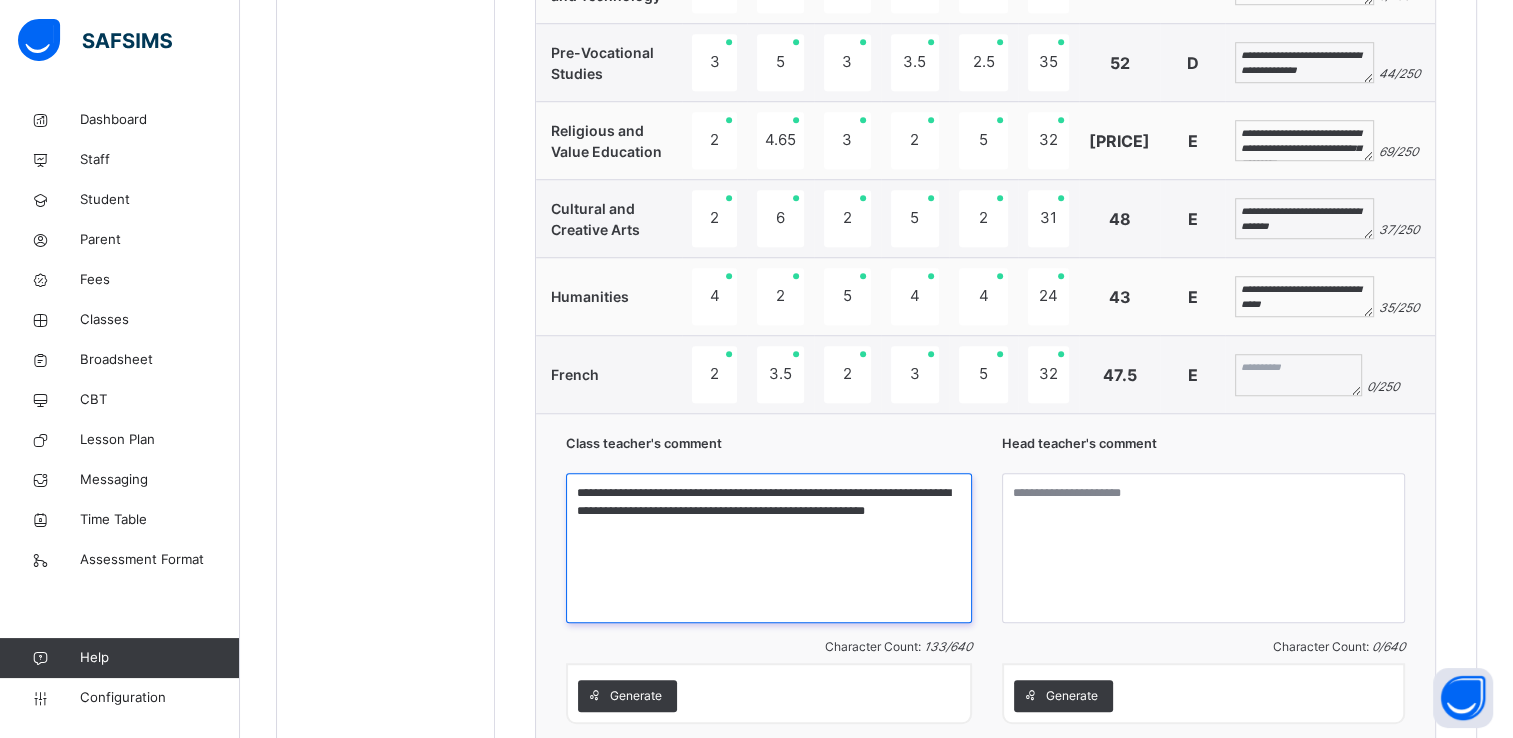 click on "**********" at bounding box center (769, 548) 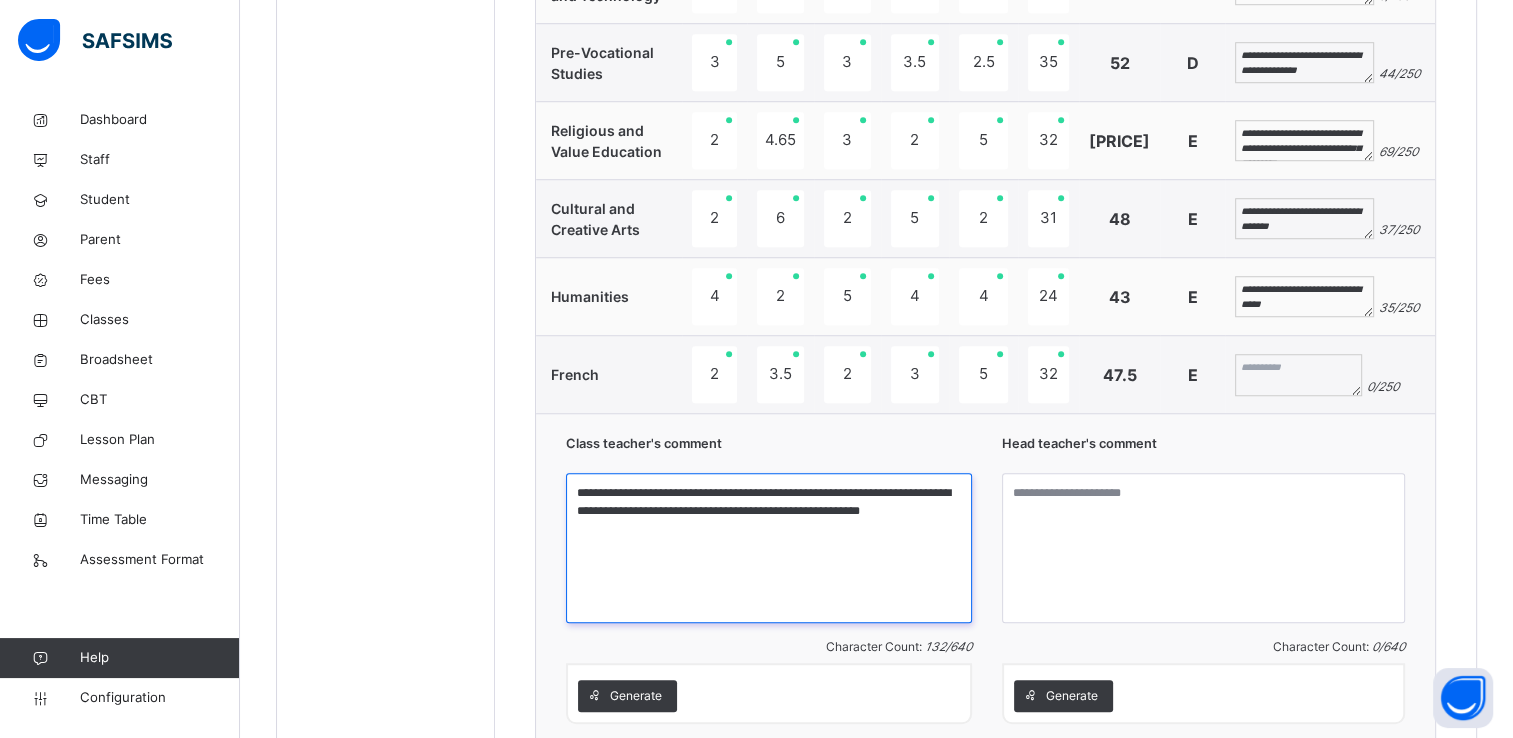 click on "**********" at bounding box center [769, 548] 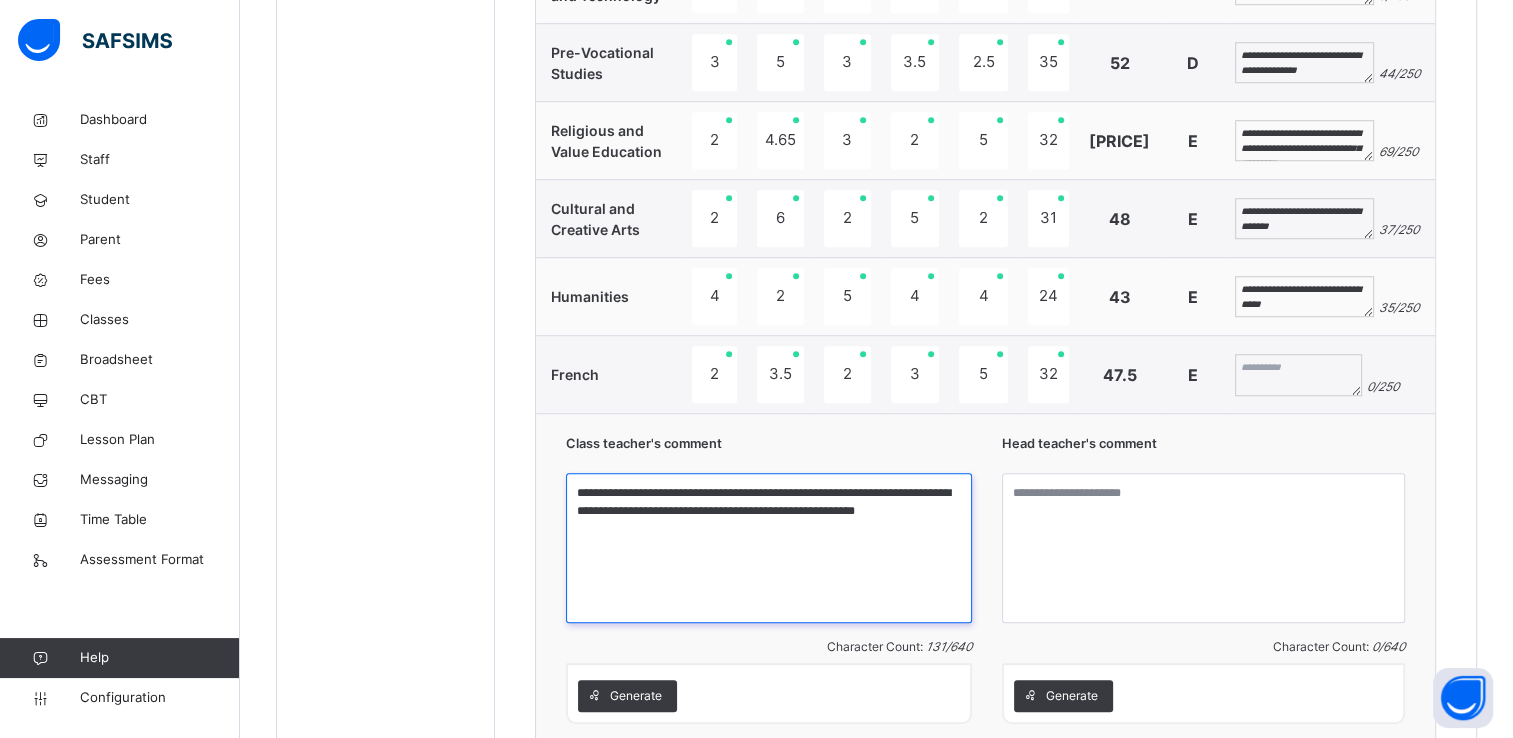 type on "**********" 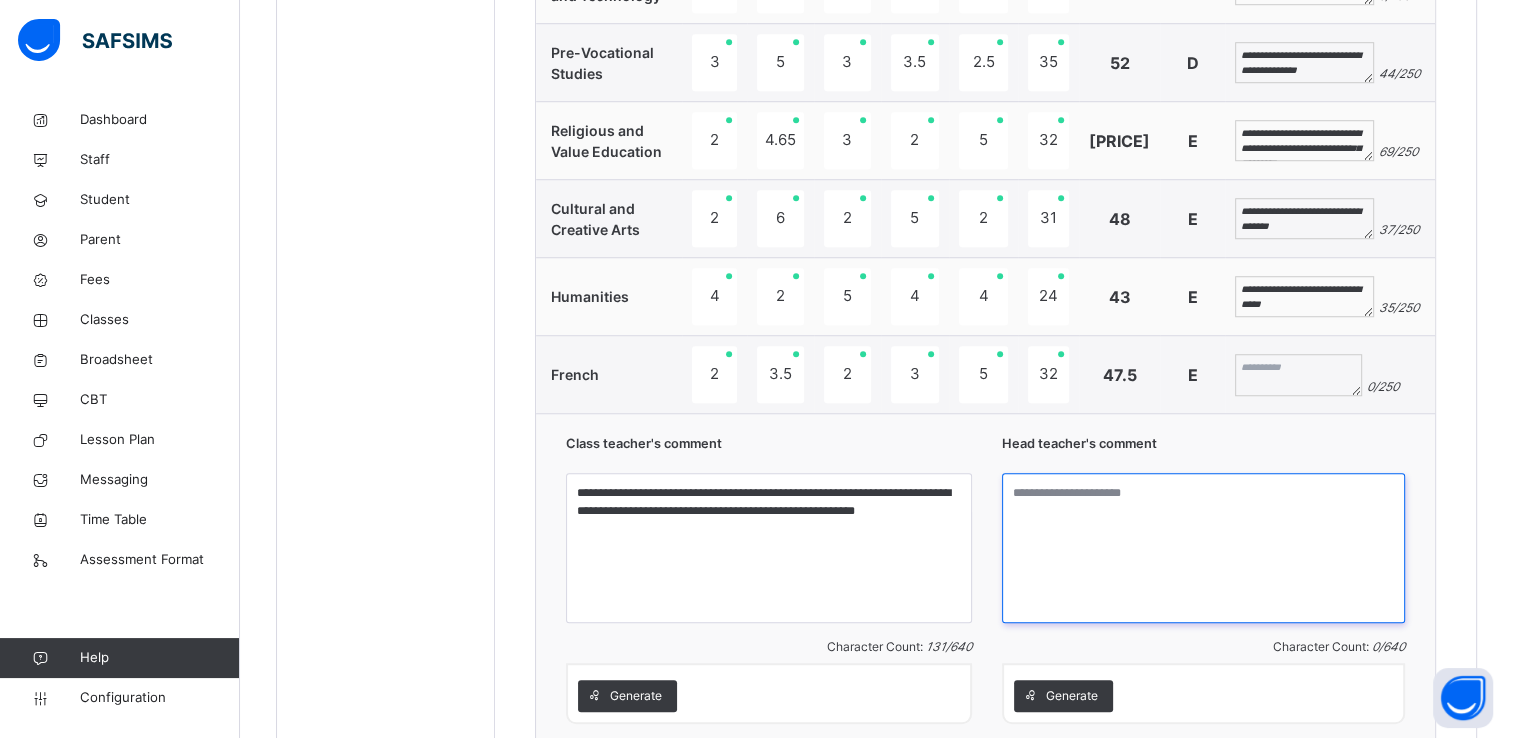click at bounding box center (1203, 548) 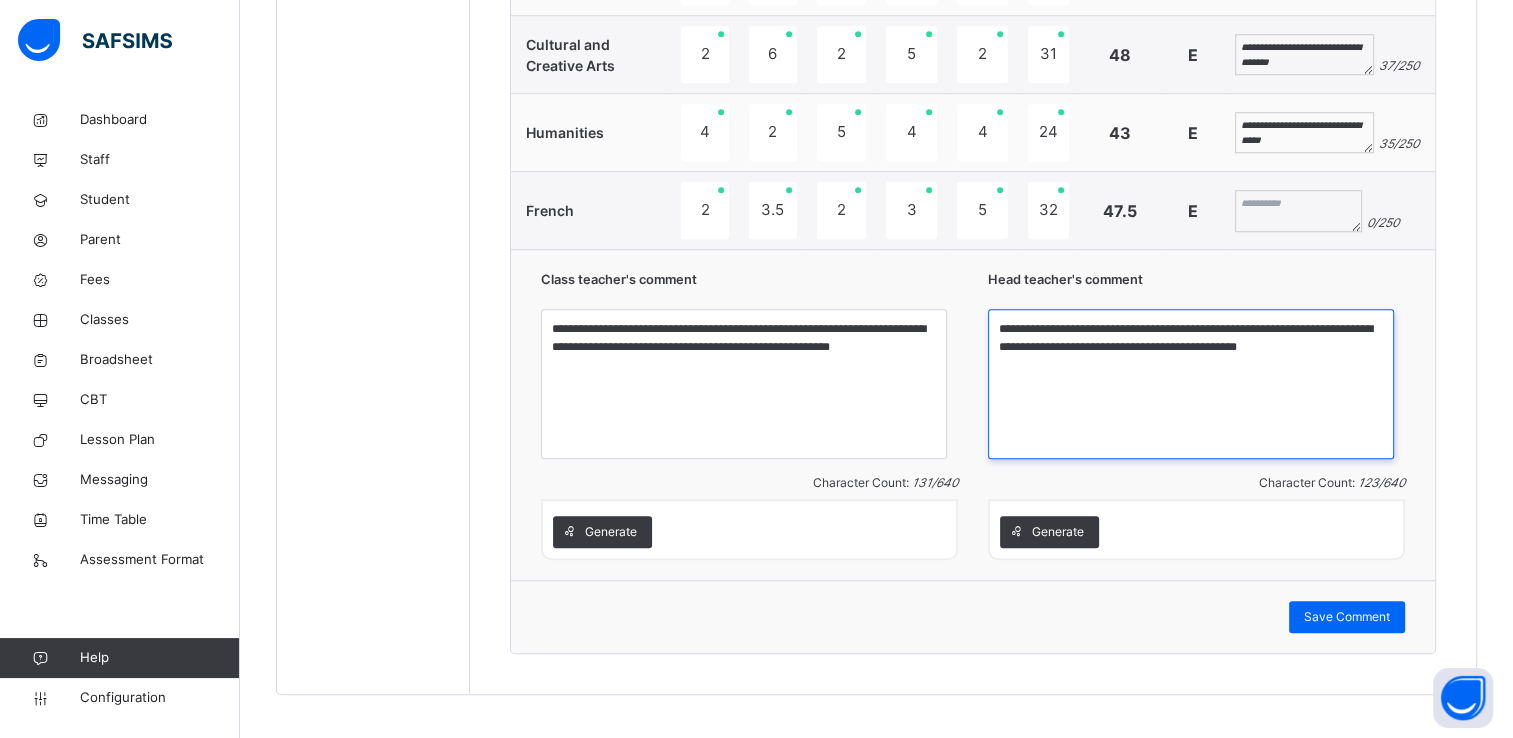 scroll, scrollTop: 1690, scrollLeft: 0, axis: vertical 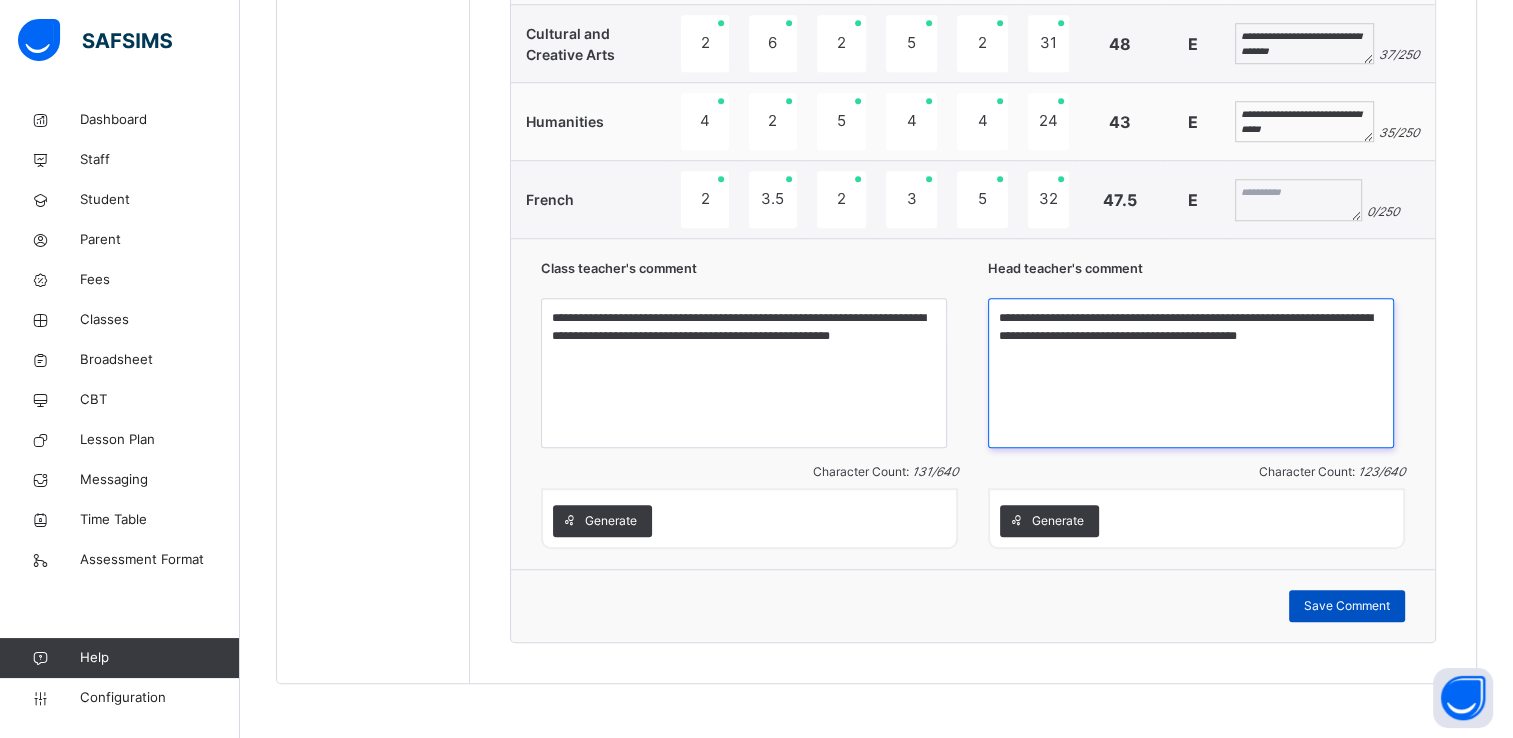 type on "**********" 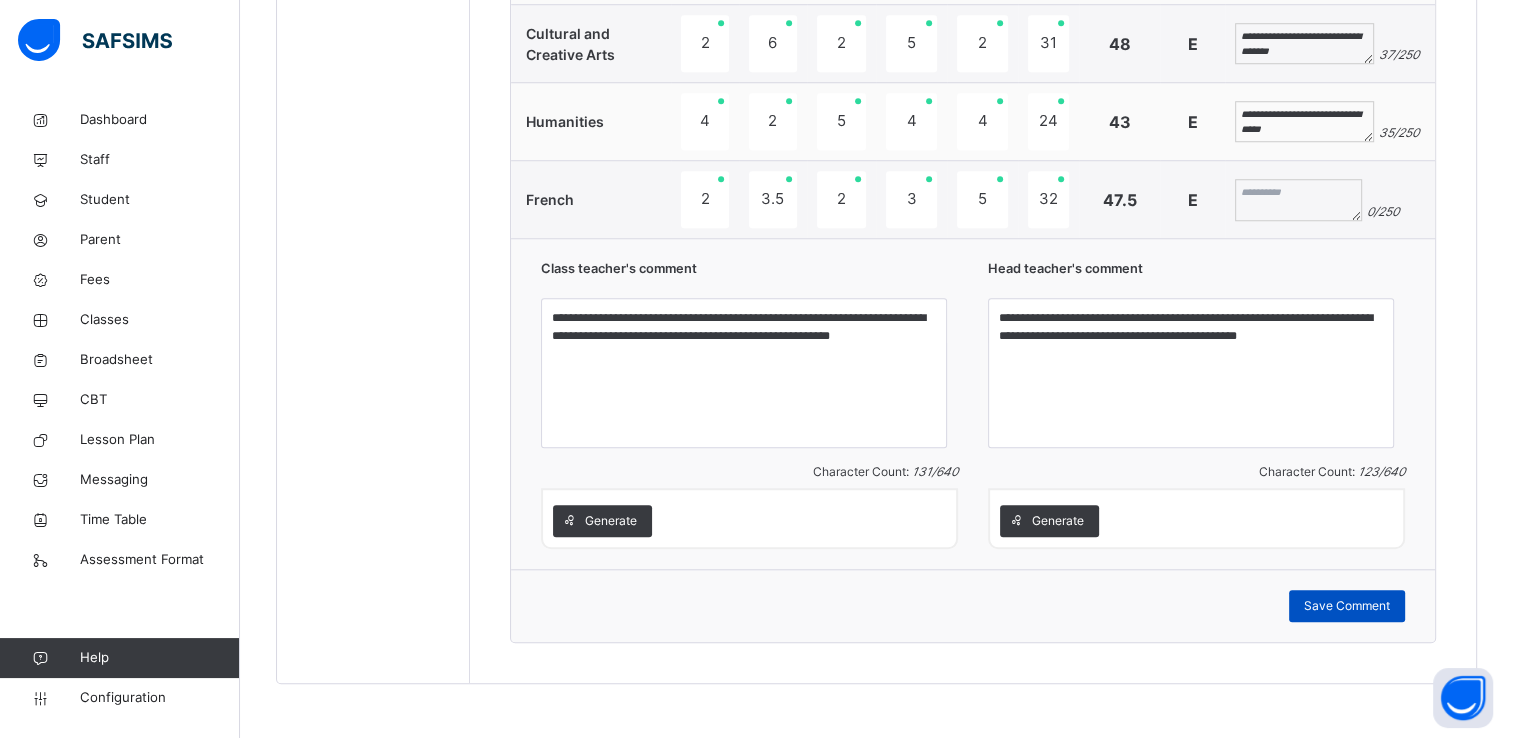 click on "Save Comment" at bounding box center [1347, 606] 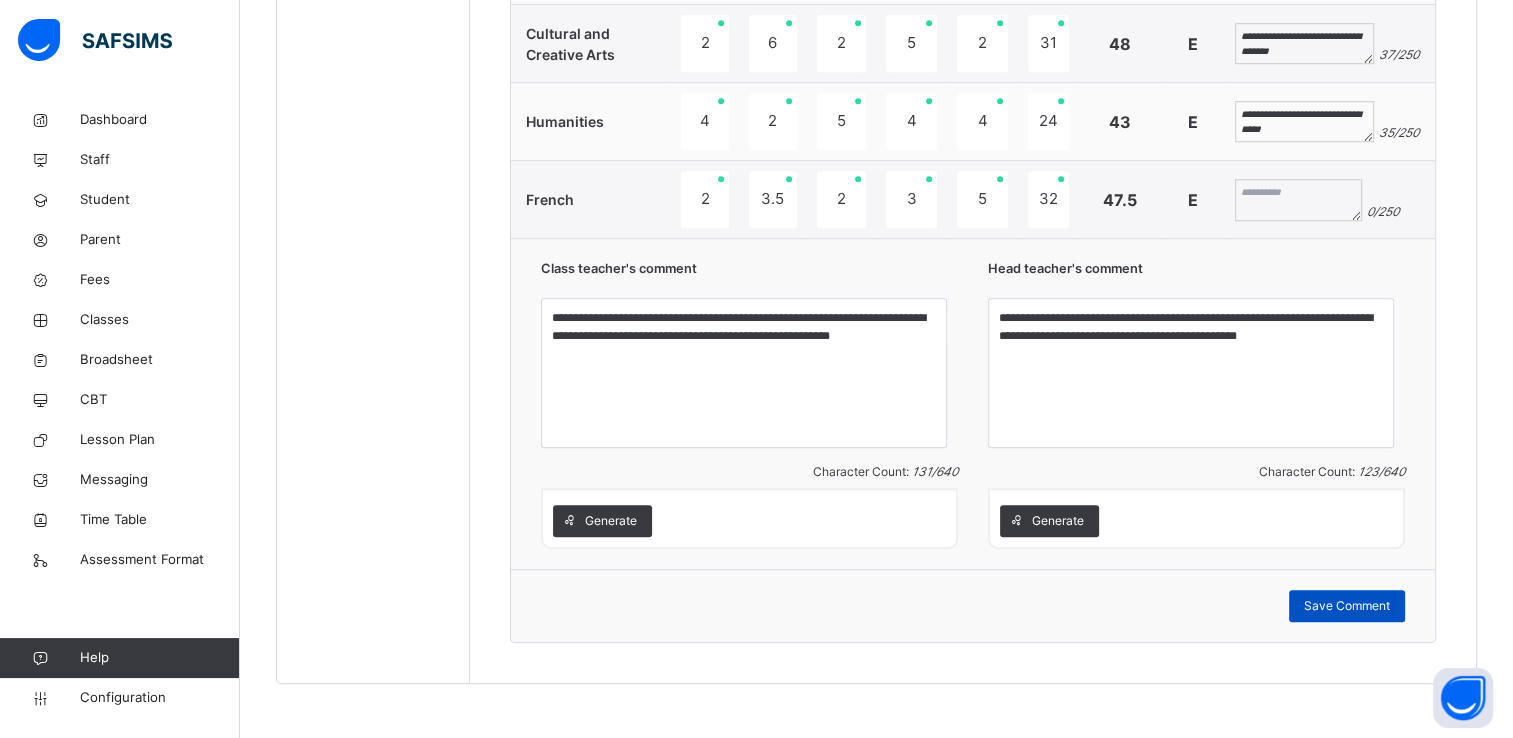 click on "Save Comment" at bounding box center (1347, 606) 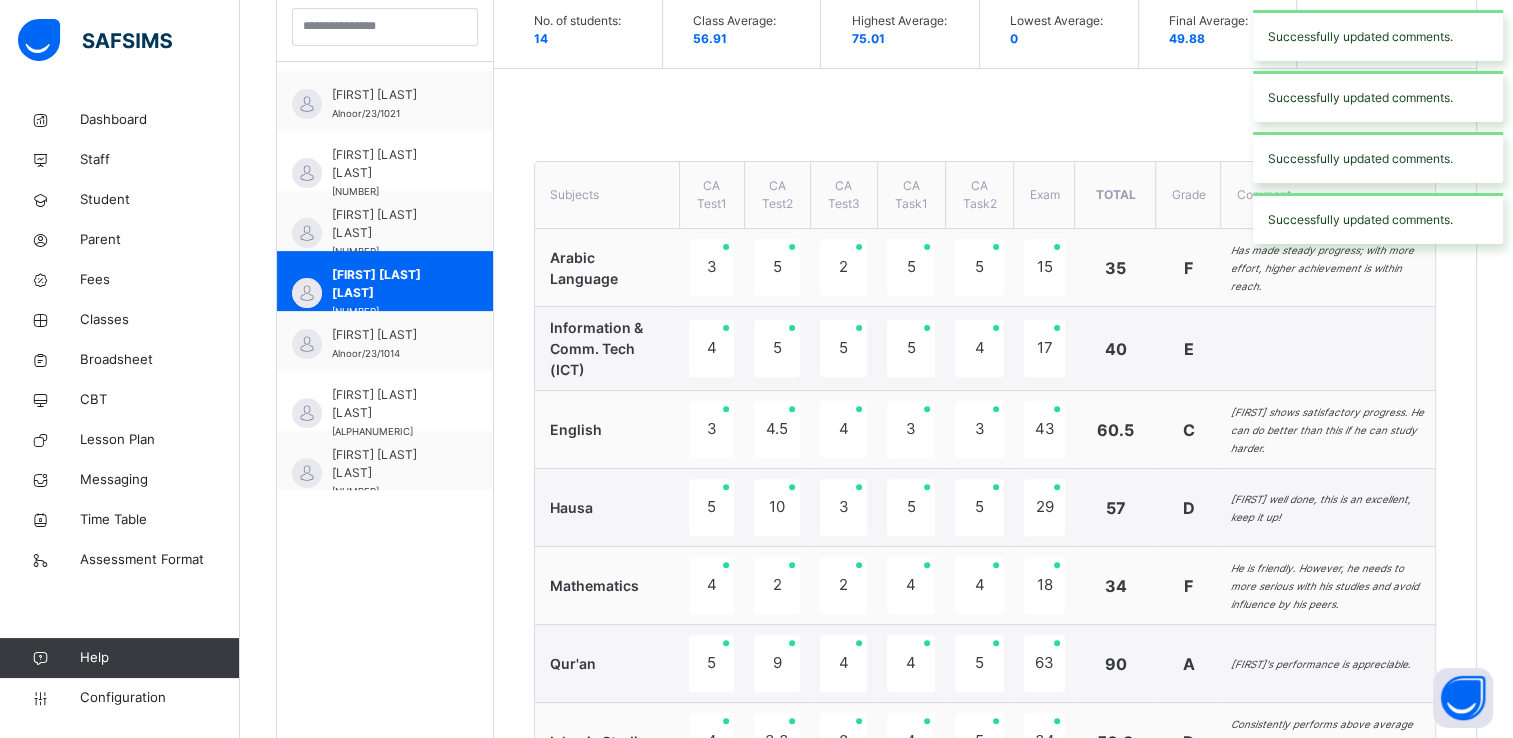 scroll, scrollTop: 606, scrollLeft: 0, axis: vertical 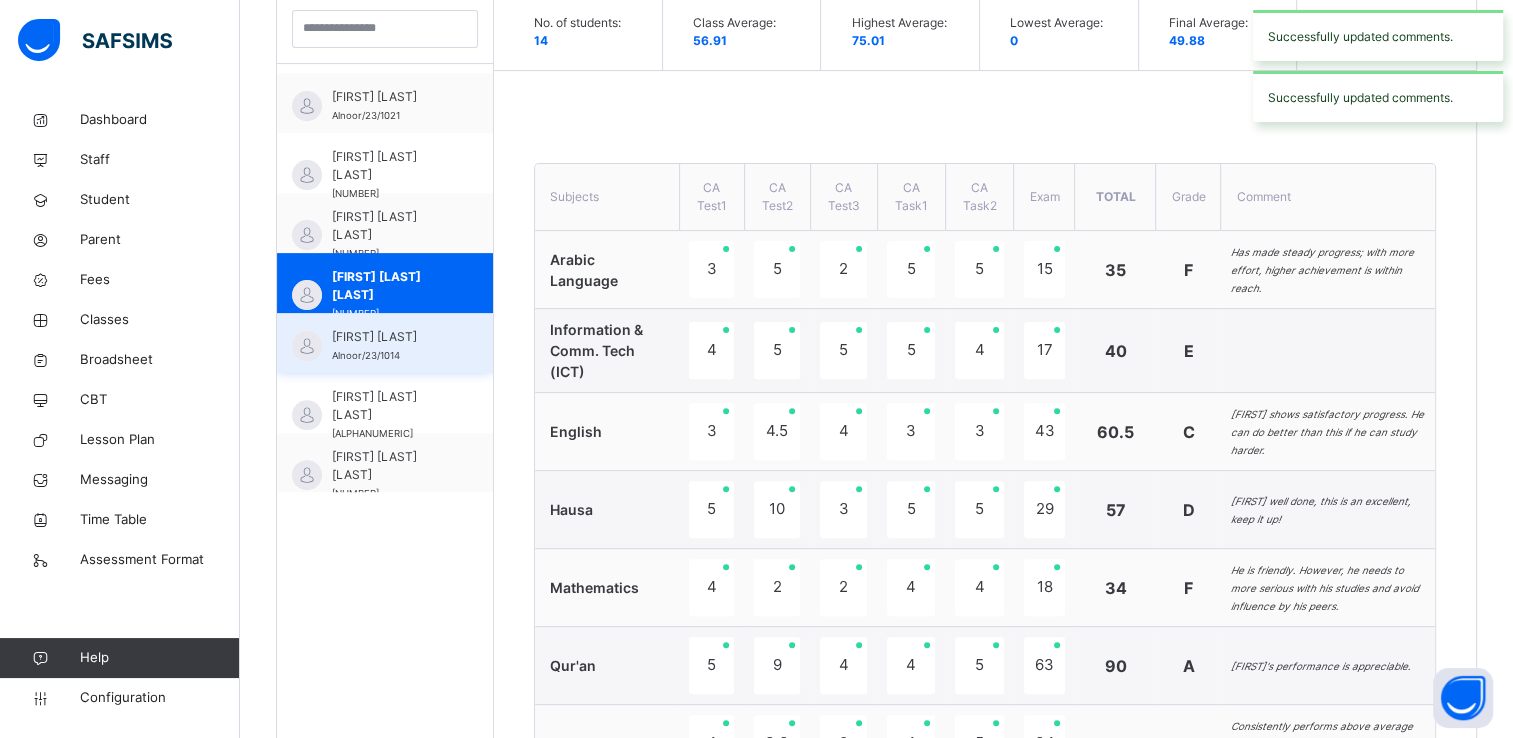 click on "Sultana  Abdulmaleek" at bounding box center (390, 337) 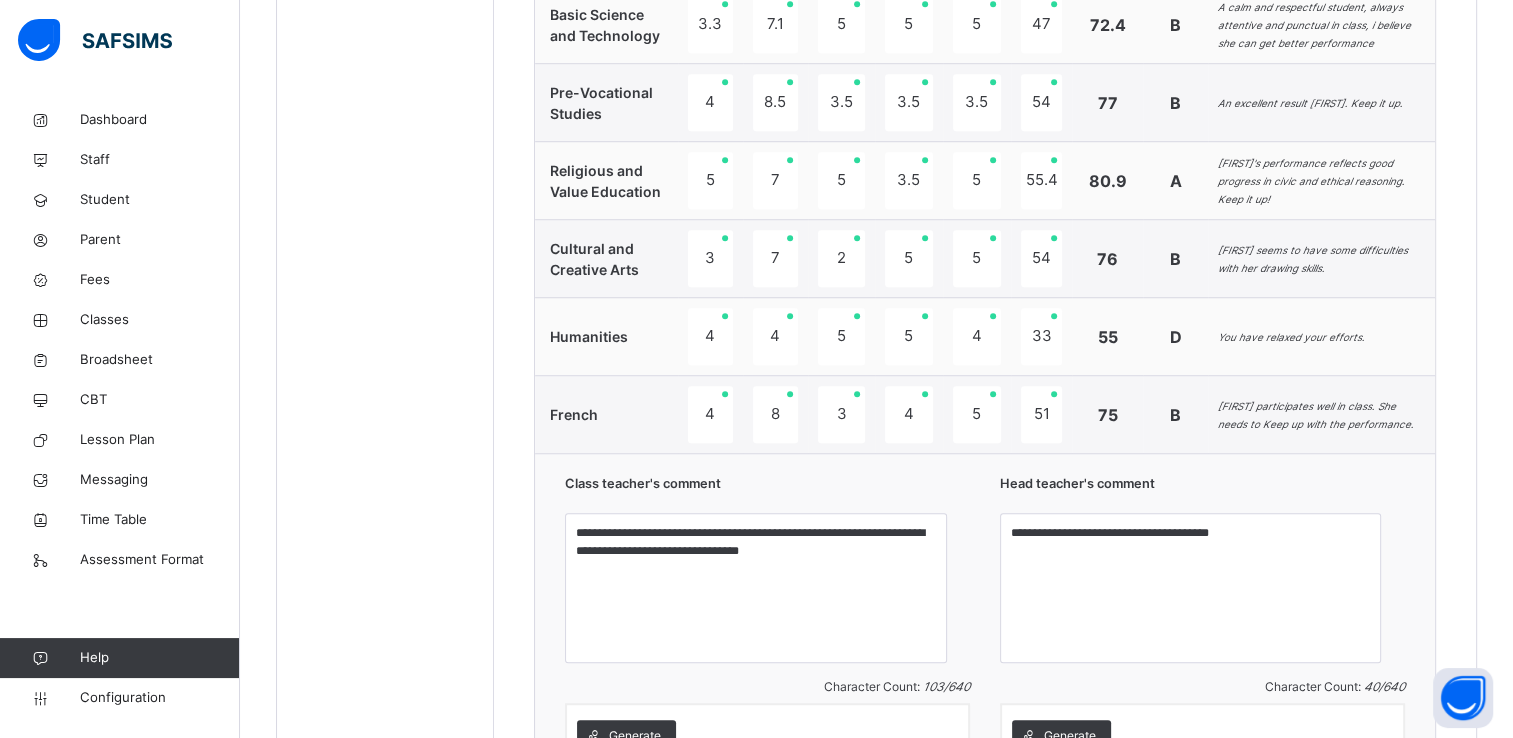 scroll, scrollTop: 1529, scrollLeft: 0, axis: vertical 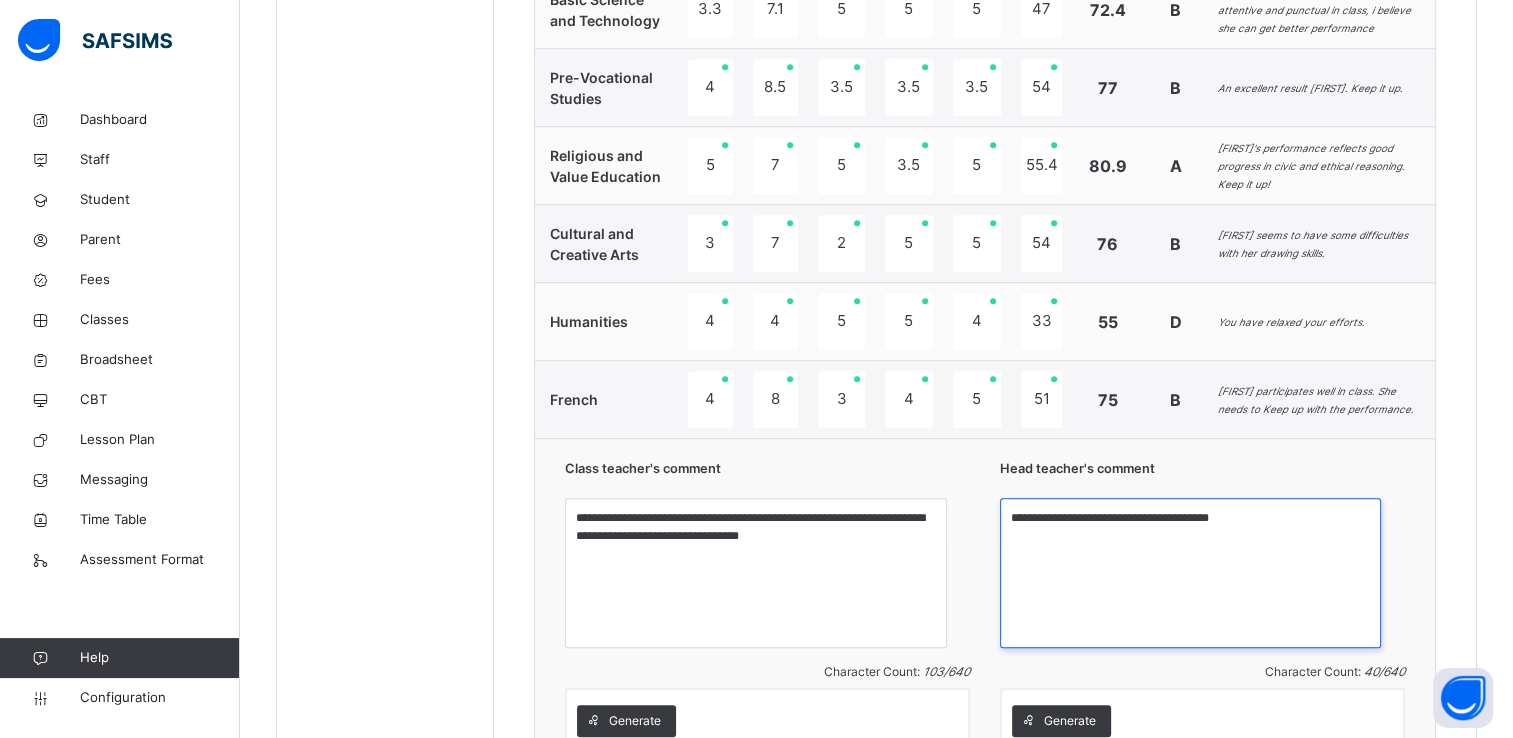 click on "**********" at bounding box center [1190, 573] 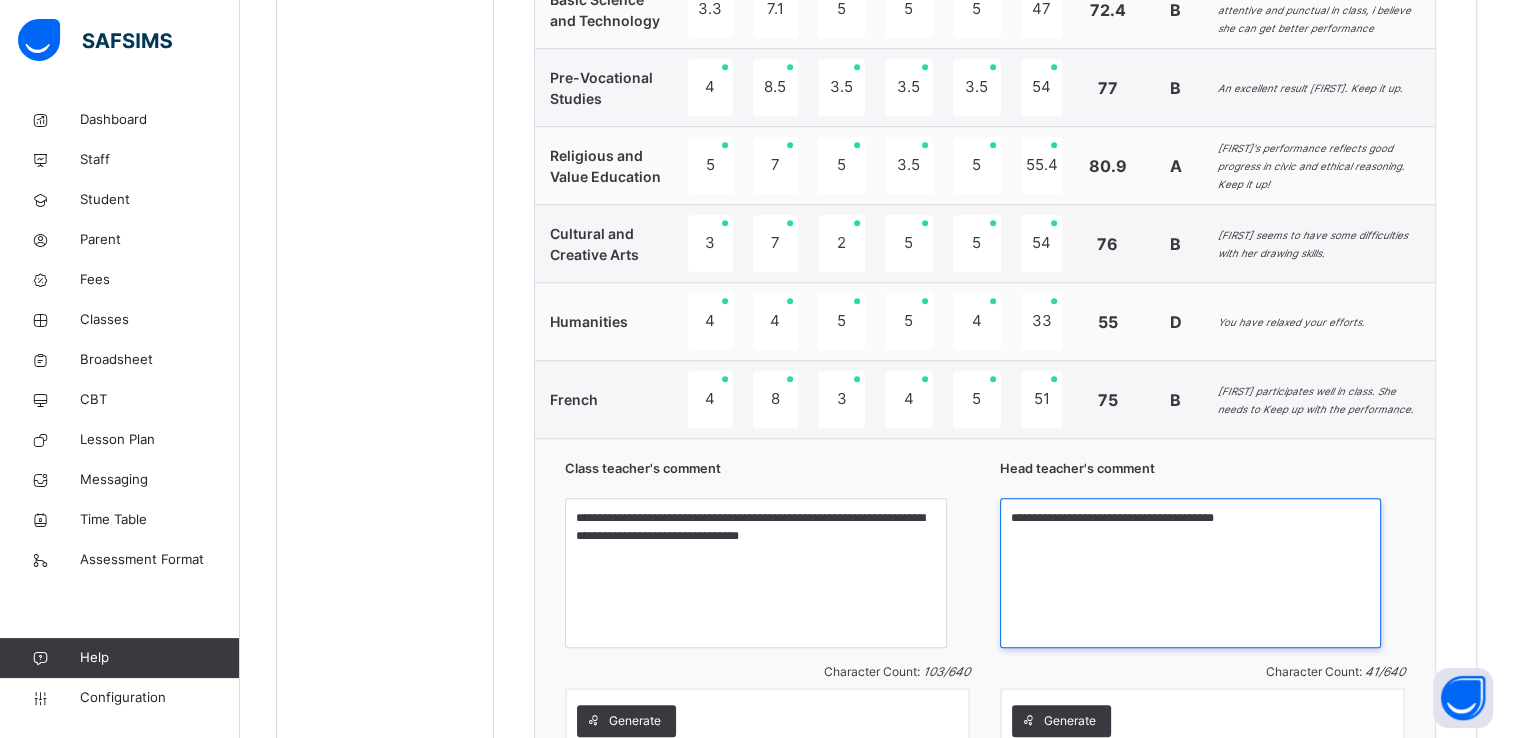 scroll, scrollTop: 1783, scrollLeft: 0, axis: vertical 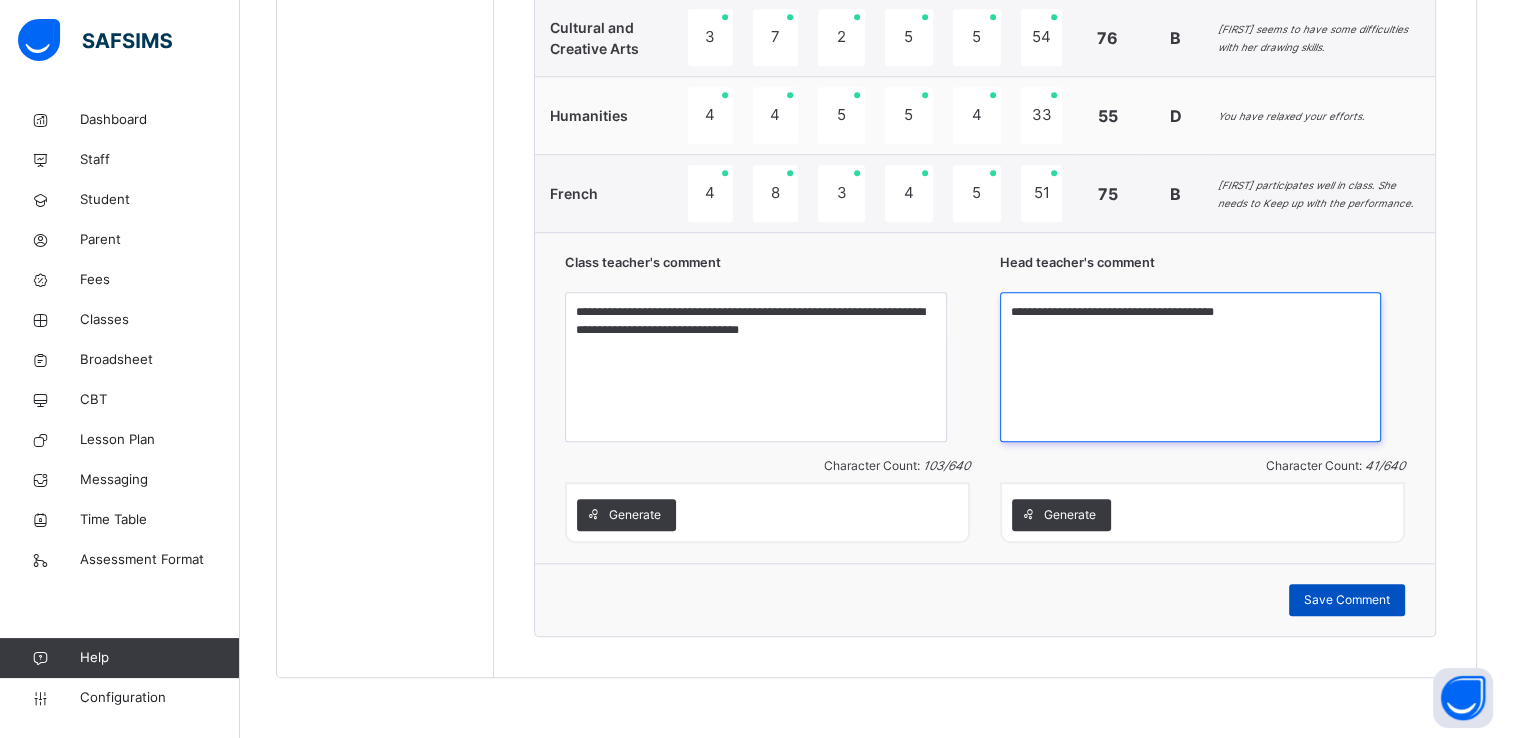 type on "**********" 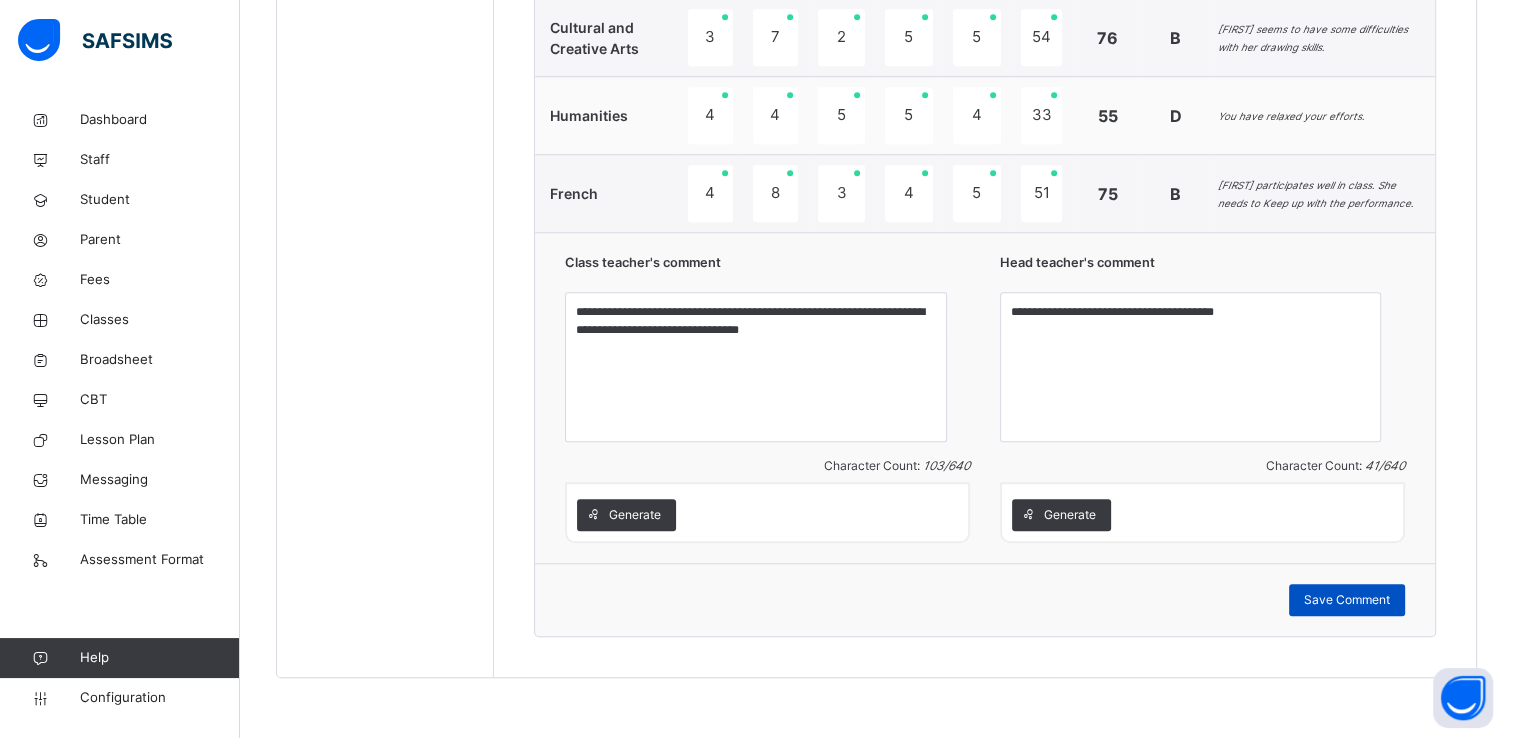 click on "Save Comment" at bounding box center [1347, 600] 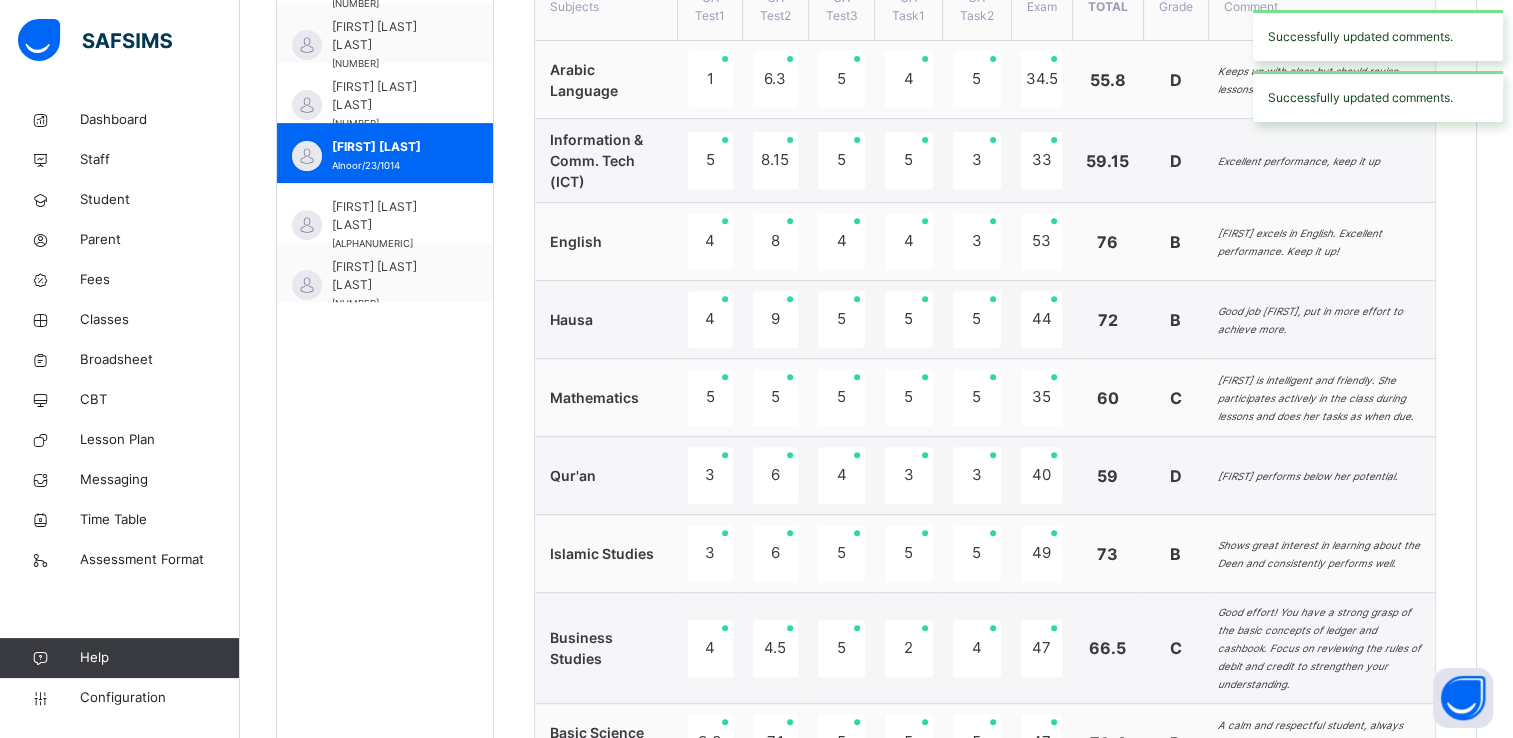 scroll, scrollTop: 790, scrollLeft: 0, axis: vertical 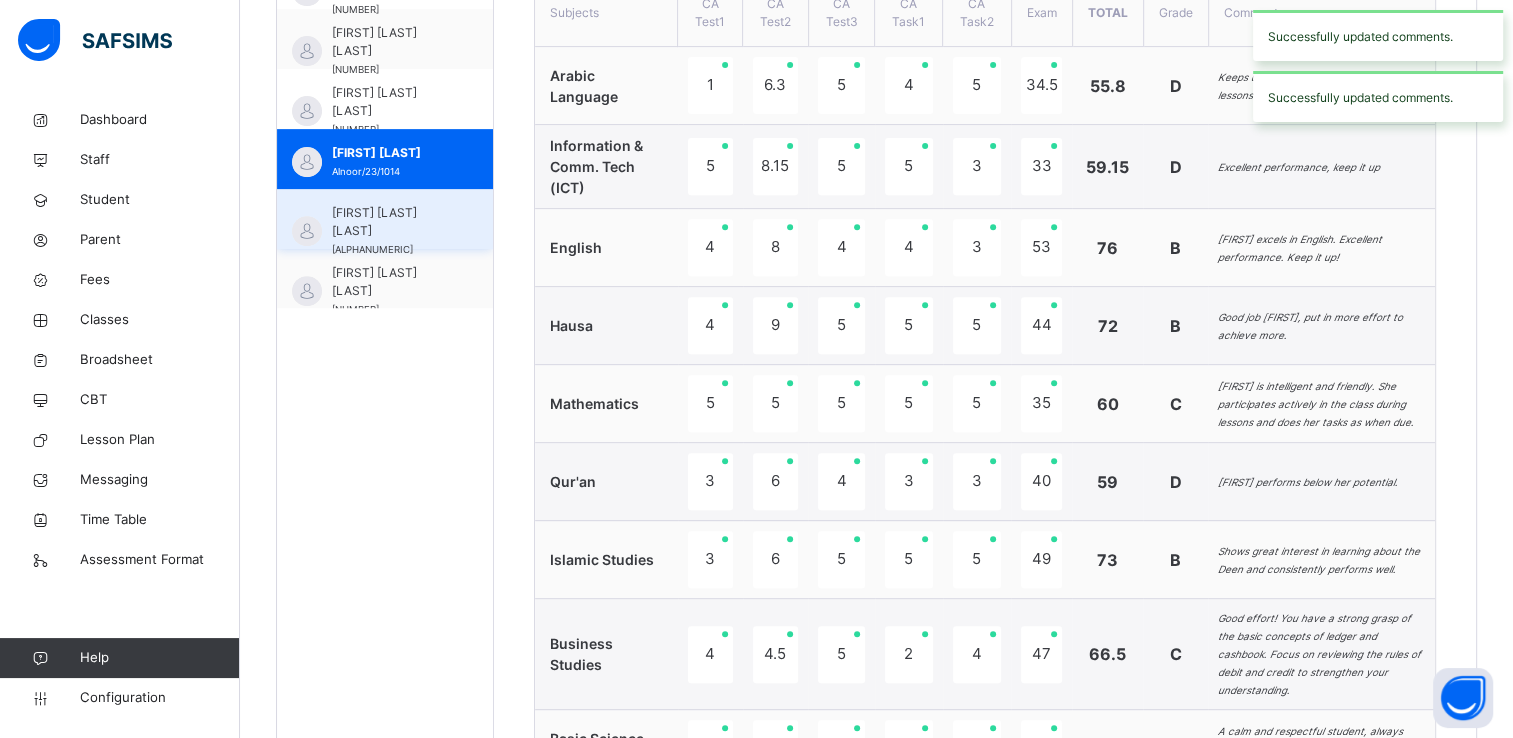 click on "Umar Shettima Ibrahim" at bounding box center [390, 222] 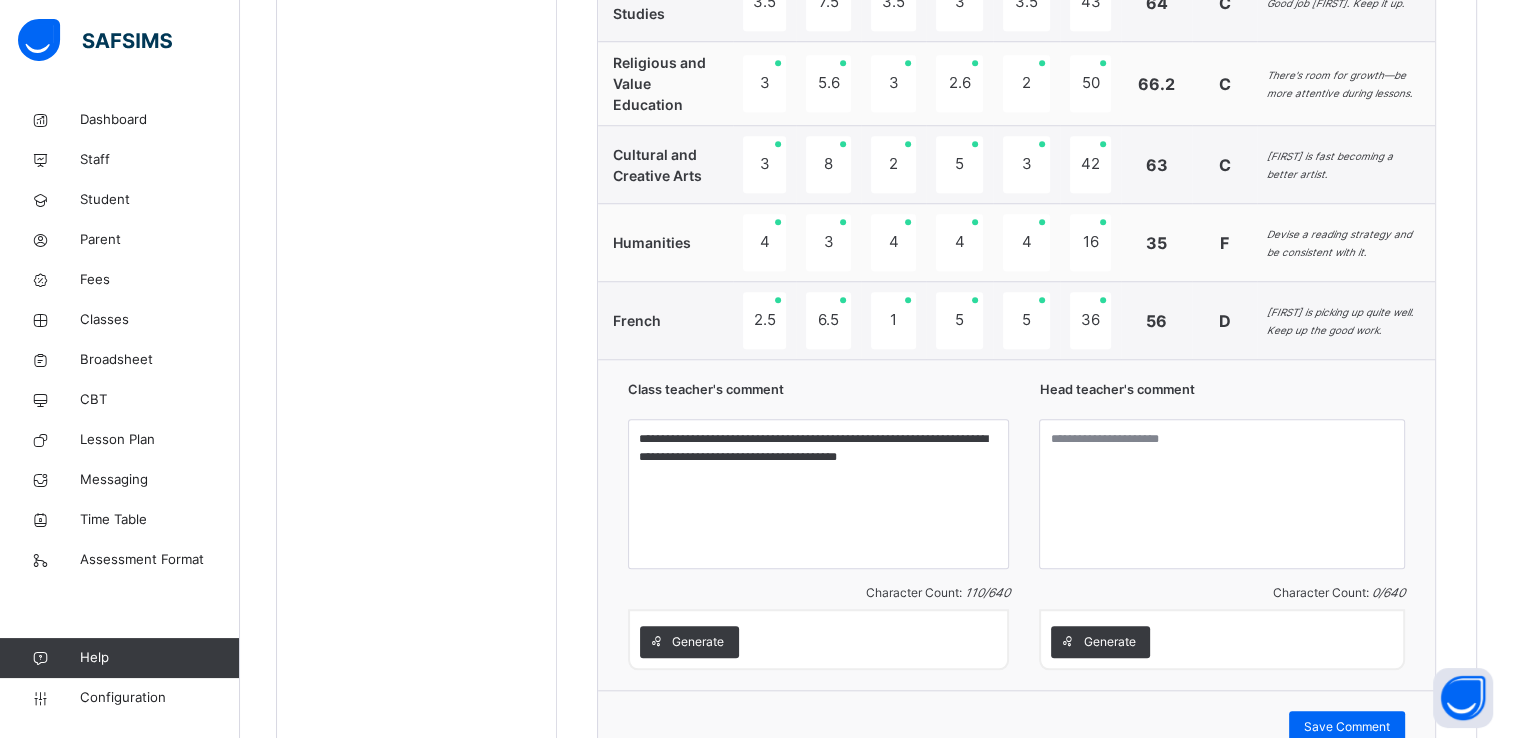 scroll, scrollTop: 1682, scrollLeft: 0, axis: vertical 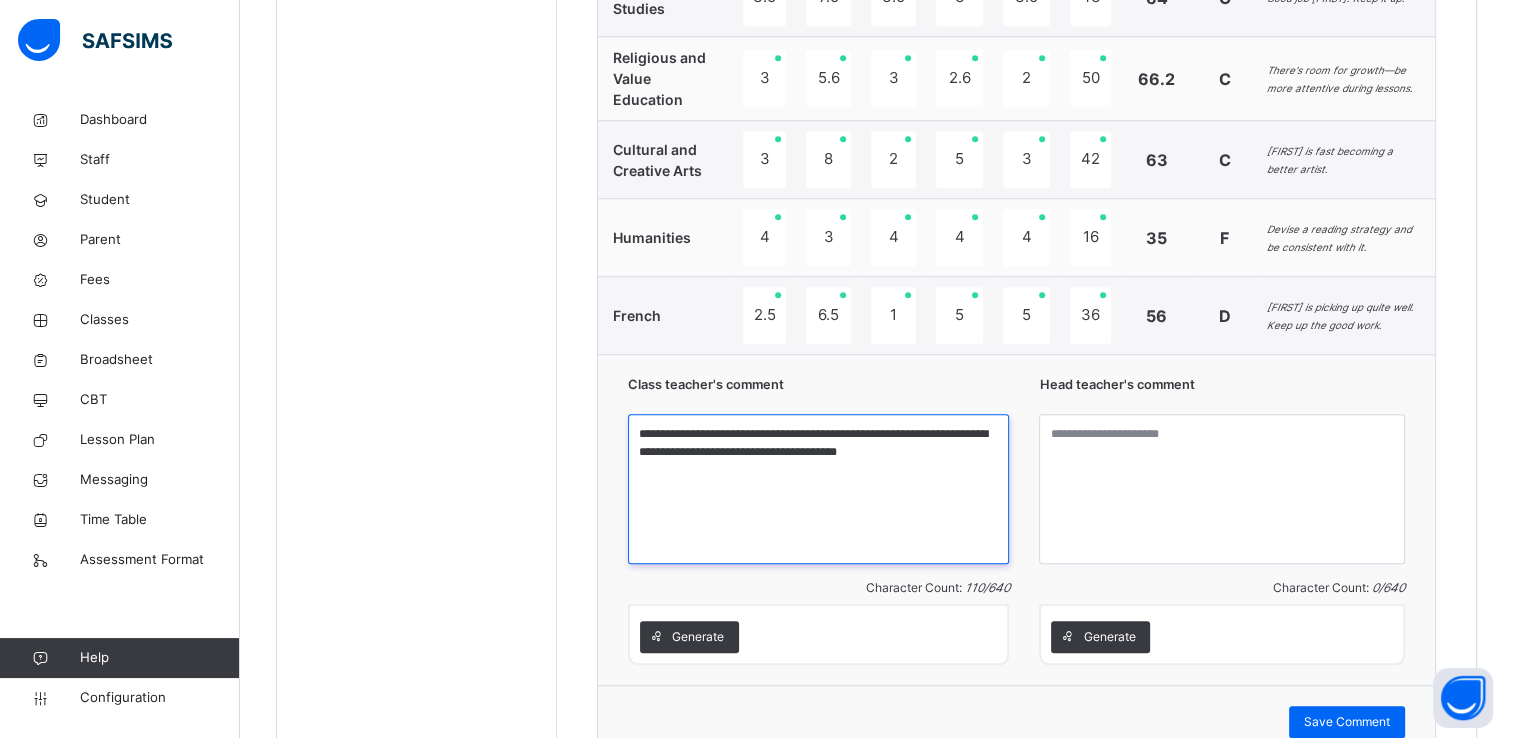 click on "**********" at bounding box center [818, 489] 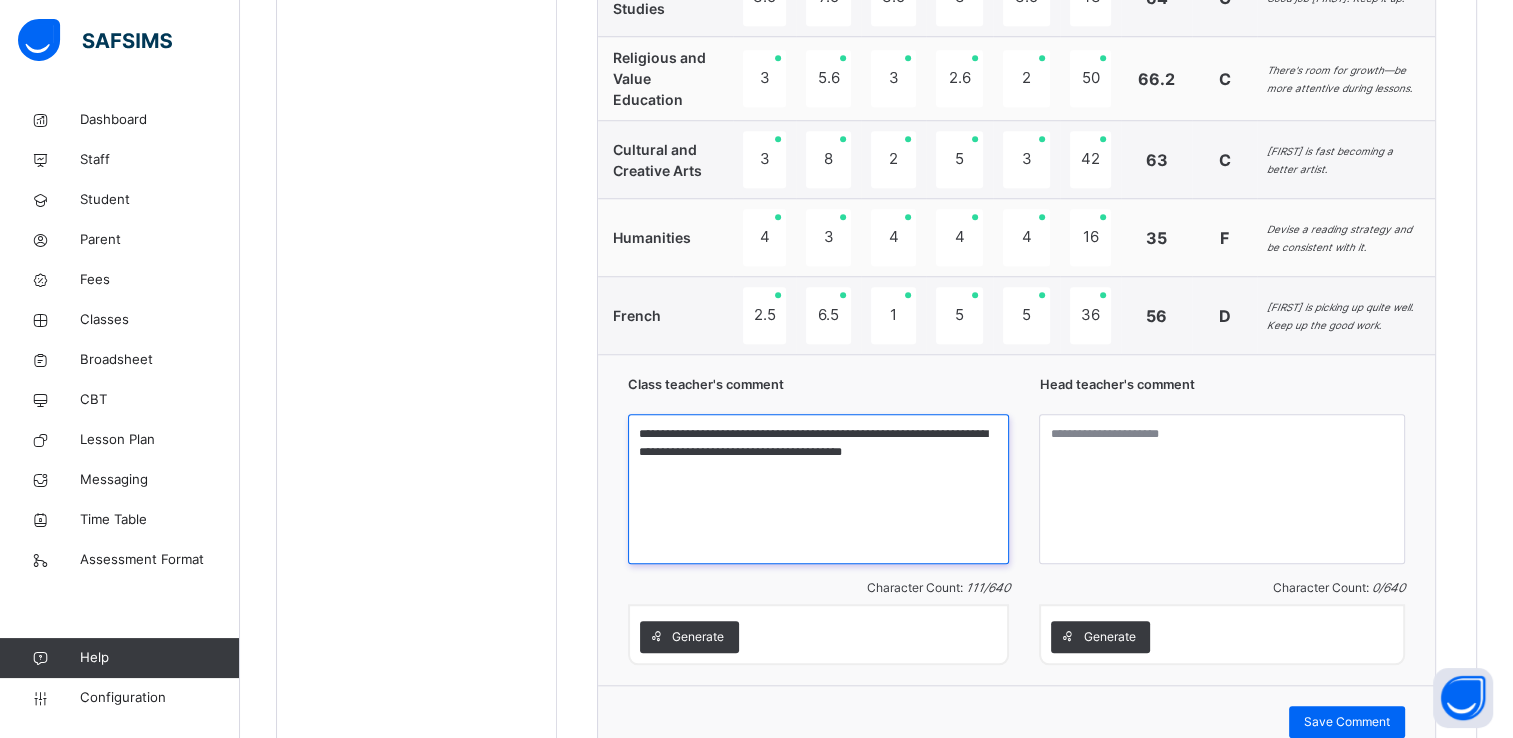 type on "**********" 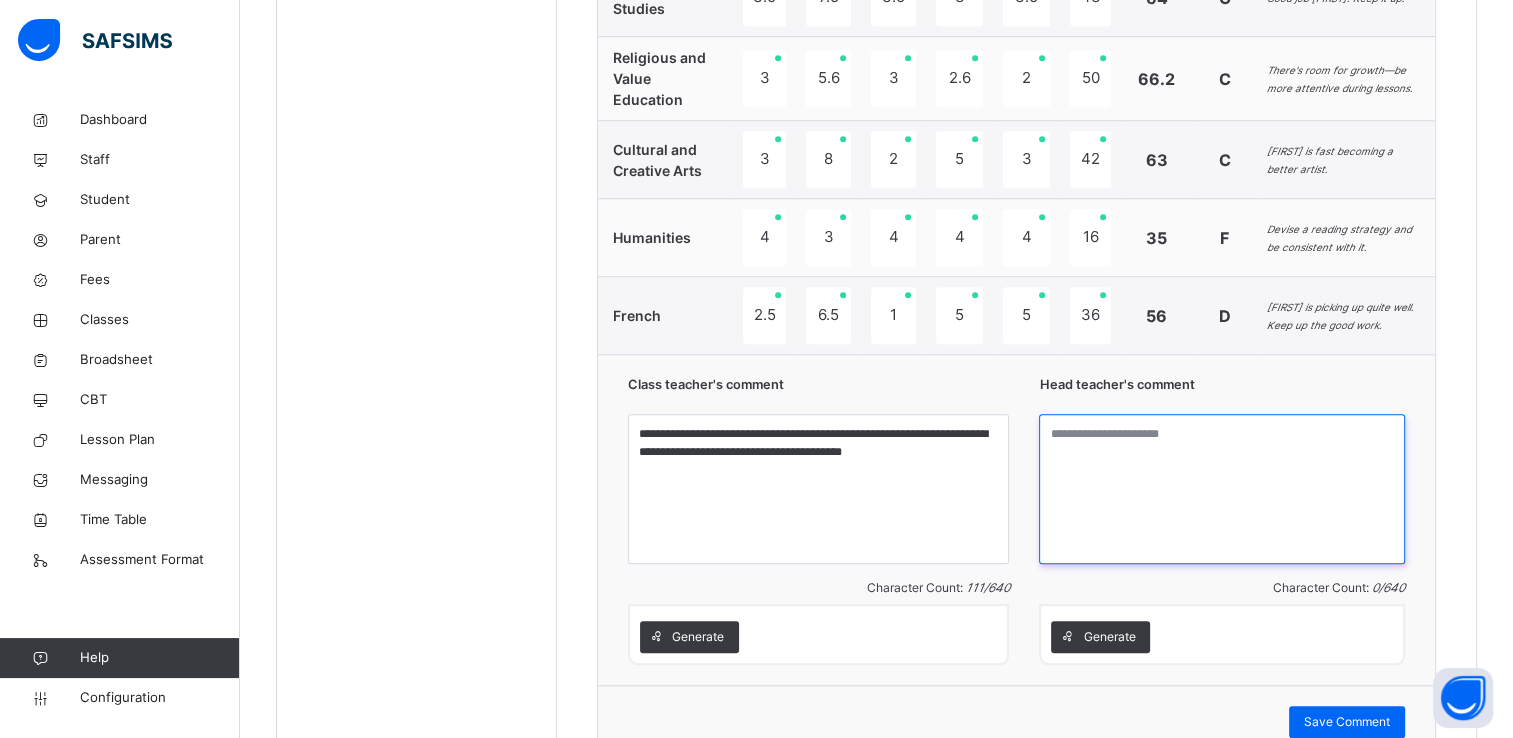 click at bounding box center (1222, 489) 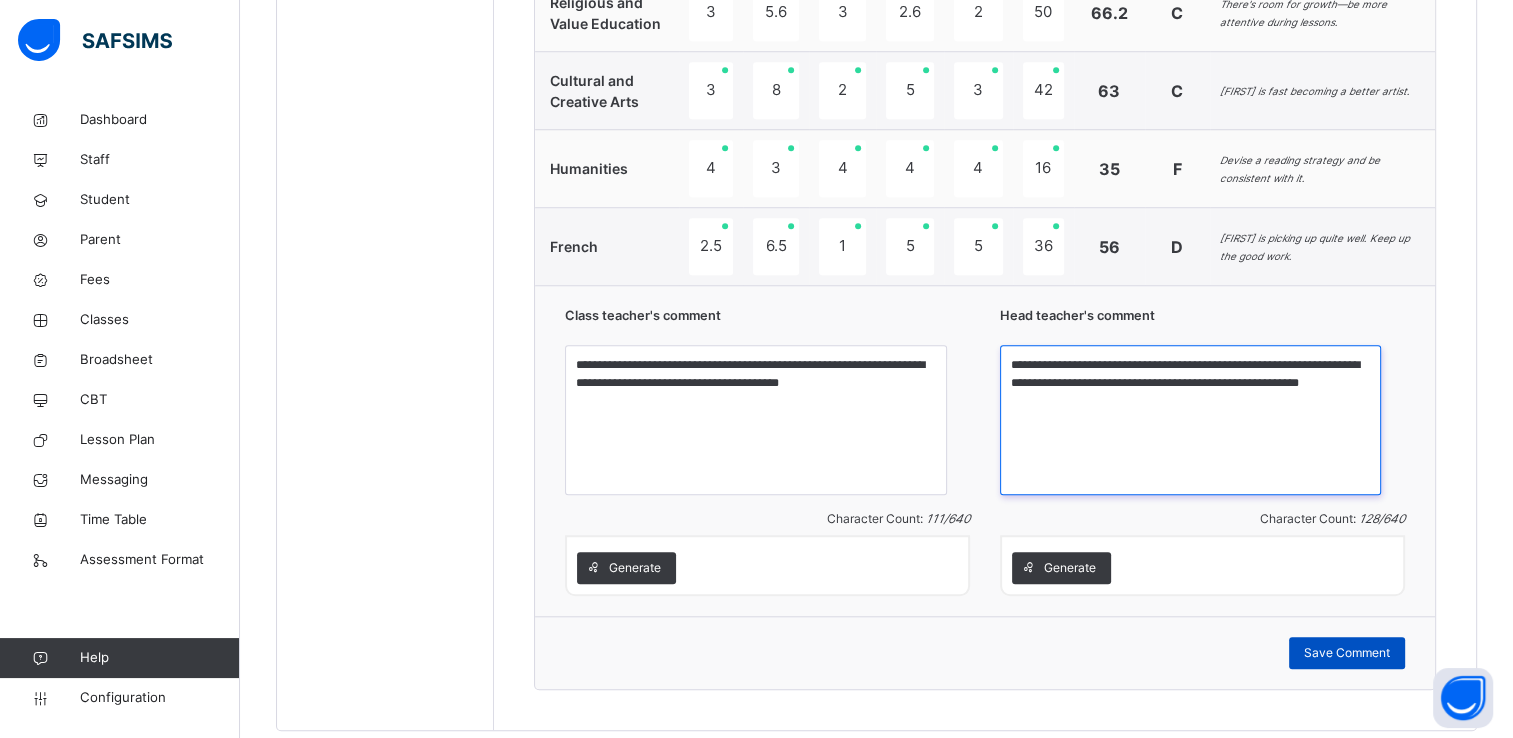 type on "**********" 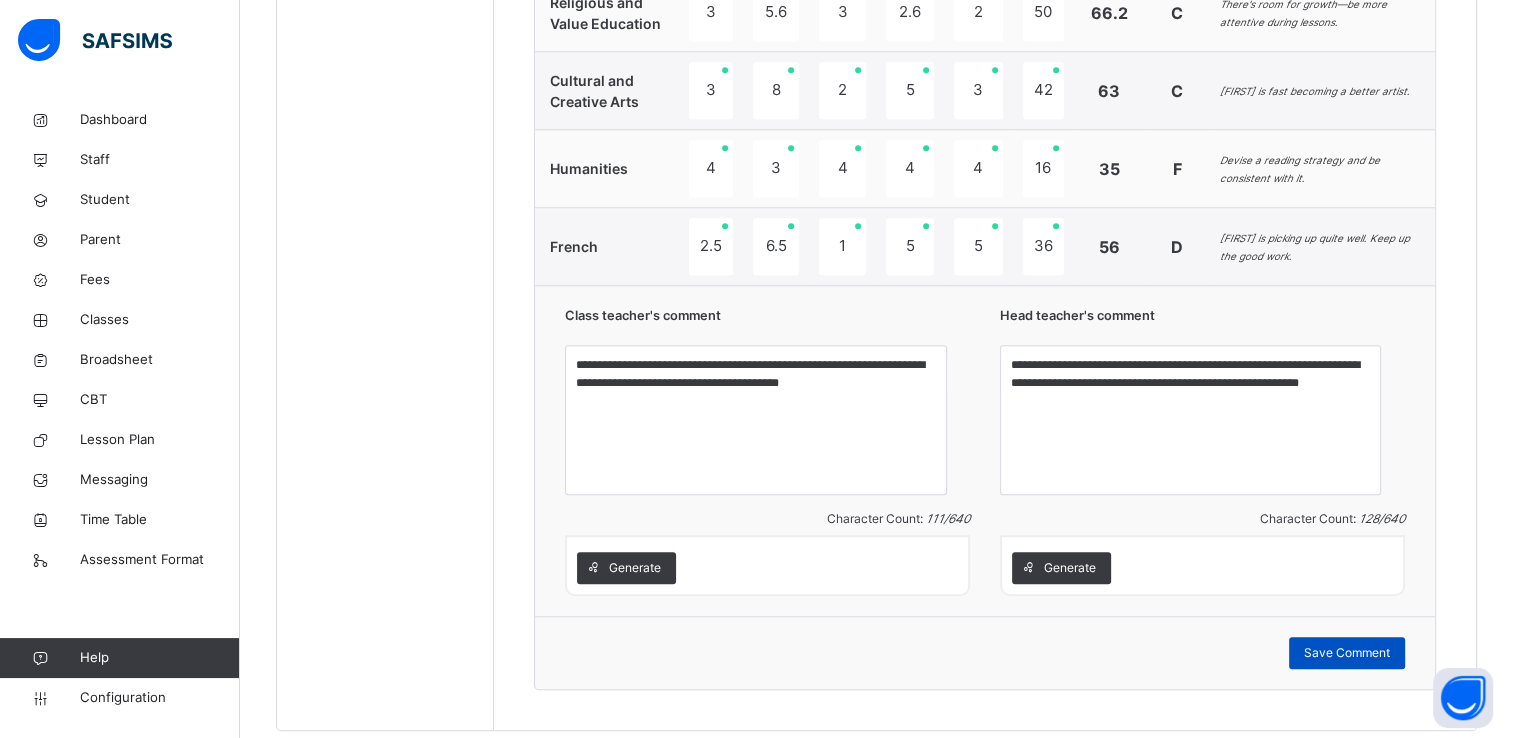 click on "Save Comment" at bounding box center (1347, 653) 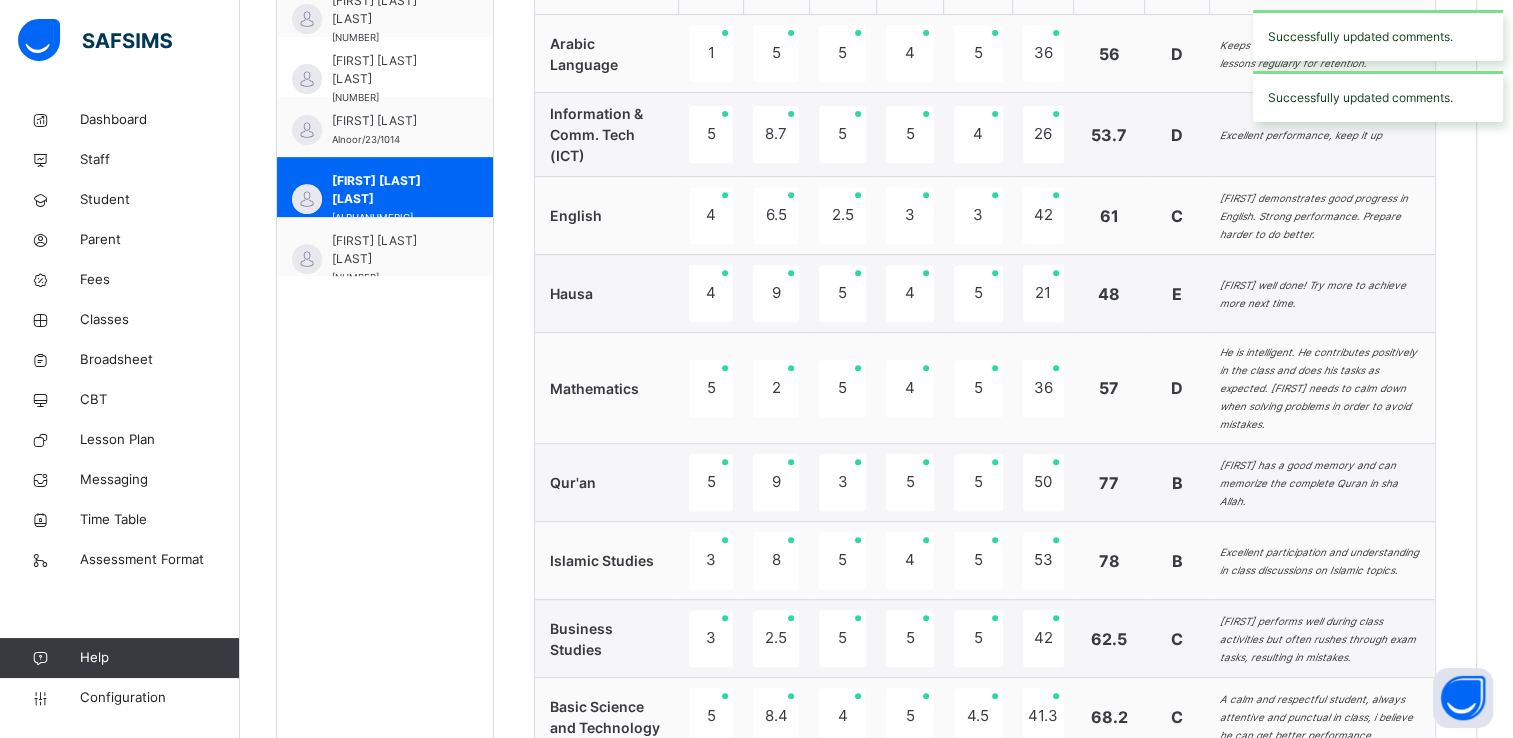 scroll, scrollTop: 786, scrollLeft: 0, axis: vertical 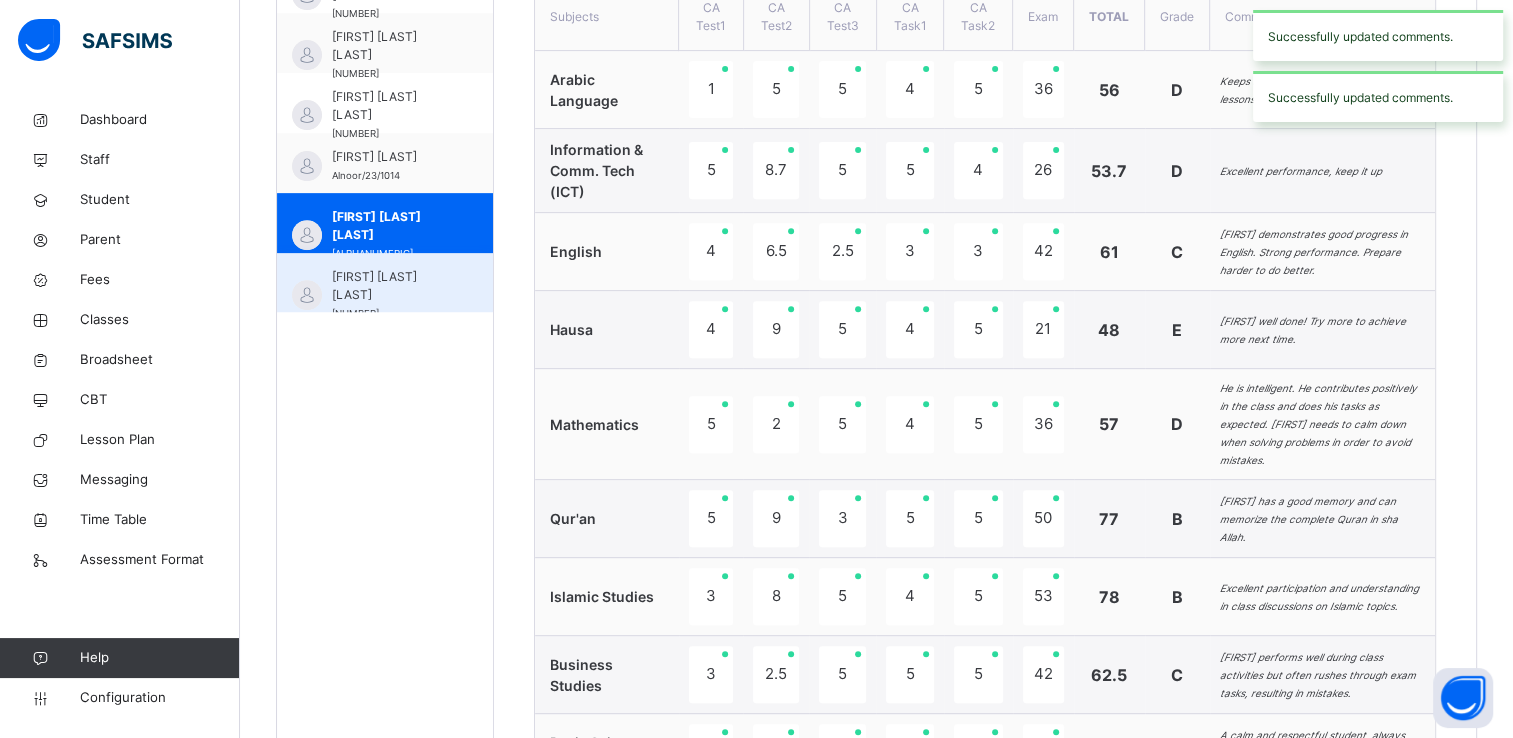 click on "Zahir  Yussuf Oluwagbotemi 0992" at bounding box center (385, 283) 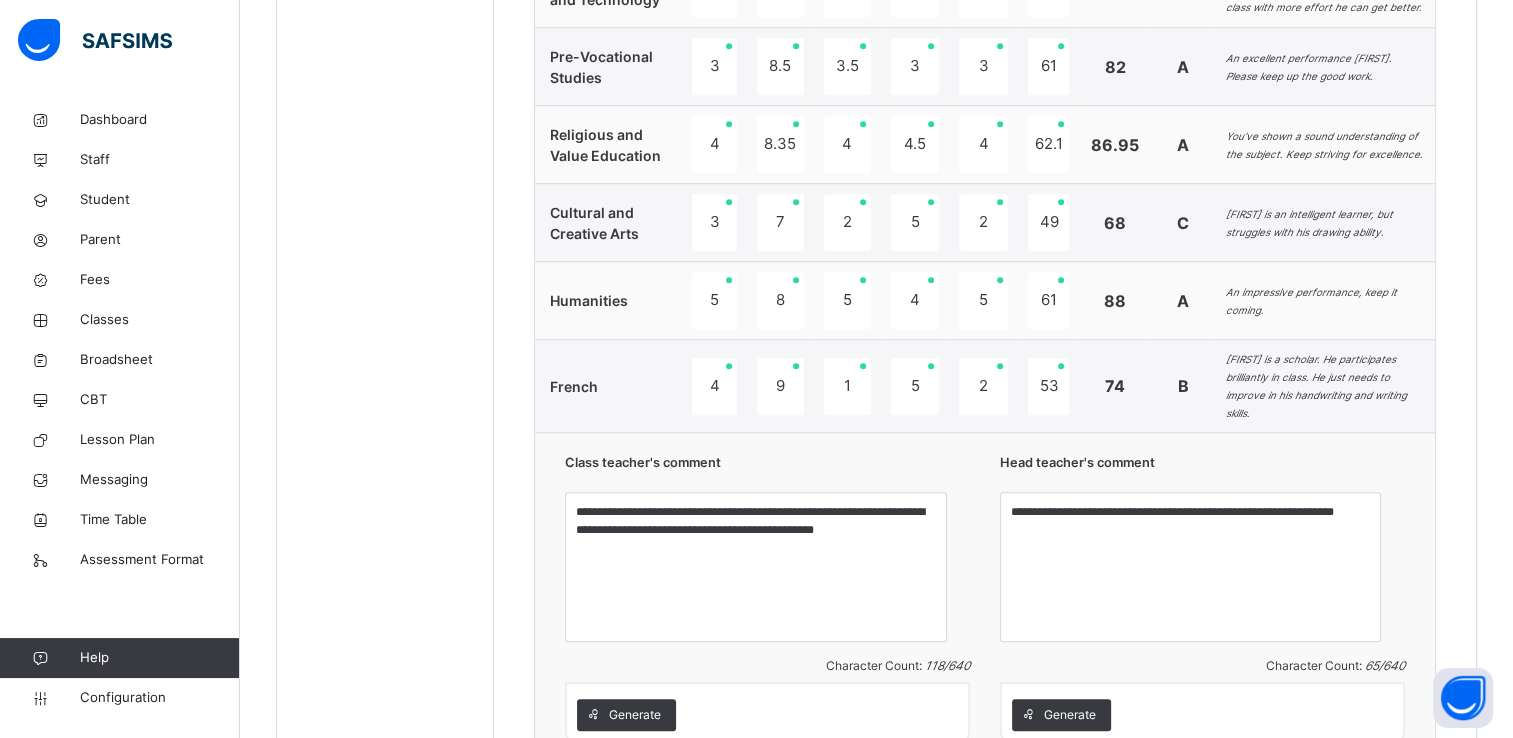 scroll, scrollTop: 1533, scrollLeft: 0, axis: vertical 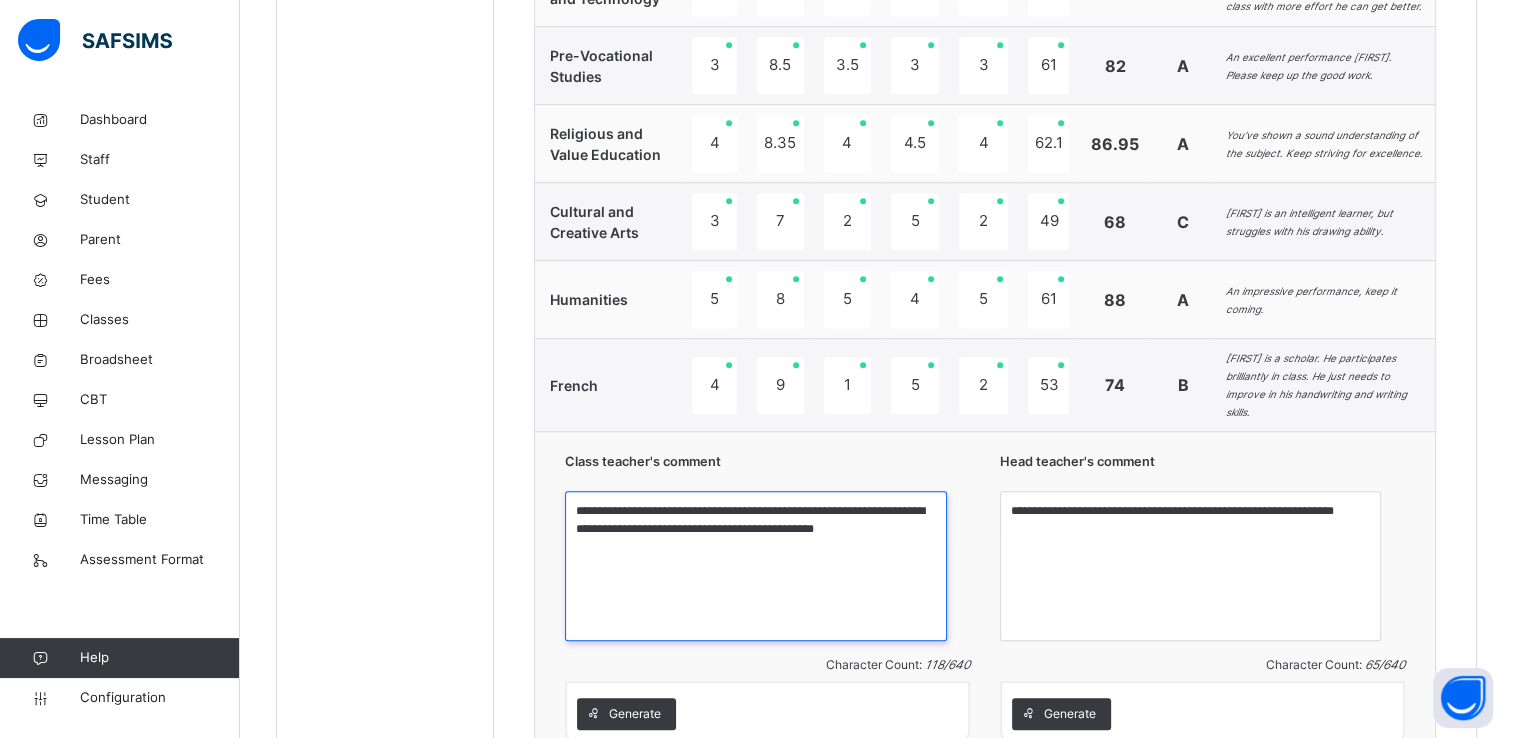 click on "**********" at bounding box center (755, 566) 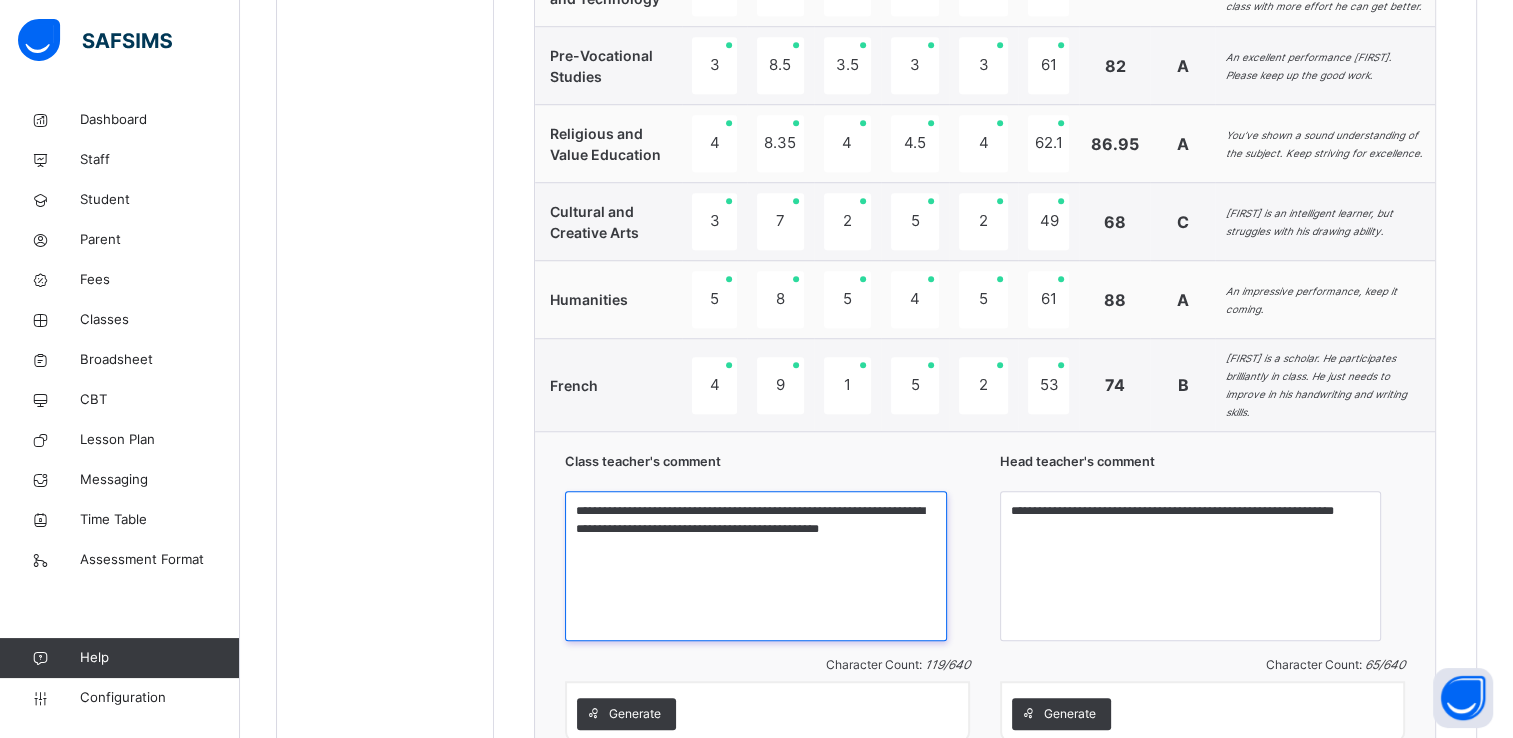 drag, startPoint x: 823, startPoint y: 572, endPoint x: 882, endPoint y: 579, distance: 59.413803 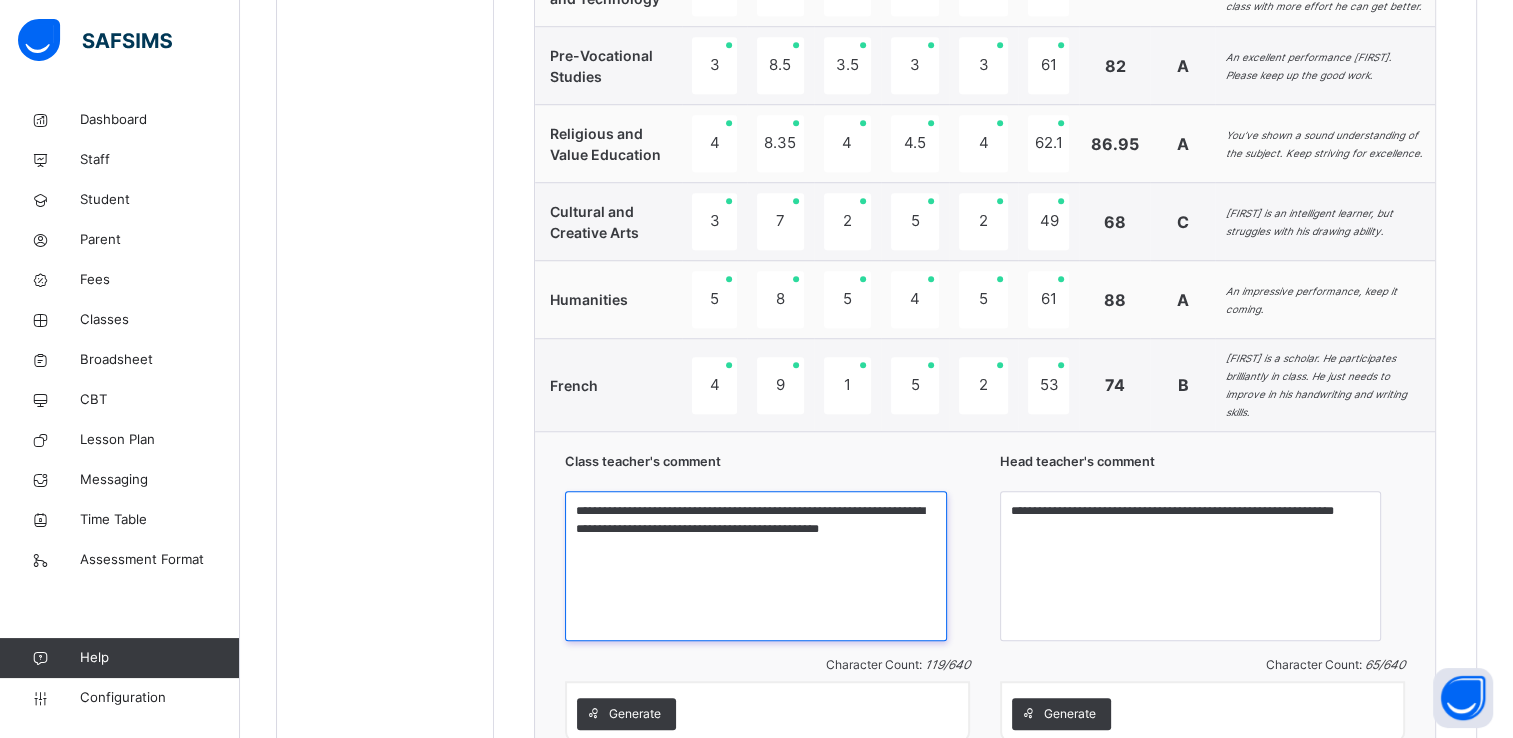 click on "**********" at bounding box center [755, 566] 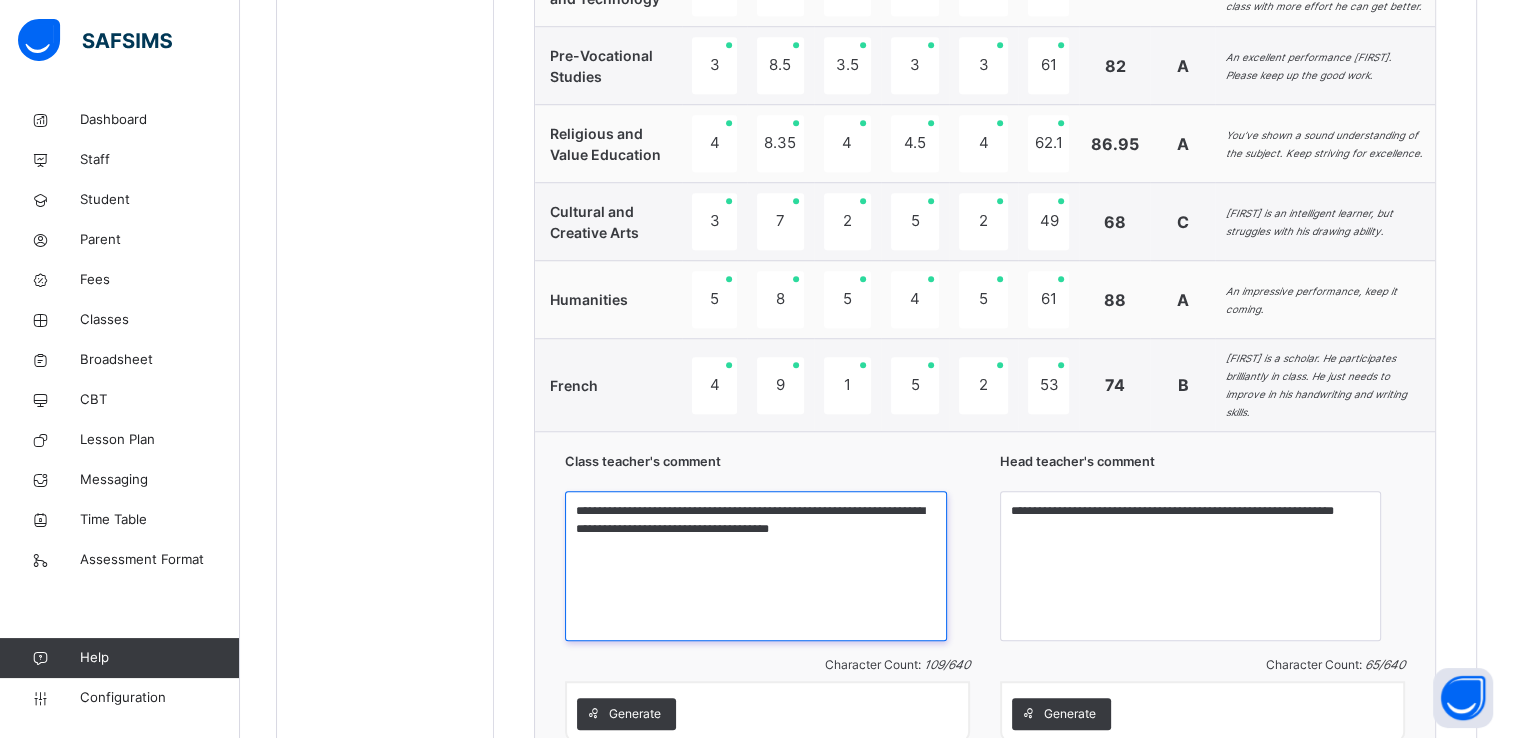 click on "**********" at bounding box center (755, 566) 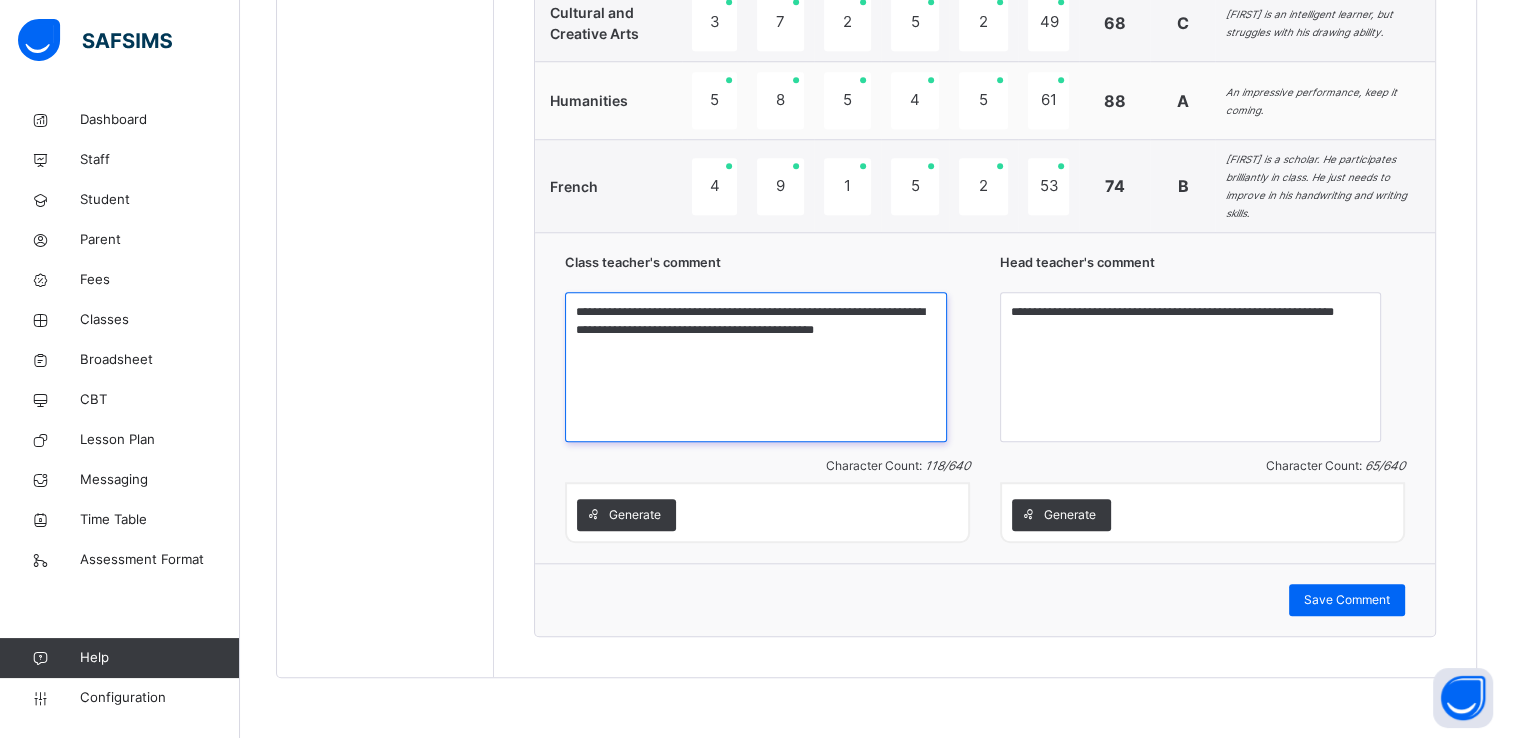 scroll, scrollTop: 1771, scrollLeft: 0, axis: vertical 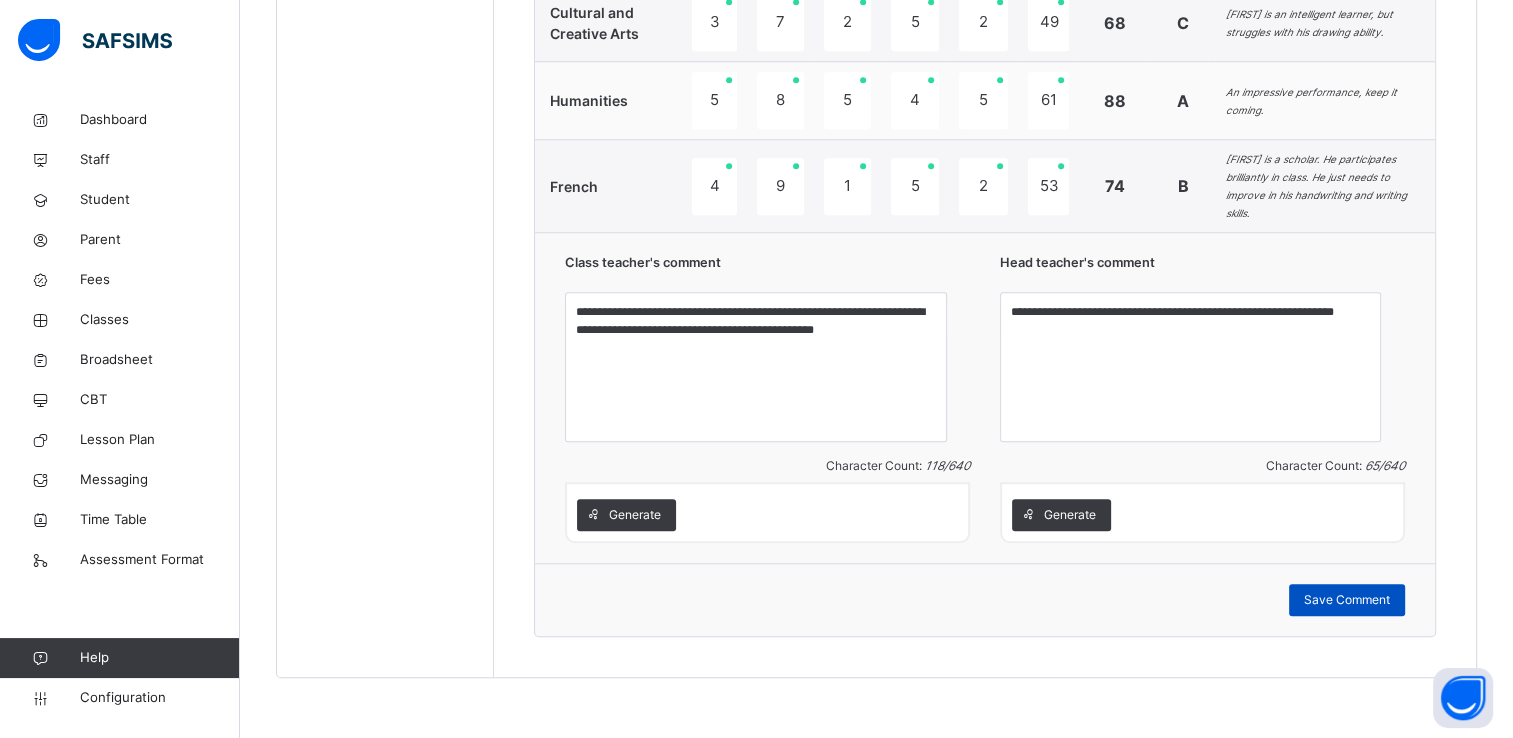 click on "Save Comment" at bounding box center [1347, 600] 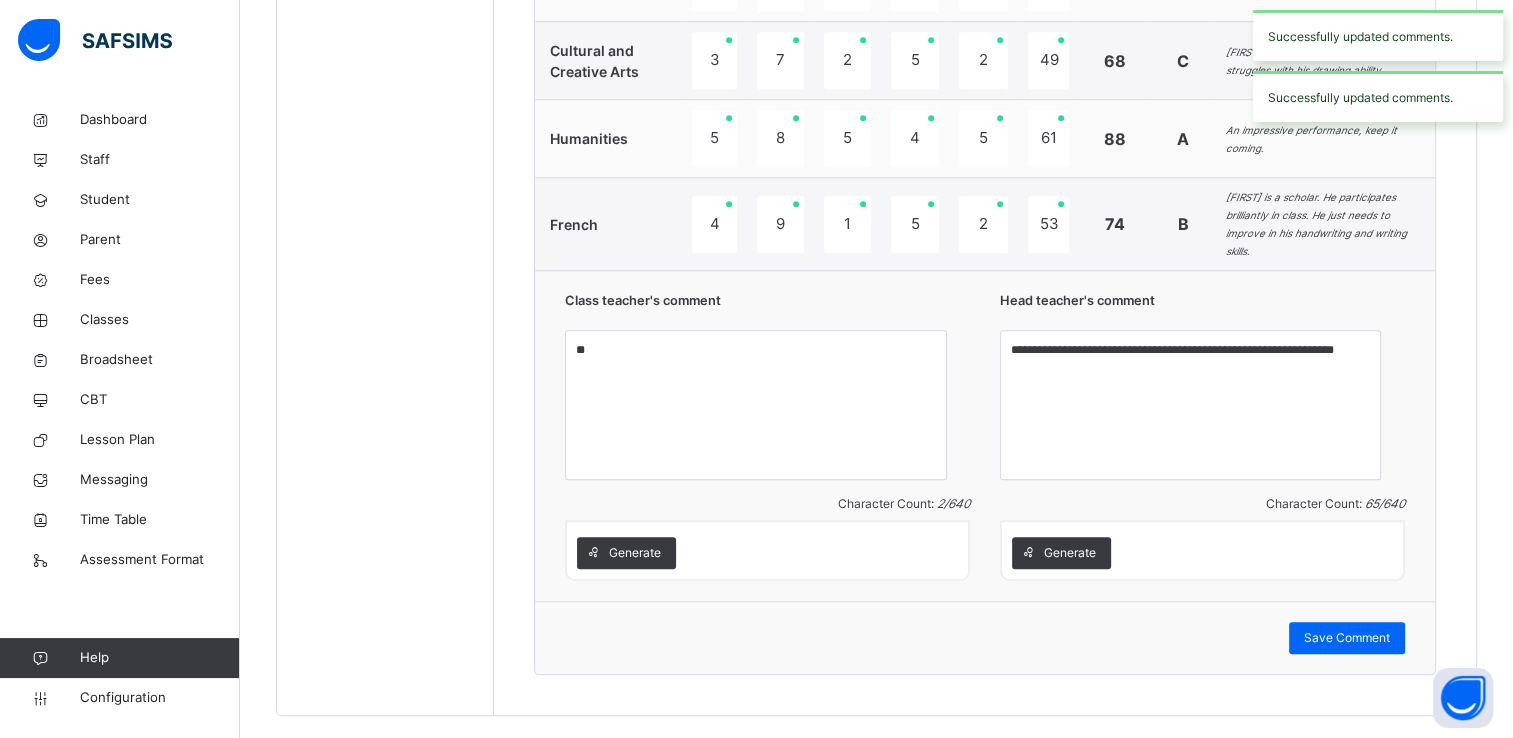 scroll, scrollTop: 1689, scrollLeft: 0, axis: vertical 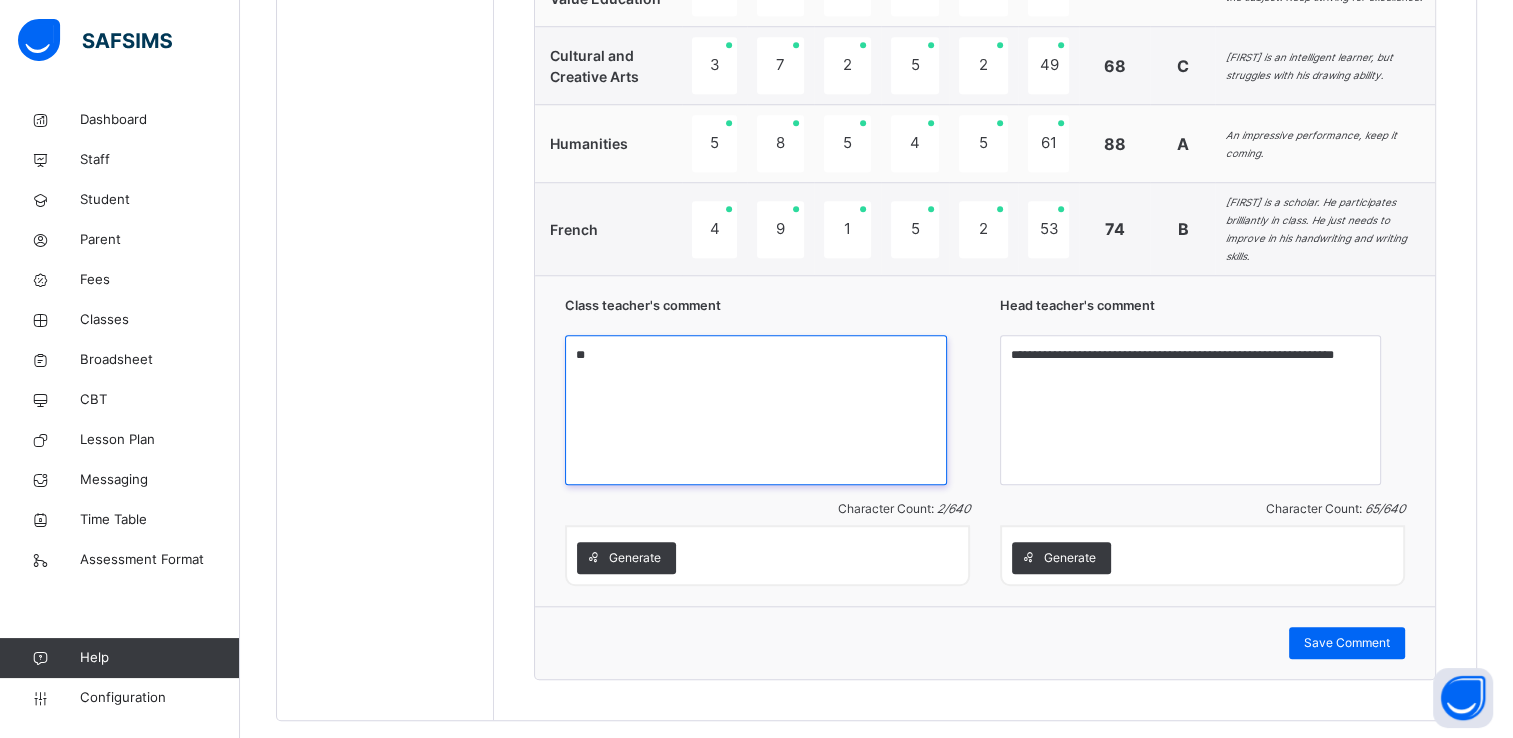 click on "**" at bounding box center [755, 410] 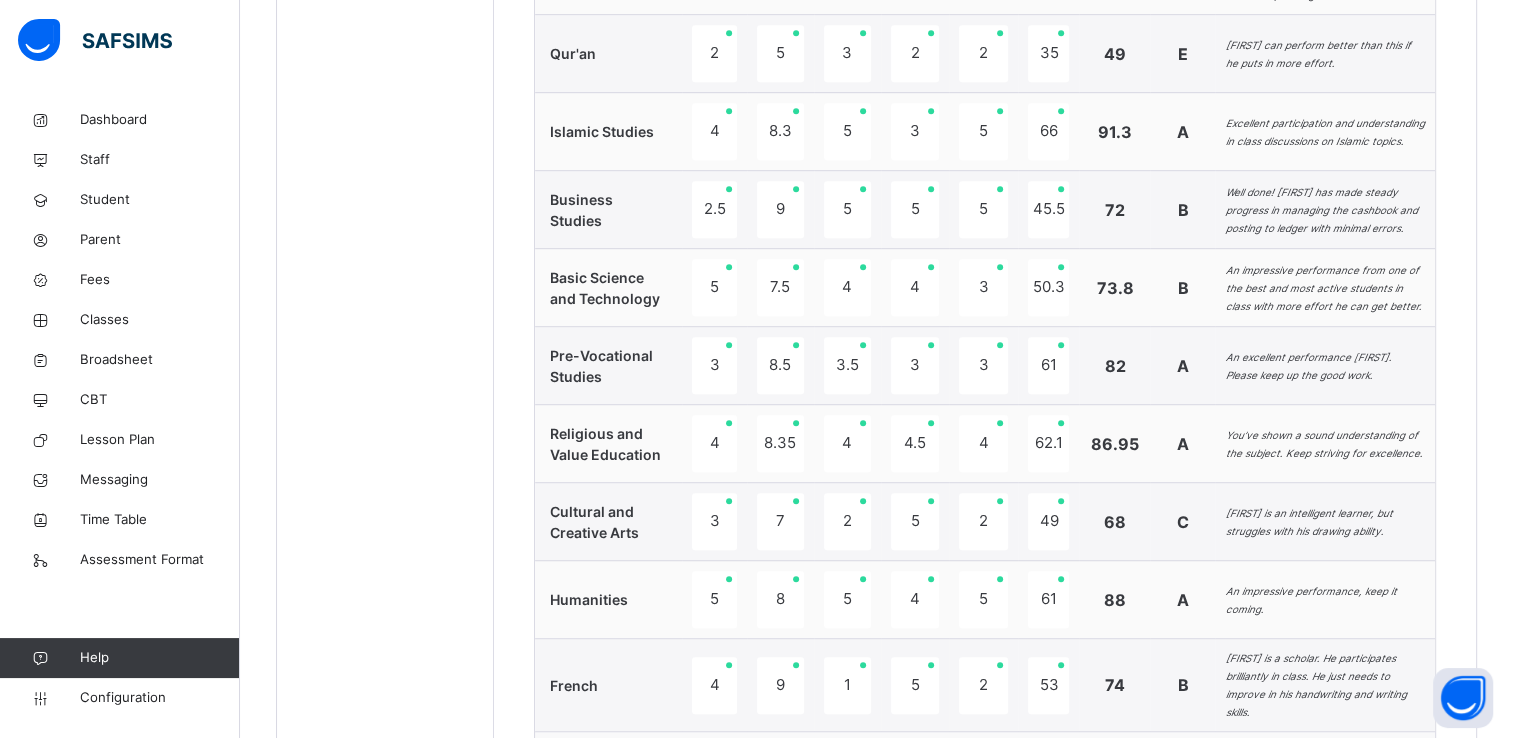 scroll, scrollTop: 1774, scrollLeft: 0, axis: vertical 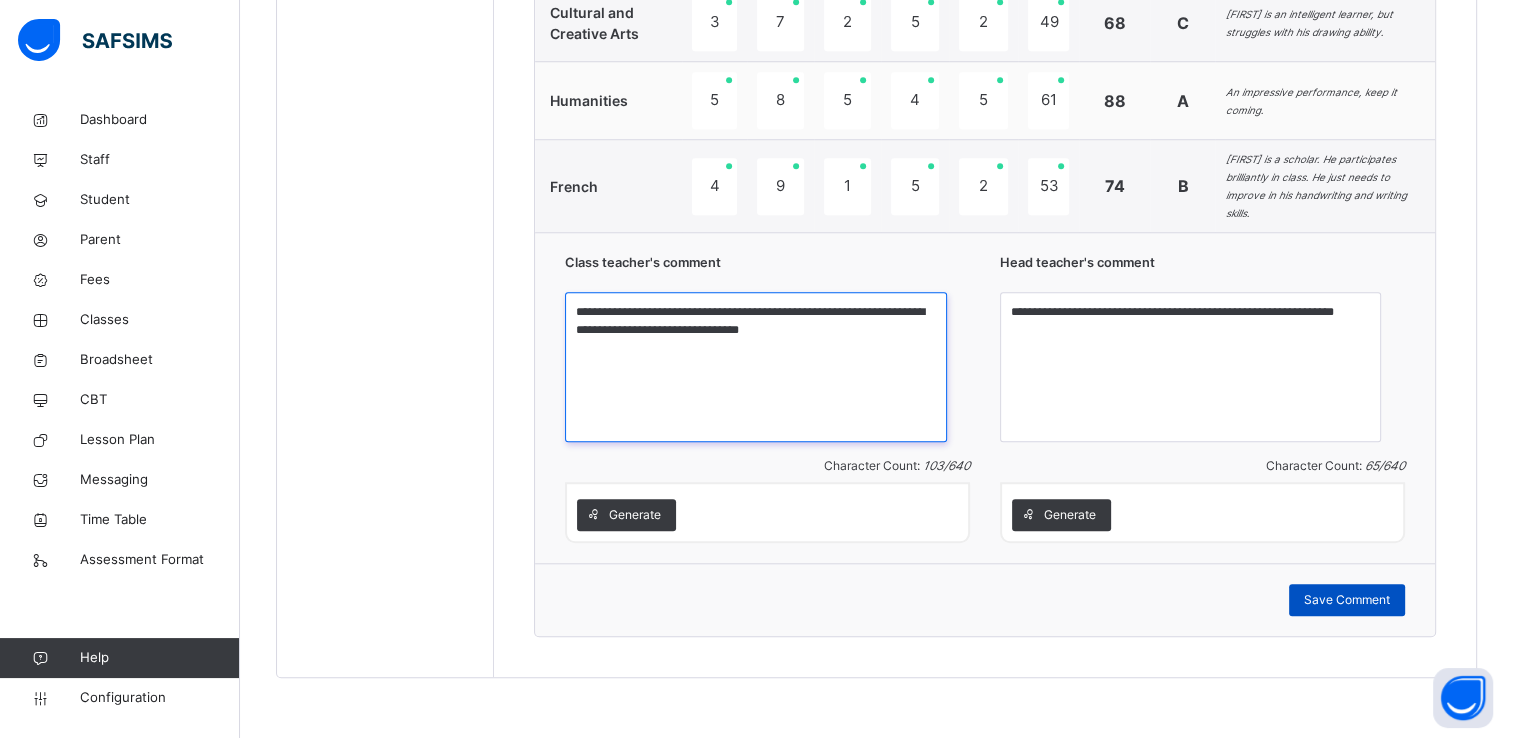 type on "**********" 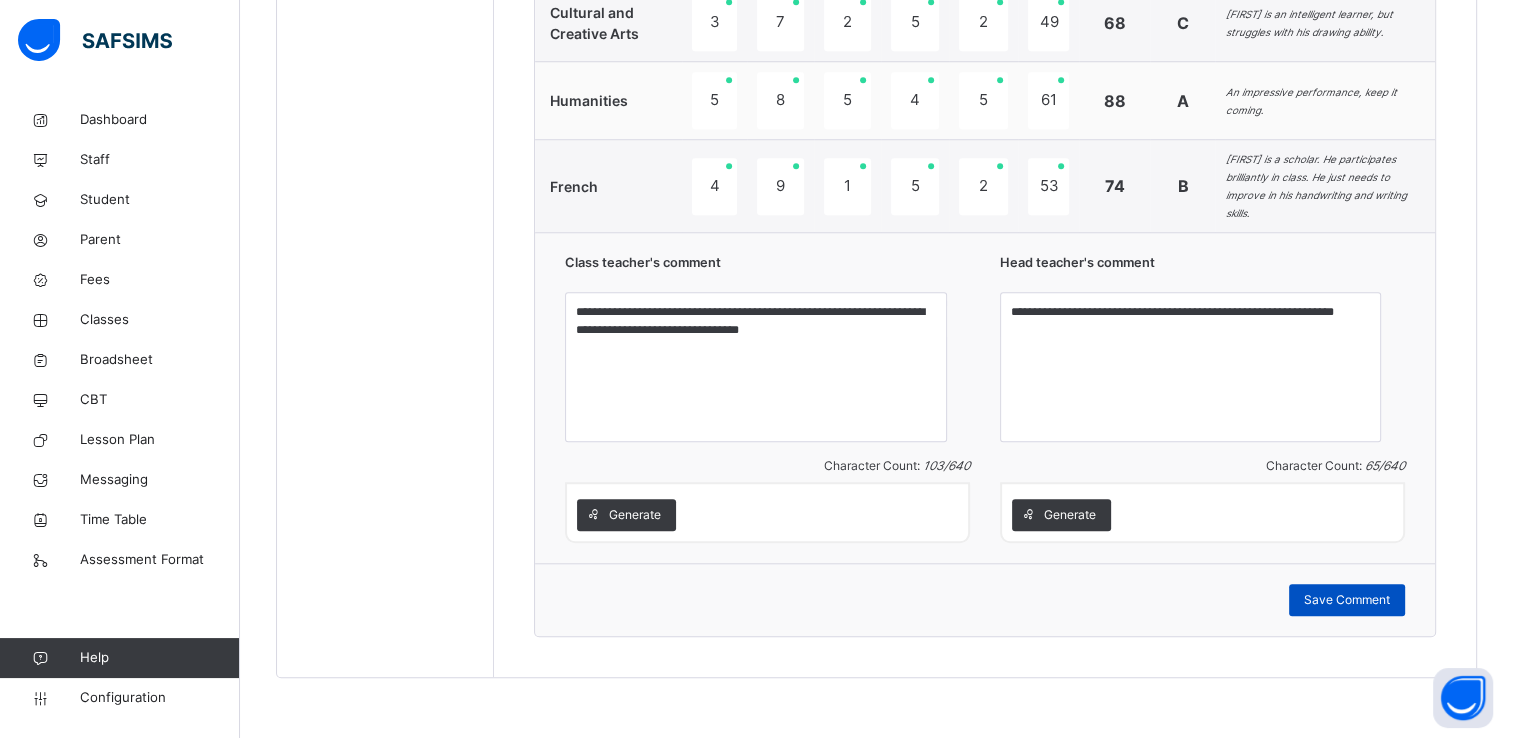 click on "Save Comment" at bounding box center [1347, 600] 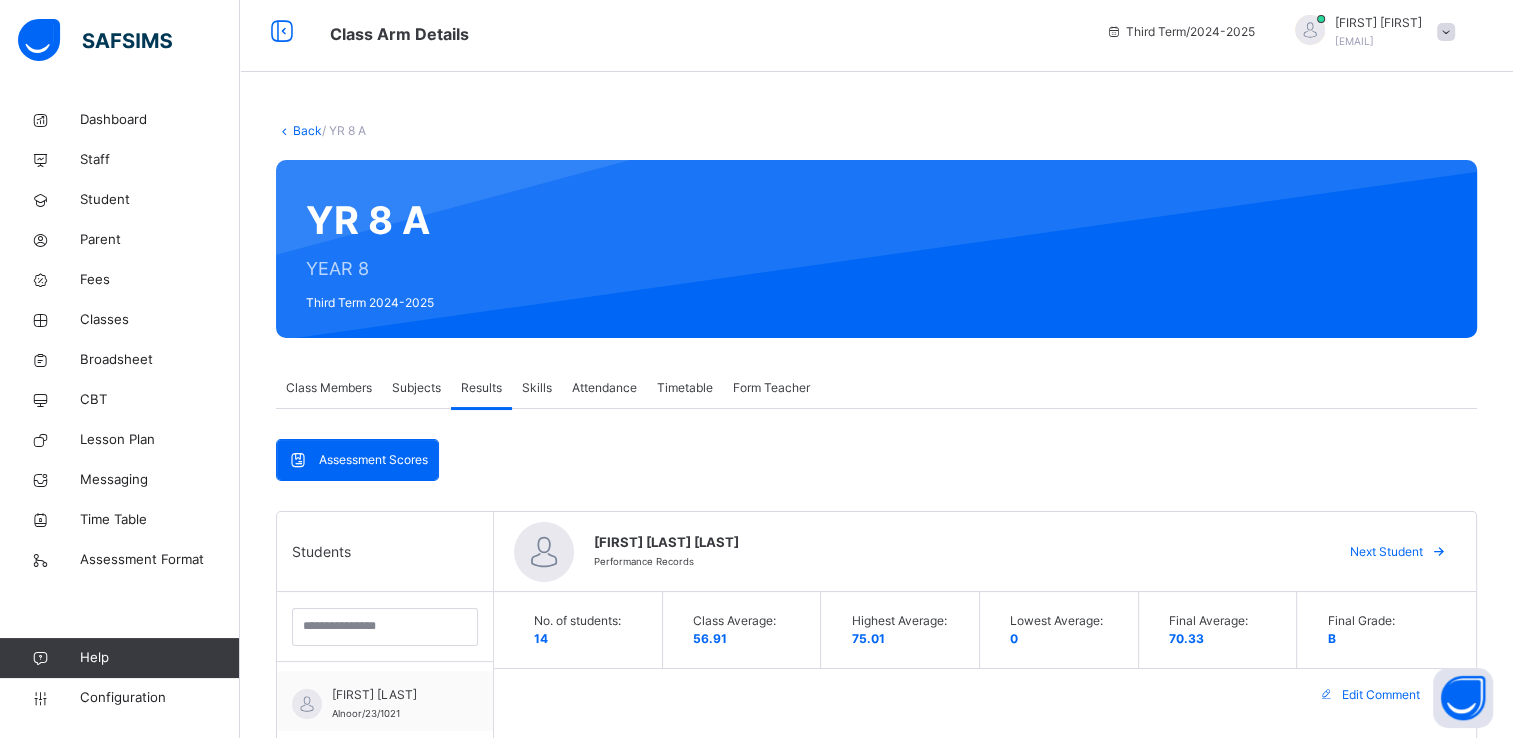 scroll, scrollTop: 0, scrollLeft: 0, axis: both 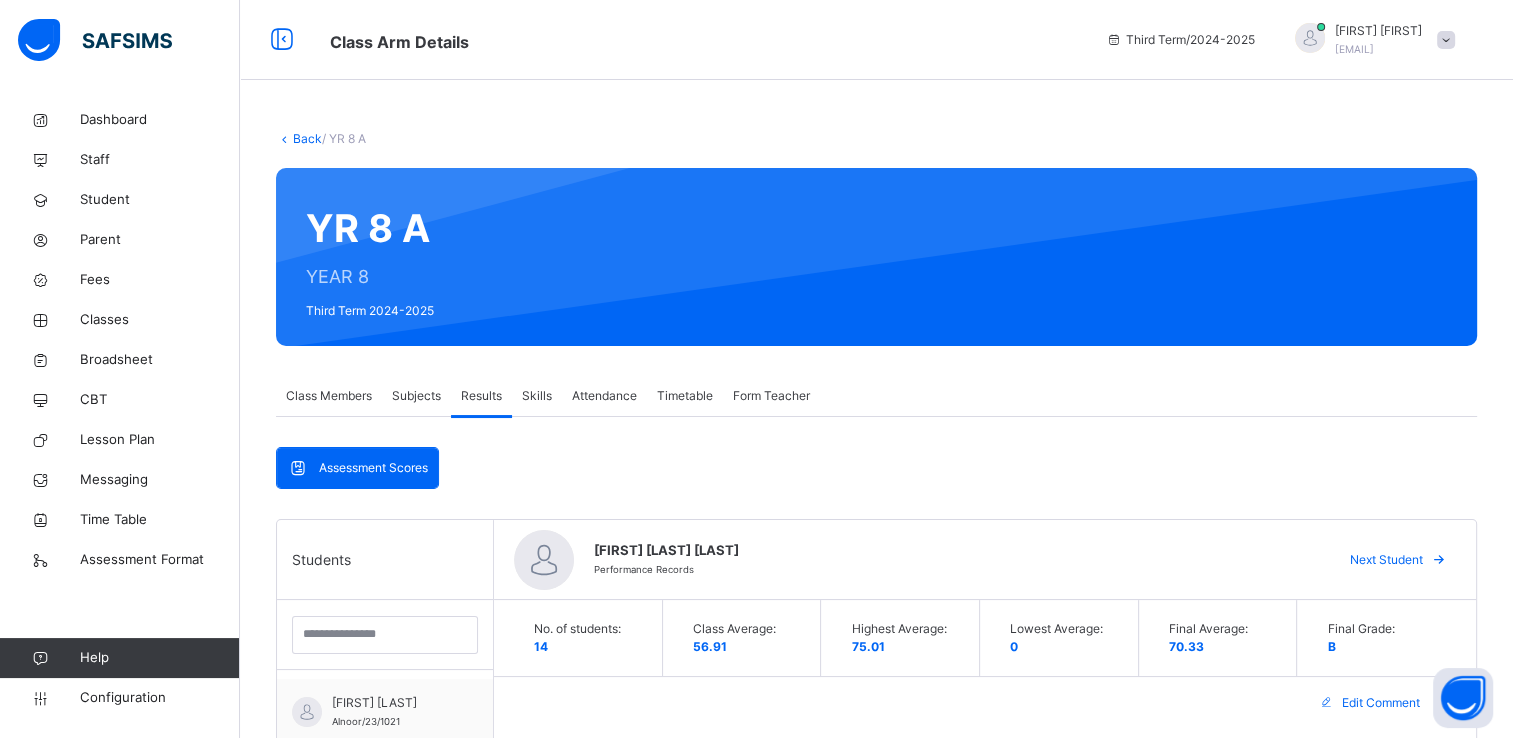 click on "Back" at bounding box center [307, 138] 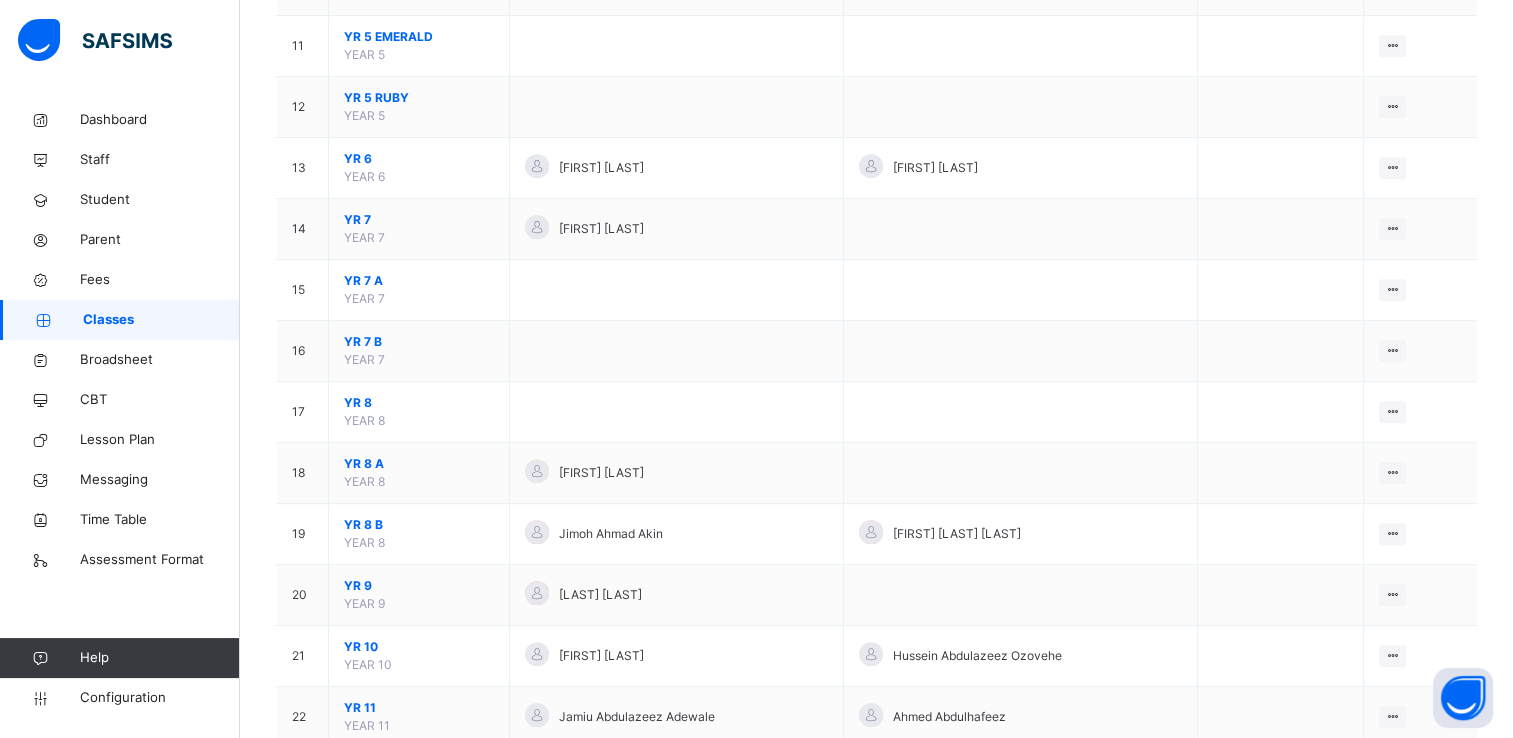 scroll, scrollTop: 834, scrollLeft: 0, axis: vertical 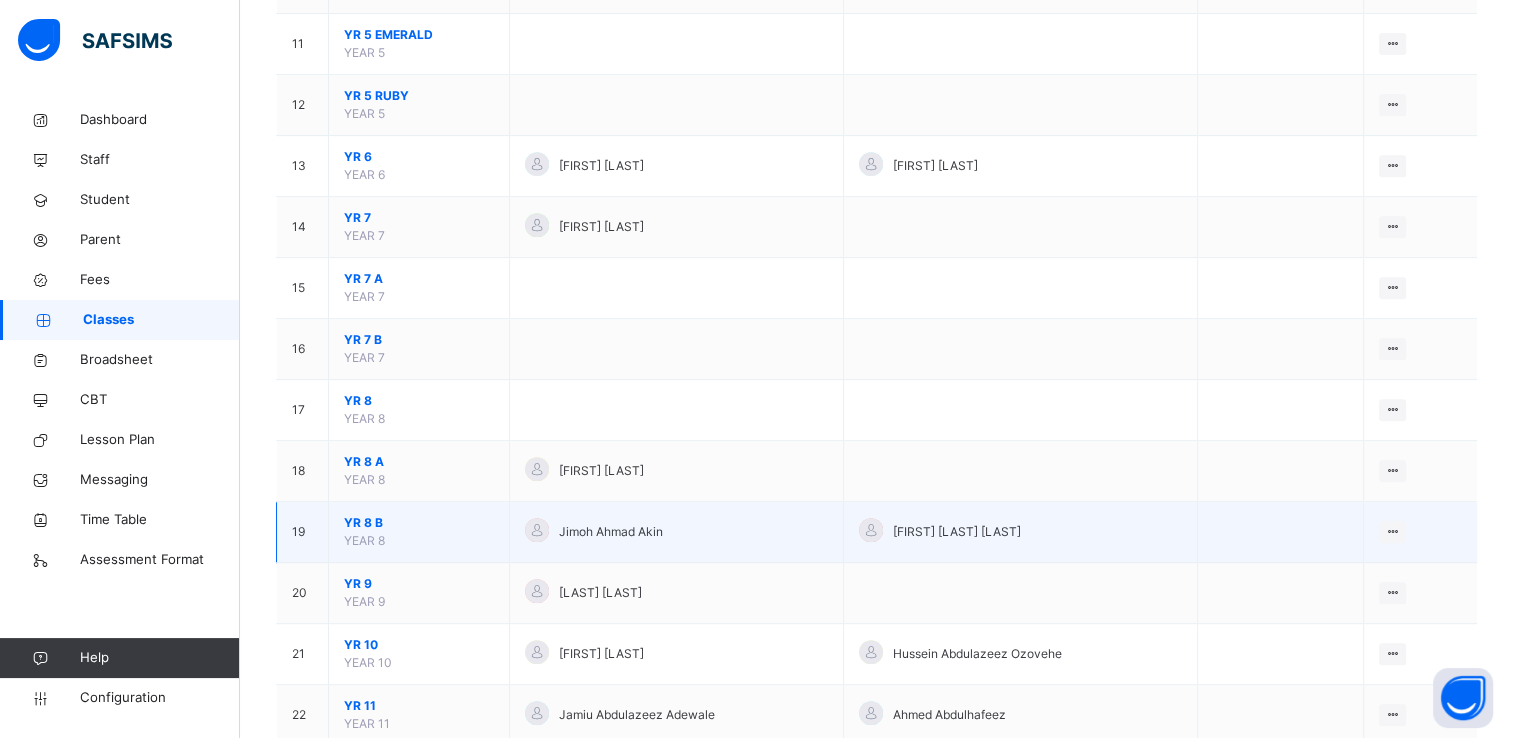 click on "Jimoh Ahmad Akin" at bounding box center [611, 532] 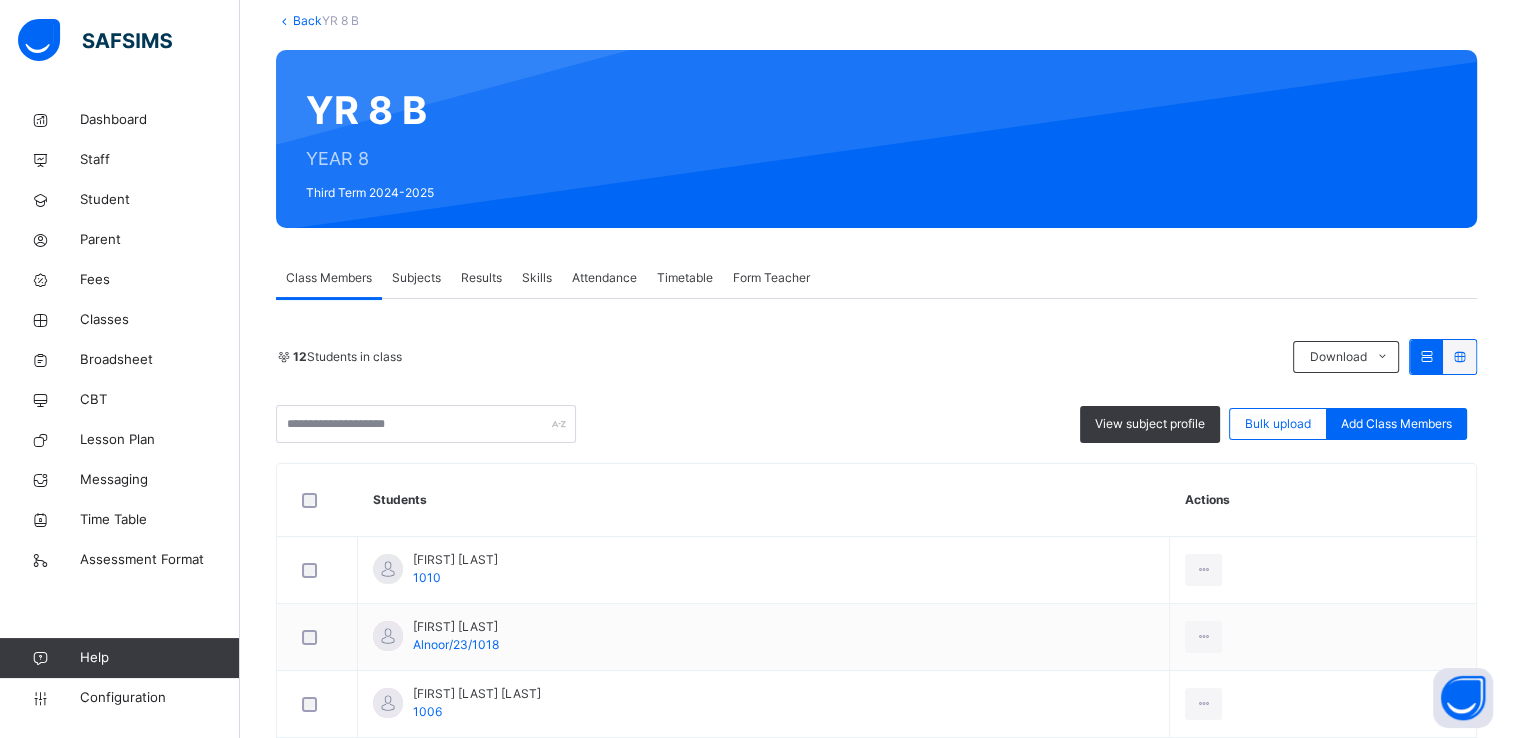scroll, scrollTop: 220, scrollLeft: 0, axis: vertical 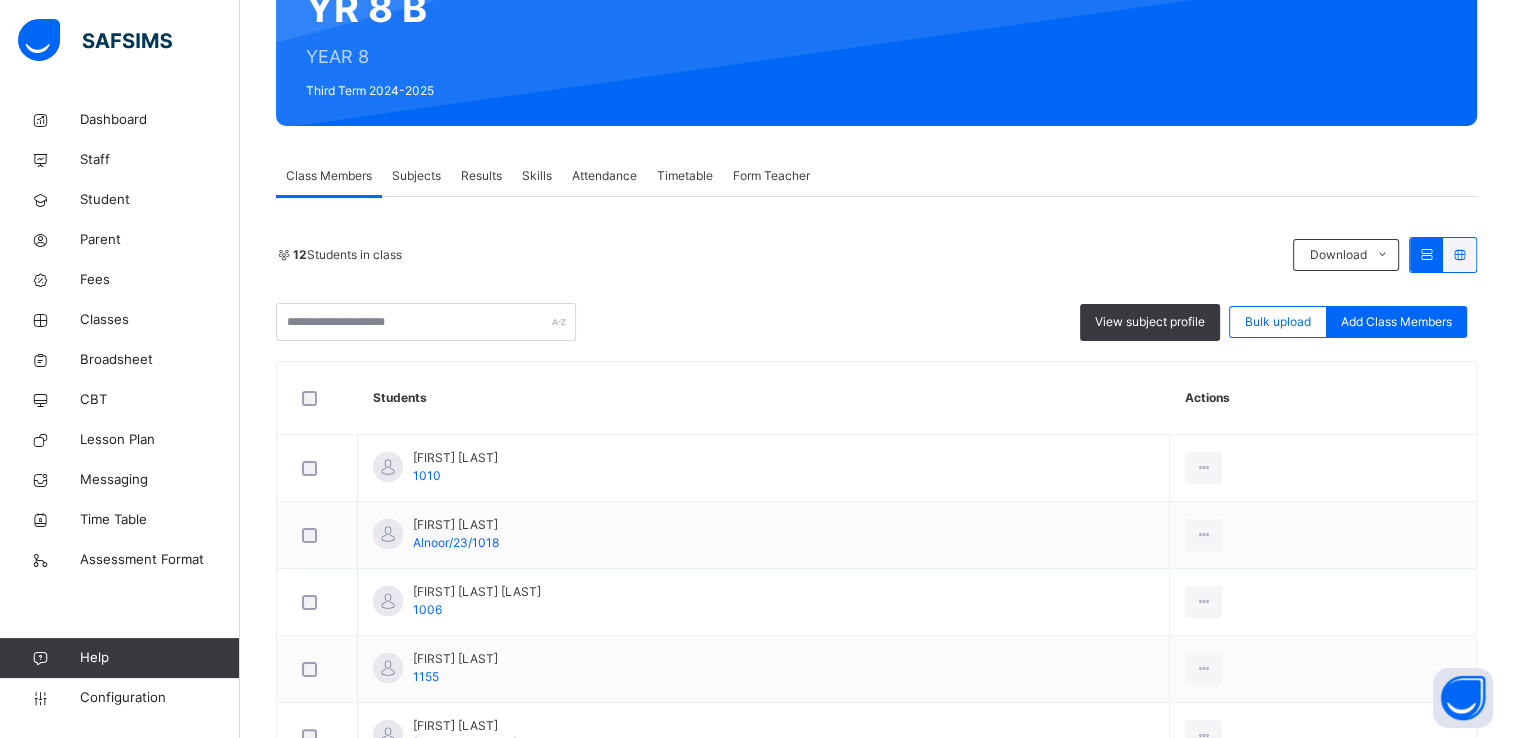 click on "Results" at bounding box center [481, 176] 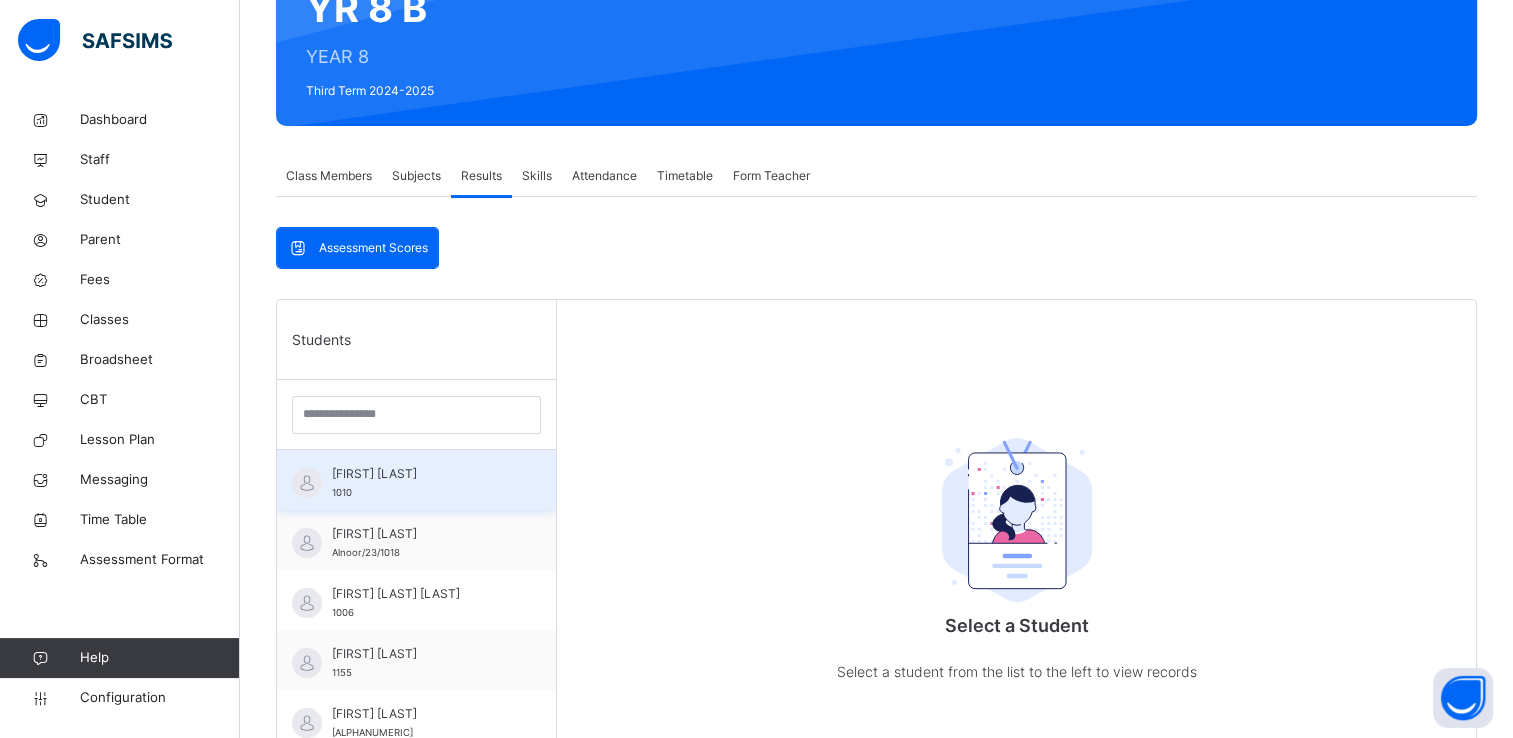 click on "[FIRST] [LAST] [LAST]" at bounding box center (421, 474) 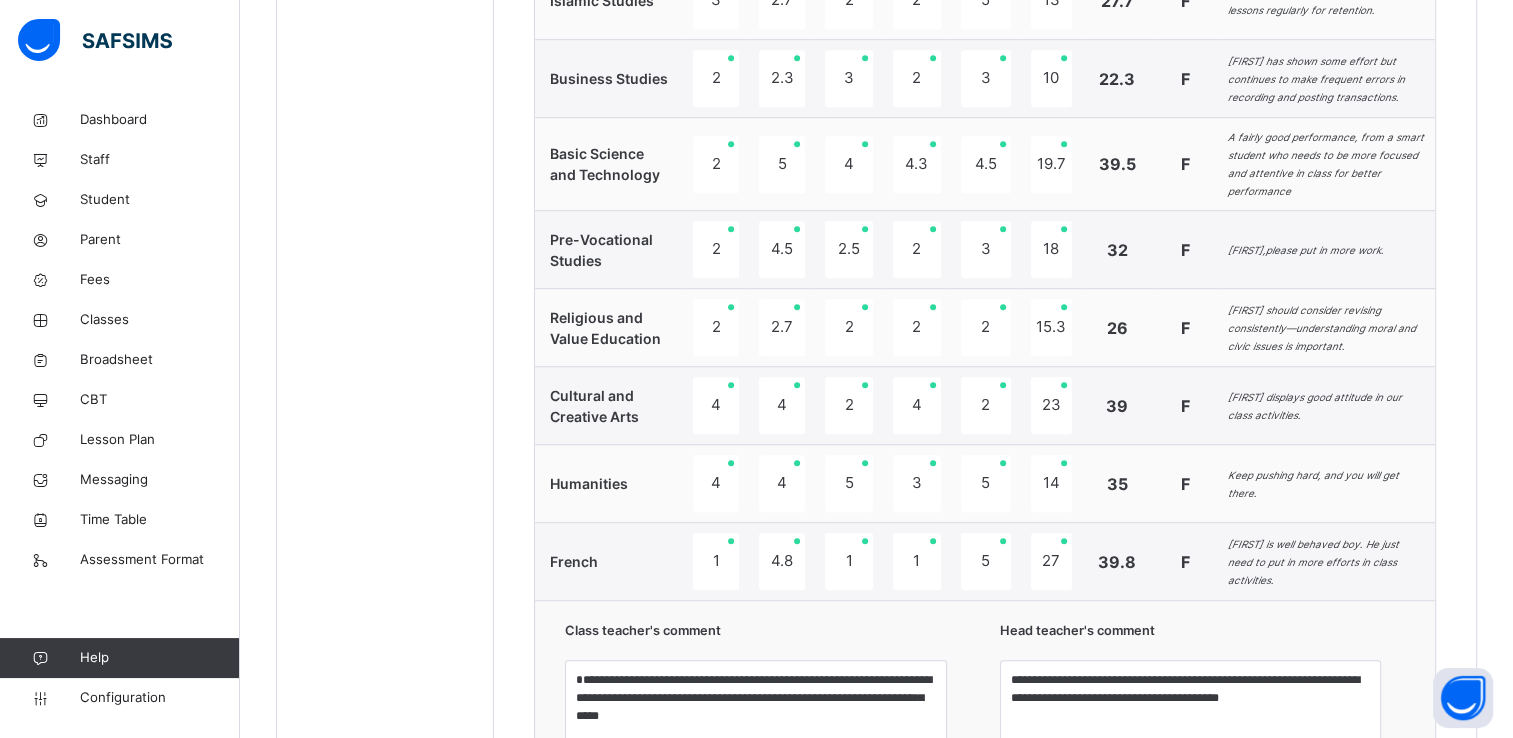 scroll, scrollTop: 1656, scrollLeft: 0, axis: vertical 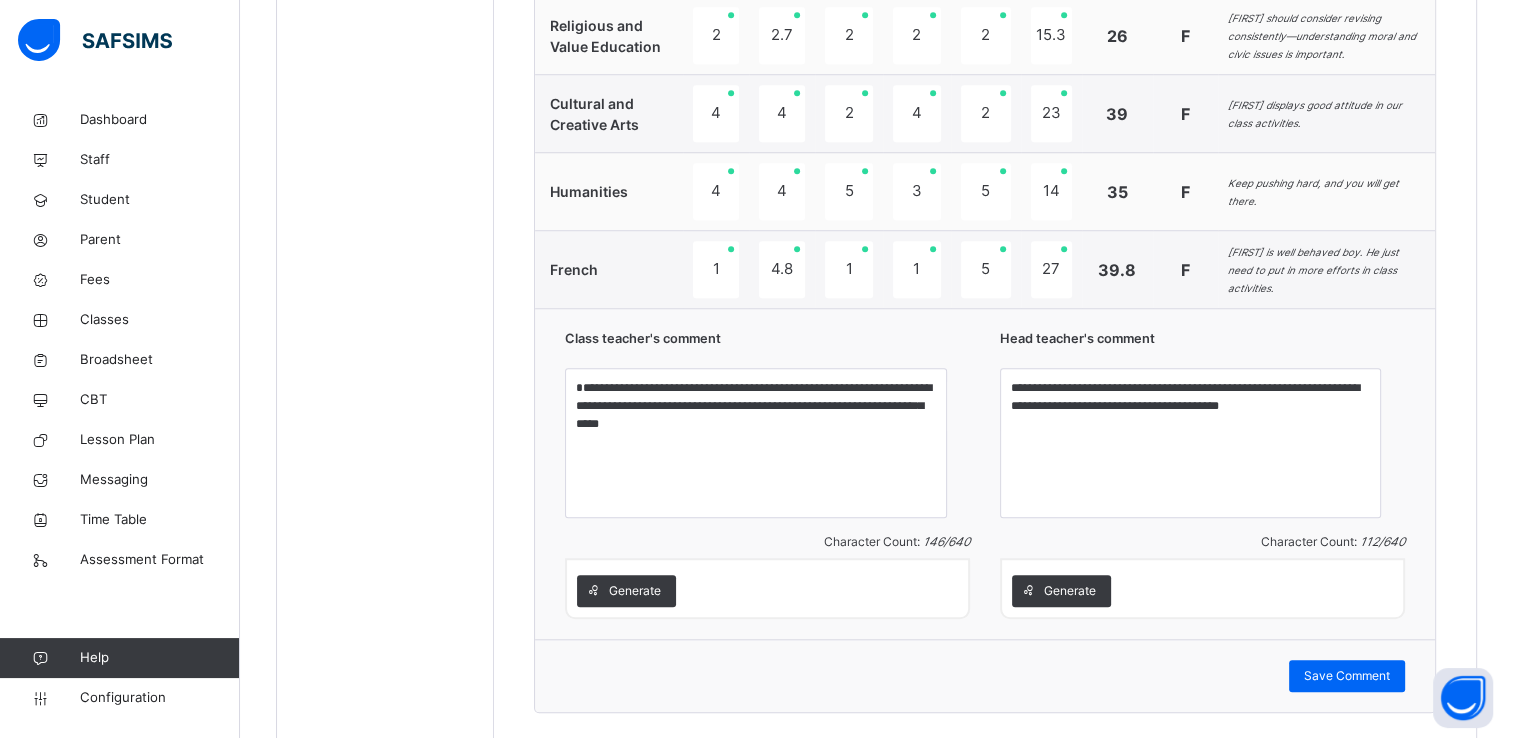 click on "Generate" at bounding box center (767, 588) 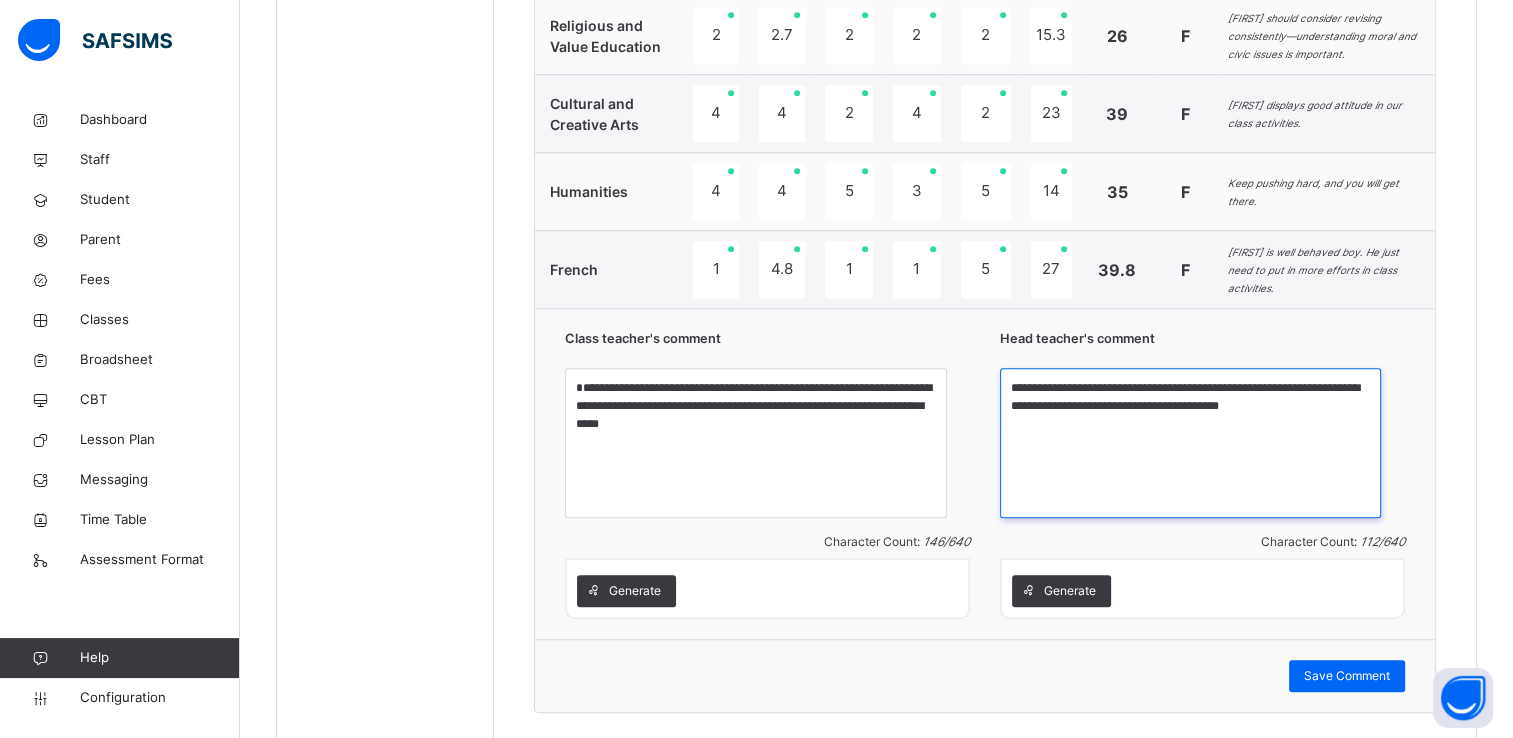 click on "**********" at bounding box center [1190, 443] 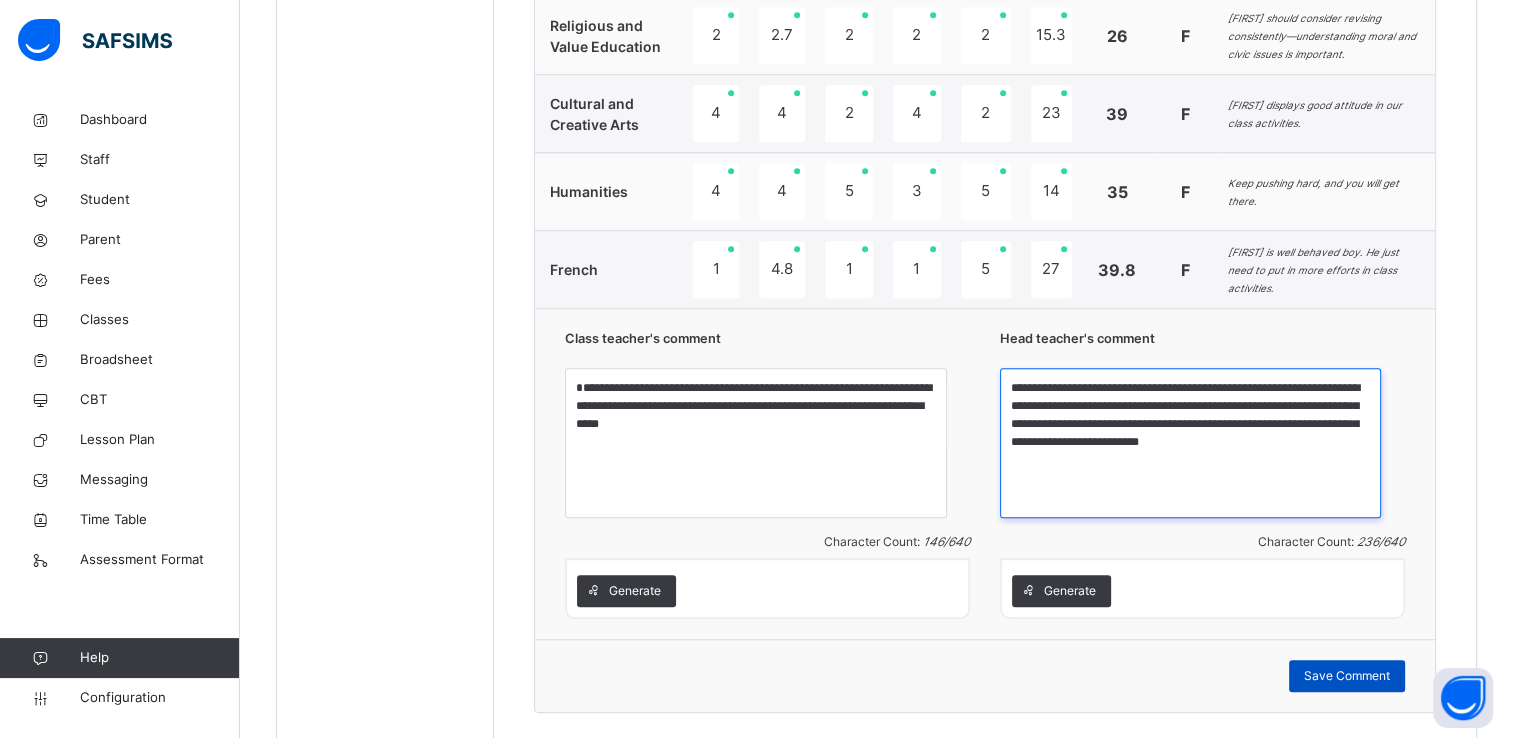 type on "**********" 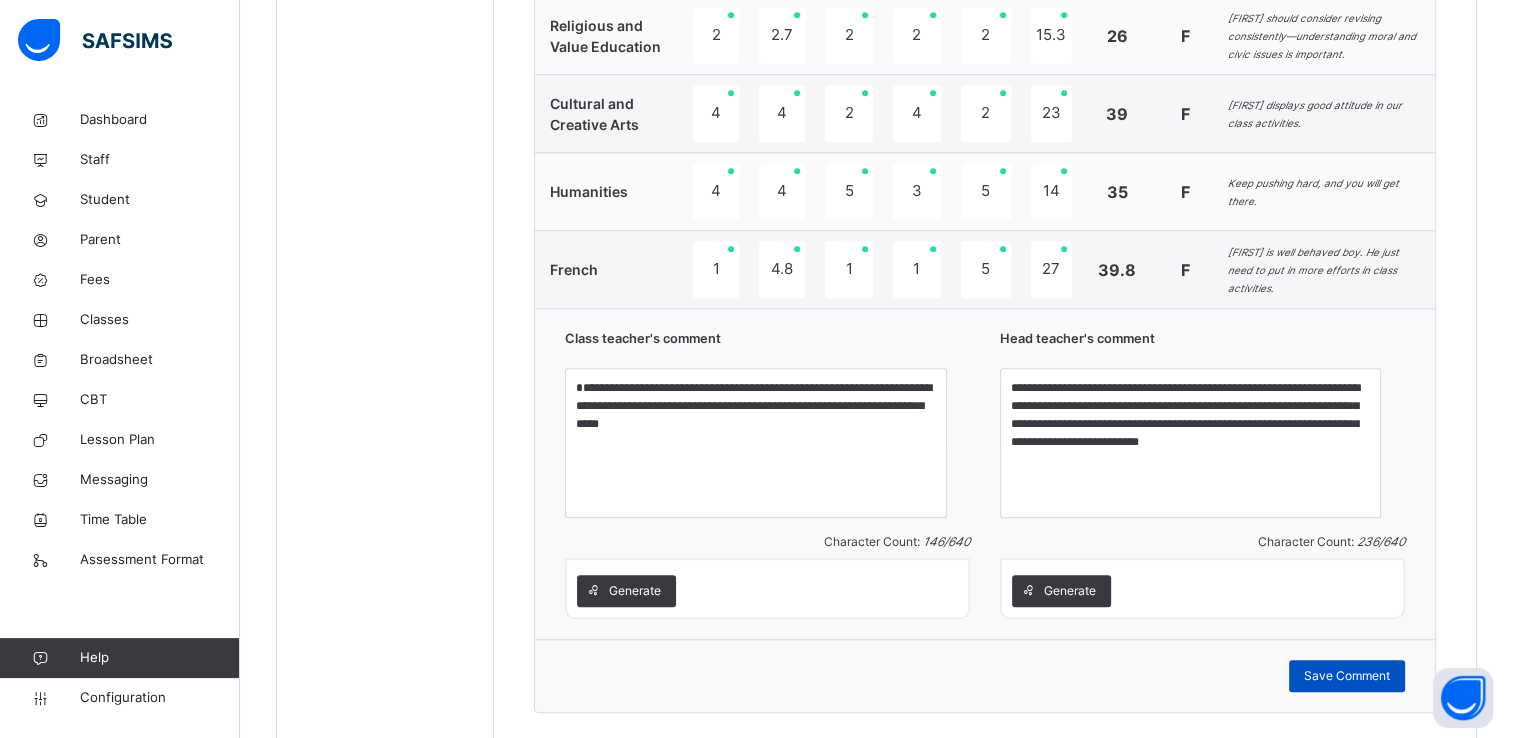 click on "Save Comment" at bounding box center (1347, 676) 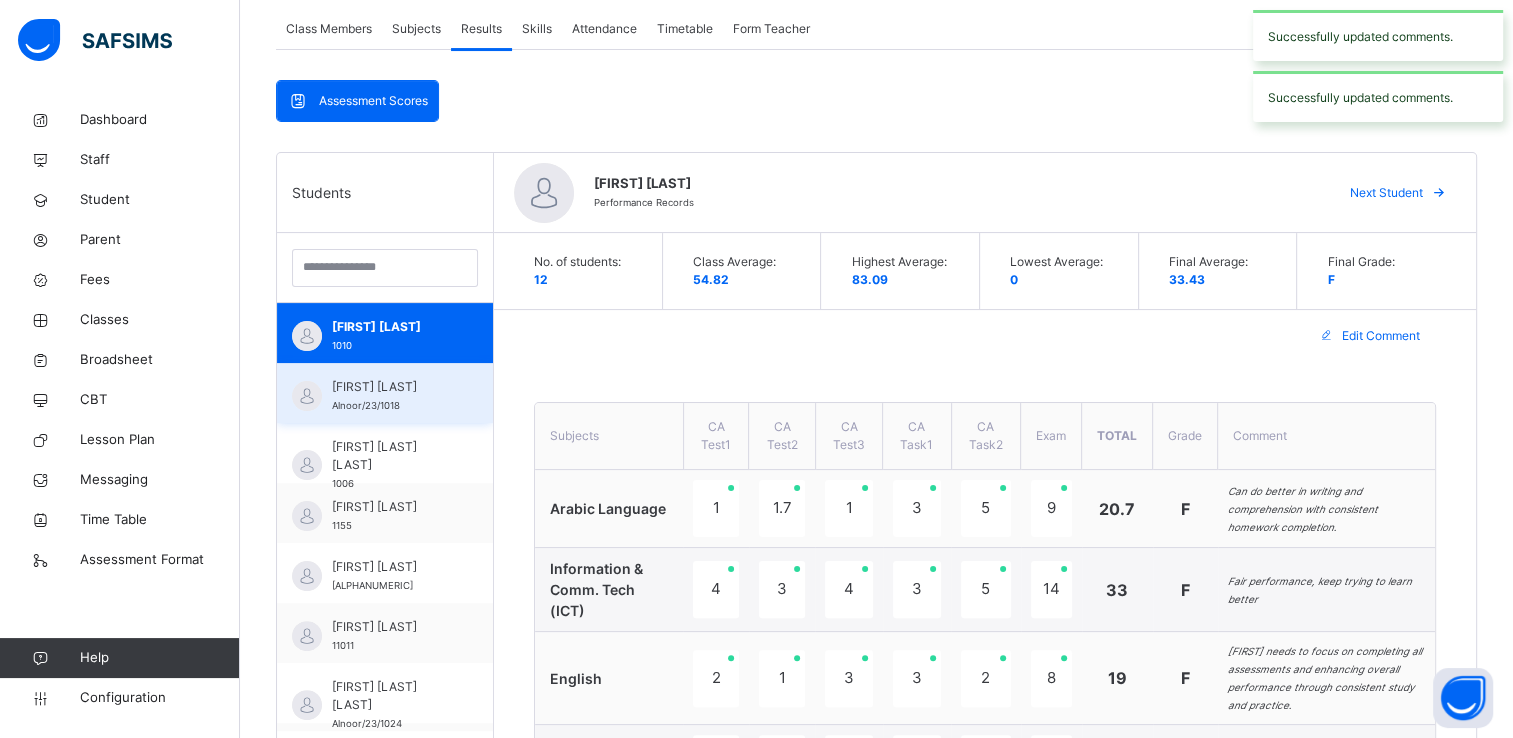 scroll, scrollTop: 356, scrollLeft: 0, axis: vertical 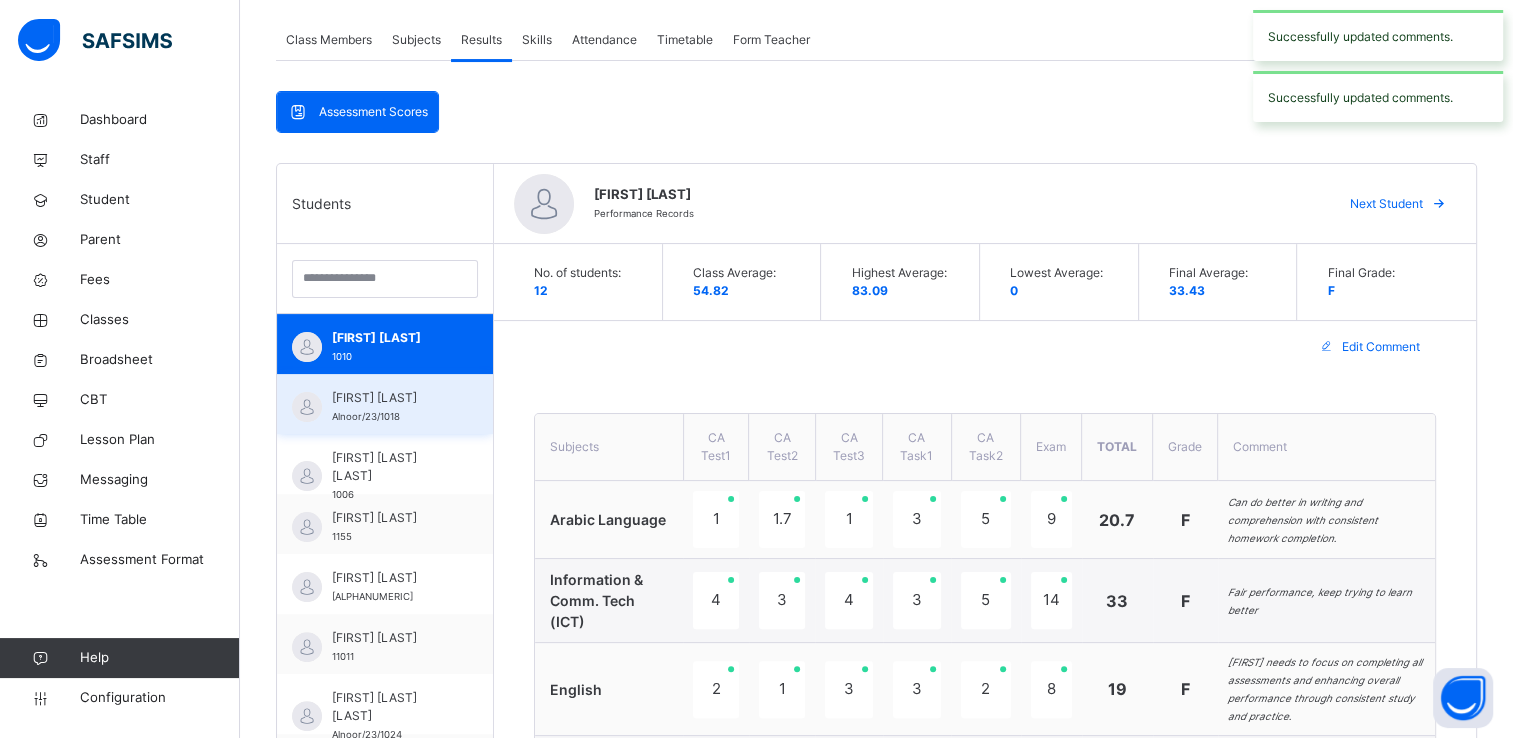 click on "Alnoor/23/1018" at bounding box center (366, 416) 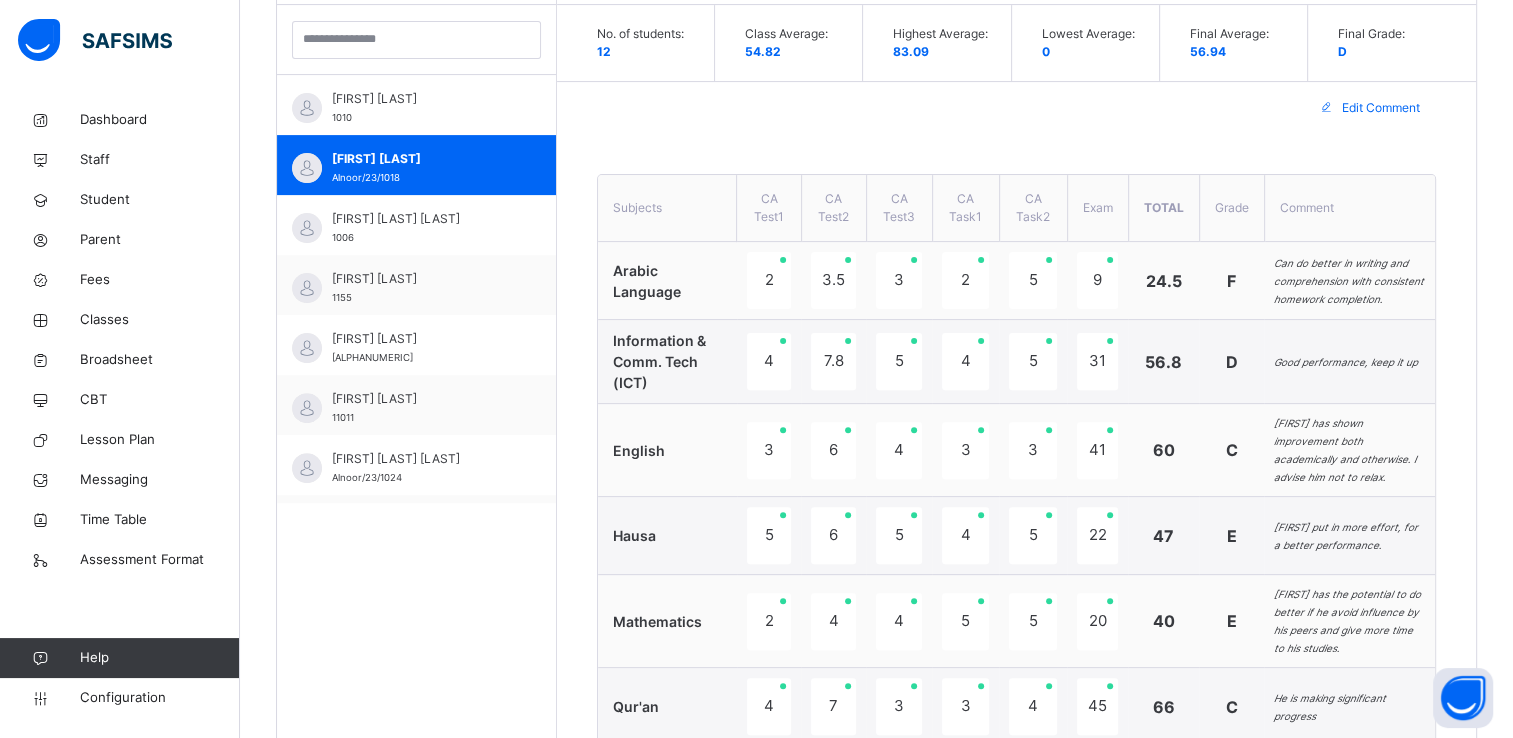scroll, scrollTop: 504, scrollLeft: 0, axis: vertical 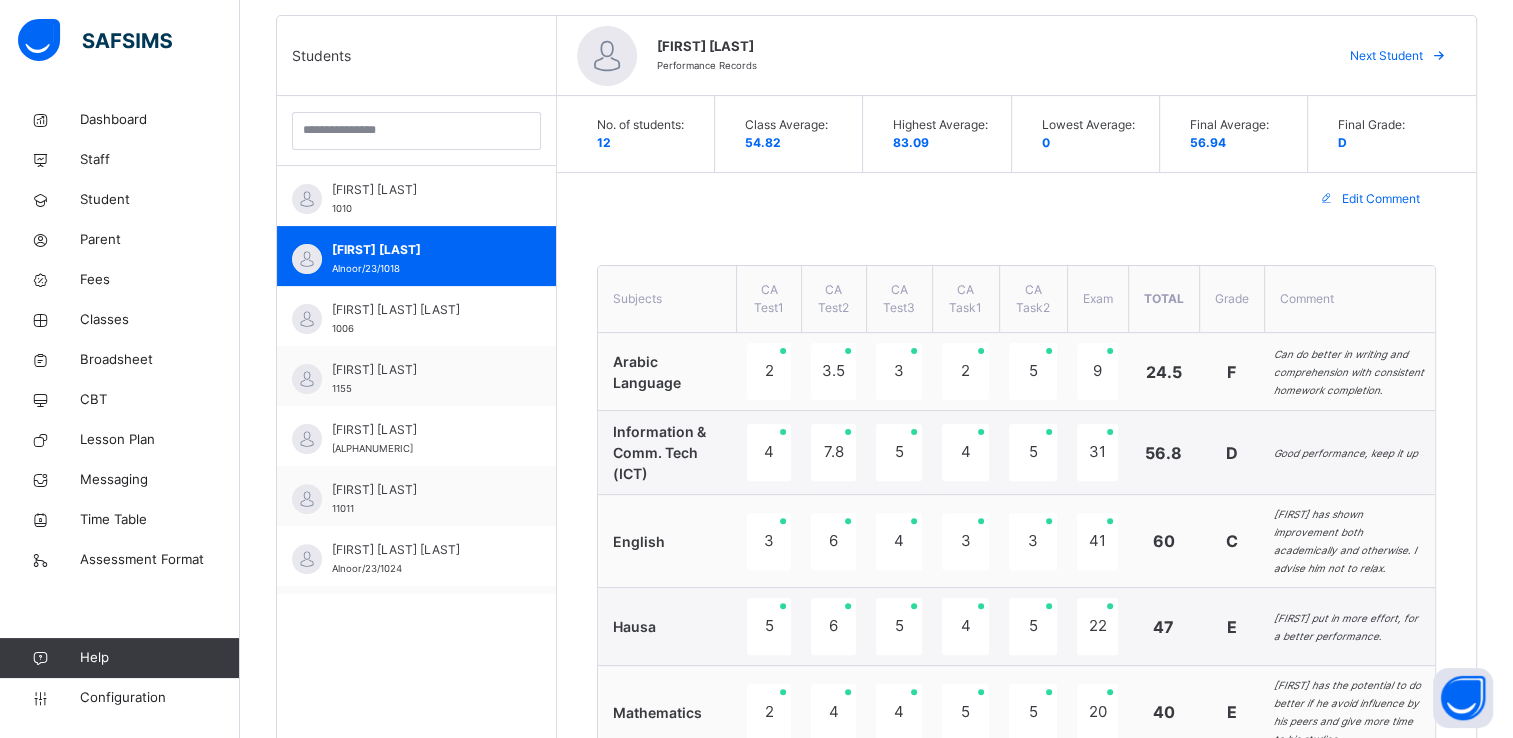 click on "Edit Comment" at bounding box center [1381, 199] 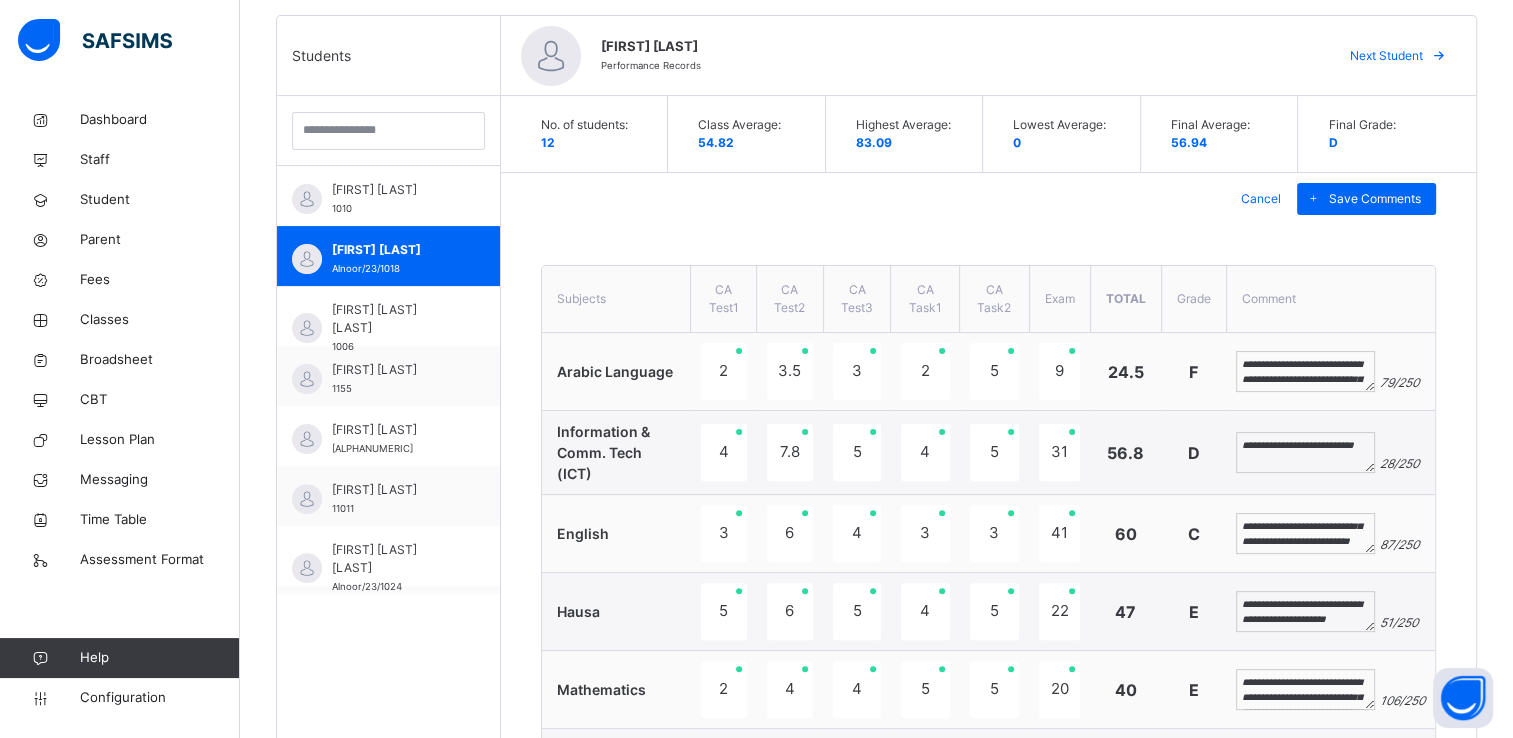 scroll, scrollTop: 44, scrollLeft: 0, axis: vertical 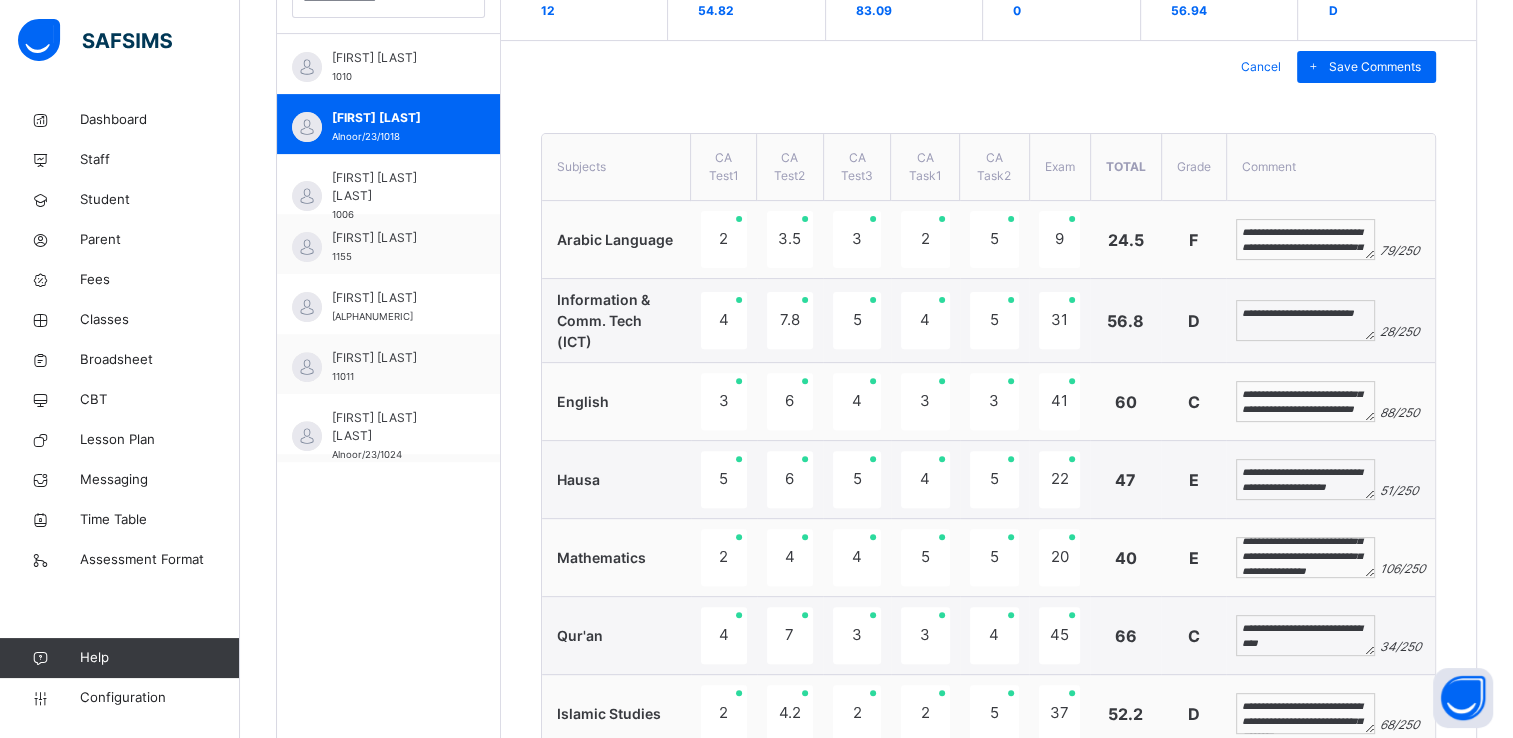 type on "**********" 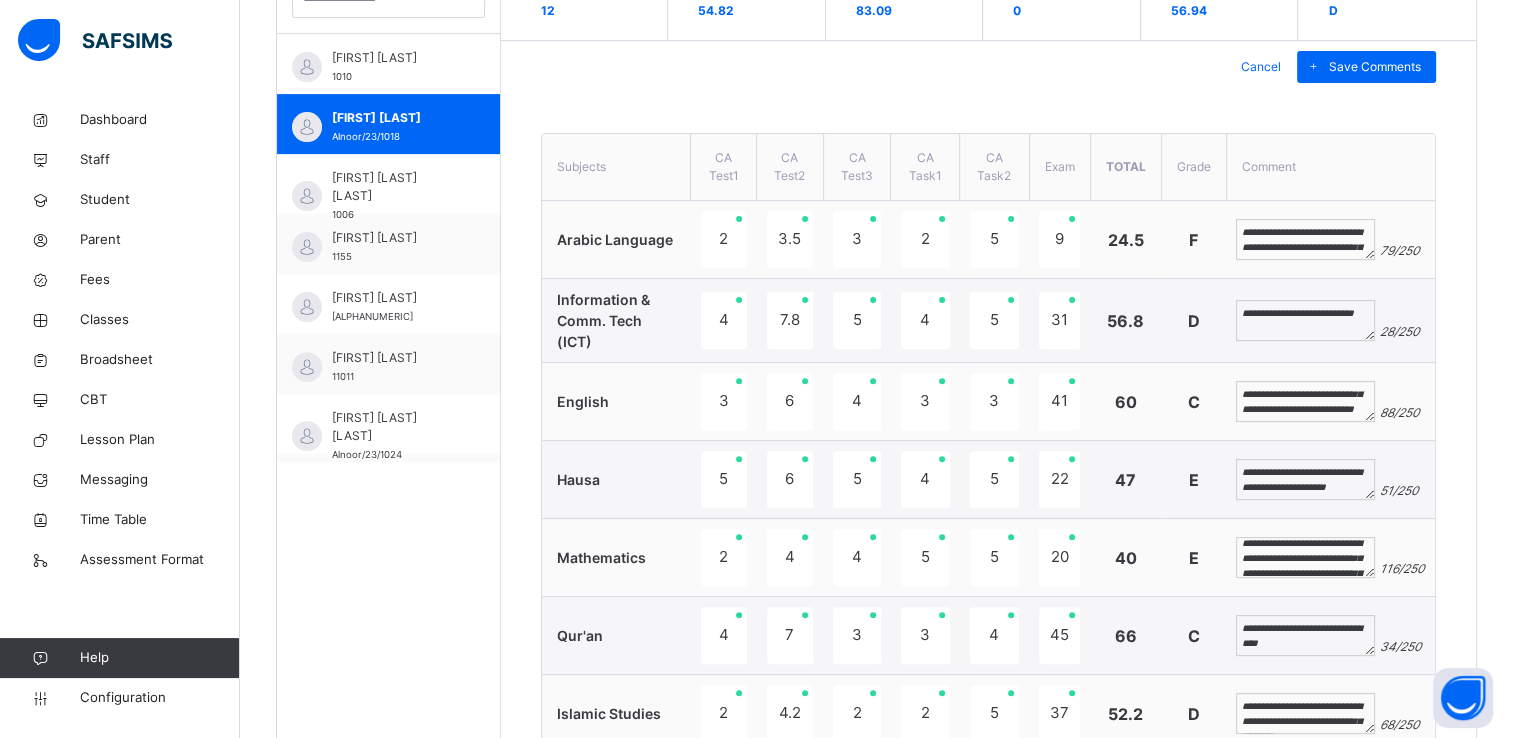 scroll, scrollTop: 0, scrollLeft: 0, axis: both 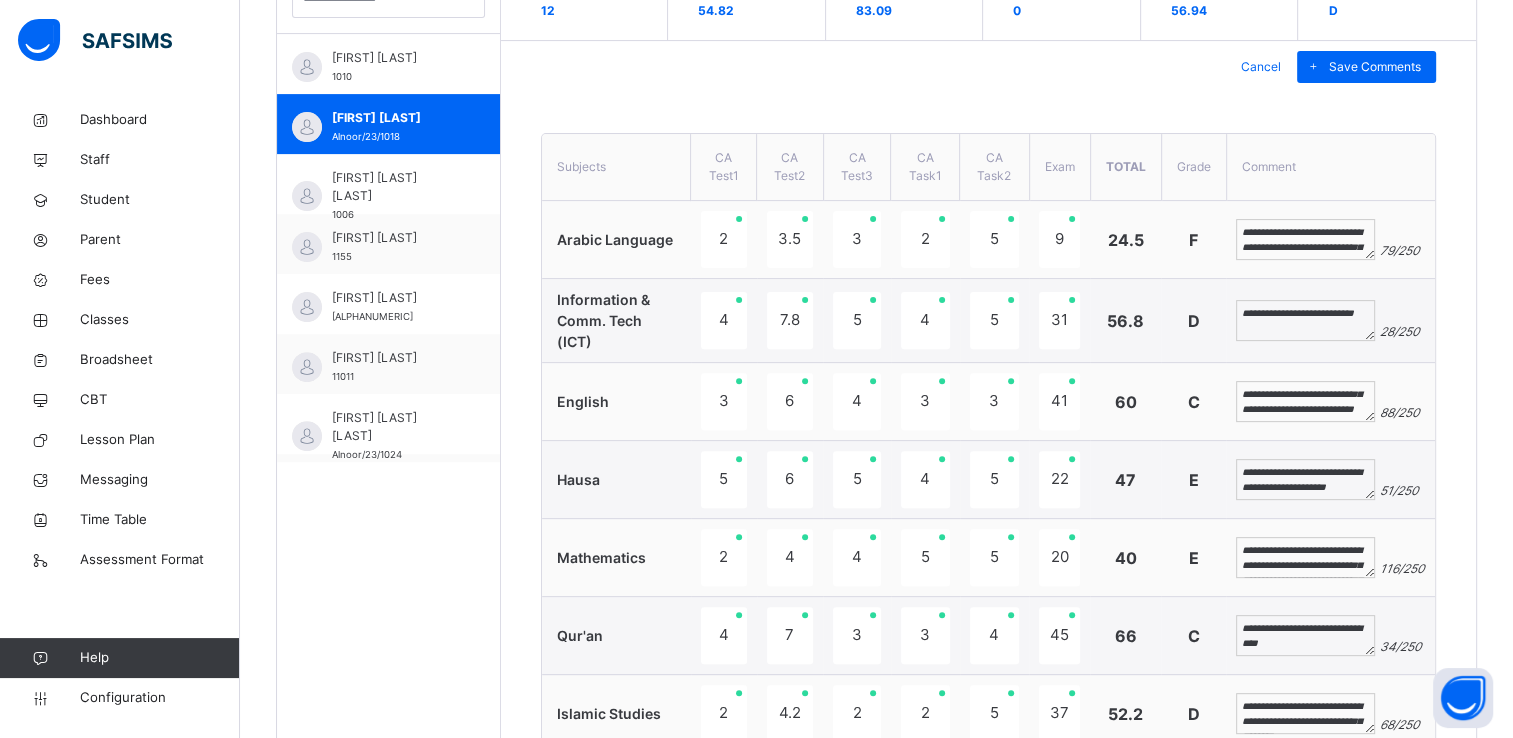 drag, startPoint x: 1305, startPoint y: 559, endPoint x: 1350, endPoint y: 538, distance: 49.658836 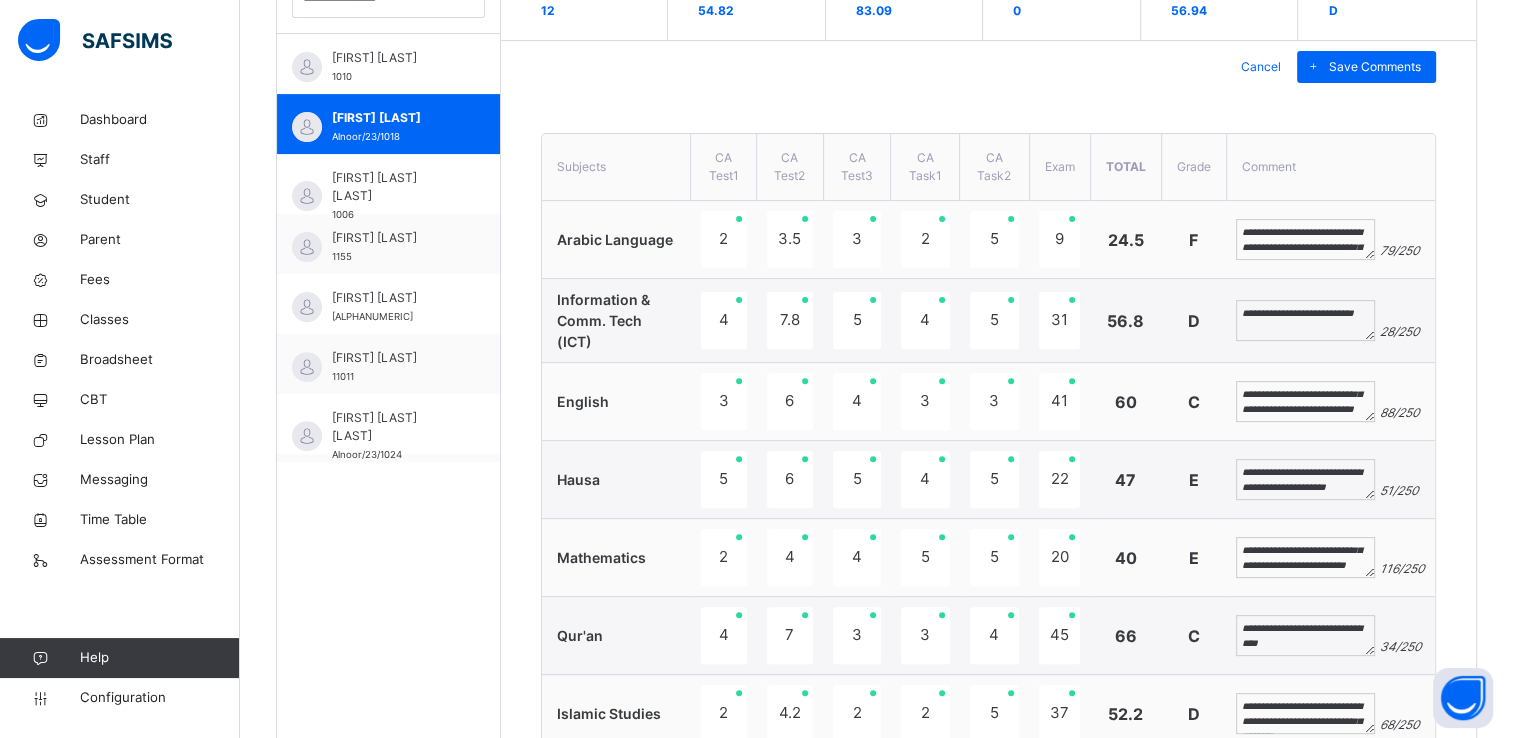 scroll, scrollTop: 37, scrollLeft: 0, axis: vertical 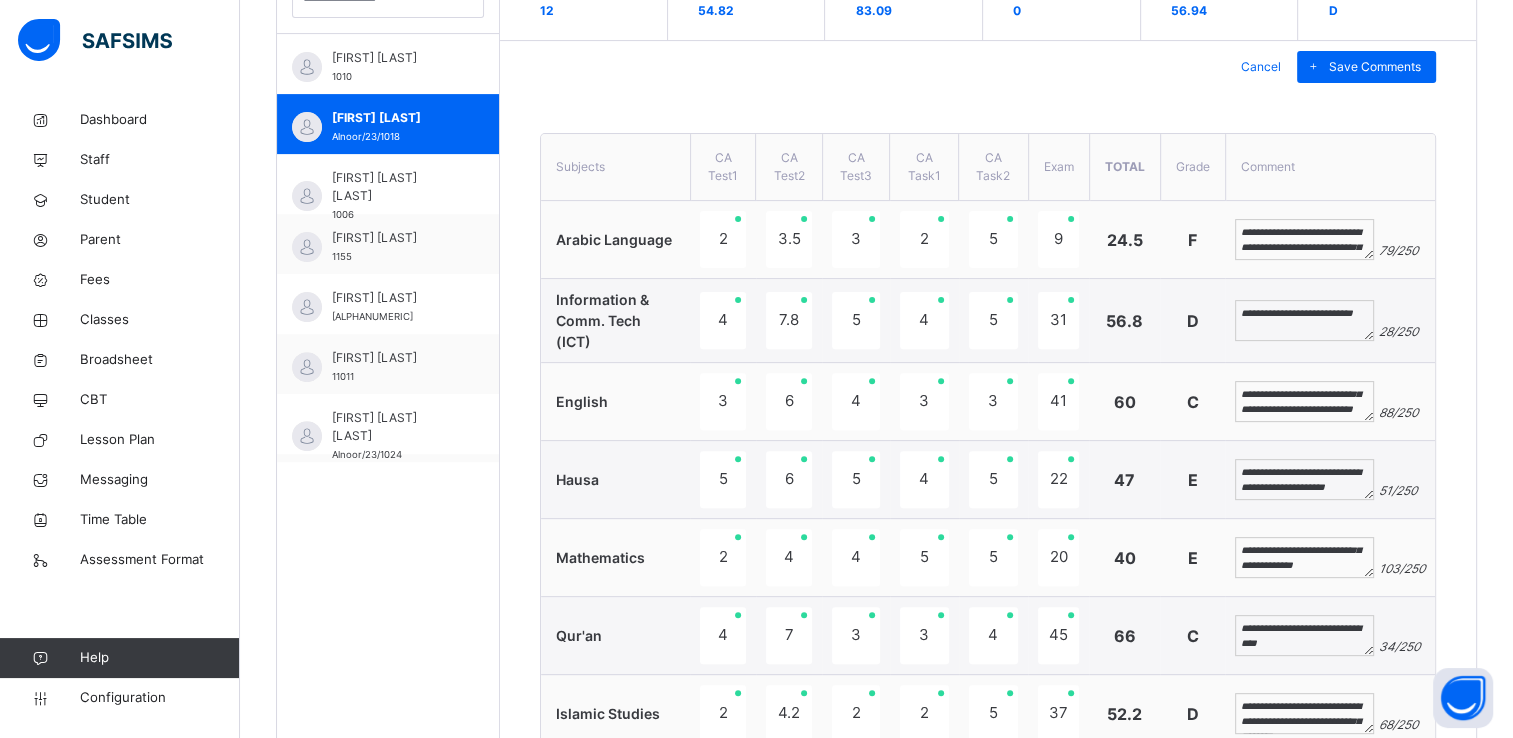 click on "**********" at bounding box center (1304, 558) 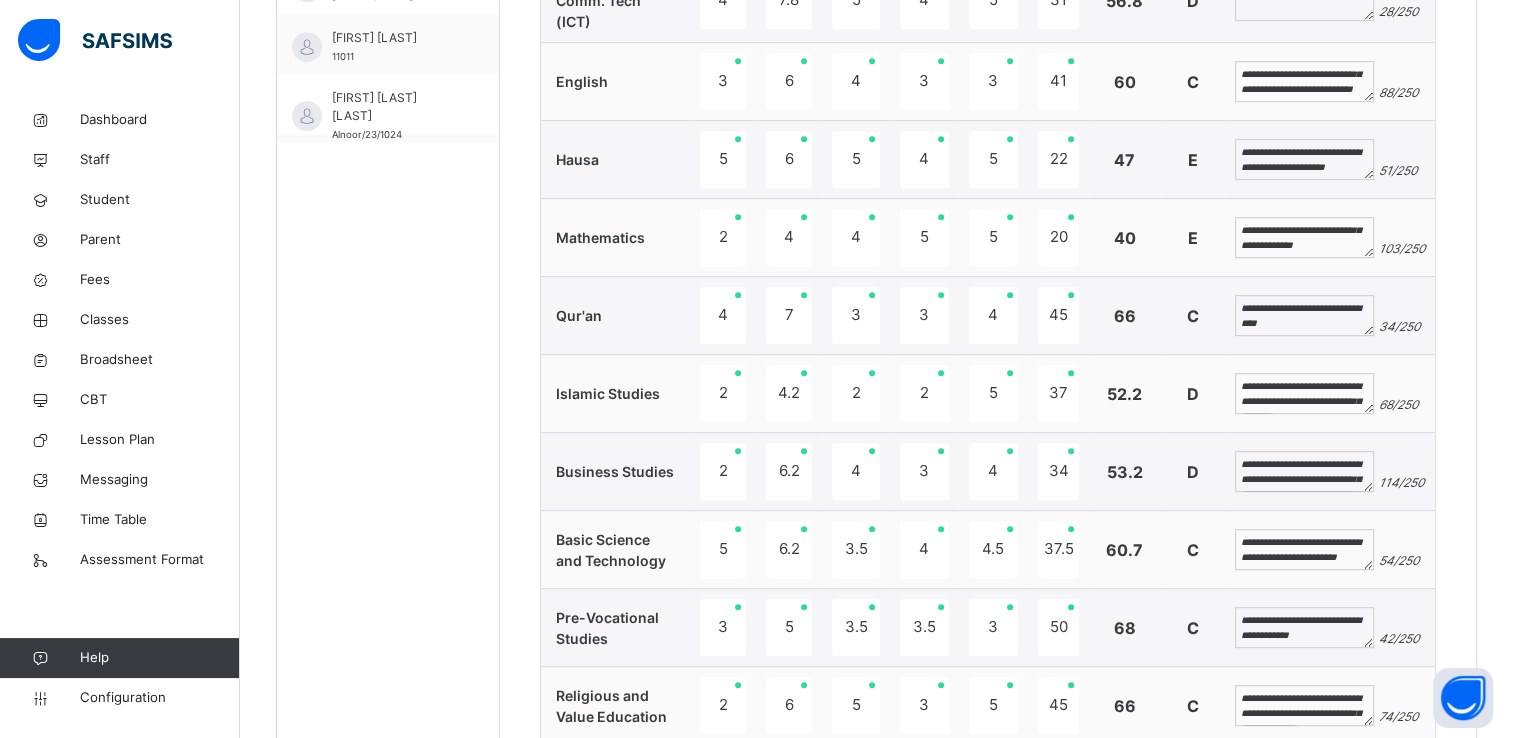 scroll, scrollTop: 956, scrollLeft: 0, axis: vertical 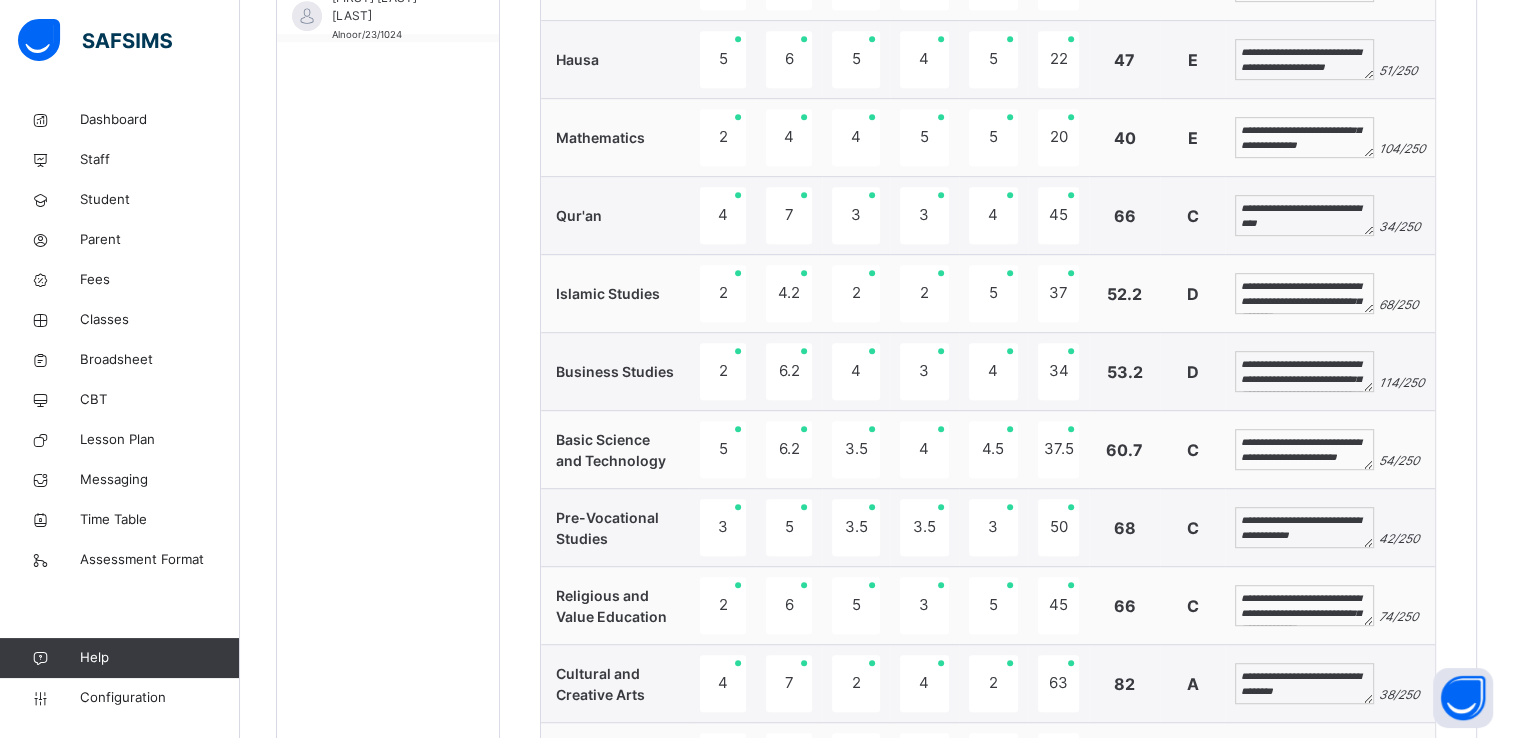 type on "**********" 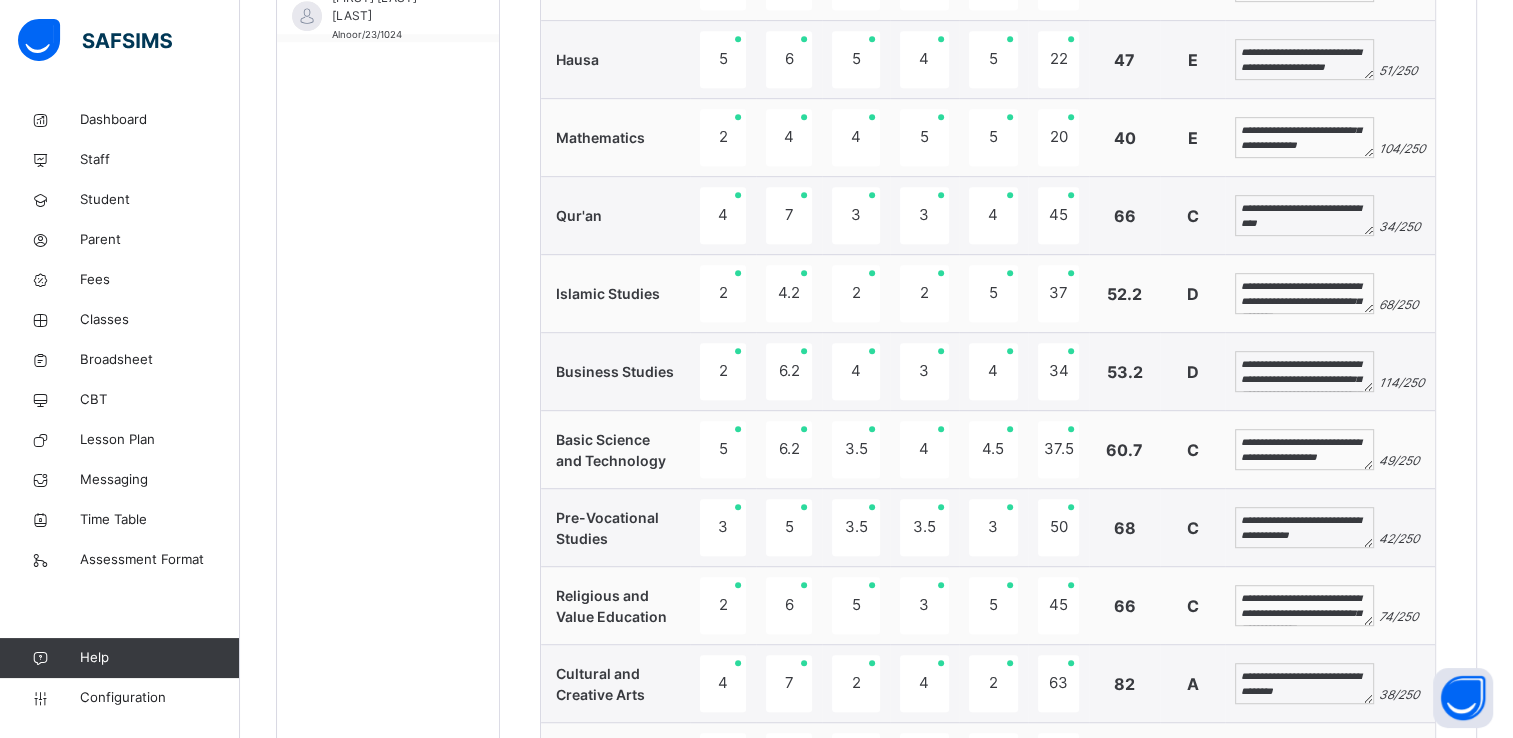 scroll, scrollTop: 0, scrollLeft: 0, axis: both 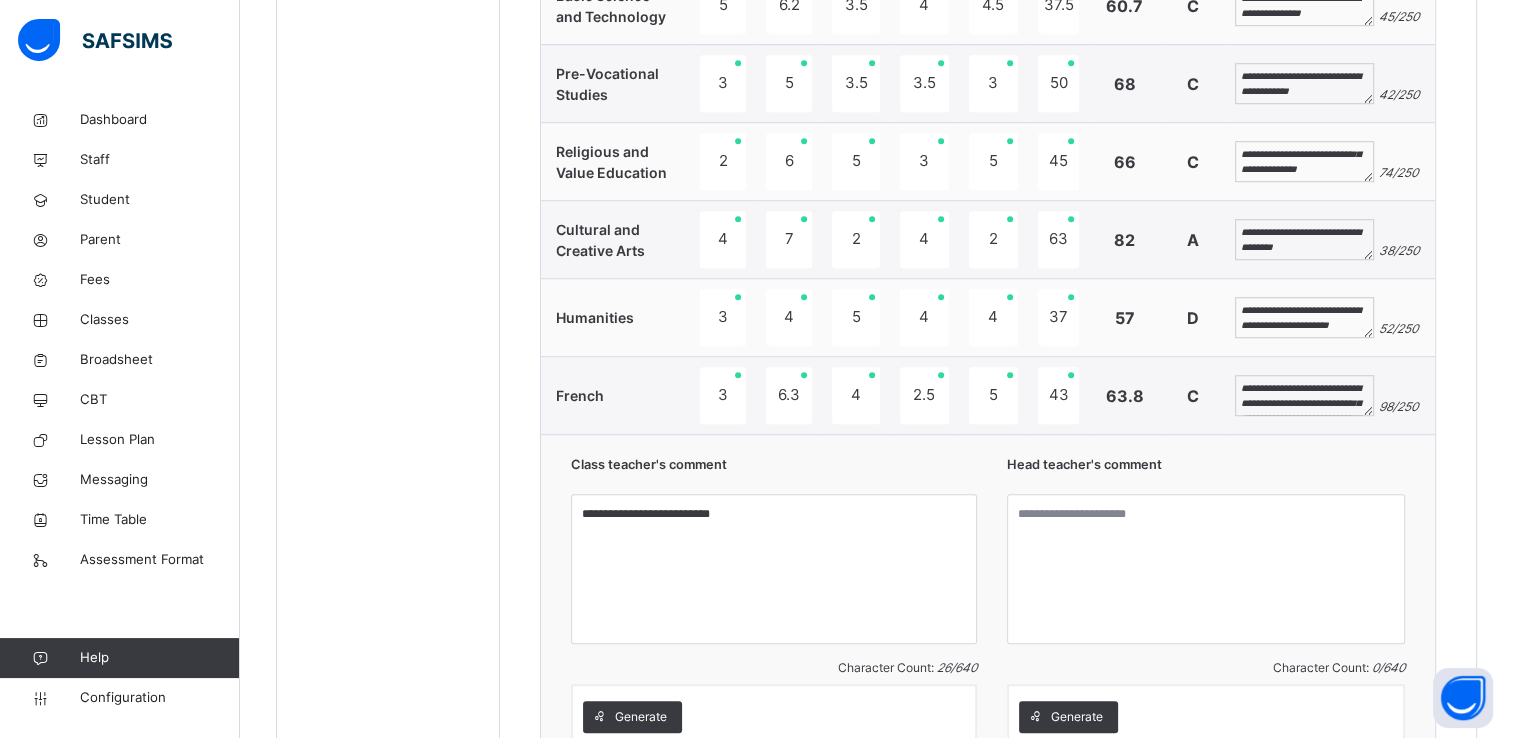 type on "**********" 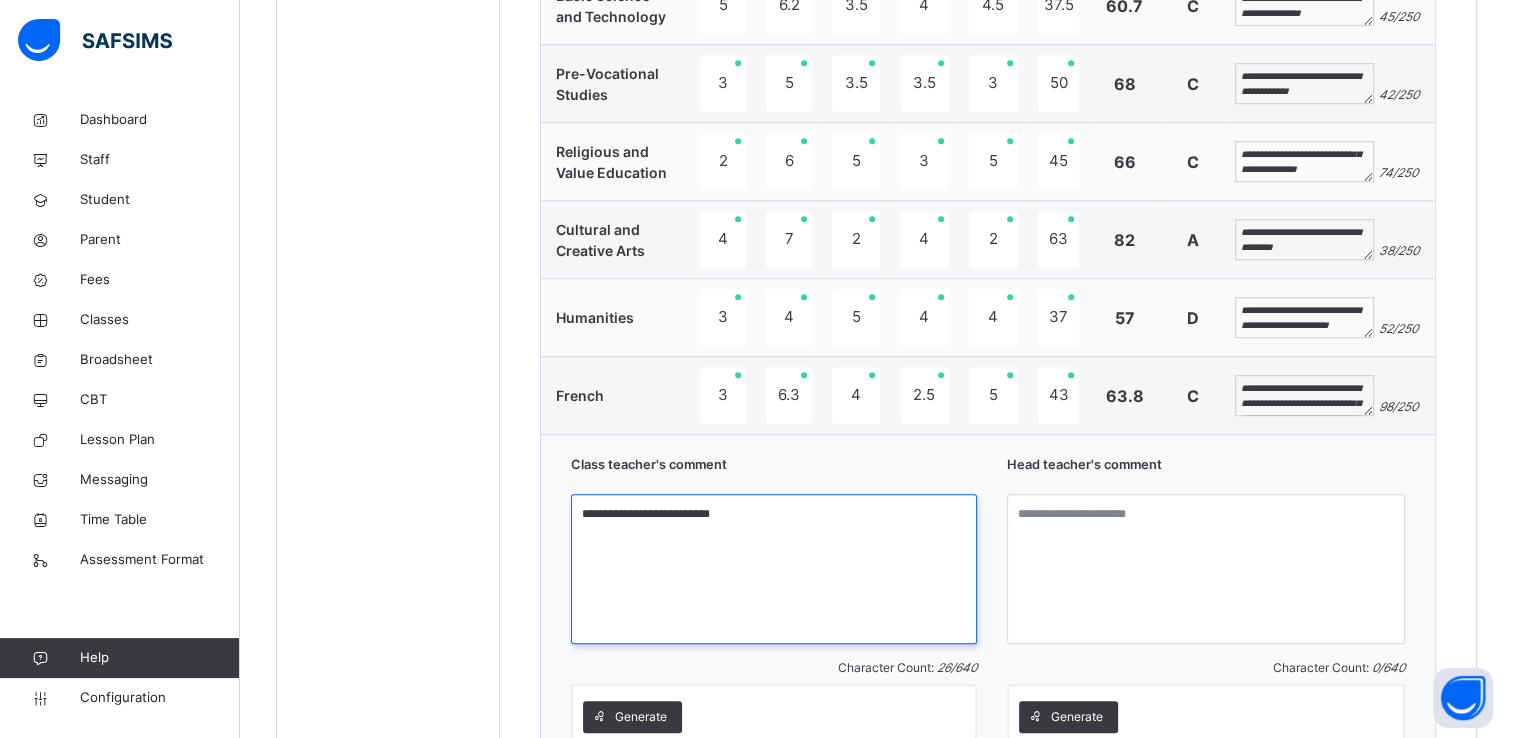 click on "**********" at bounding box center [774, 569] 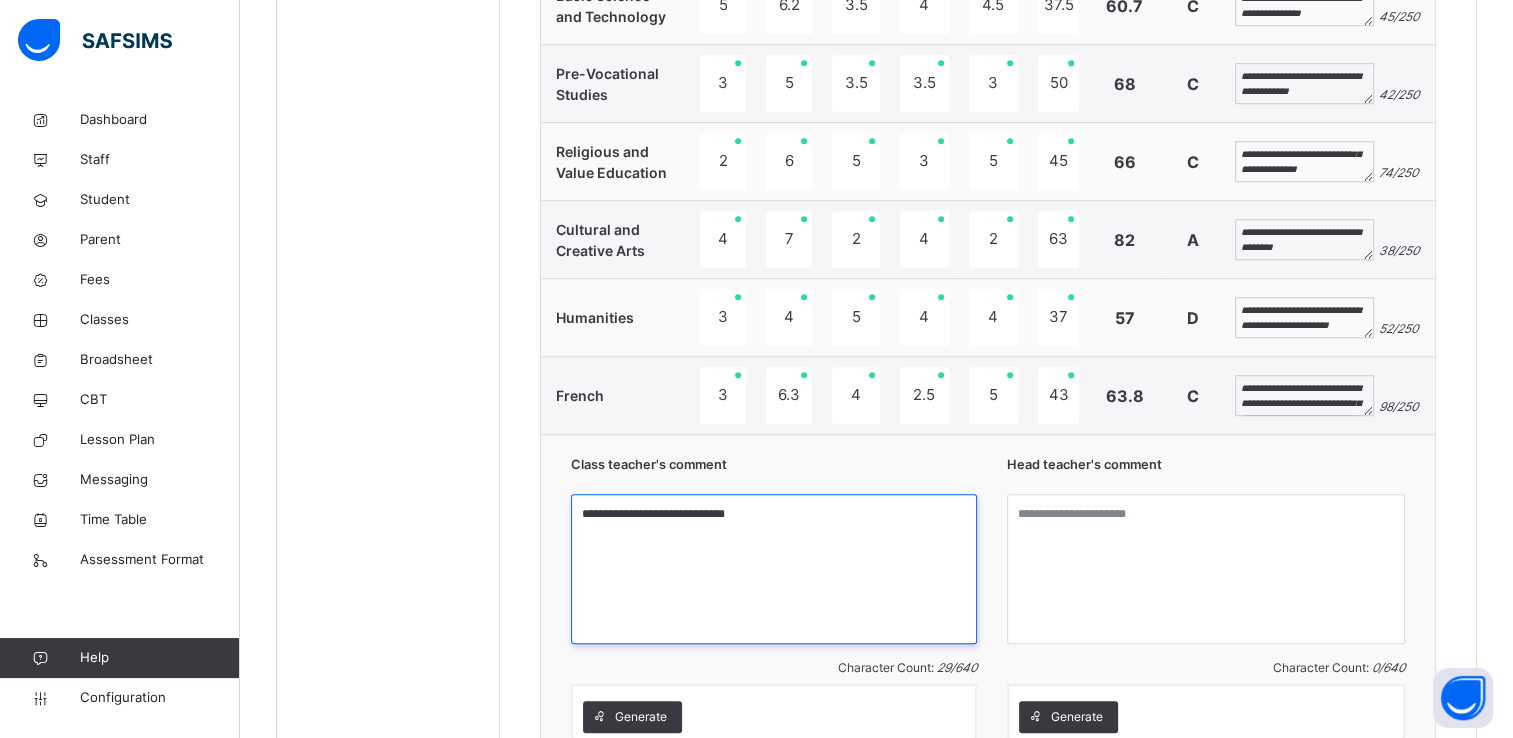 click on "**********" at bounding box center (774, 569) 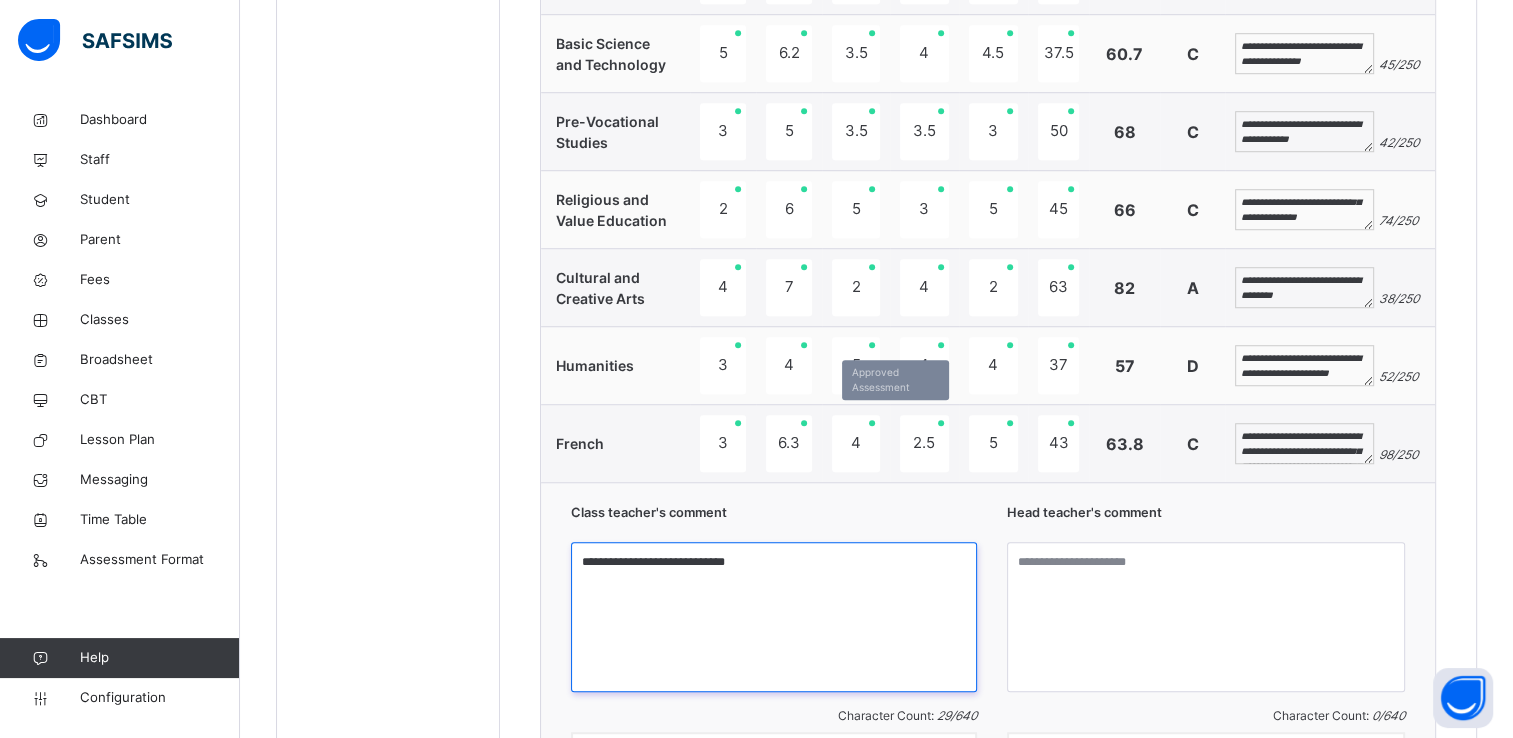 scroll, scrollTop: 1486, scrollLeft: 0, axis: vertical 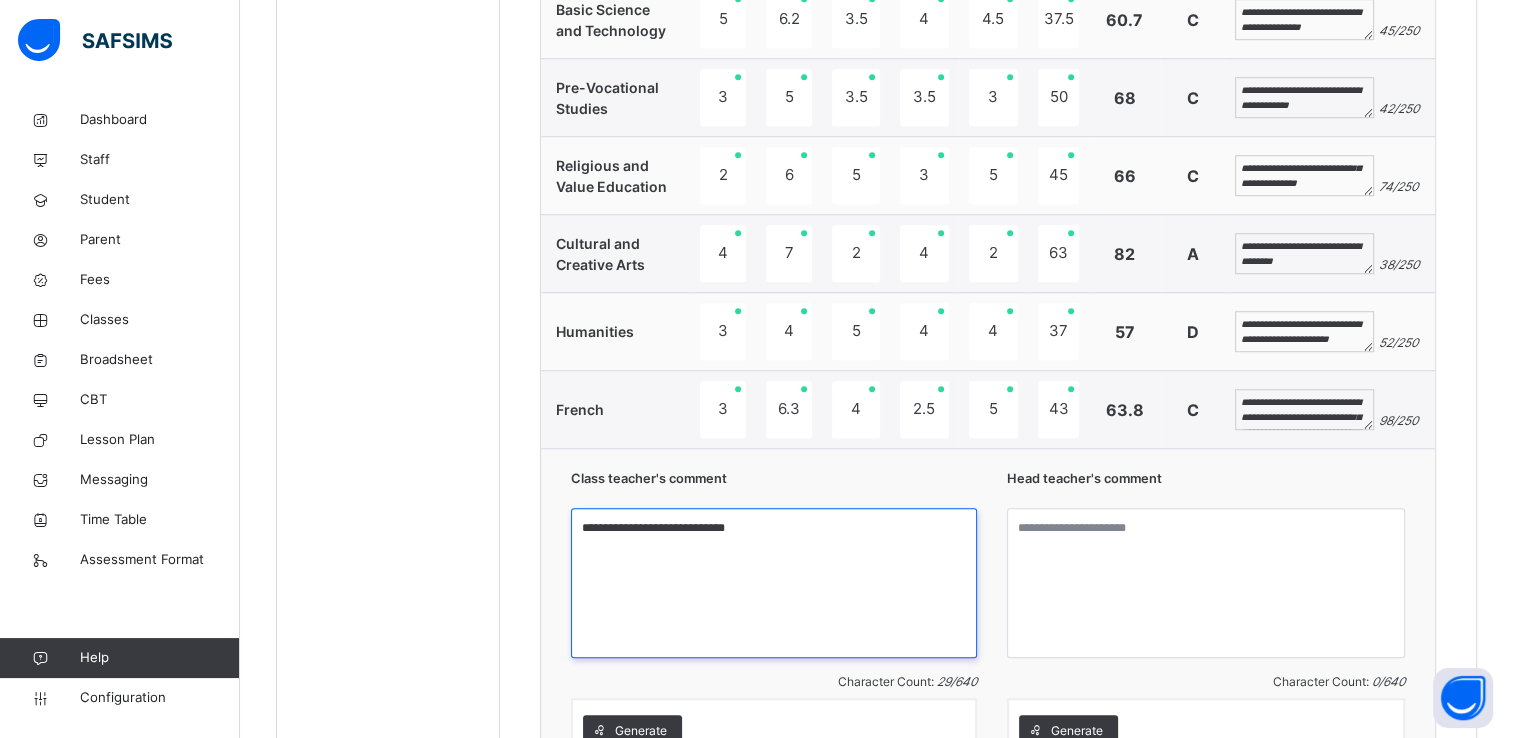 drag, startPoint x: 700, startPoint y: 525, endPoint x: 540, endPoint y: 528, distance: 160.02812 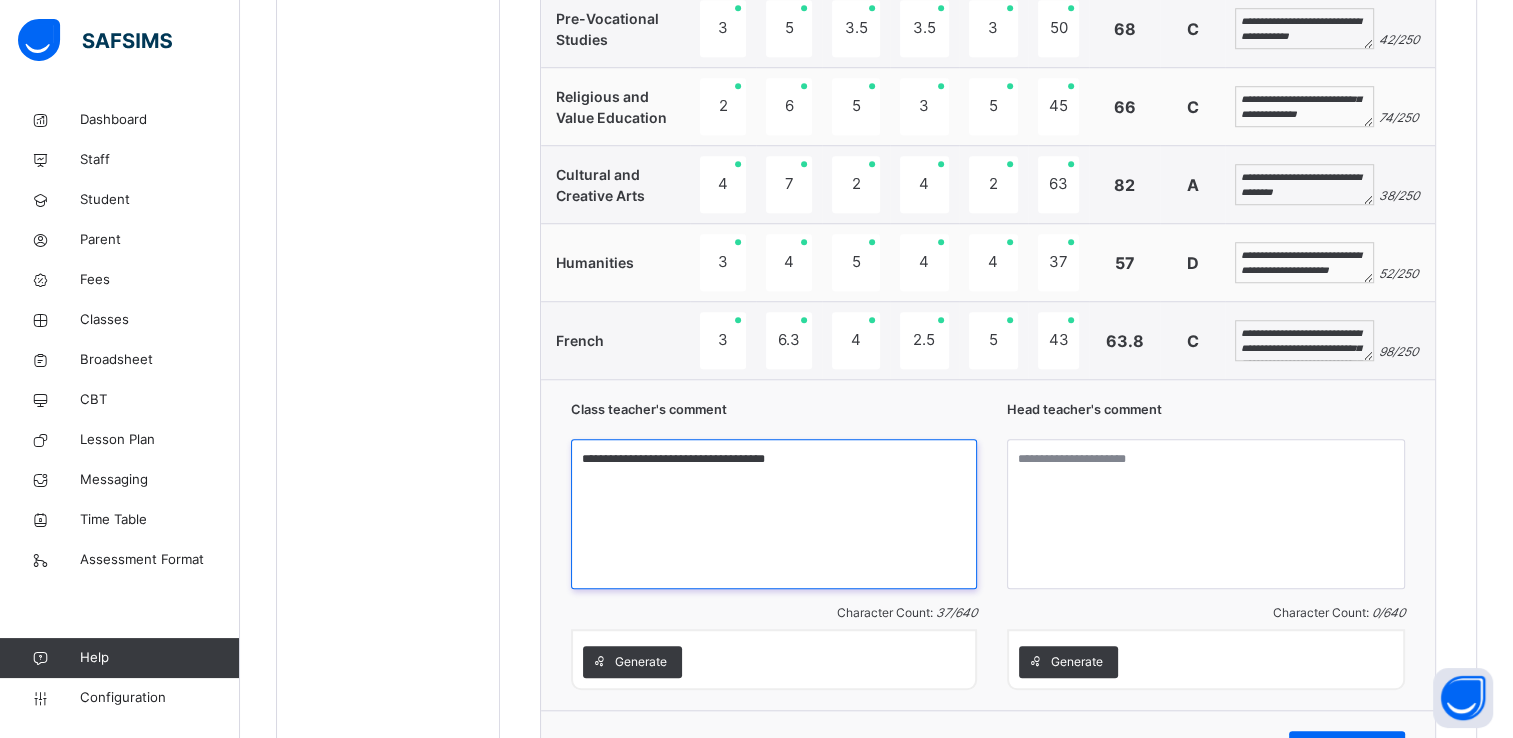 scroll, scrollTop: 1690, scrollLeft: 0, axis: vertical 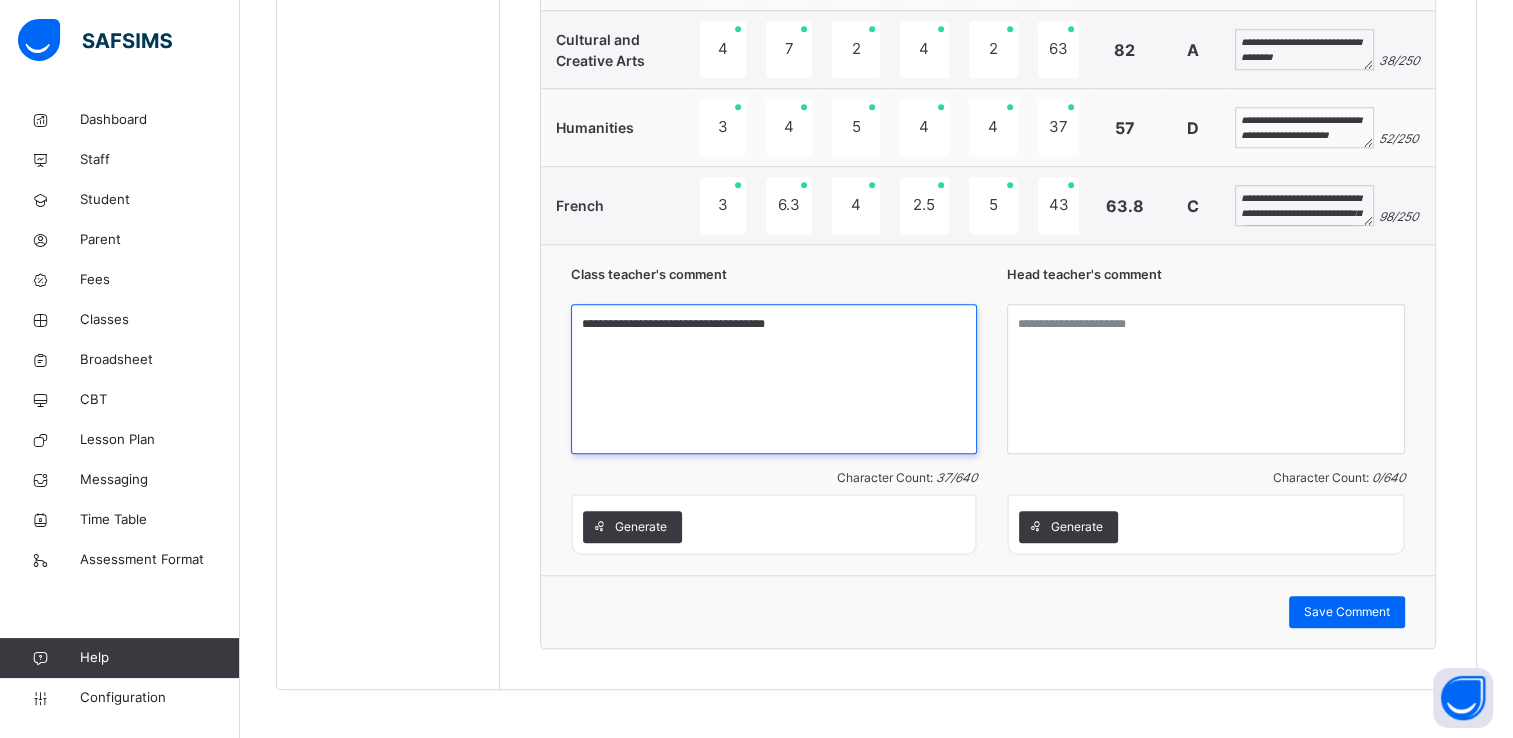 type on "**********" 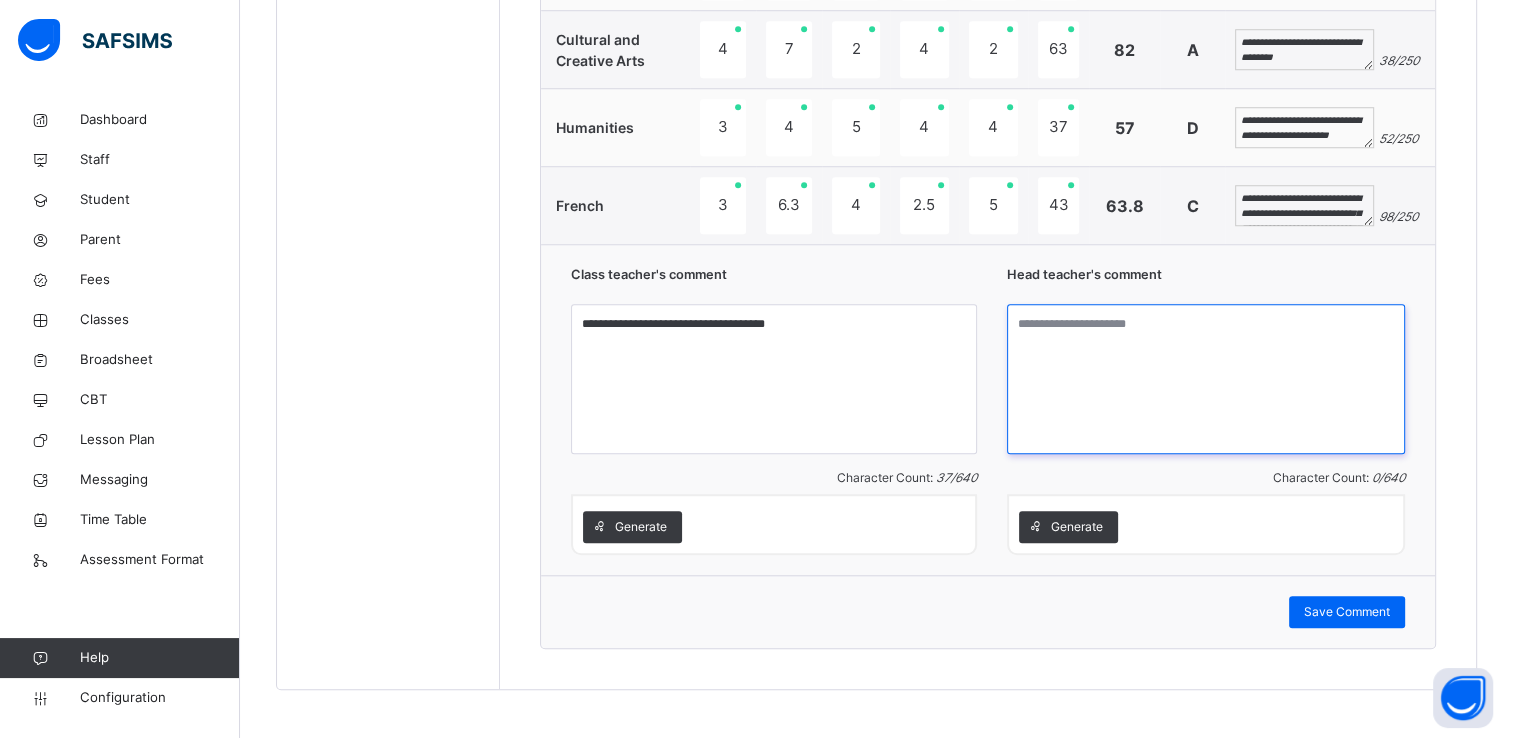 click at bounding box center [1206, 379] 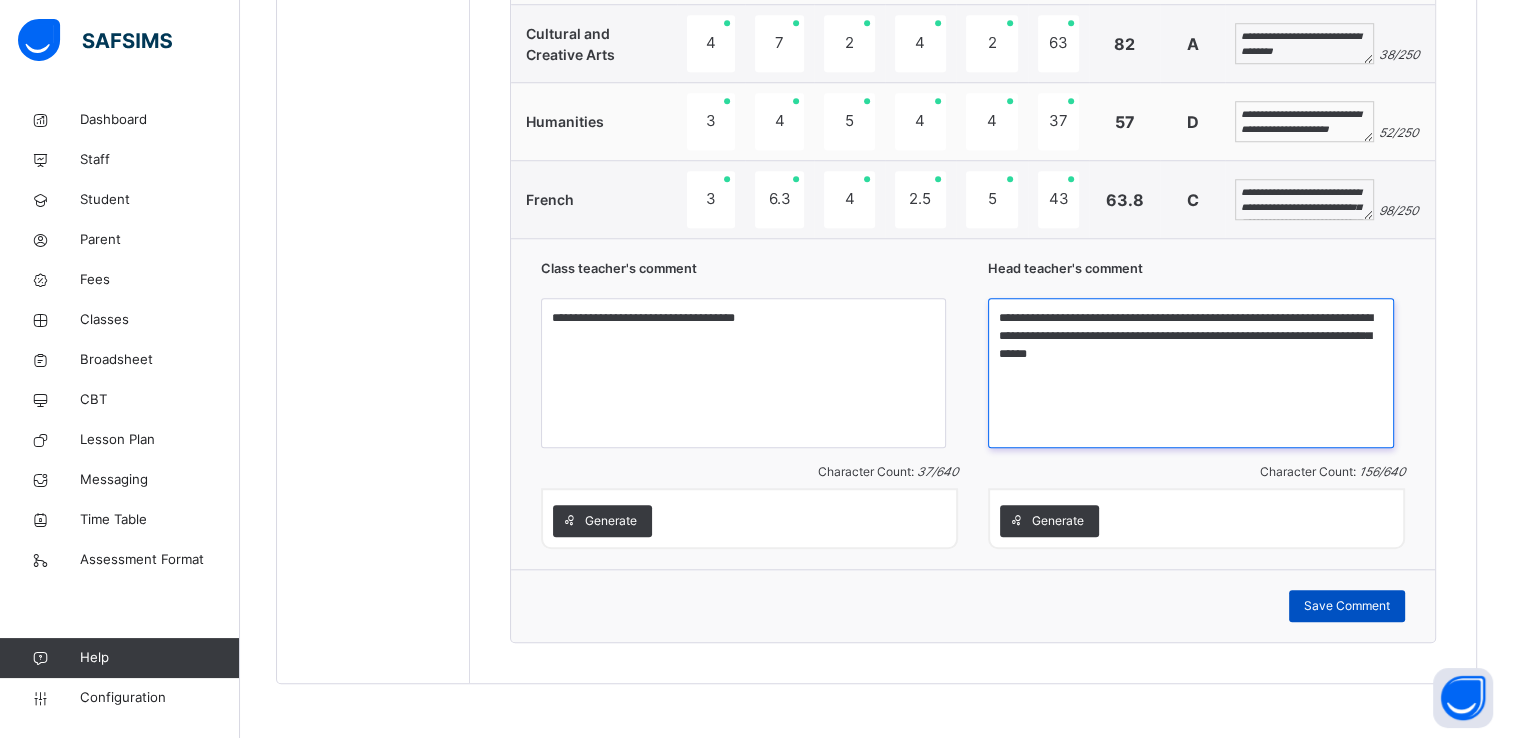type on "**********" 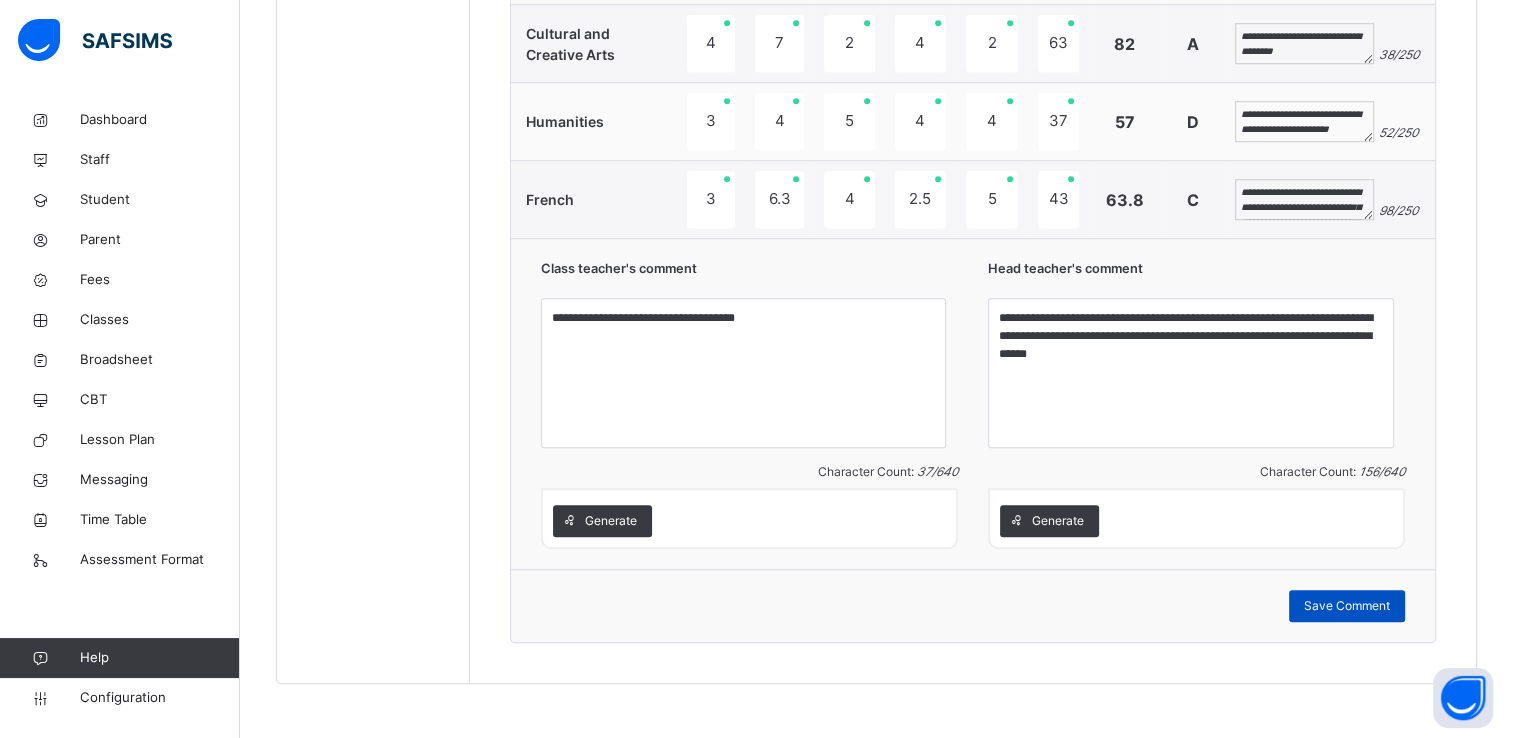 click on "Save Comment" at bounding box center (1347, 606) 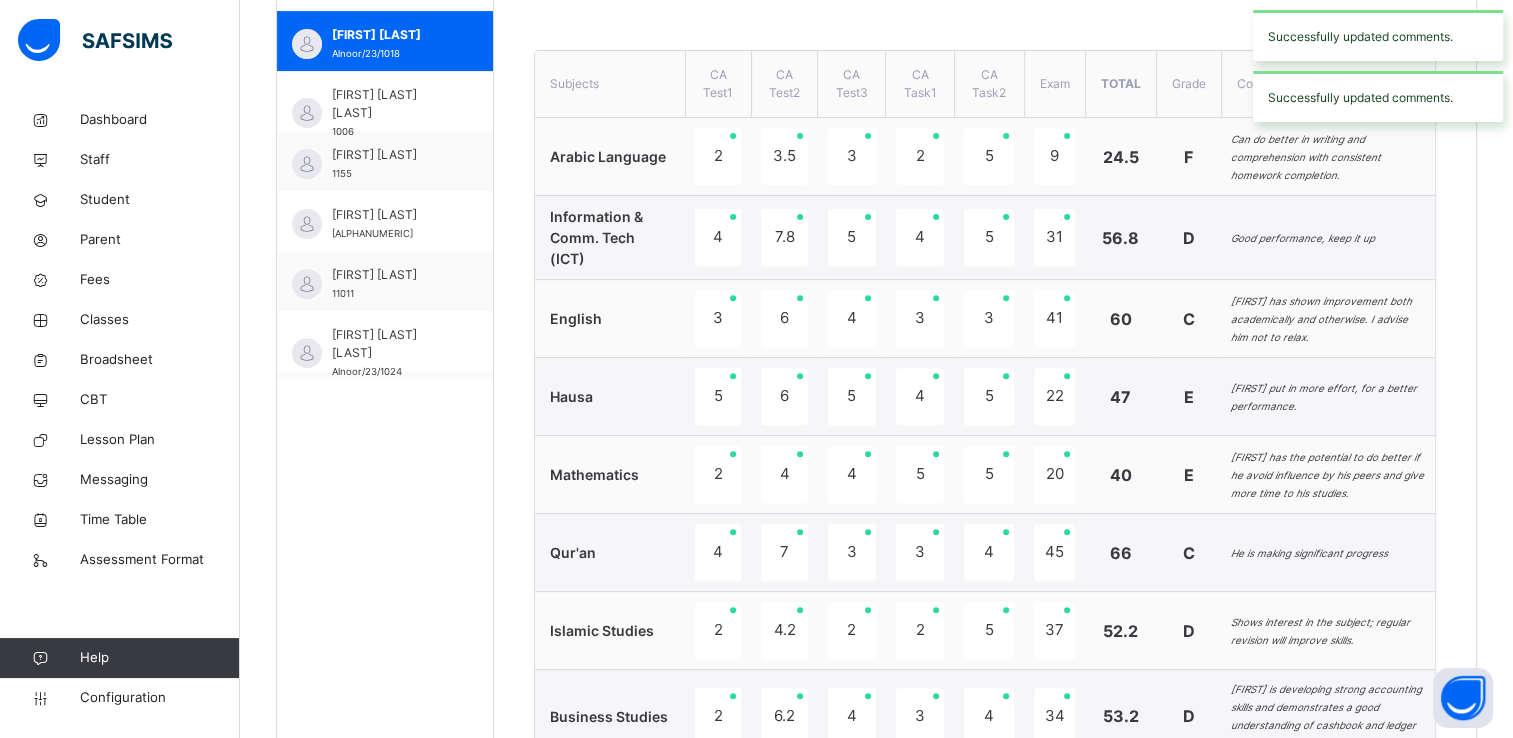 scroll, scrollTop: 718, scrollLeft: 0, axis: vertical 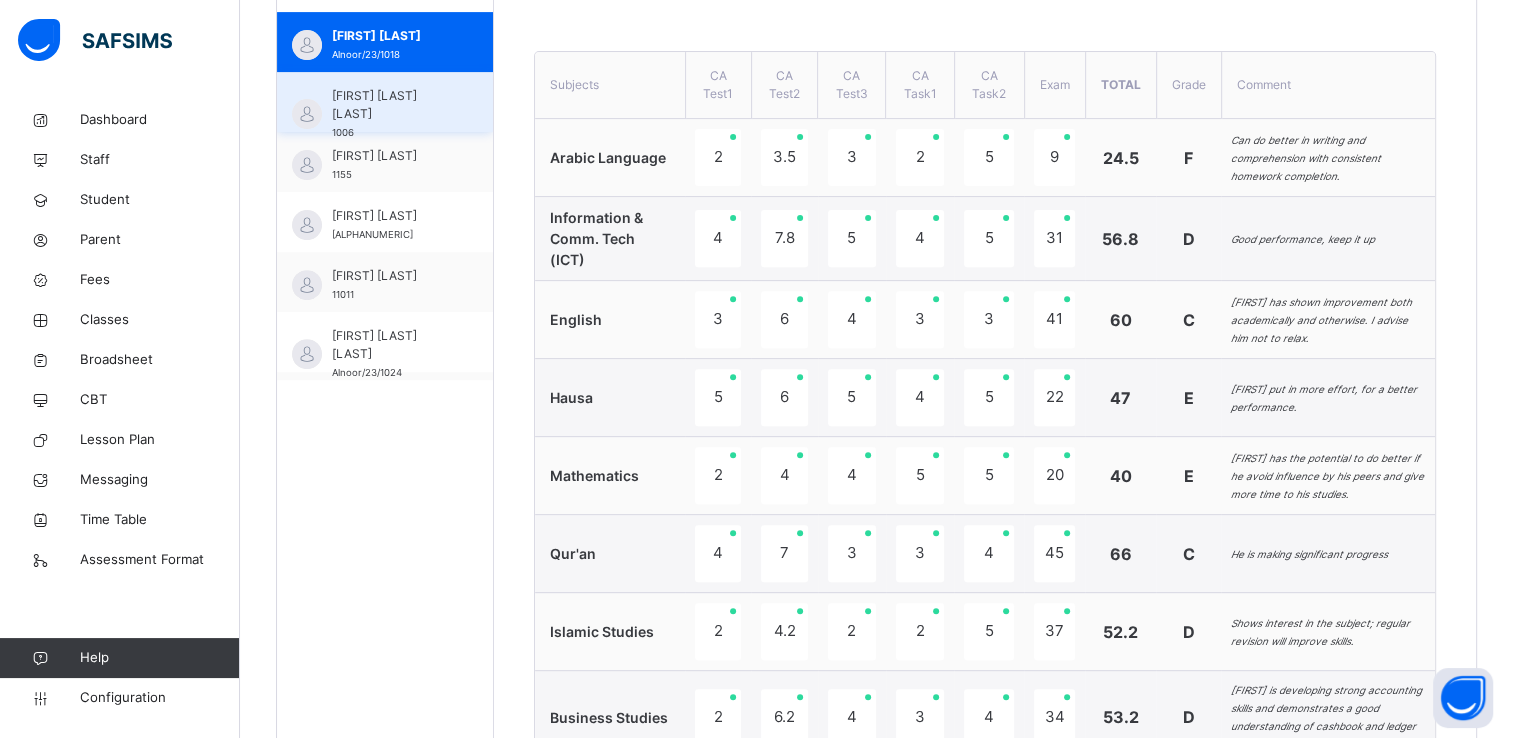 click on "Ali Gana Zakari 1006" at bounding box center (390, 114) 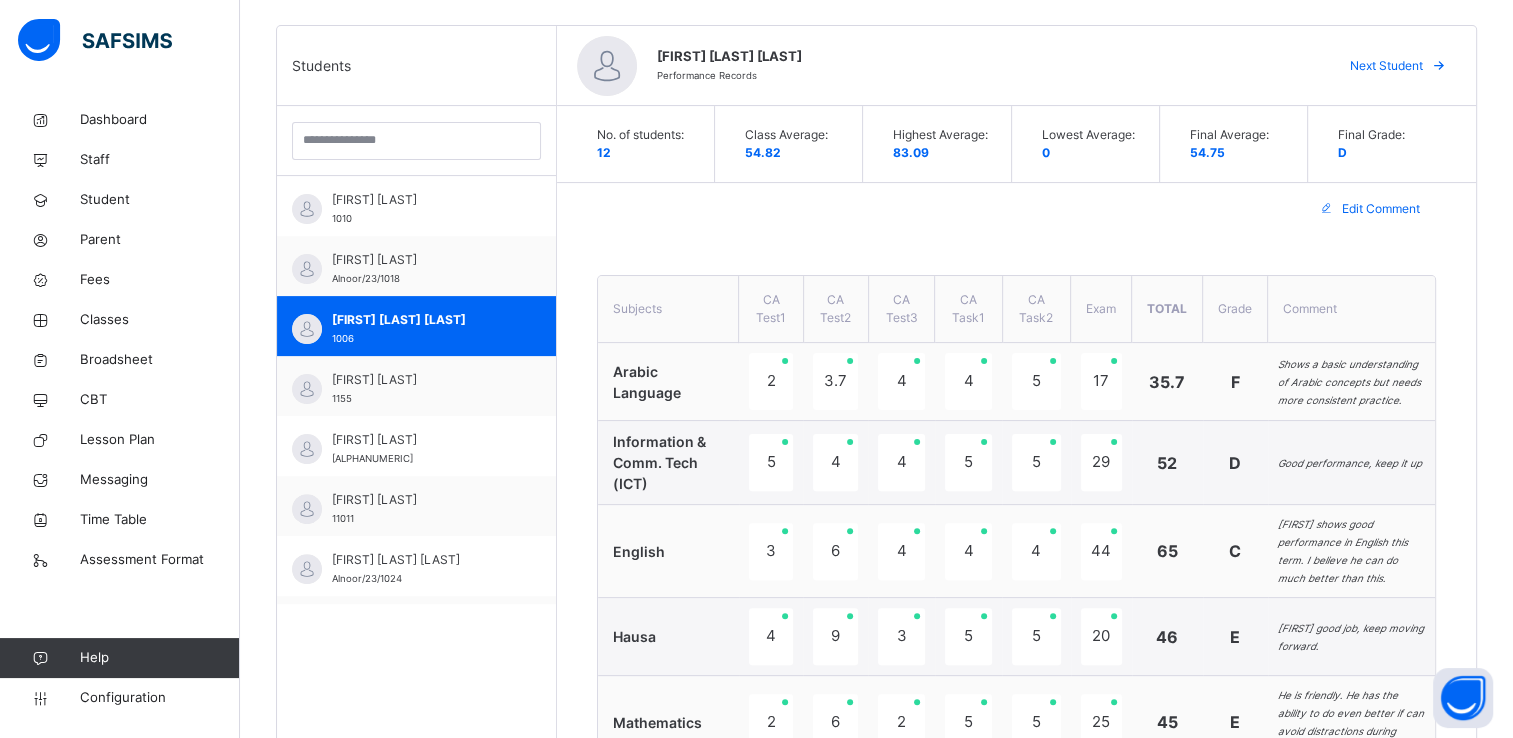 scroll, scrollTop: 493, scrollLeft: 0, axis: vertical 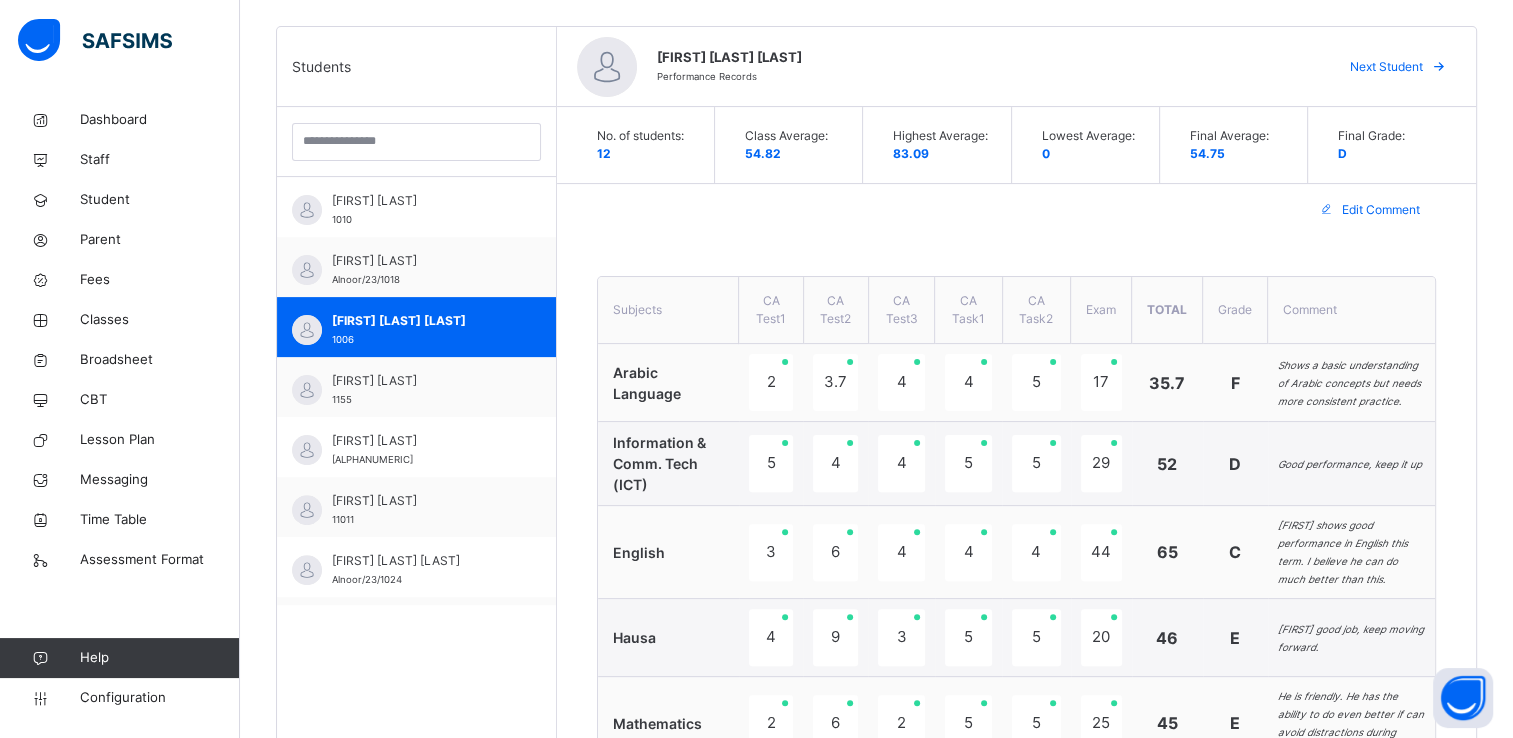 click on "Edit Comment" at bounding box center [1381, 210] 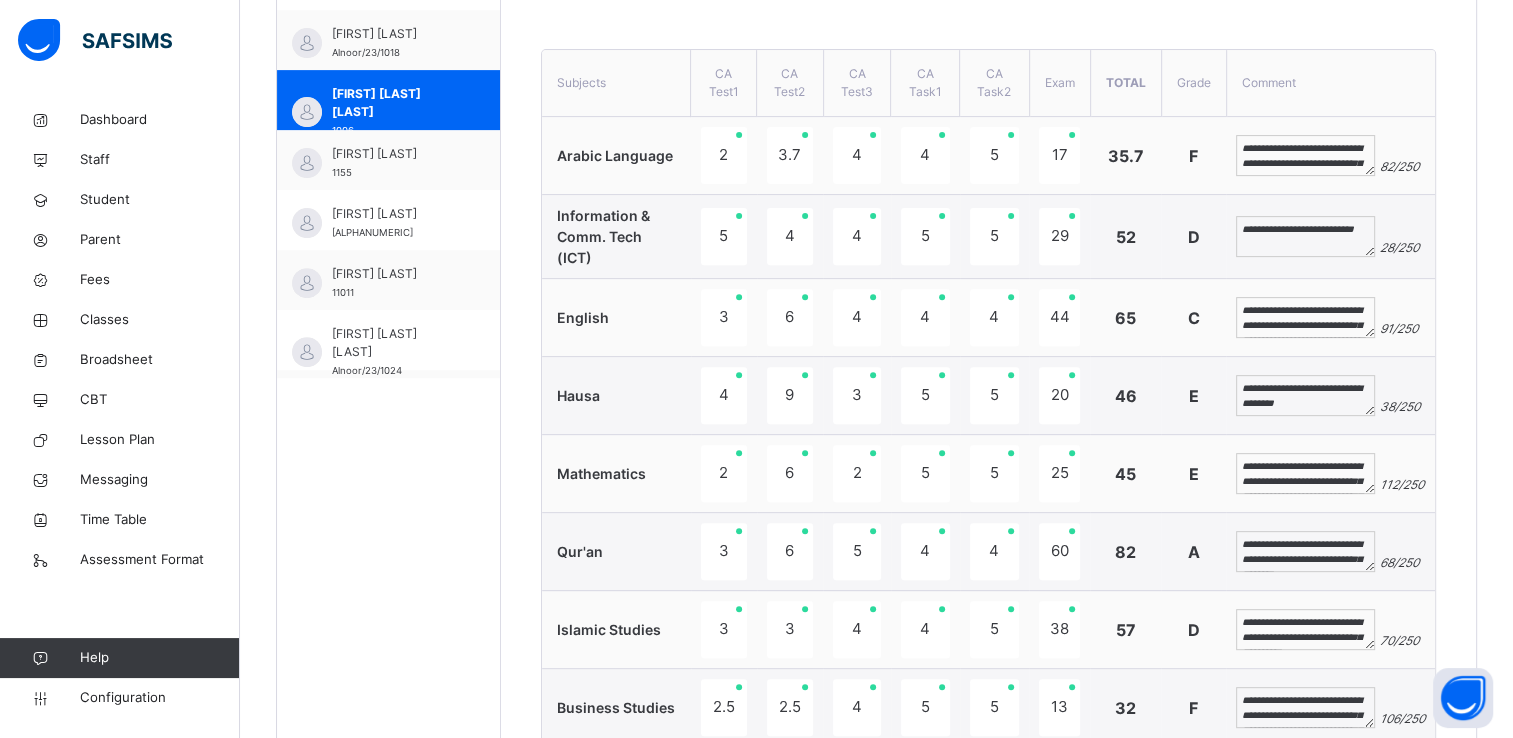 scroll, scrollTop: 780, scrollLeft: 0, axis: vertical 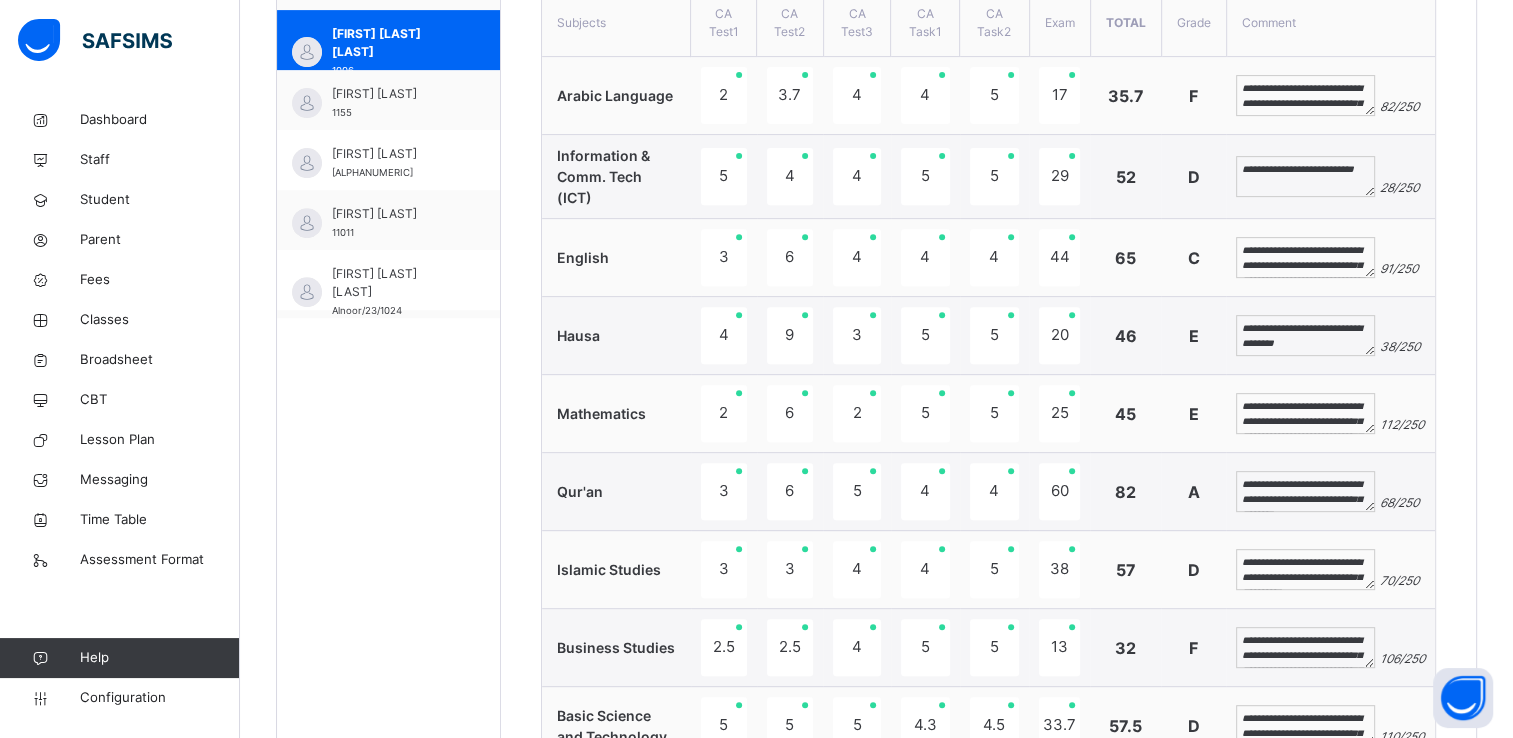 click on "**********" at bounding box center [1305, 492] 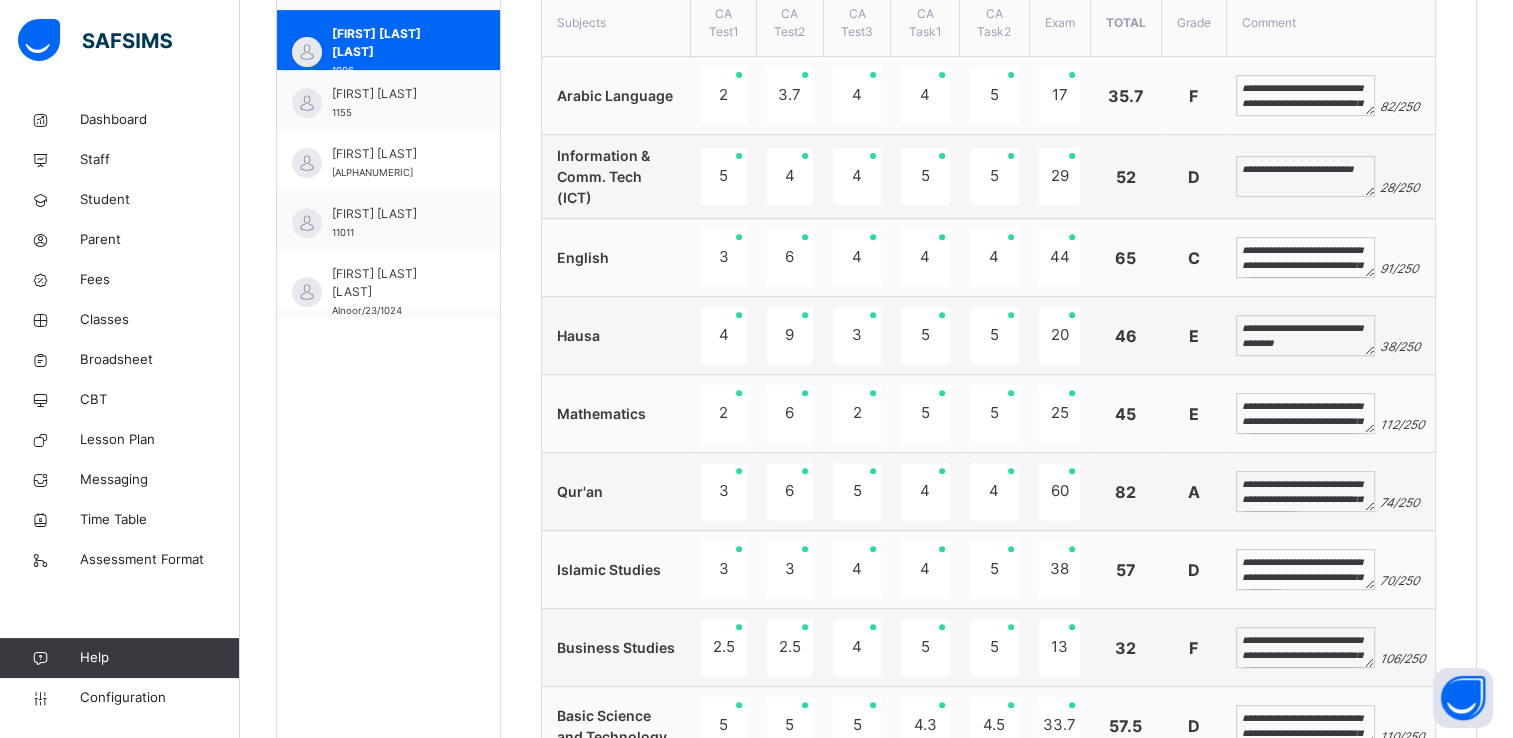 scroll, scrollTop: 0, scrollLeft: 0, axis: both 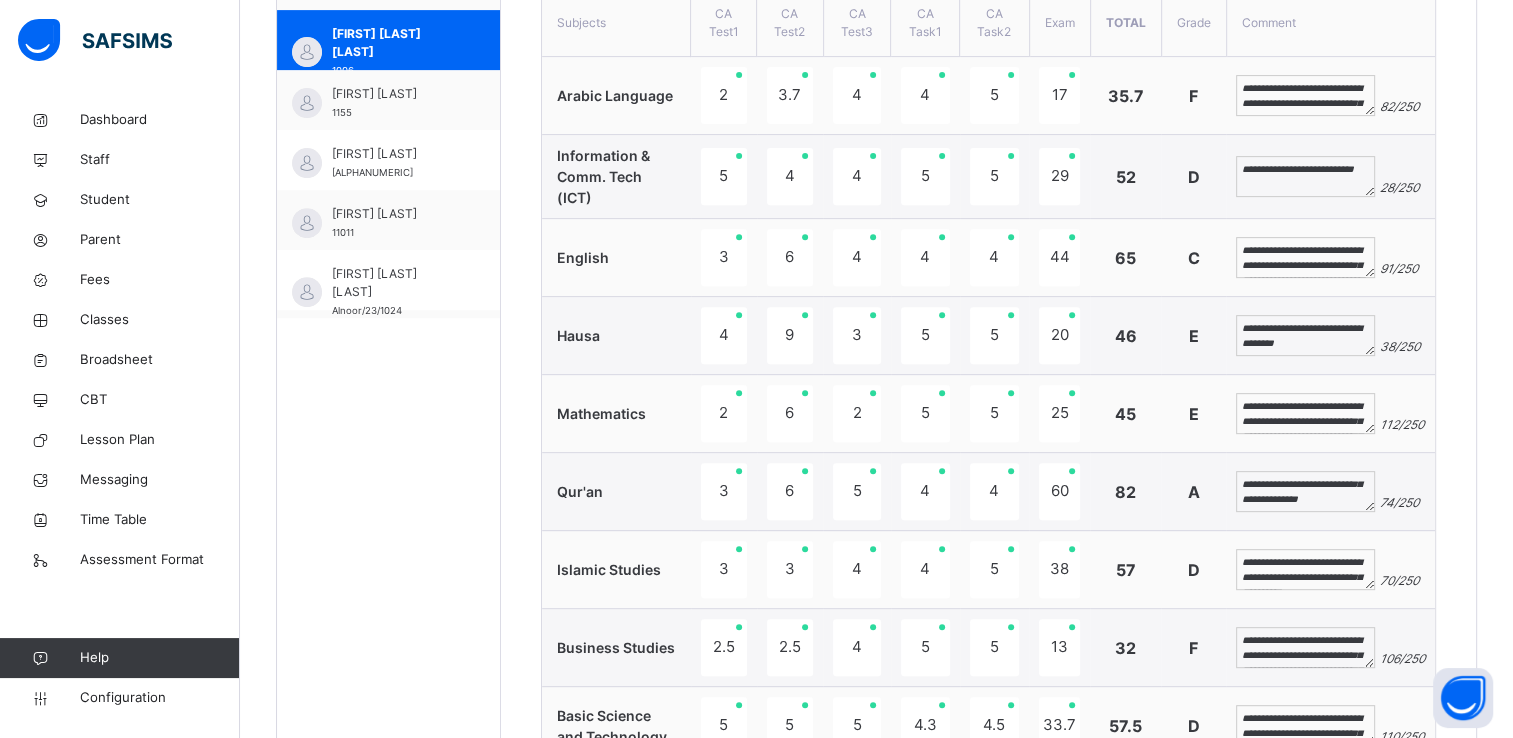 click on "**********" at bounding box center (1305, 492) 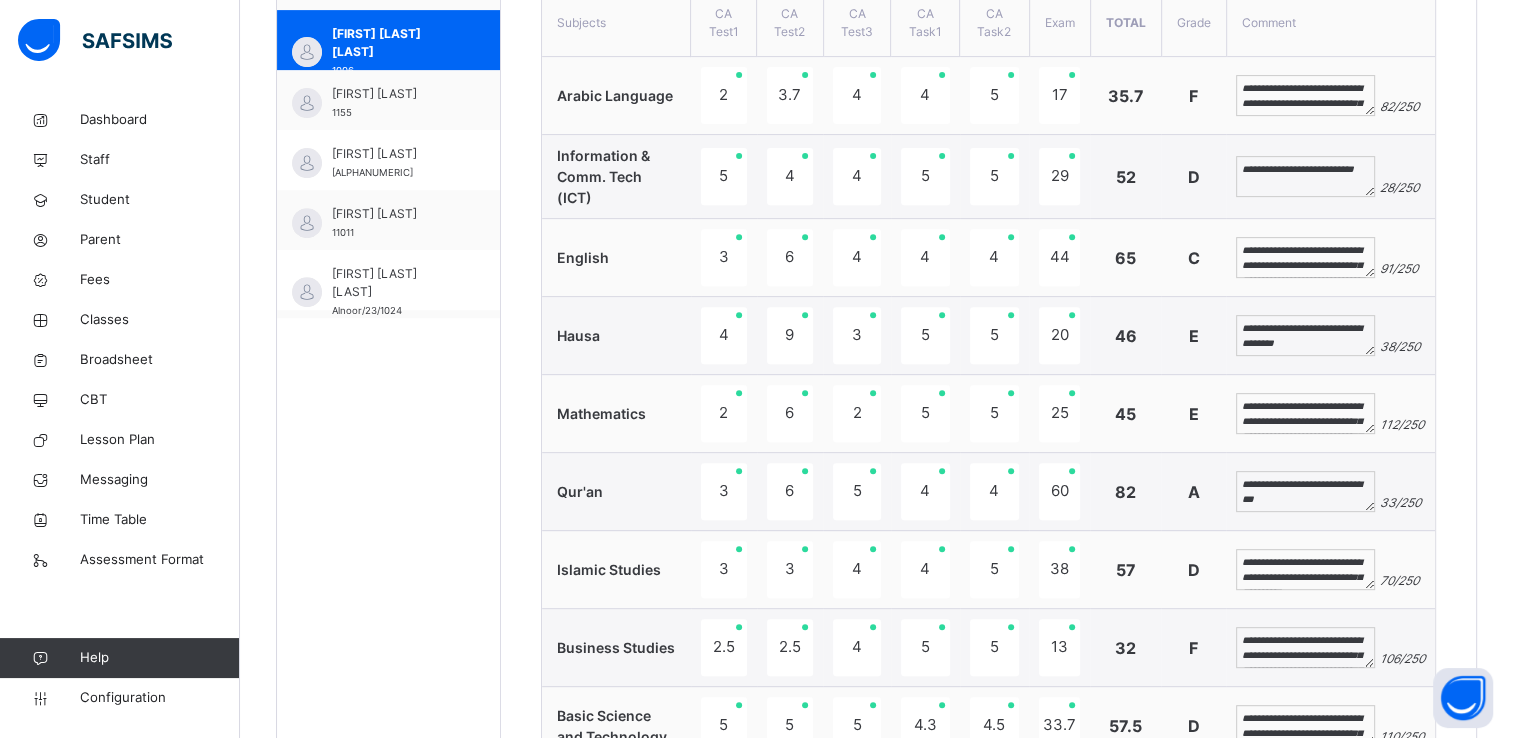 scroll, scrollTop: 0, scrollLeft: 0, axis: both 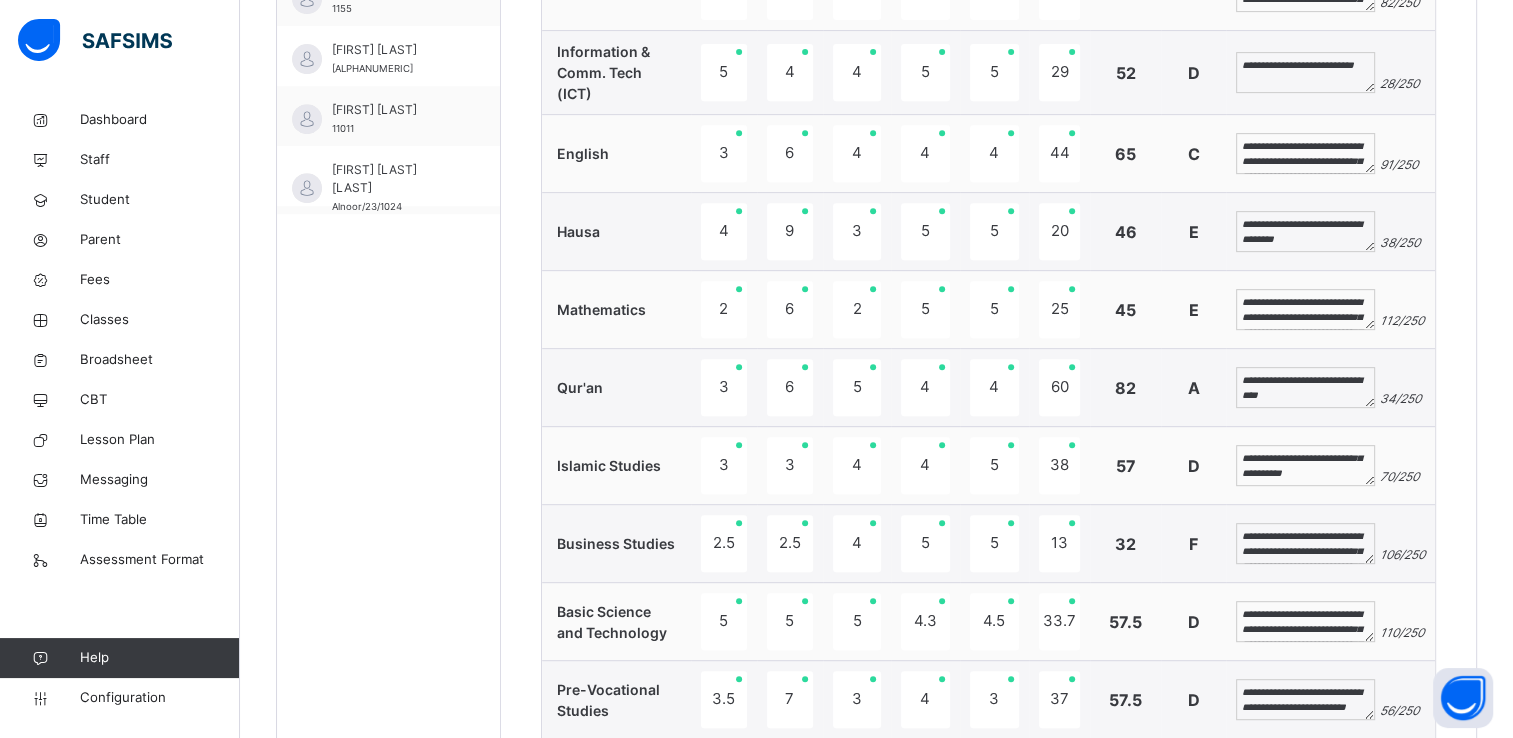 type on "**********" 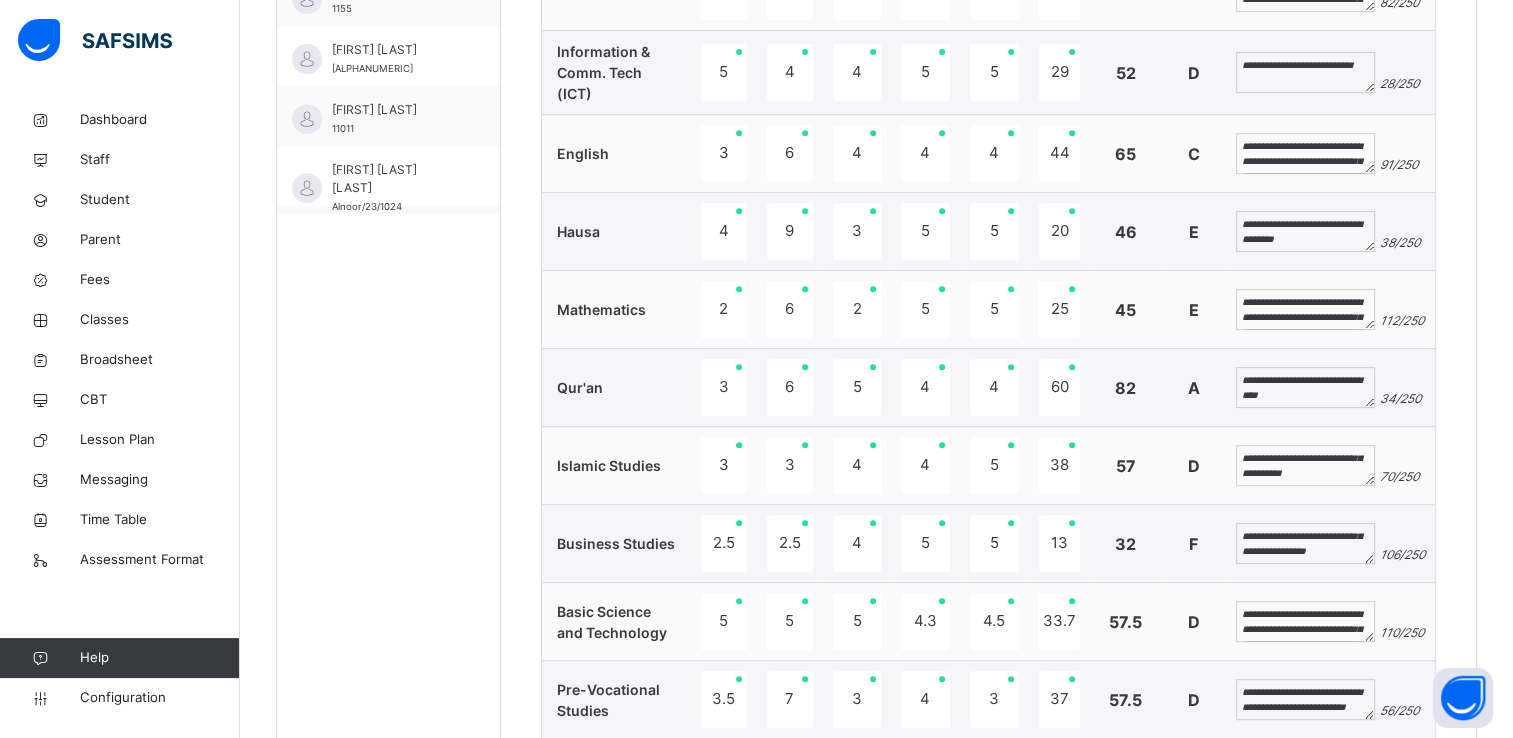 scroll, scrollTop: 60, scrollLeft: 0, axis: vertical 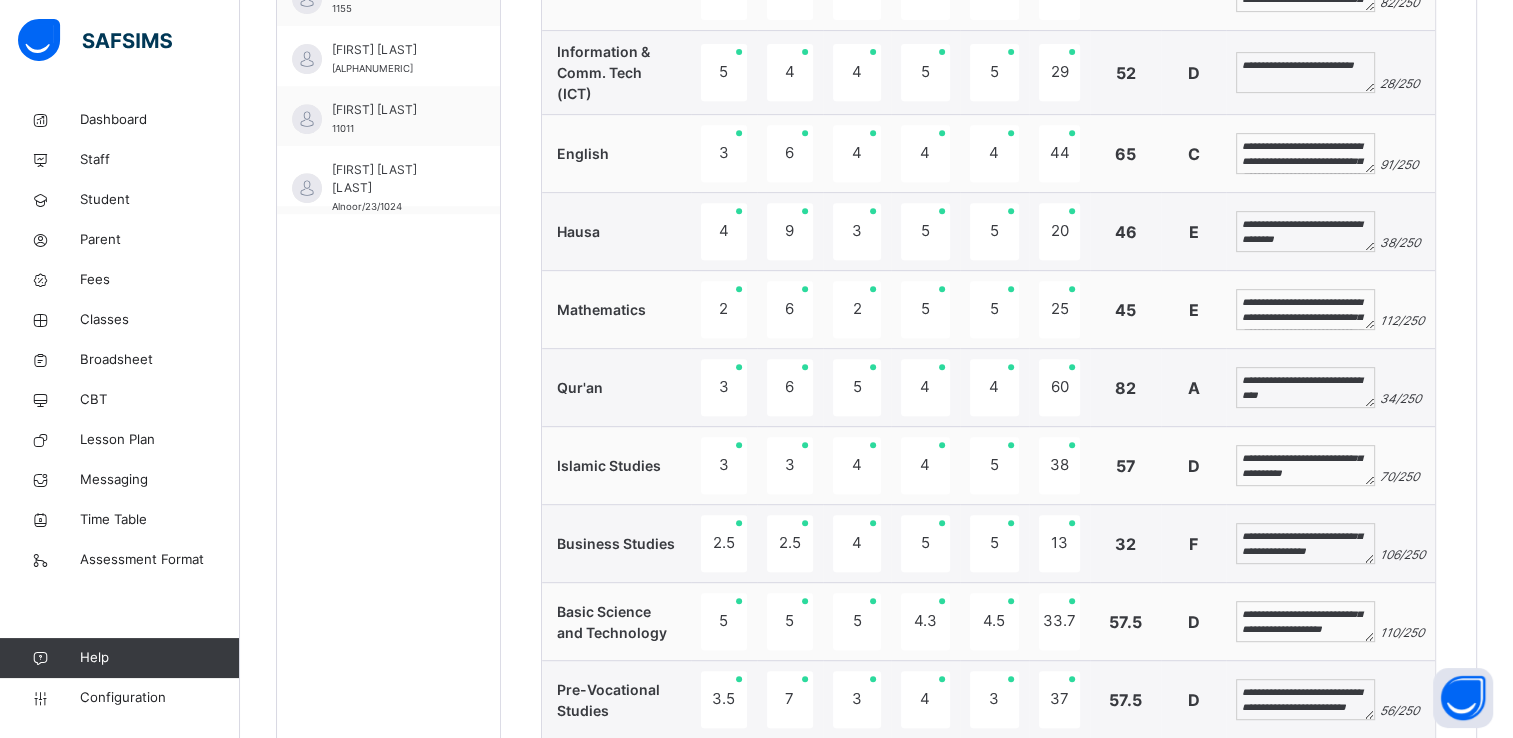 click on "**********" at bounding box center [1305, 622] 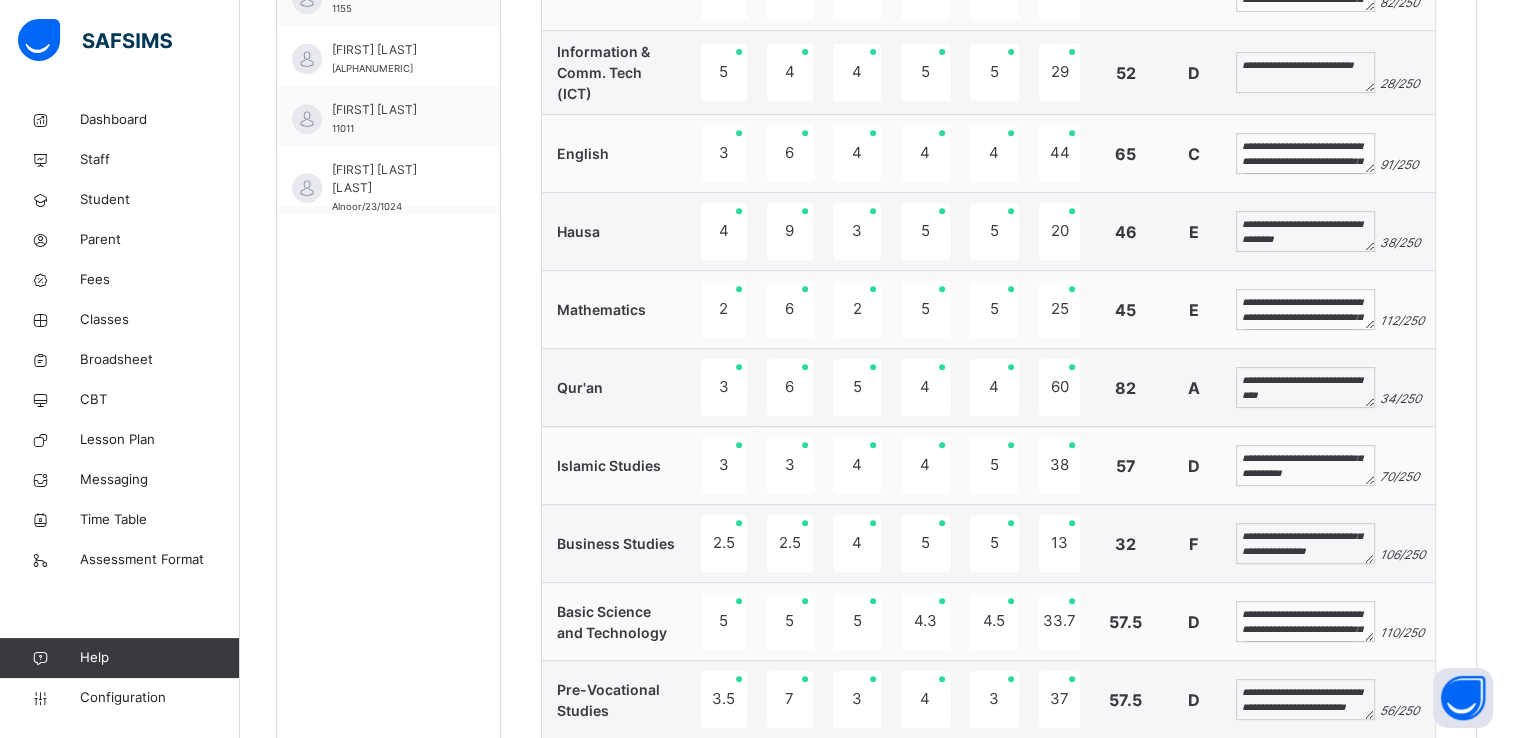 click on "**********" at bounding box center (1305, 622) 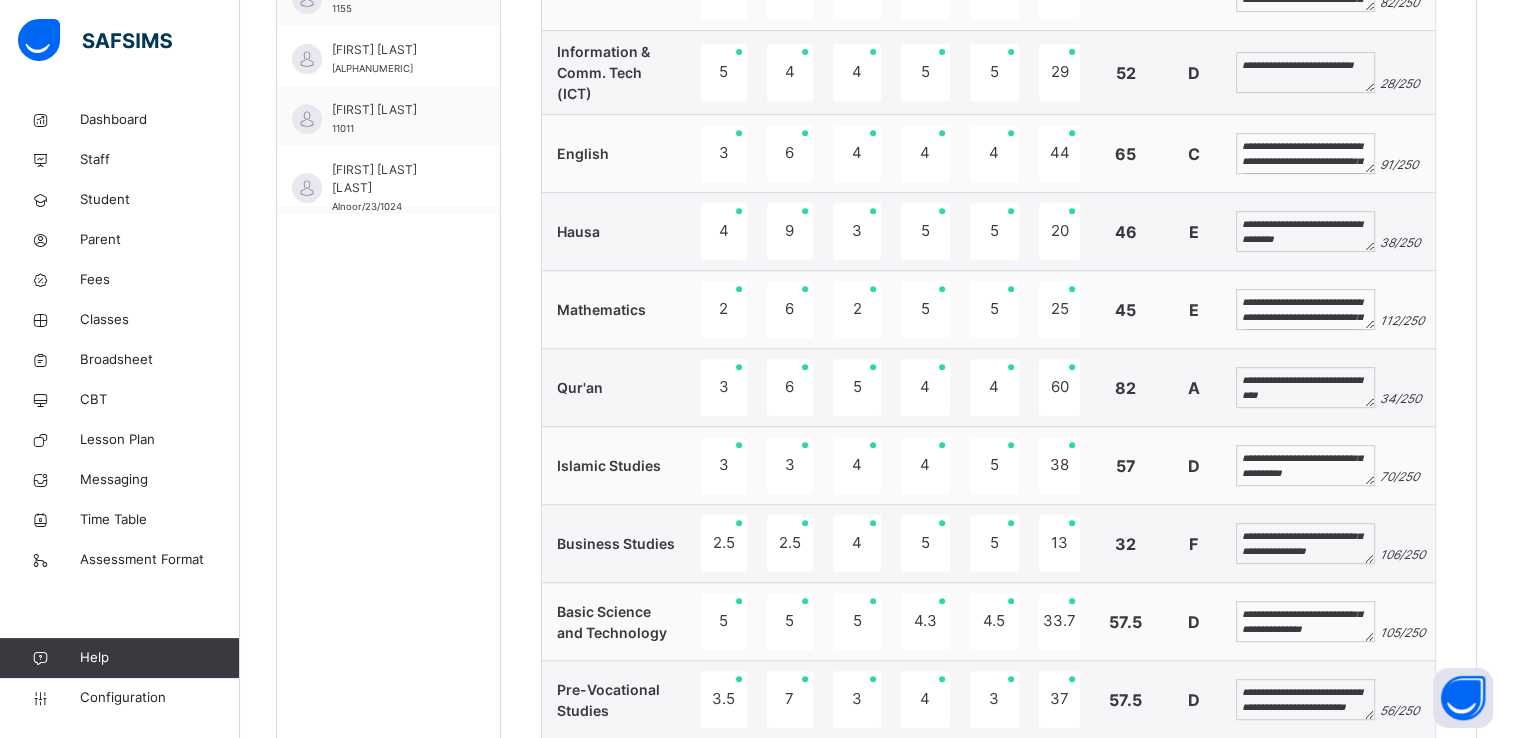 scroll, scrollTop: 20, scrollLeft: 0, axis: vertical 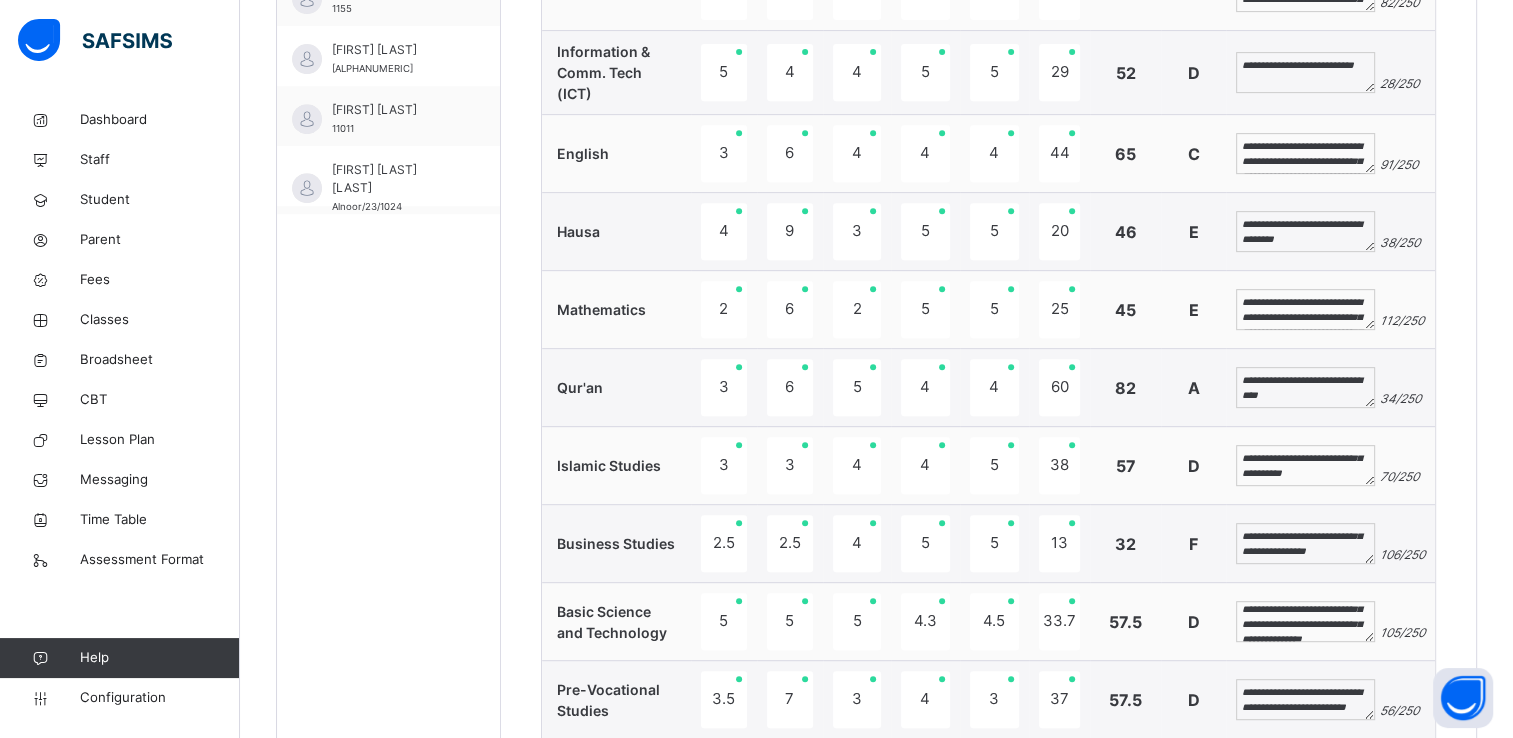 click on "**********" at bounding box center [1305, 622] 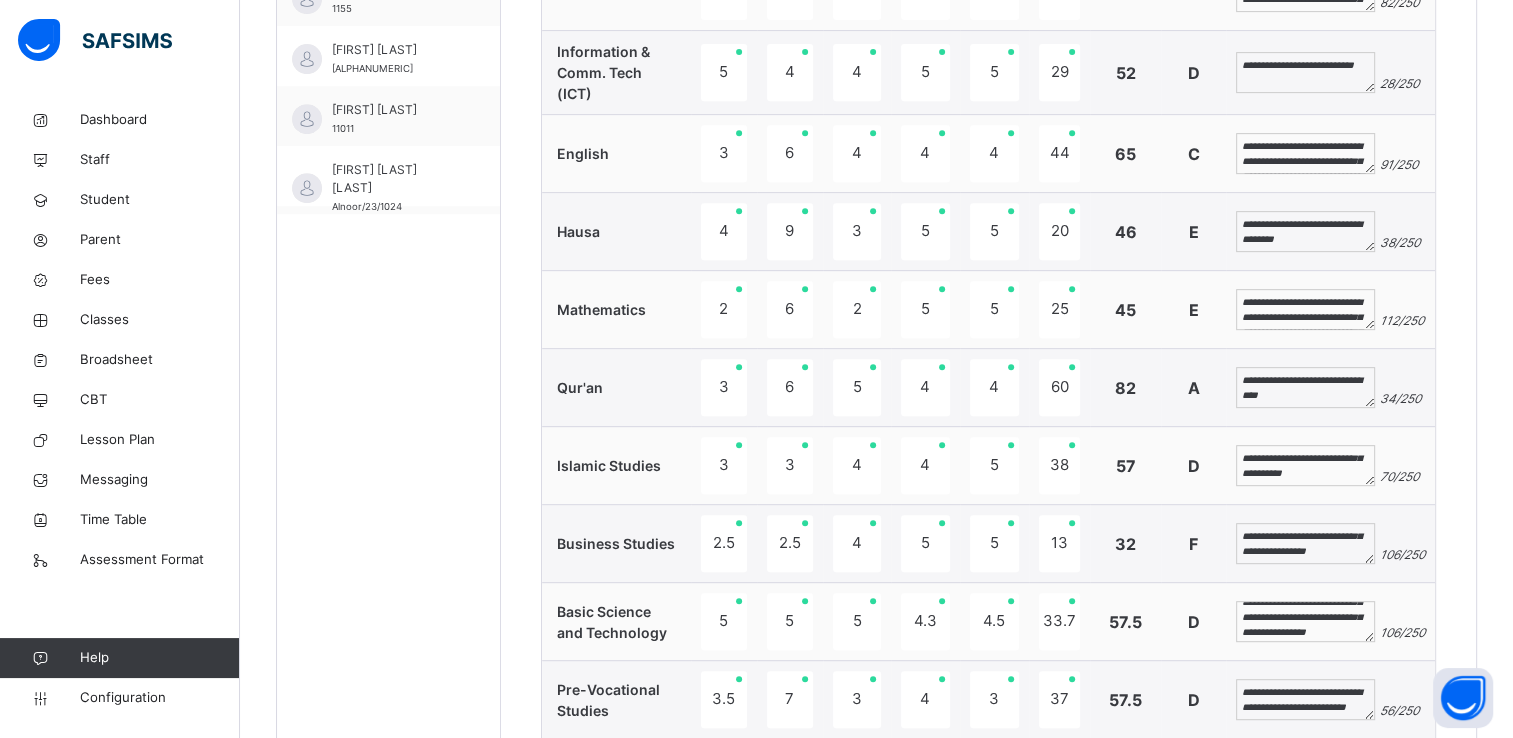 scroll, scrollTop: 28, scrollLeft: 0, axis: vertical 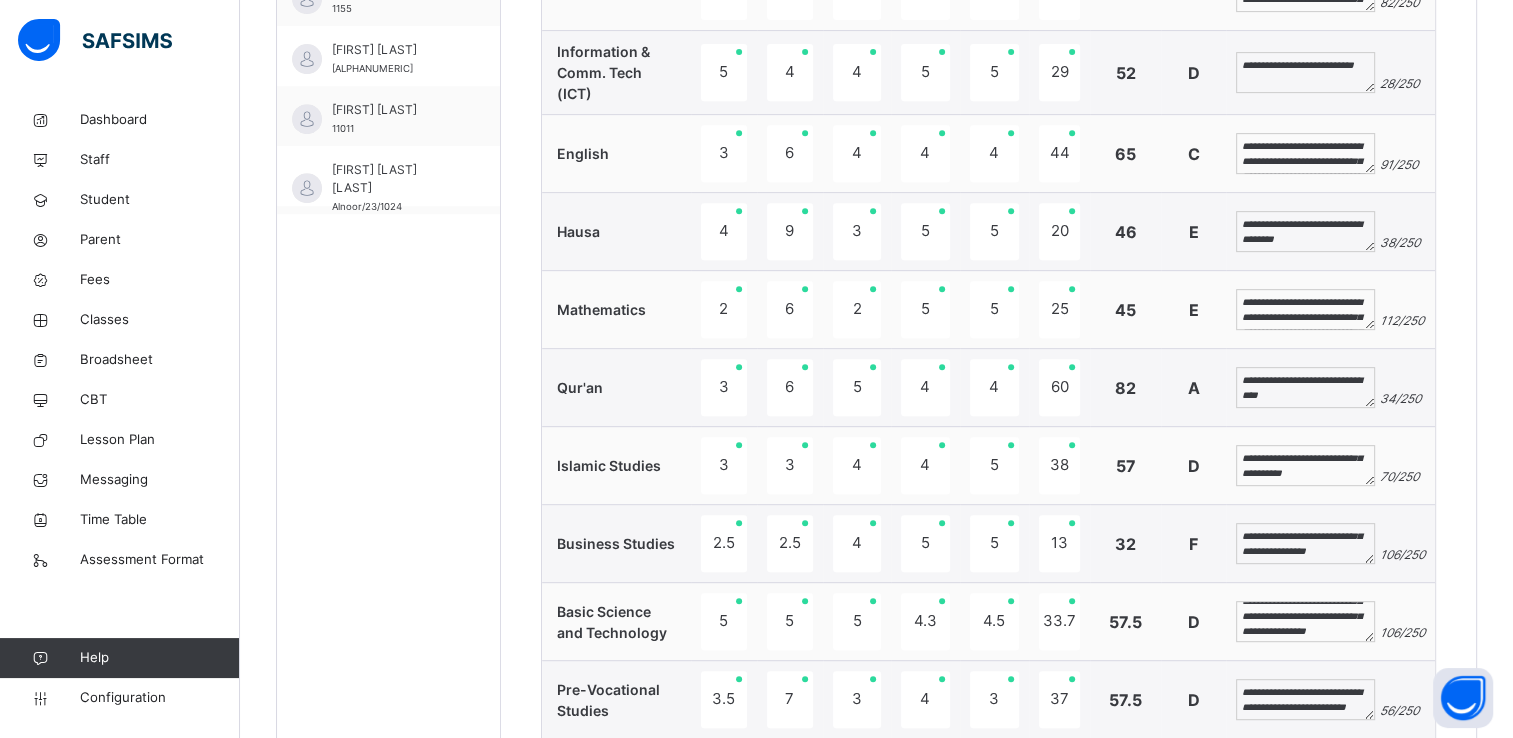 click on "**********" at bounding box center (1305, 622) 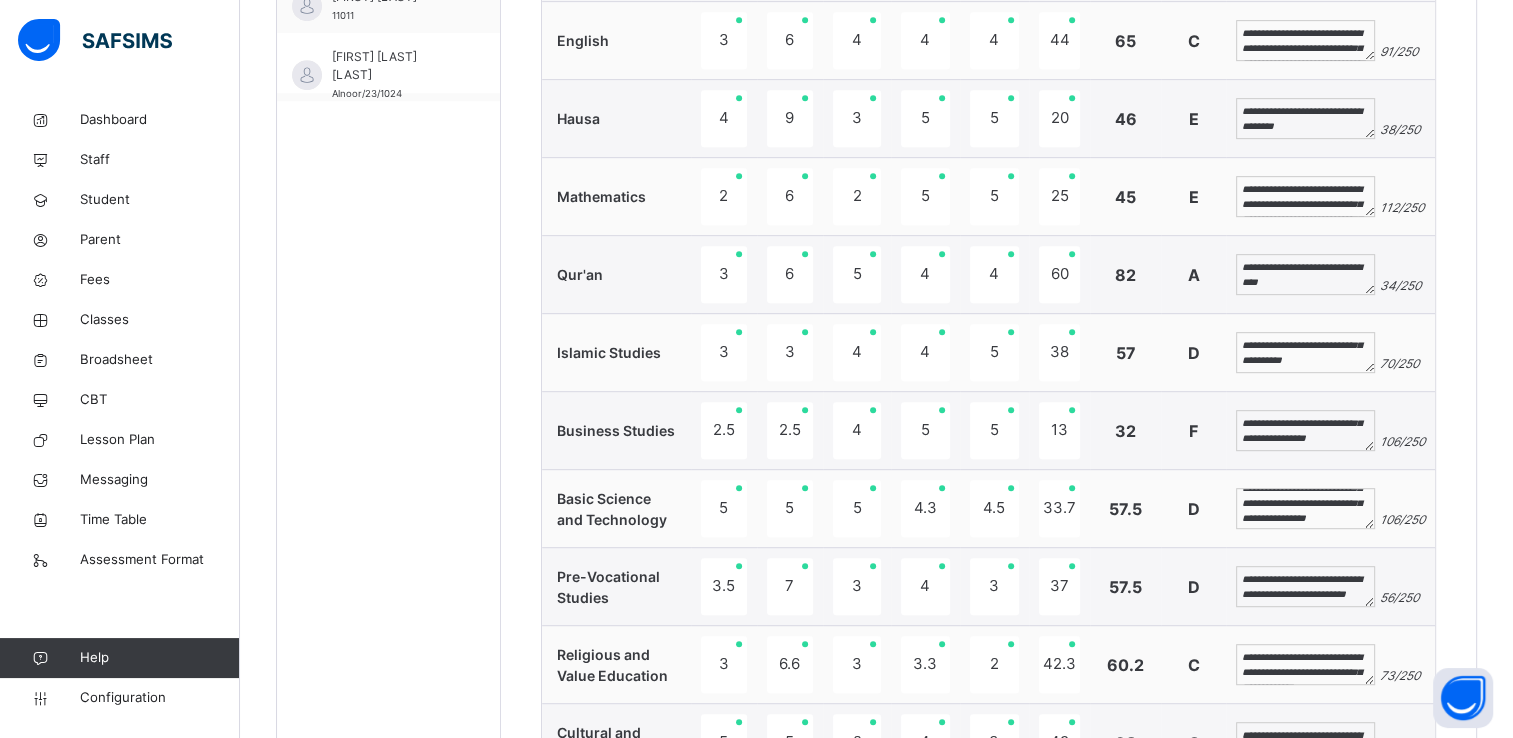 scroll, scrollTop: 998, scrollLeft: 0, axis: vertical 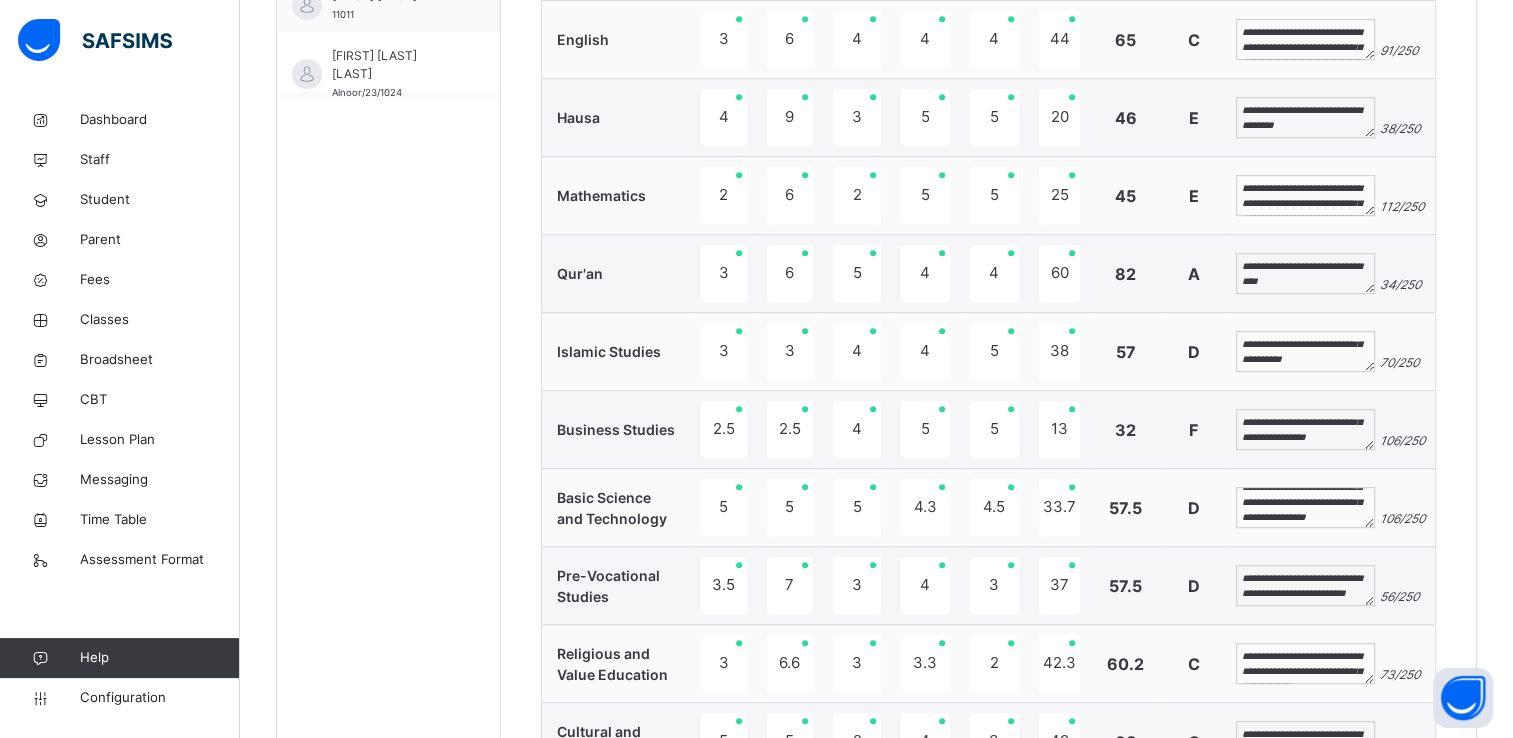 type on "**********" 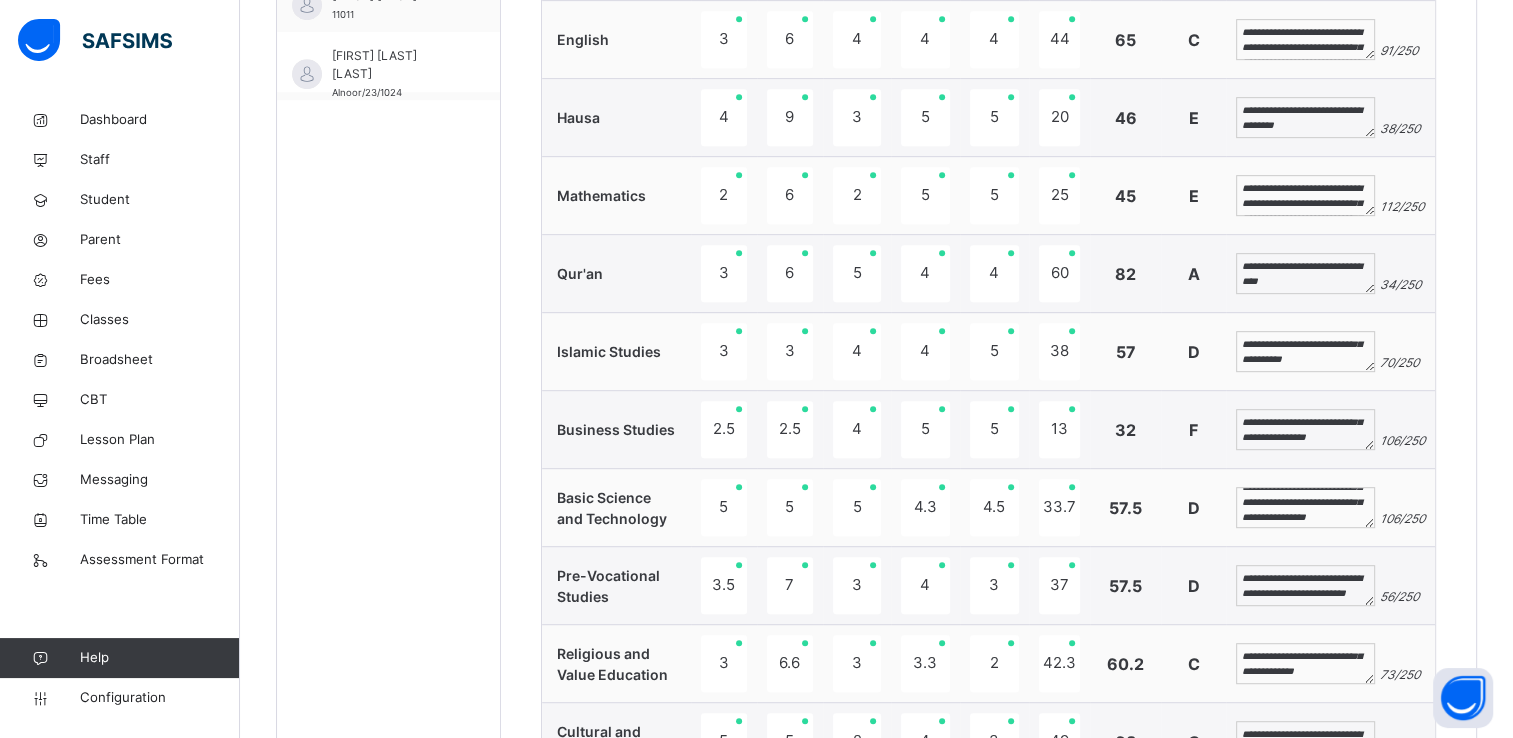 scroll, scrollTop: 30, scrollLeft: 0, axis: vertical 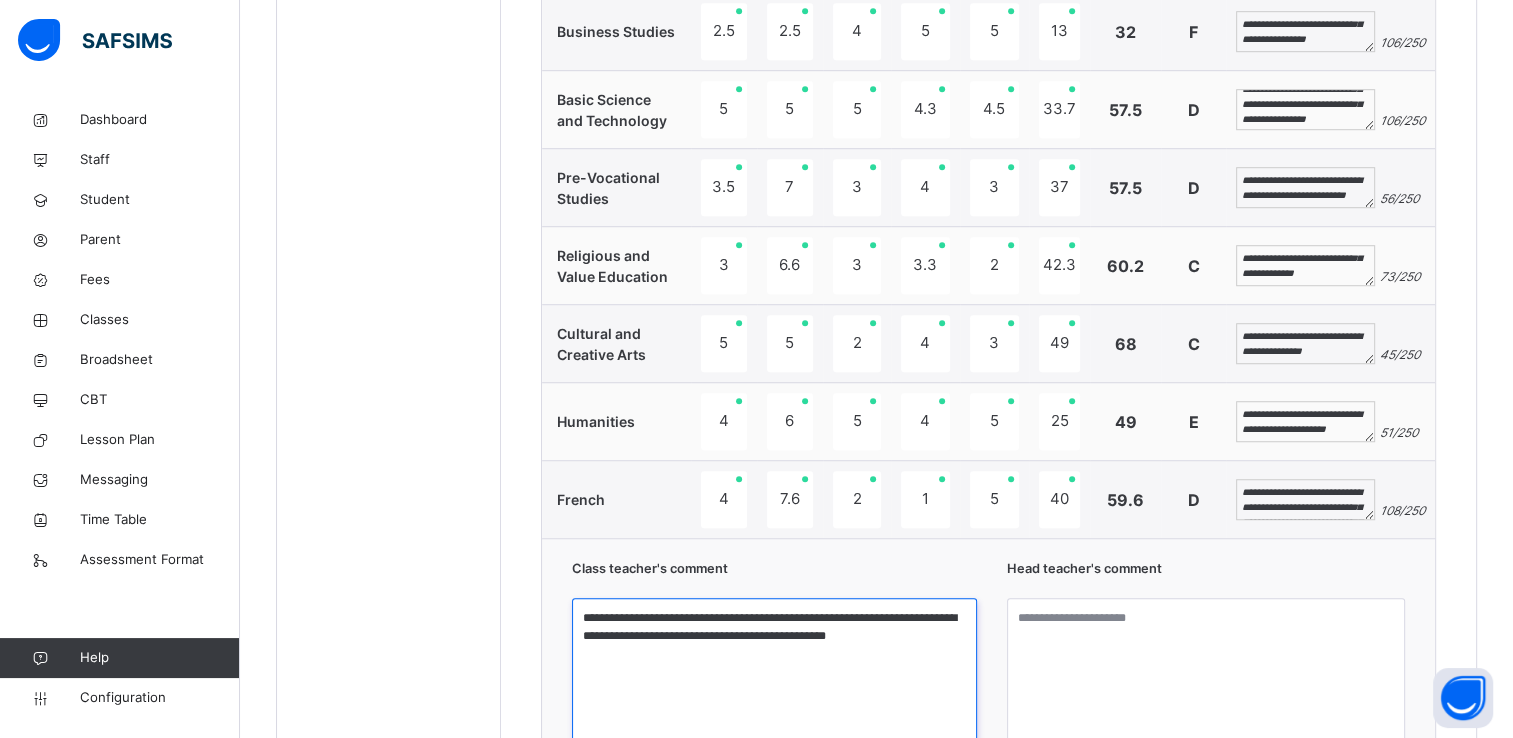 click on "**********" at bounding box center [775, 673] 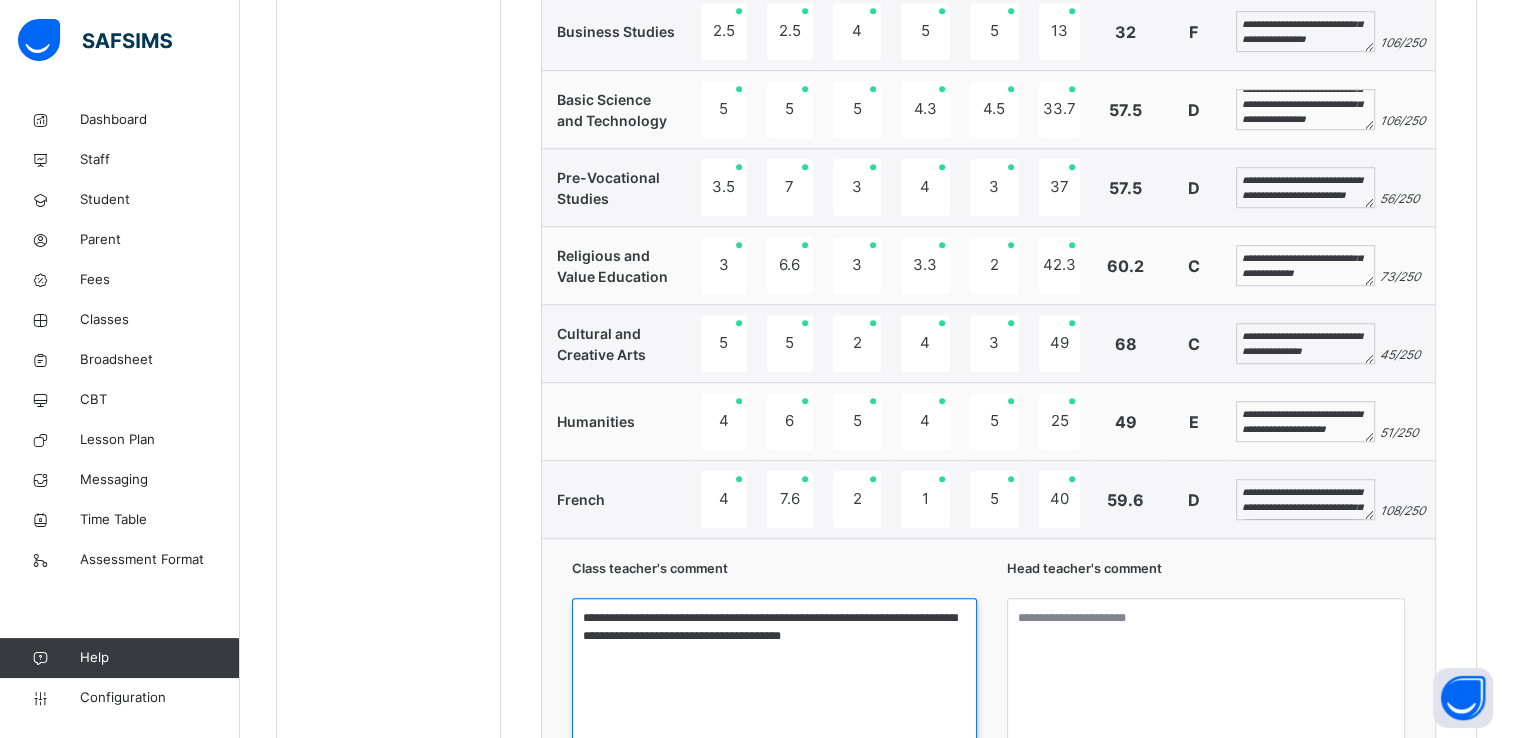 type on "**********" 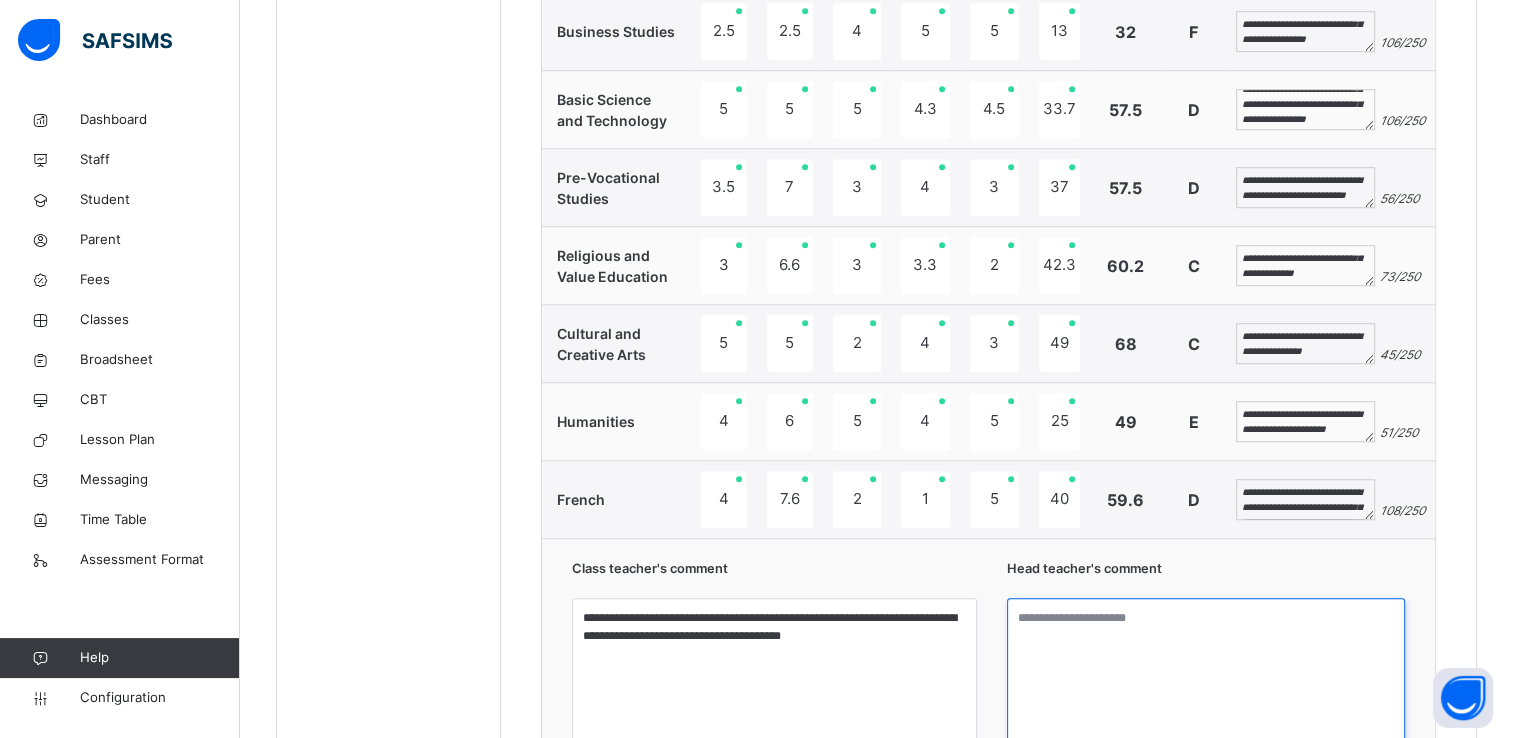 click at bounding box center (1206, 673) 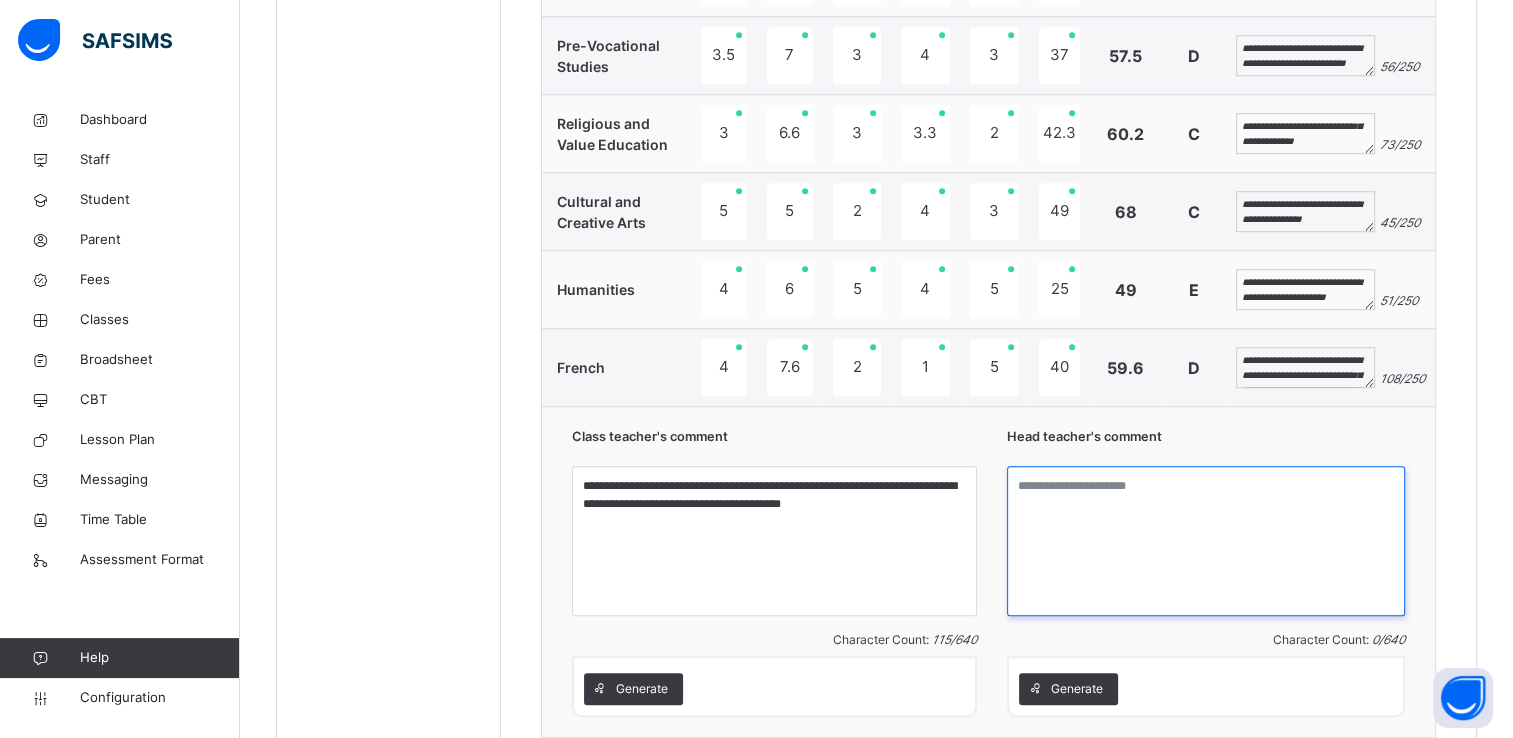 scroll, scrollTop: 1690, scrollLeft: 0, axis: vertical 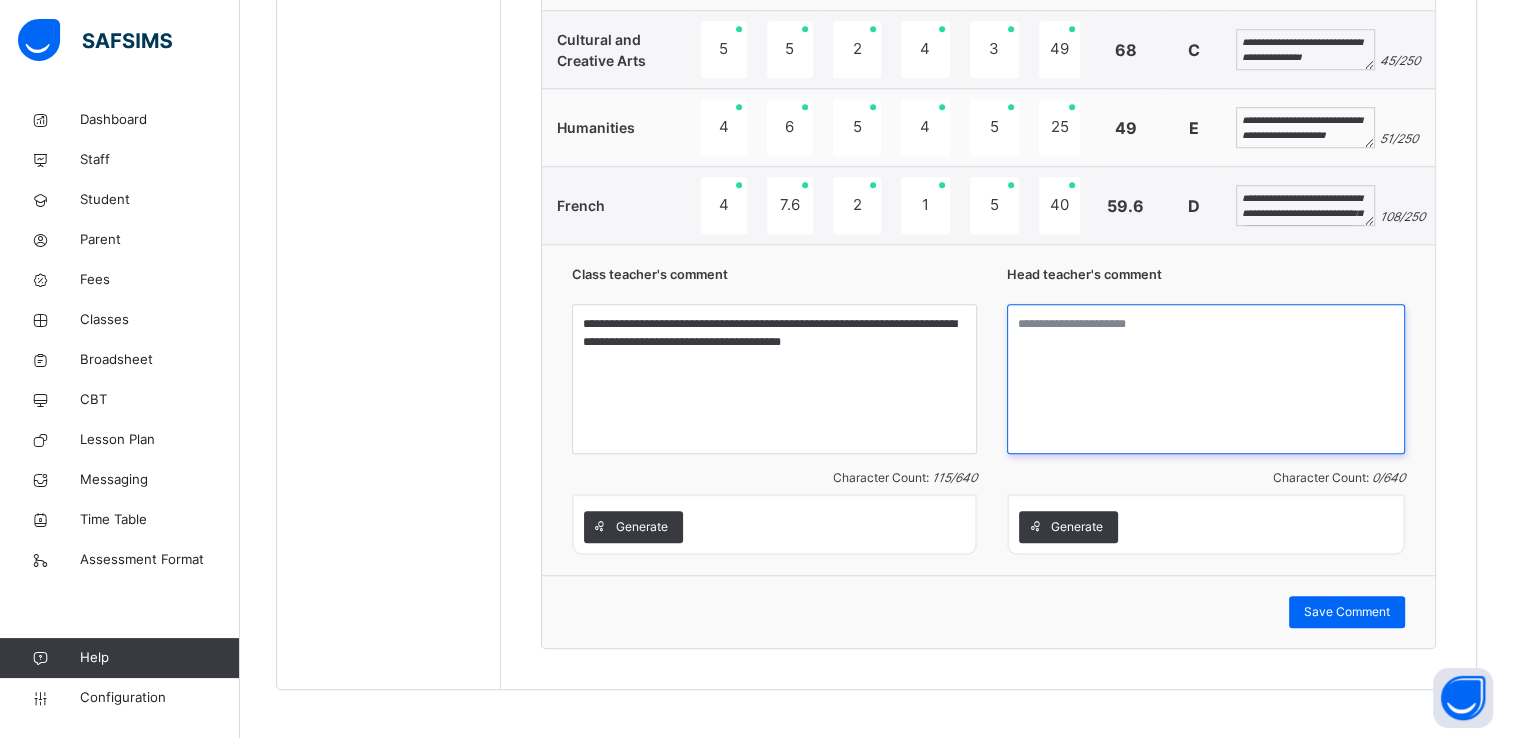 click at bounding box center (1206, 379) 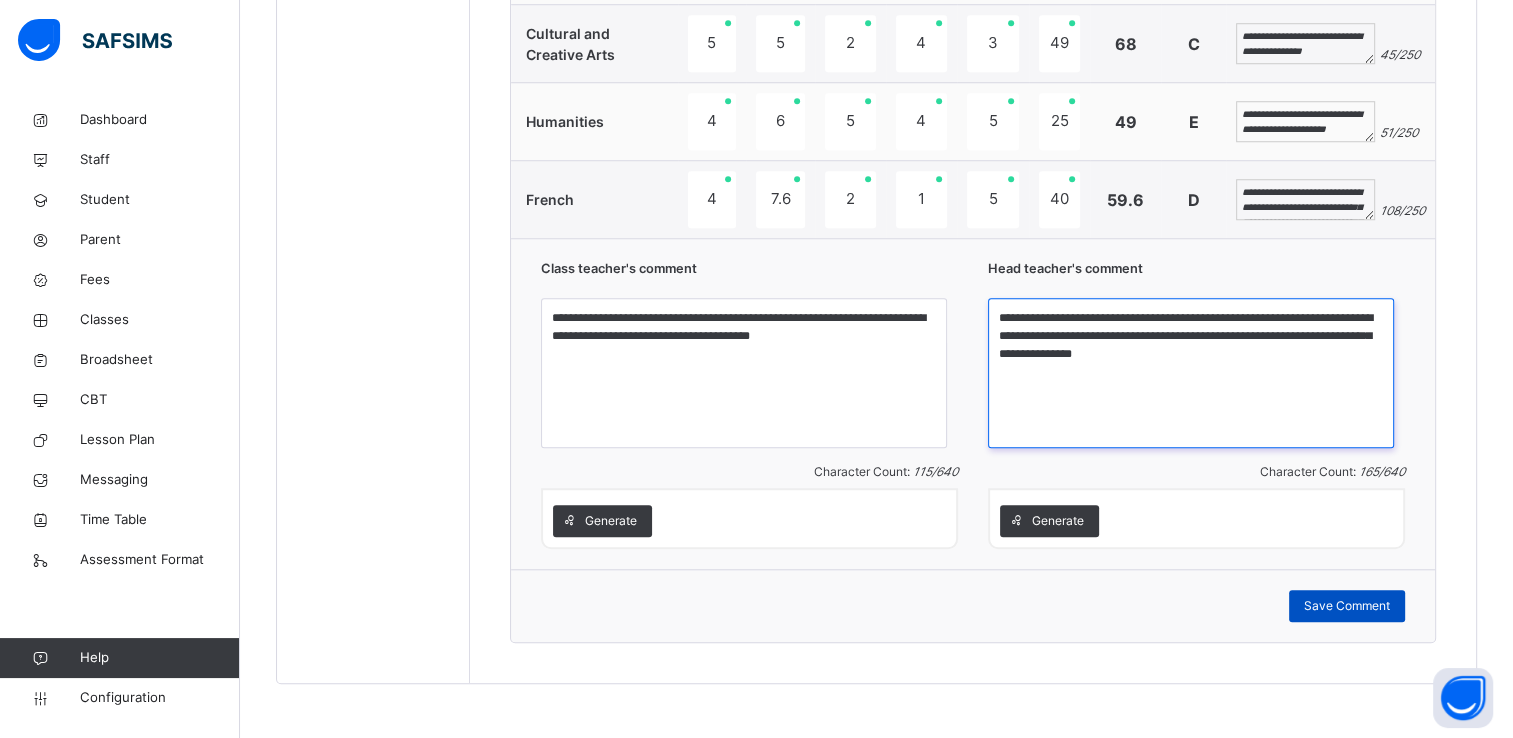 type on "**********" 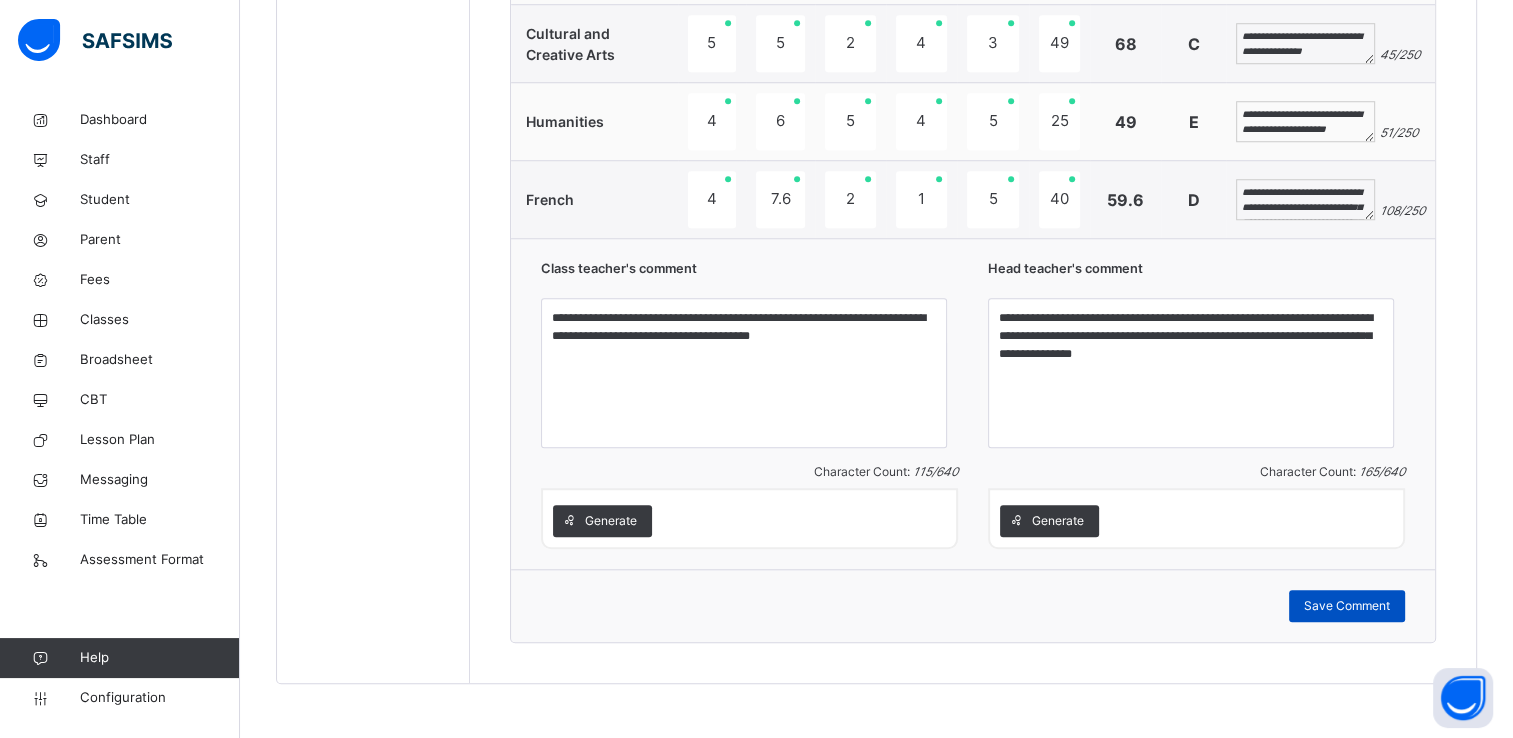 click on "Save Comment" at bounding box center (1347, 606) 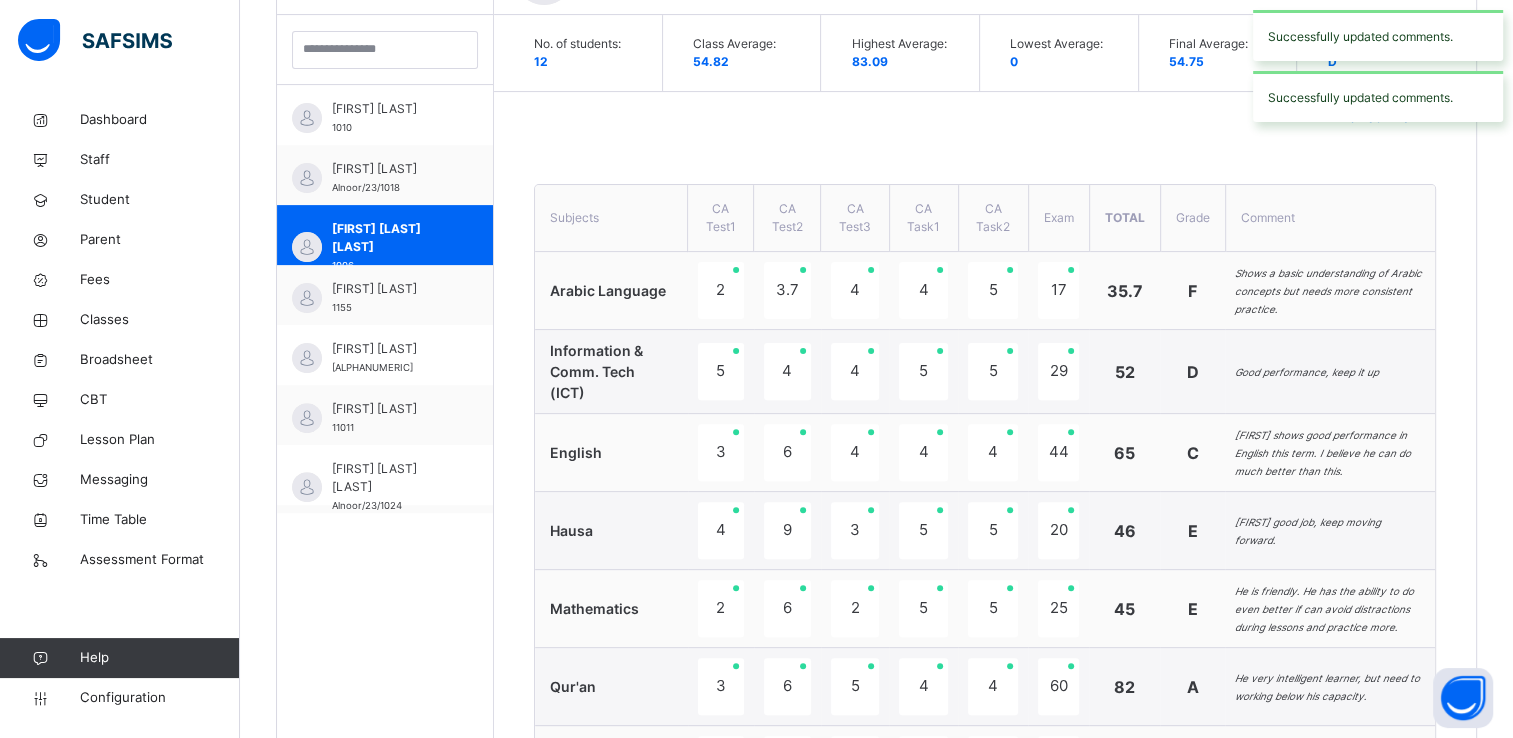 scroll, scrollTop: 584, scrollLeft: 0, axis: vertical 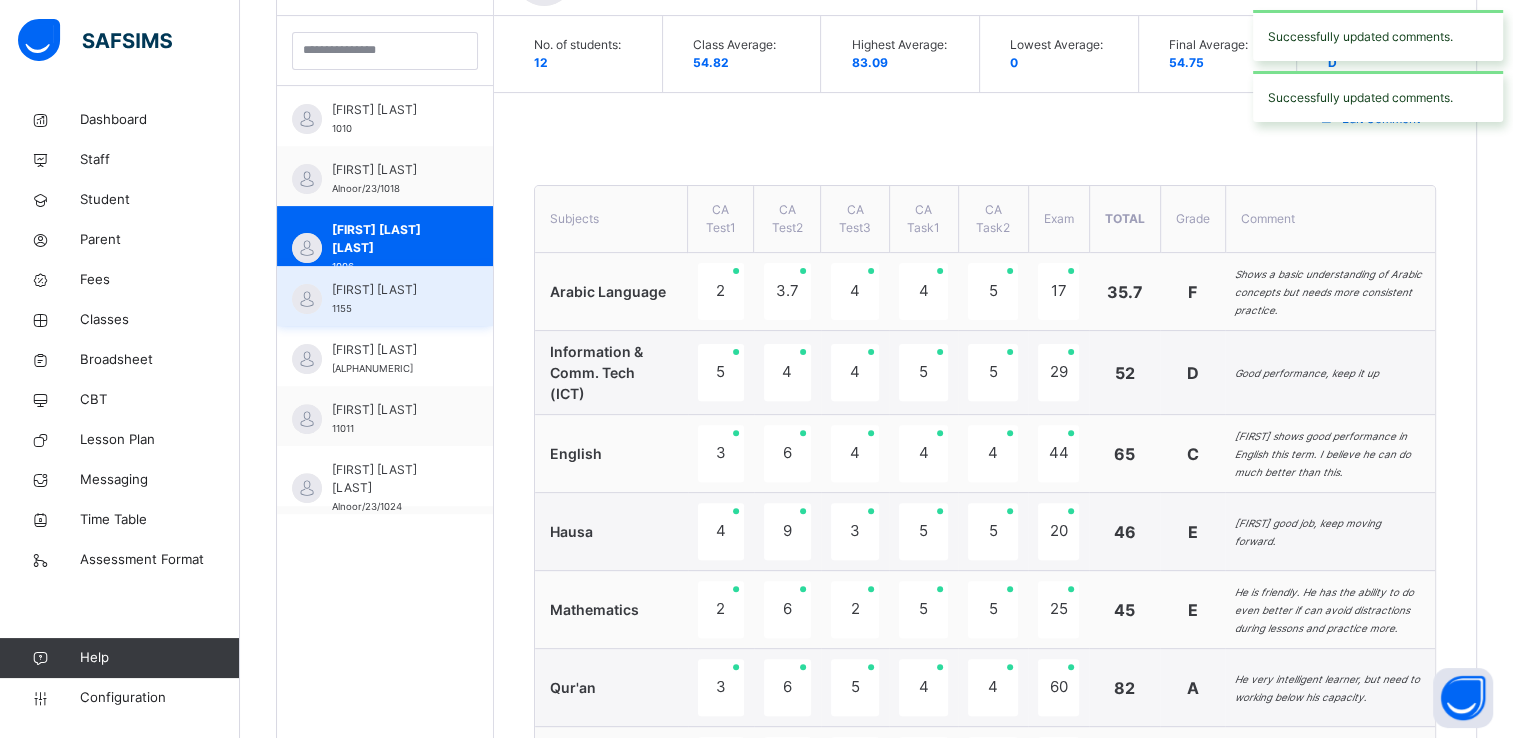 drag, startPoint x: 1317, startPoint y: 590, endPoint x: 380, endPoint y: 298, distance: 981.44434 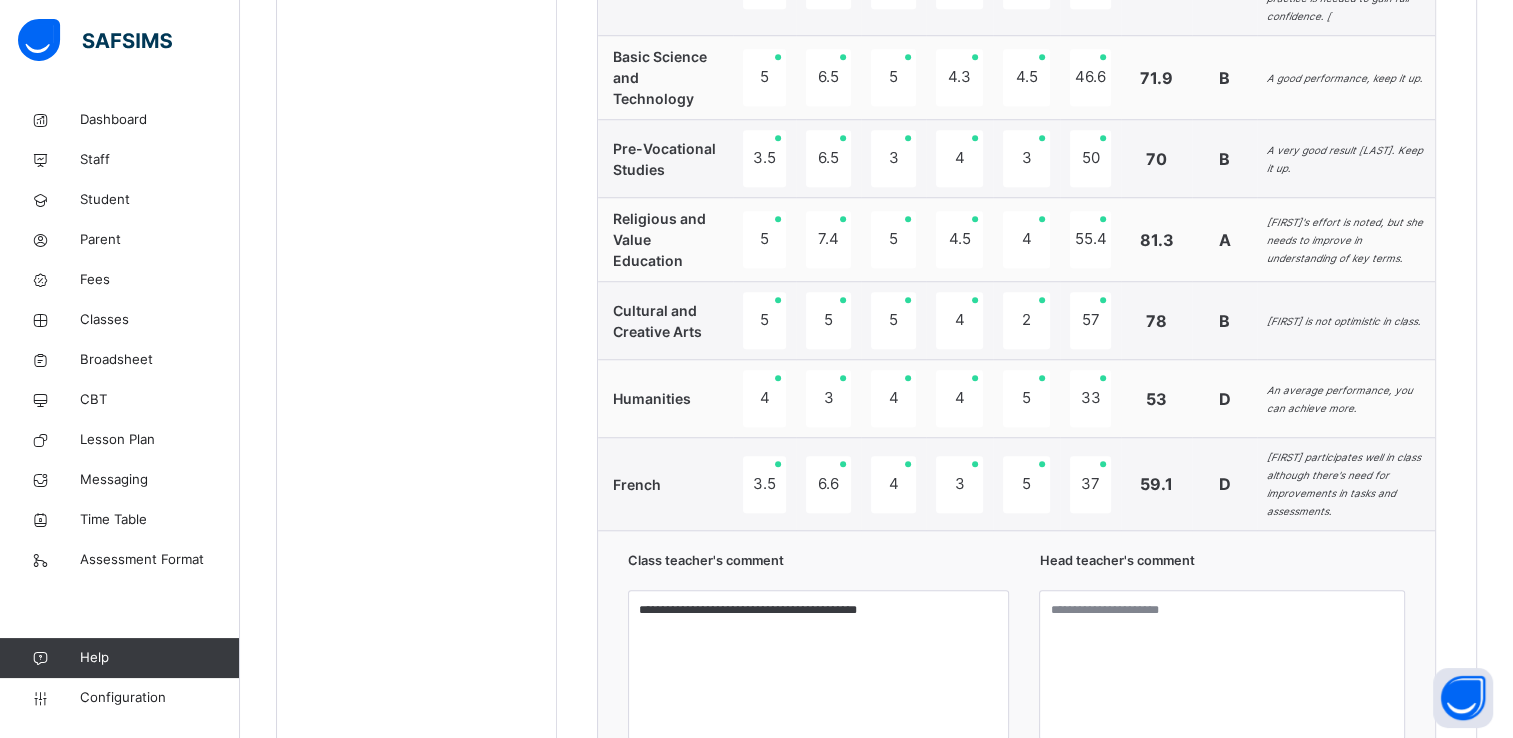 scroll, scrollTop: 1570, scrollLeft: 0, axis: vertical 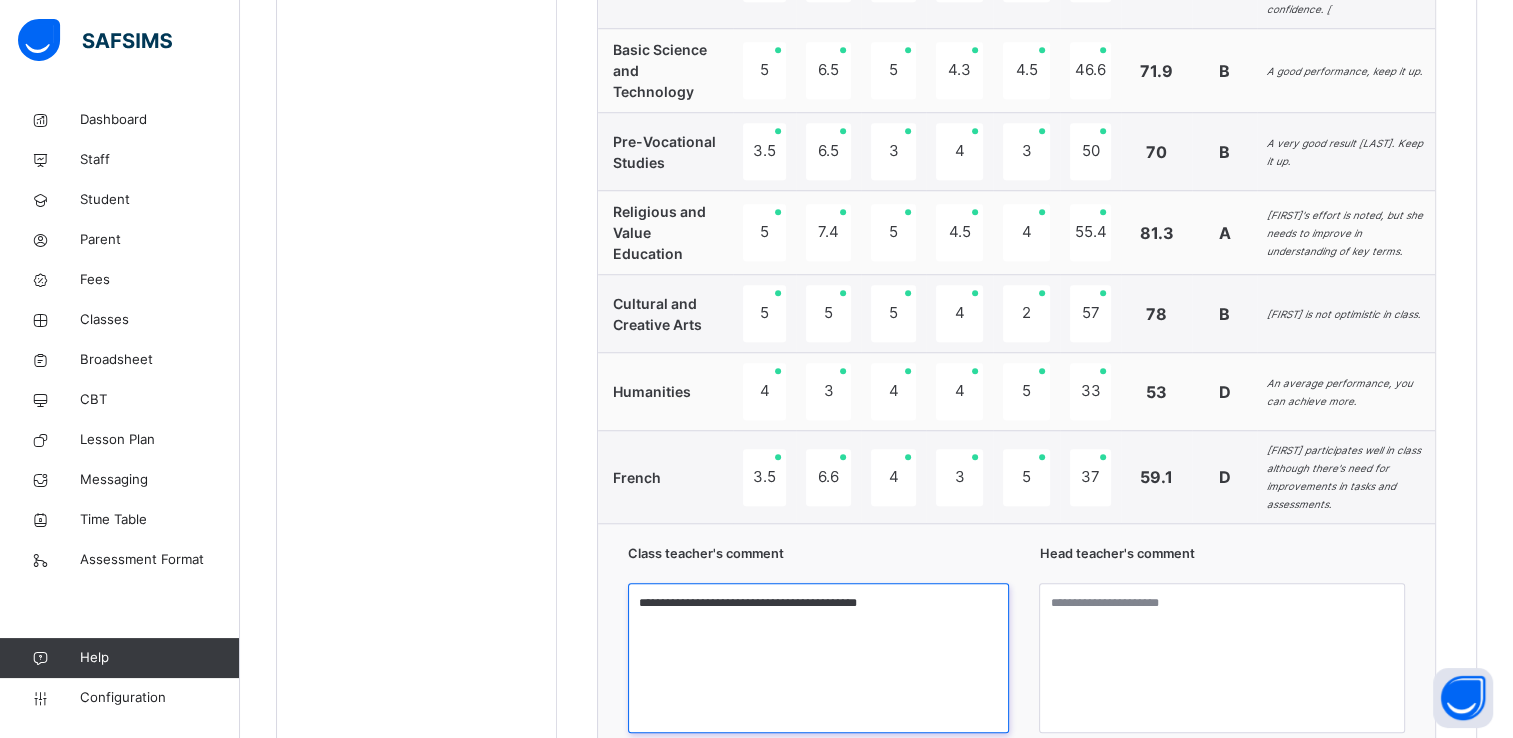 drag, startPoint x: 638, startPoint y: 582, endPoint x: 704, endPoint y: 585, distance: 66.068146 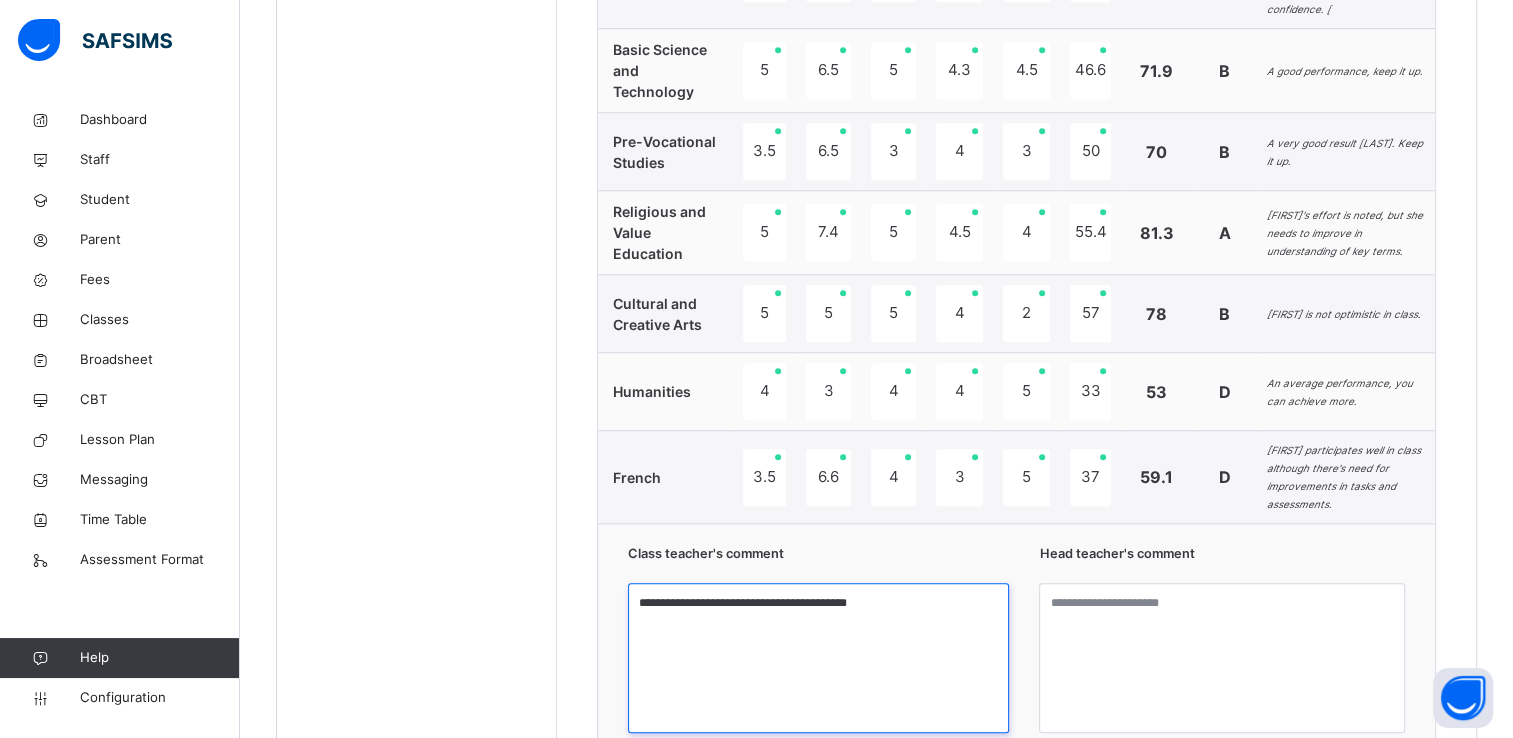 type on "**********" 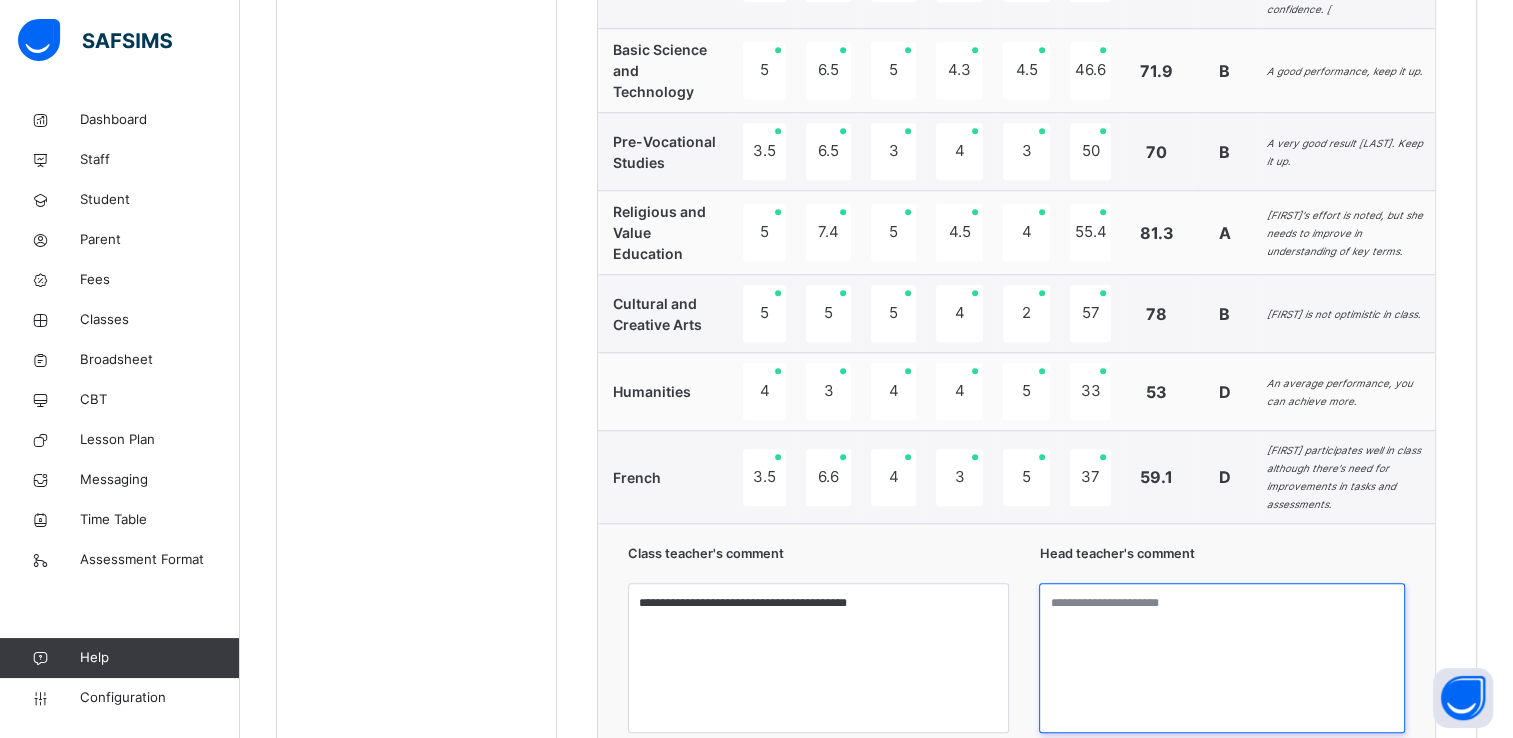 click at bounding box center (1222, 658) 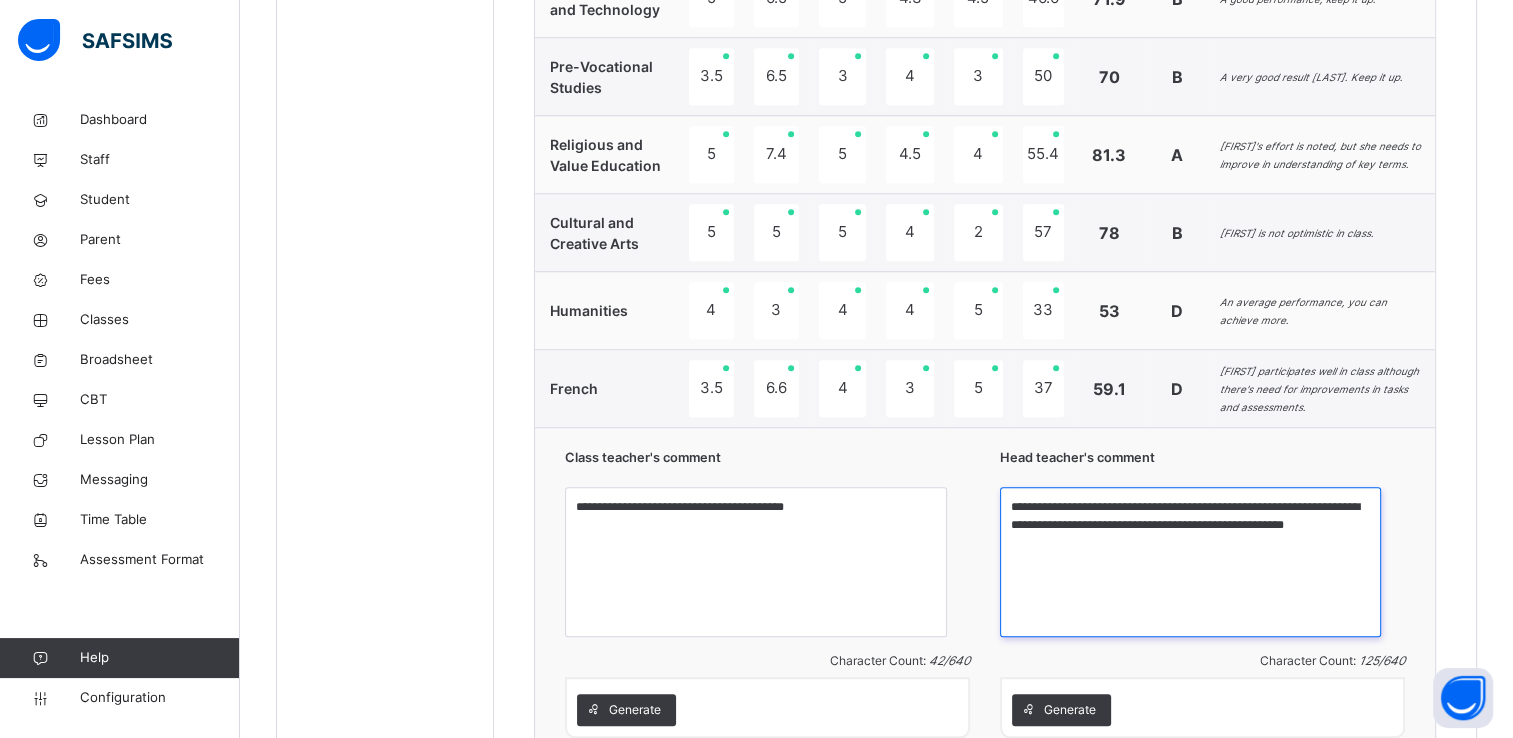 type on "**********" 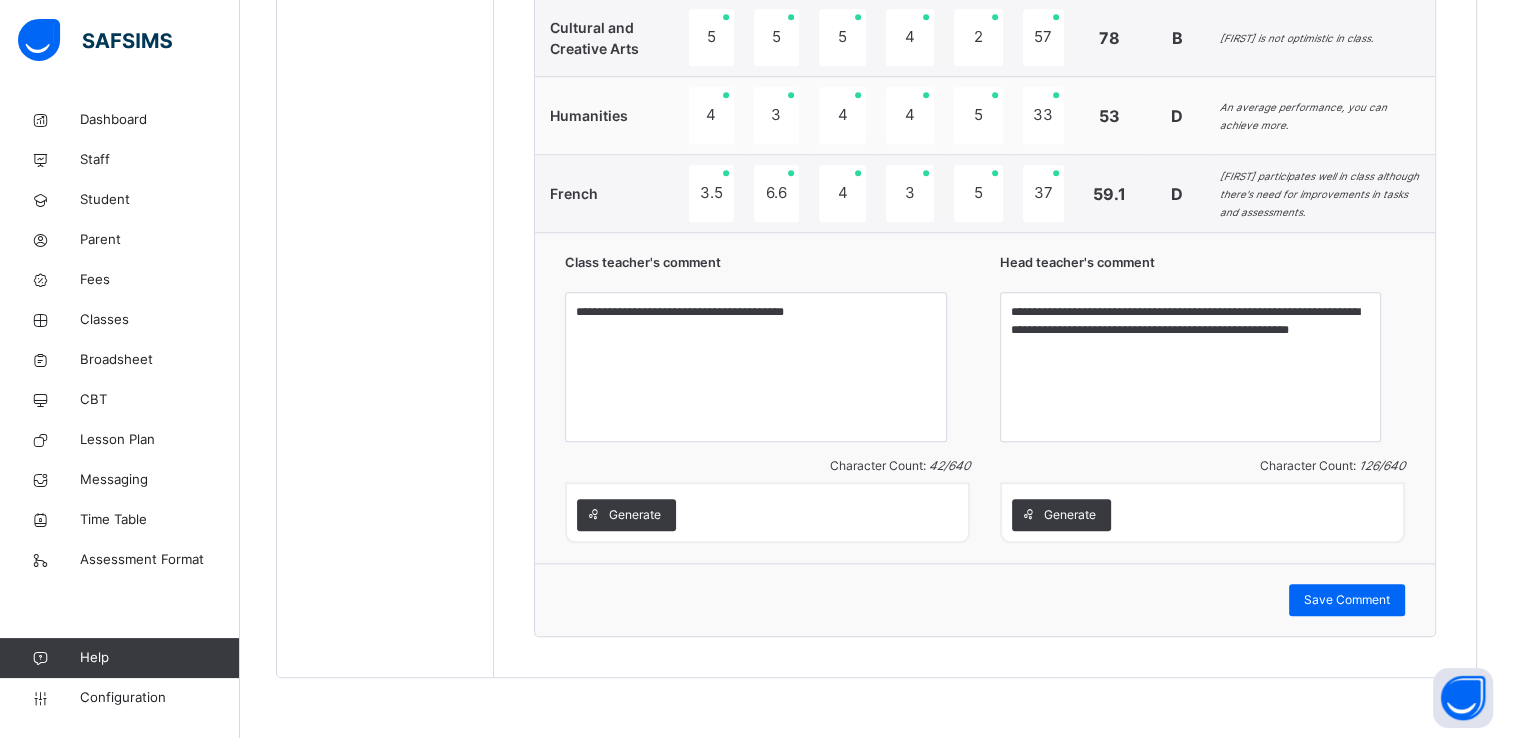 scroll, scrollTop: 1837, scrollLeft: 0, axis: vertical 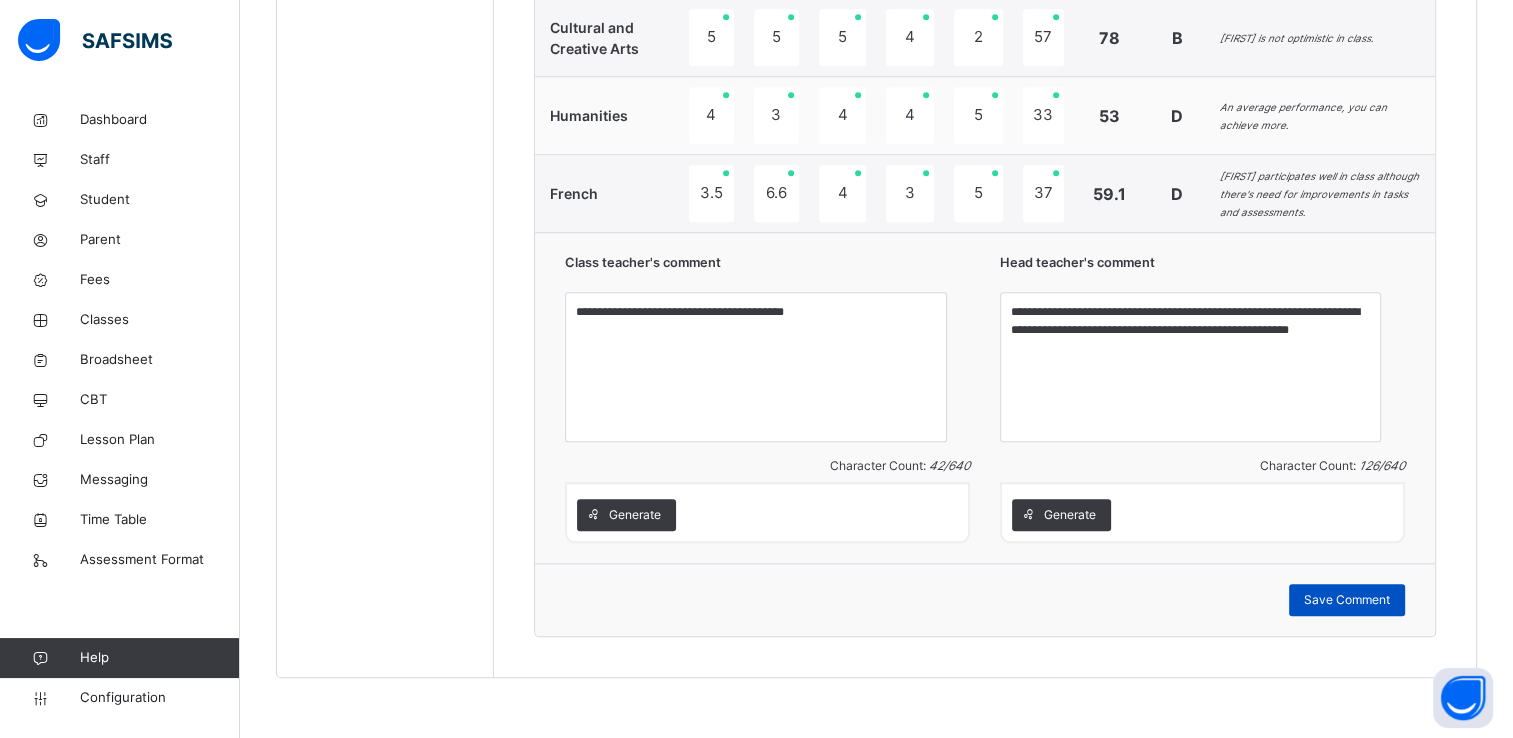 type on "**********" 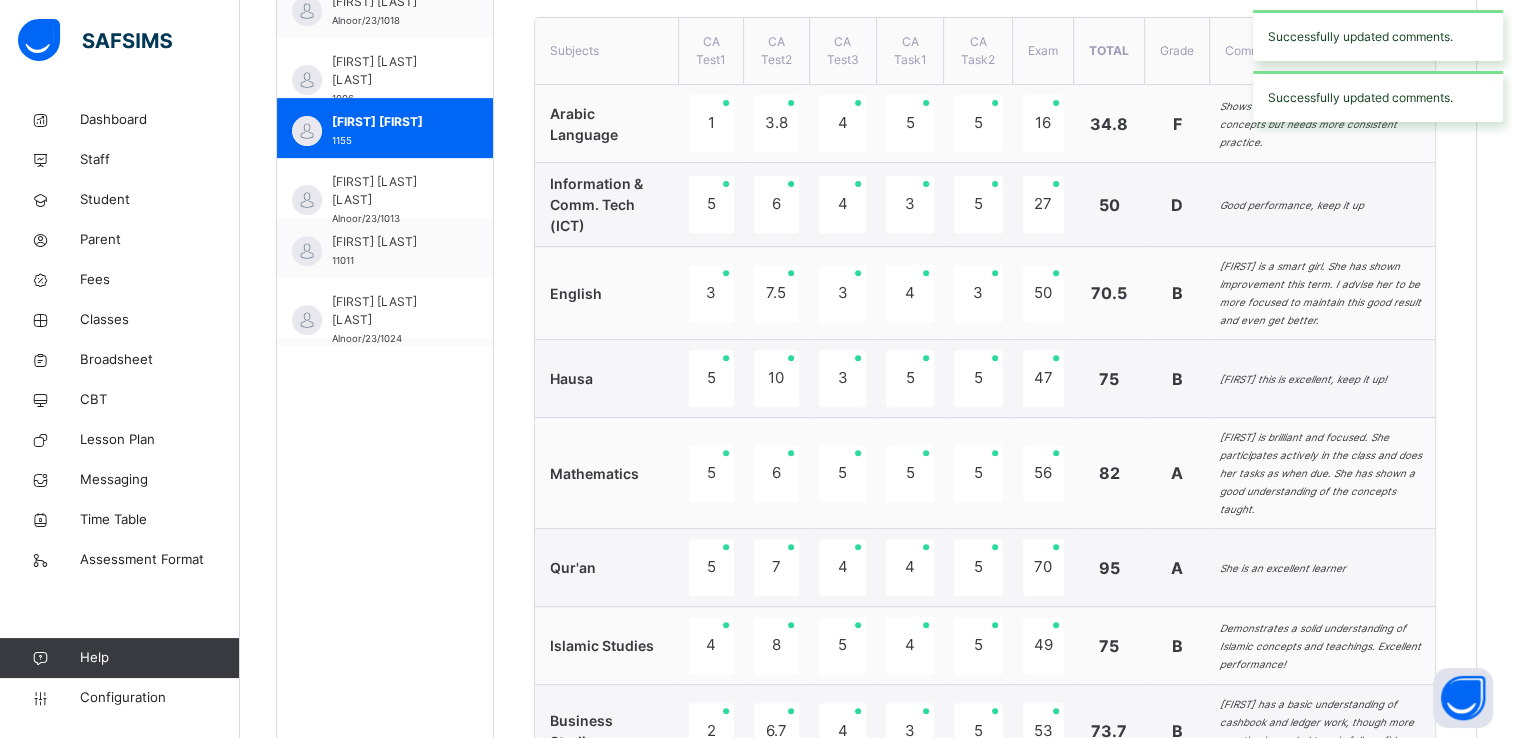 scroll, scrollTop: 748, scrollLeft: 0, axis: vertical 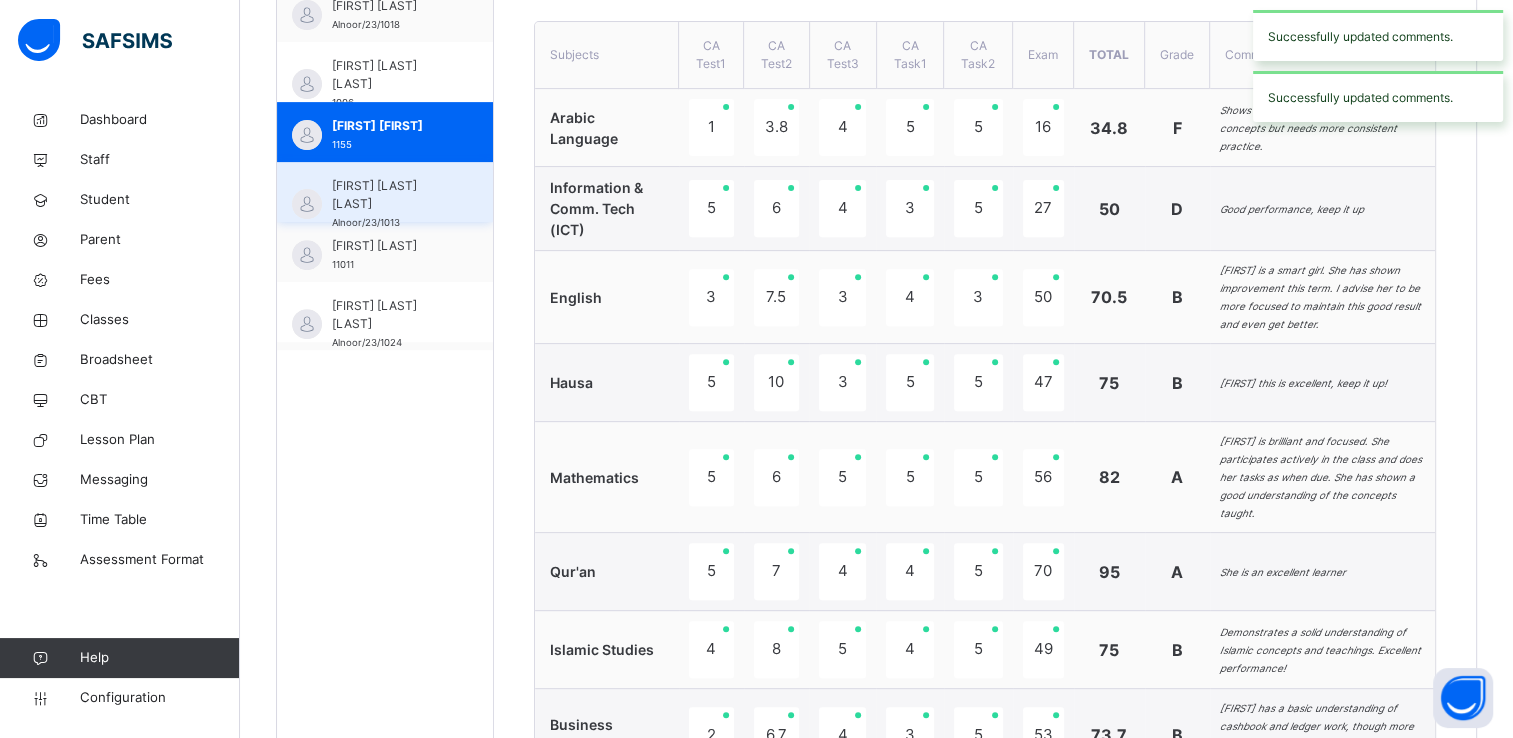 click on "[FIRST] [LAST] [LAST]" at bounding box center [390, 195] 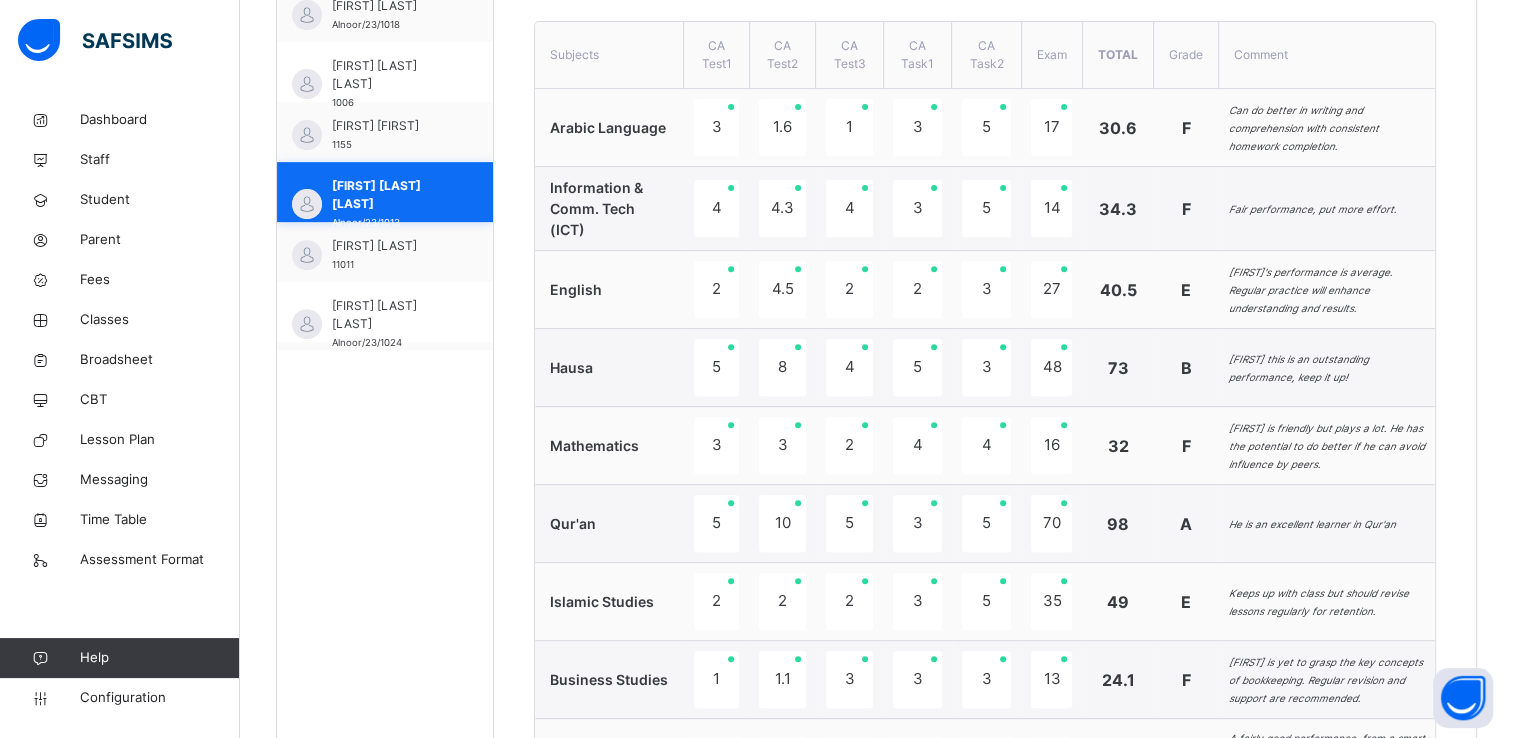 scroll, scrollTop: 1741, scrollLeft: 0, axis: vertical 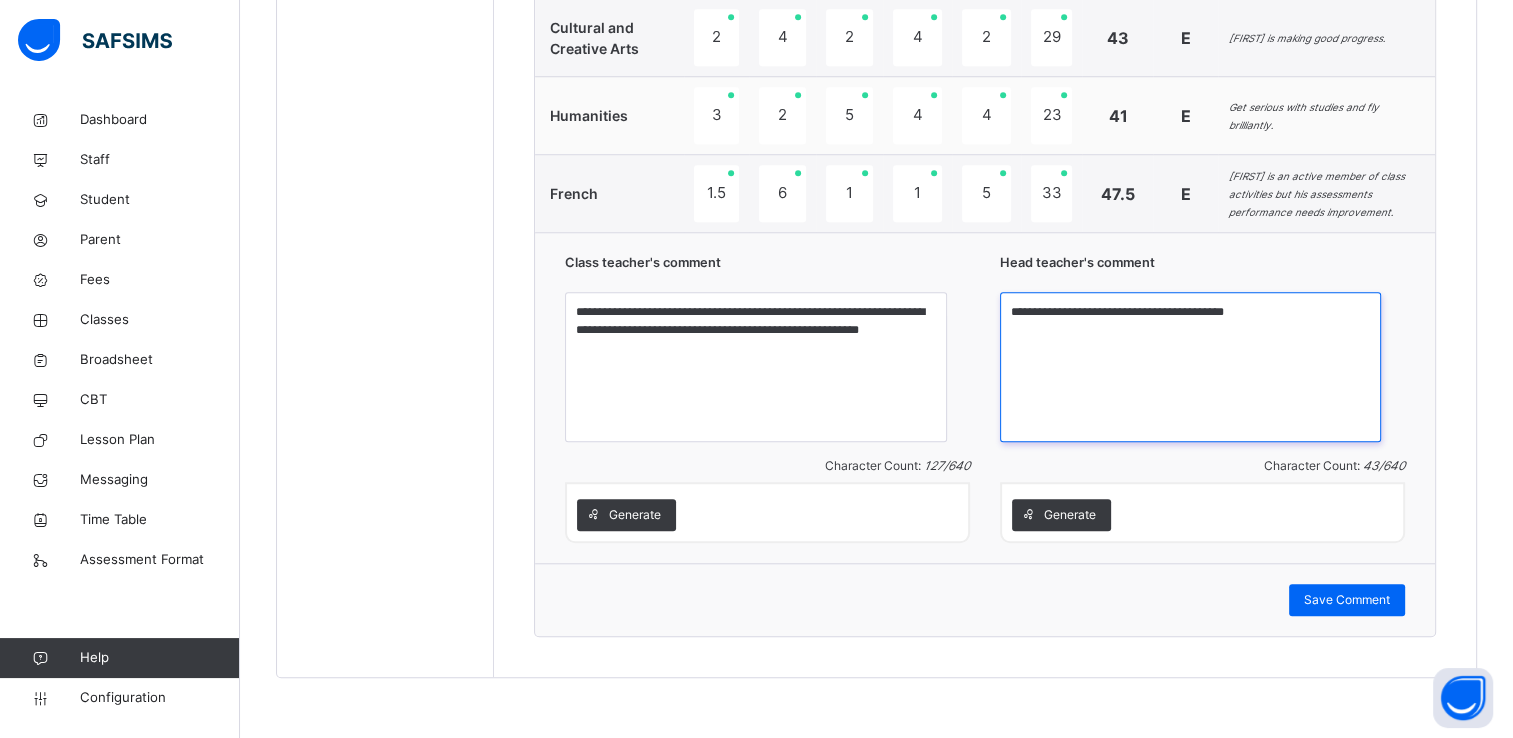 drag, startPoint x: 1286, startPoint y: 317, endPoint x: 1024, endPoint y: 316, distance: 262.00192 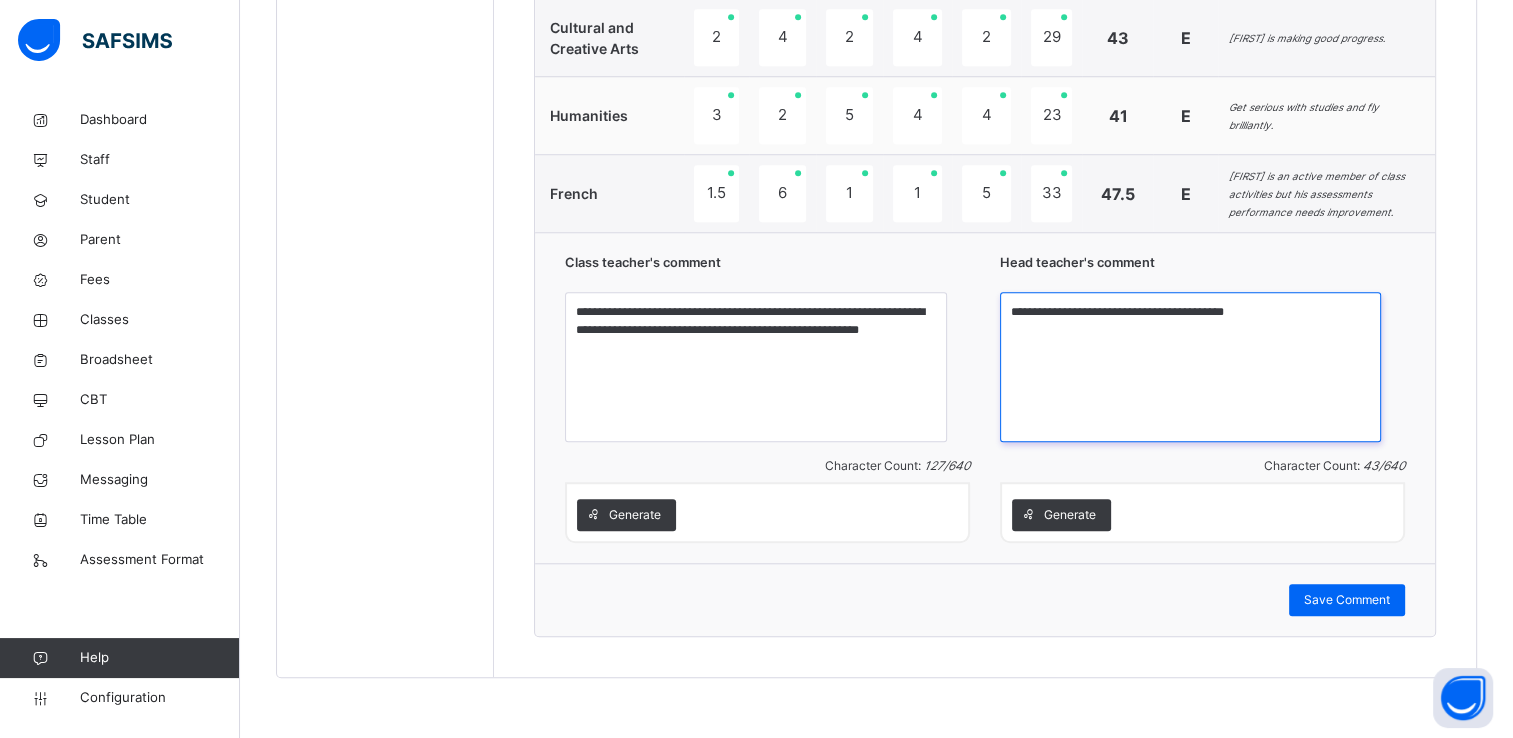 click on "**********" at bounding box center (985, 397) 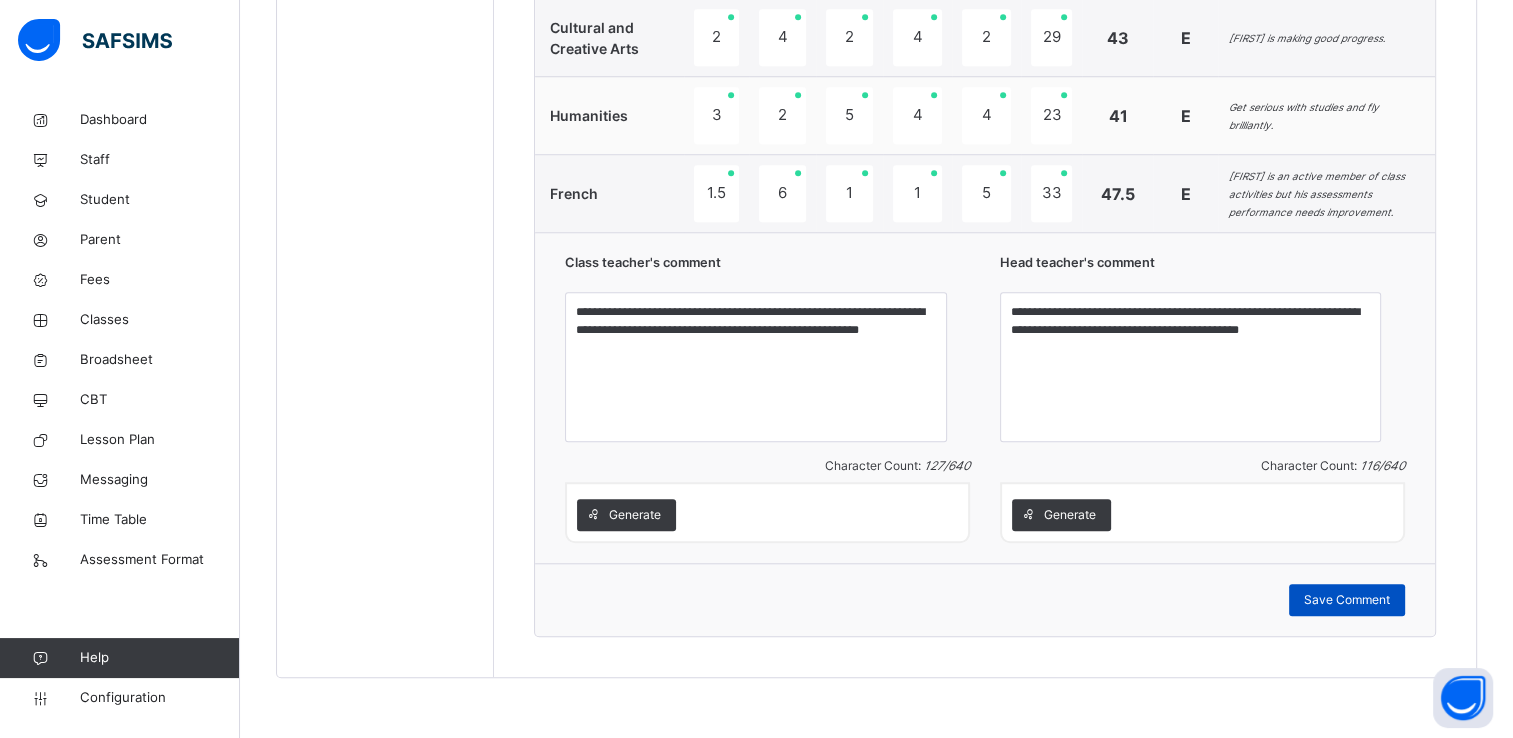 click on "Save Comment" at bounding box center (1347, 600) 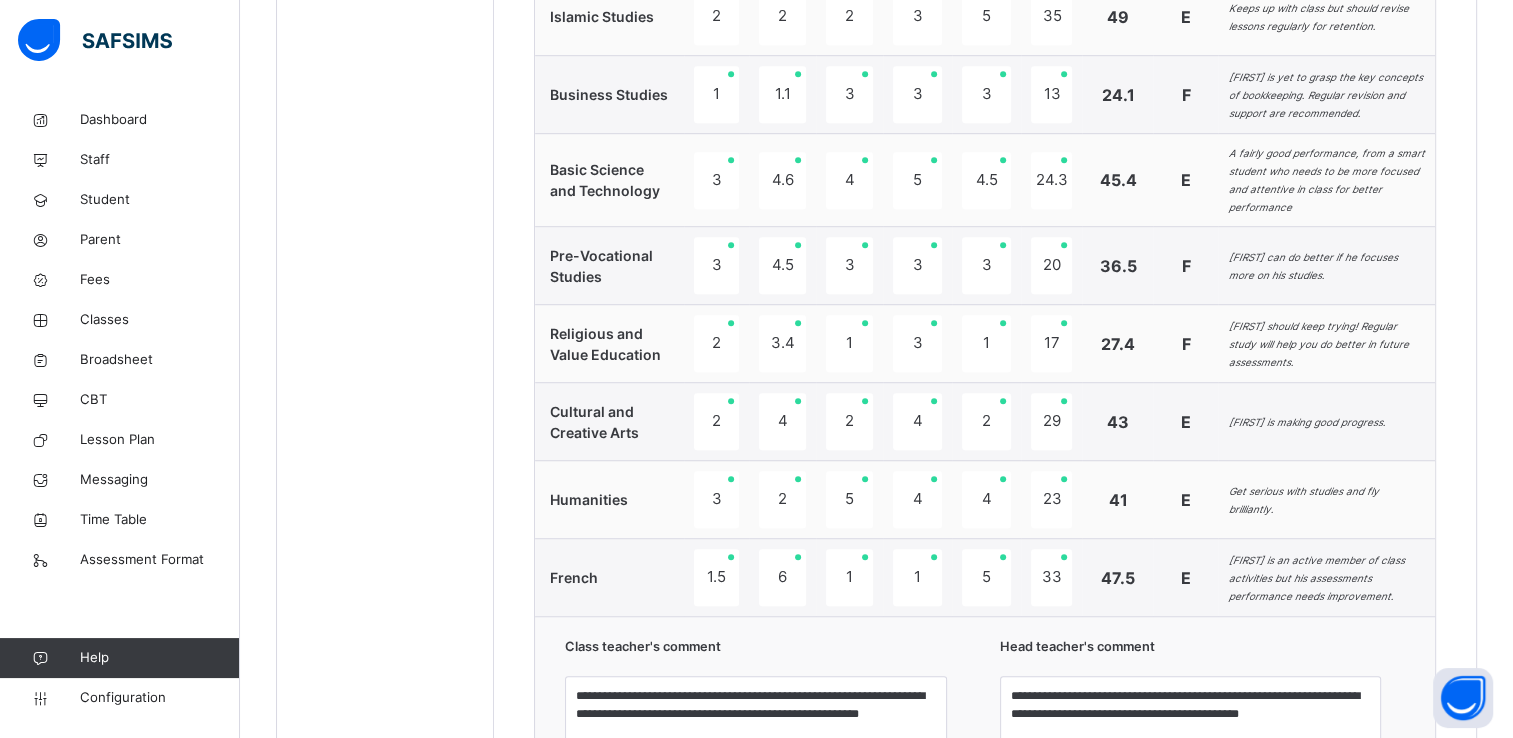 scroll, scrollTop: 1565, scrollLeft: 0, axis: vertical 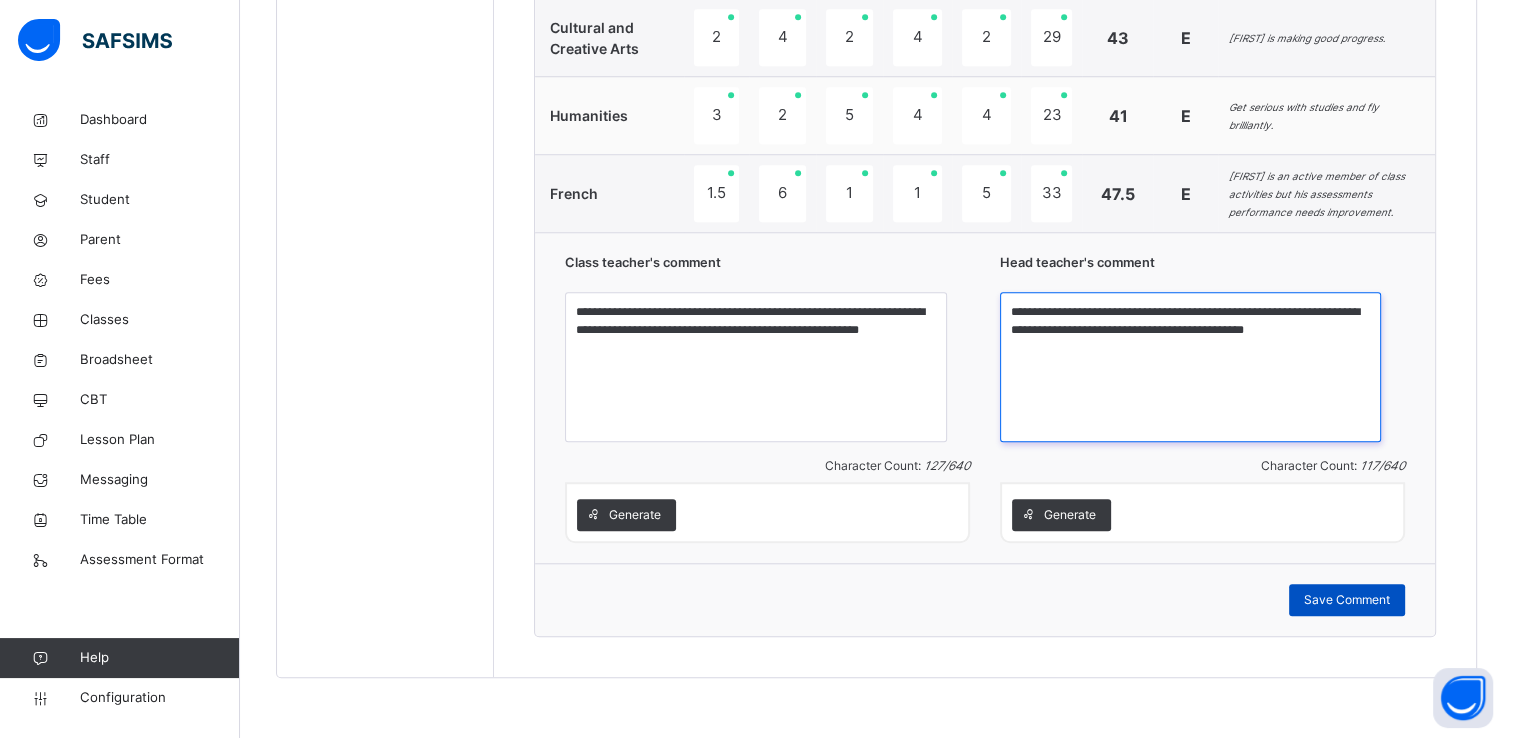 type on "**********" 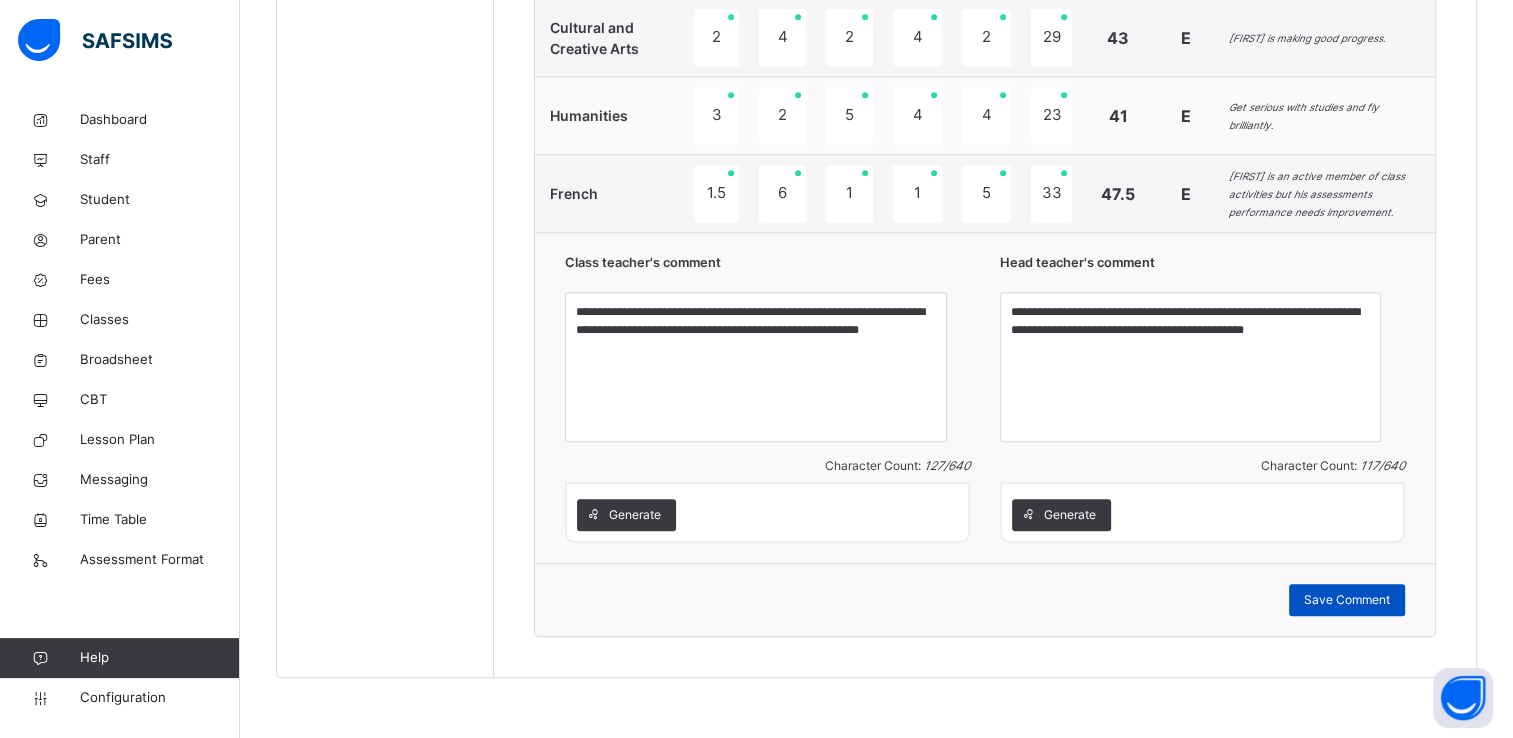 click on "Save Comment" at bounding box center [1347, 600] 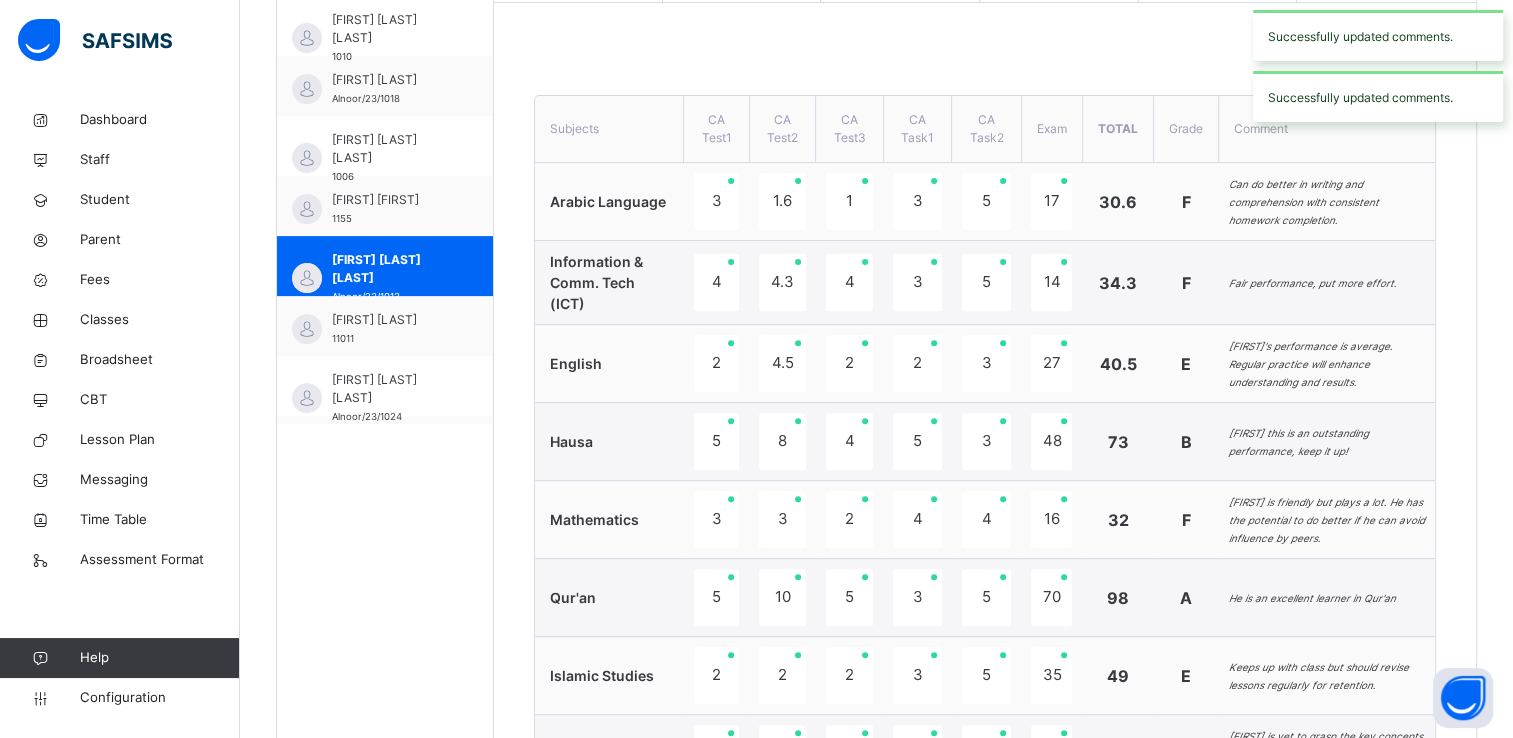 scroll, scrollTop: 673, scrollLeft: 0, axis: vertical 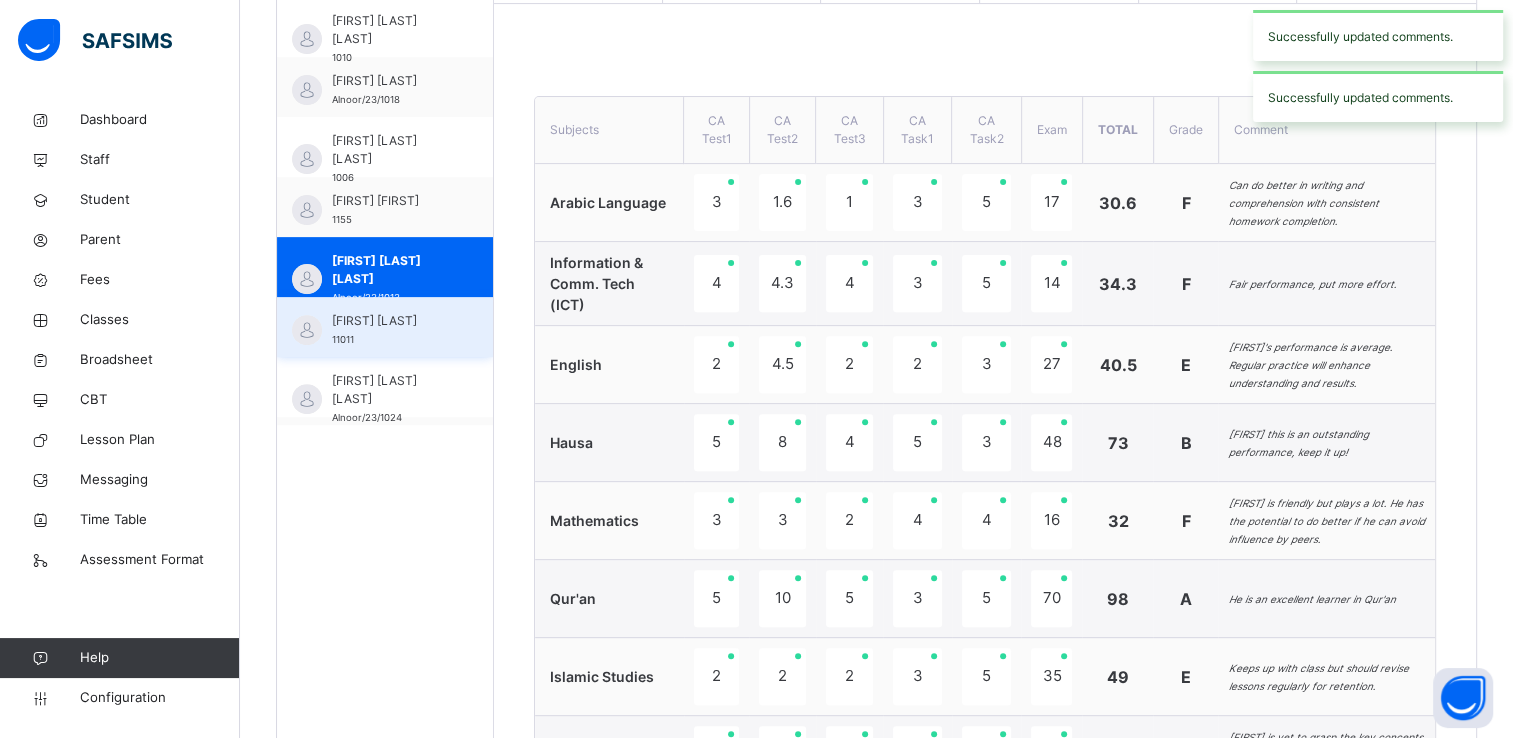 click on "[FIRST] [LAST]" at bounding box center (390, 321) 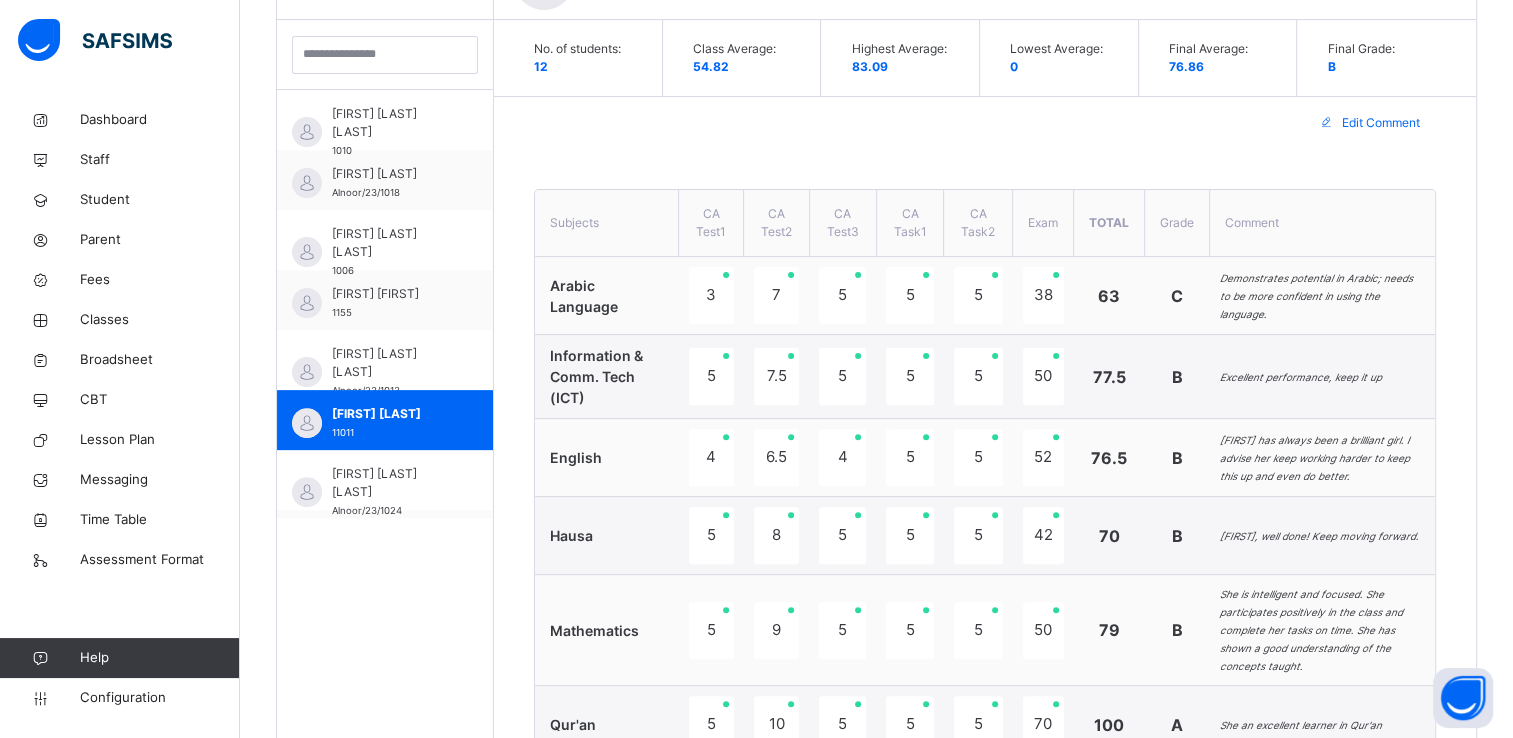 scroll, scrollTop: 673, scrollLeft: 0, axis: vertical 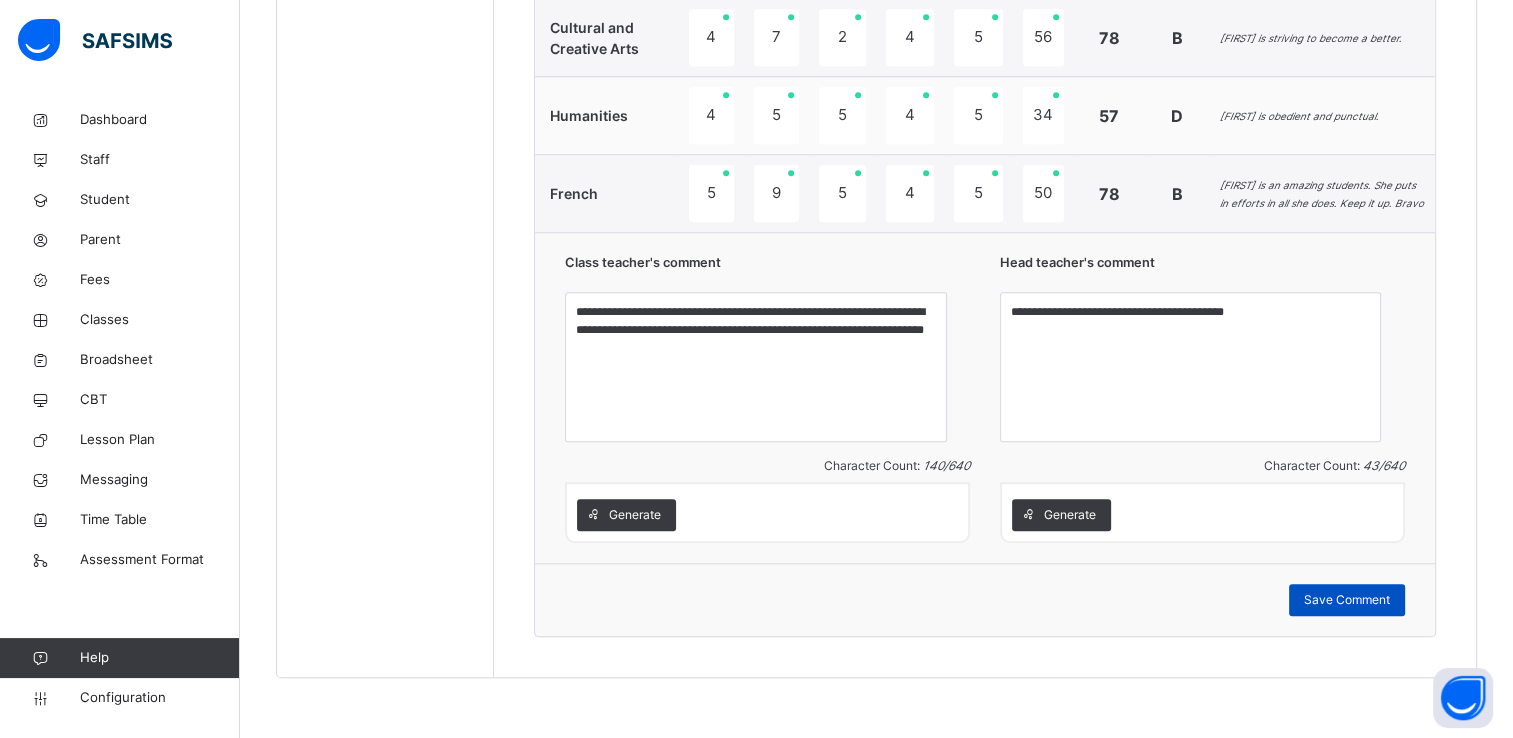 click on "Save Comment" at bounding box center (1347, 600) 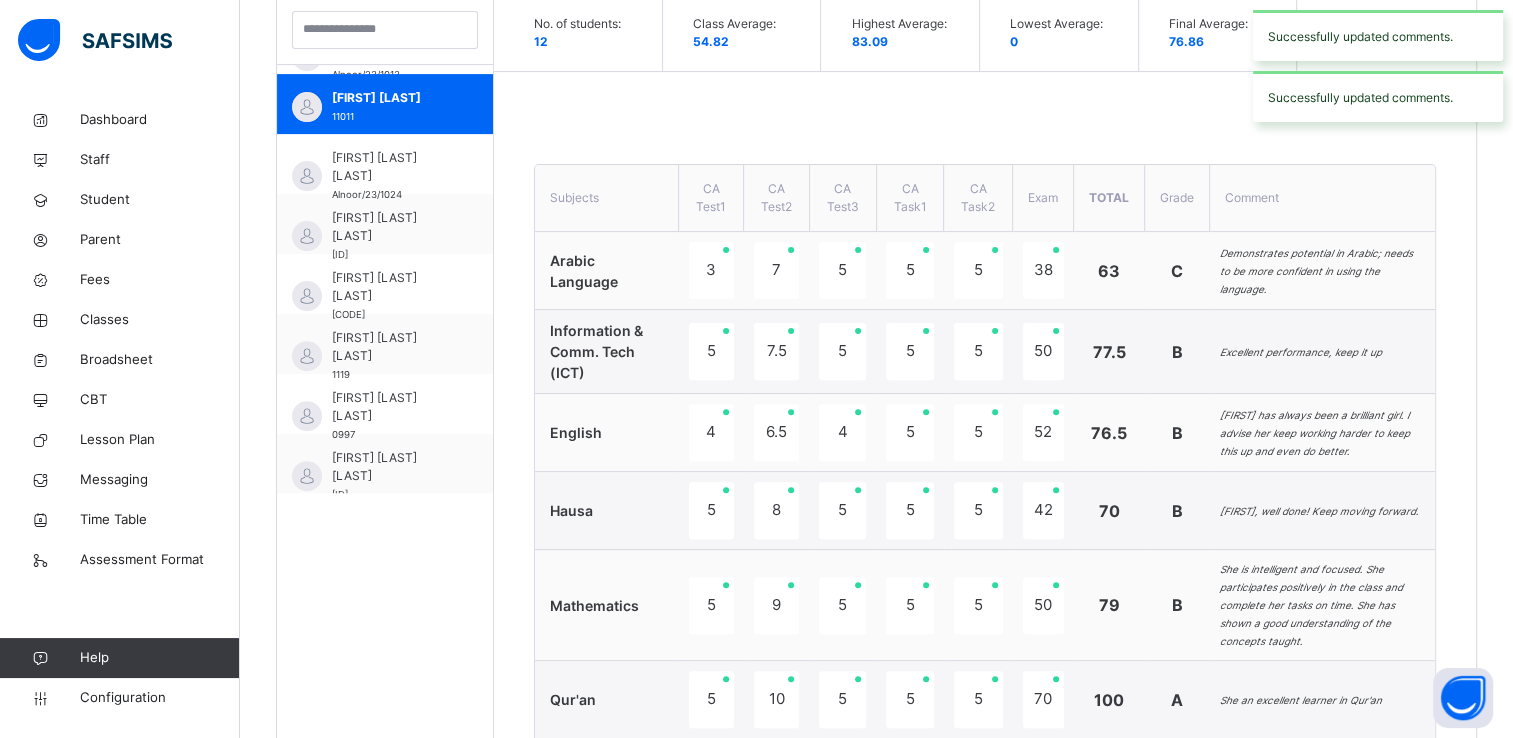 scroll, scrollTop: 598, scrollLeft: 0, axis: vertical 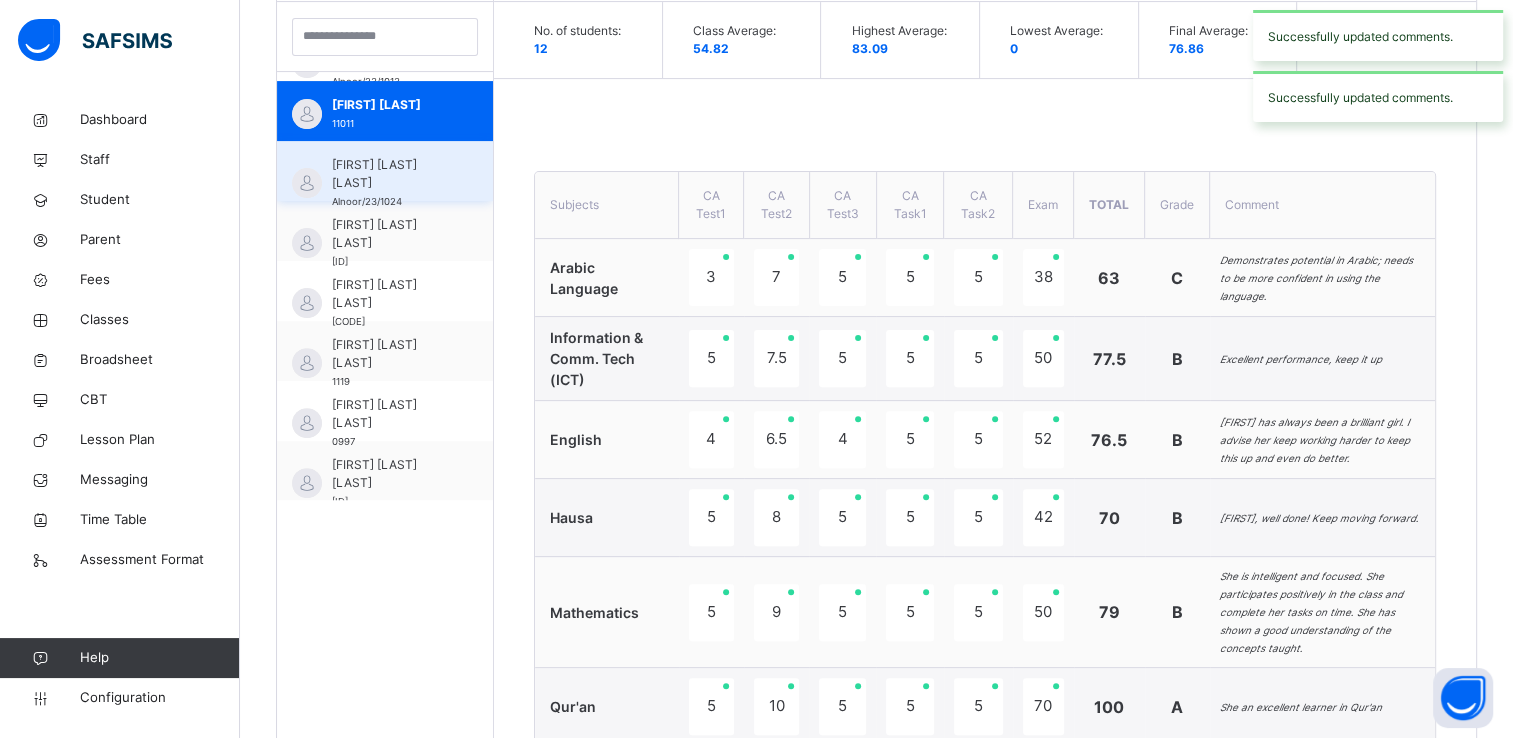 click on "[FIRST] [LAST] [LAST]" at bounding box center [390, 174] 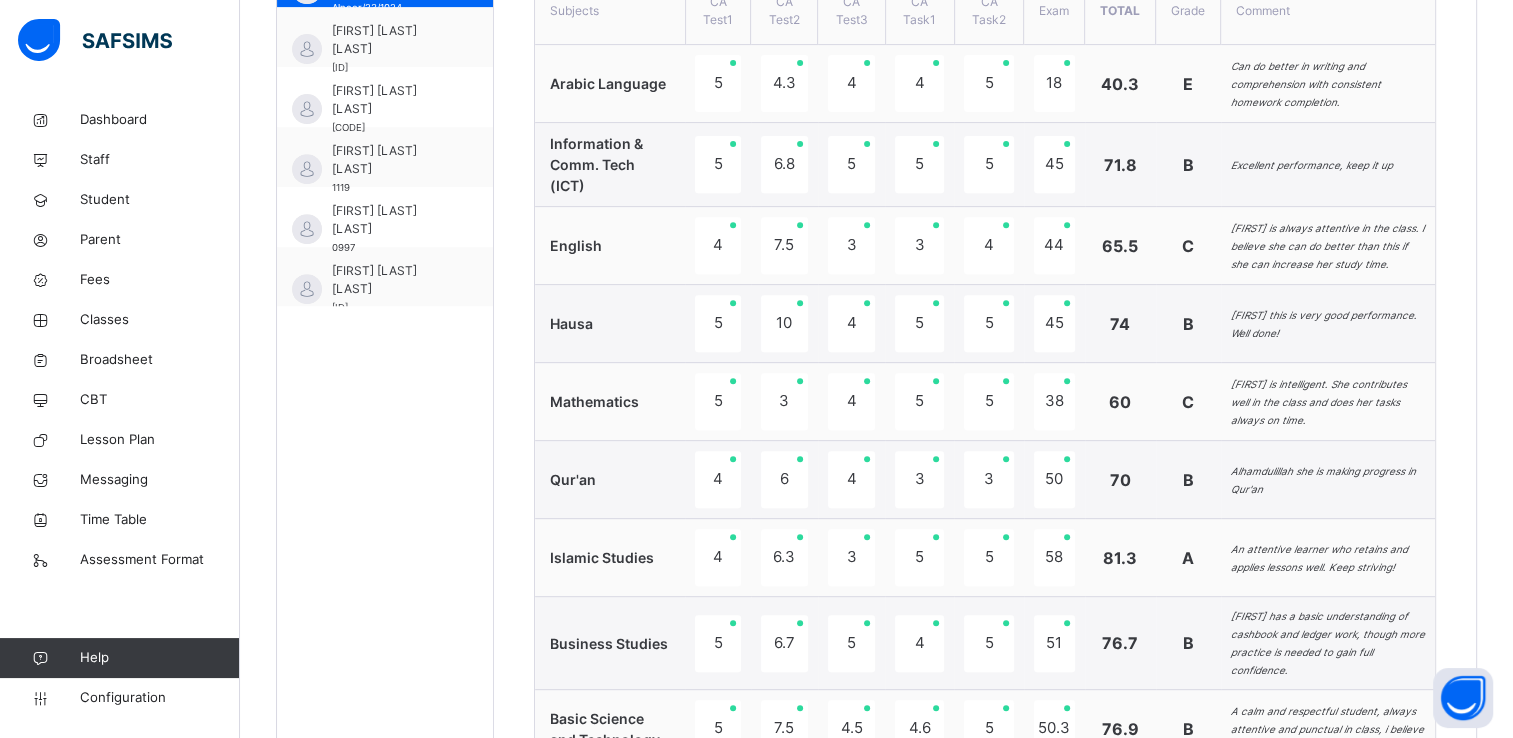 scroll, scrollTop: 774, scrollLeft: 0, axis: vertical 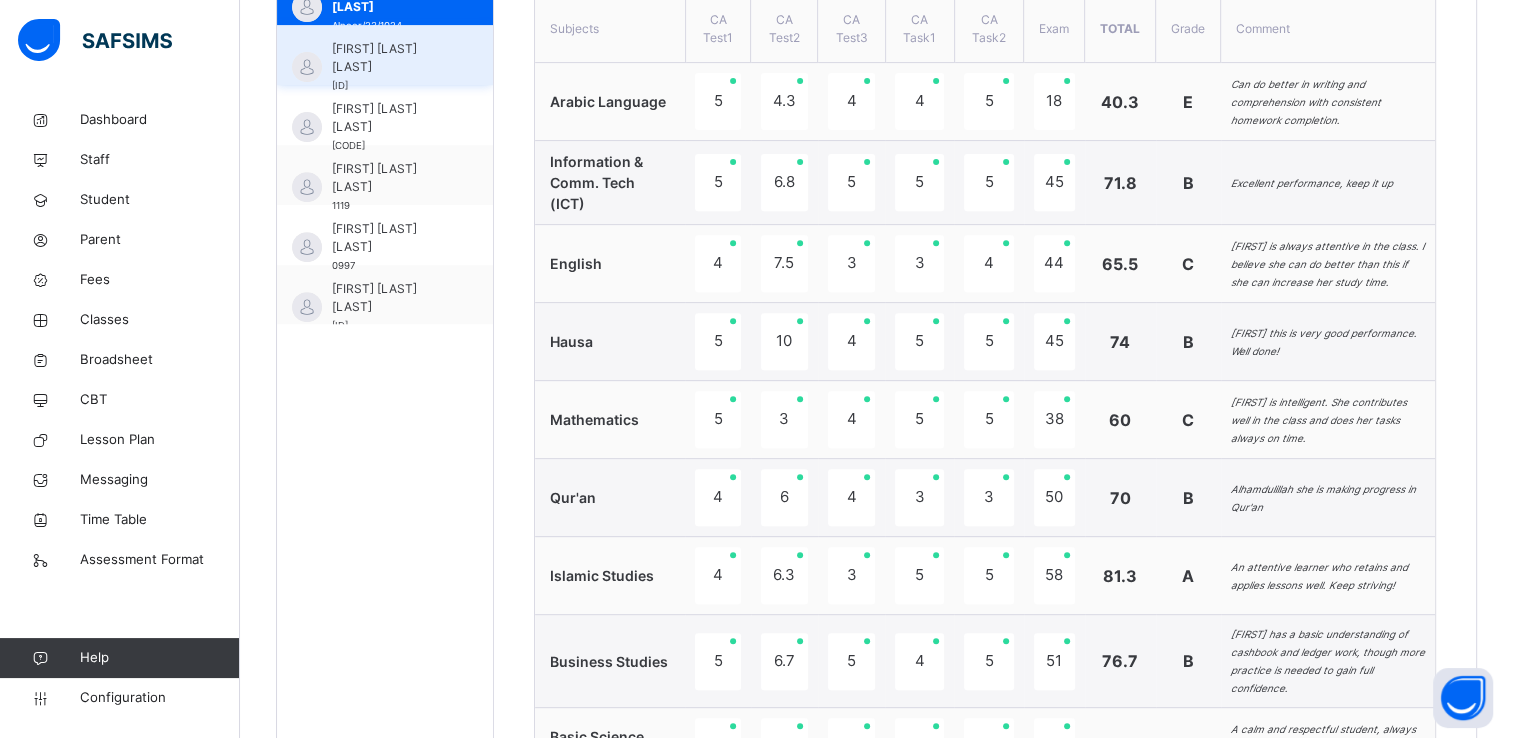 click on "[FIRST] [LAST] [LAST] [ID]" at bounding box center (390, 67) 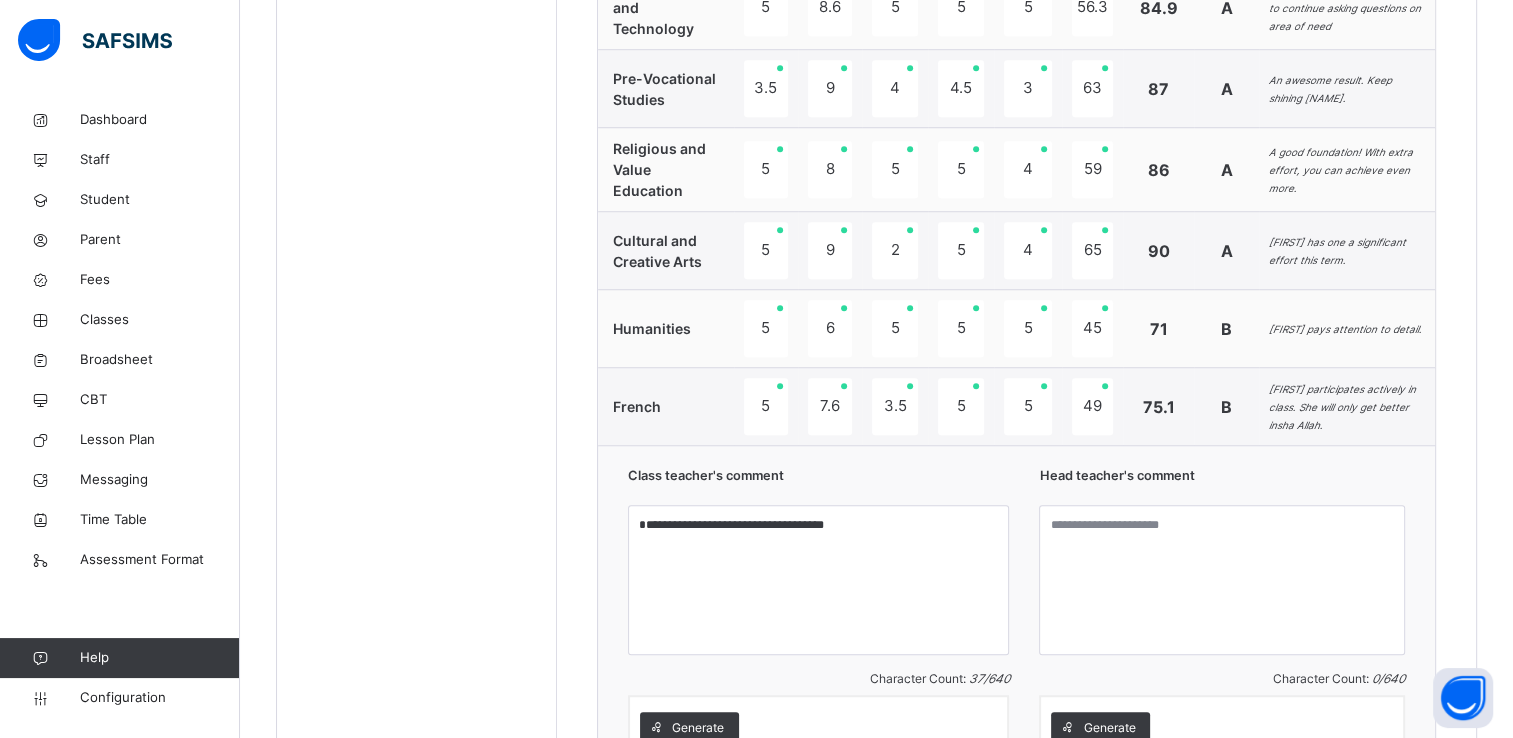 scroll, scrollTop: 1585, scrollLeft: 0, axis: vertical 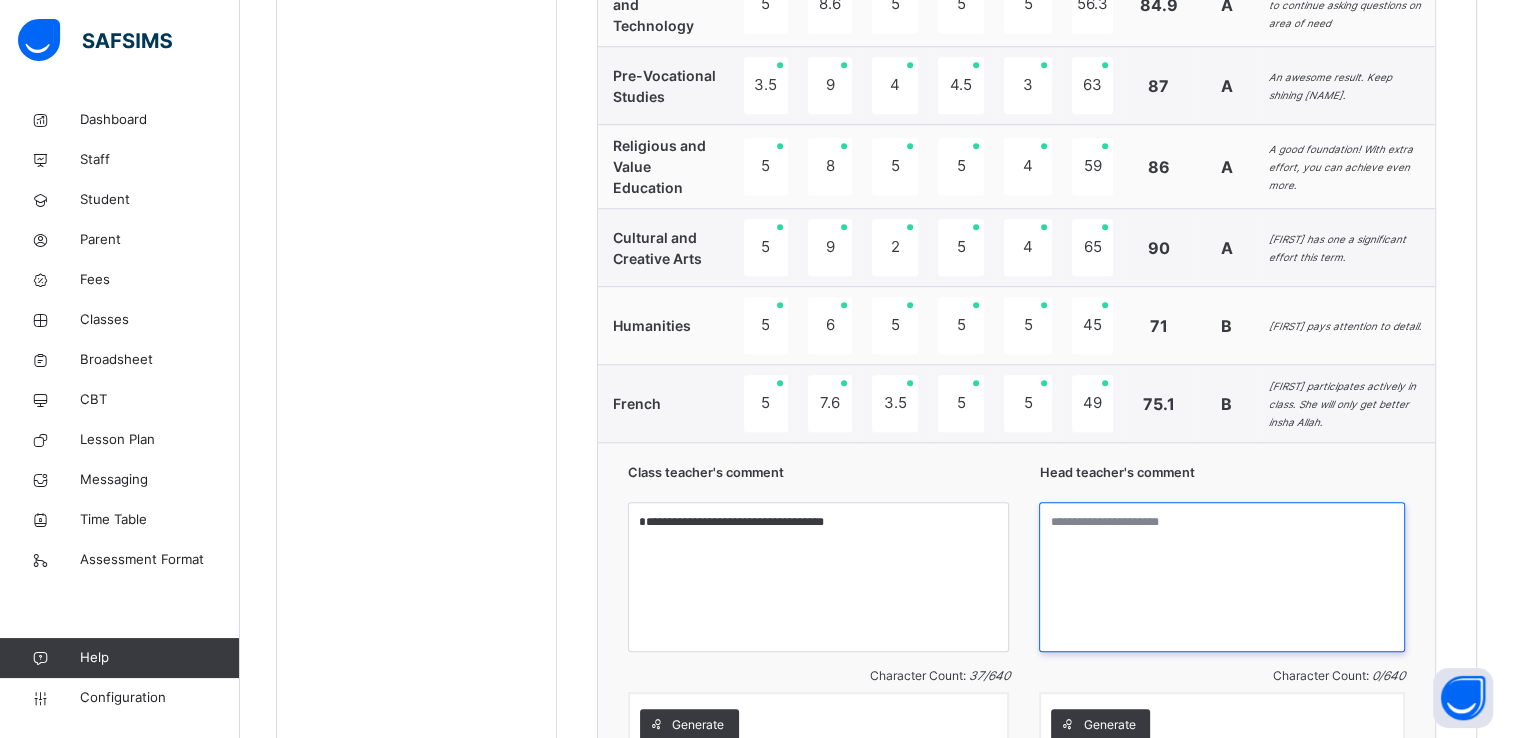click at bounding box center [1222, 577] 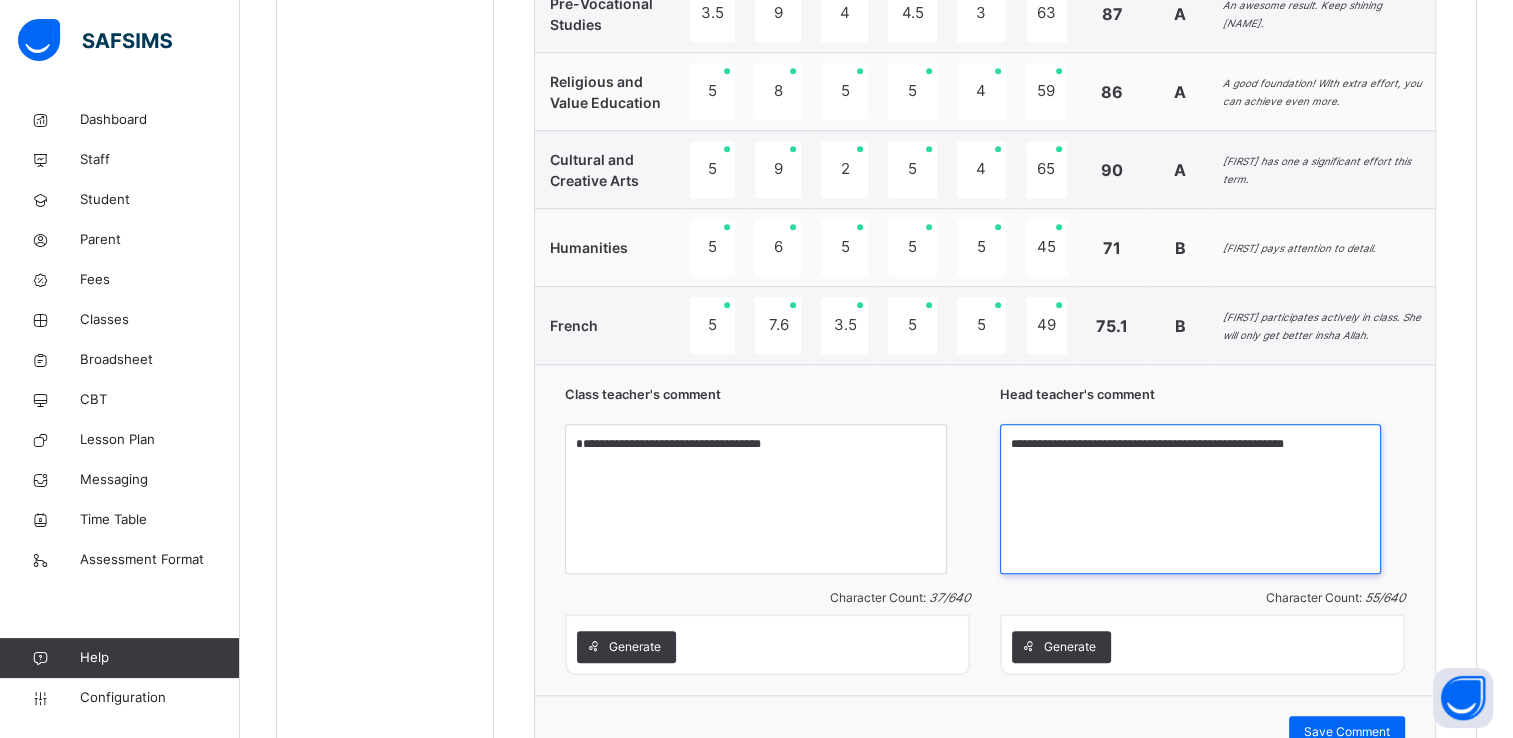 click on "**********" at bounding box center (1190, 499) 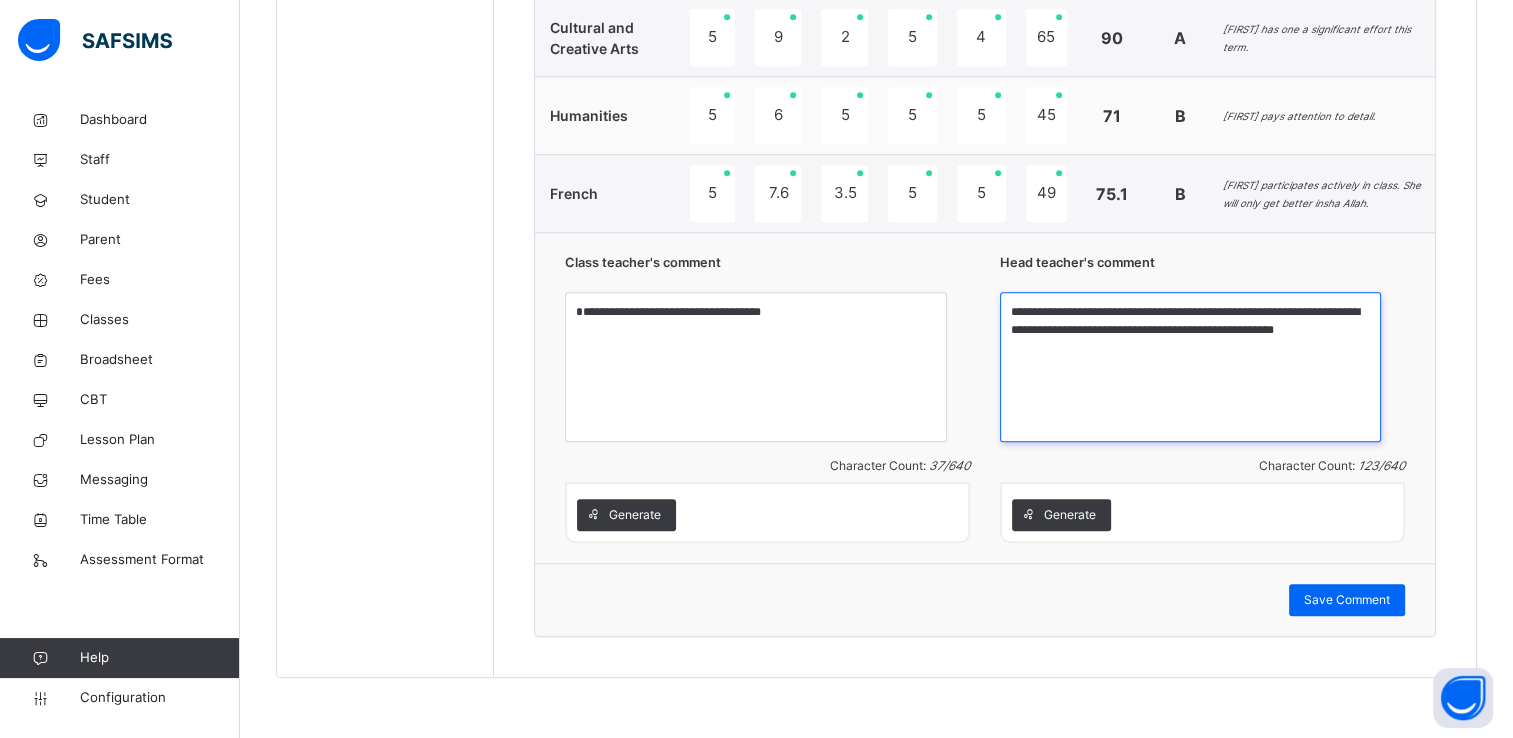 scroll, scrollTop: 1780, scrollLeft: 0, axis: vertical 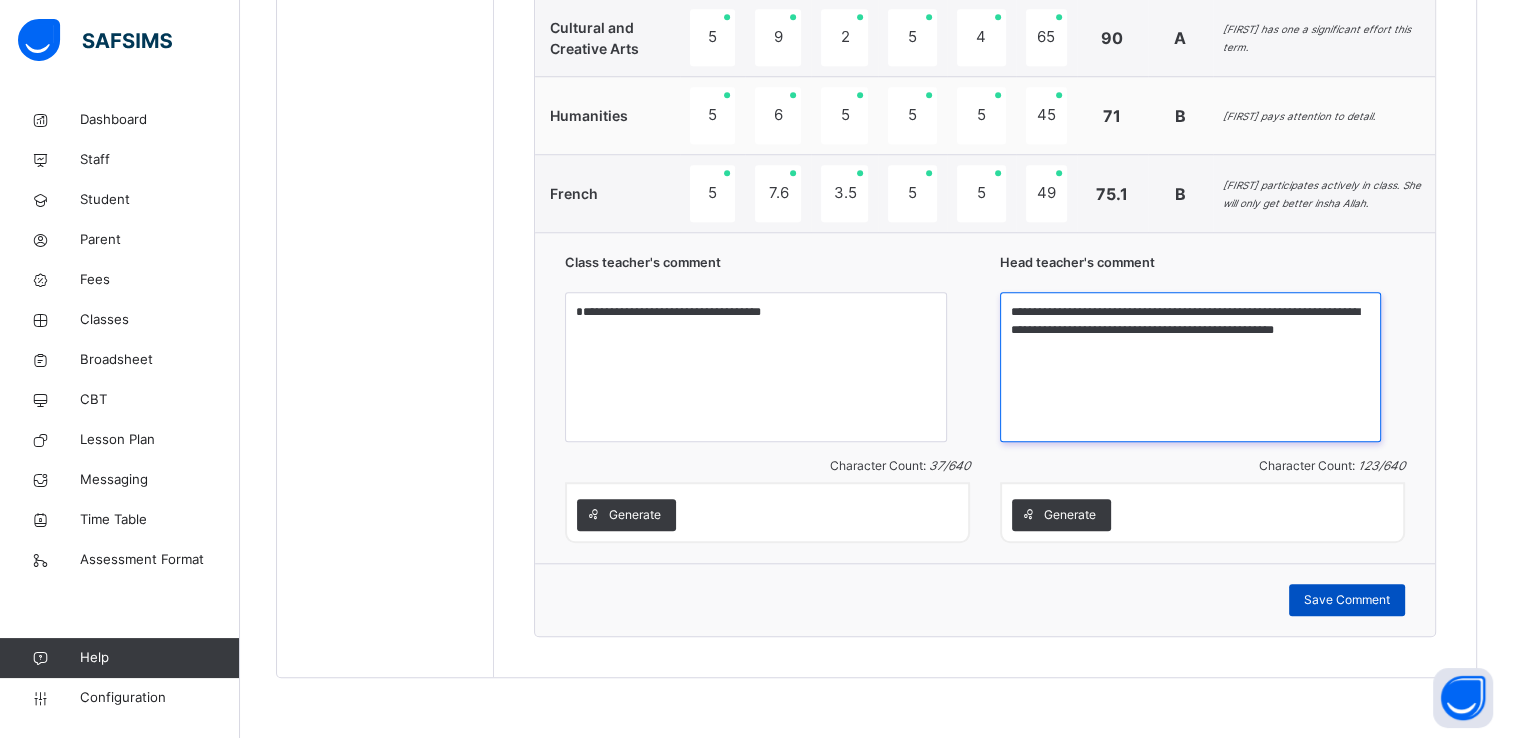 type on "**********" 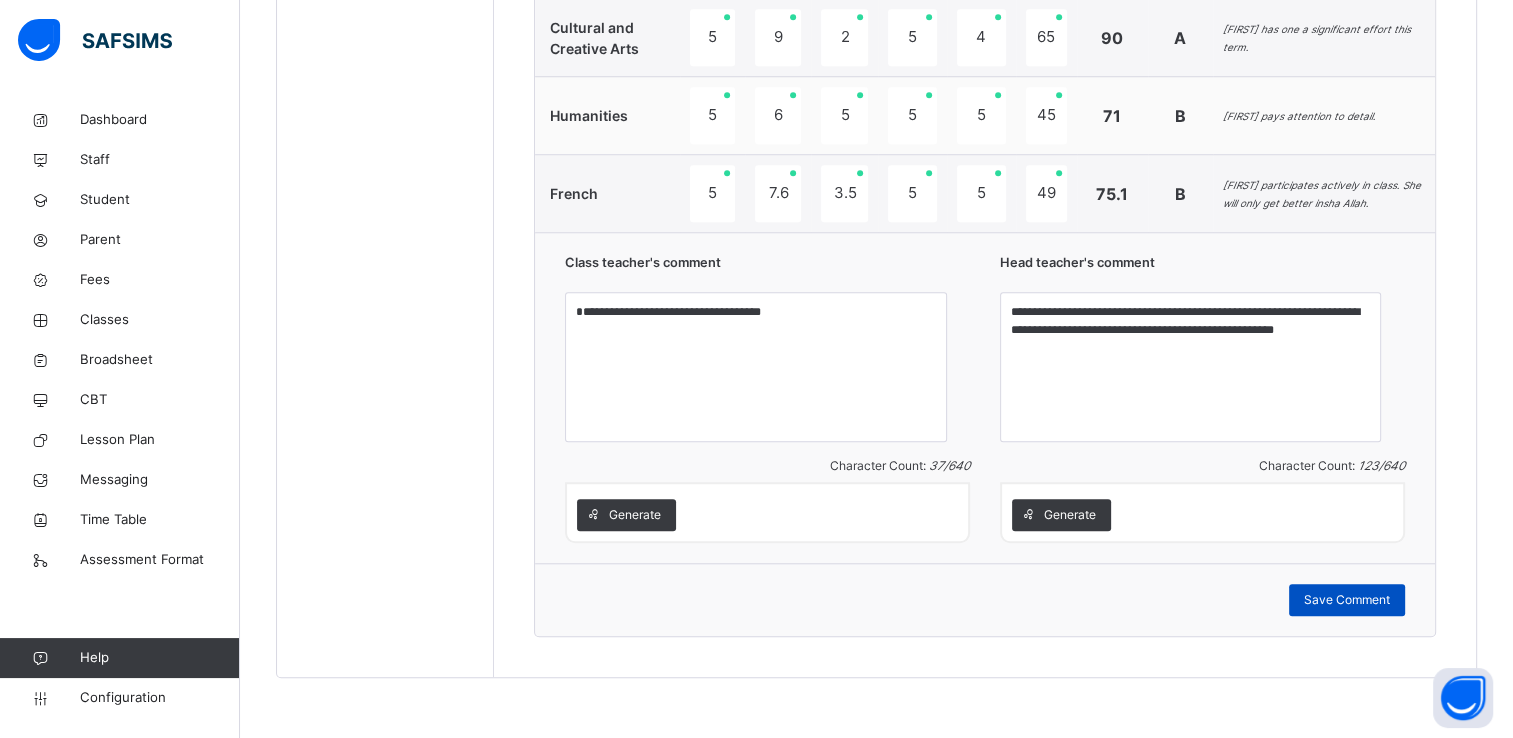 drag, startPoint x: 1395, startPoint y: 588, endPoint x: 1337, endPoint y: 604, distance: 60.166435 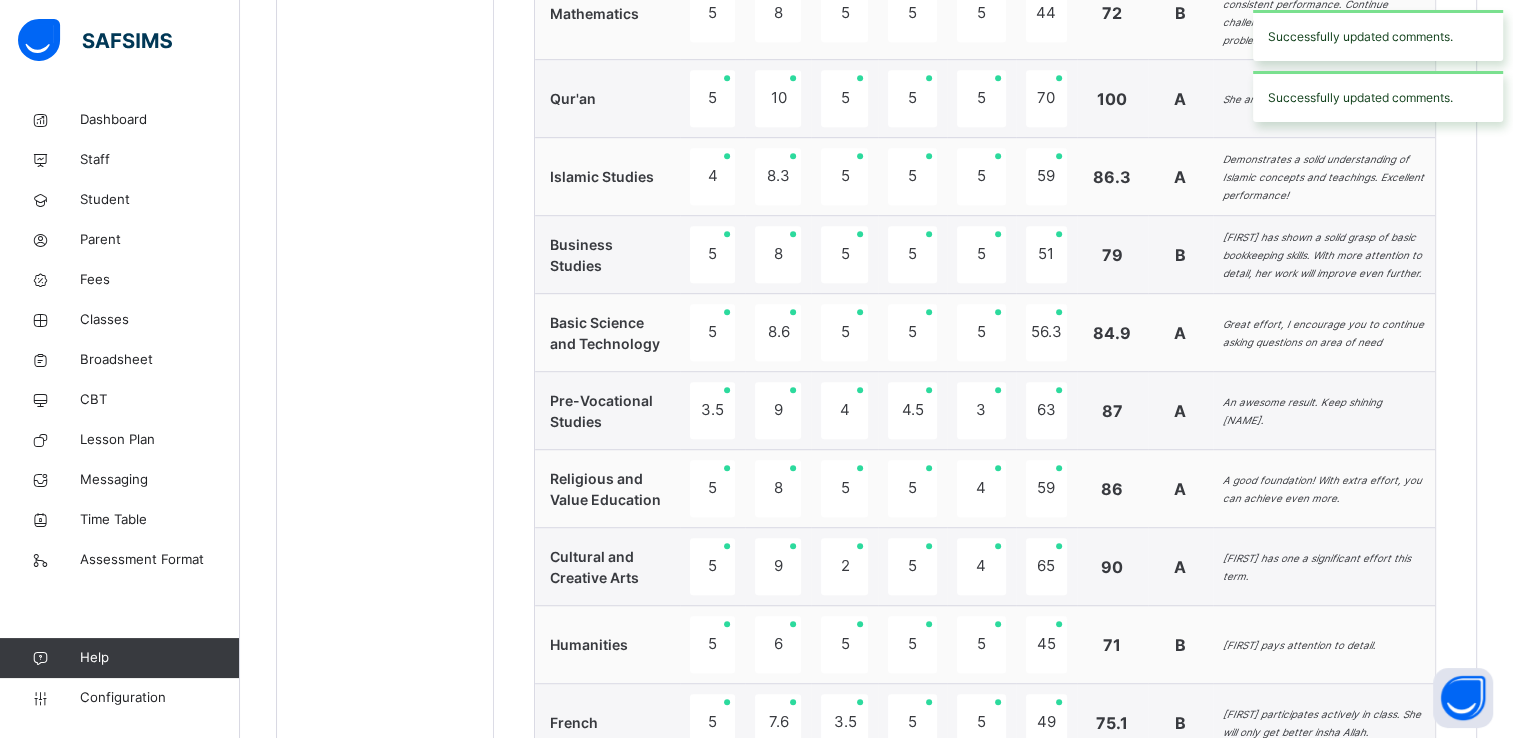 scroll, scrollTop: 812, scrollLeft: 0, axis: vertical 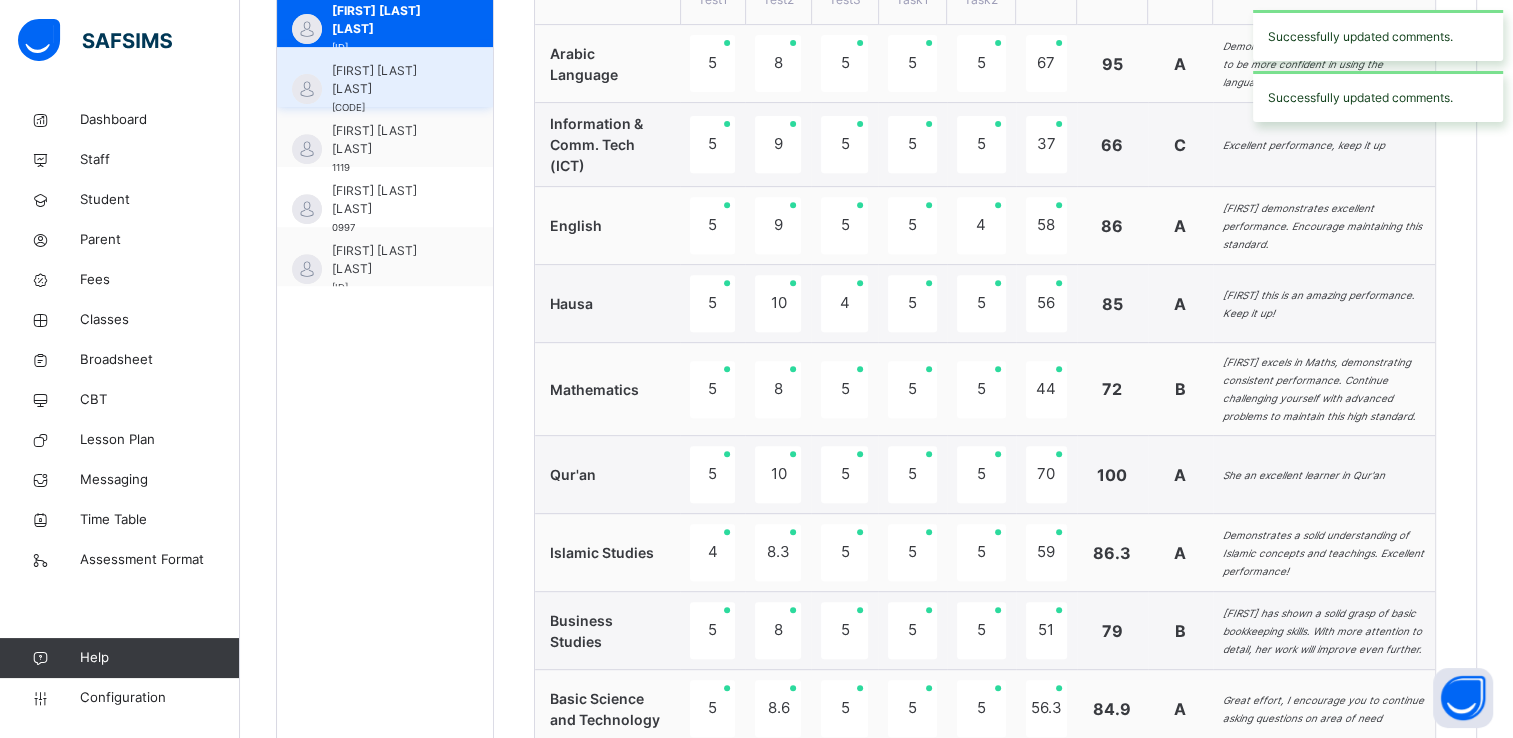 click on "[FIRST] [LAST] [LAST]" at bounding box center (390, 80) 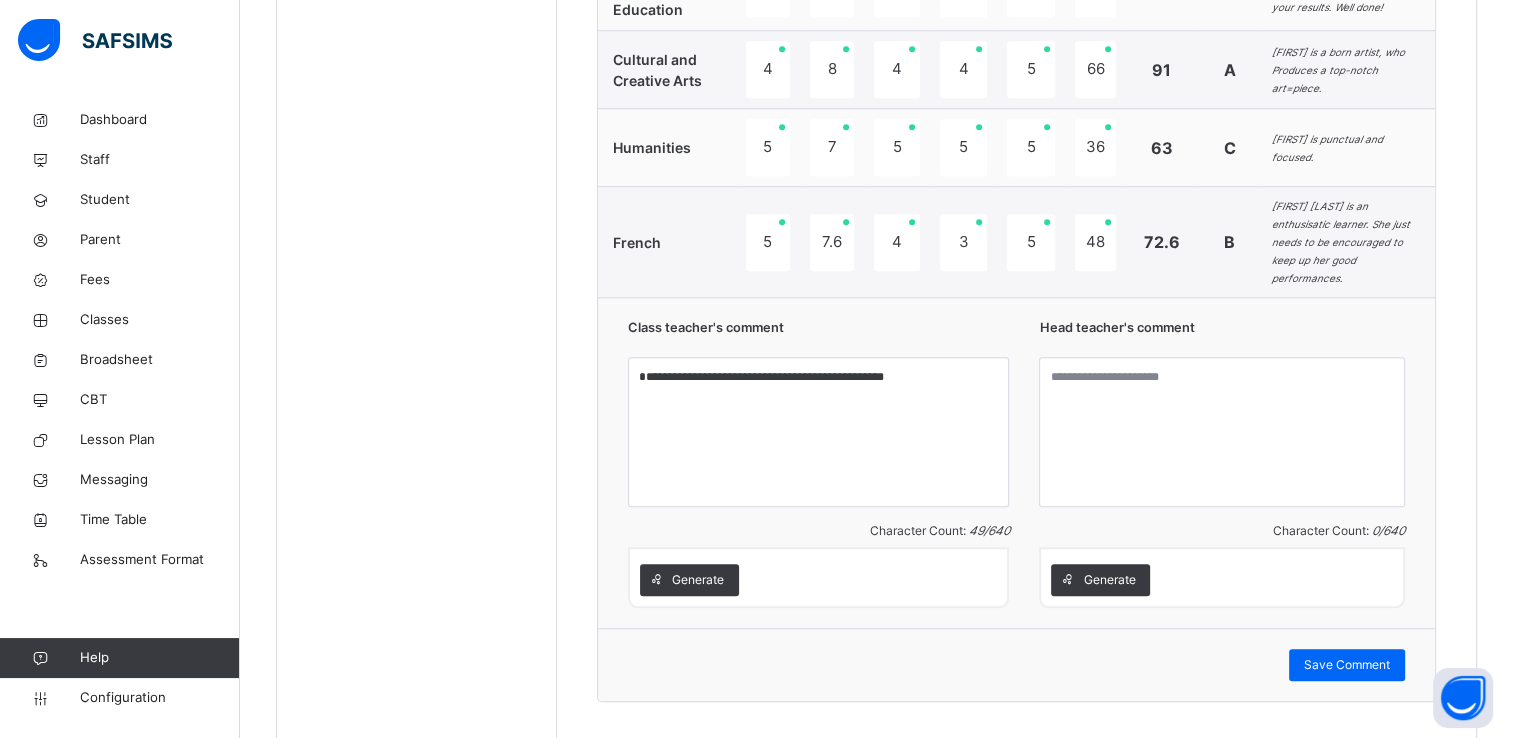 scroll, scrollTop: 1774, scrollLeft: 0, axis: vertical 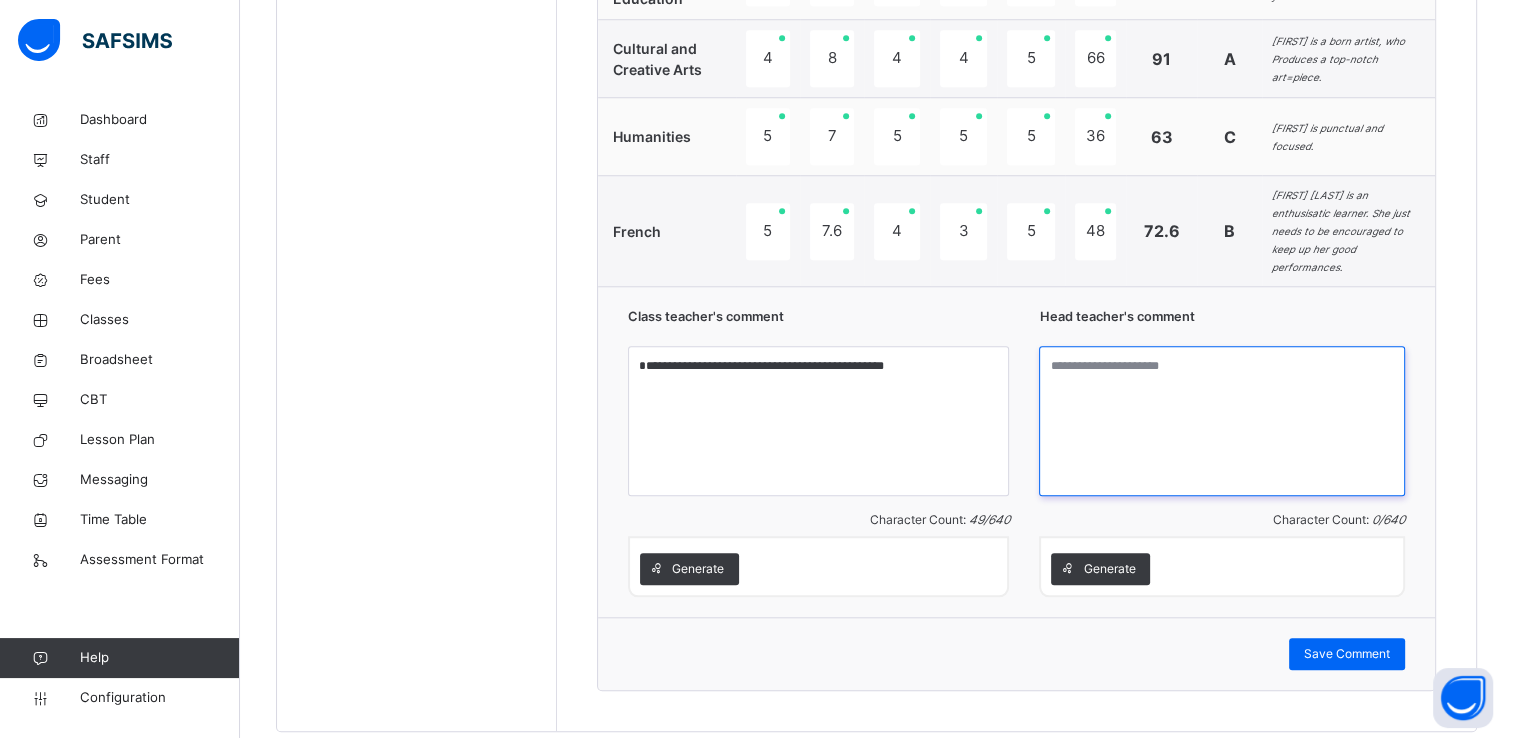 click at bounding box center [1222, 421] 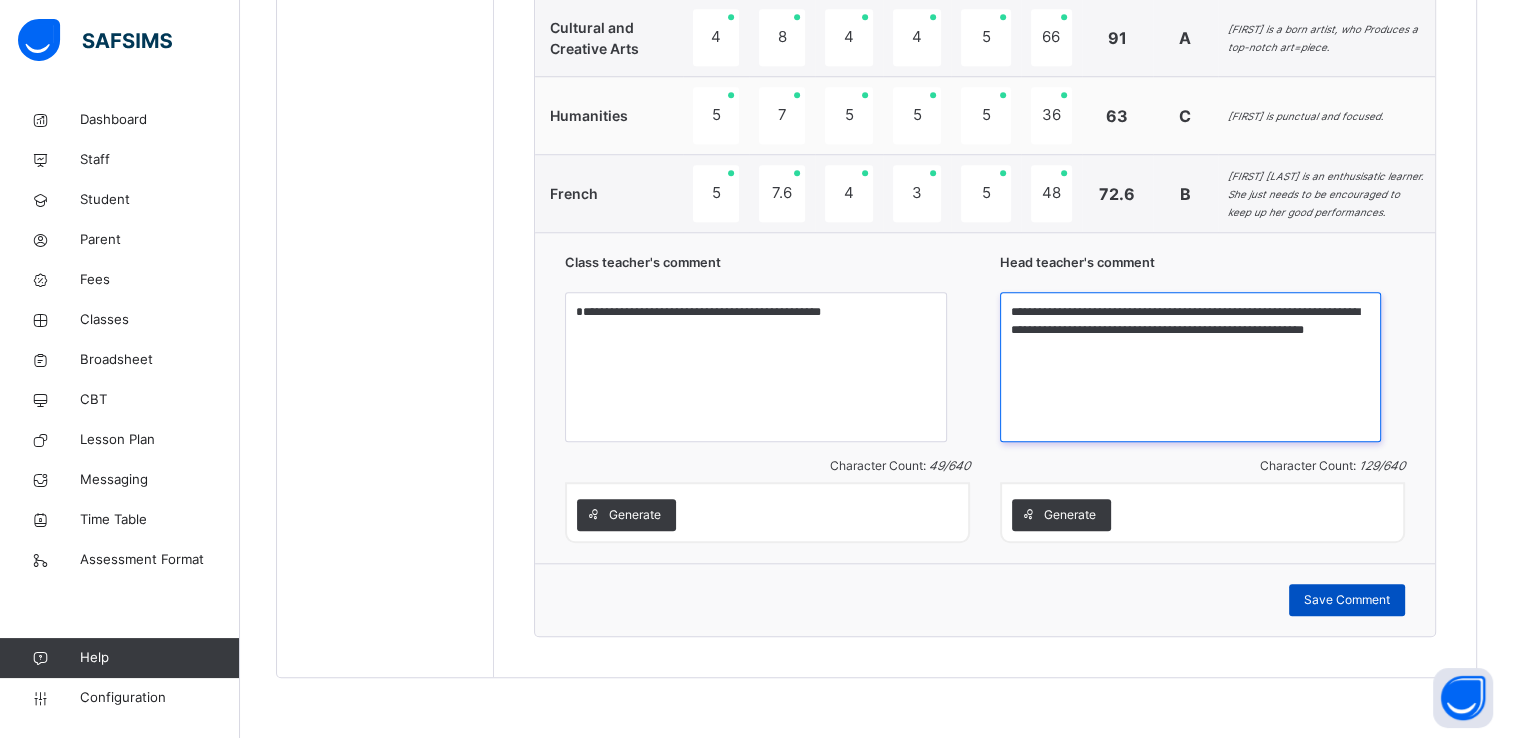type on "**********" 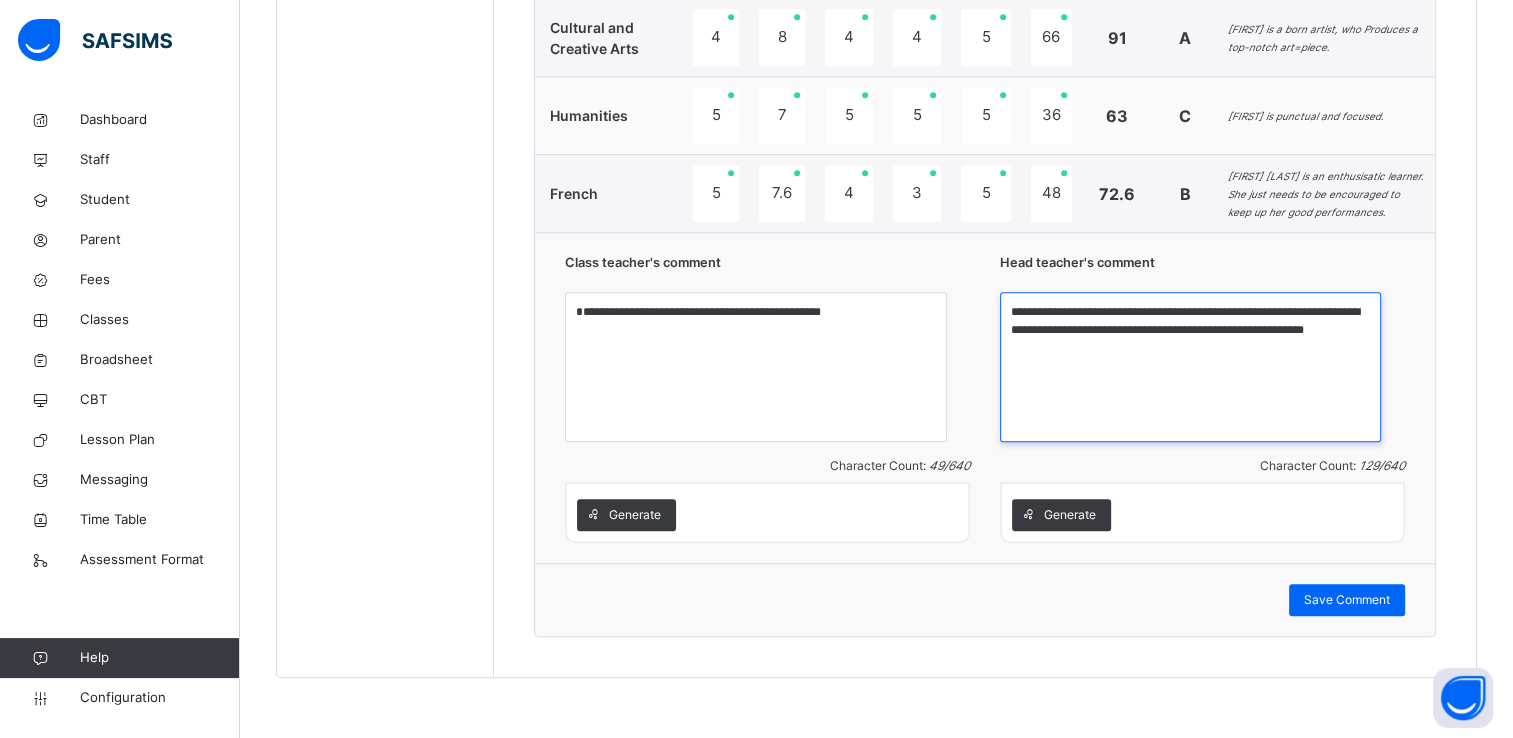 drag, startPoint x: 1336, startPoint y: 585, endPoint x: 1112, endPoint y: 399, distance: 291.1563 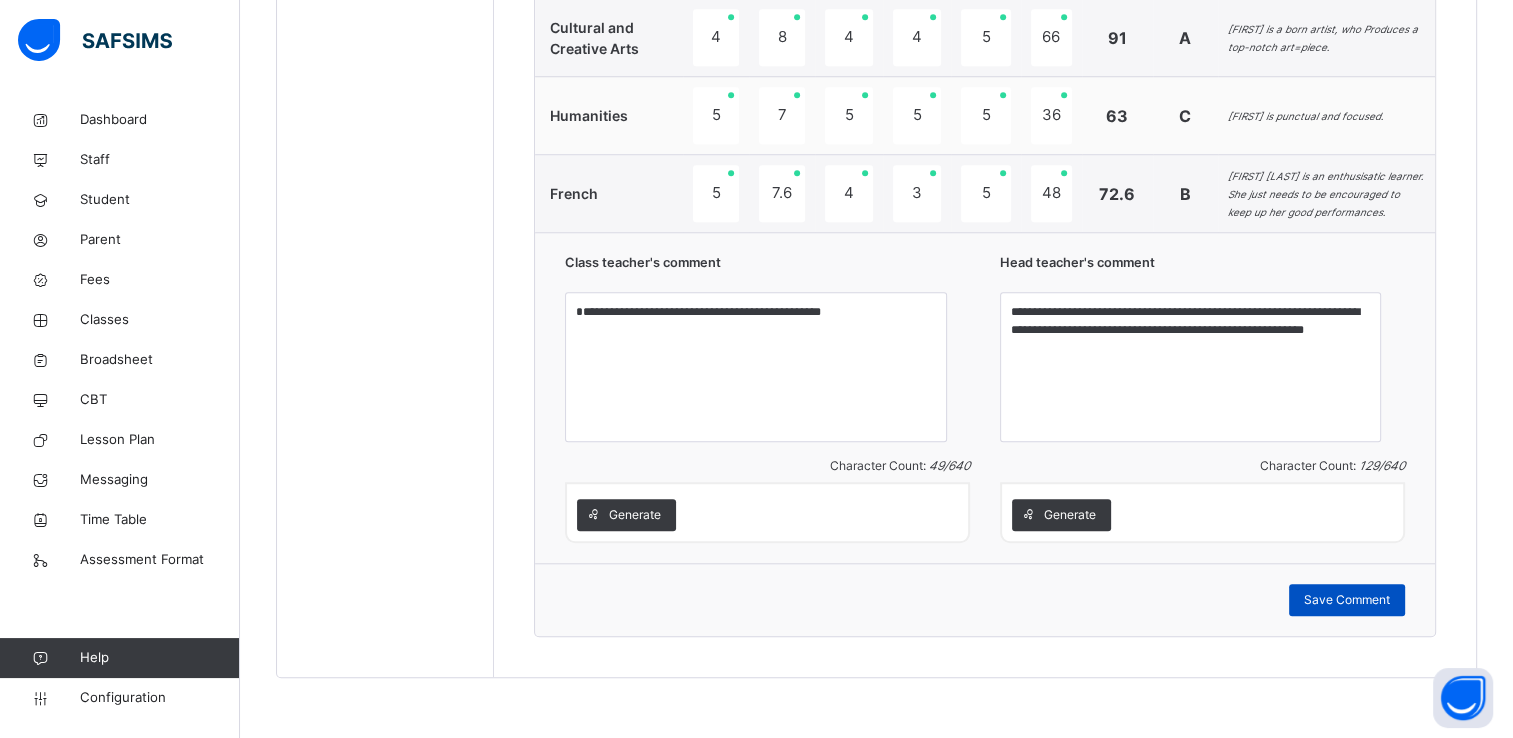 click on "Save Comment" at bounding box center [1347, 600] 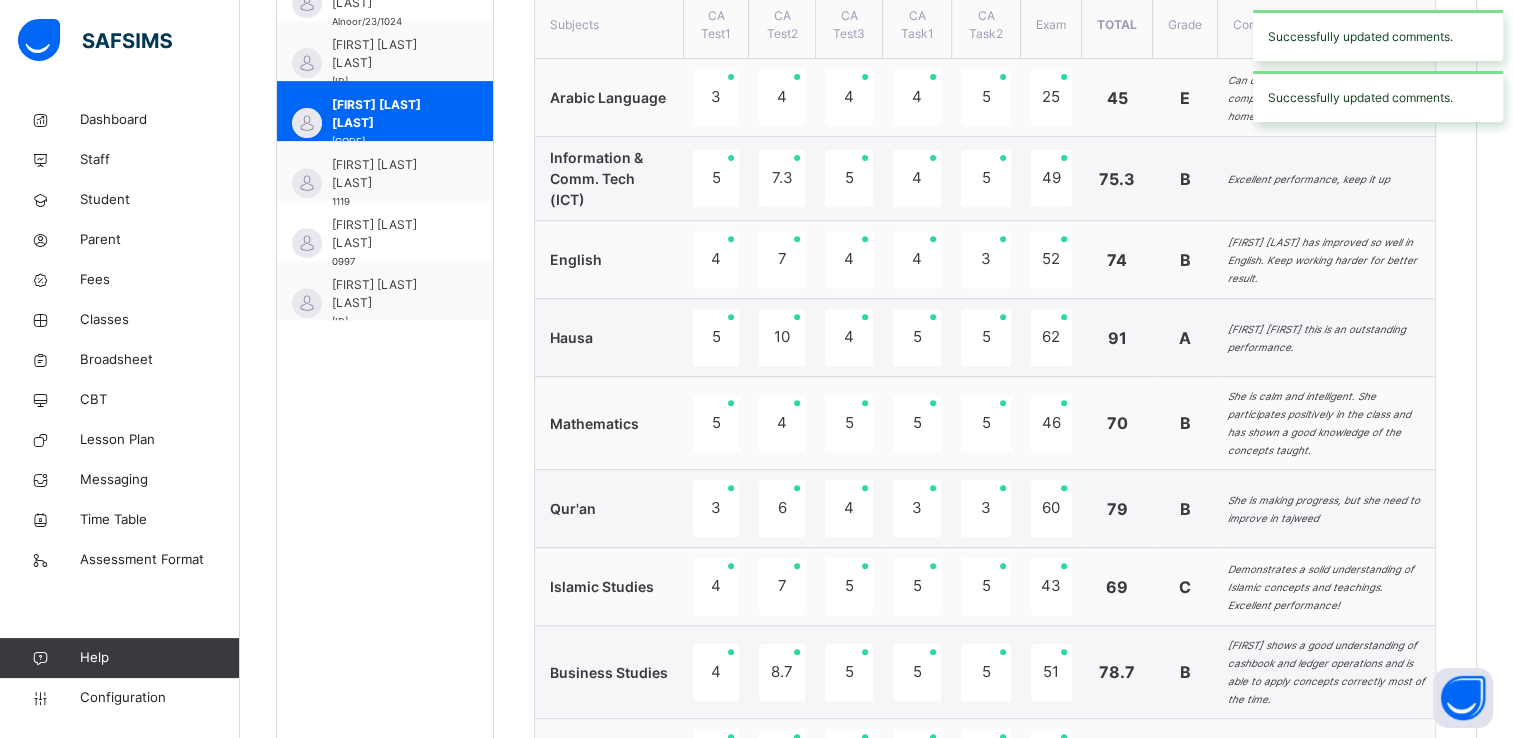 scroll, scrollTop: 756, scrollLeft: 0, axis: vertical 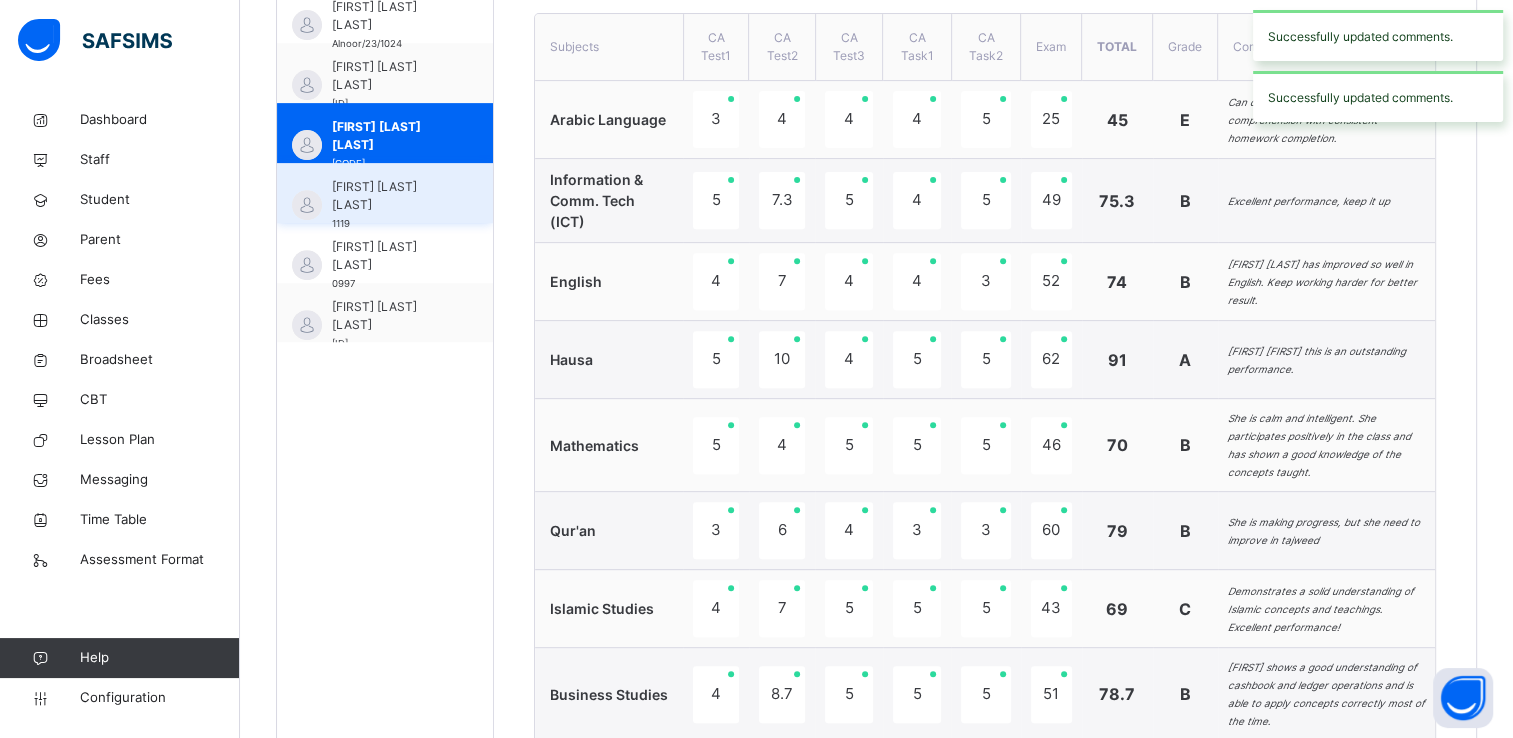 click on "[FIRST] [LAST] [LAST]" at bounding box center (390, 196) 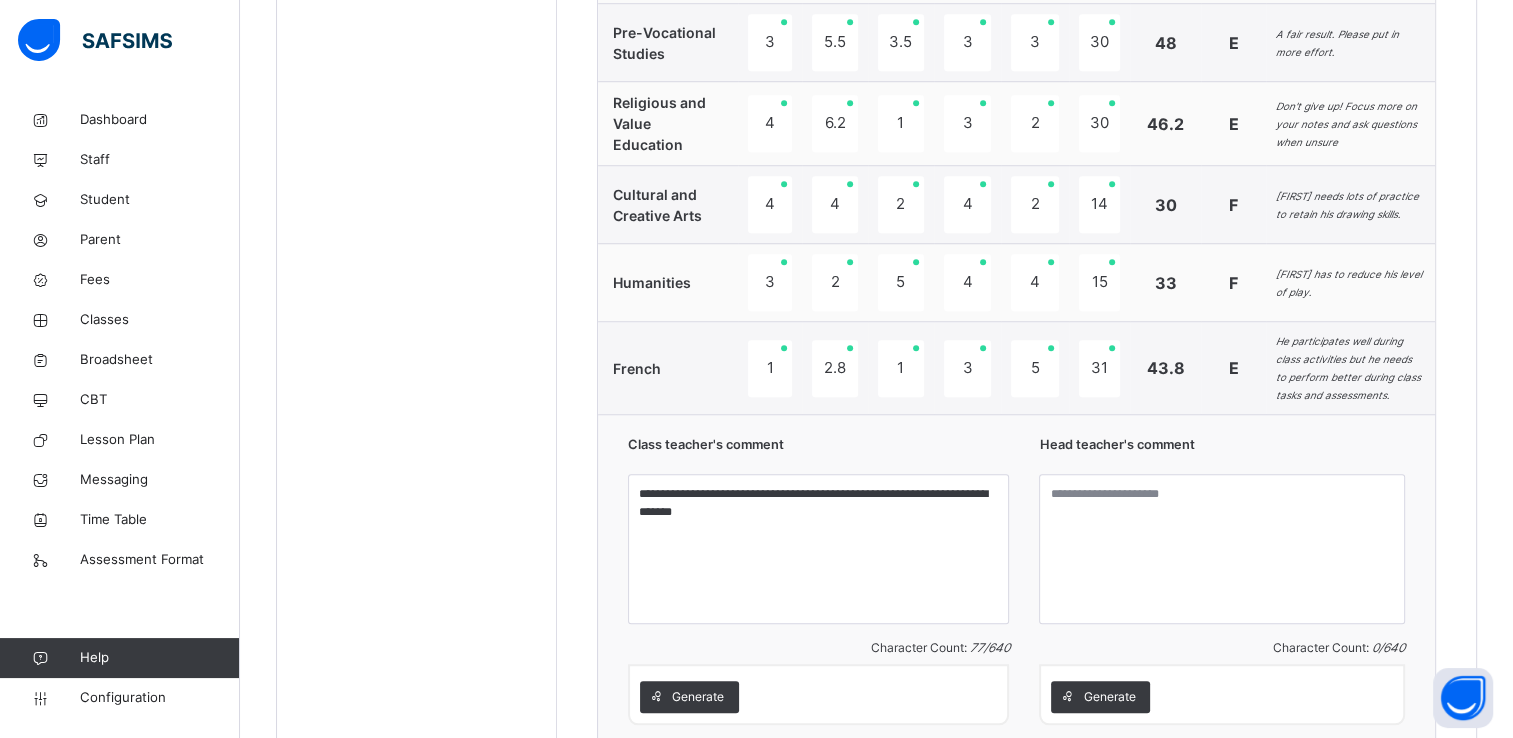 scroll, scrollTop: 1741, scrollLeft: 0, axis: vertical 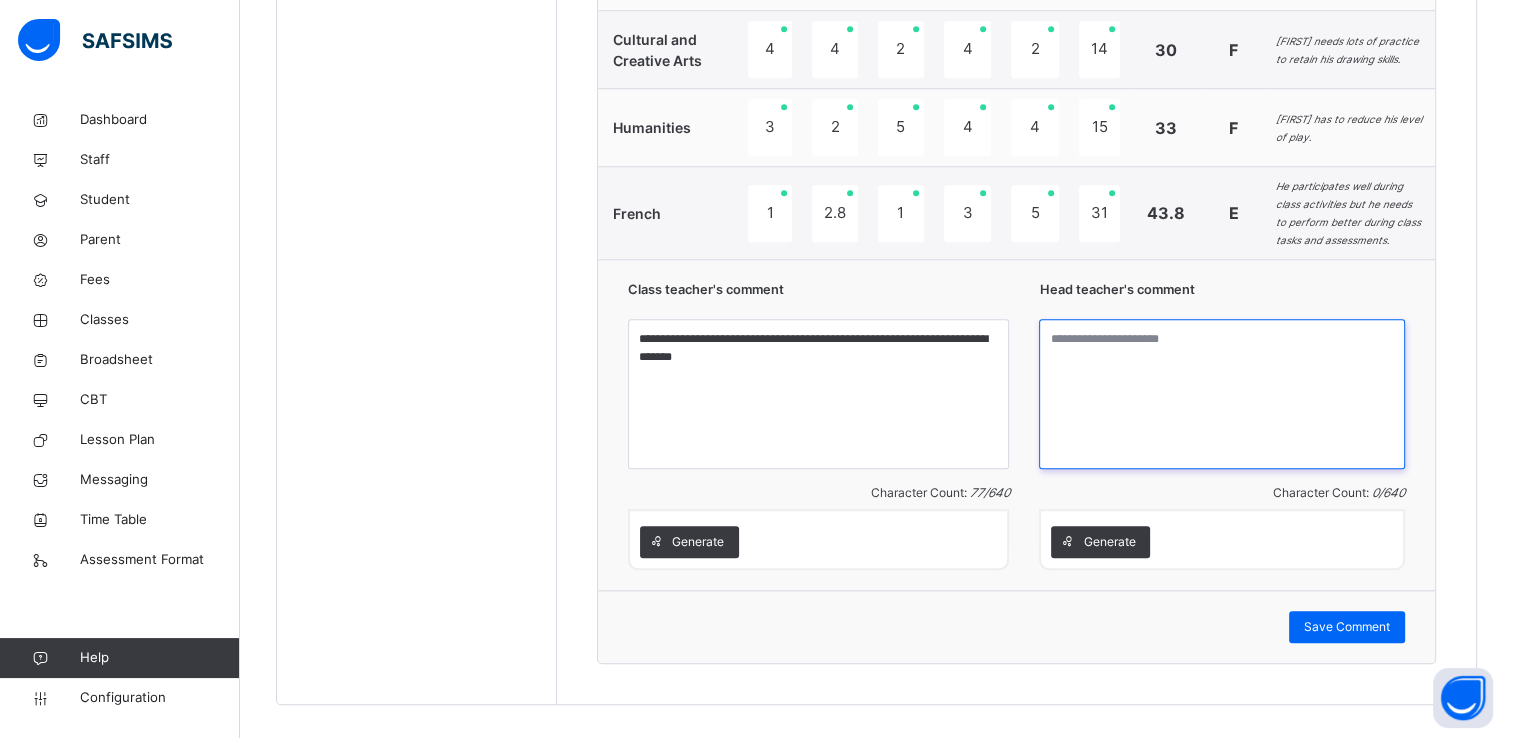 click at bounding box center [1222, 394] 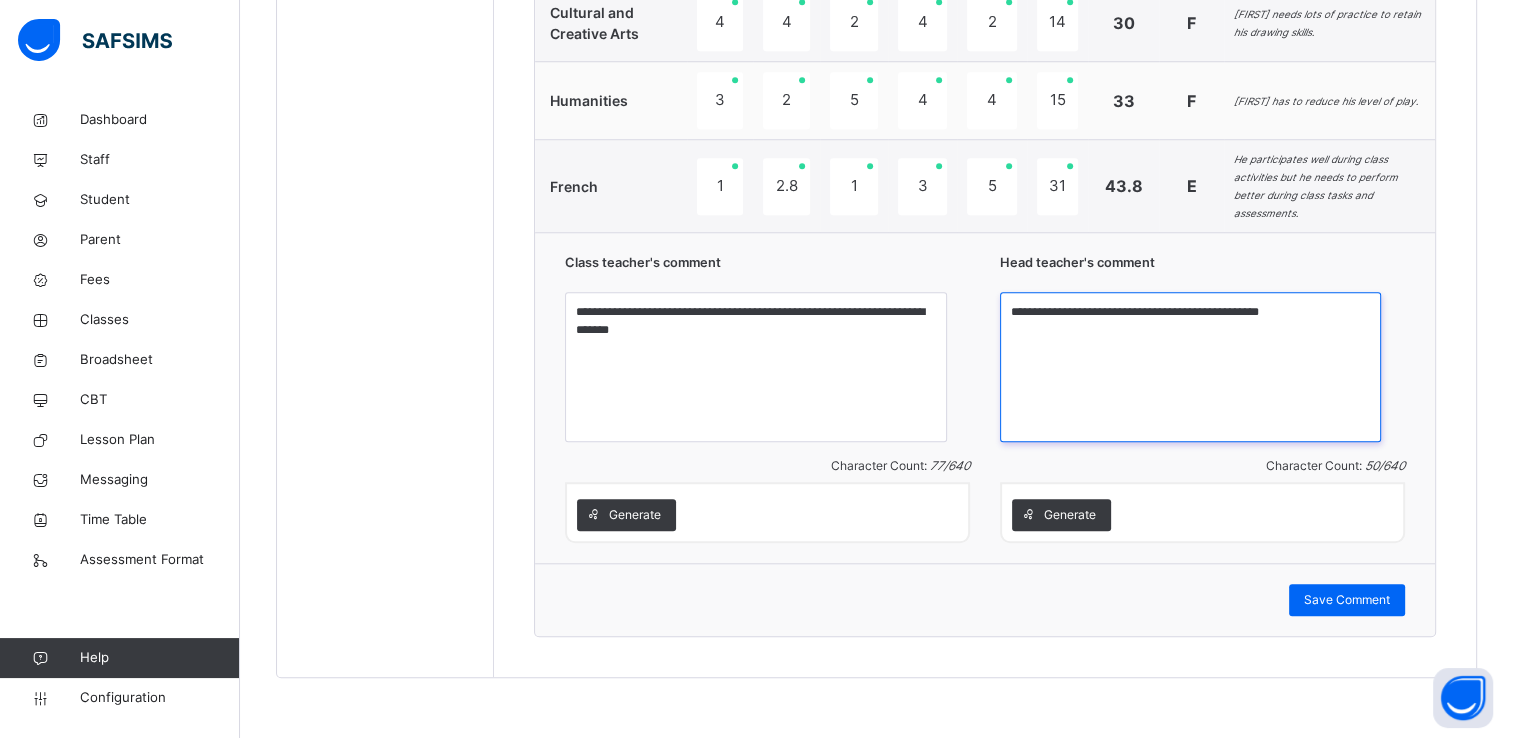 click on "**********" at bounding box center [1190, 367] 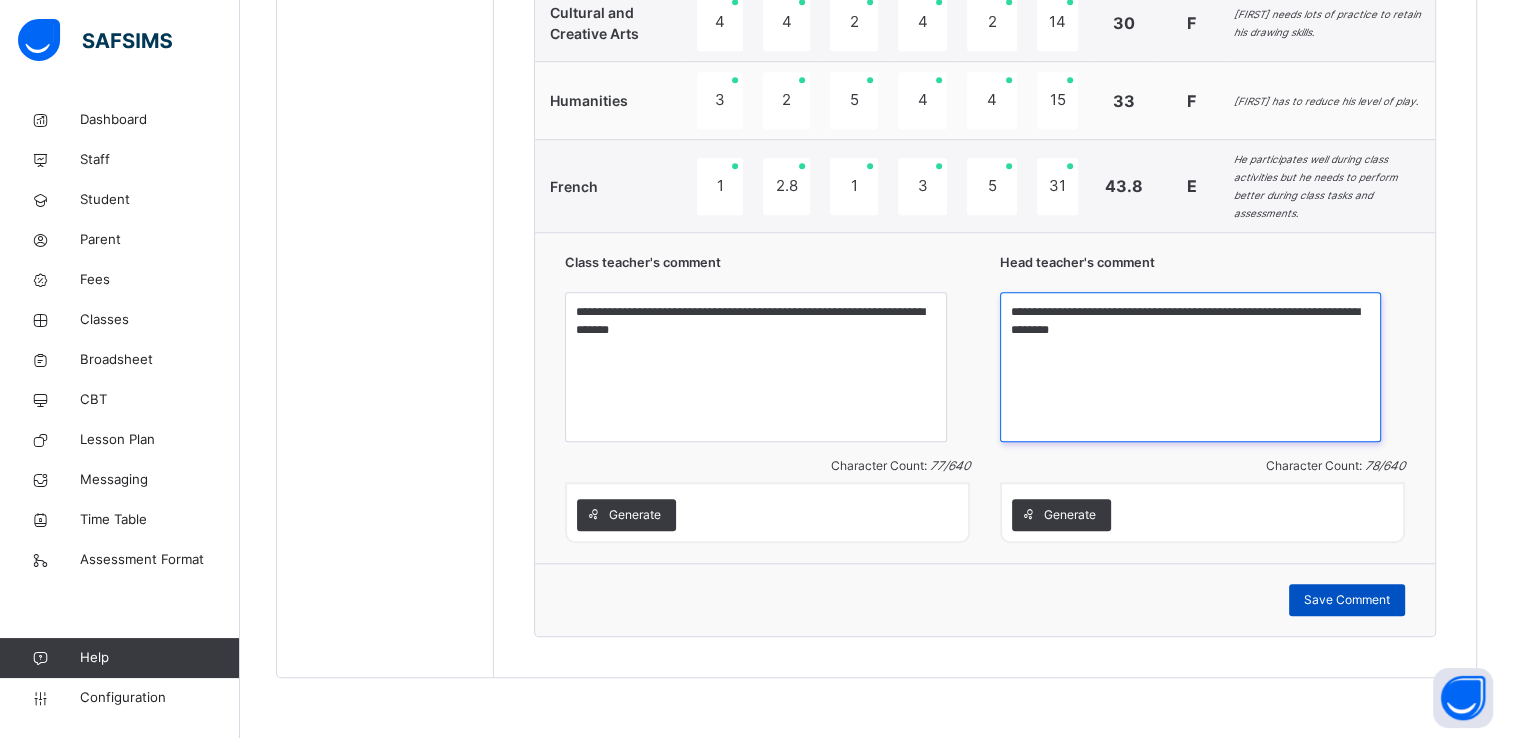type on "**********" 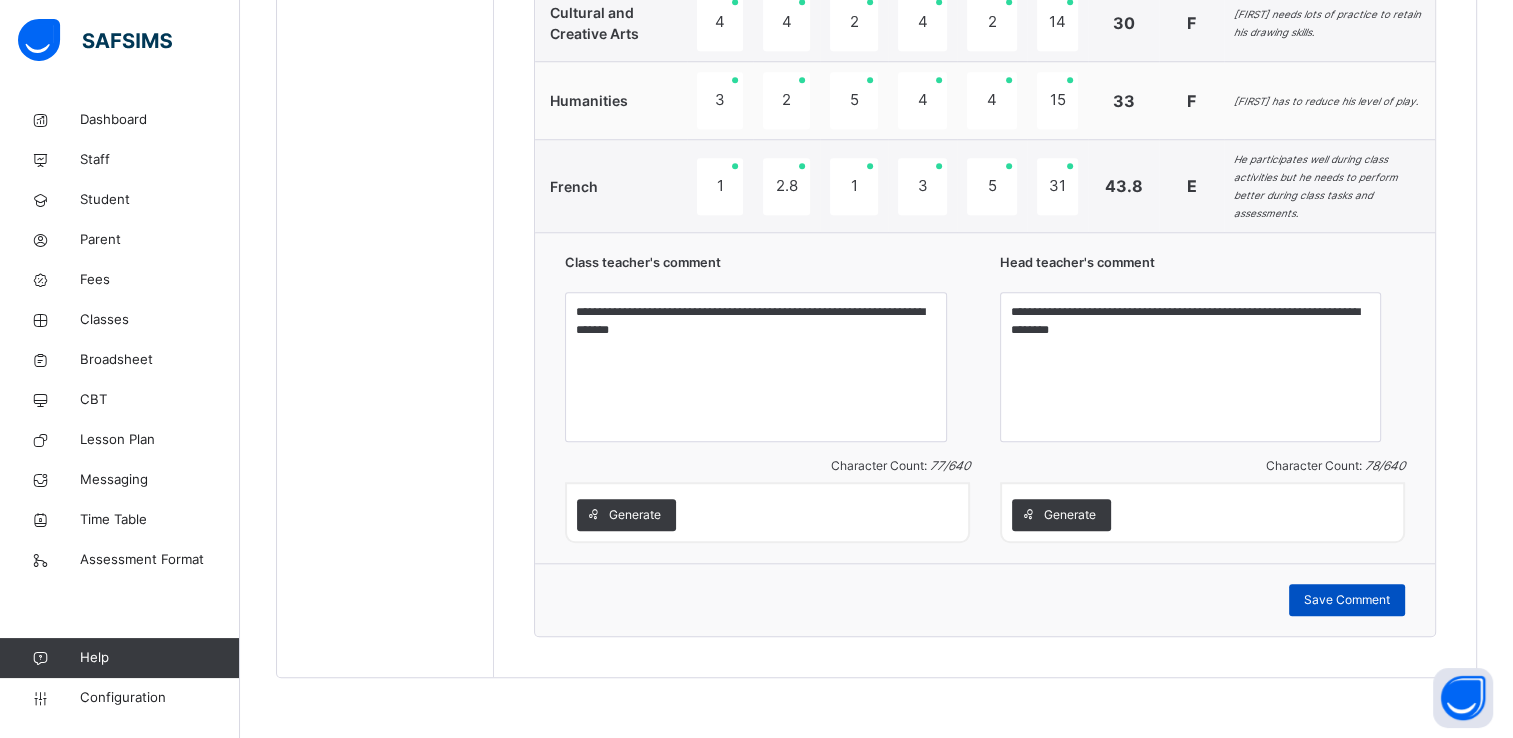 click on "Save Comment" at bounding box center [1347, 600] 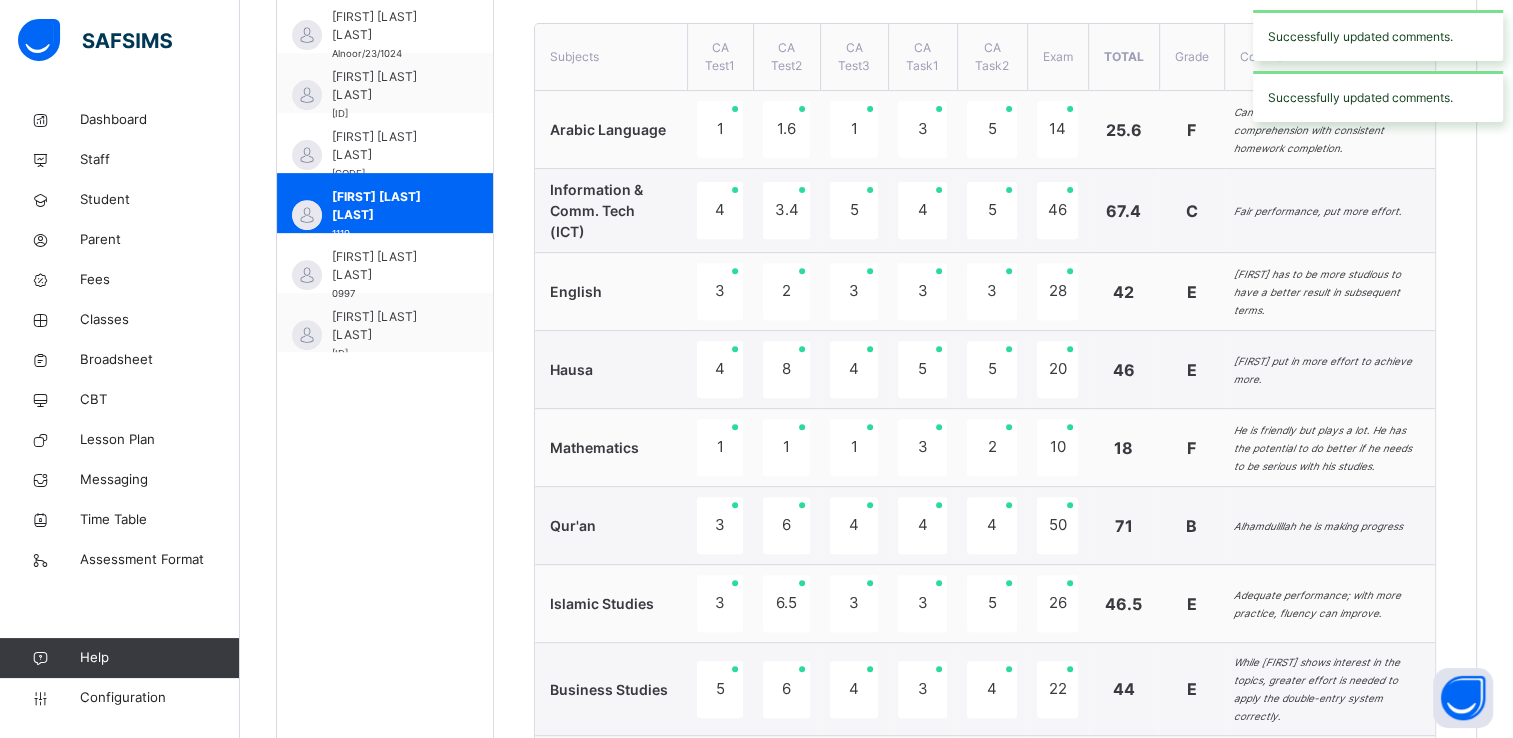 scroll, scrollTop: 741, scrollLeft: 0, axis: vertical 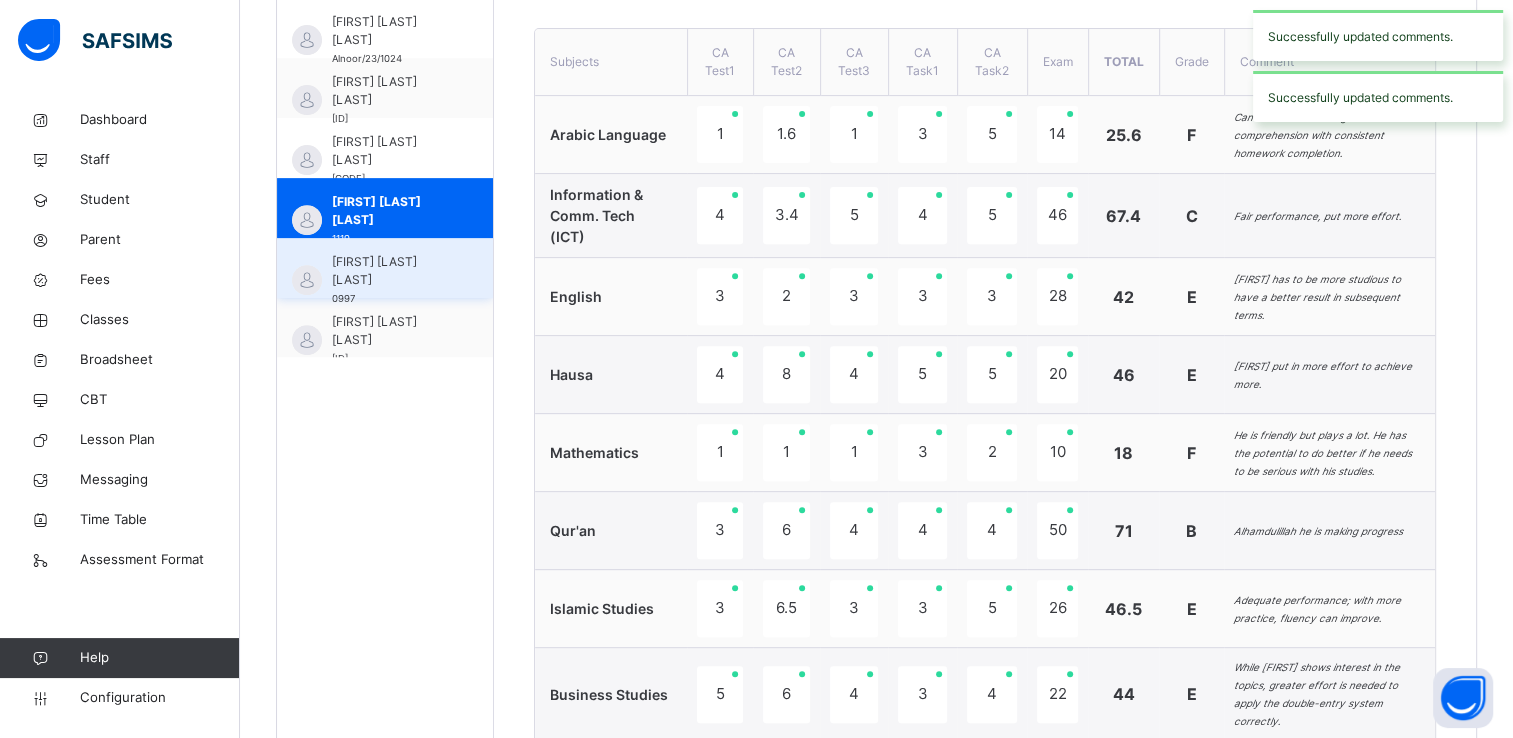 click on "[FIRST] [LAST] [LAST]" at bounding box center [390, 271] 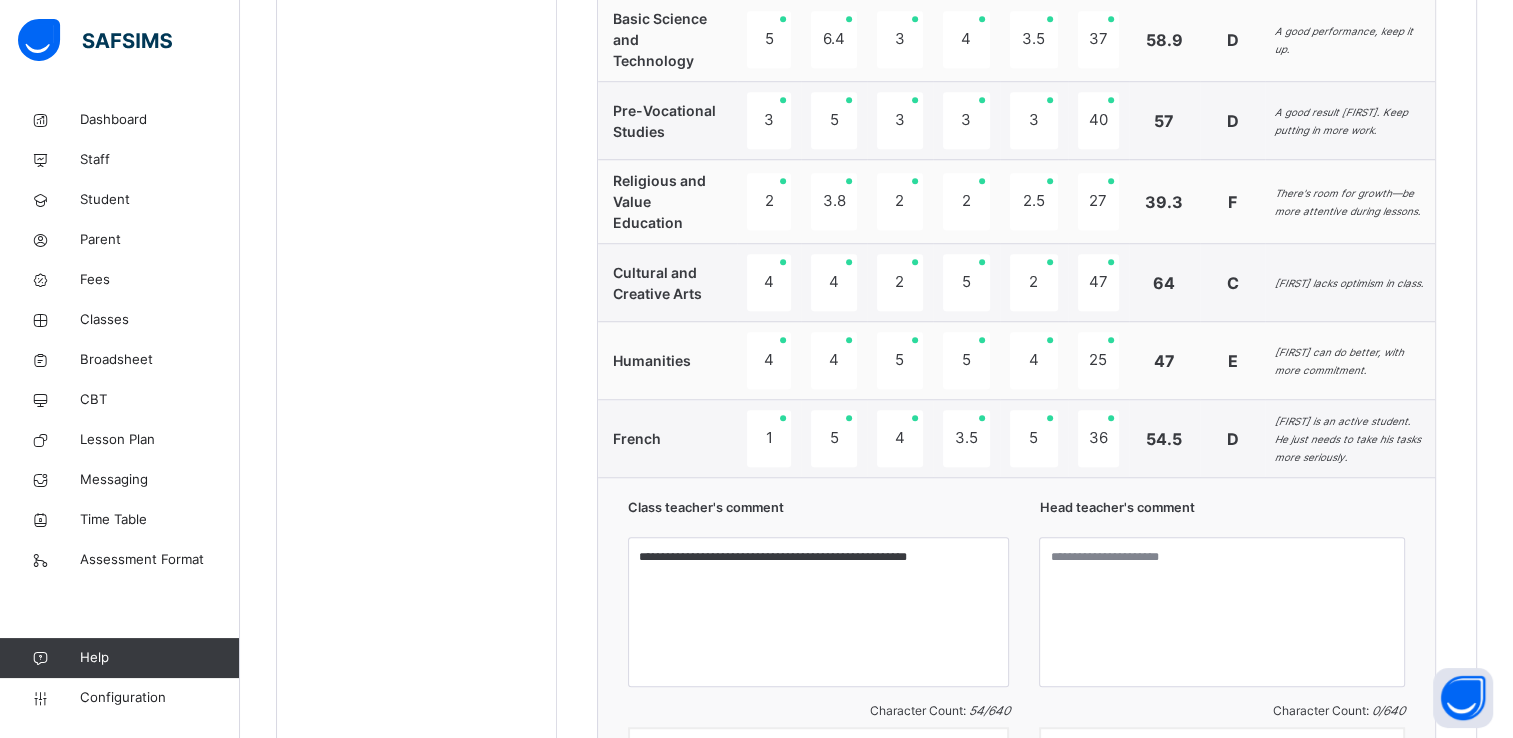 scroll, scrollTop: 1516, scrollLeft: 0, axis: vertical 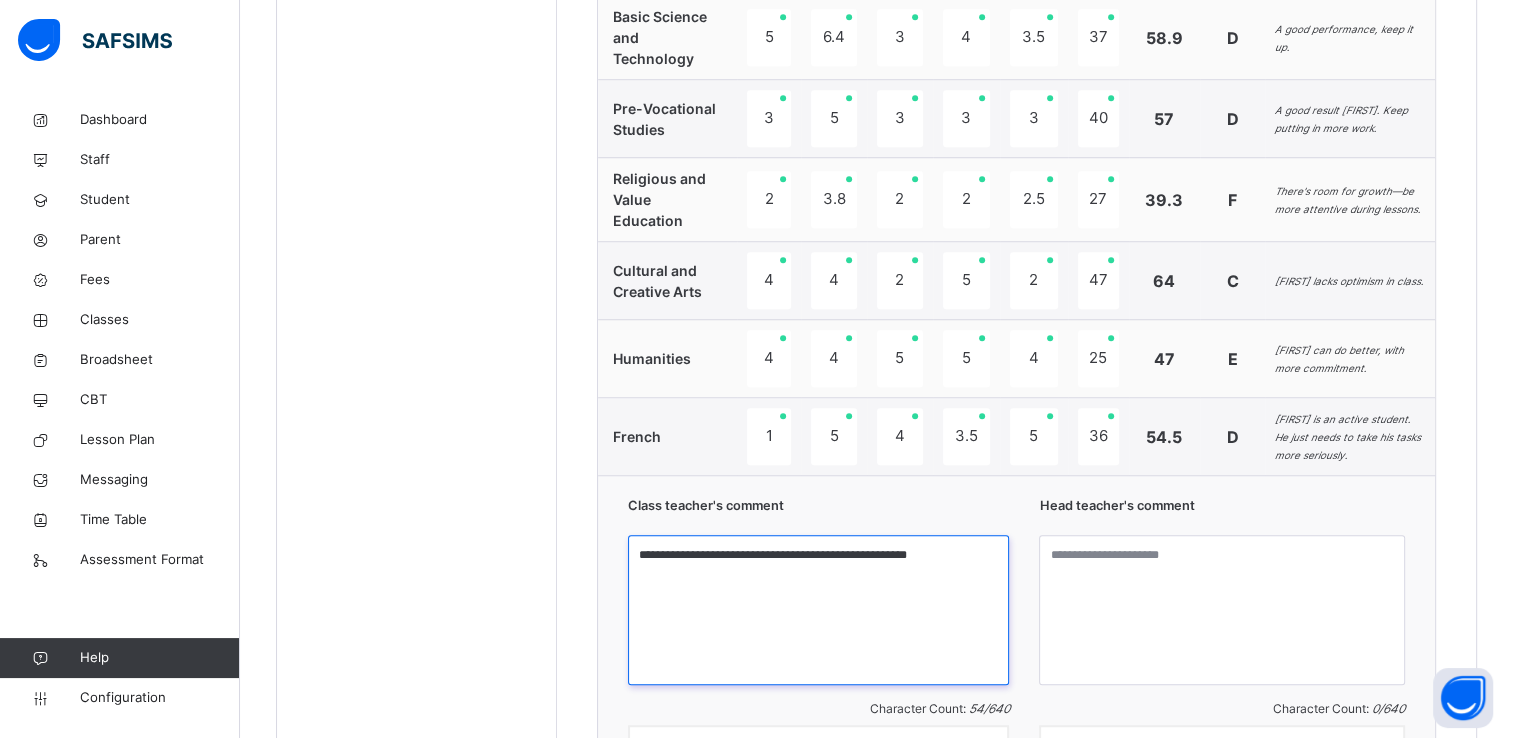 click on "**********" at bounding box center (818, 610) 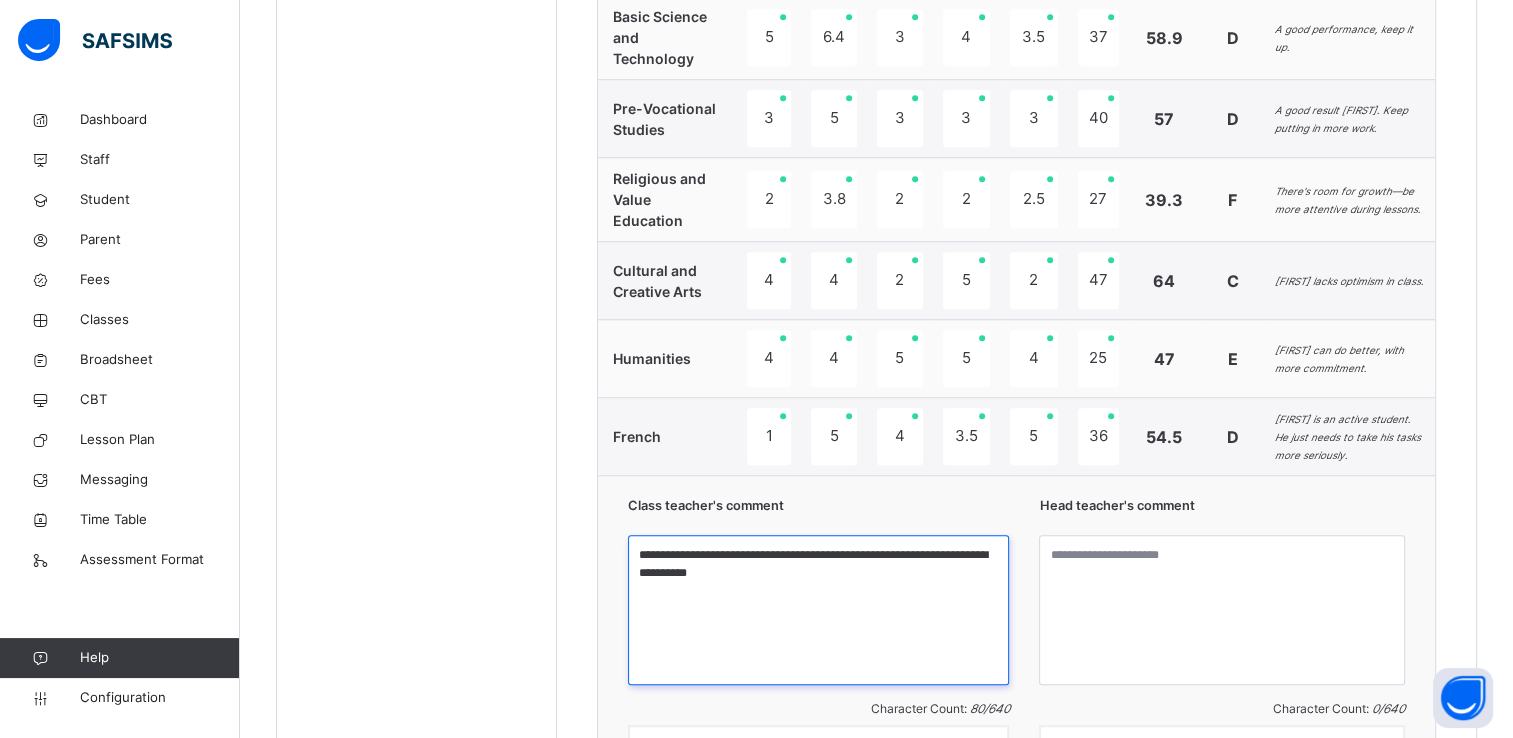 type on "**********" 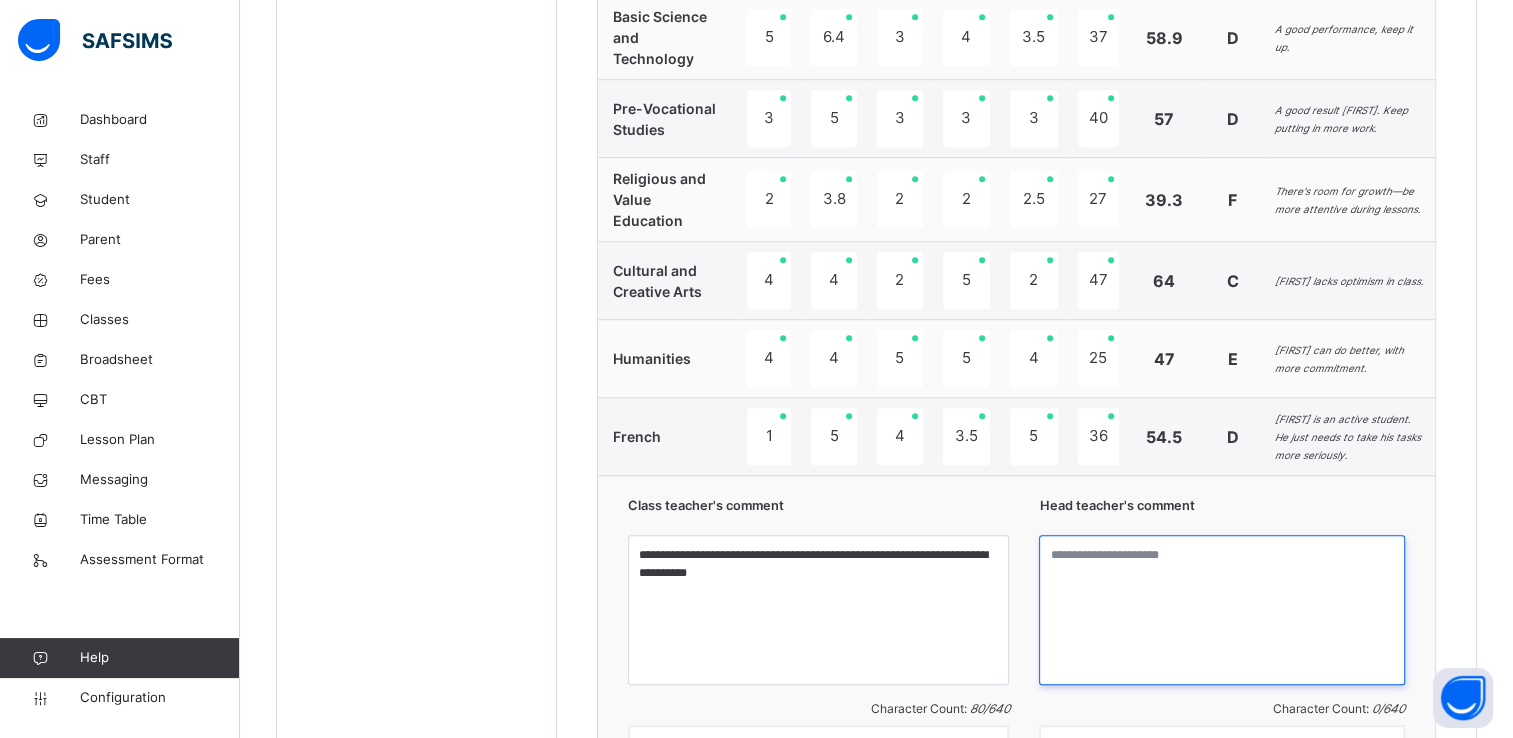 click at bounding box center (1222, 610) 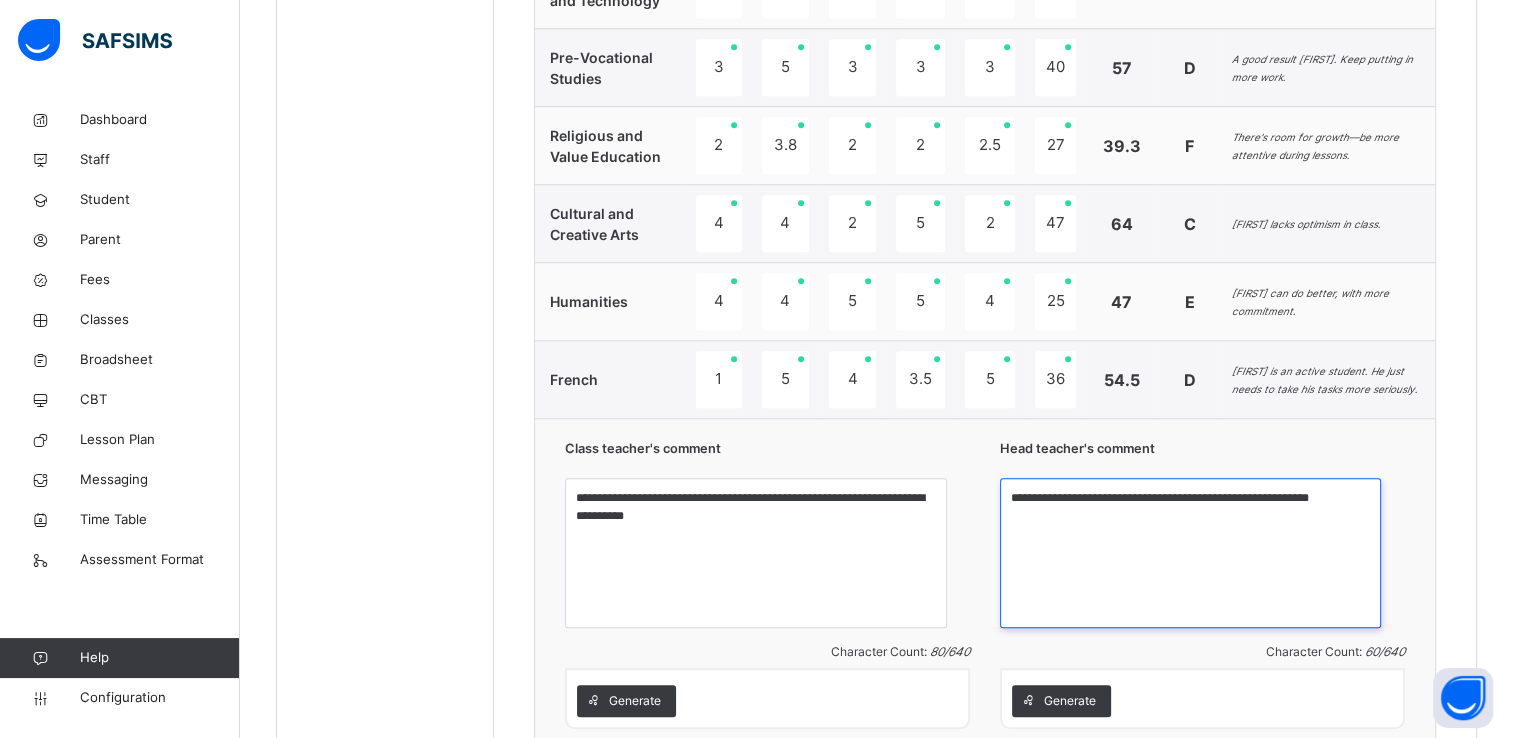 scroll, scrollTop: 1711, scrollLeft: 0, axis: vertical 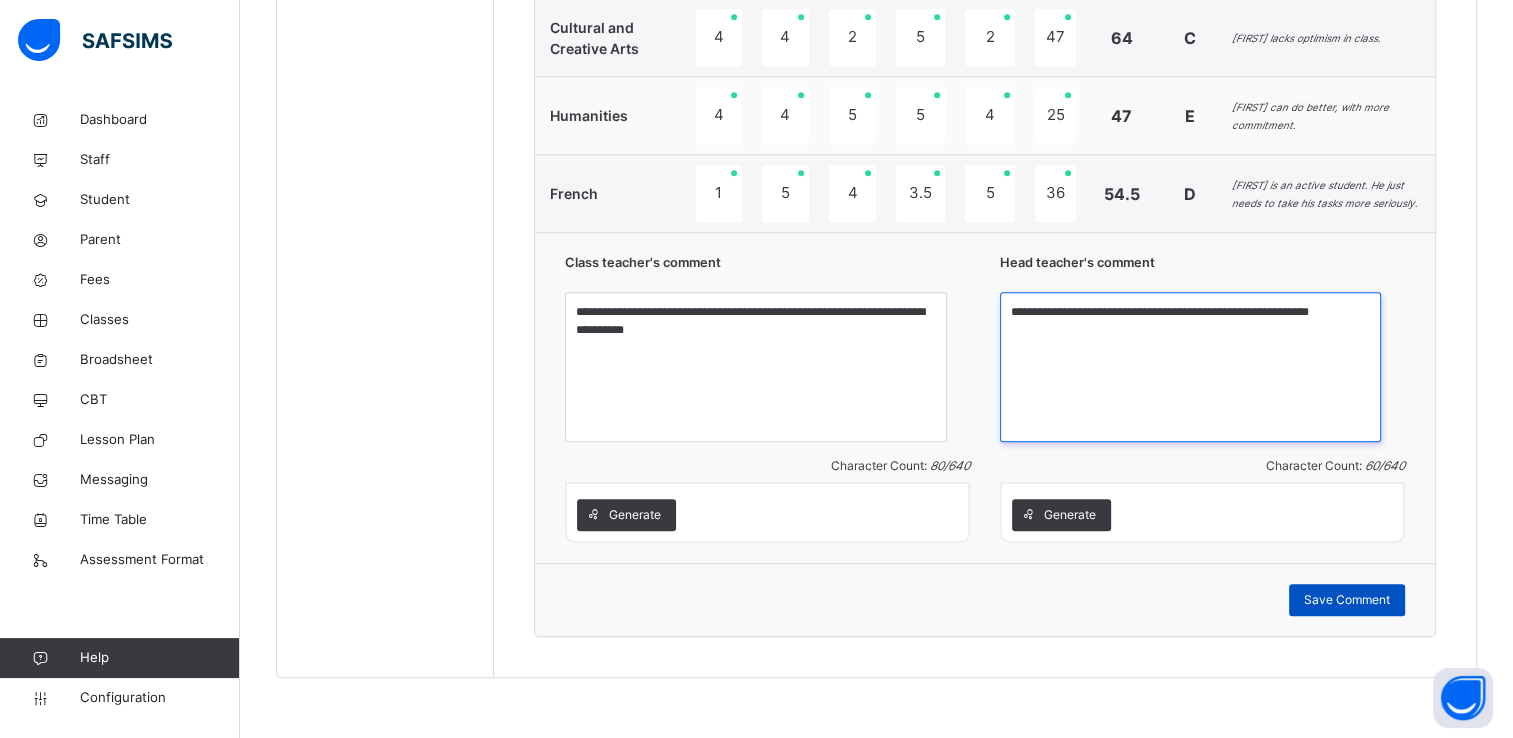 type on "**********" 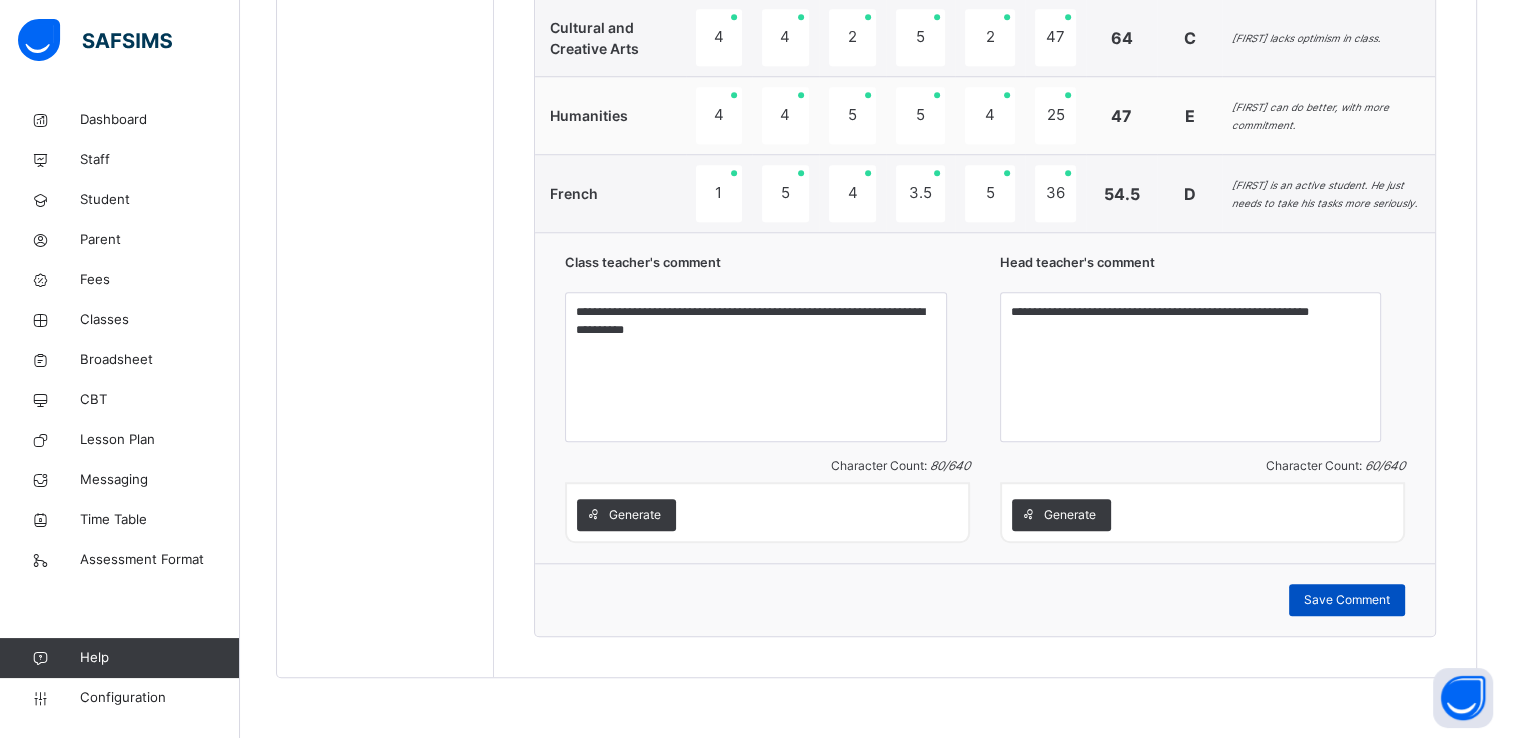 click on "Save Comment" at bounding box center [1347, 600] 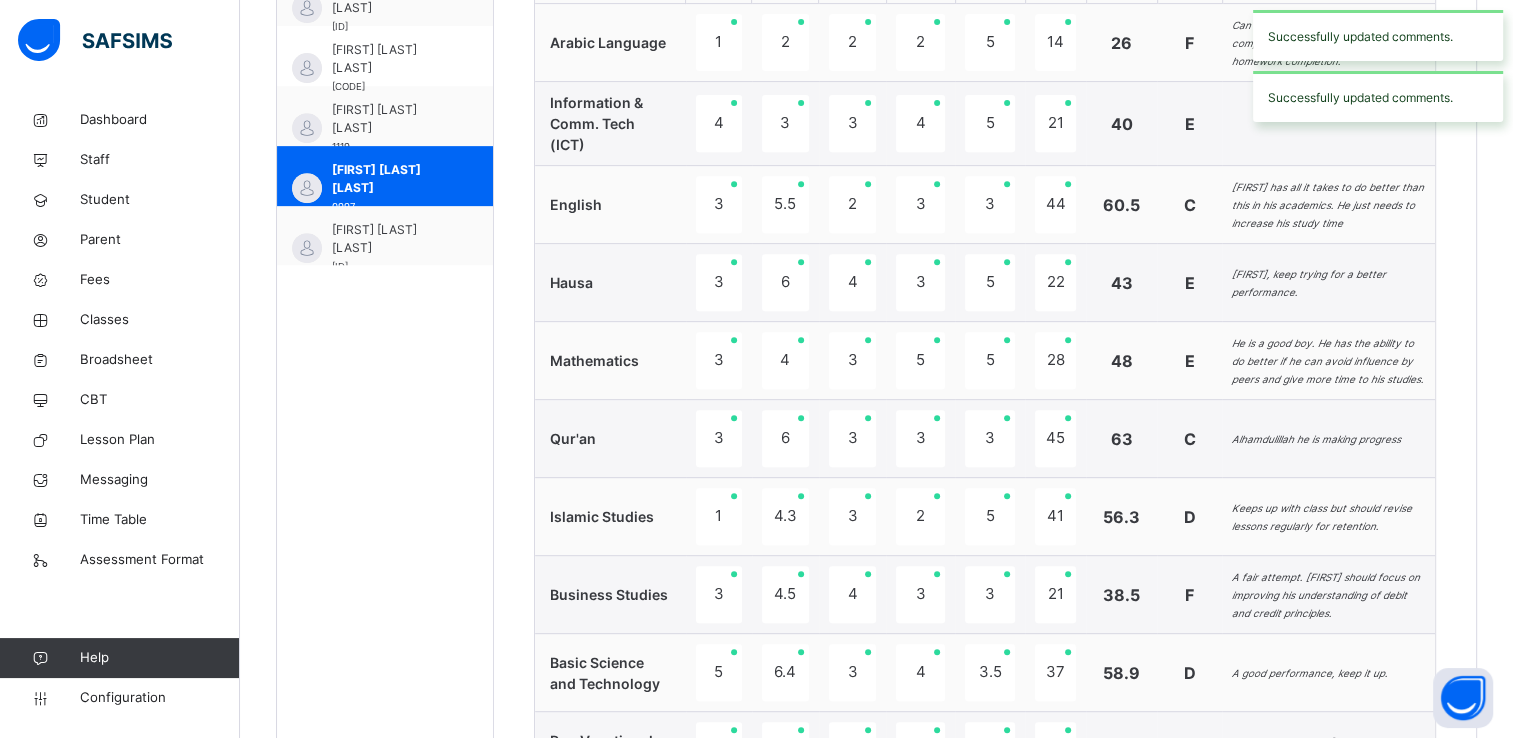 scroll, scrollTop: 792, scrollLeft: 0, axis: vertical 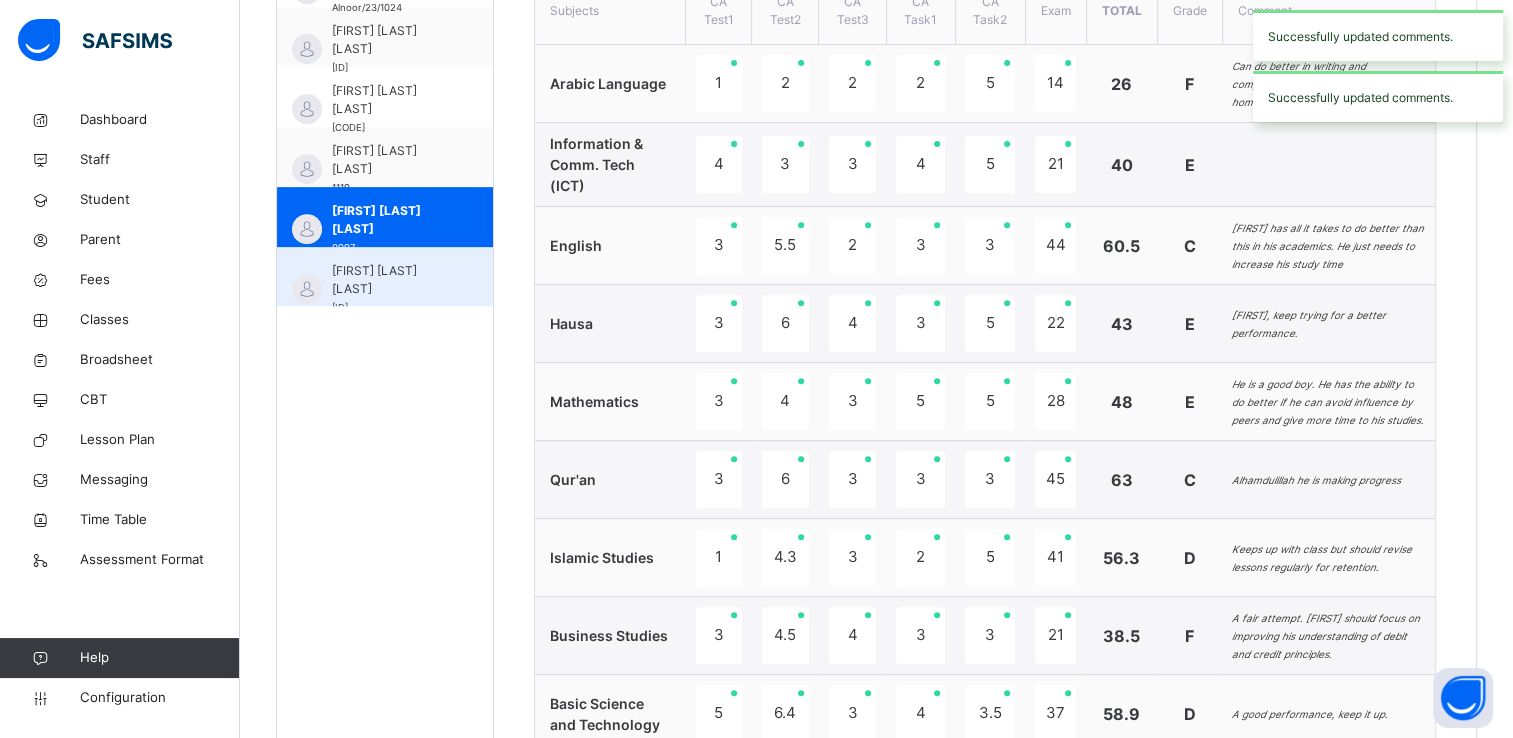 click on "[FIRST] [LAST] [LAST]" at bounding box center [390, 280] 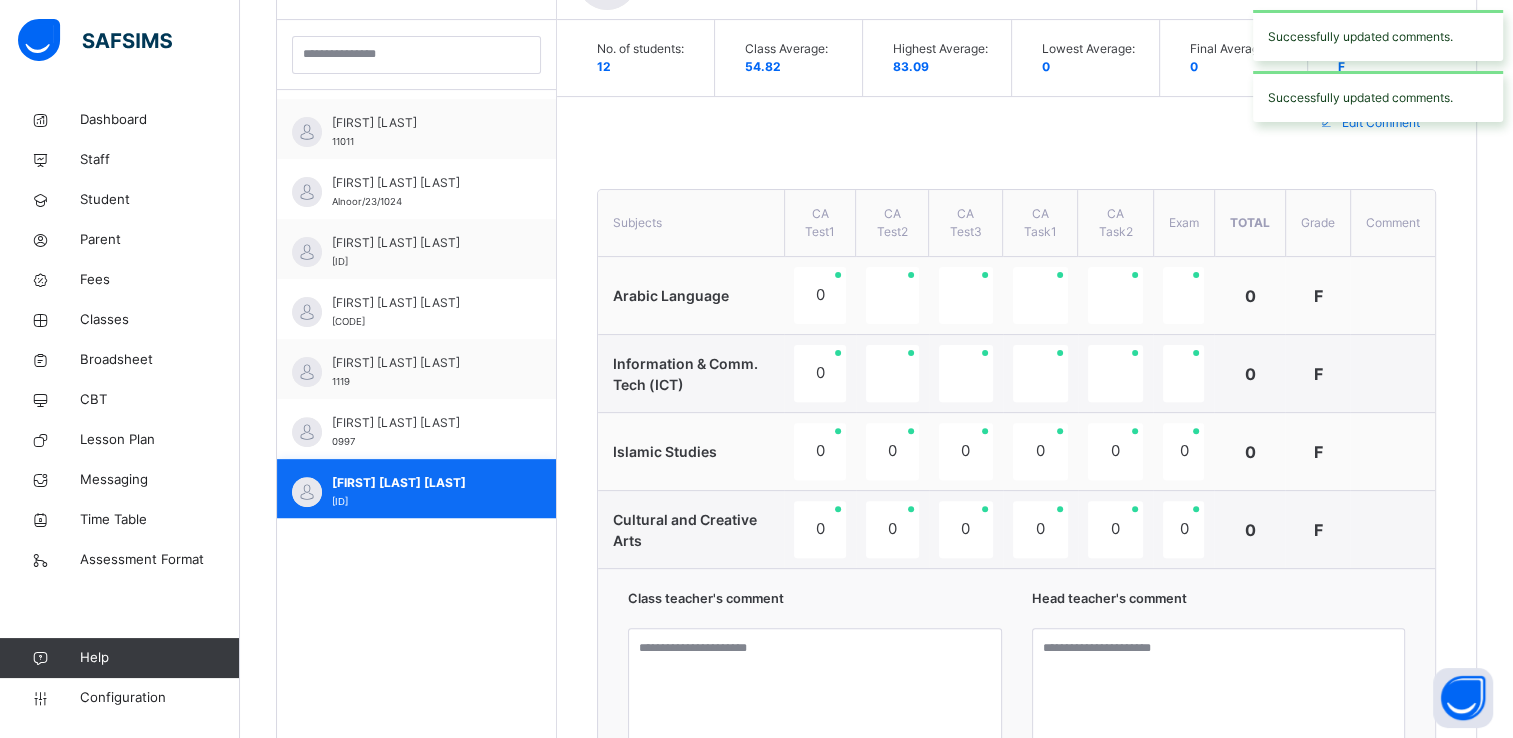 scroll, scrollTop: 792, scrollLeft: 0, axis: vertical 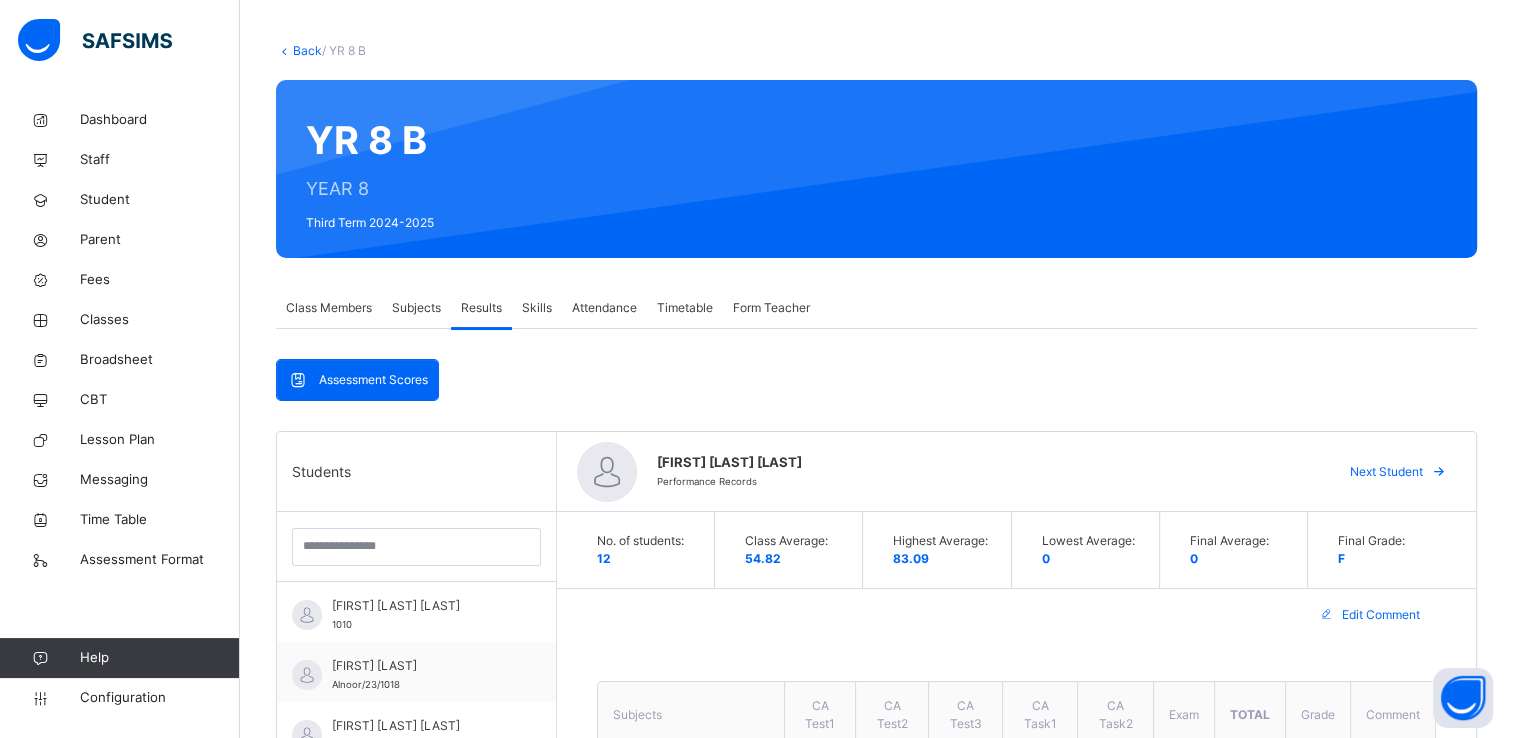click on "Back" at bounding box center [307, 50] 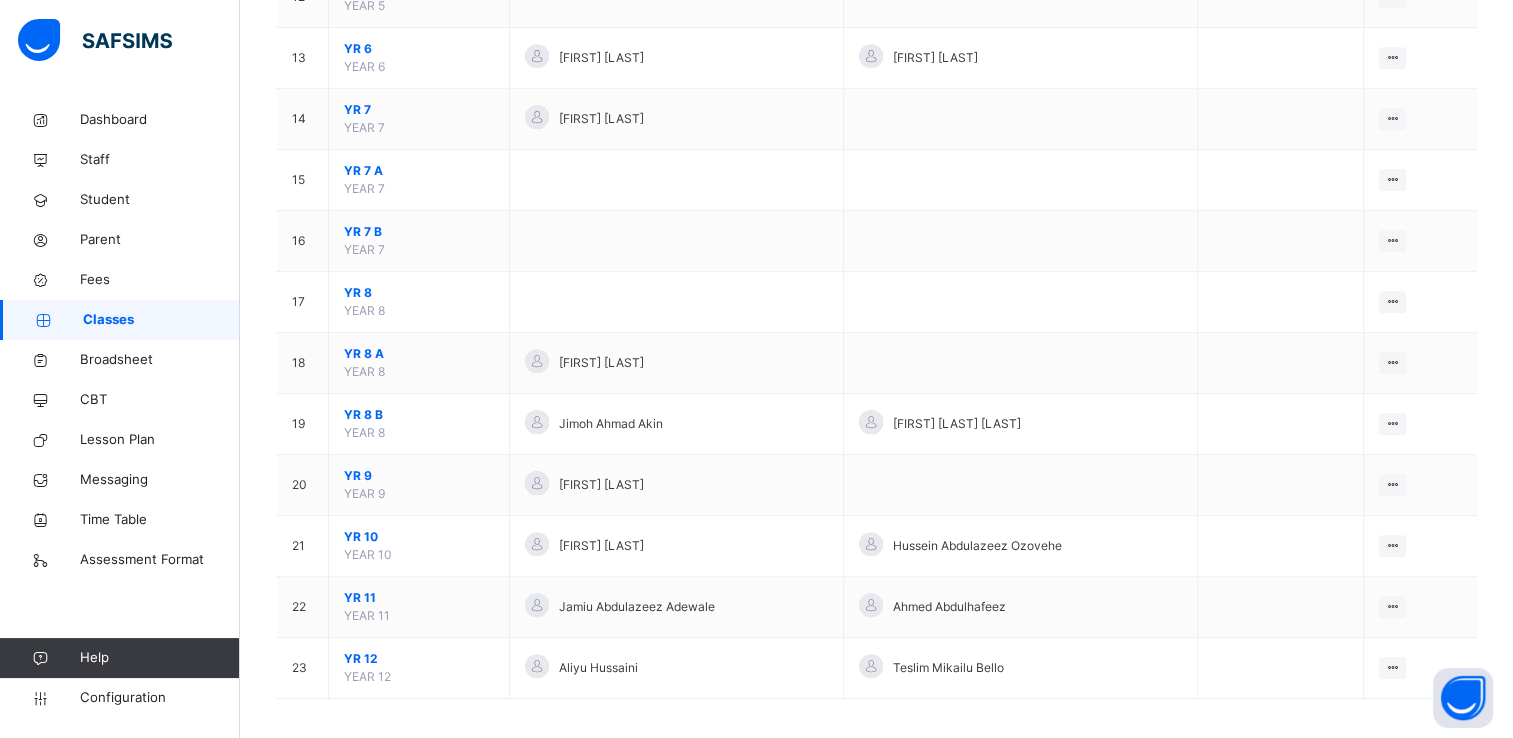 scroll, scrollTop: 948, scrollLeft: 0, axis: vertical 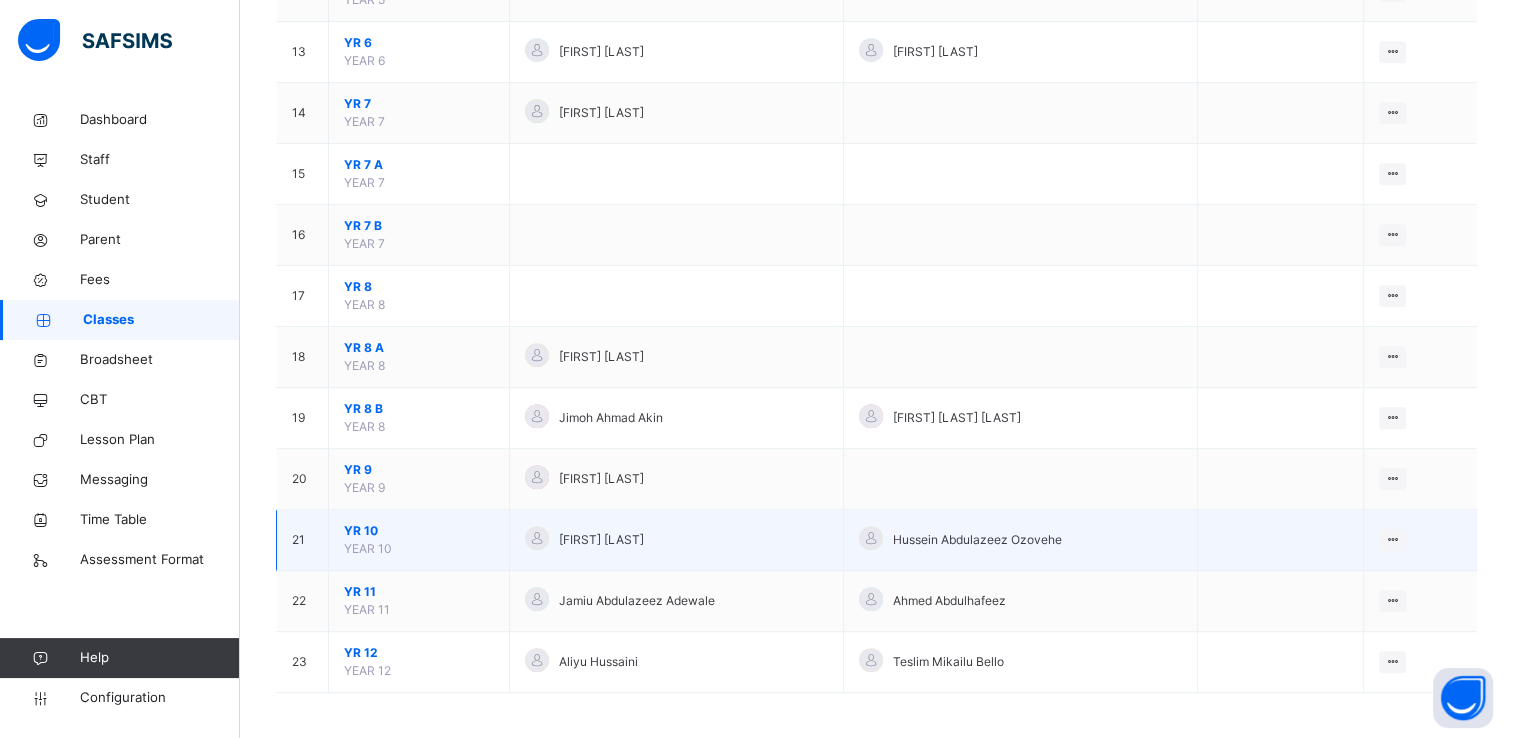click on "YR 10" at bounding box center (419, 531) 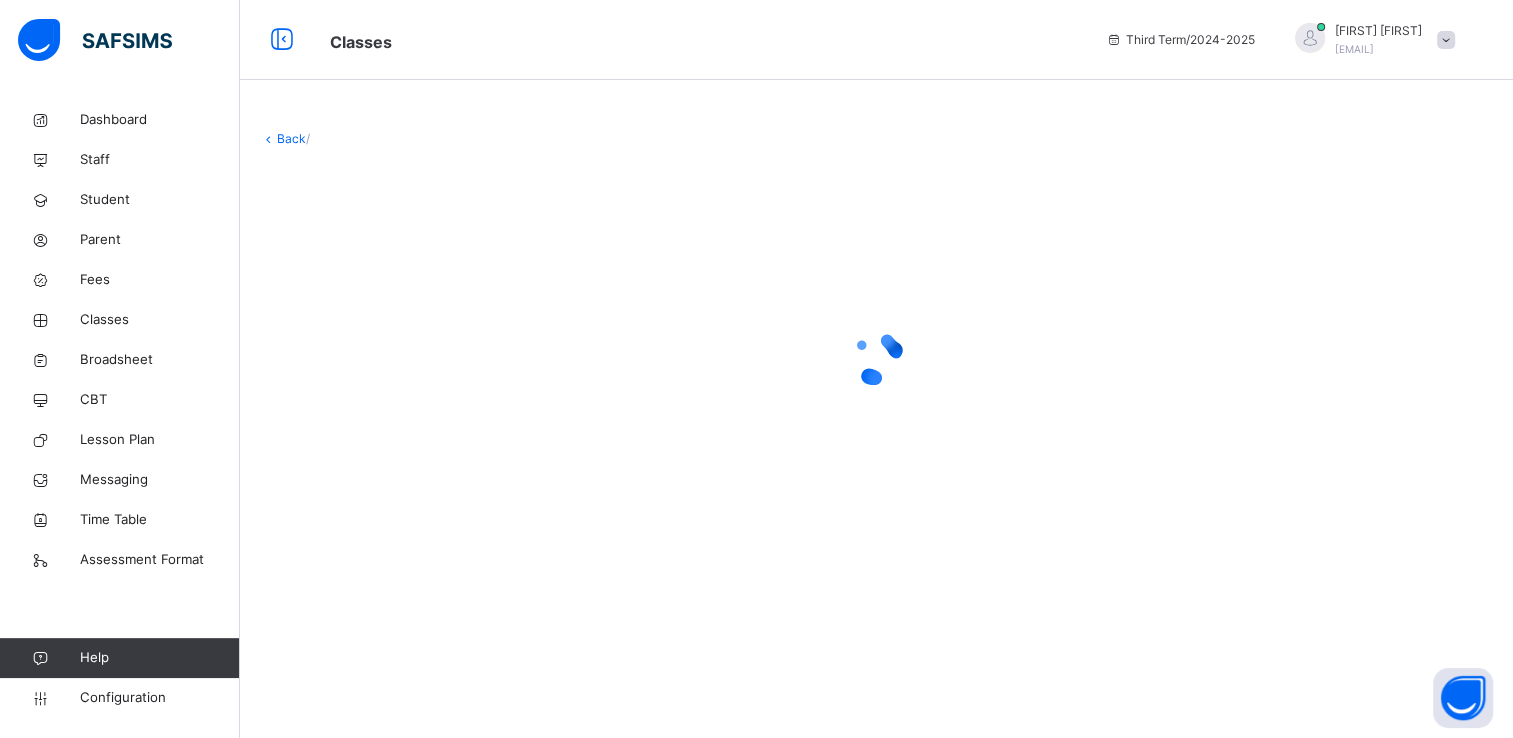 scroll, scrollTop: 0, scrollLeft: 0, axis: both 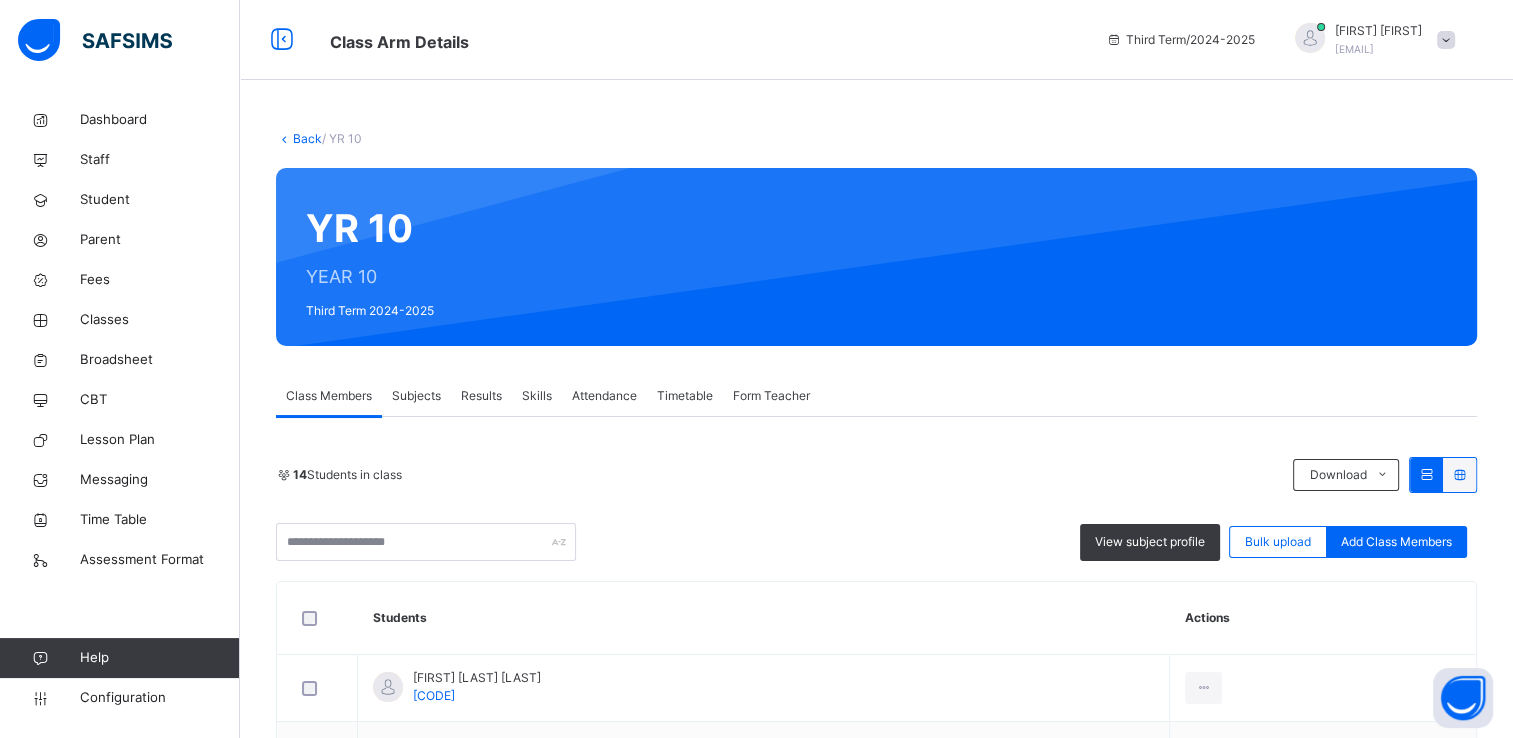 click on "Results" at bounding box center (481, 396) 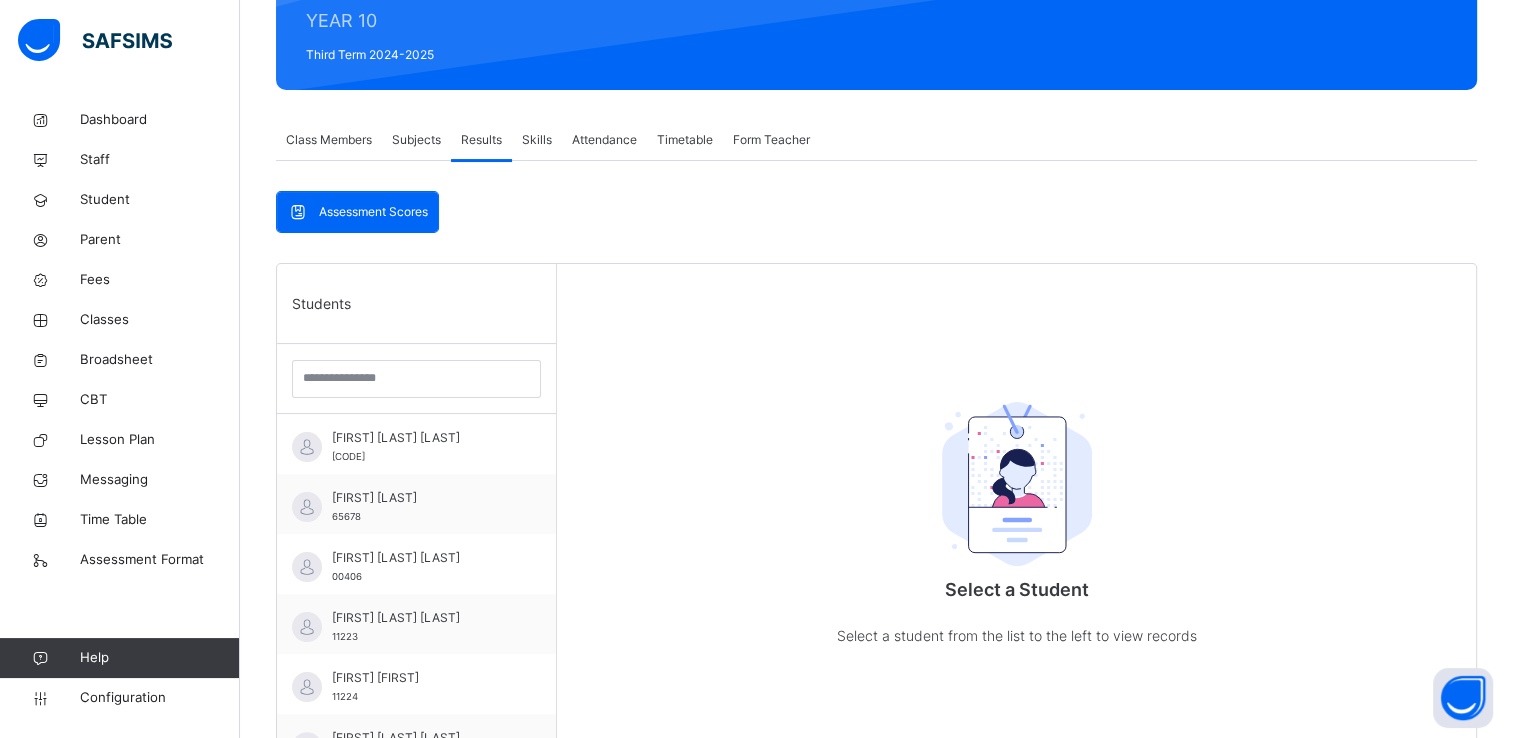 scroll, scrollTop: 258, scrollLeft: 0, axis: vertical 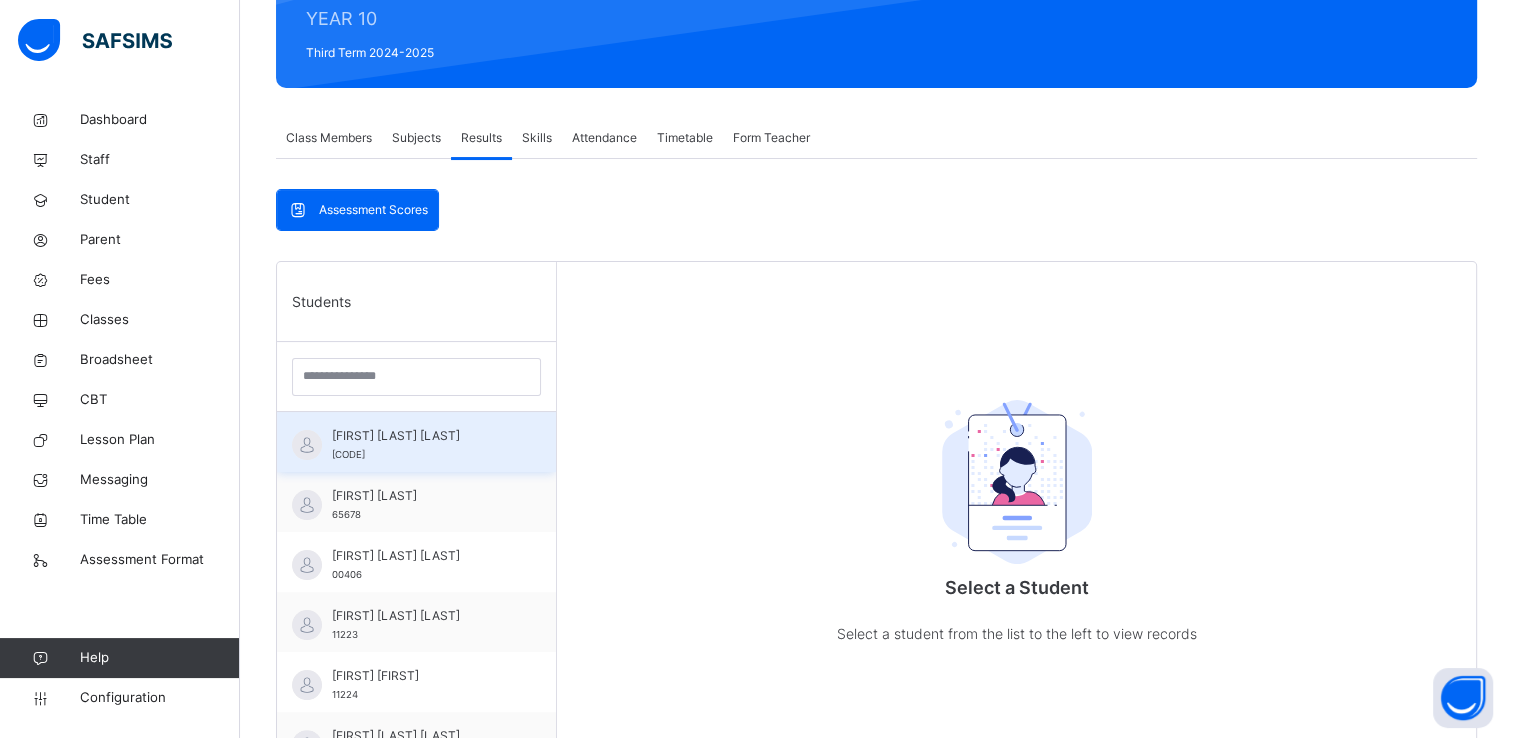 click on "[FIRST] [LAST] [LAST]" at bounding box center [421, 436] 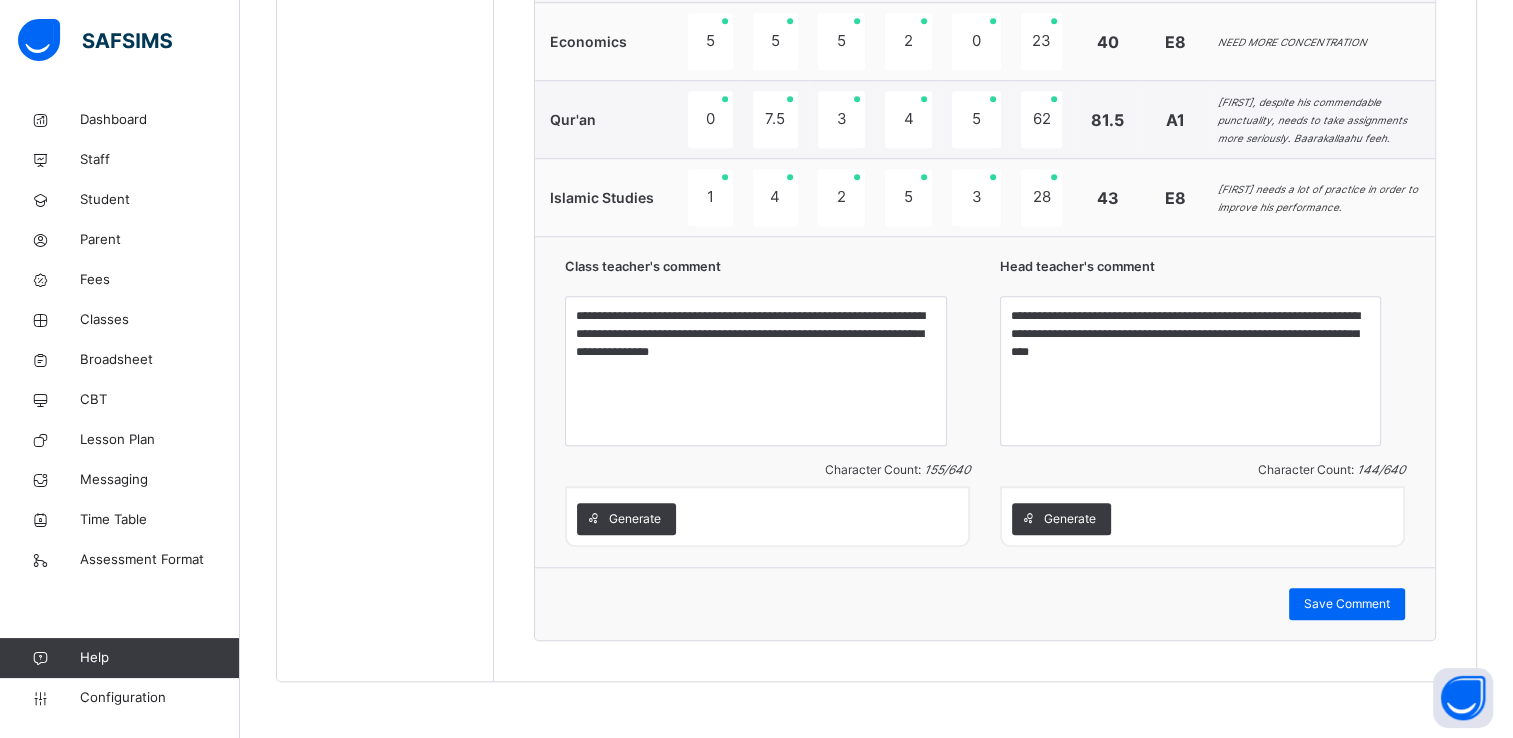 scroll, scrollTop: 1636, scrollLeft: 0, axis: vertical 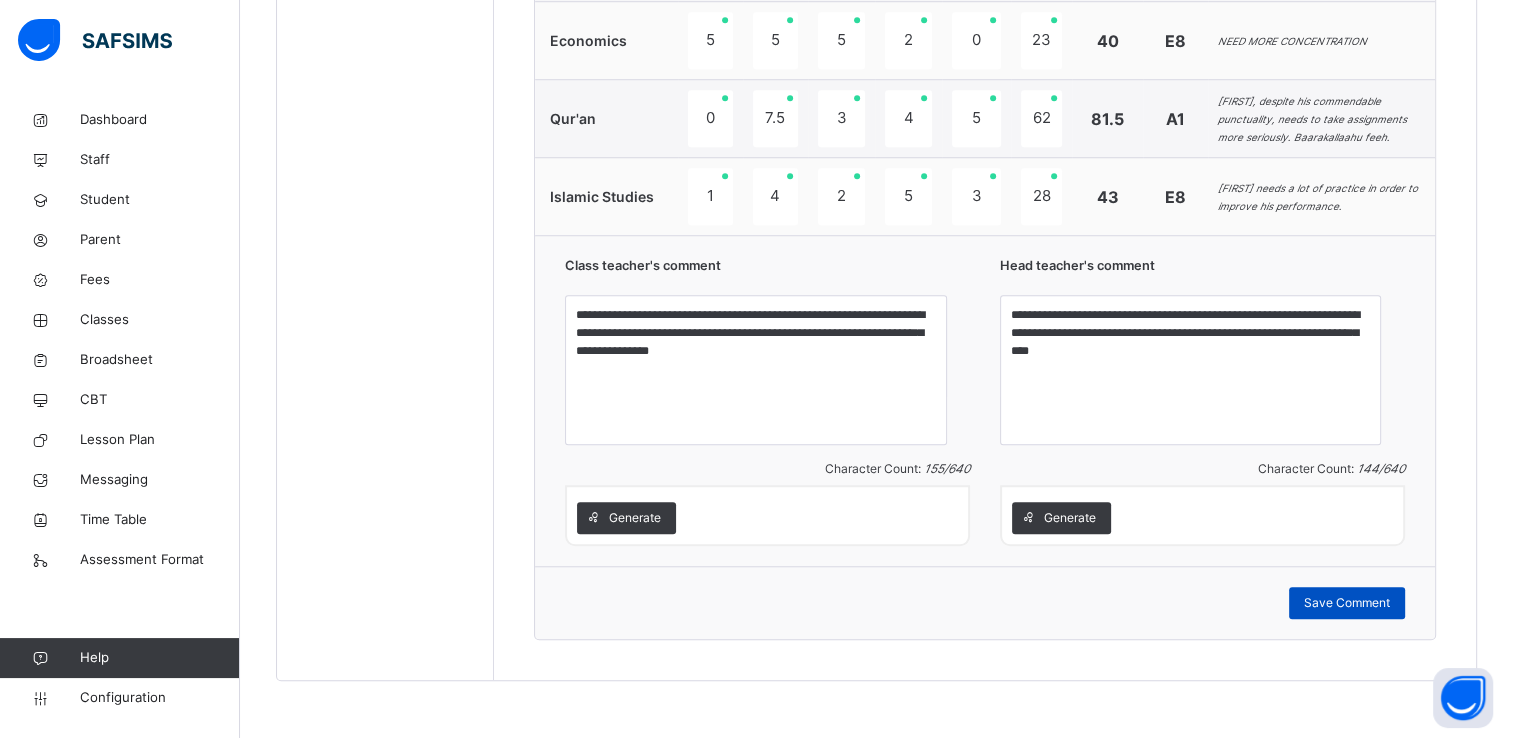 click on "Save Comment" at bounding box center [1347, 603] 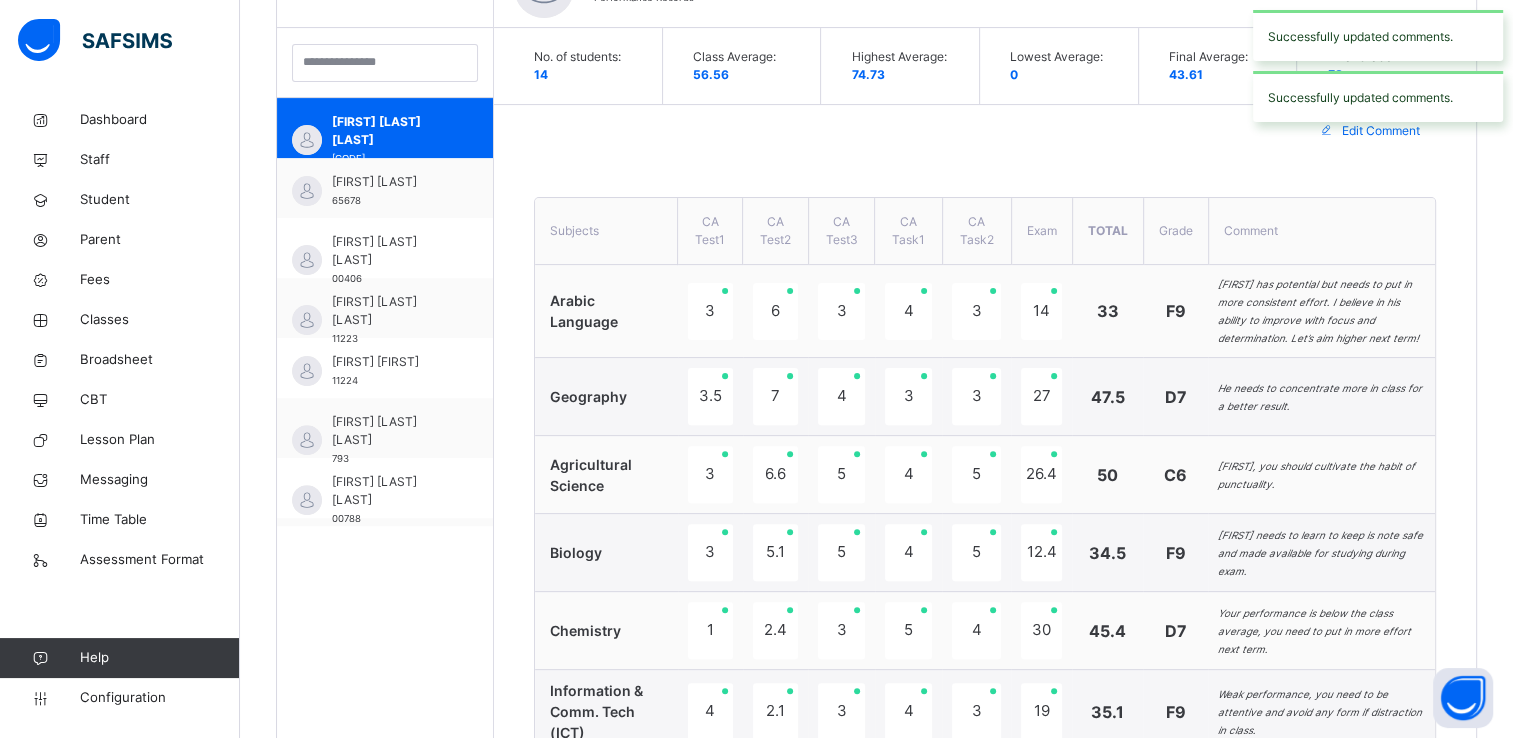 scroll, scrollTop: 310, scrollLeft: 0, axis: vertical 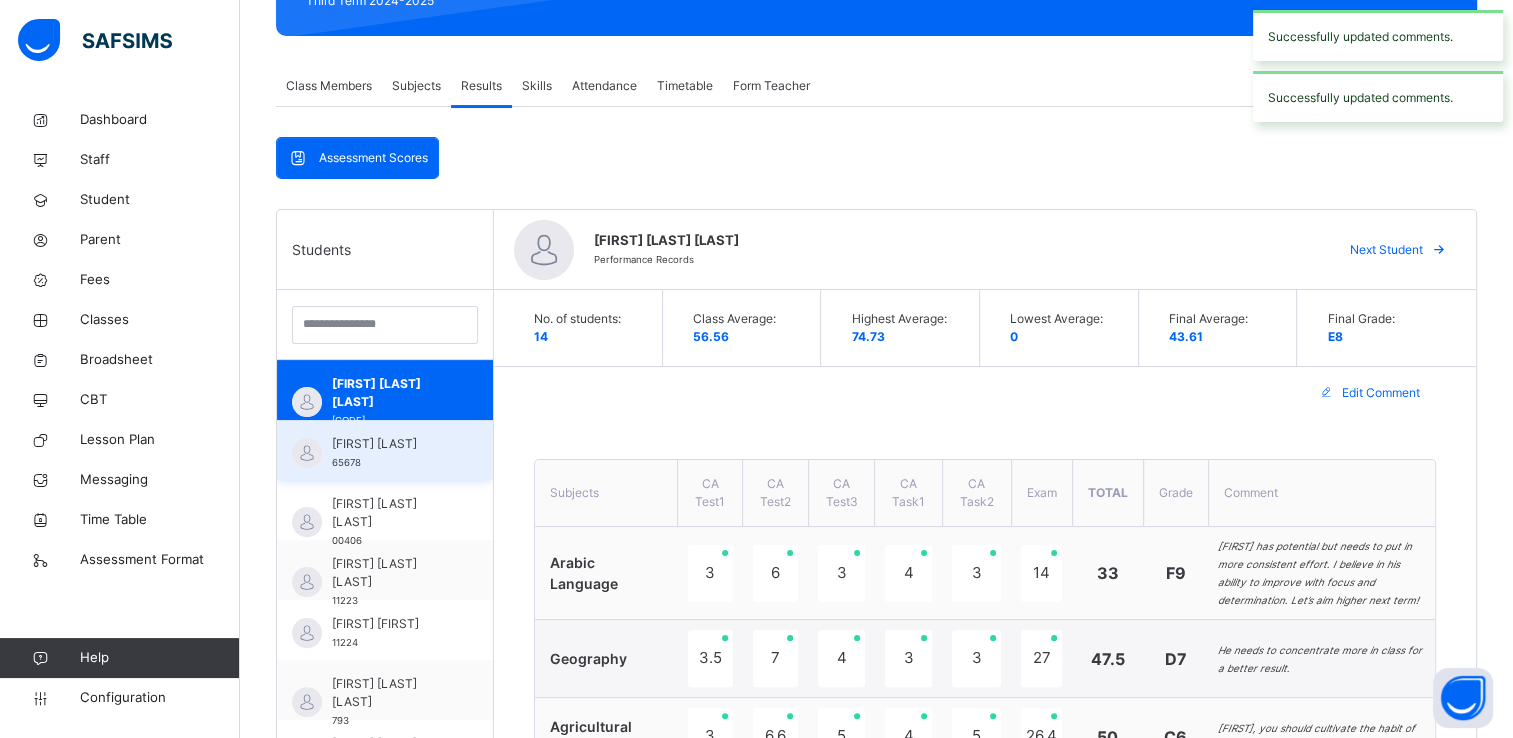 click on "[FIRST] [LAST]" at bounding box center [390, 444] 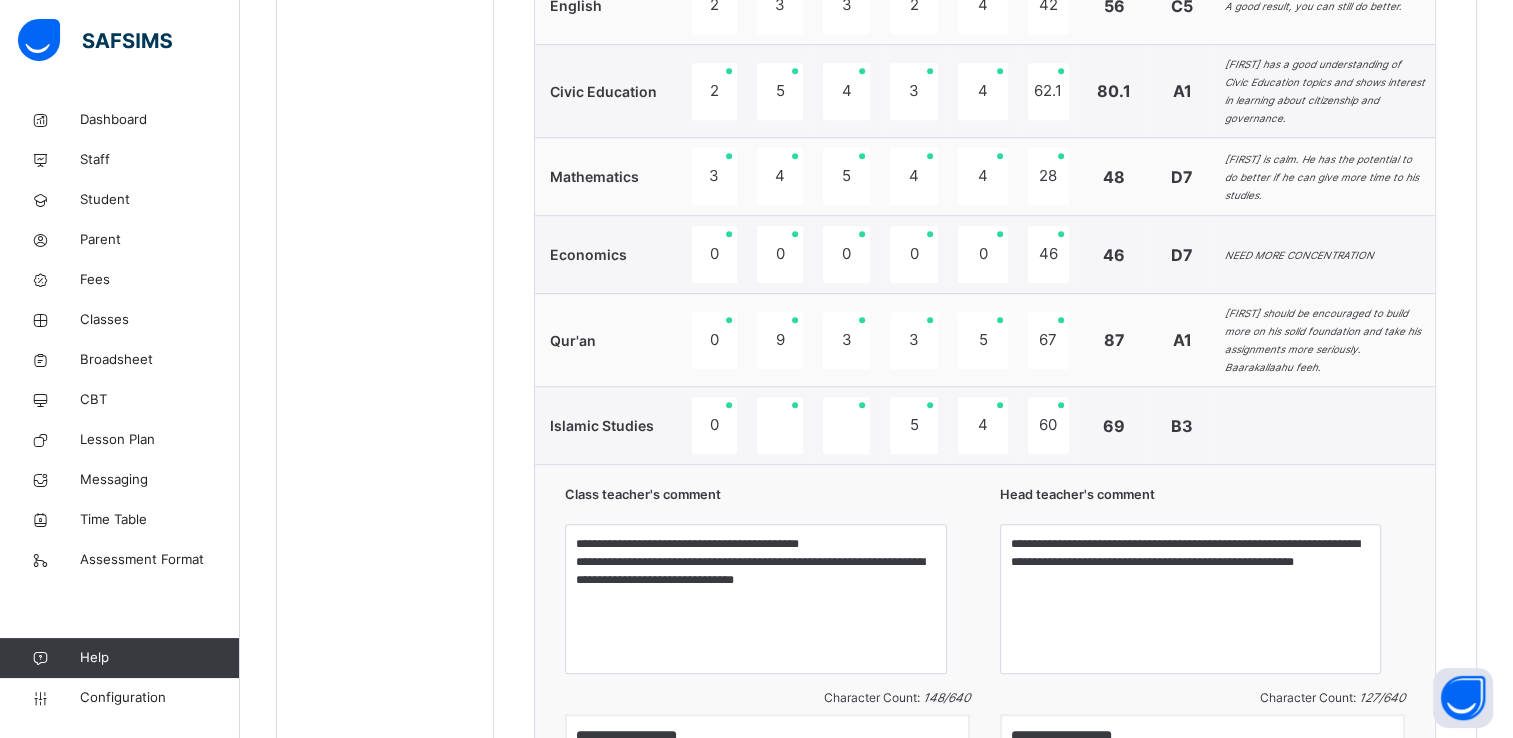 scroll, scrollTop: 1368, scrollLeft: 0, axis: vertical 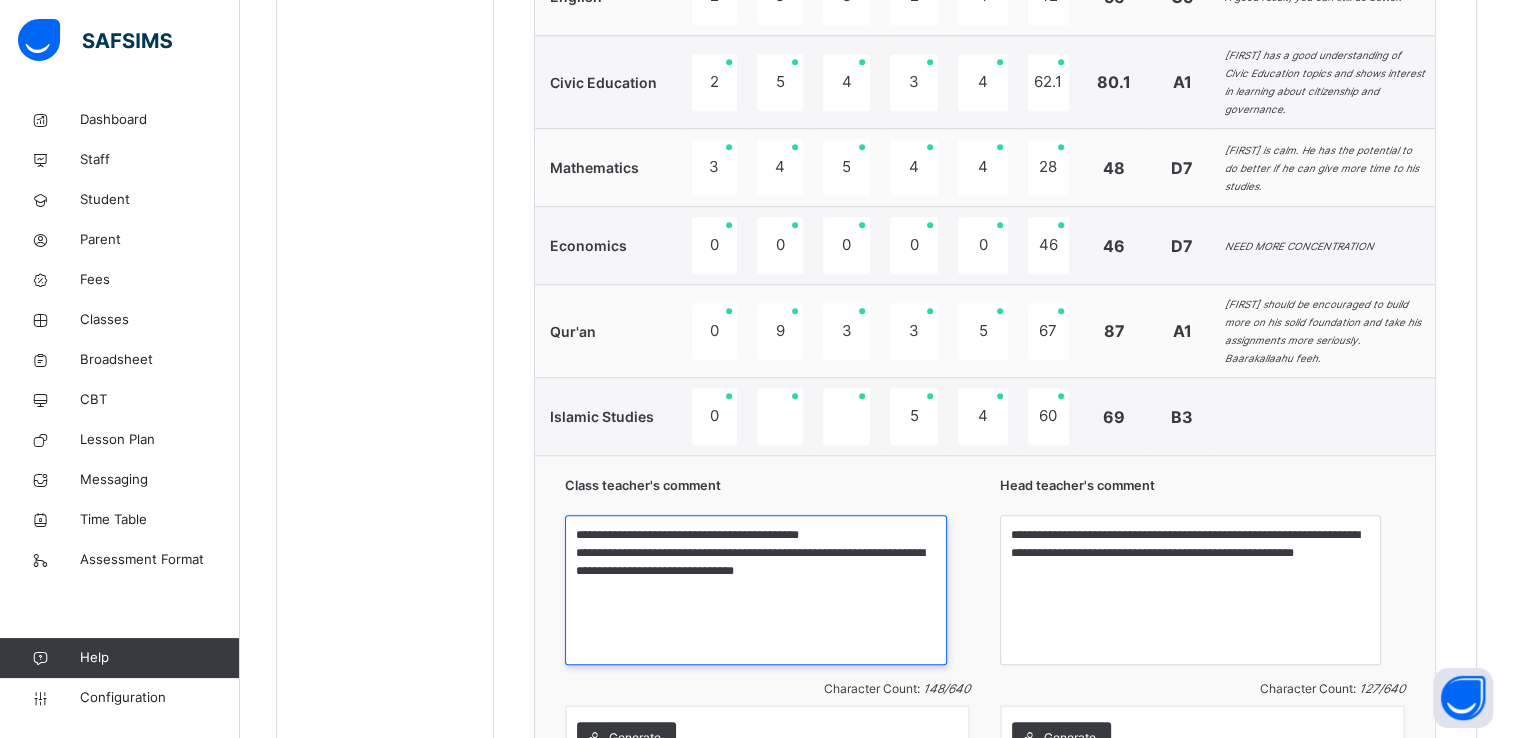 click on "**********" at bounding box center (755, 590) 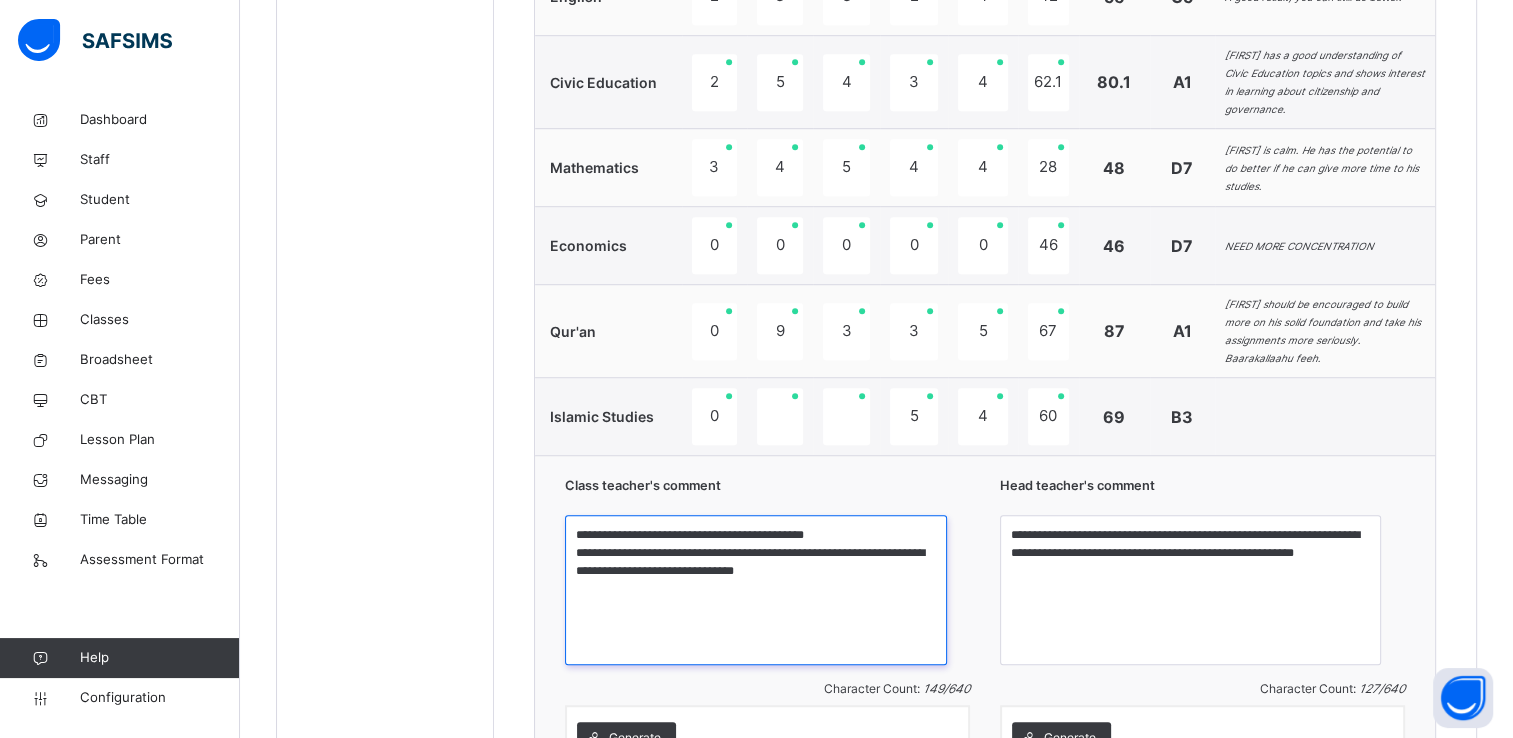 scroll, scrollTop: 1636, scrollLeft: 0, axis: vertical 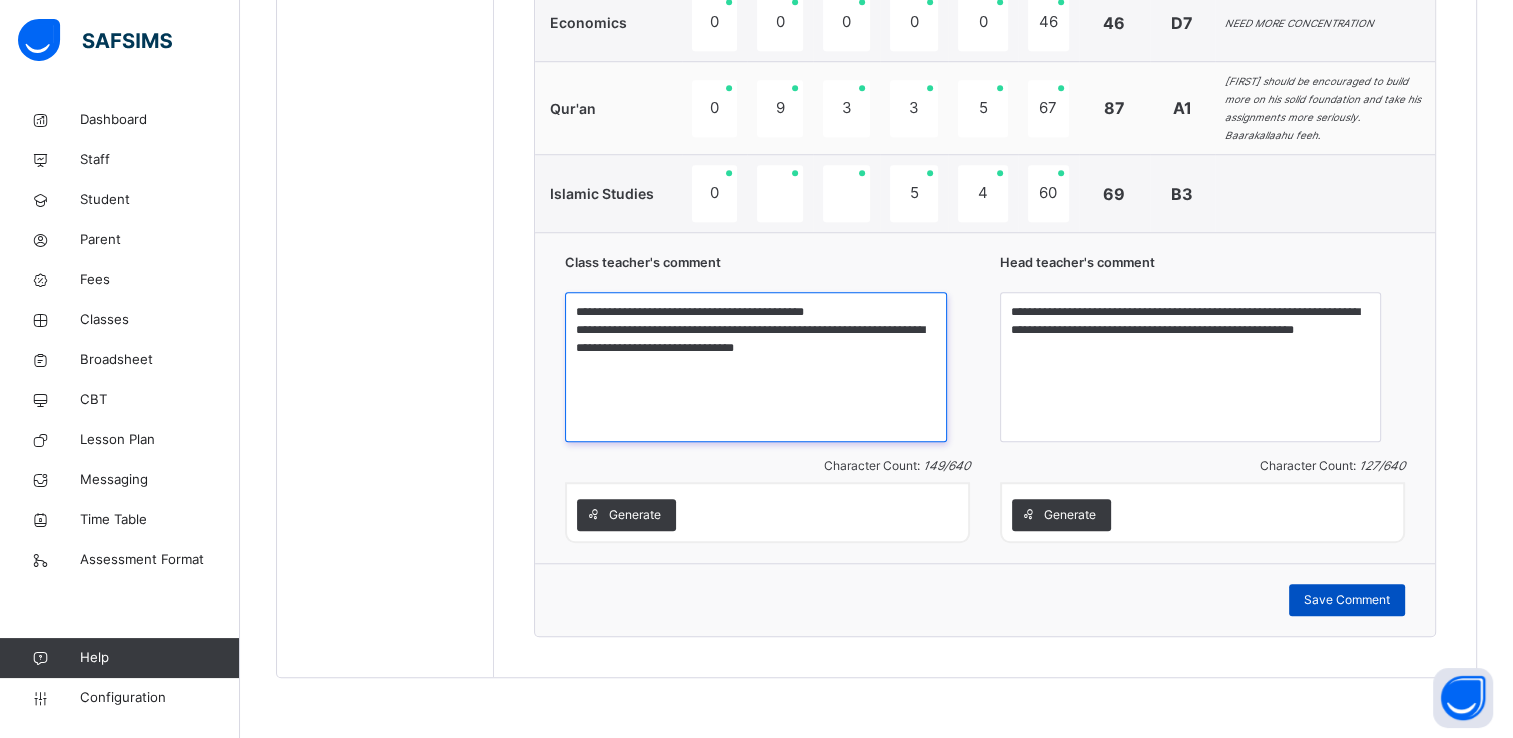 type on "**********" 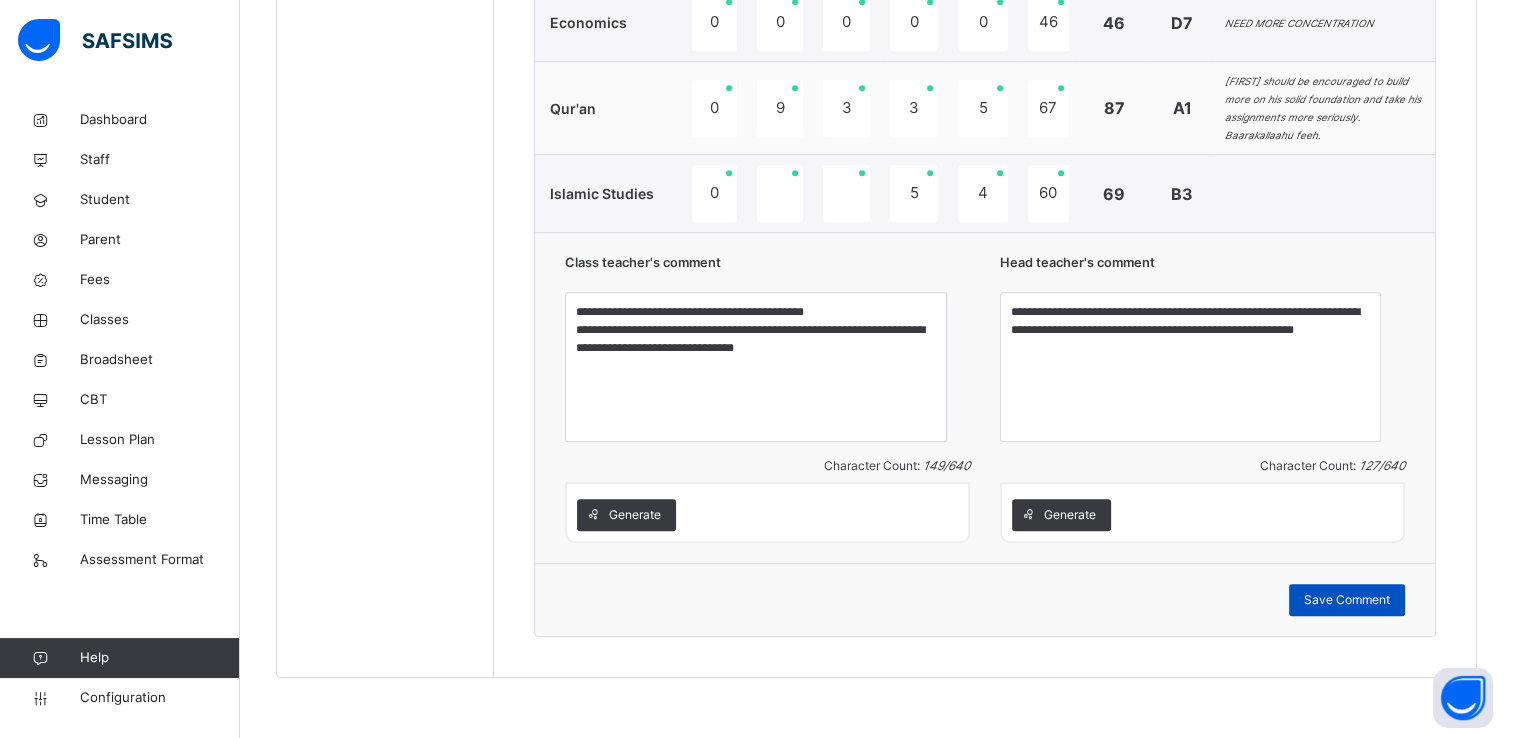 click on "Save Comment" at bounding box center [1347, 600] 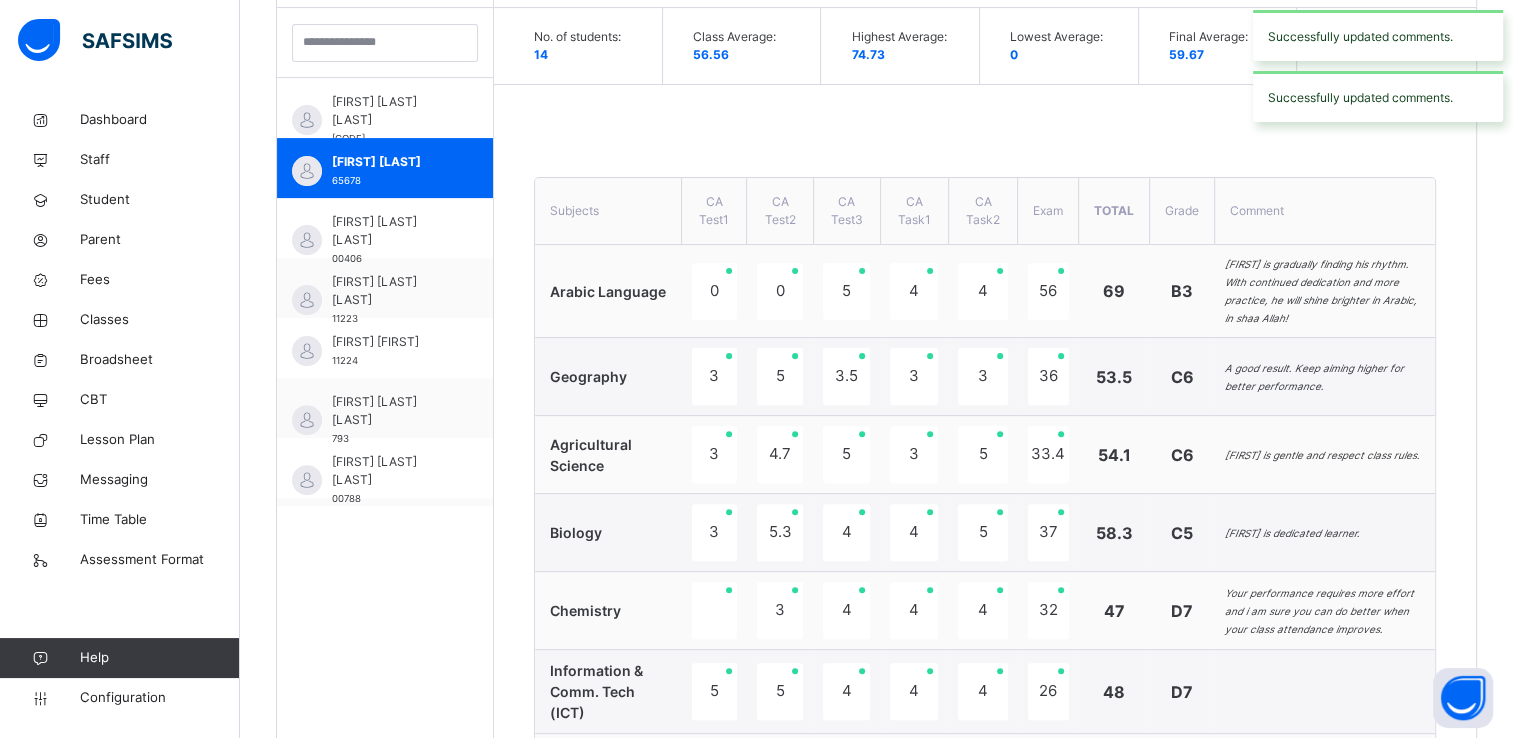 scroll, scrollTop: 587, scrollLeft: 0, axis: vertical 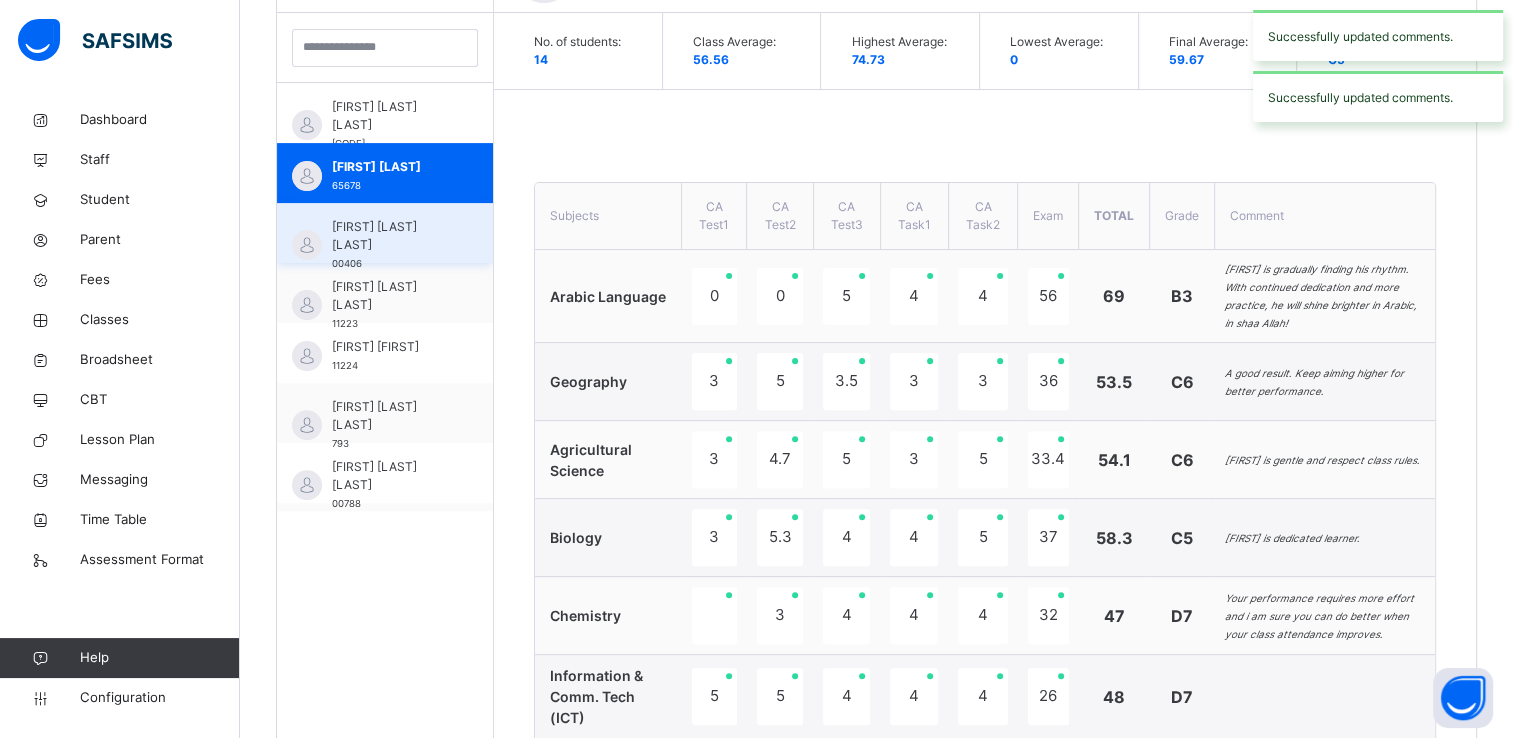 click on "[FIRST] [LAST] [LAST] [NUMBER]" at bounding box center (390, 245) 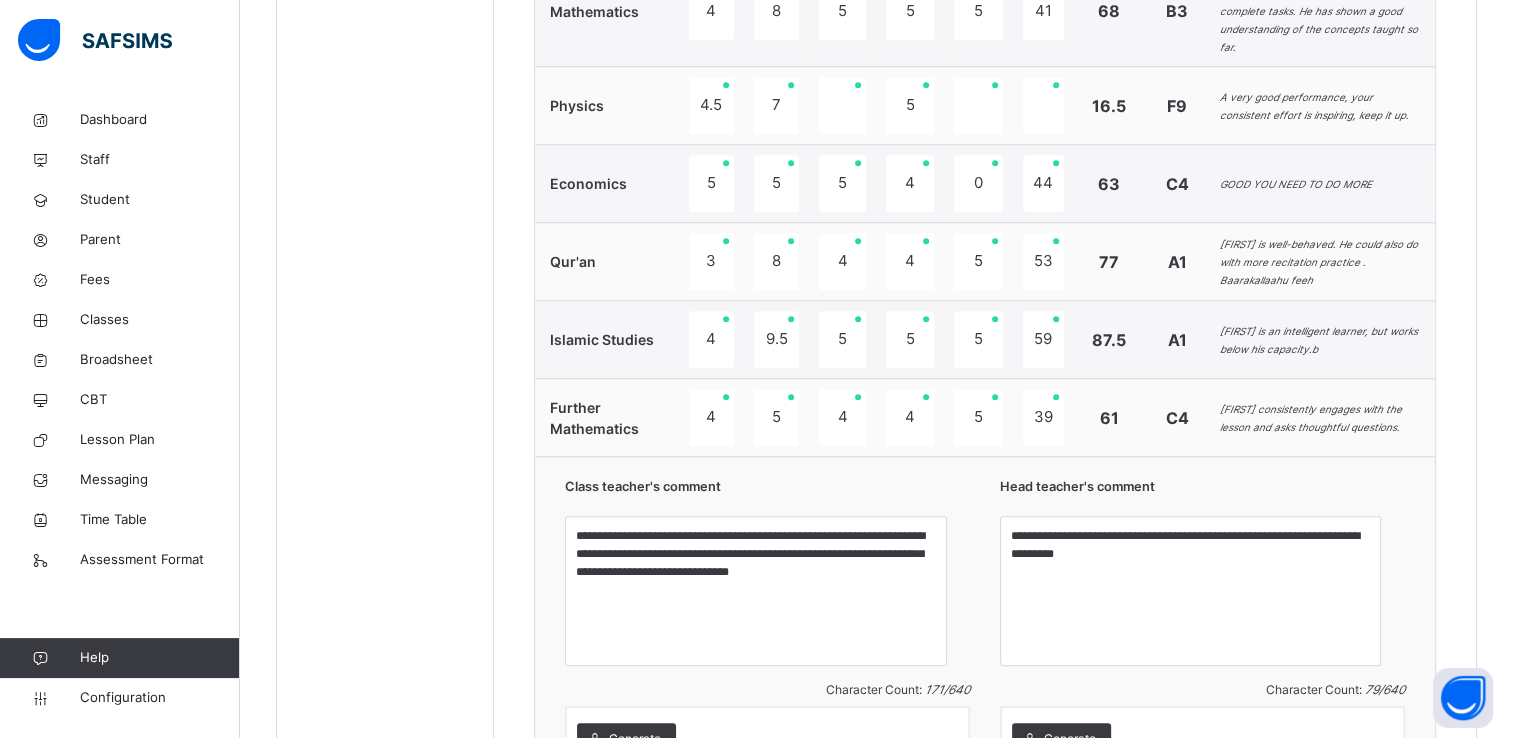 scroll, scrollTop: 1448, scrollLeft: 0, axis: vertical 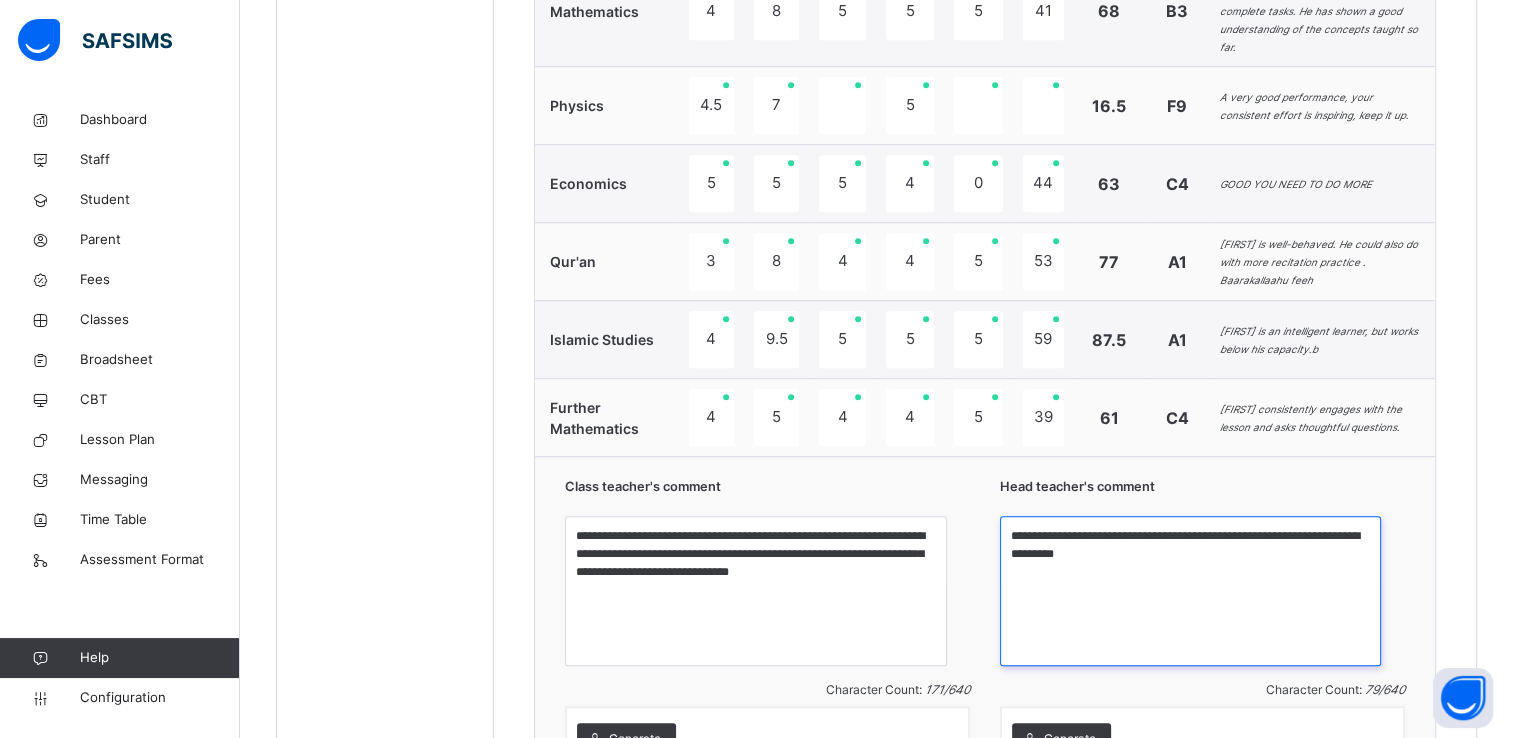 drag, startPoint x: 1129, startPoint y: 548, endPoint x: 1236, endPoint y: 565, distance: 108.34205 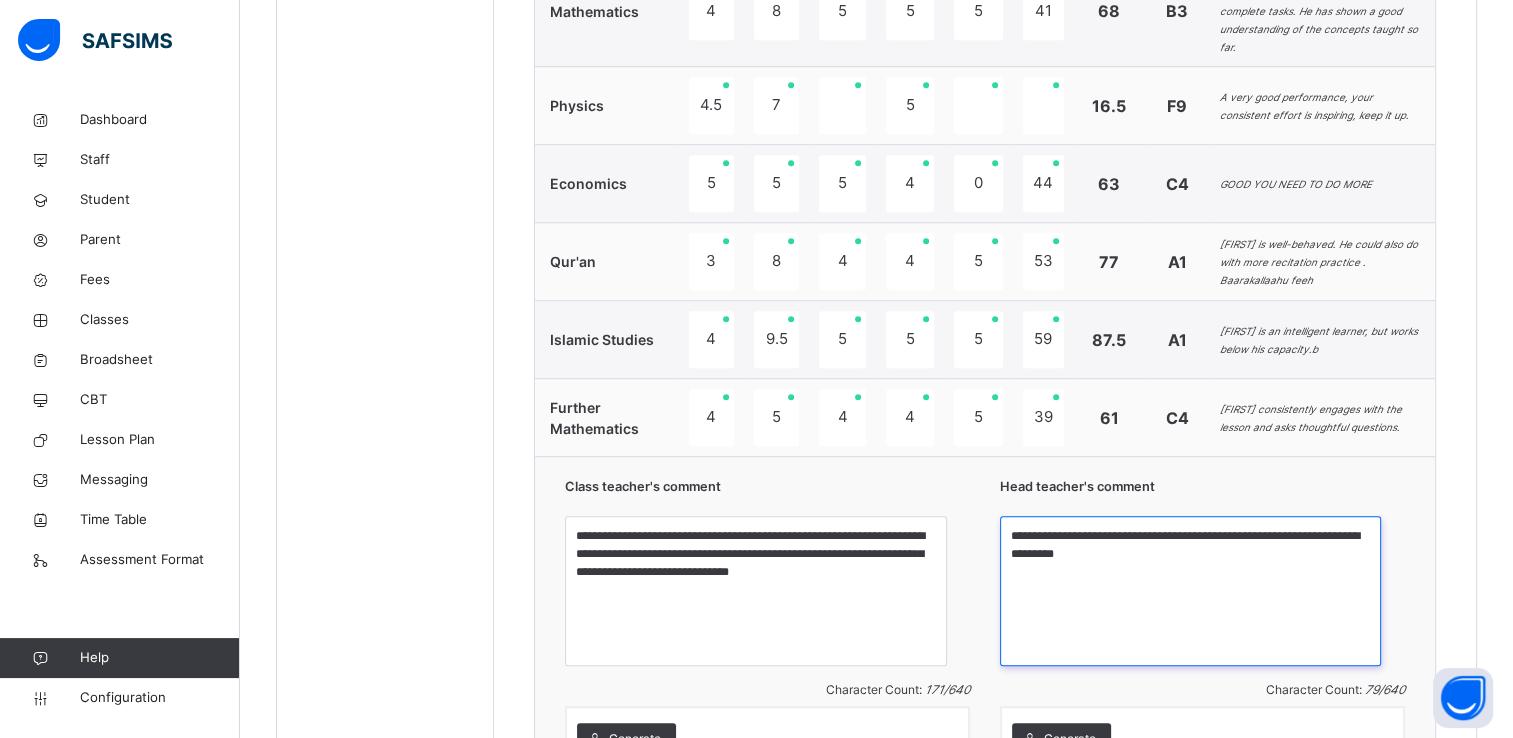 click on "**********" at bounding box center (1190, 591) 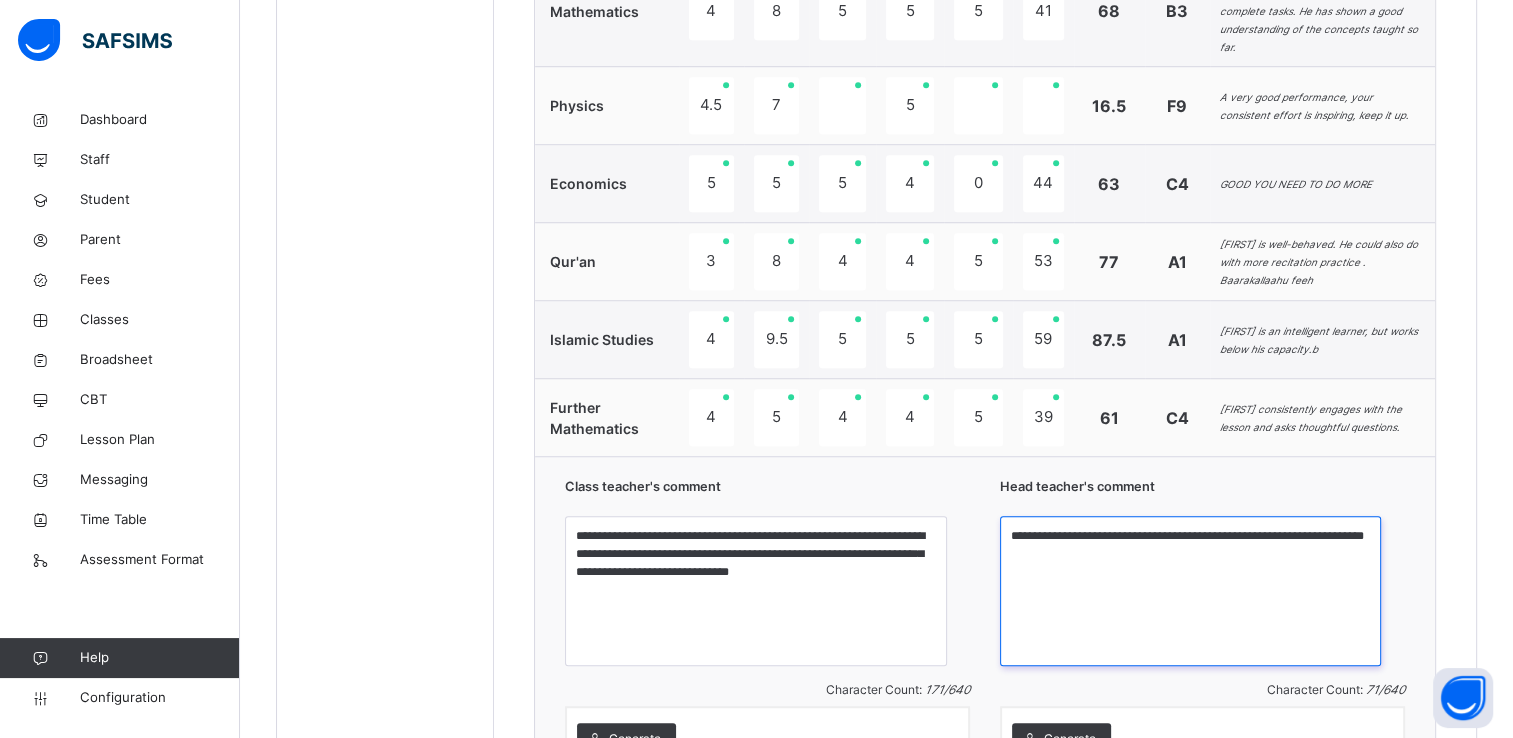 scroll, scrollTop: 1684, scrollLeft: 0, axis: vertical 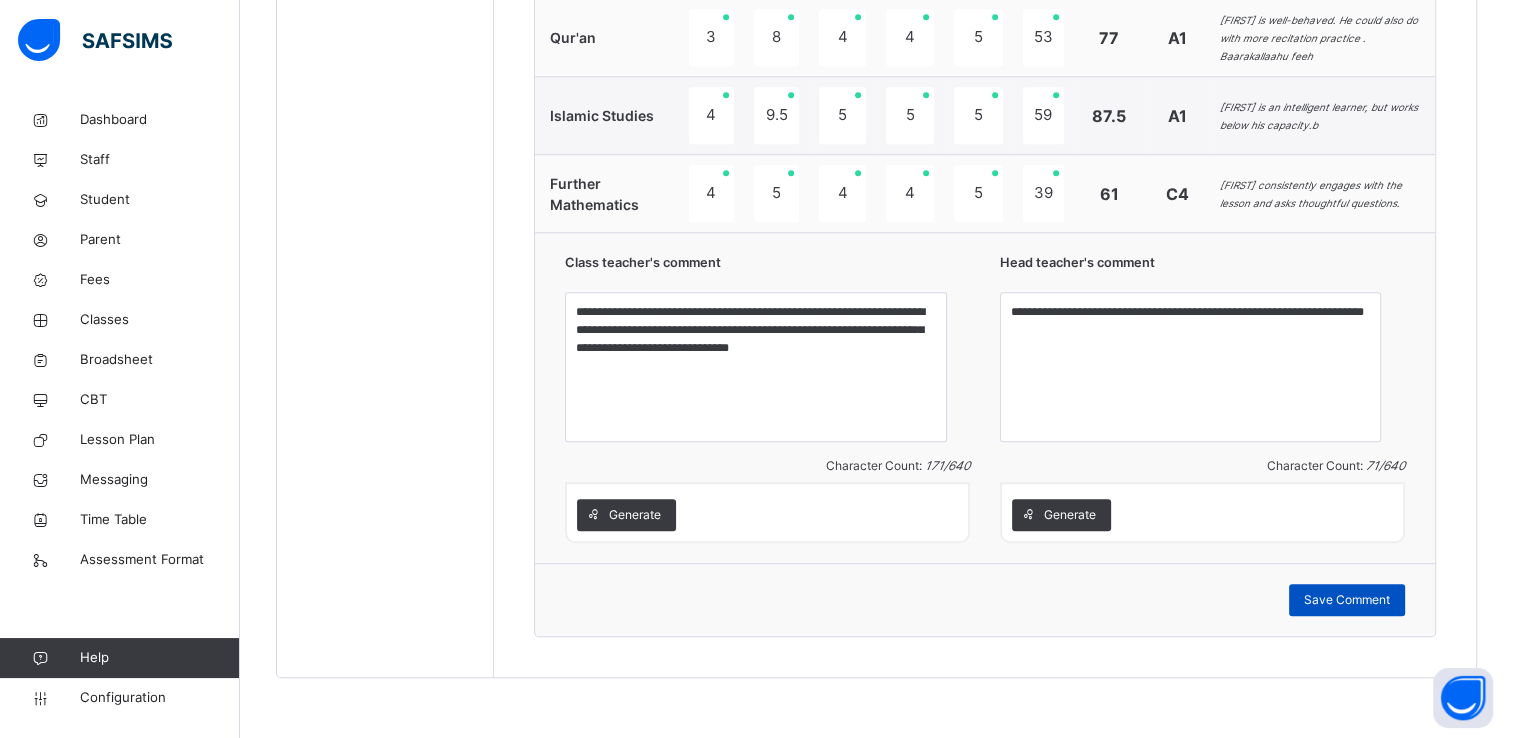 click on "Save Comment" at bounding box center [1347, 600] 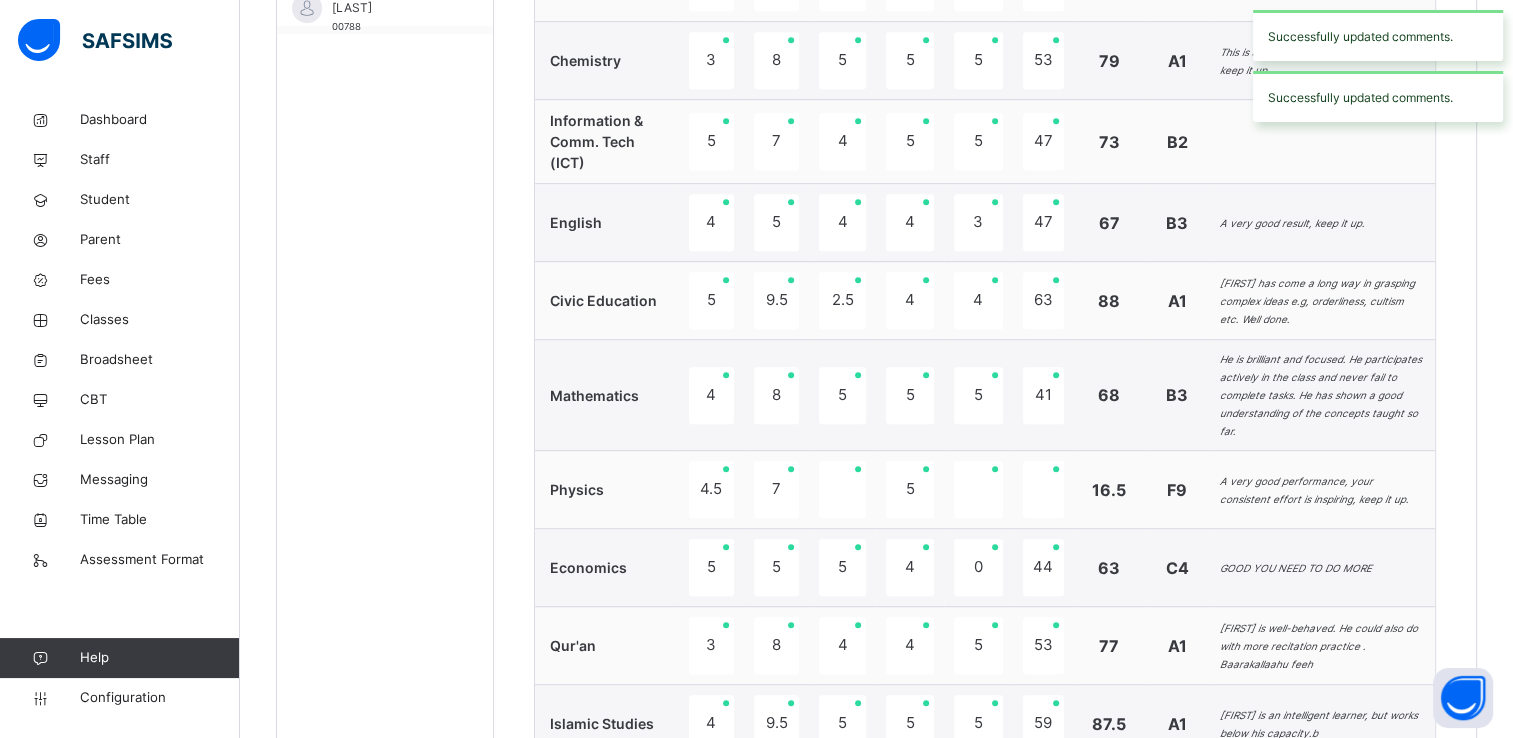 type on "**********" 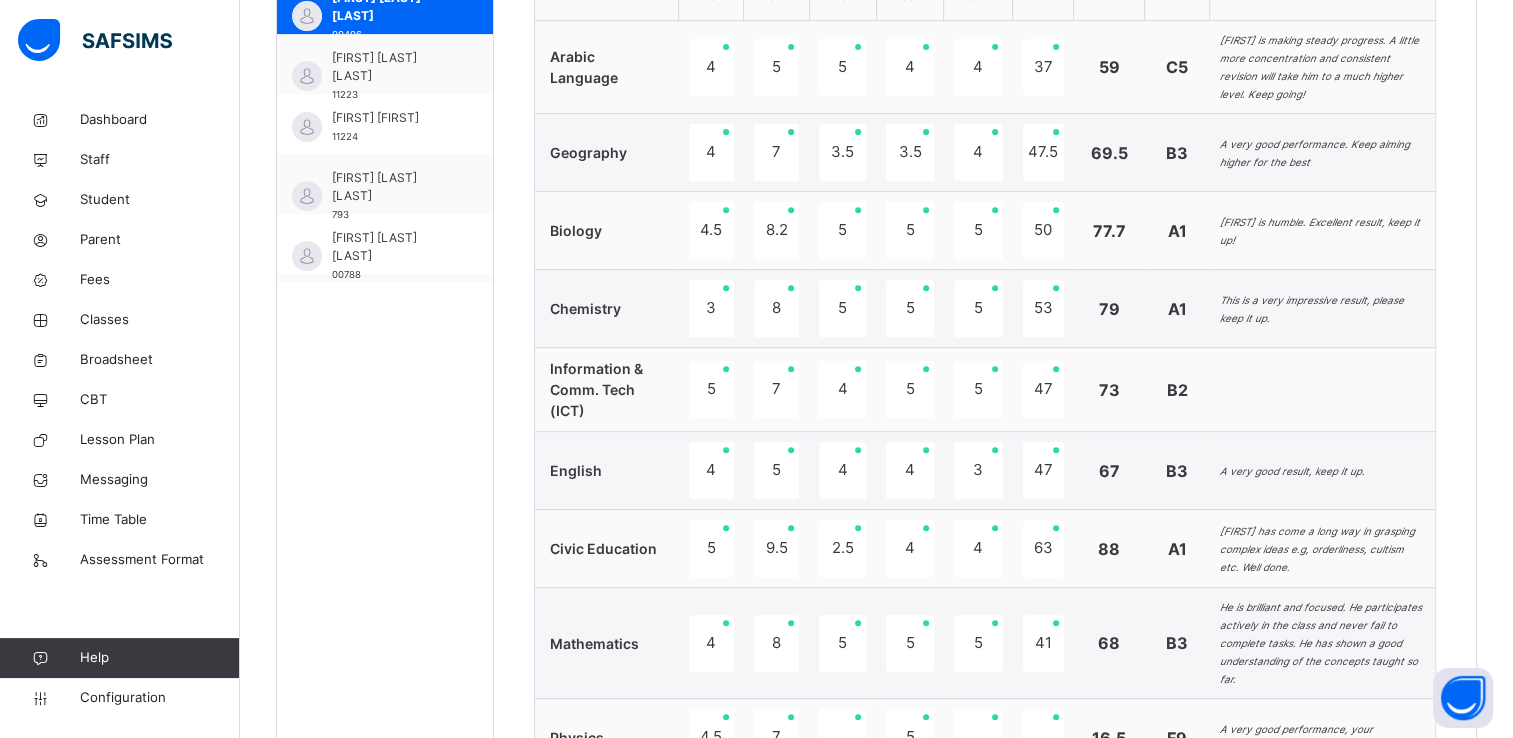 scroll, scrollTop: 744, scrollLeft: 0, axis: vertical 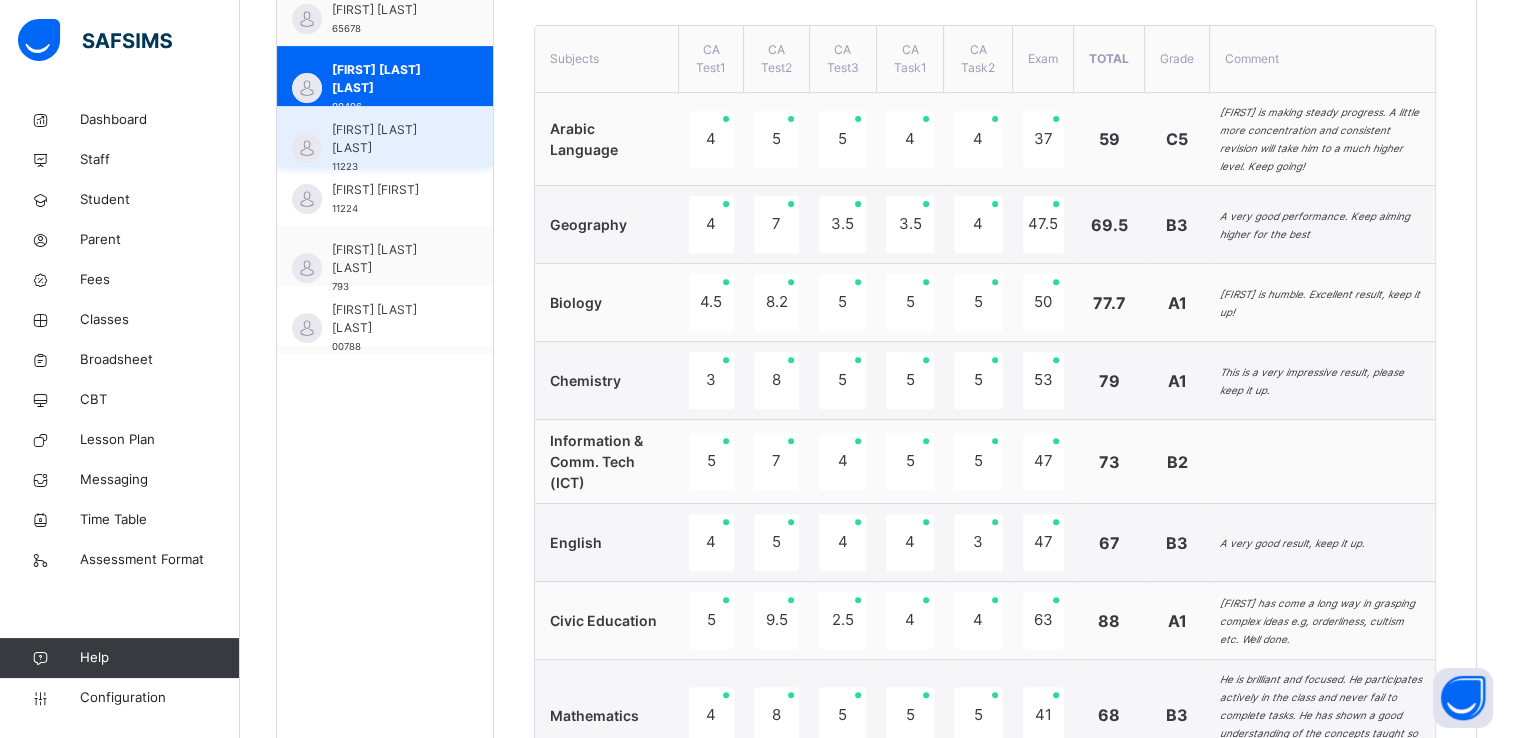 click on "[FIRST] [LAST] [LAST]" at bounding box center [390, 139] 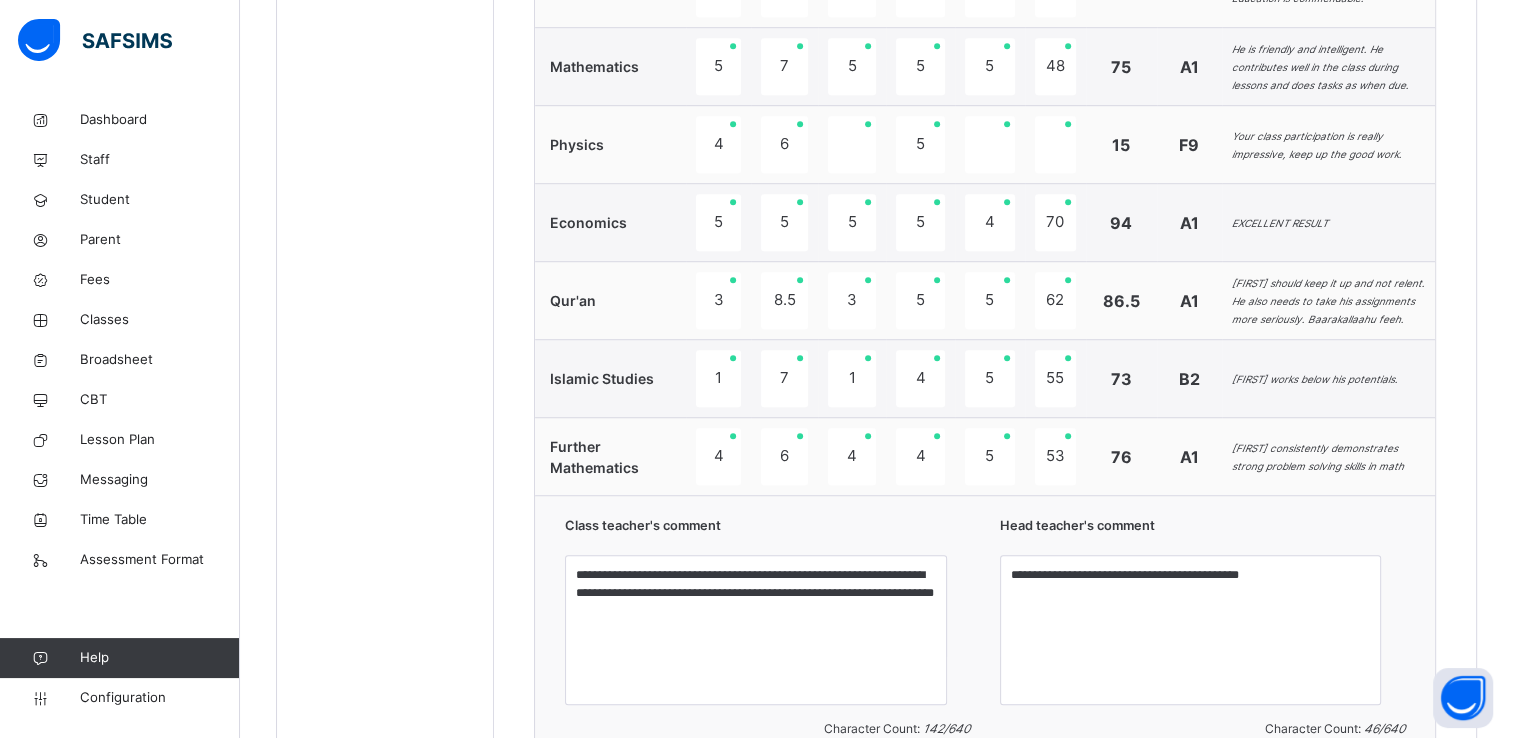 scroll, scrollTop: 1681, scrollLeft: 0, axis: vertical 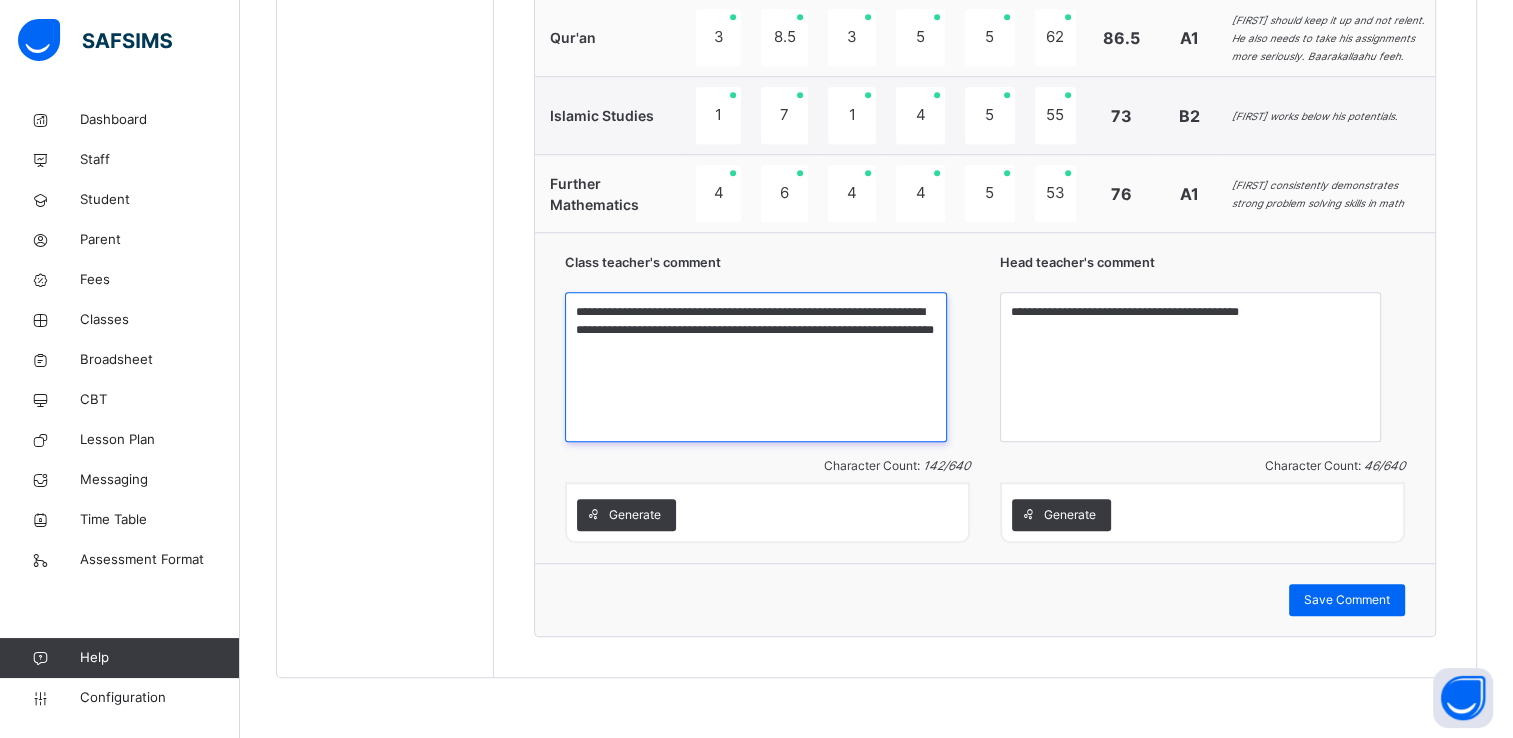 drag, startPoint x: 636, startPoint y: 318, endPoint x: 780, endPoint y: 384, distance: 158.40454 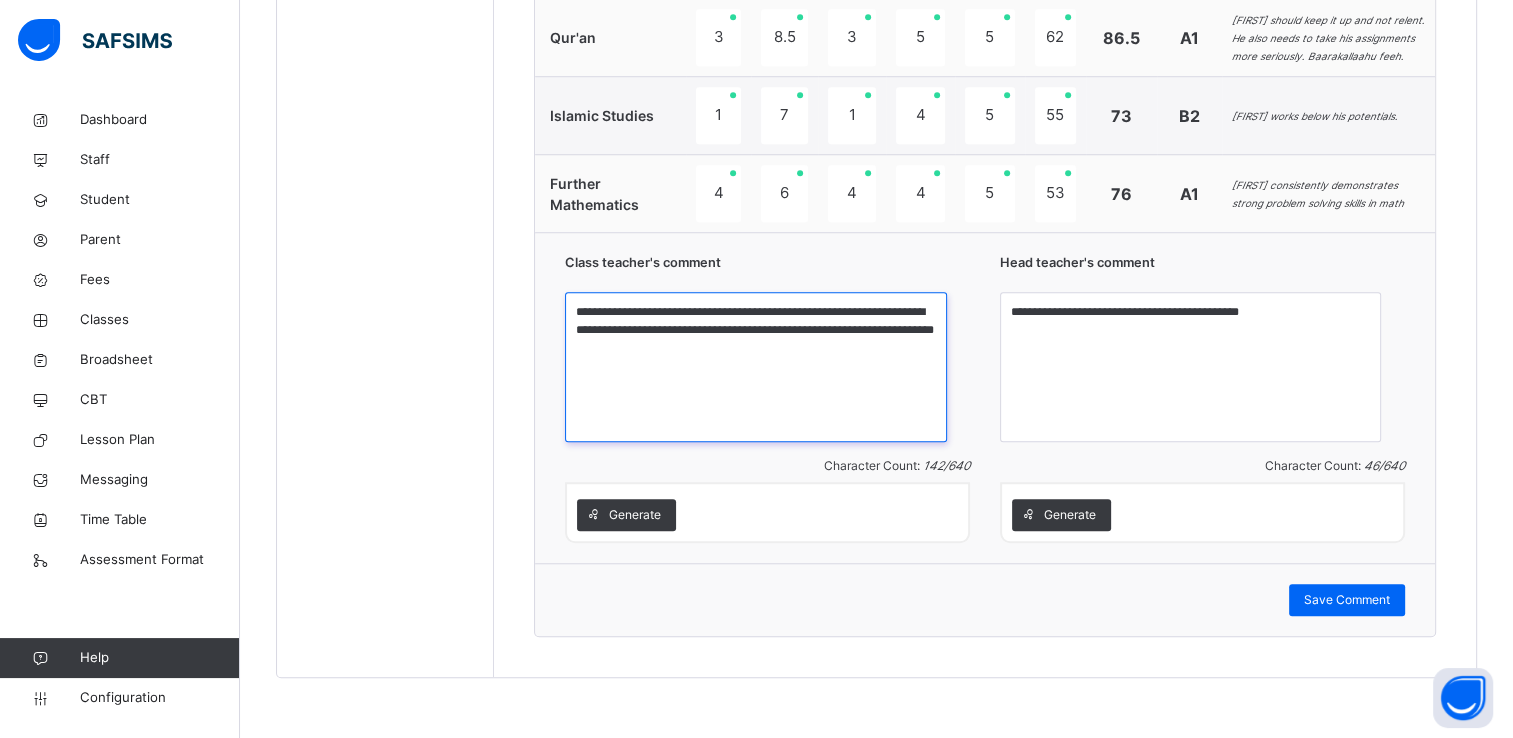 click on "**********" at bounding box center (755, 367) 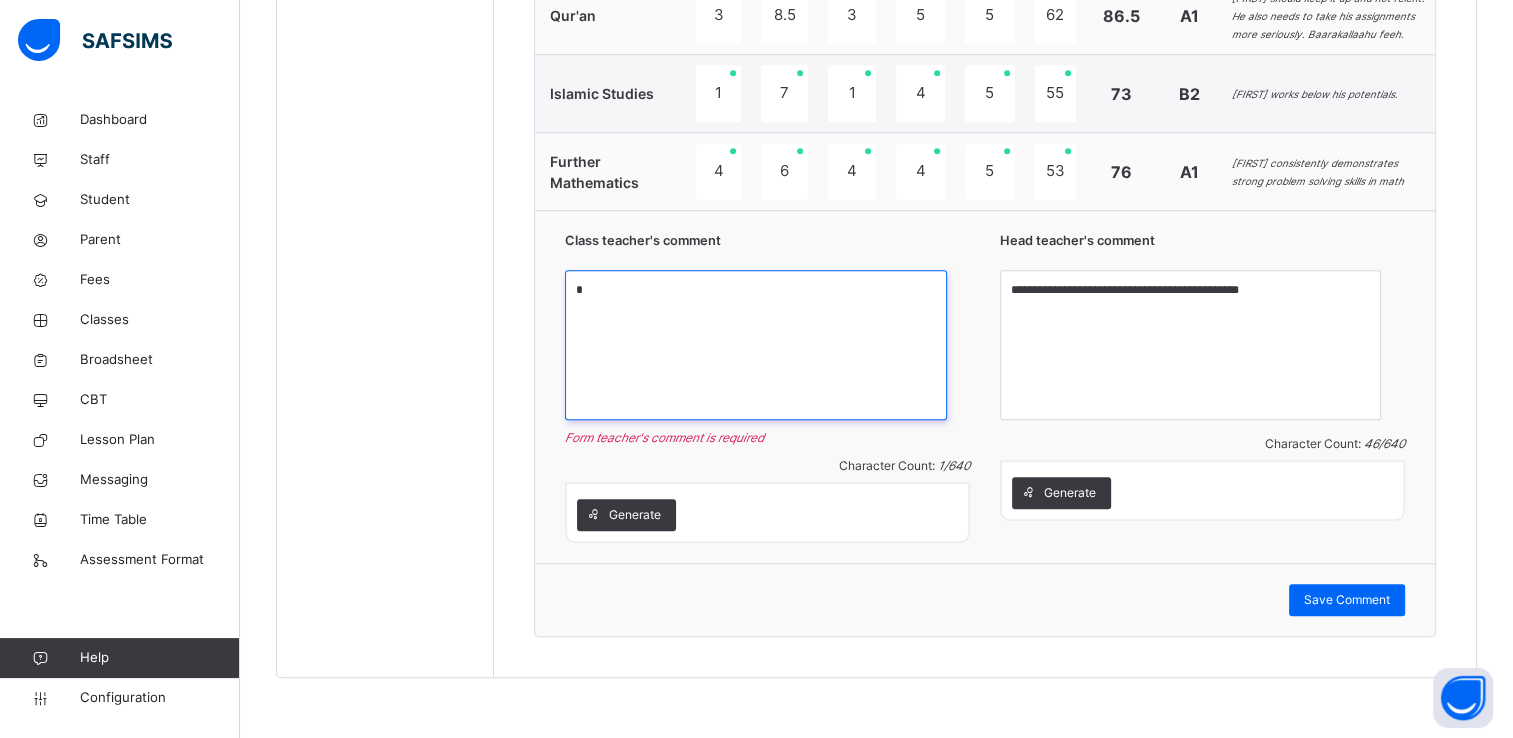 type on "*" 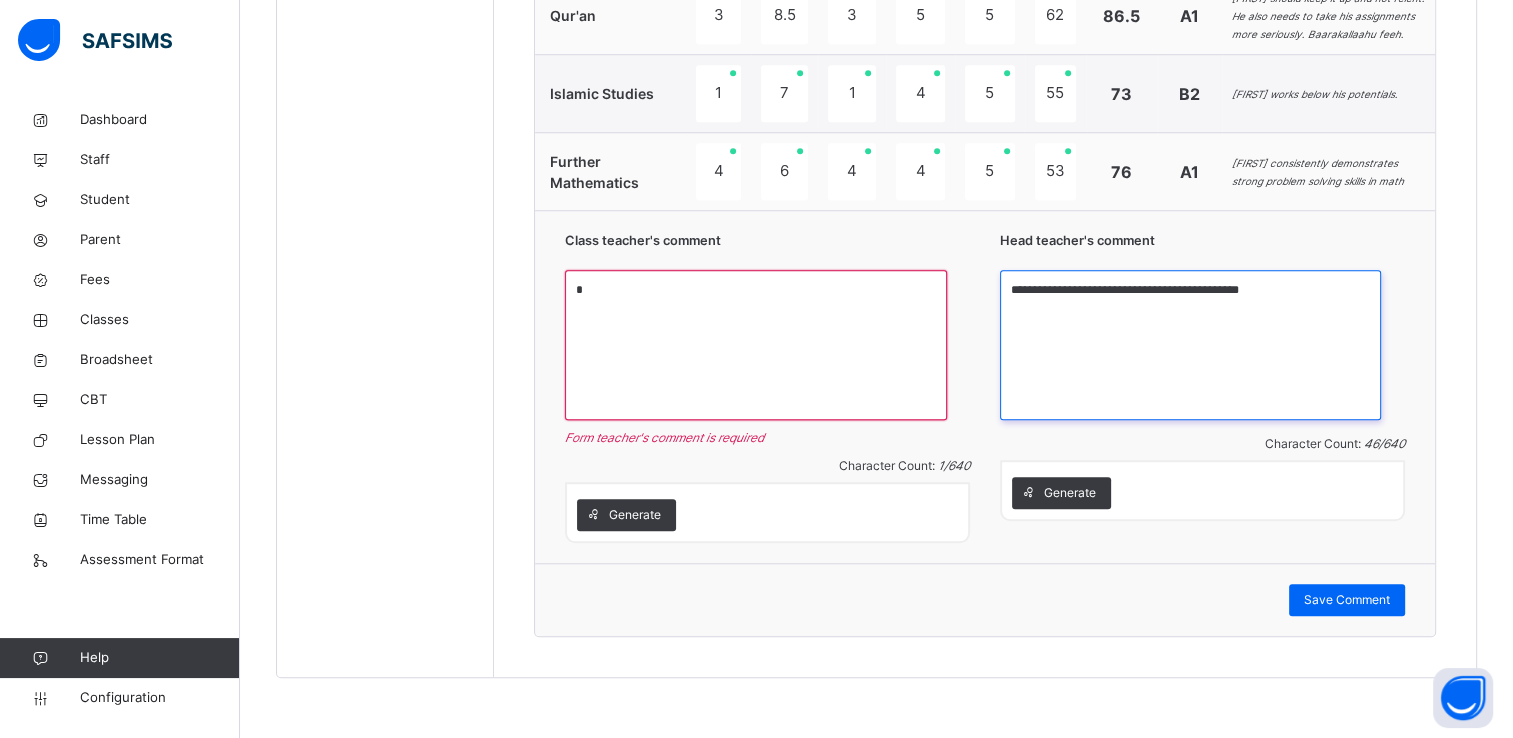 click on "**********" at bounding box center (1190, 345) 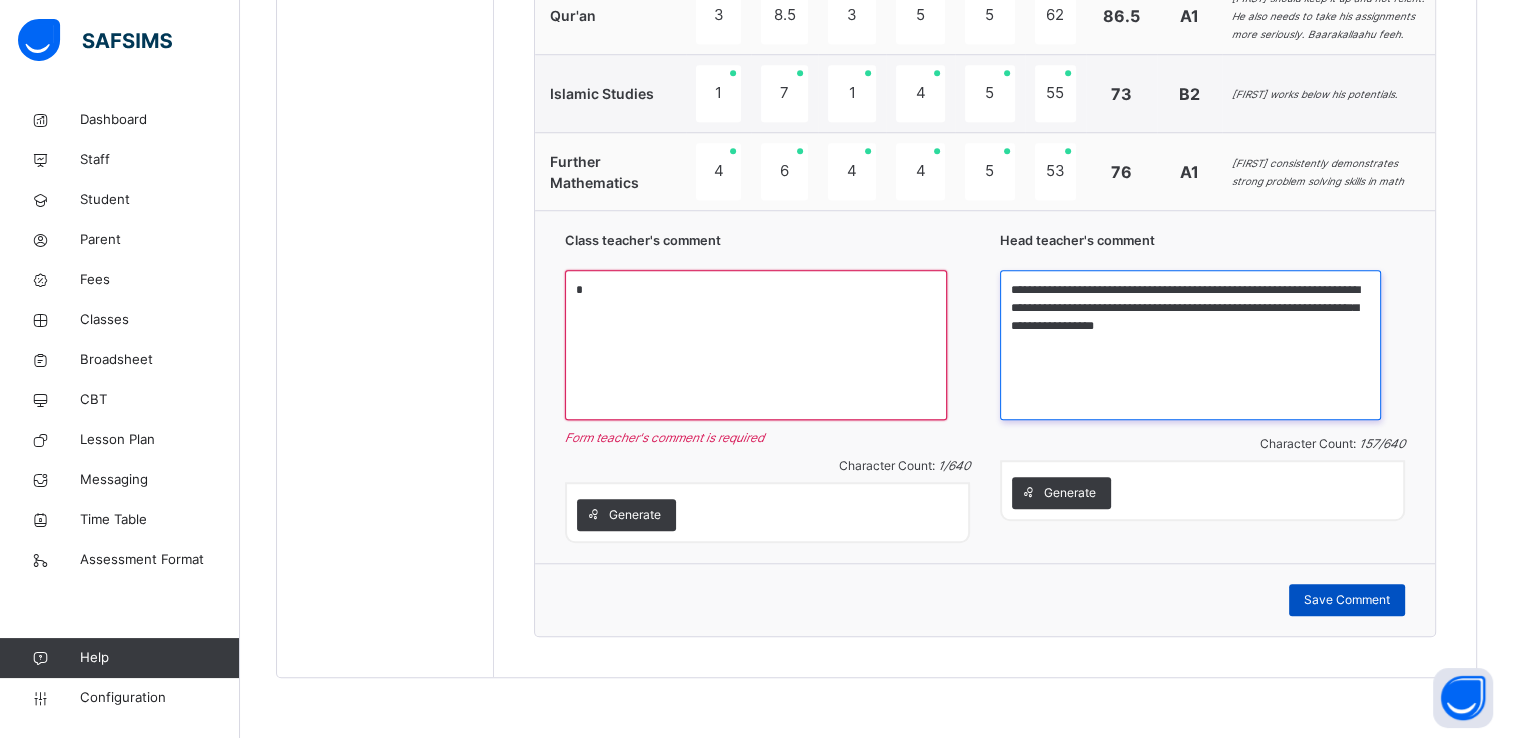type on "**********" 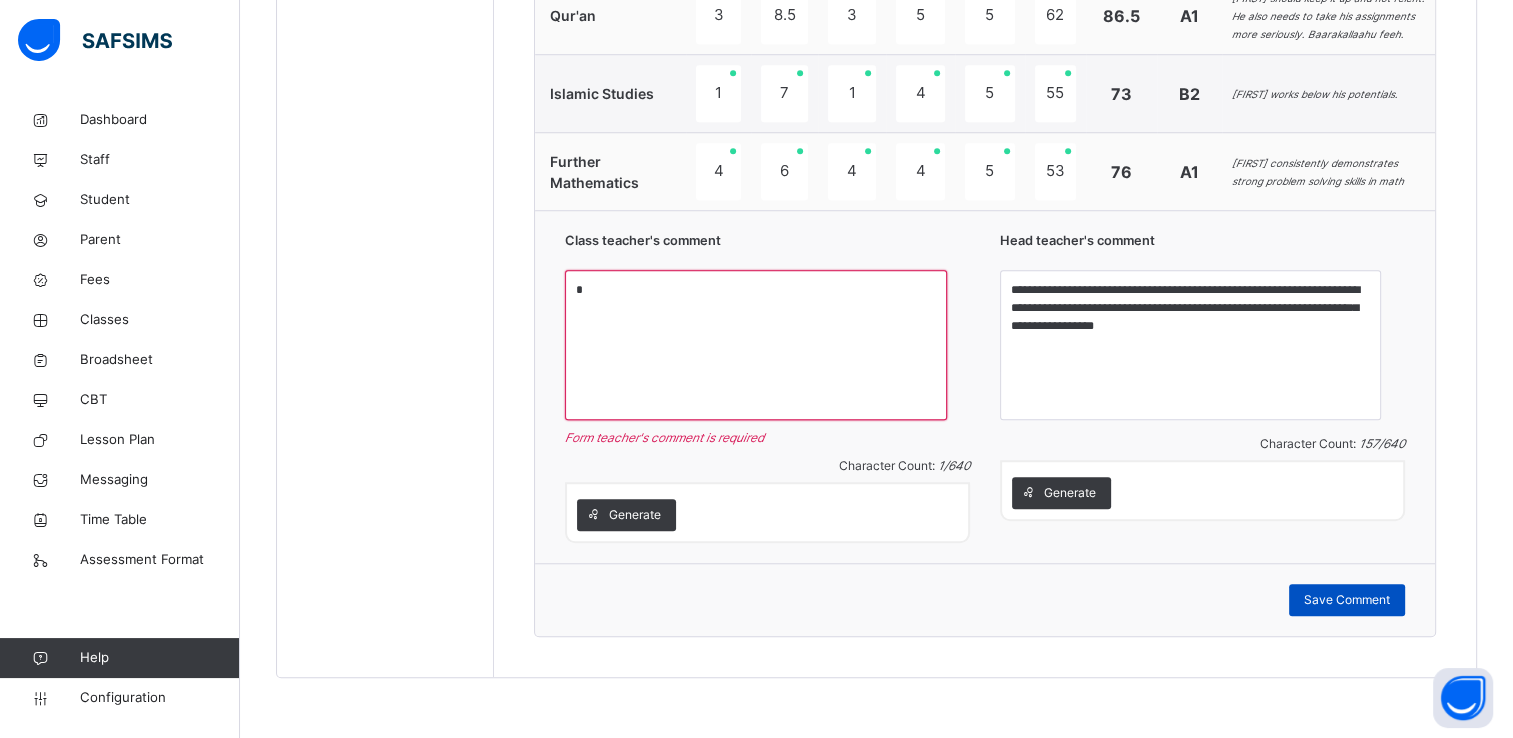 click on "Save Comment" at bounding box center (1347, 600) 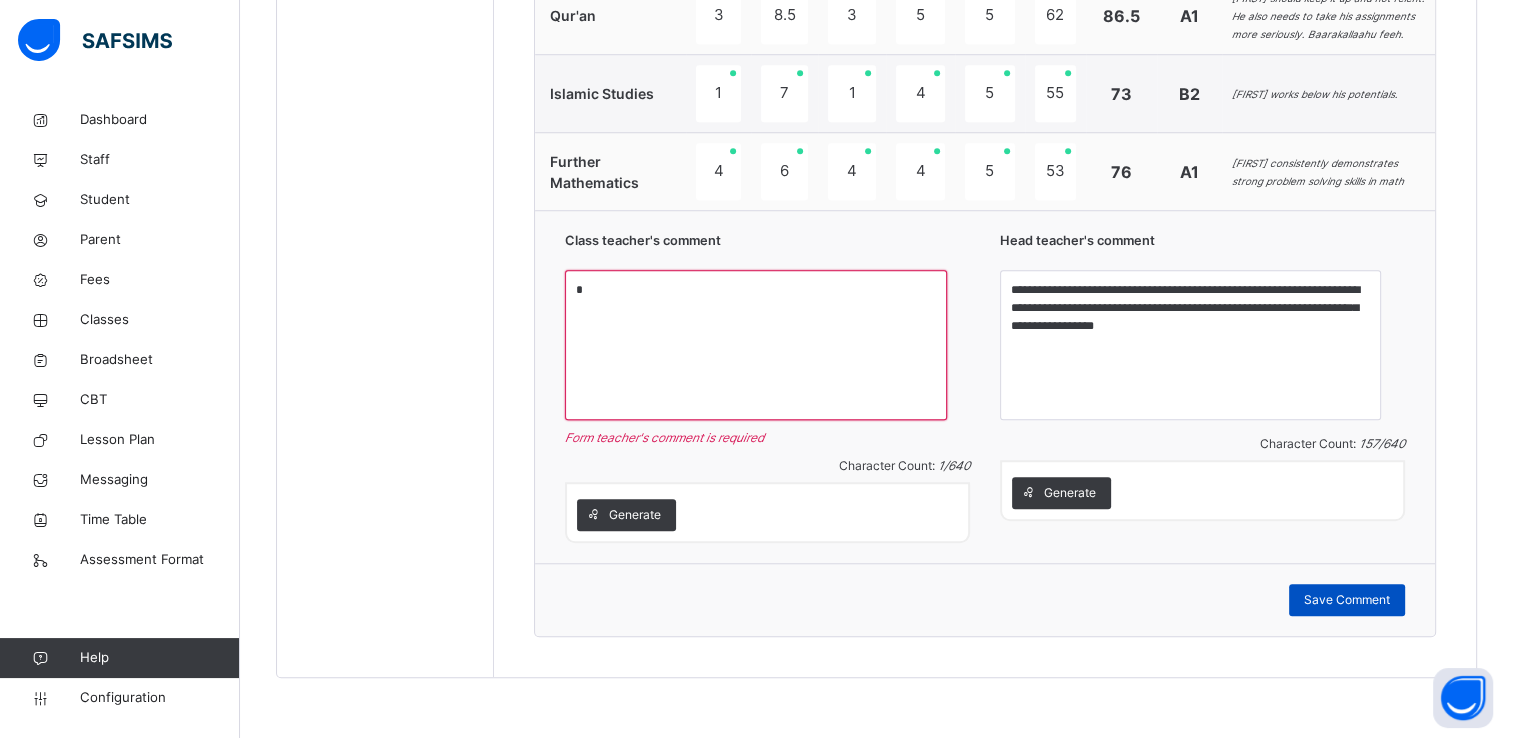 click on "Save Comment" at bounding box center (1347, 600) 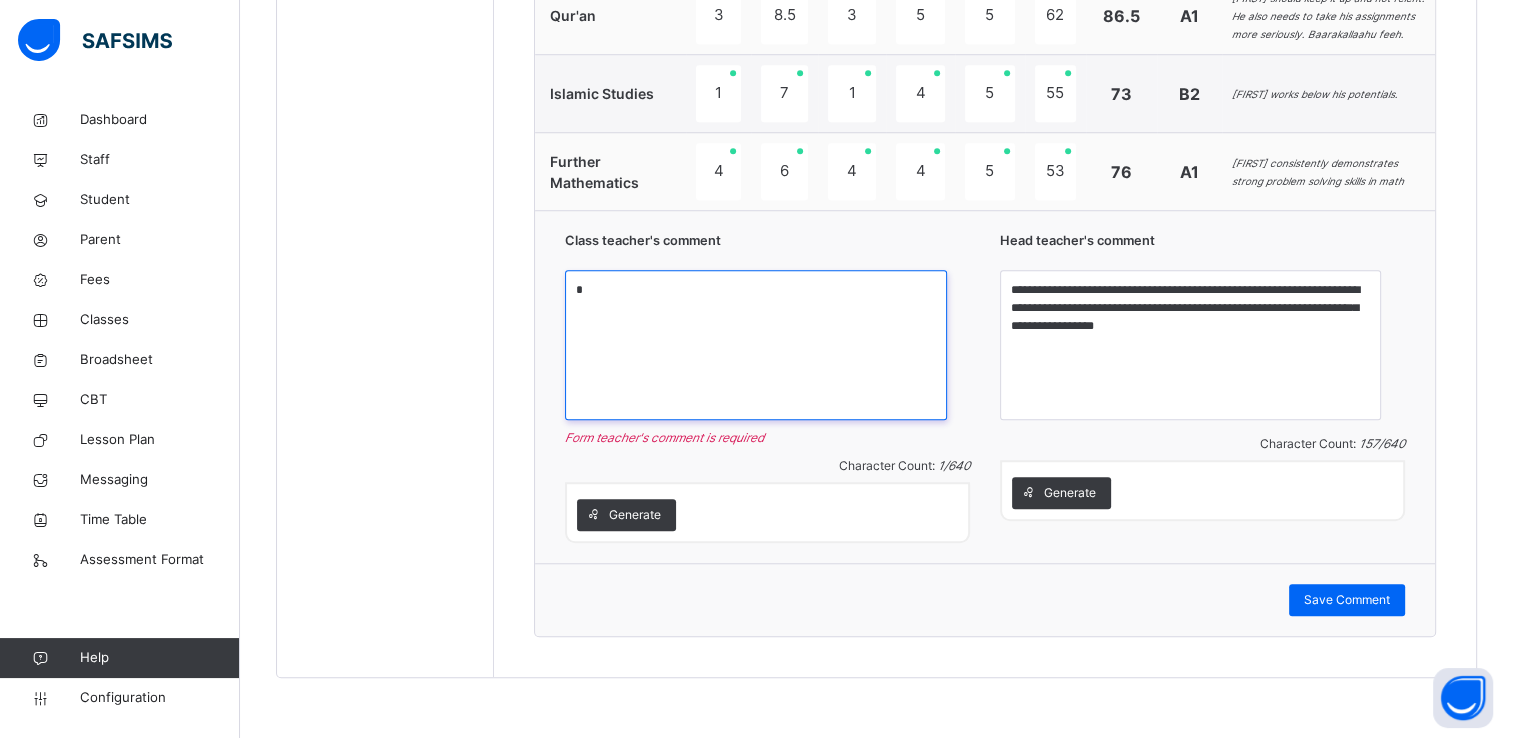 click on "*" at bounding box center [755, 345] 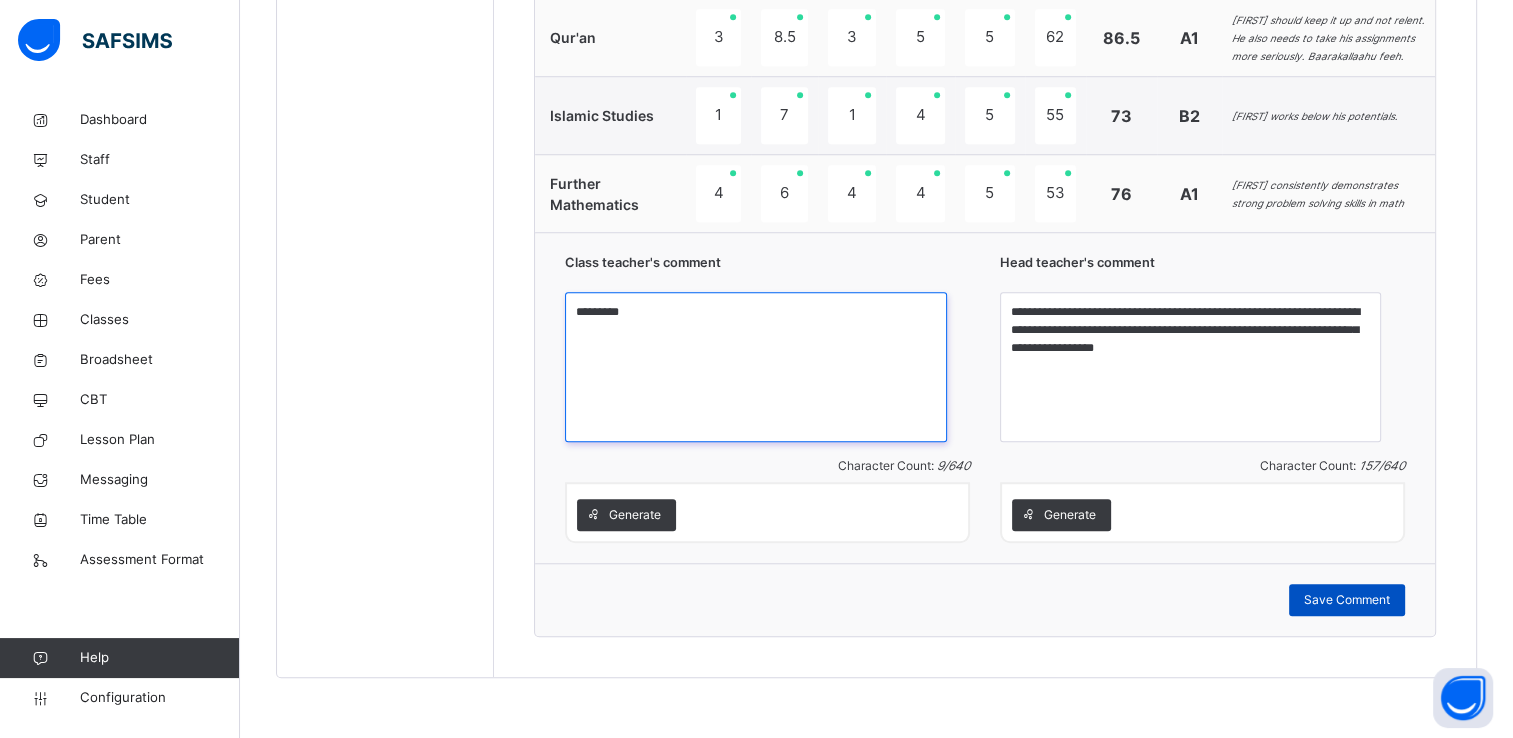 type on "*********" 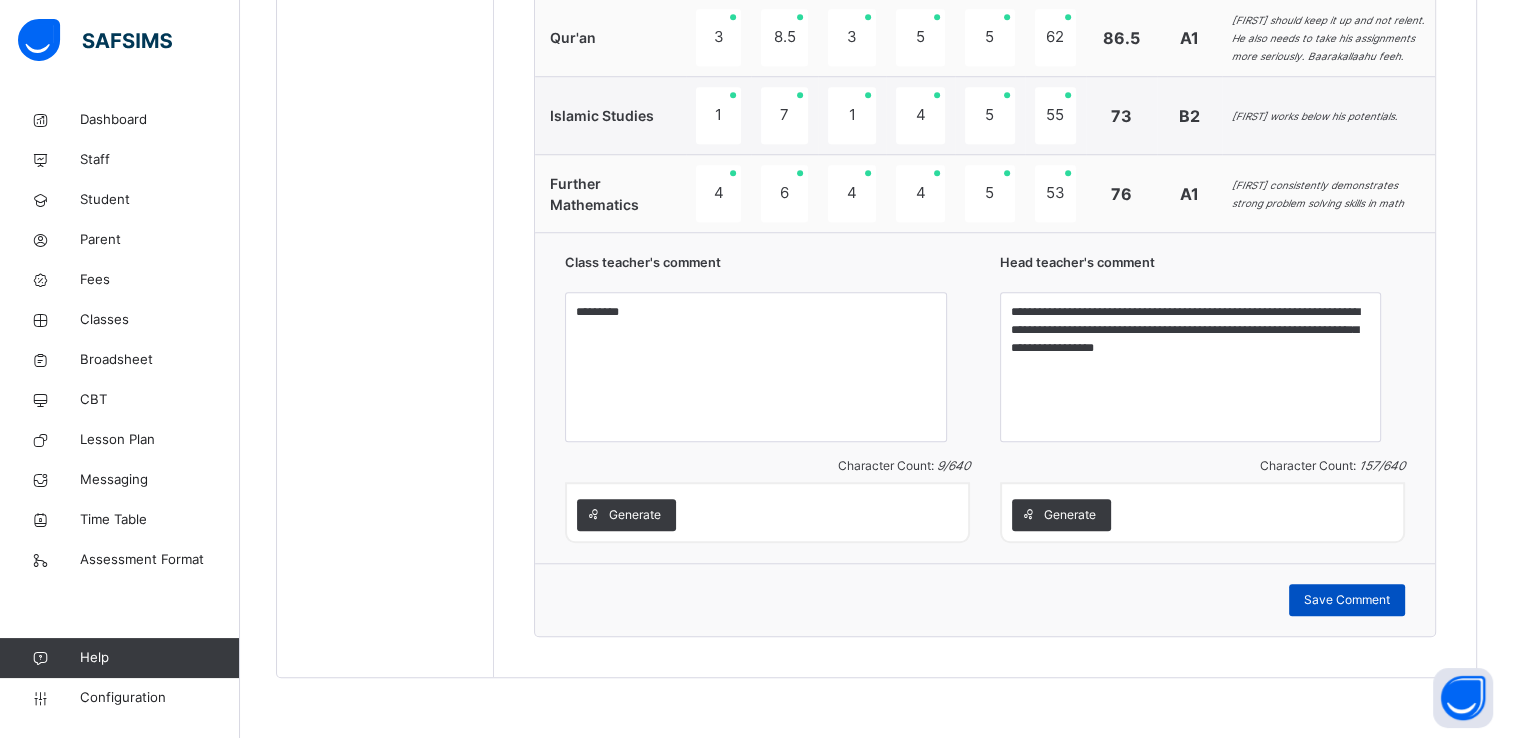 click on "Save Comment" at bounding box center (1347, 600) 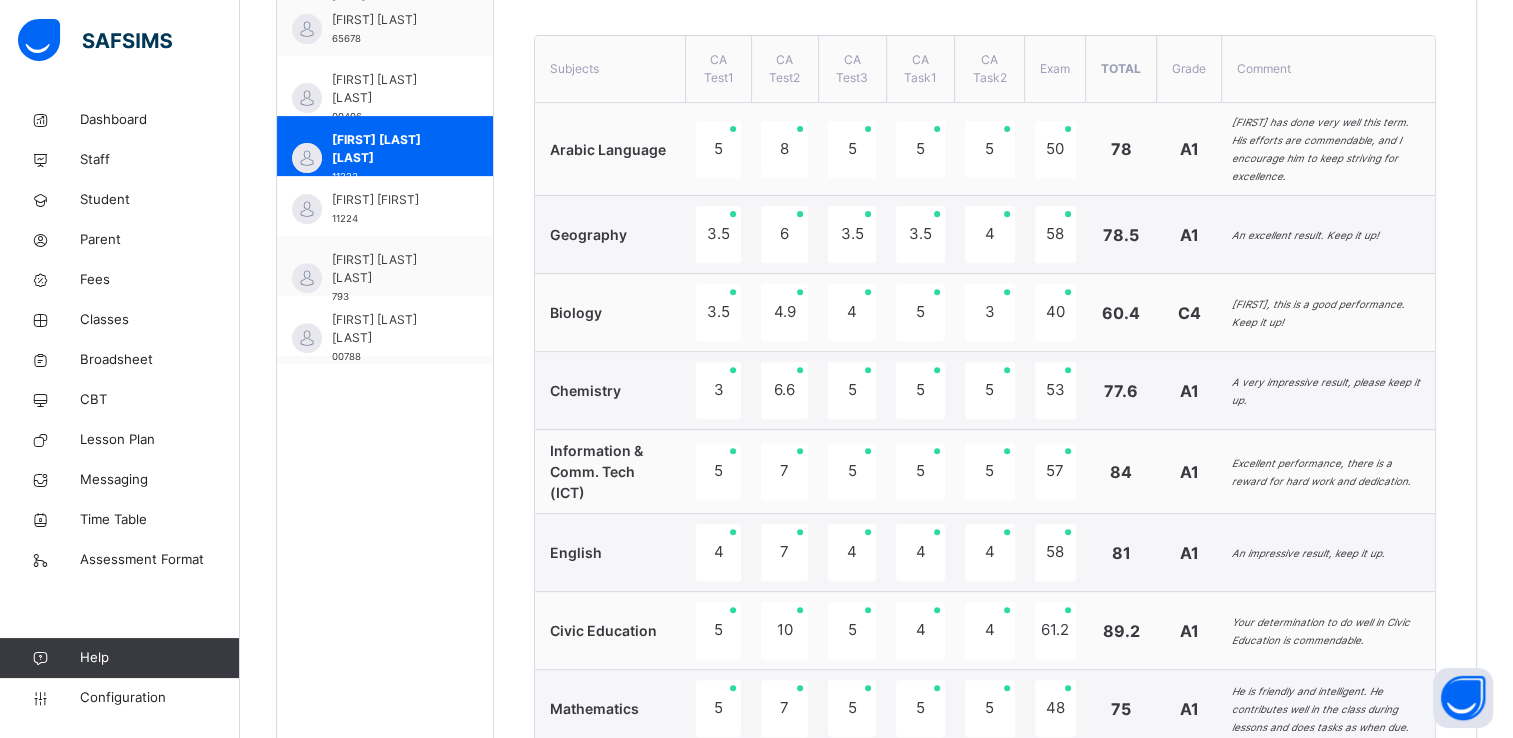 scroll, scrollTop: 733, scrollLeft: 0, axis: vertical 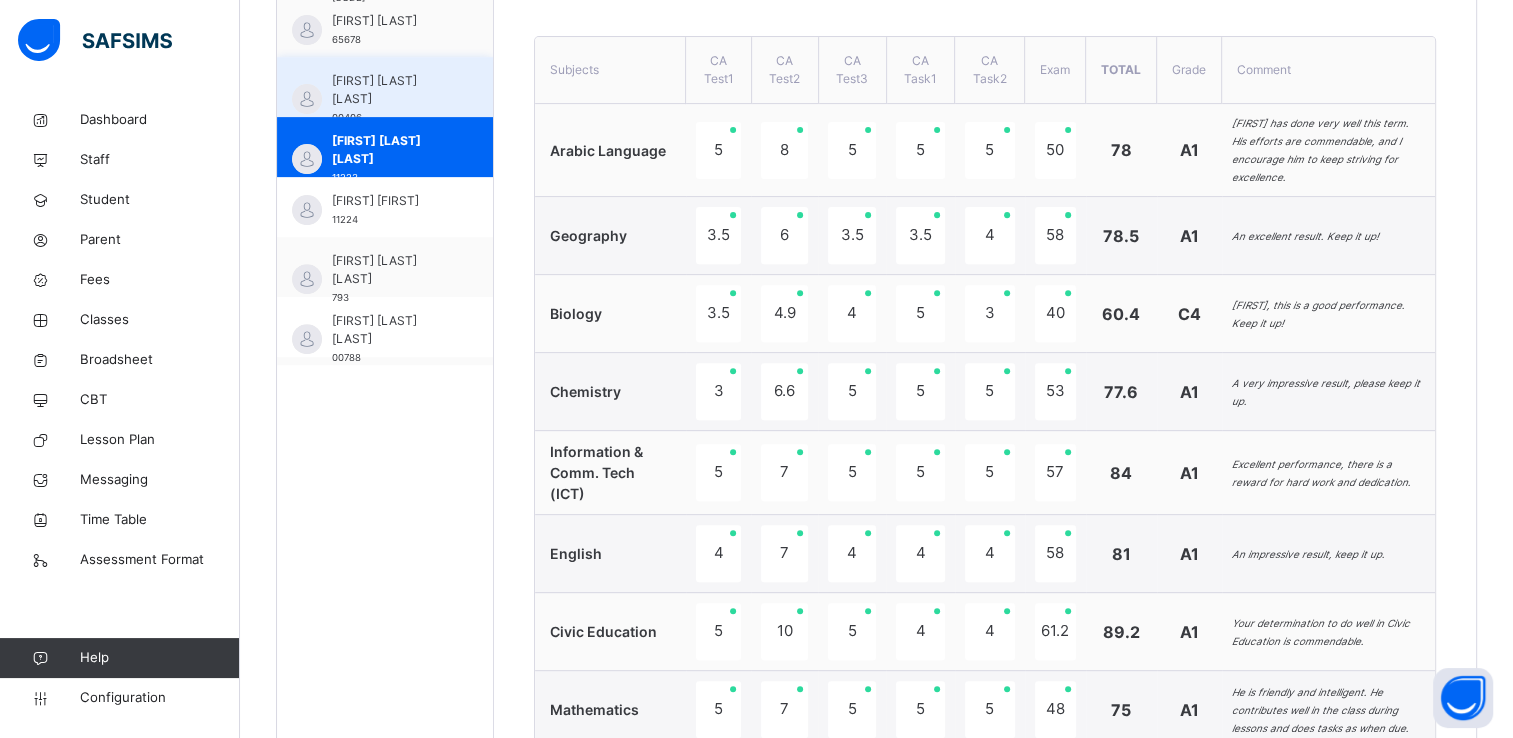 click on "[FIRST] [LAST] [LAST]" at bounding box center (390, 90) 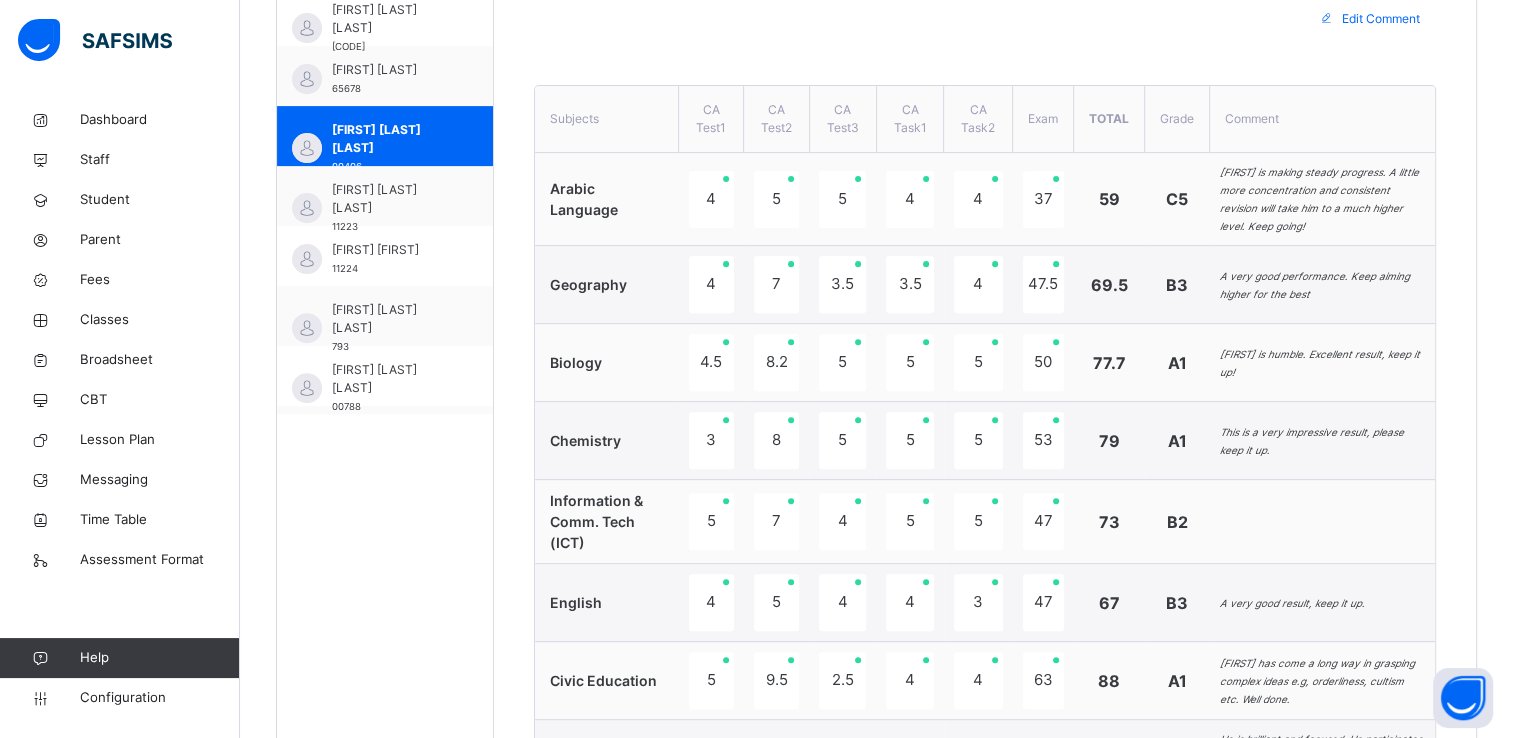 scroll, scrollTop: 682, scrollLeft: 0, axis: vertical 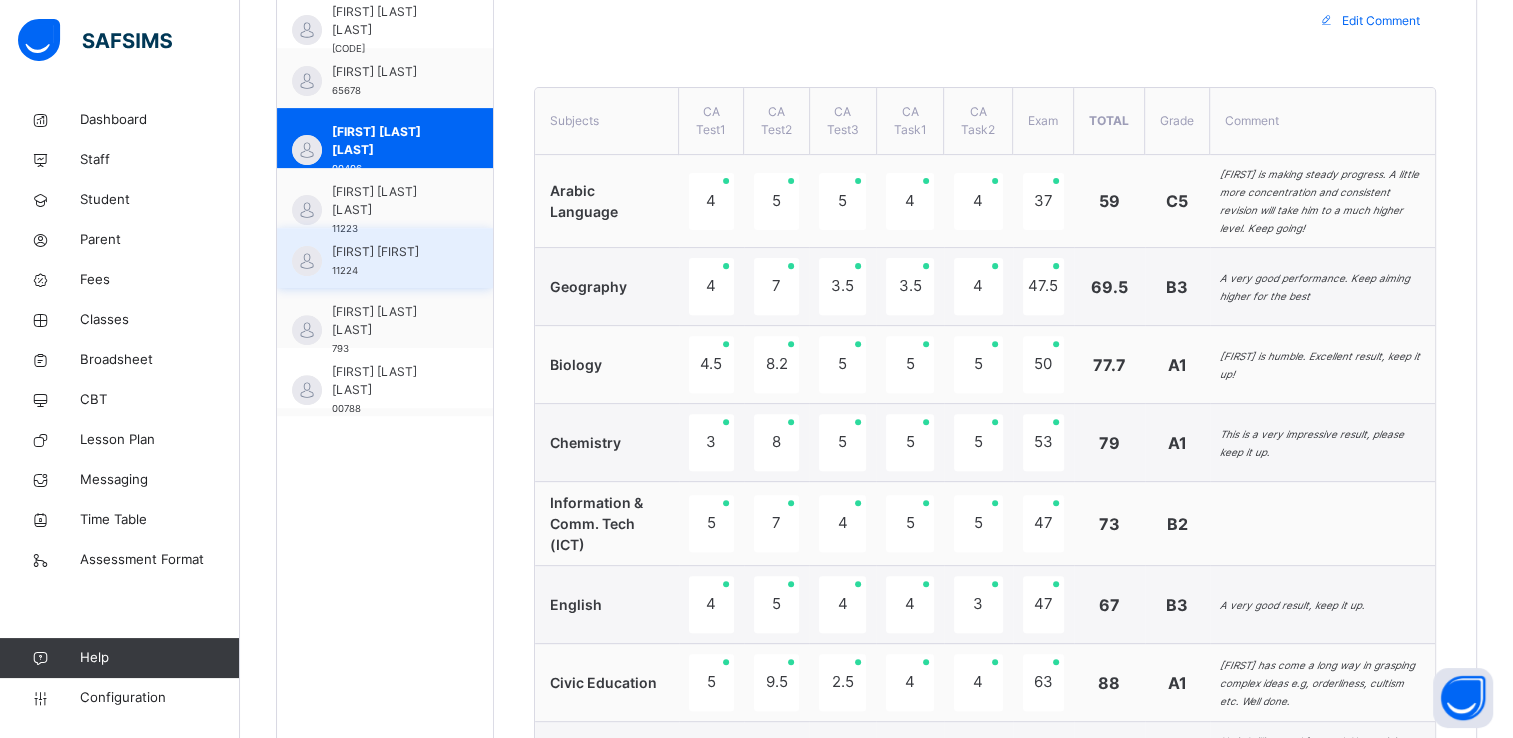 click on "[FIRST] [FIRST] [NUMBER]" at bounding box center (390, 261) 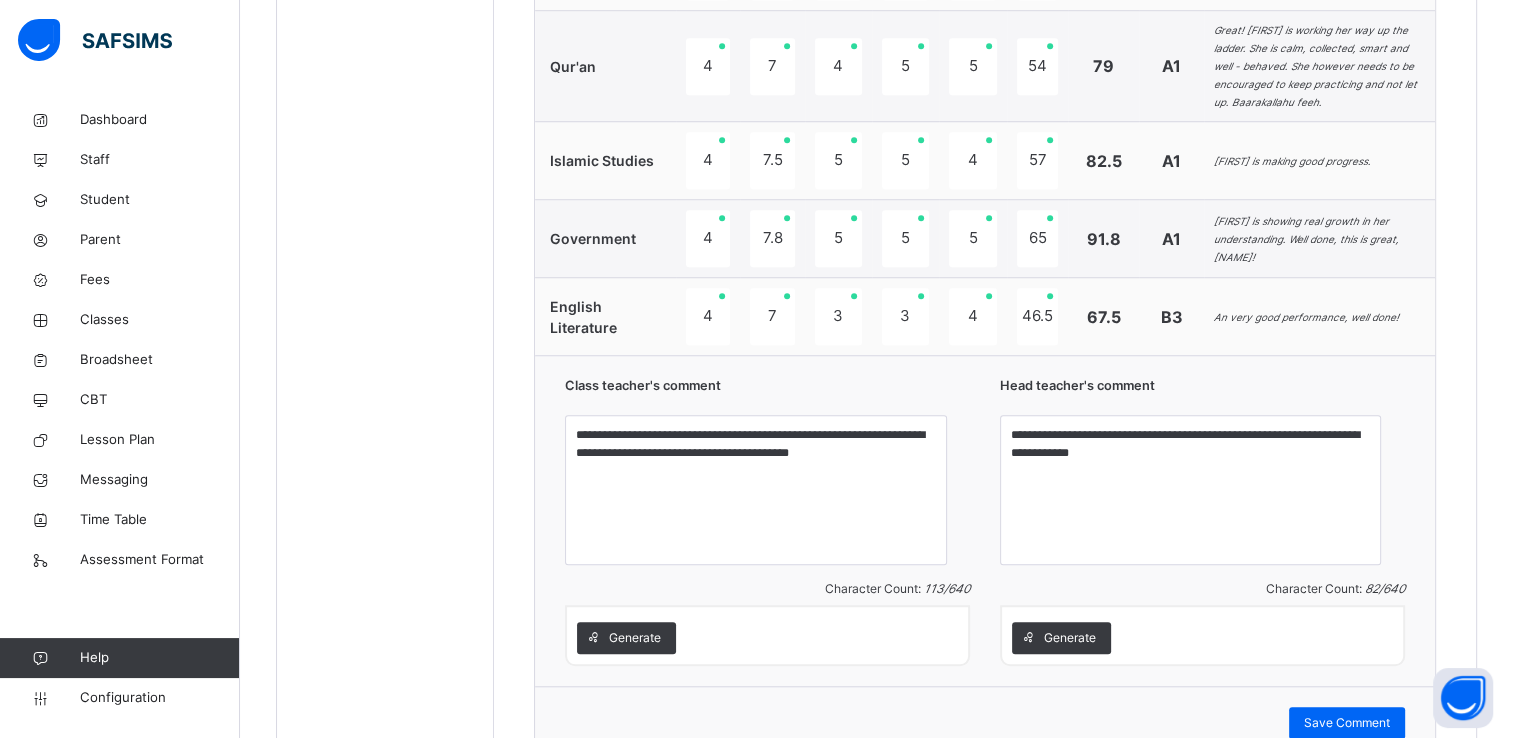 scroll, scrollTop: 1717, scrollLeft: 0, axis: vertical 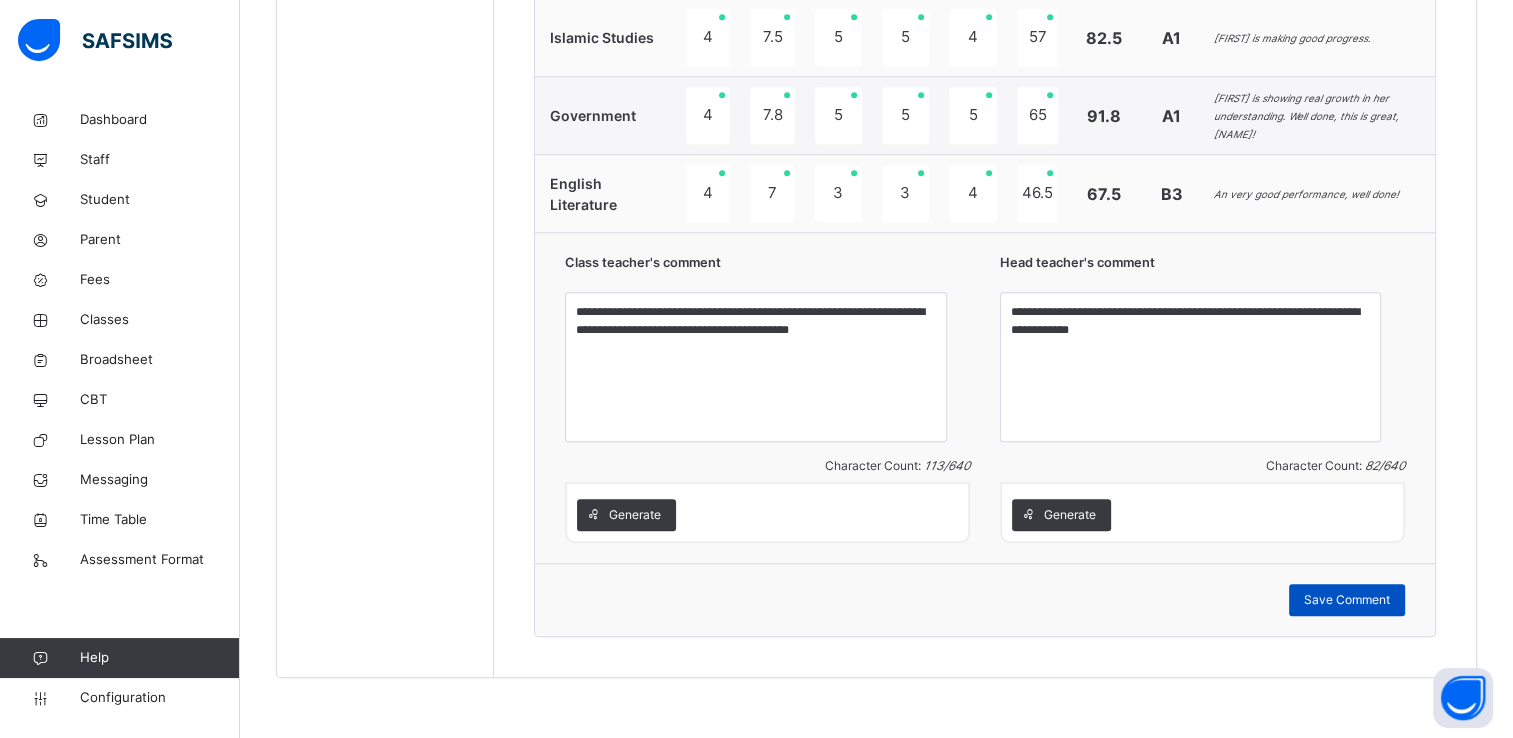 click on "Save Comment" at bounding box center (1347, 600) 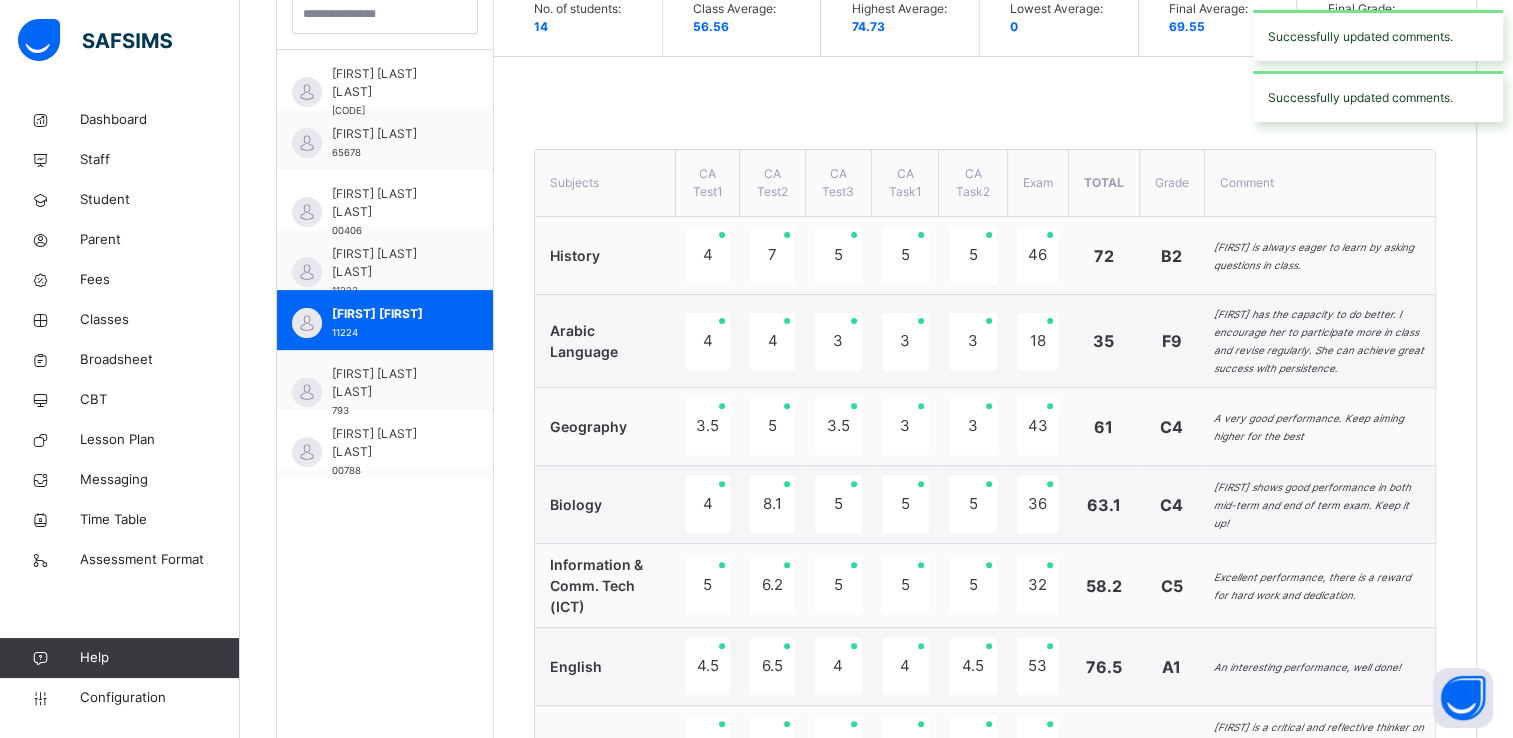 scroll, scrollTop: 613, scrollLeft: 0, axis: vertical 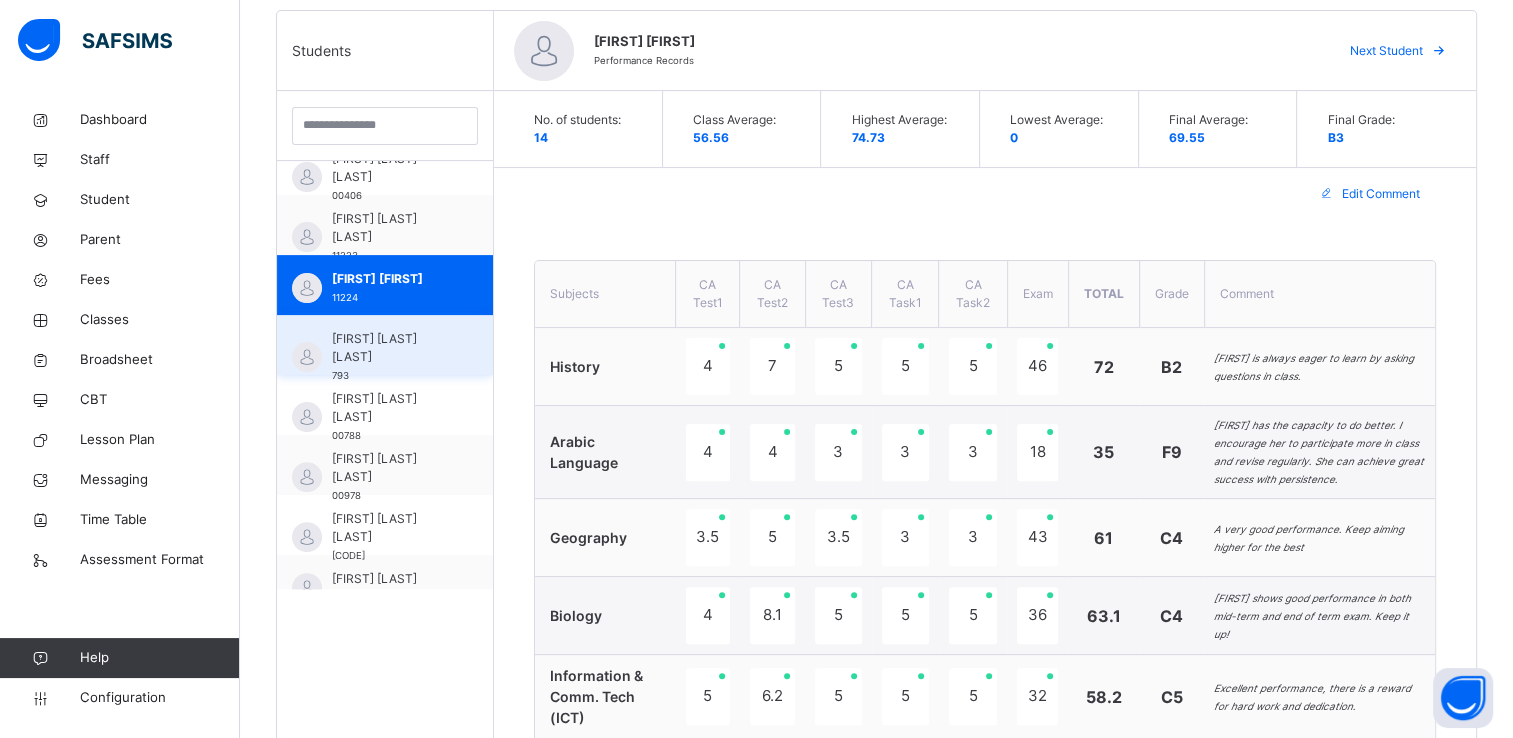 drag, startPoint x: 1339, startPoint y: 598, endPoint x: 372, endPoint y: 335, distance: 1002.1267 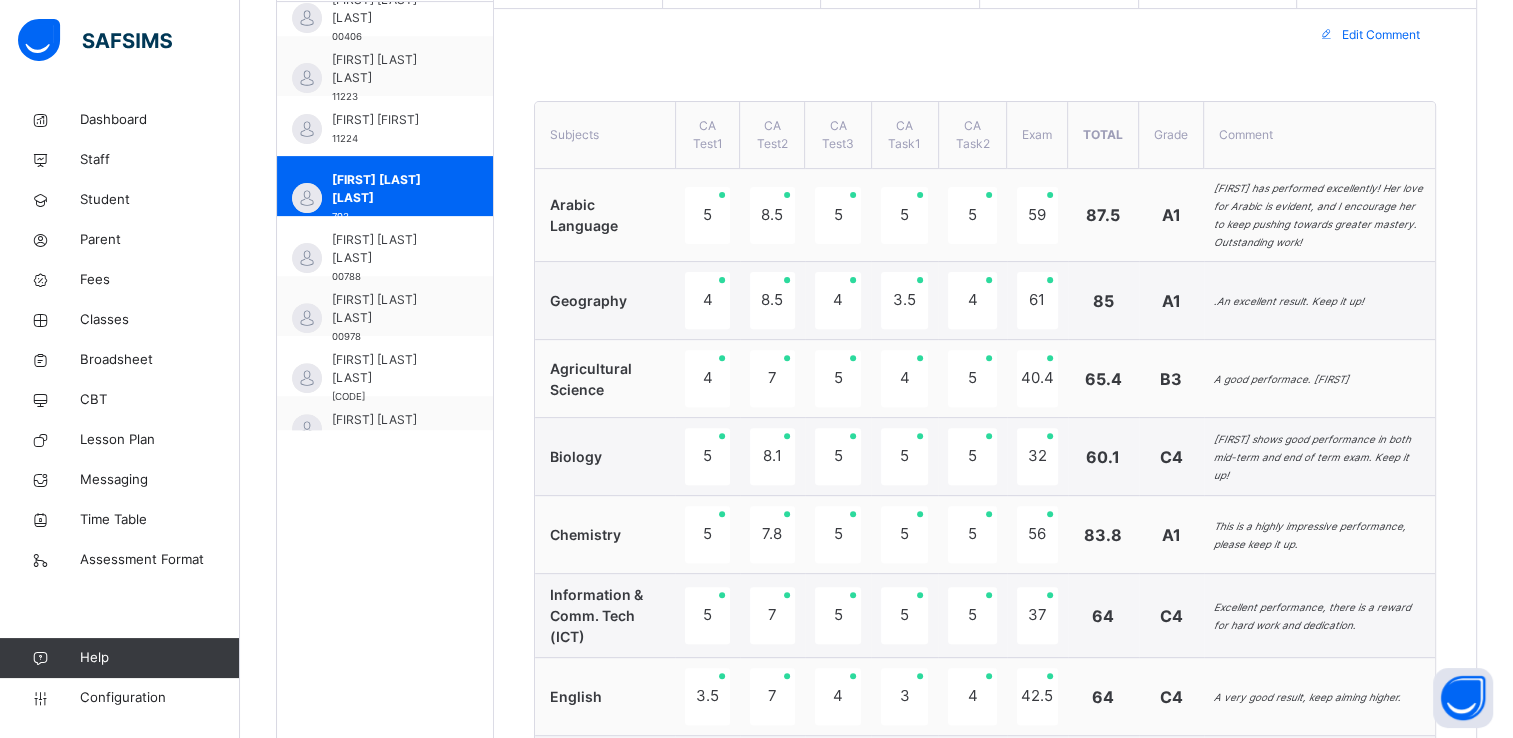 scroll, scrollTop: 666, scrollLeft: 0, axis: vertical 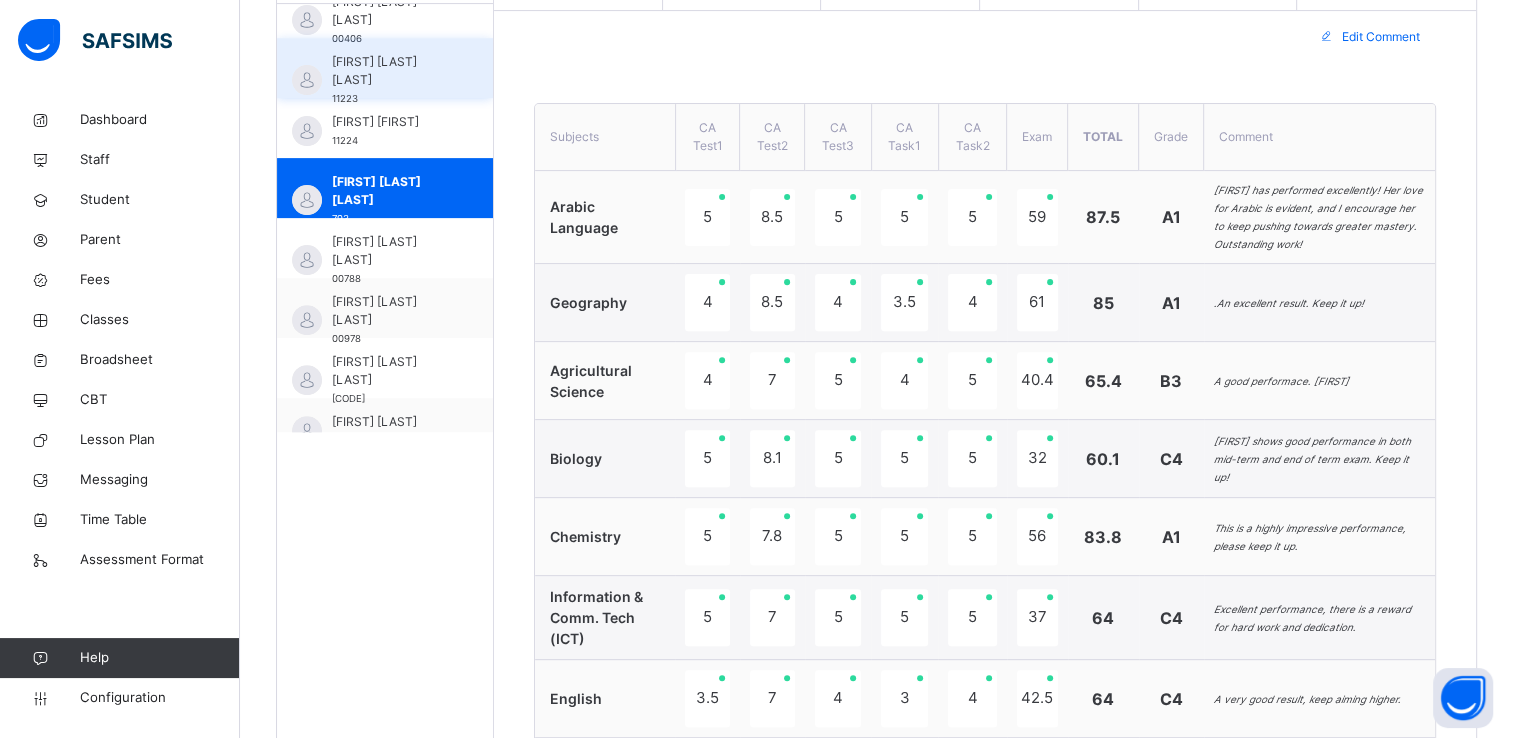 click on "[FIRST] [LAST] [LAST]" at bounding box center [390, 71] 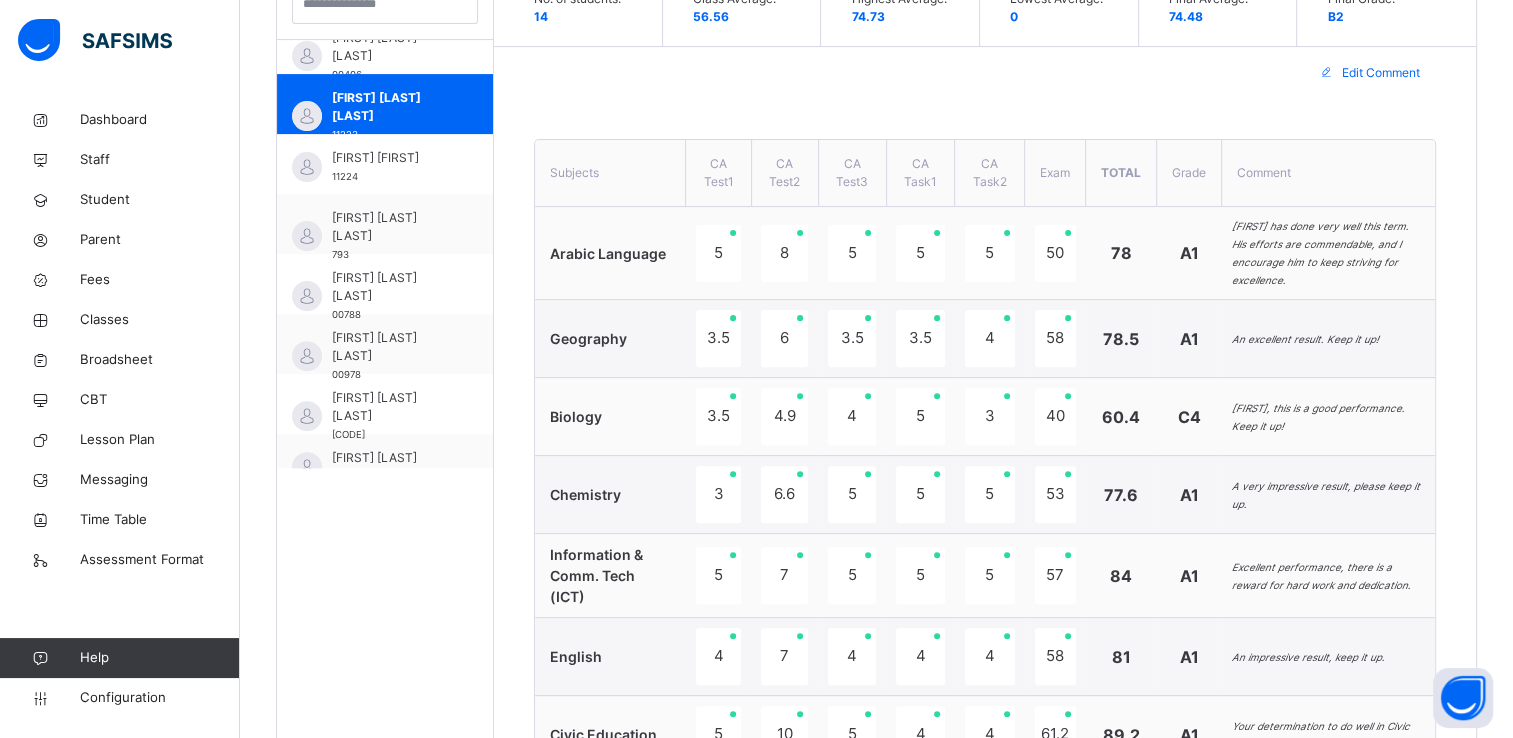 scroll, scrollTop: 598, scrollLeft: 0, axis: vertical 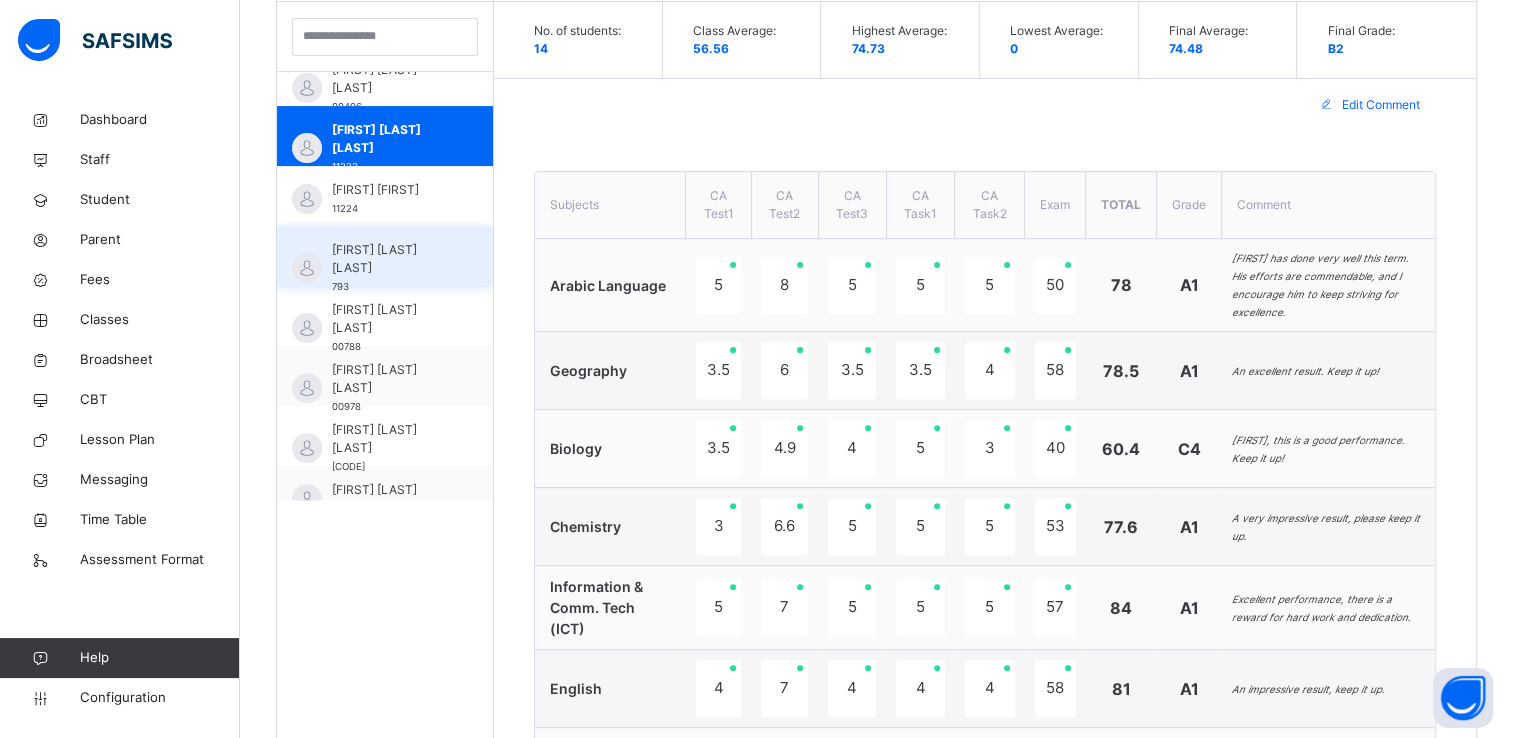 click on "[FIRST] [LAST] [LAST]" at bounding box center [390, 259] 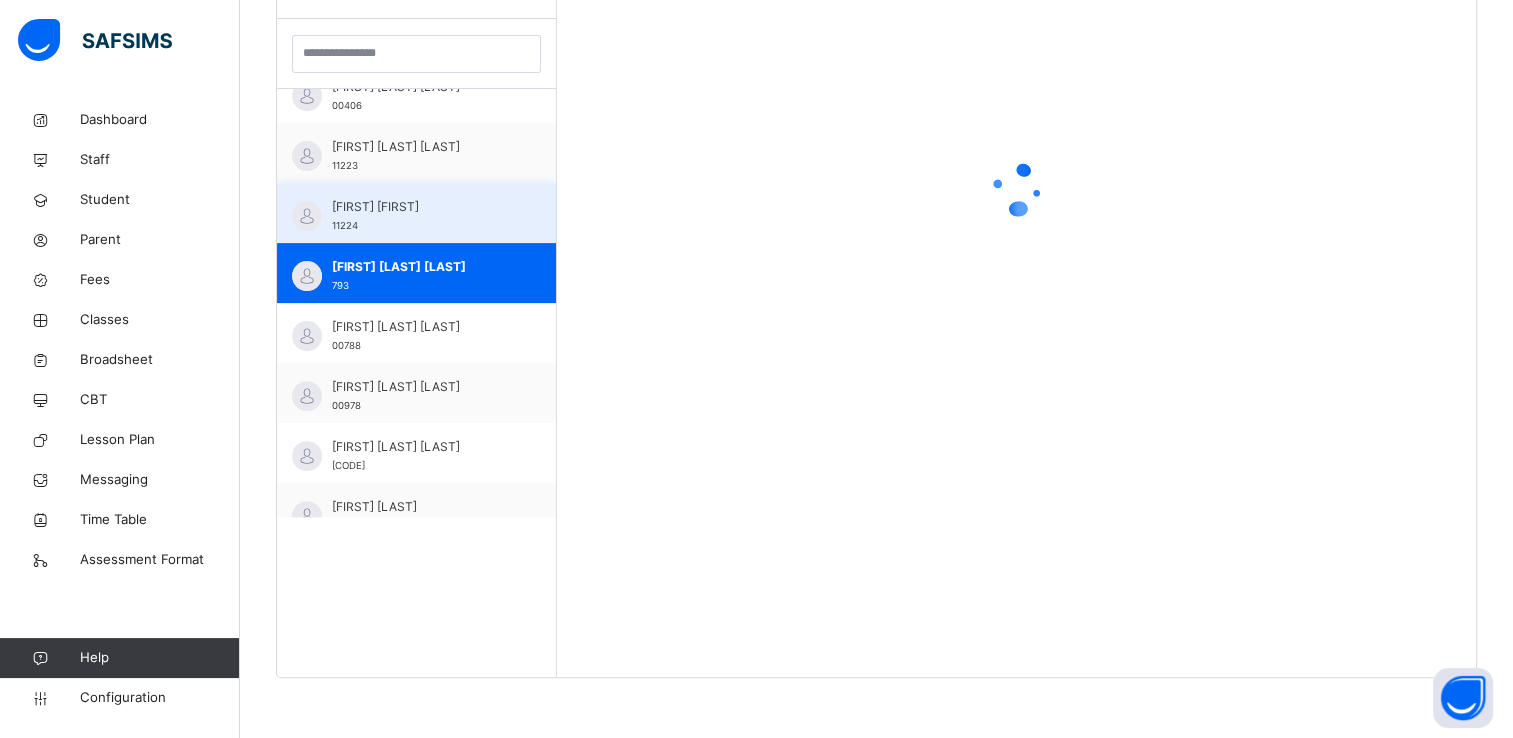 scroll, scrollTop: 580, scrollLeft: 0, axis: vertical 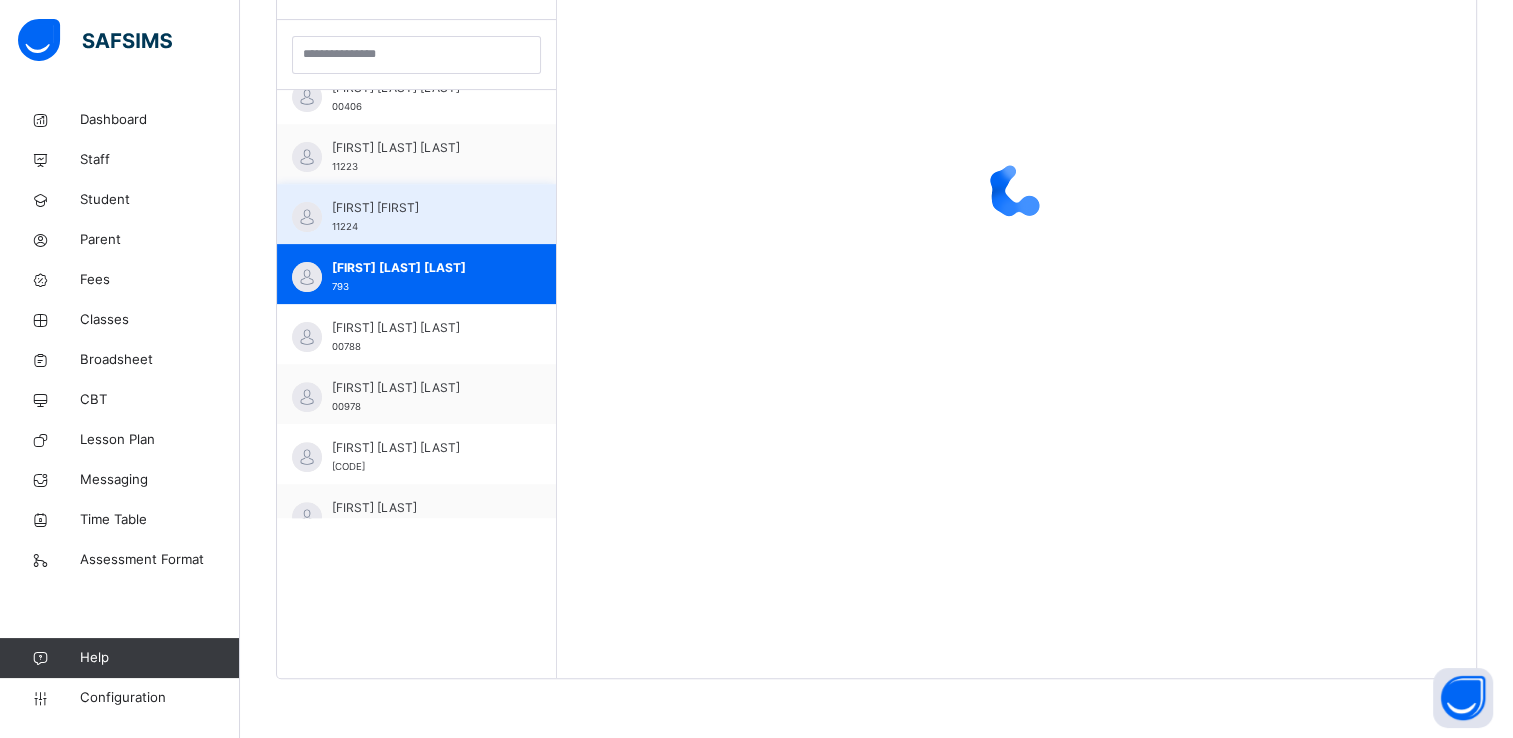 click on "[FIRST] [FIRST]" at bounding box center (421, 208) 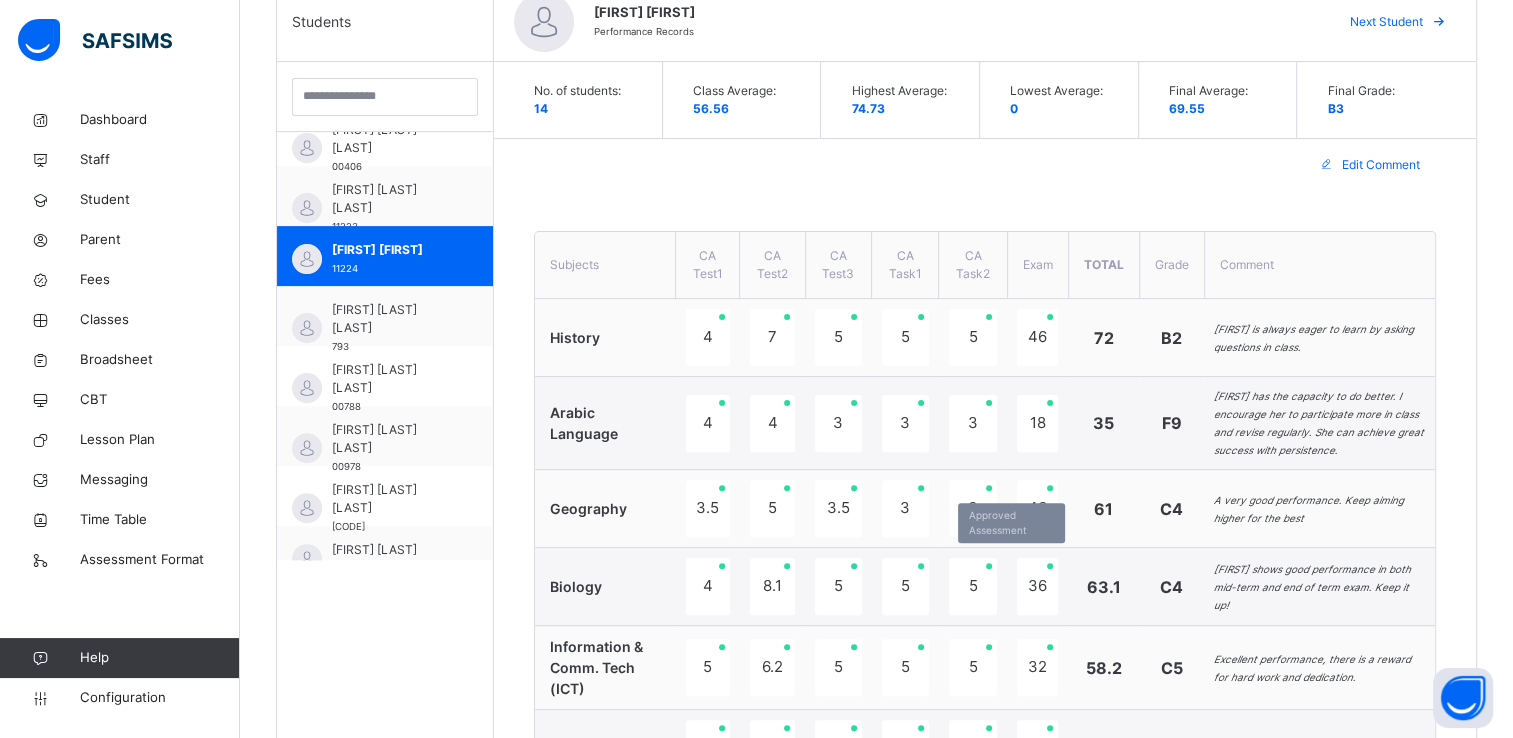 scroll, scrollTop: 535, scrollLeft: 0, axis: vertical 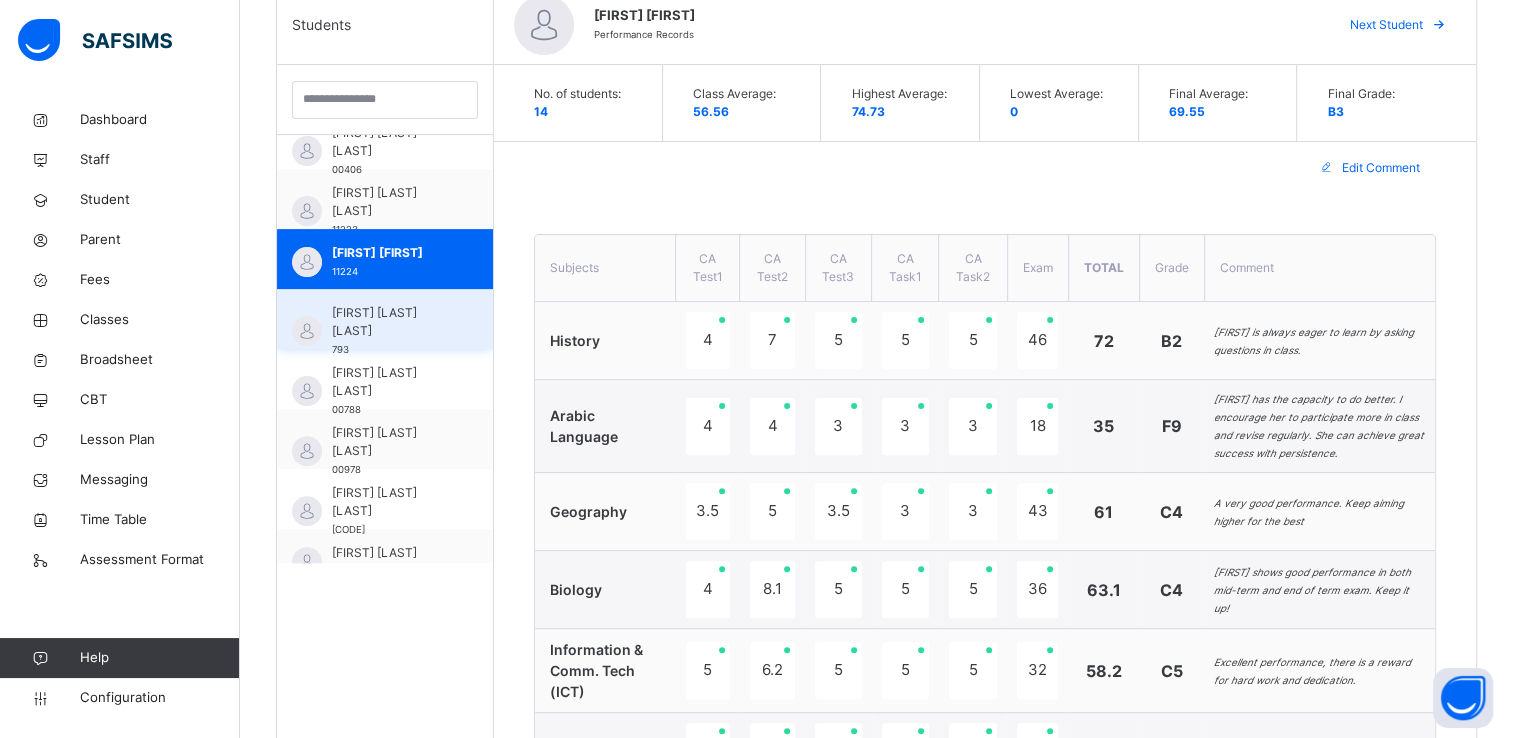 click on "[FIRST] [LAST] [NUMBER]" at bounding box center (390, 331) 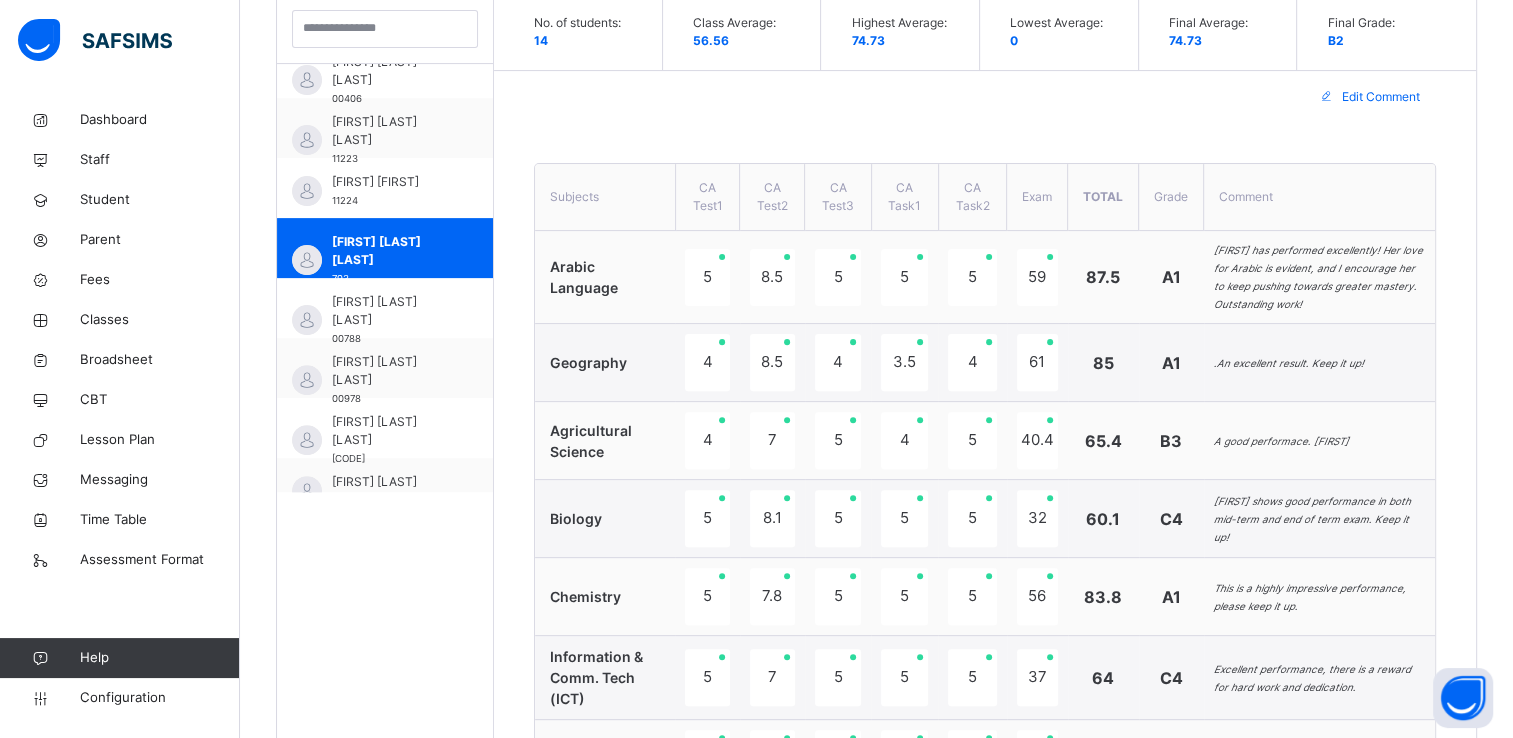 scroll, scrollTop: 605, scrollLeft: 0, axis: vertical 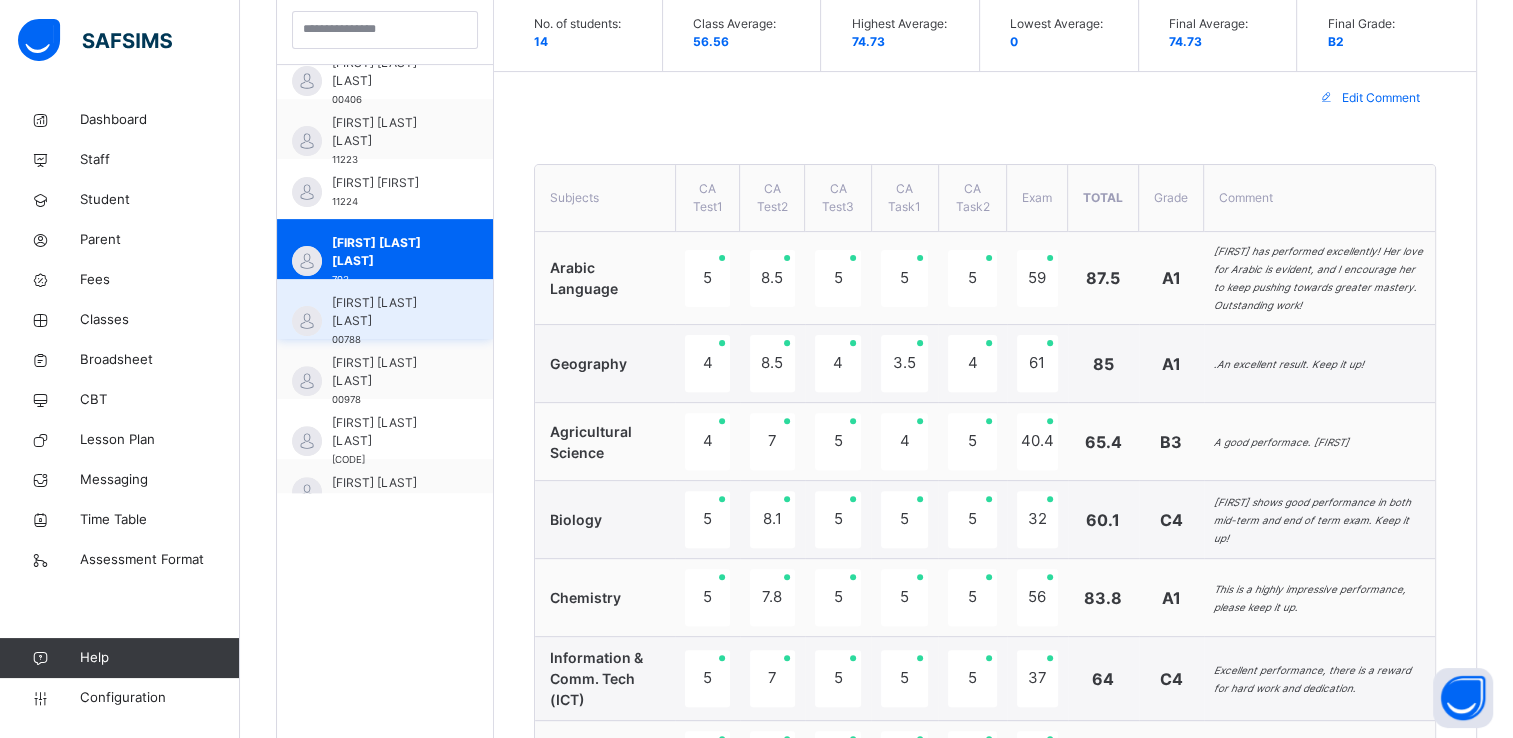 click on "[FIRST] [LAST] [LAST] [NUMBER]" at bounding box center [390, 321] 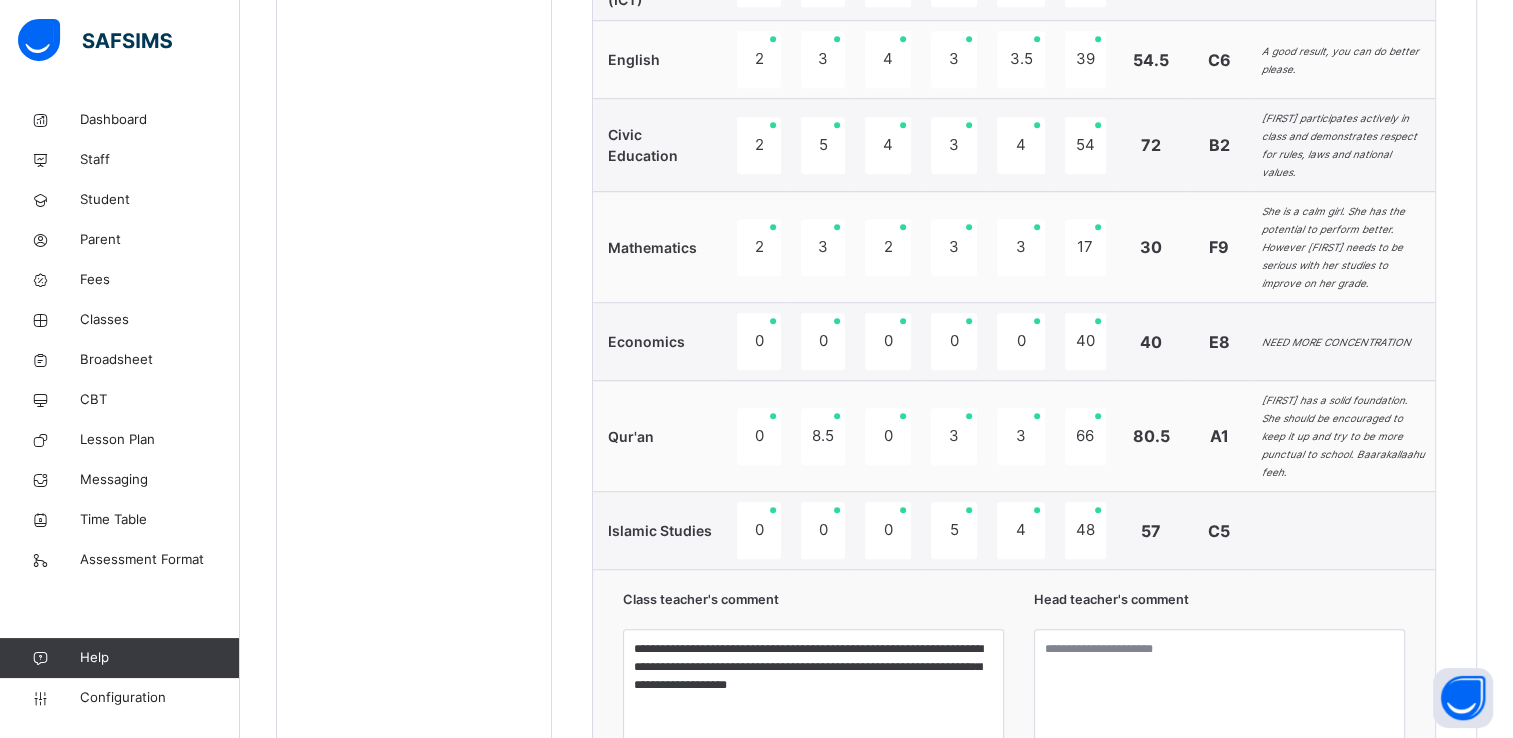 scroll, scrollTop: 1339, scrollLeft: 0, axis: vertical 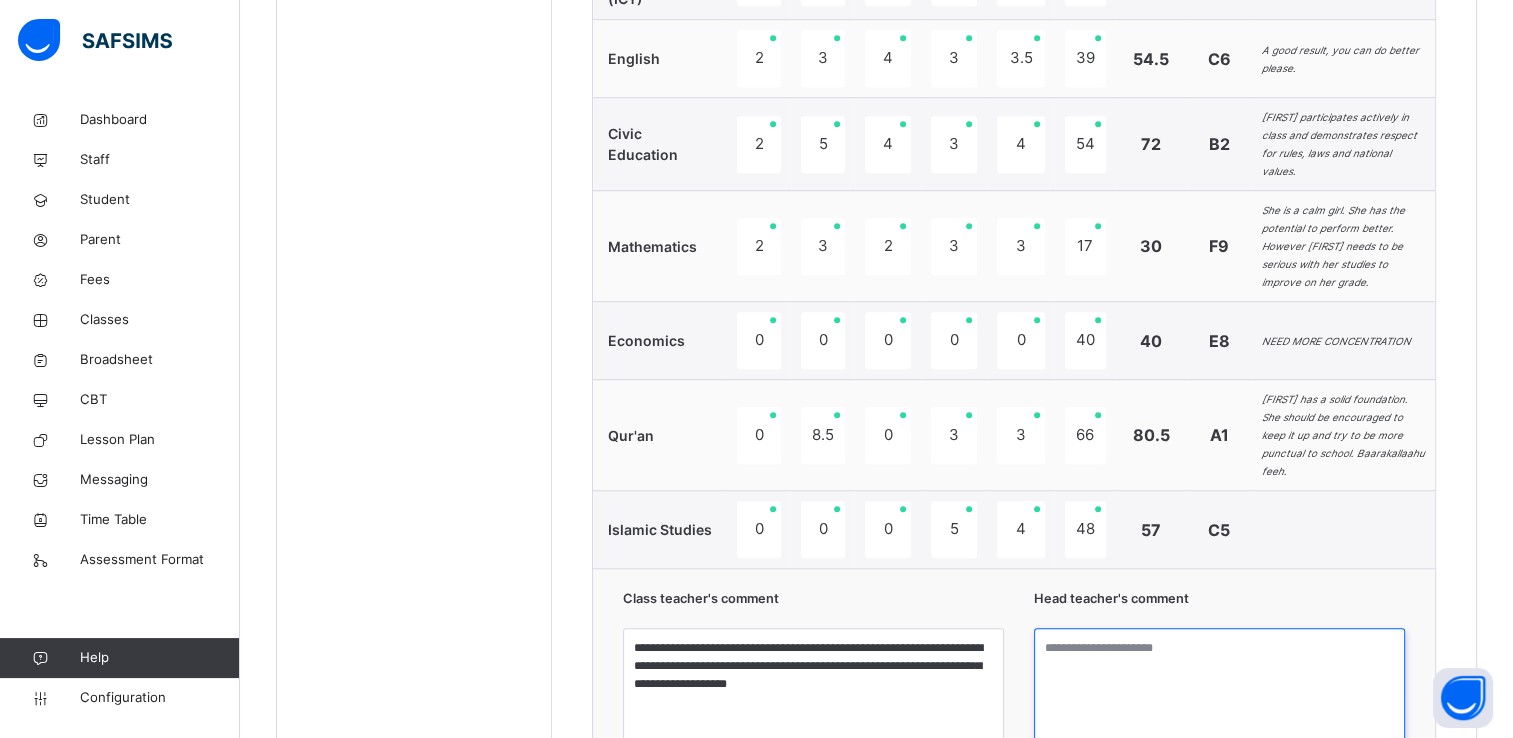 click at bounding box center (1219, 703) 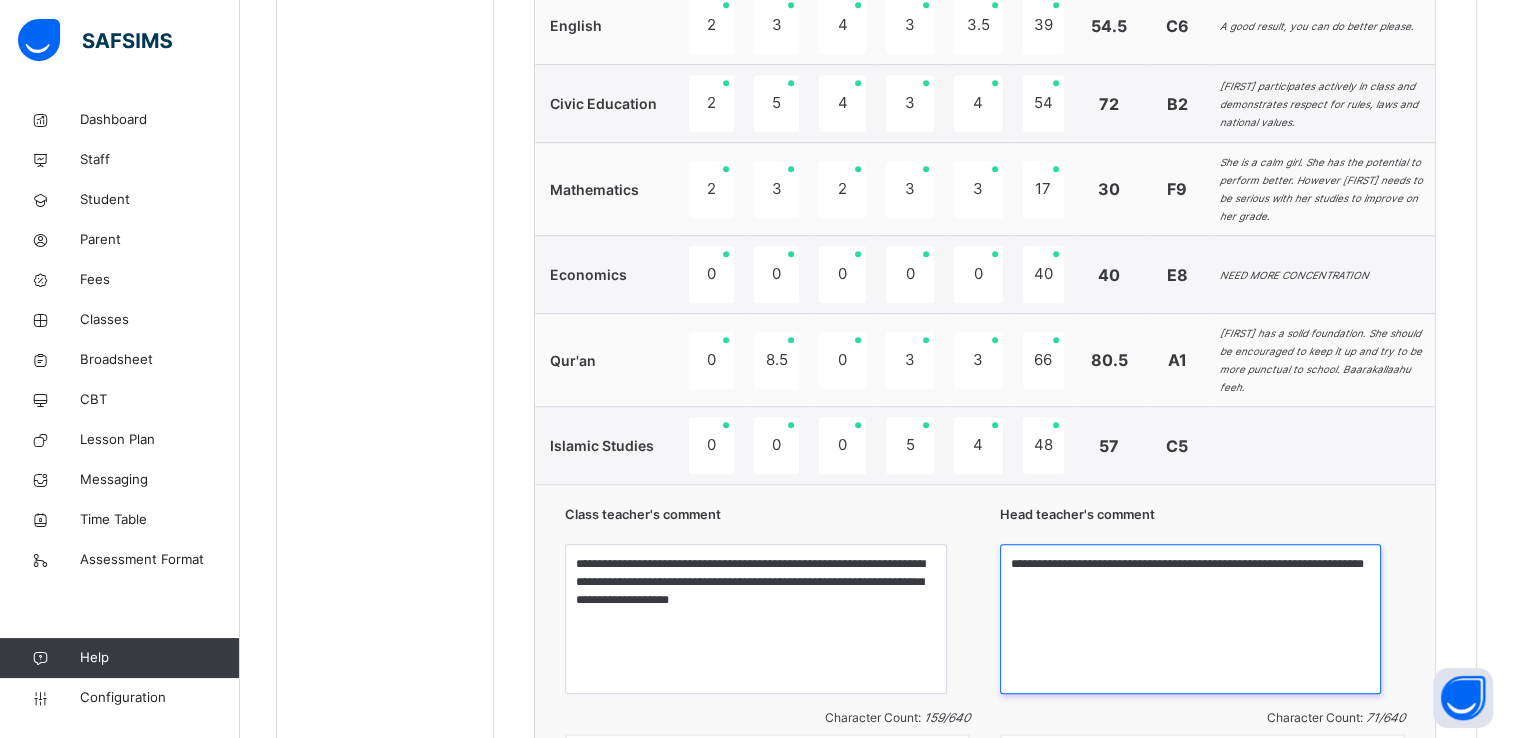 click on "**********" at bounding box center [1190, 619] 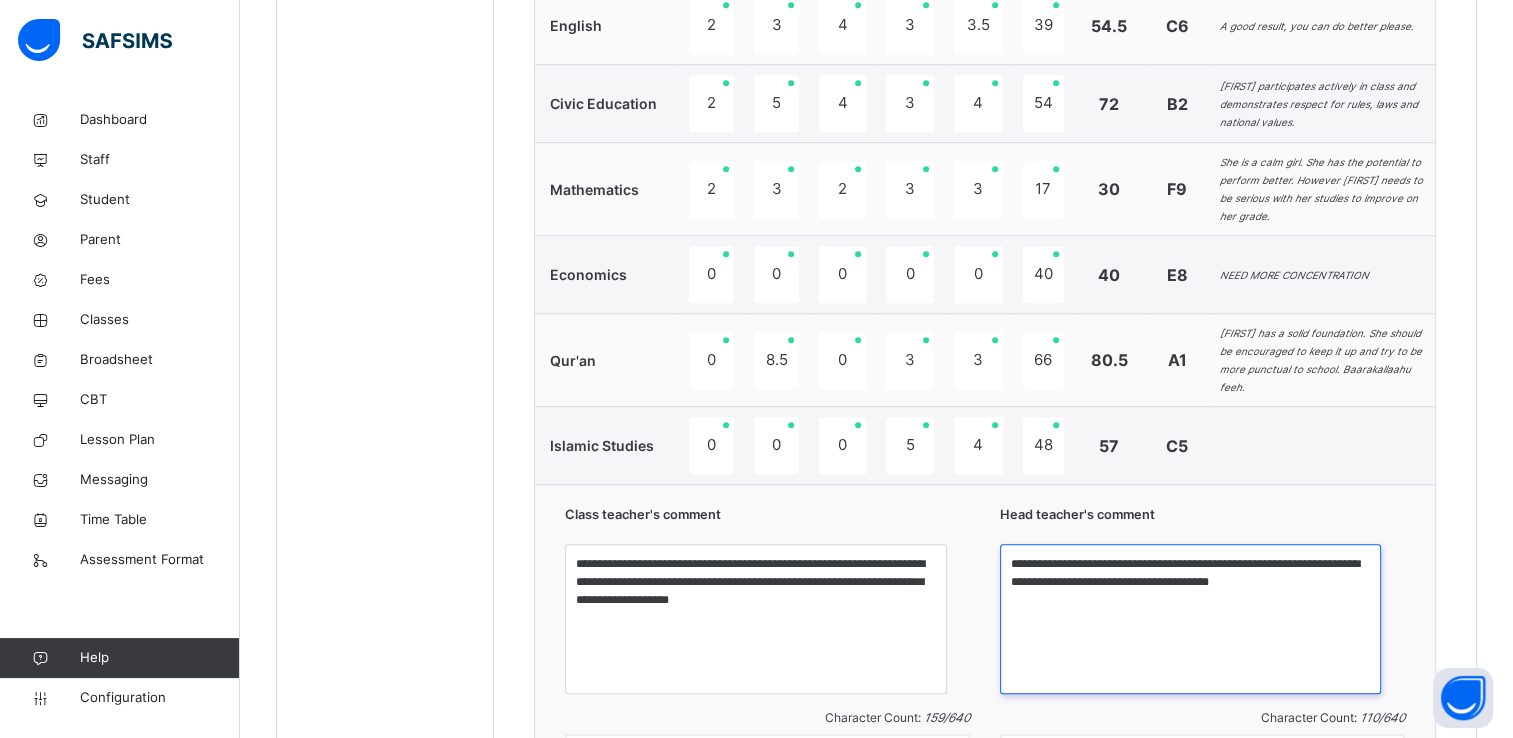 scroll, scrollTop: 1621, scrollLeft: 0, axis: vertical 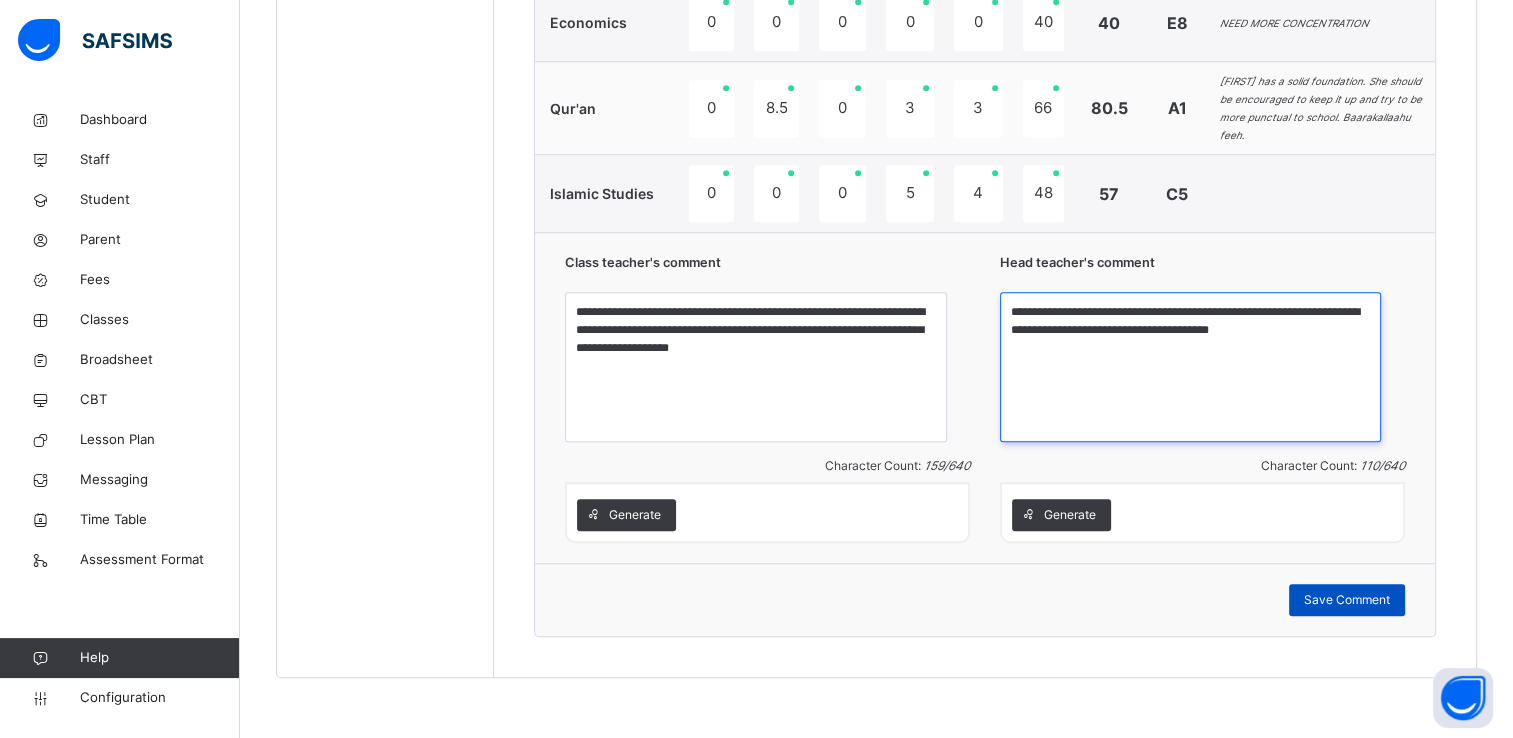 type on "**********" 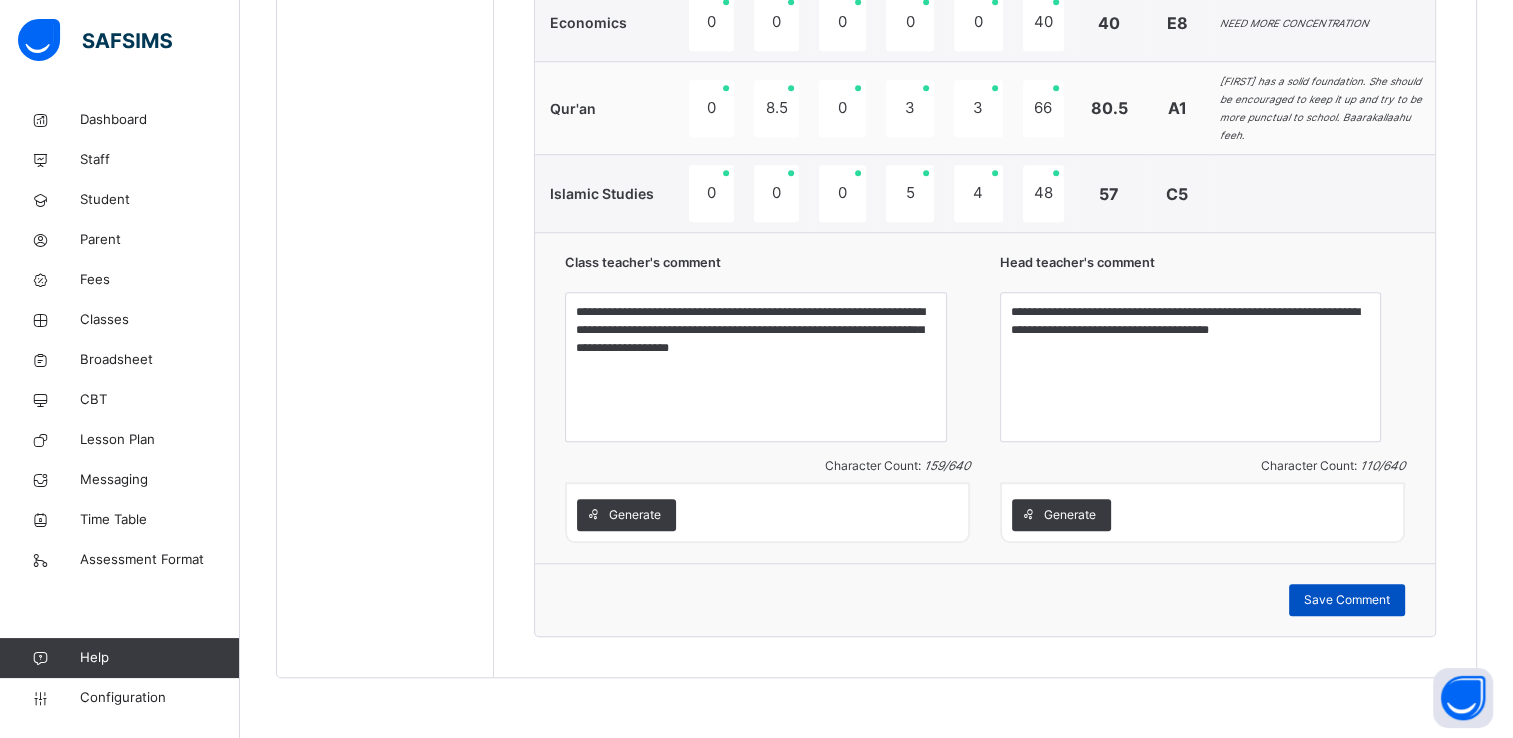 click on "Save Comment" at bounding box center (1347, 600) 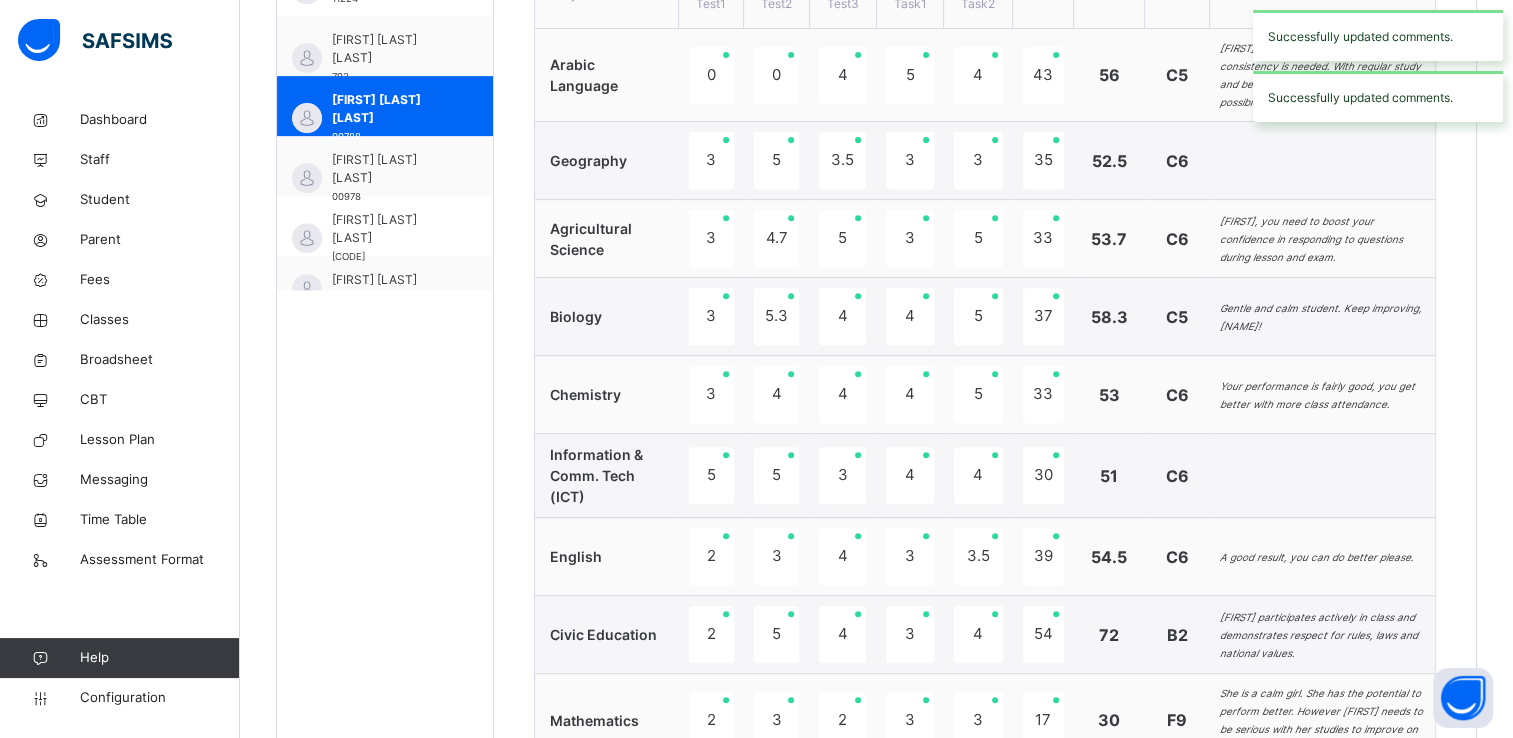 scroll, scrollTop: 805, scrollLeft: 0, axis: vertical 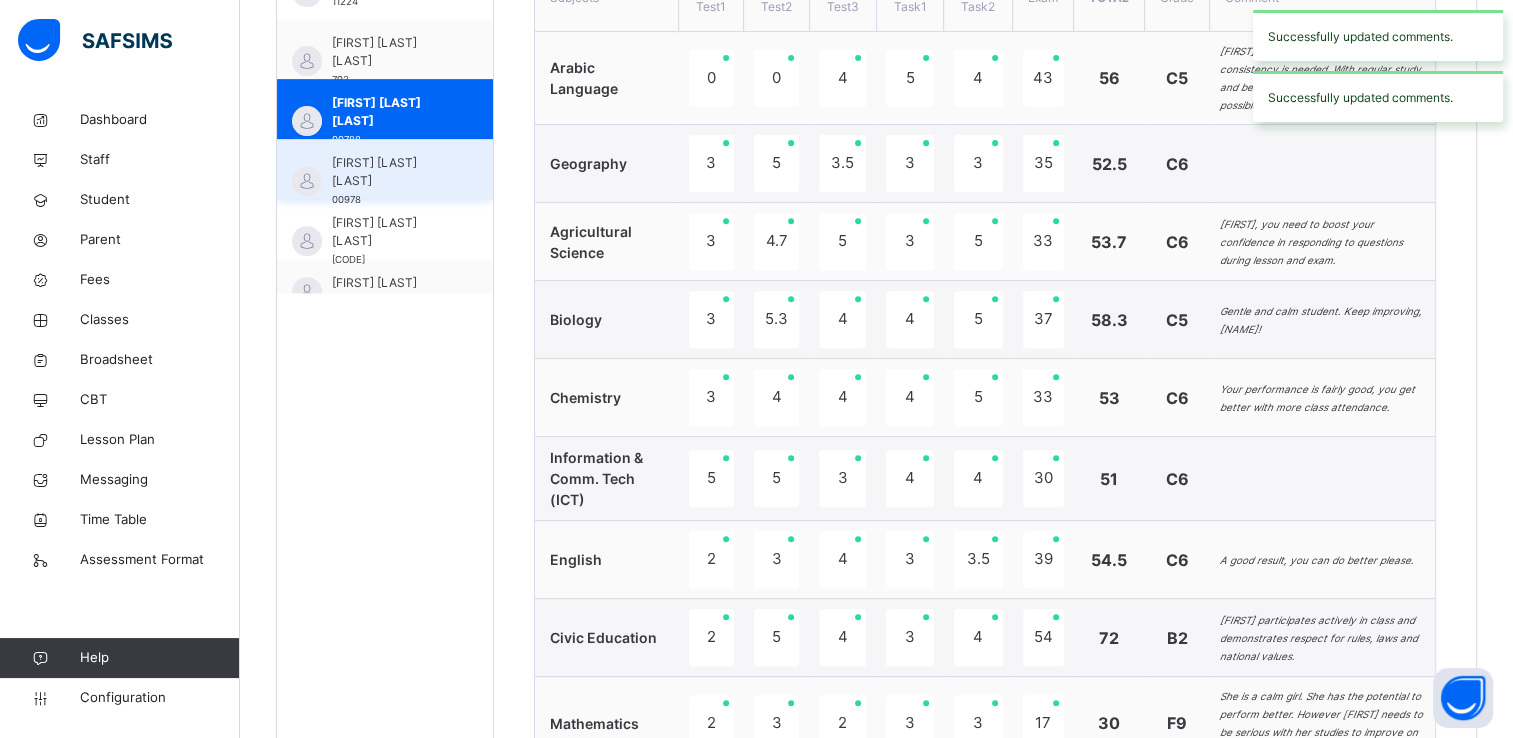 click on "[FIRST] [LAST] [LAST] [NUMBER]" at bounding box center [390, 181] 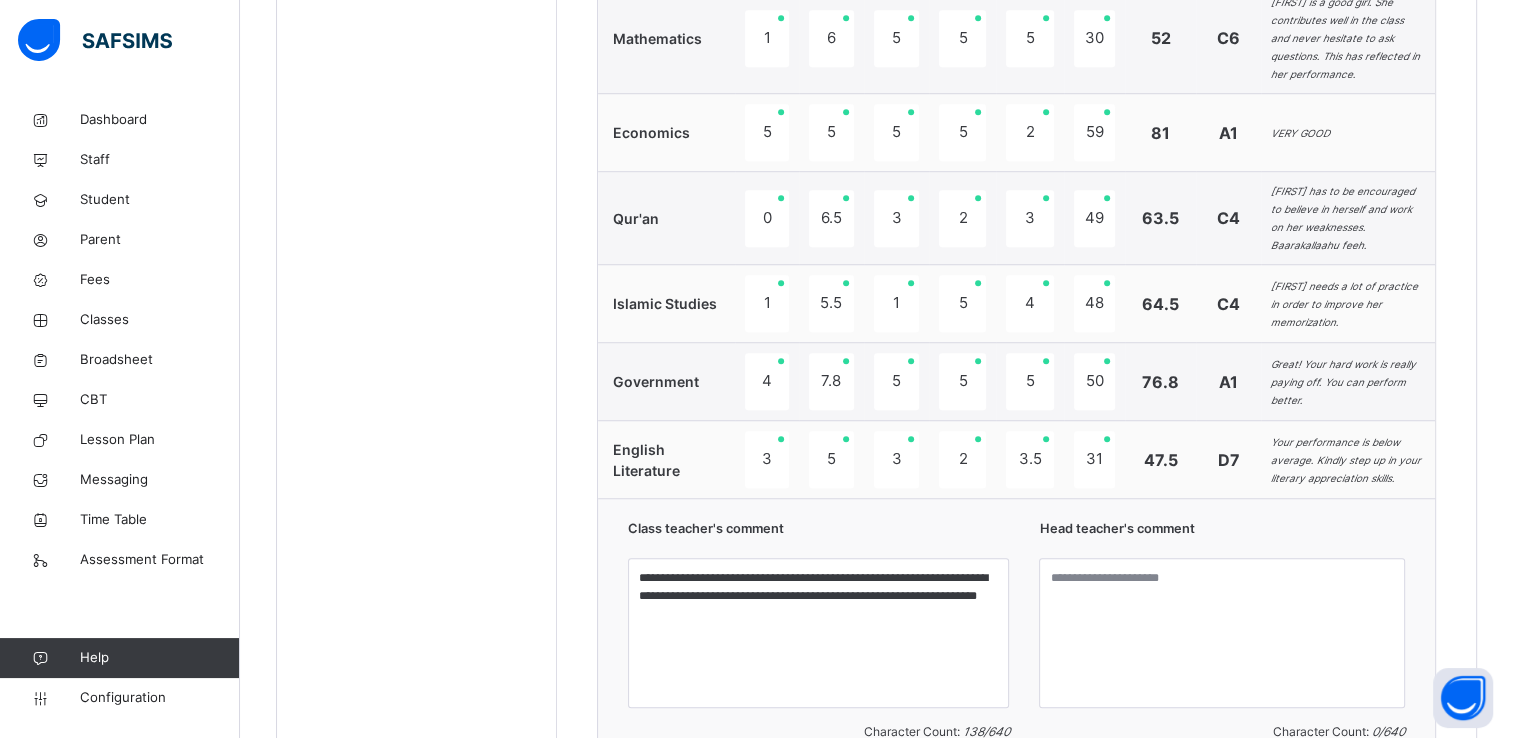 scroll, scrollTop: 1482, scrollLeft: 0, axis: vertical 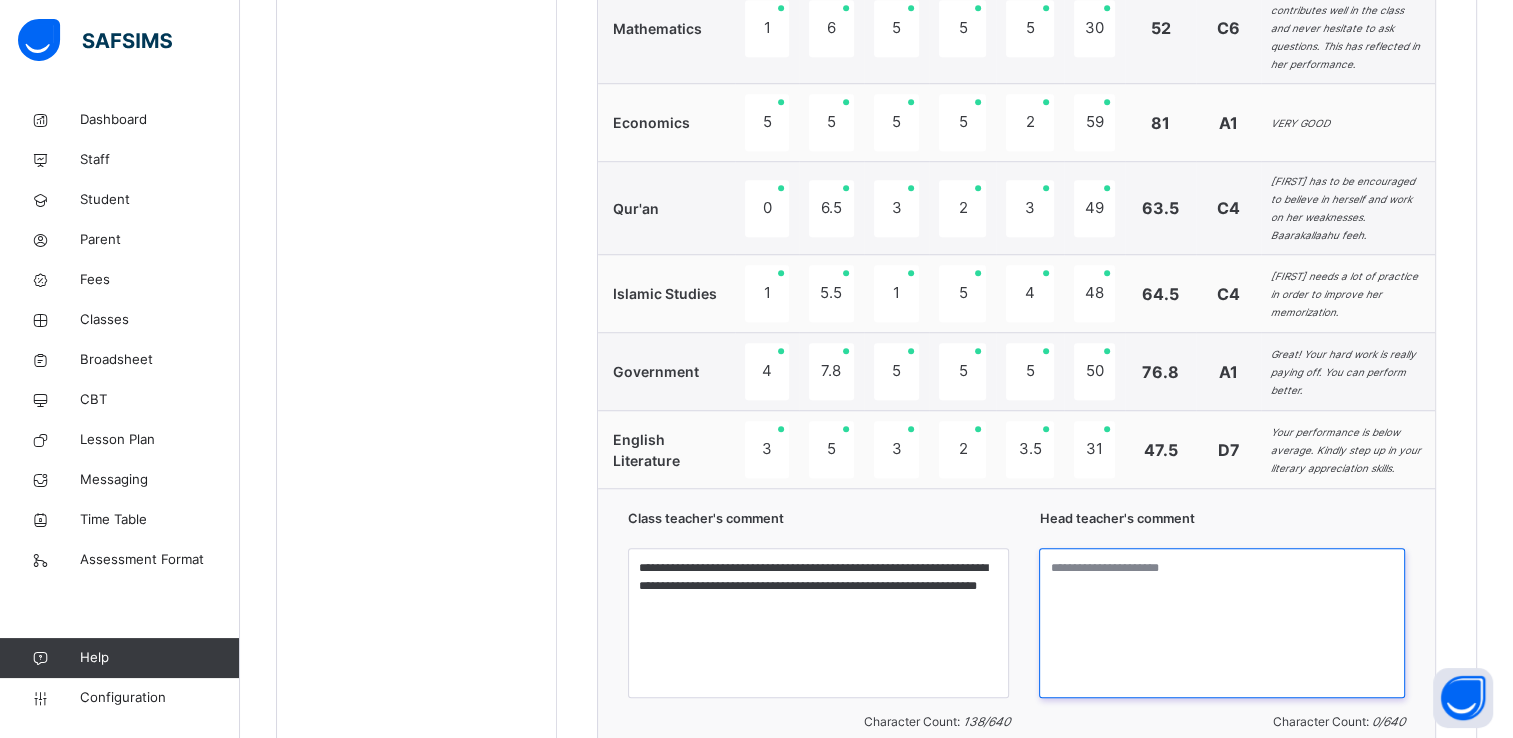 click at bounding box center [1222, 623] 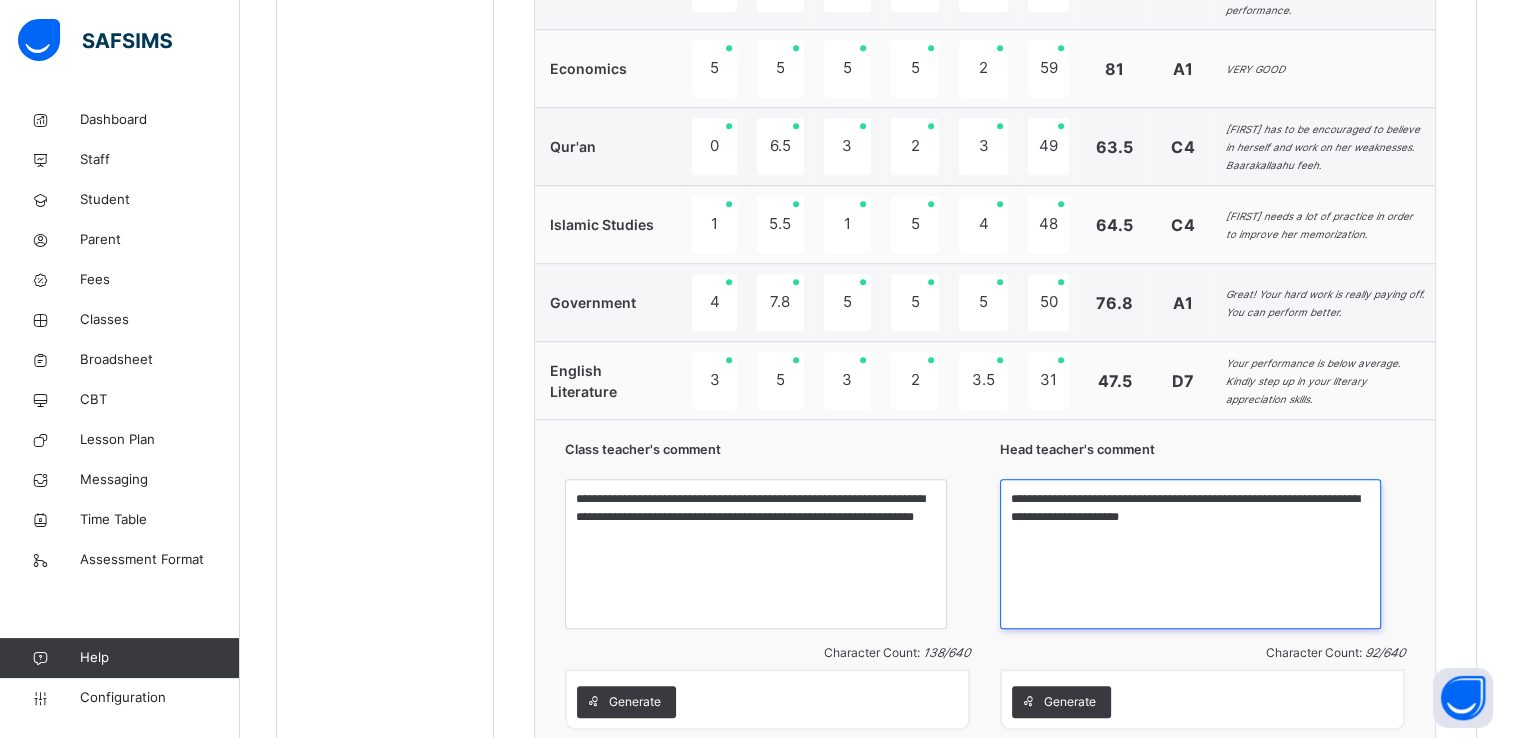 scroll, scrollTop: 1717, scrollLeft: 0, axis: vertical 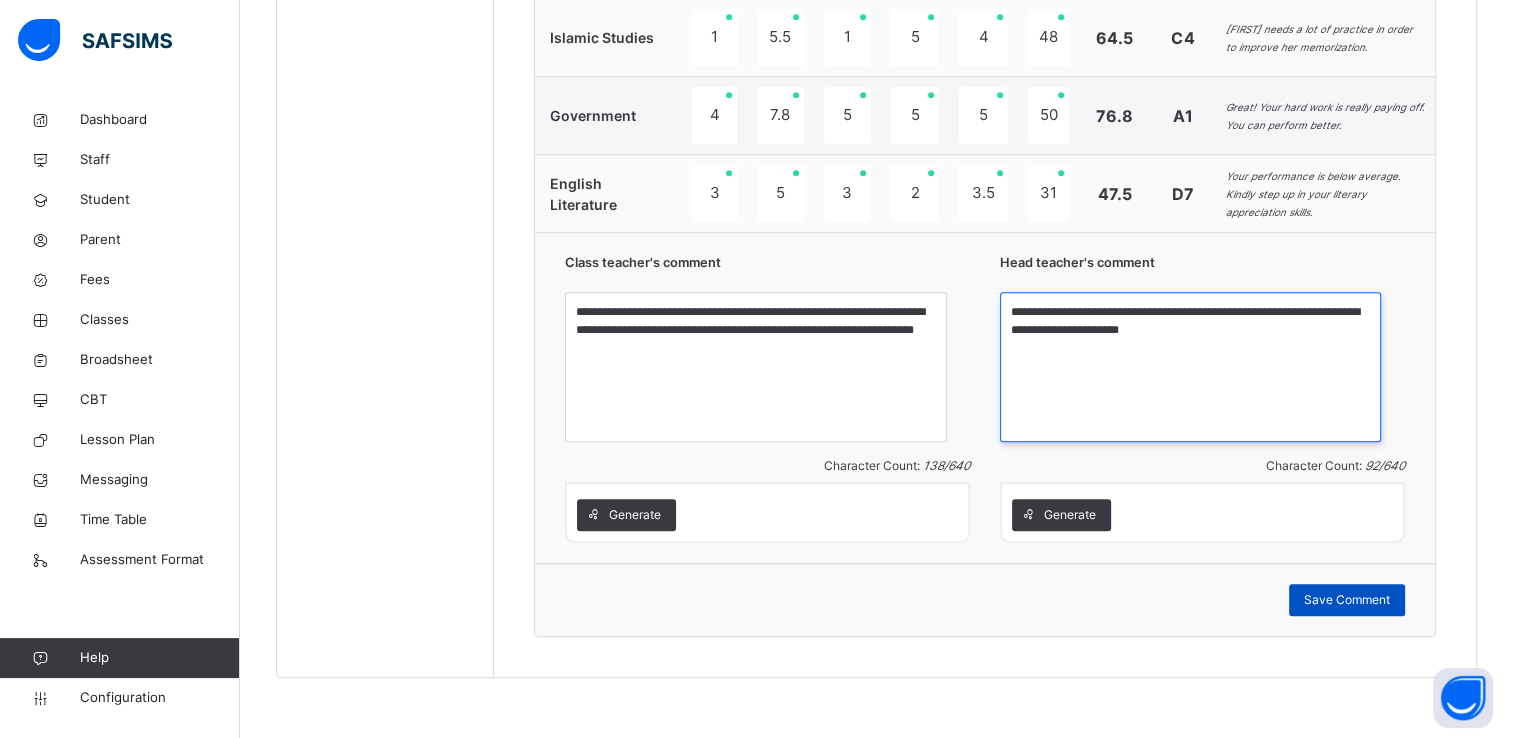 type on "**********" 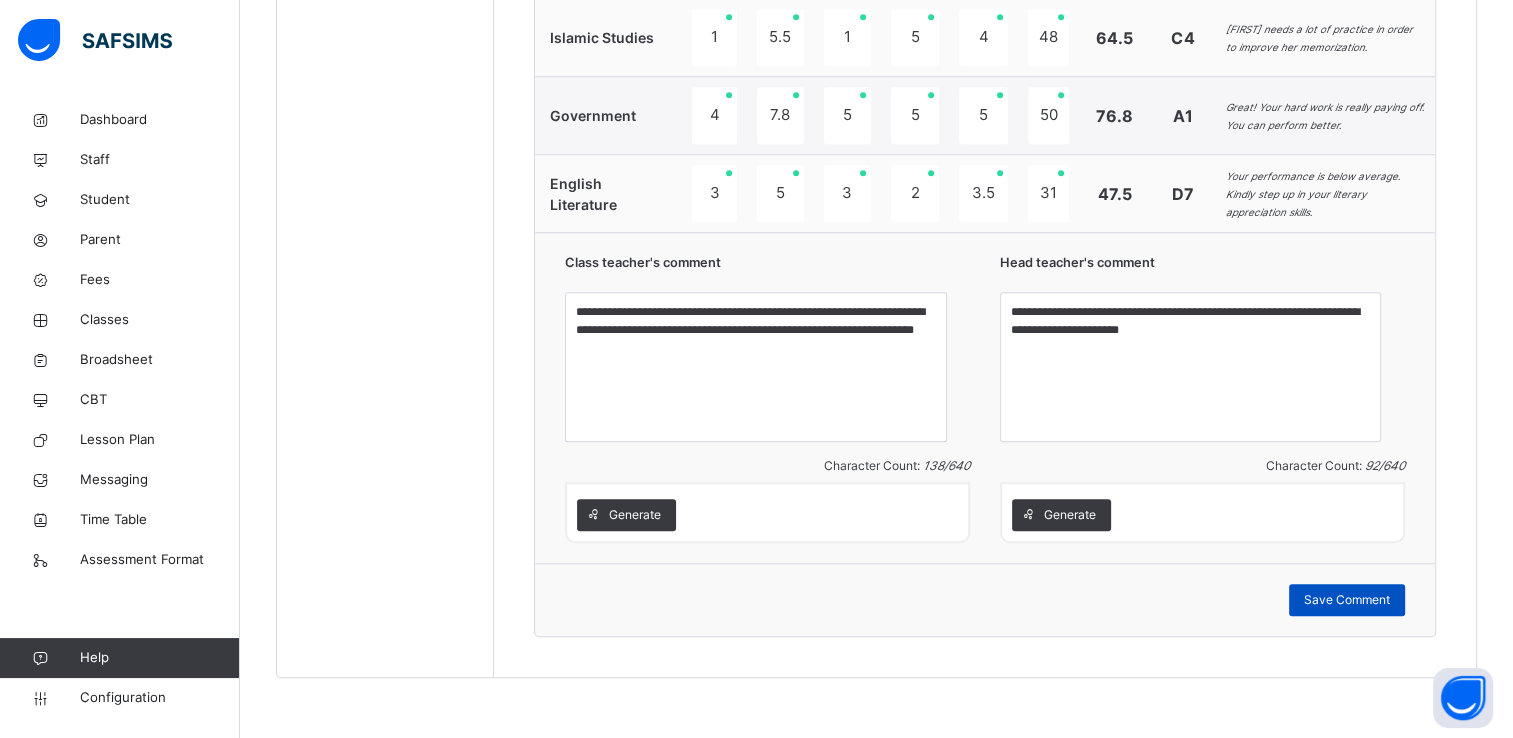 click on "Save Comment" at bounding box center (1347, 600) 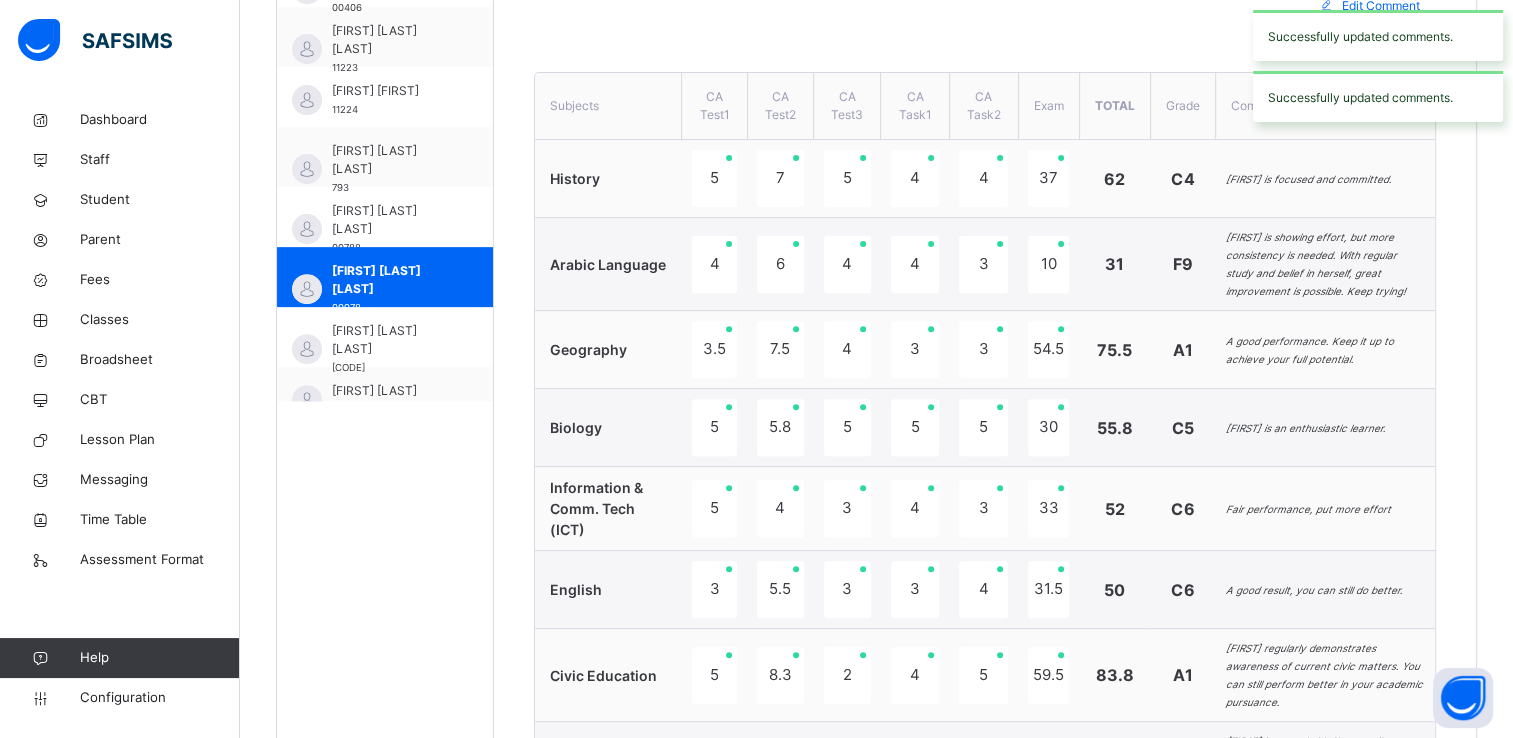 scroll, scrollTop: 692, scrollLeft: 0, axis: vertical 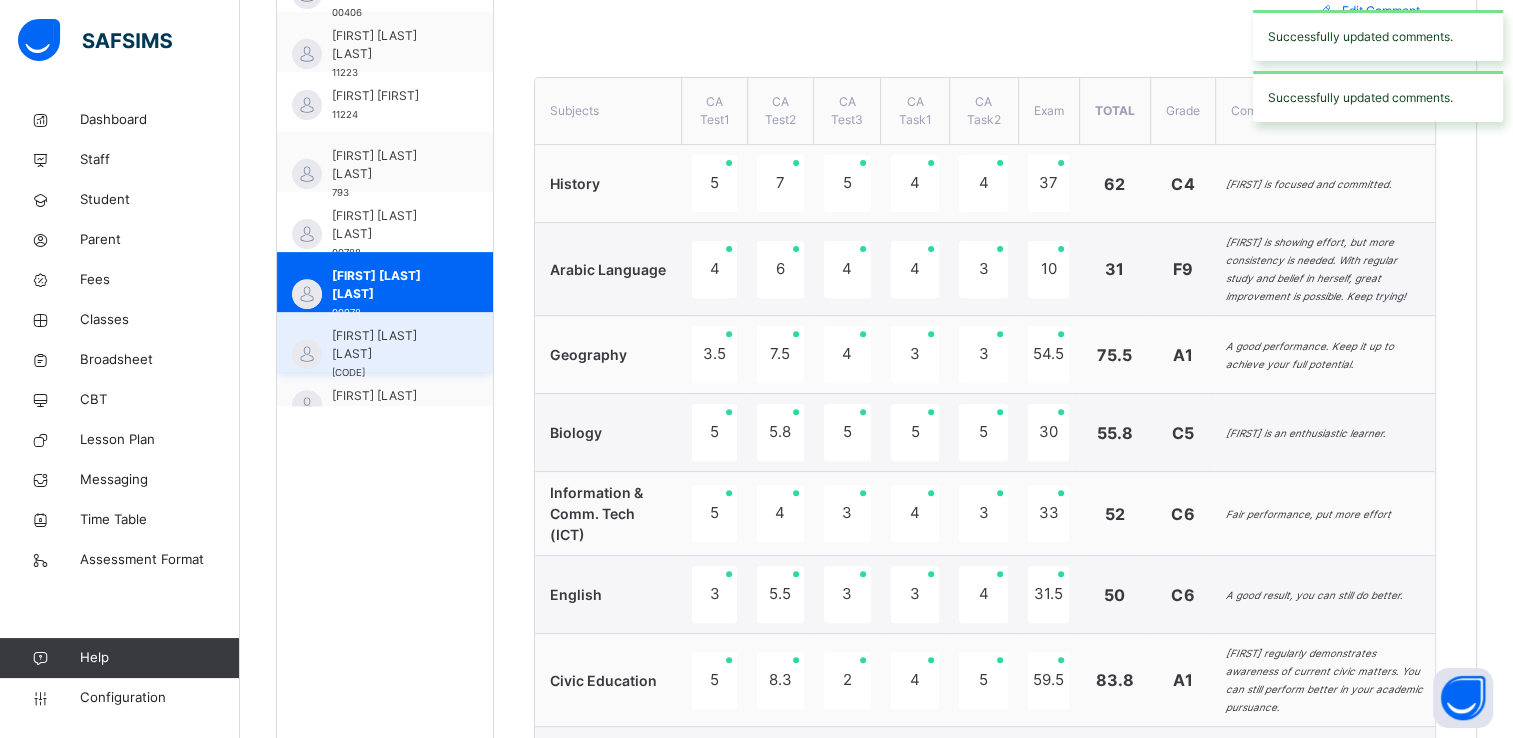 click on "[FIRST] [LAST] [LAST]" at bounding box center (390, 345) 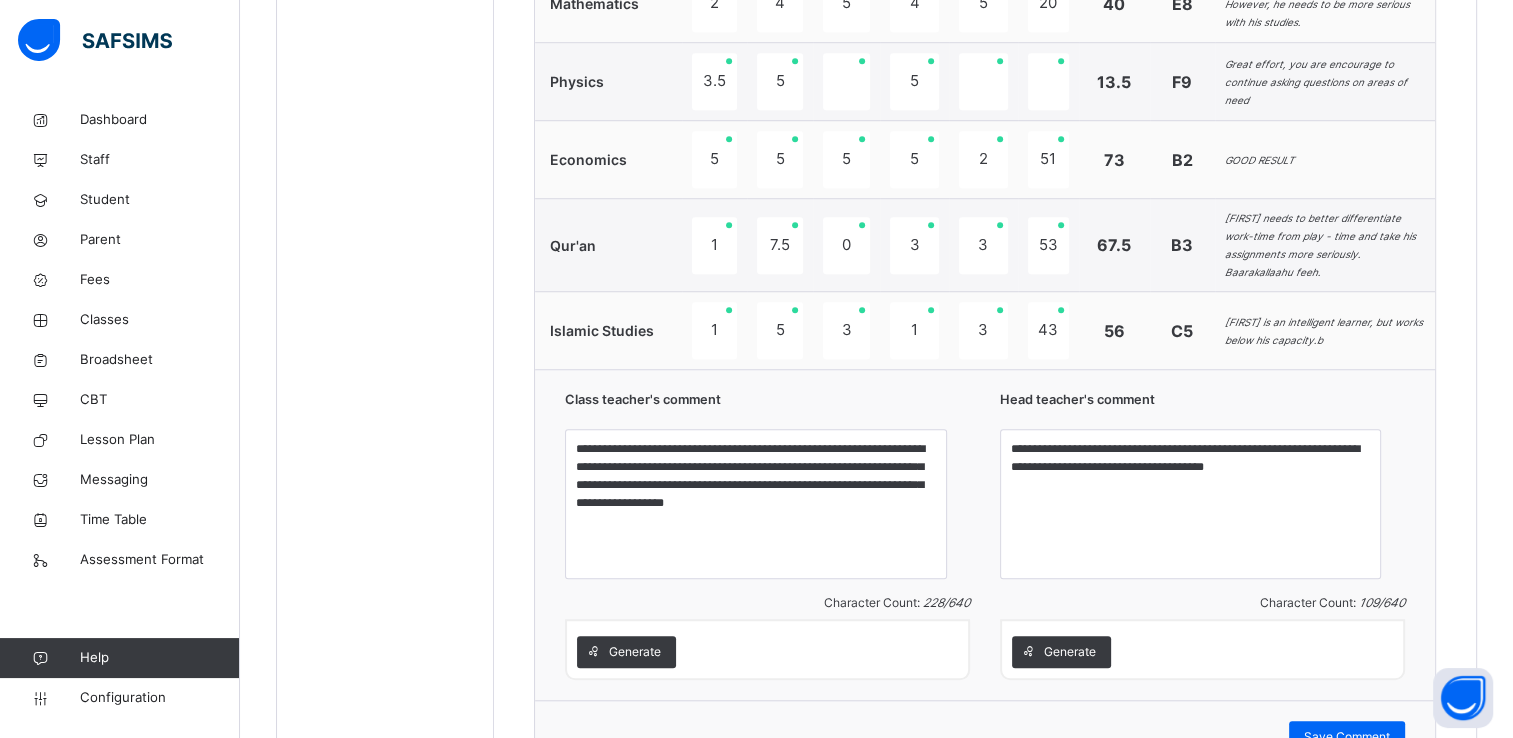 scroll, scrollTop: 1696, scrollLeft: 0, axis: vertical 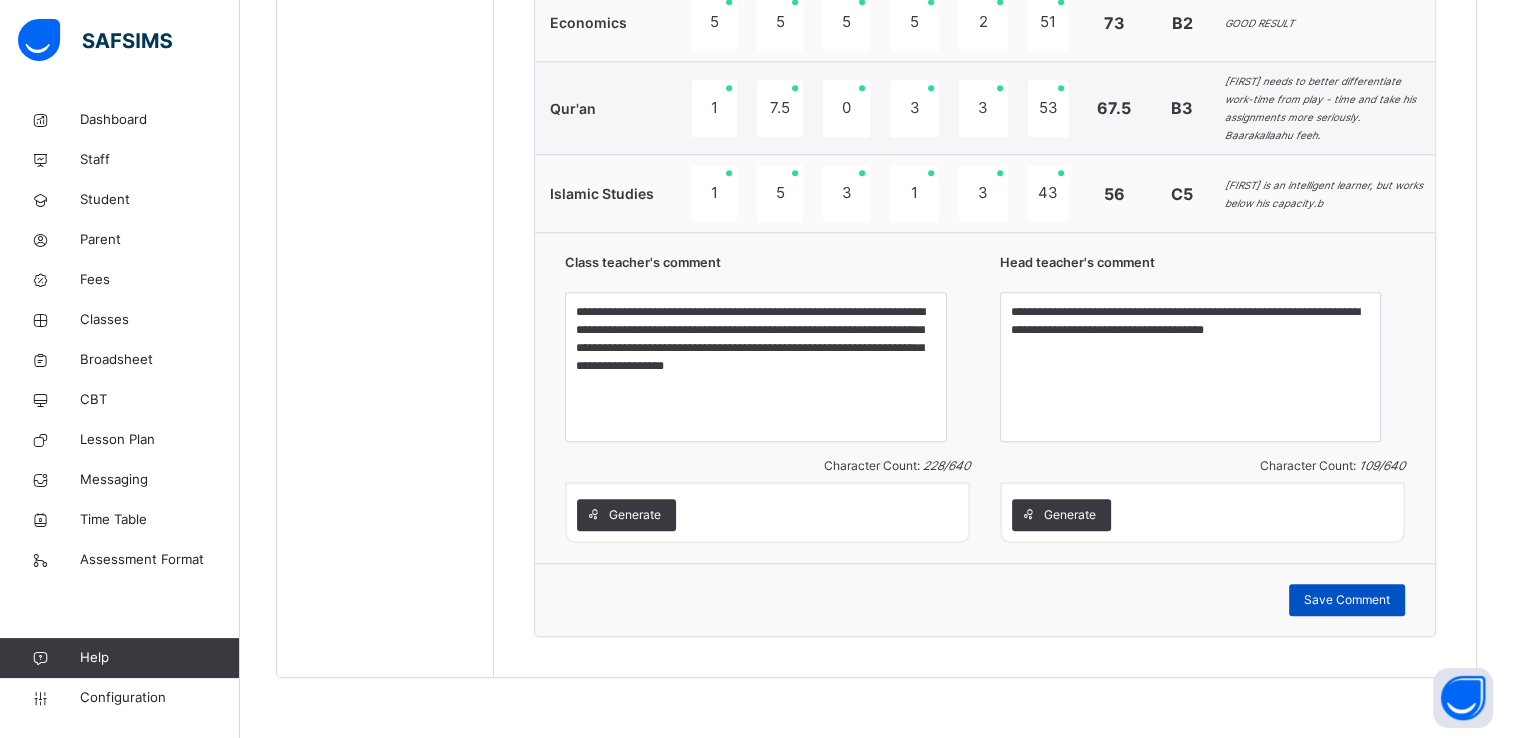 click on "Save Comment" at bounding box center (1347, 600) 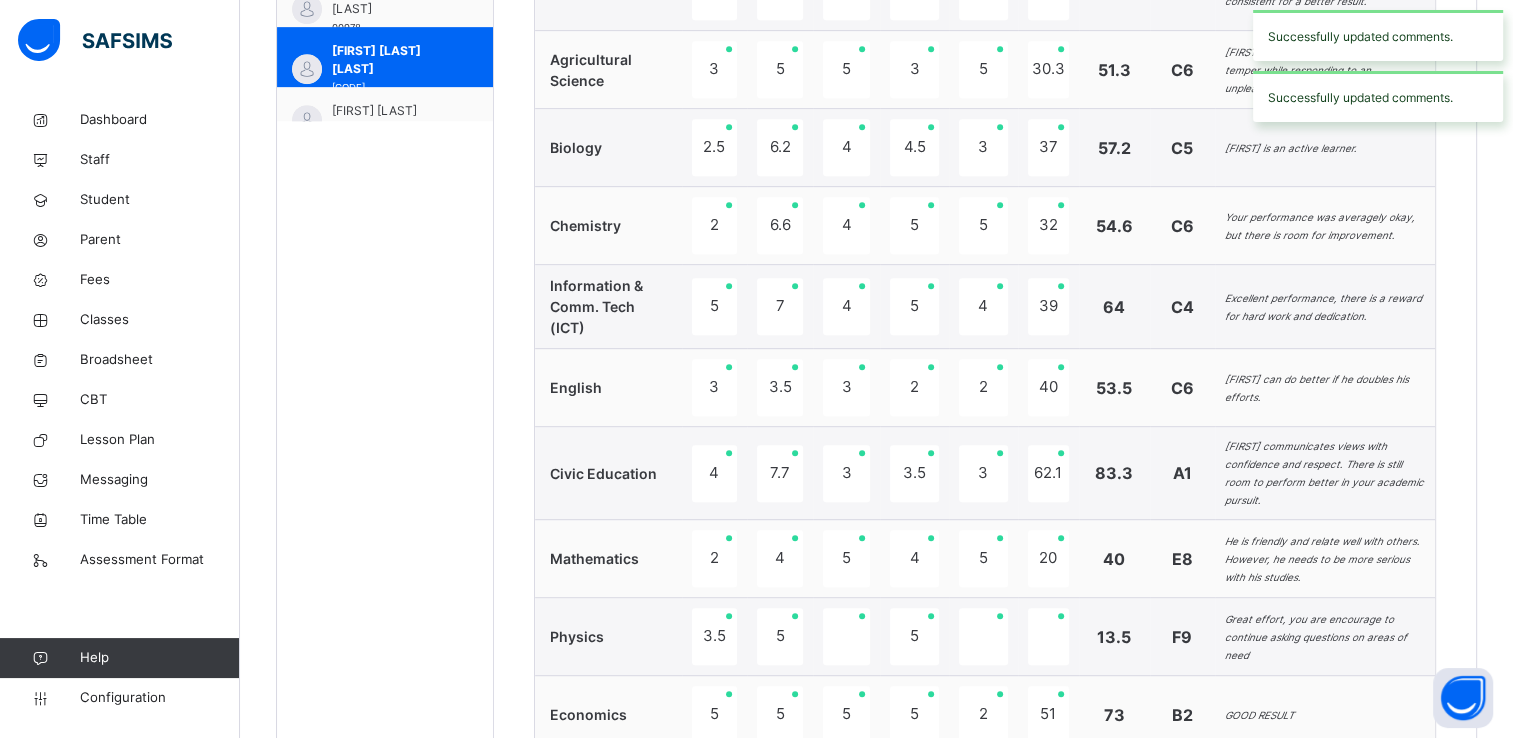 scroll, scrollTop: 912, scrollLeft: 0, axis: vertical 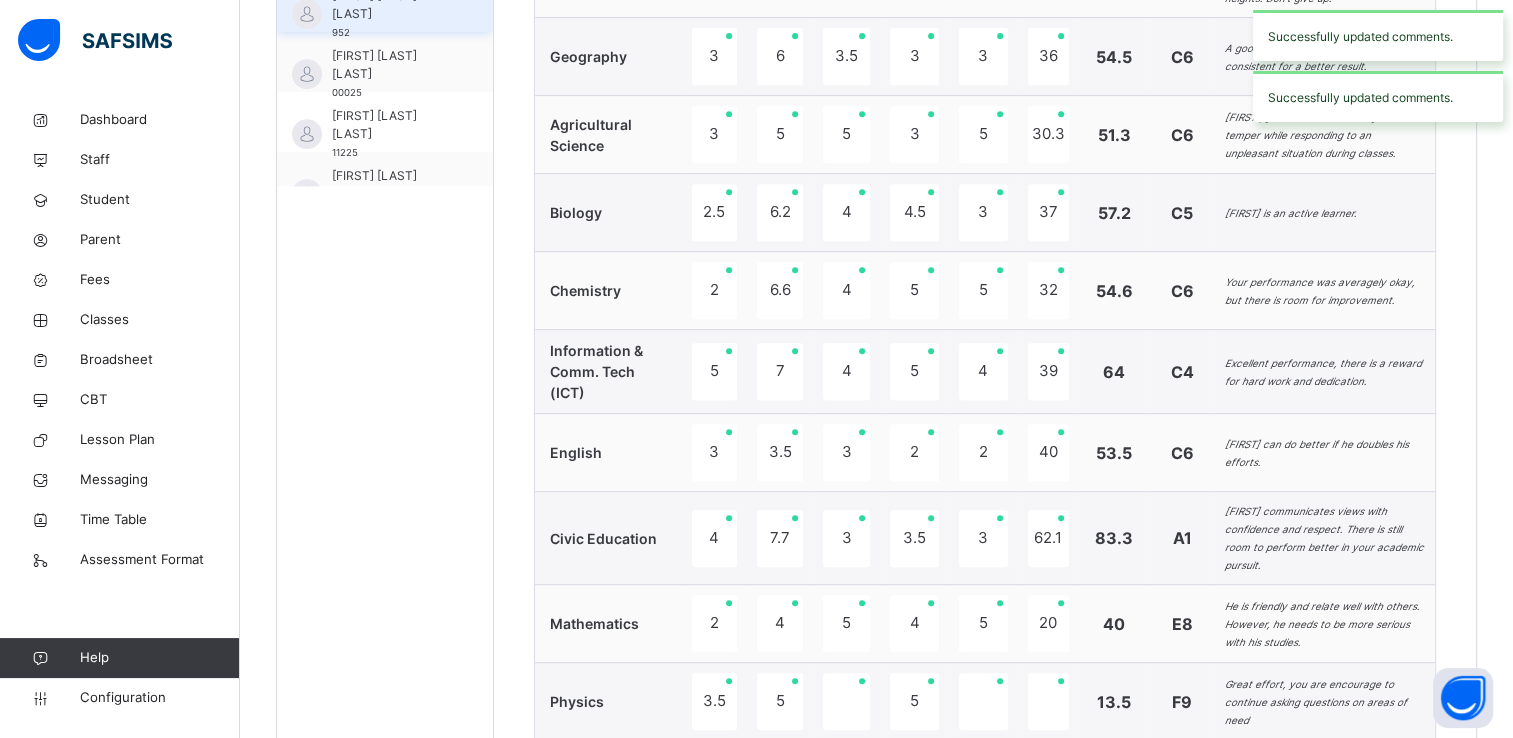 click on "[FIRST] [LAST] [LAST] [NUMBER]" at bounding box center (390, 14) 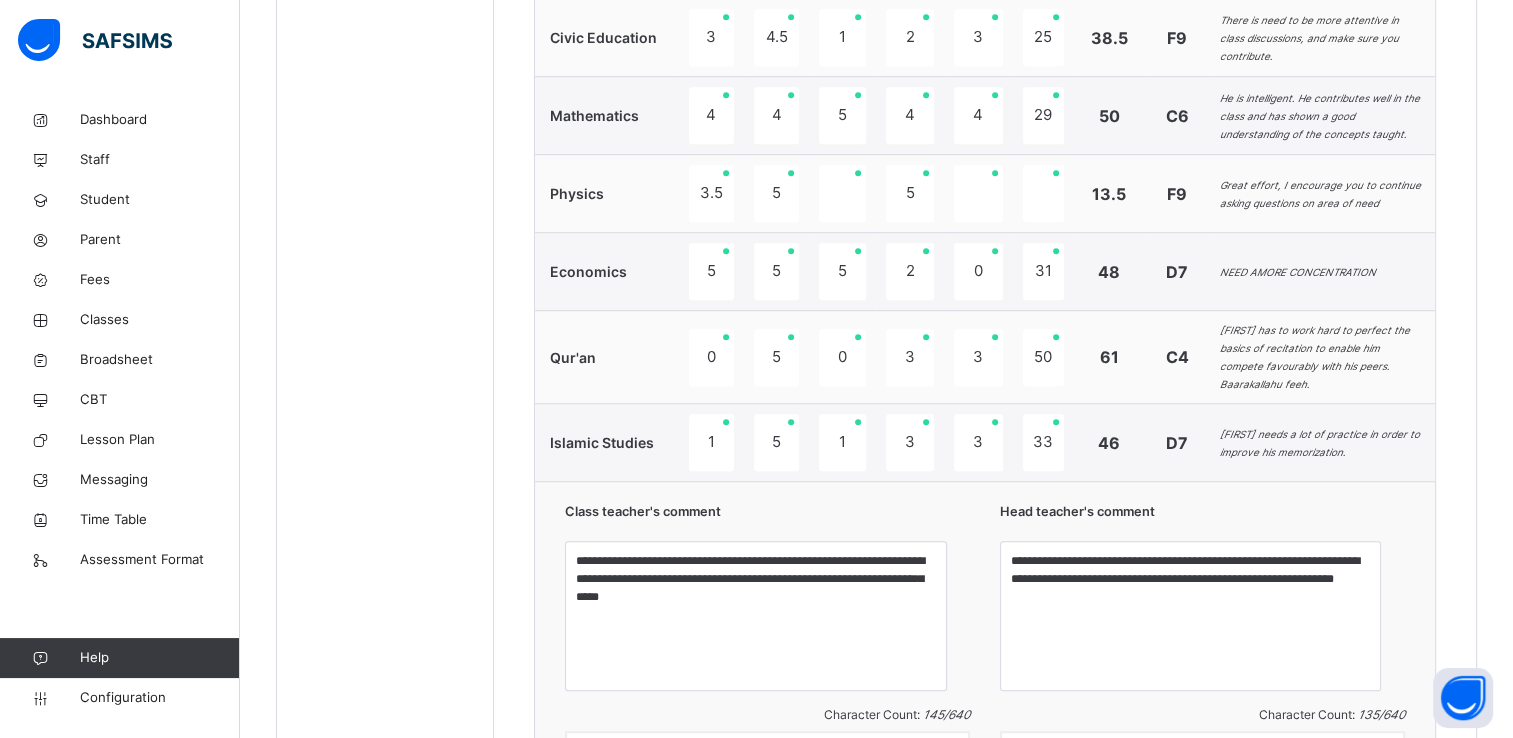 scroll, scrollTop: 1331, scrollLeft: 0, axis: vertical 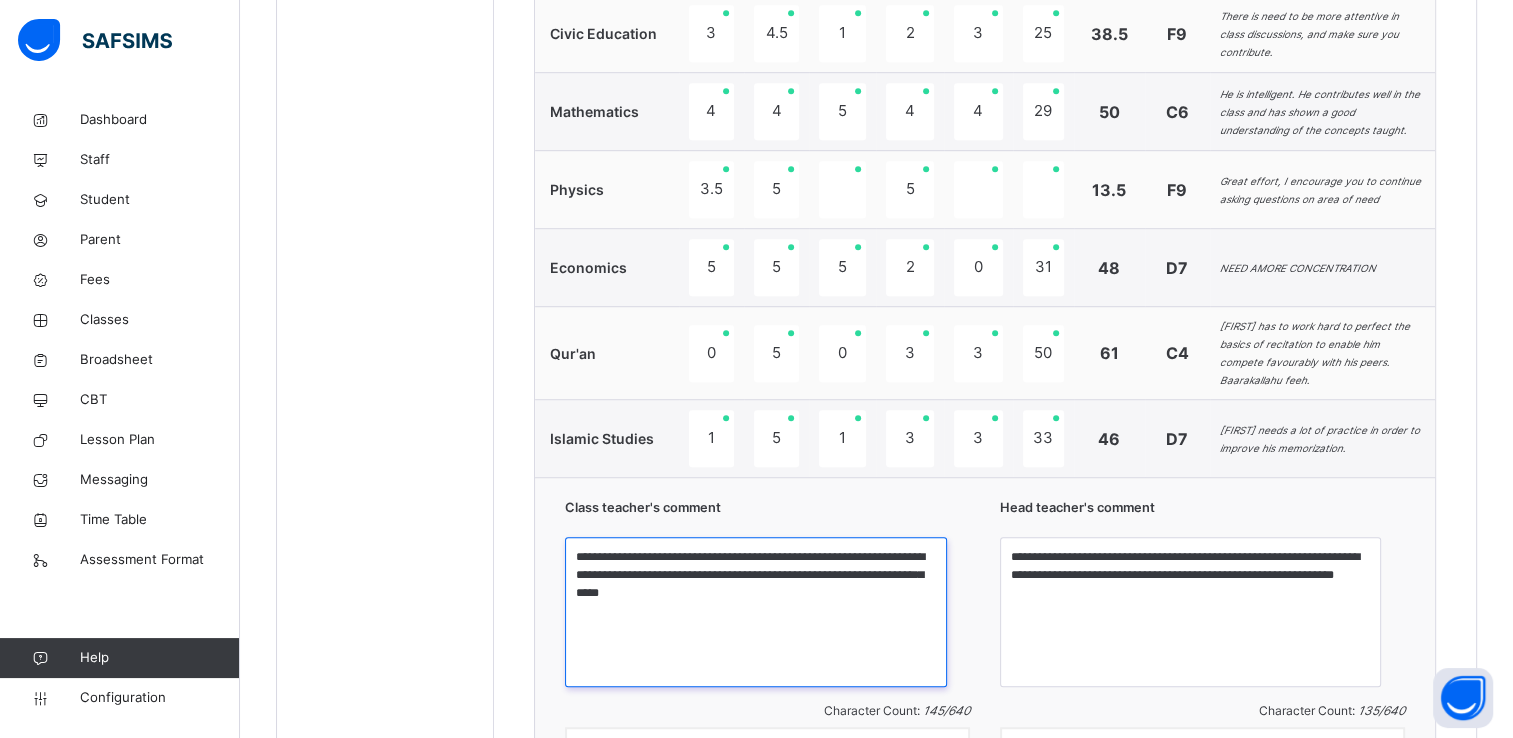 click on "**********" at bounding box center [755, 612] 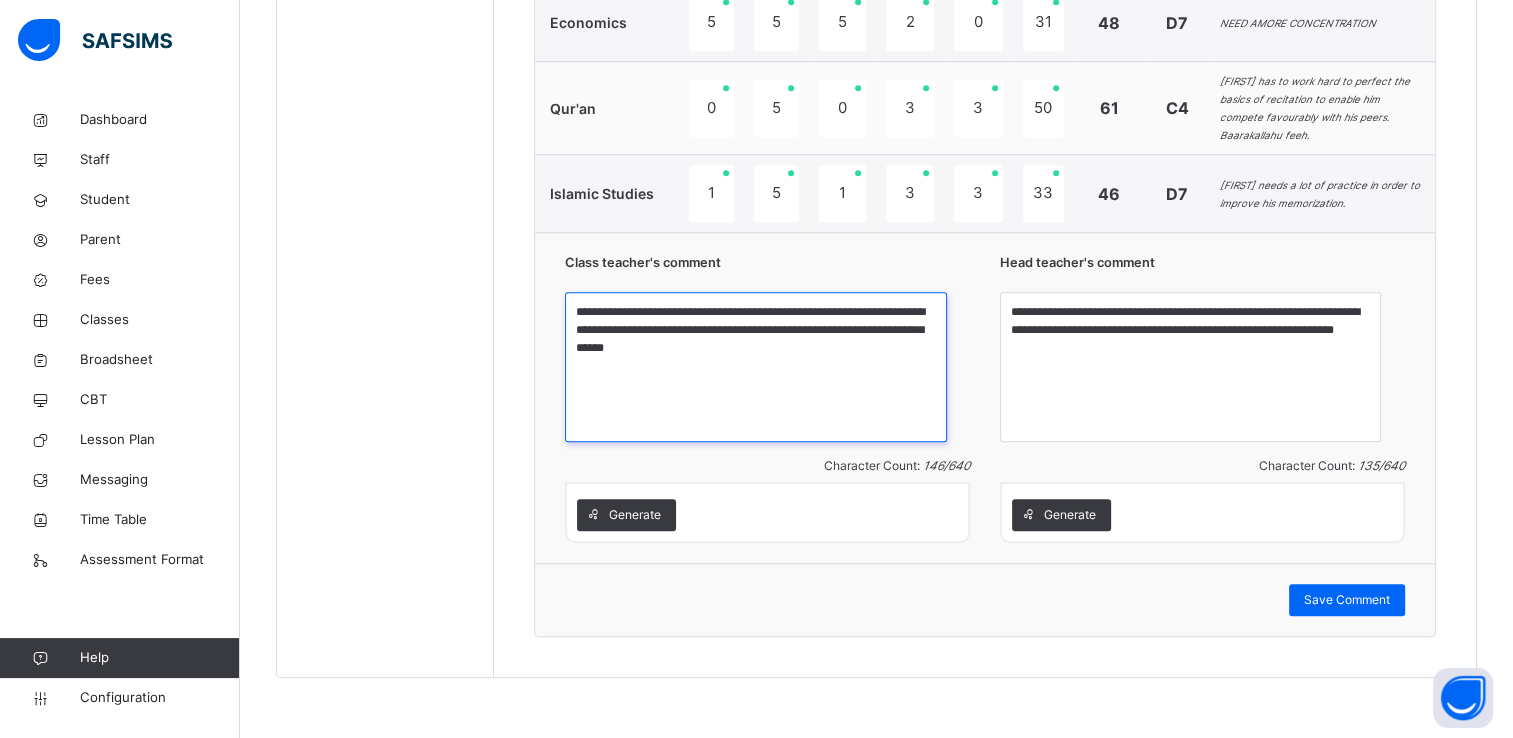 scroll, scrollTop: 1587, scrollLeft: 0, axis: vertical 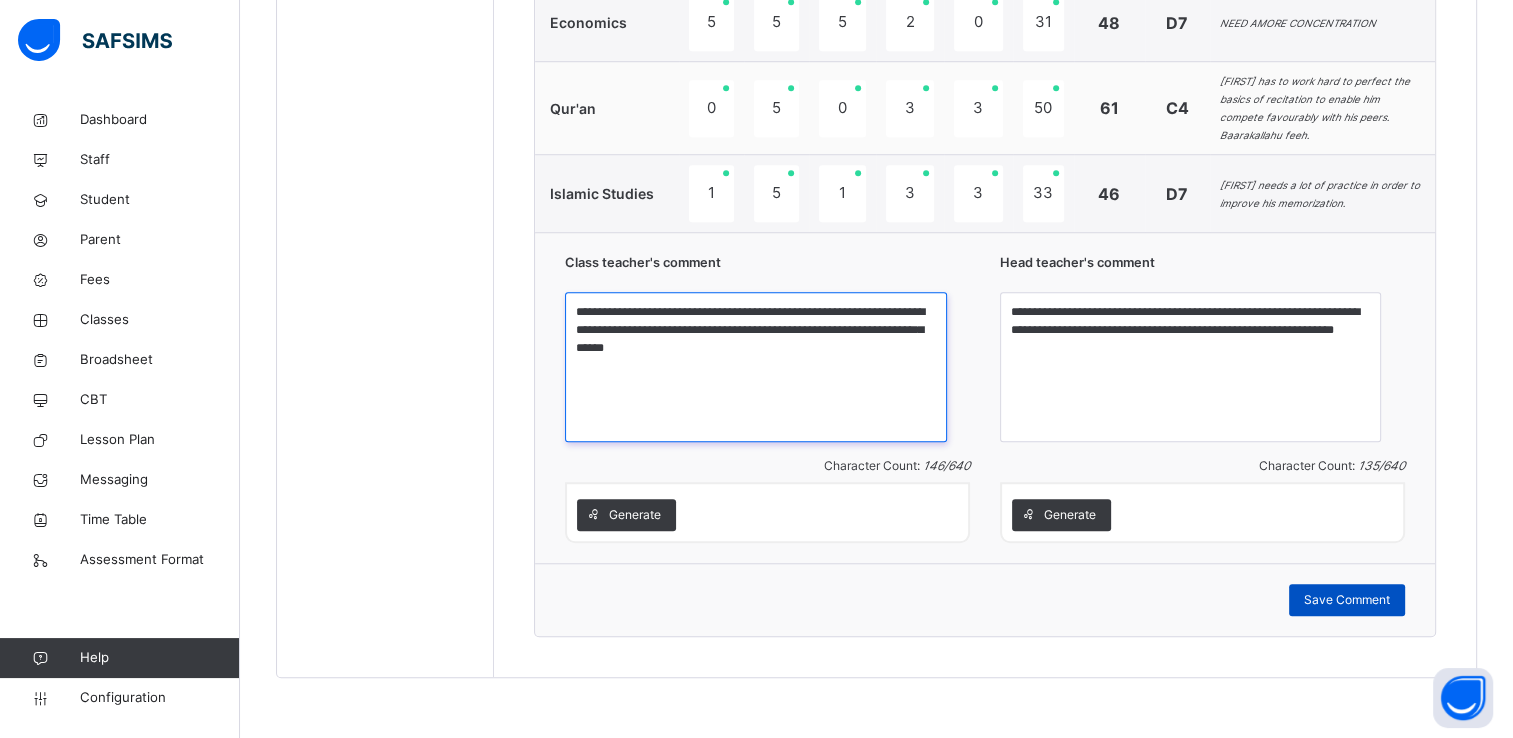 type on "**********" 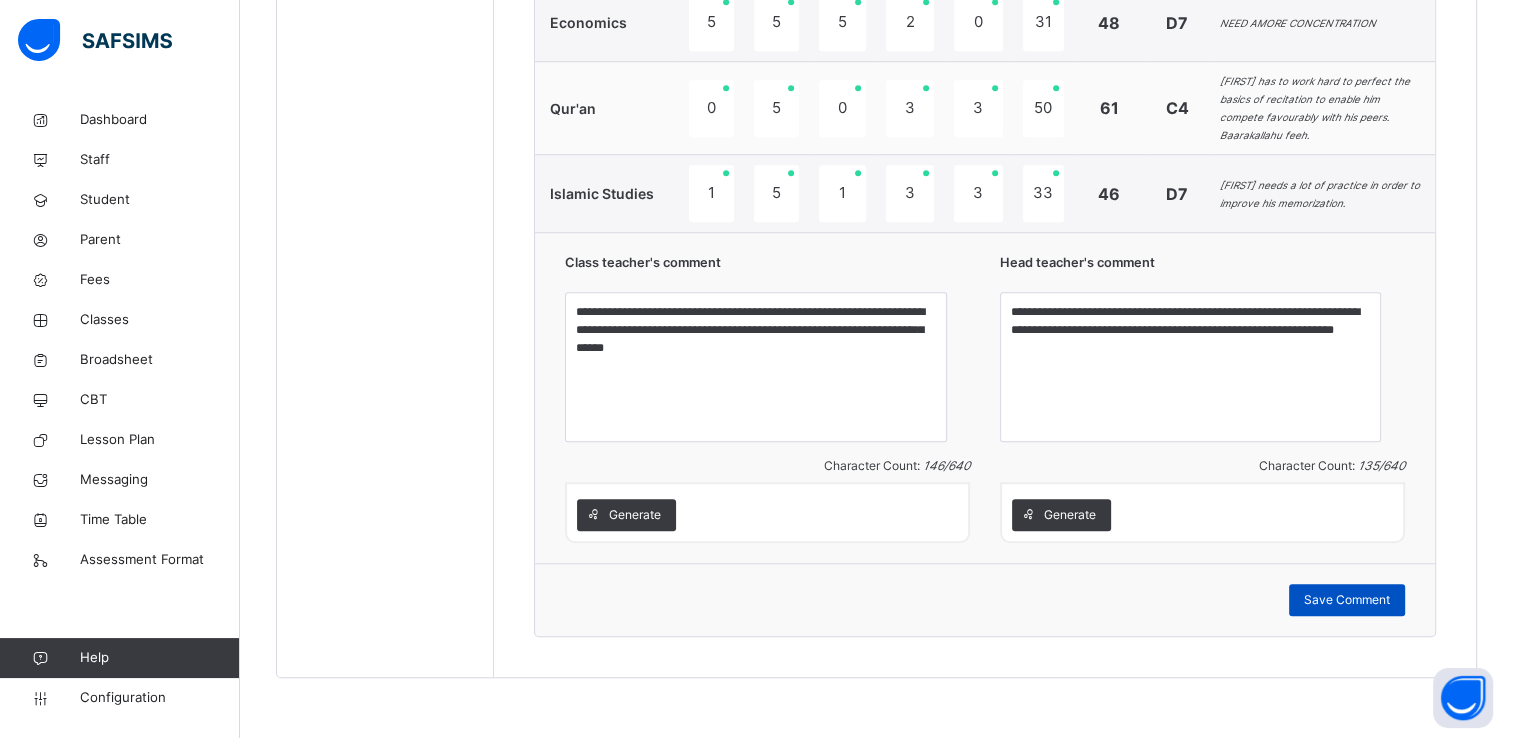 click on "Save Comment" at bounding box center [1347, 600] 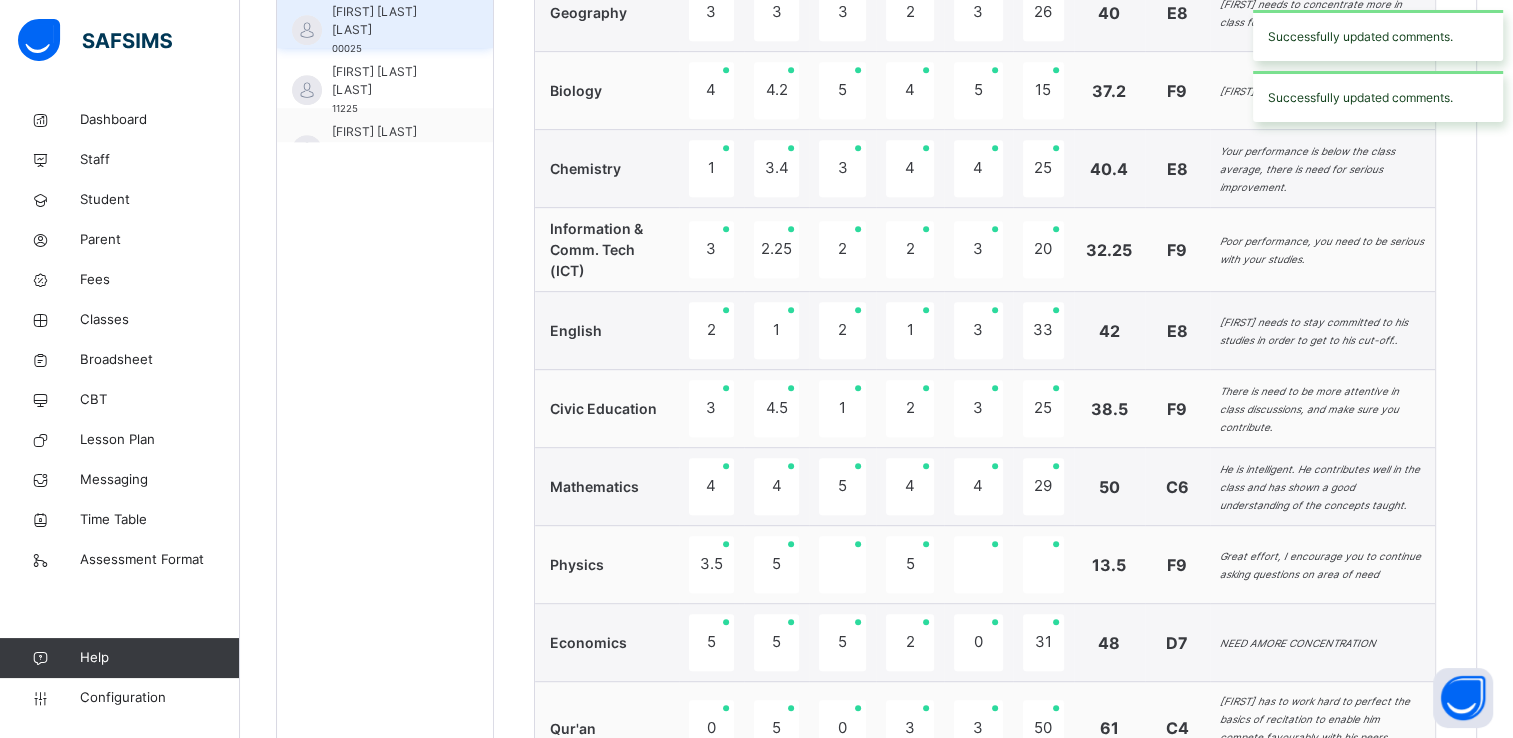 scroll, scrollTop: 800, scrollLeft: 0, axis: vertical 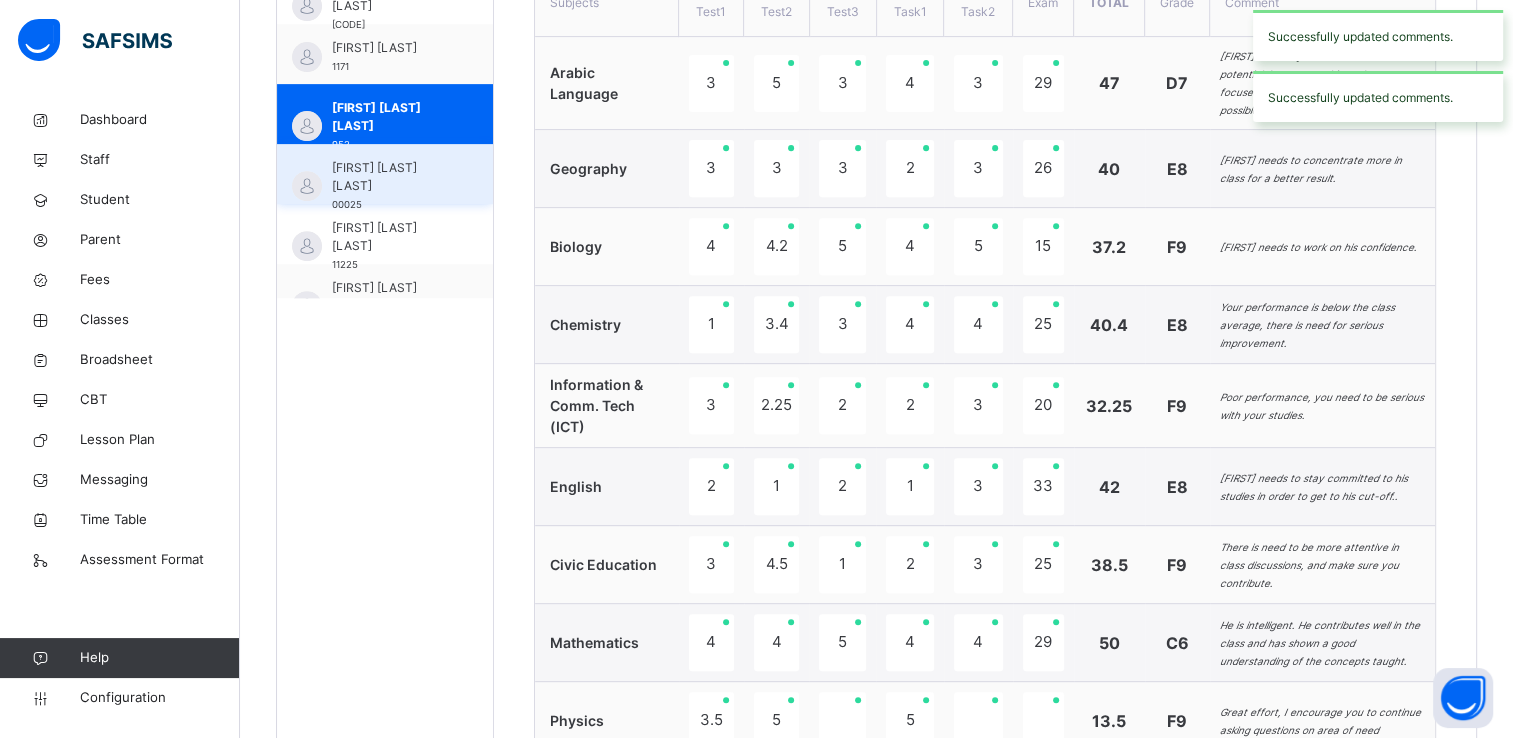 click on "[FIRST] [LAST] [LAST]" at bounding box center (390, 177) 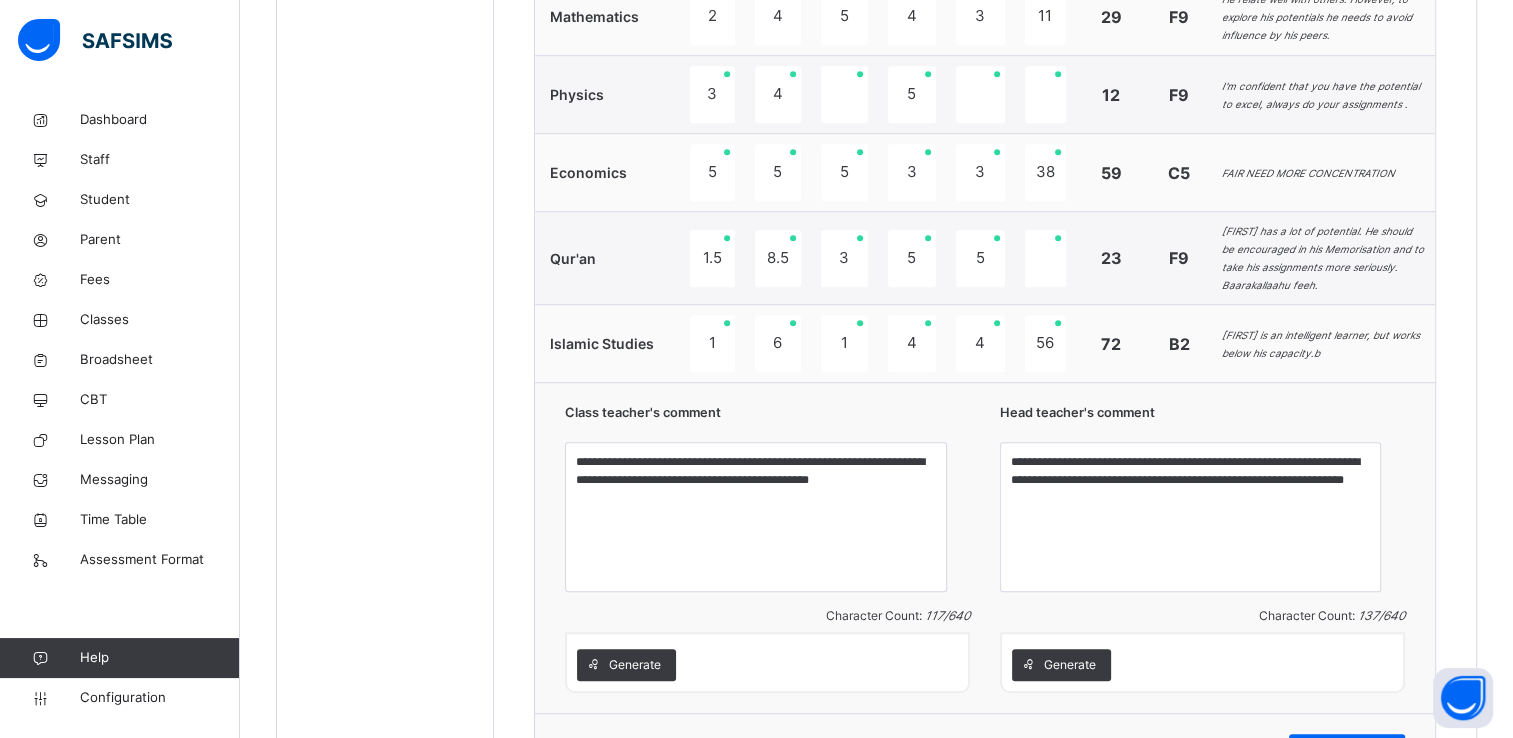 scroll, scrollTop: 1517, scrollLeft: 0, axis: vertical 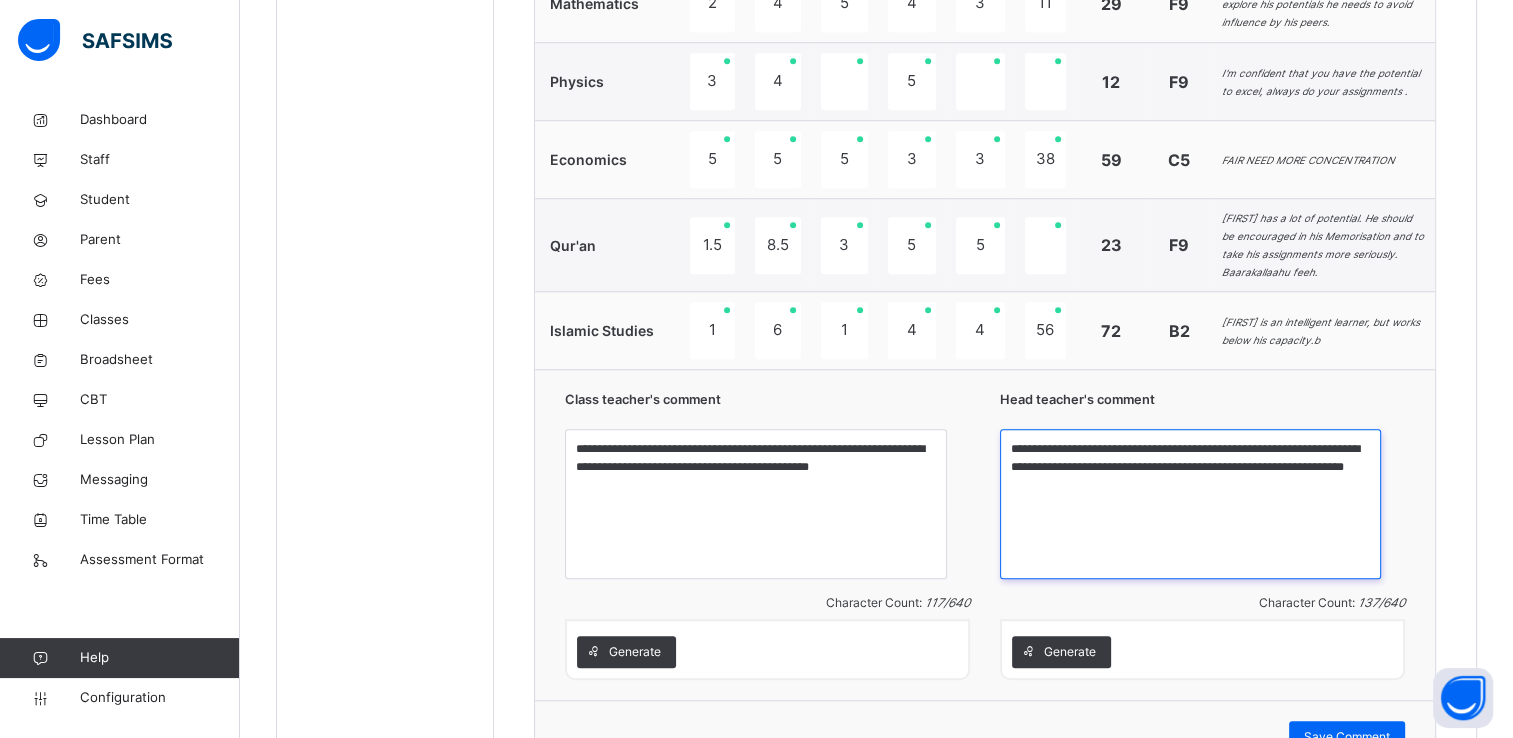 drag, startPoint x: 1050, startPoint y: 496, endPoint x: 1194, endPoint y: 549, distance: 153.4438 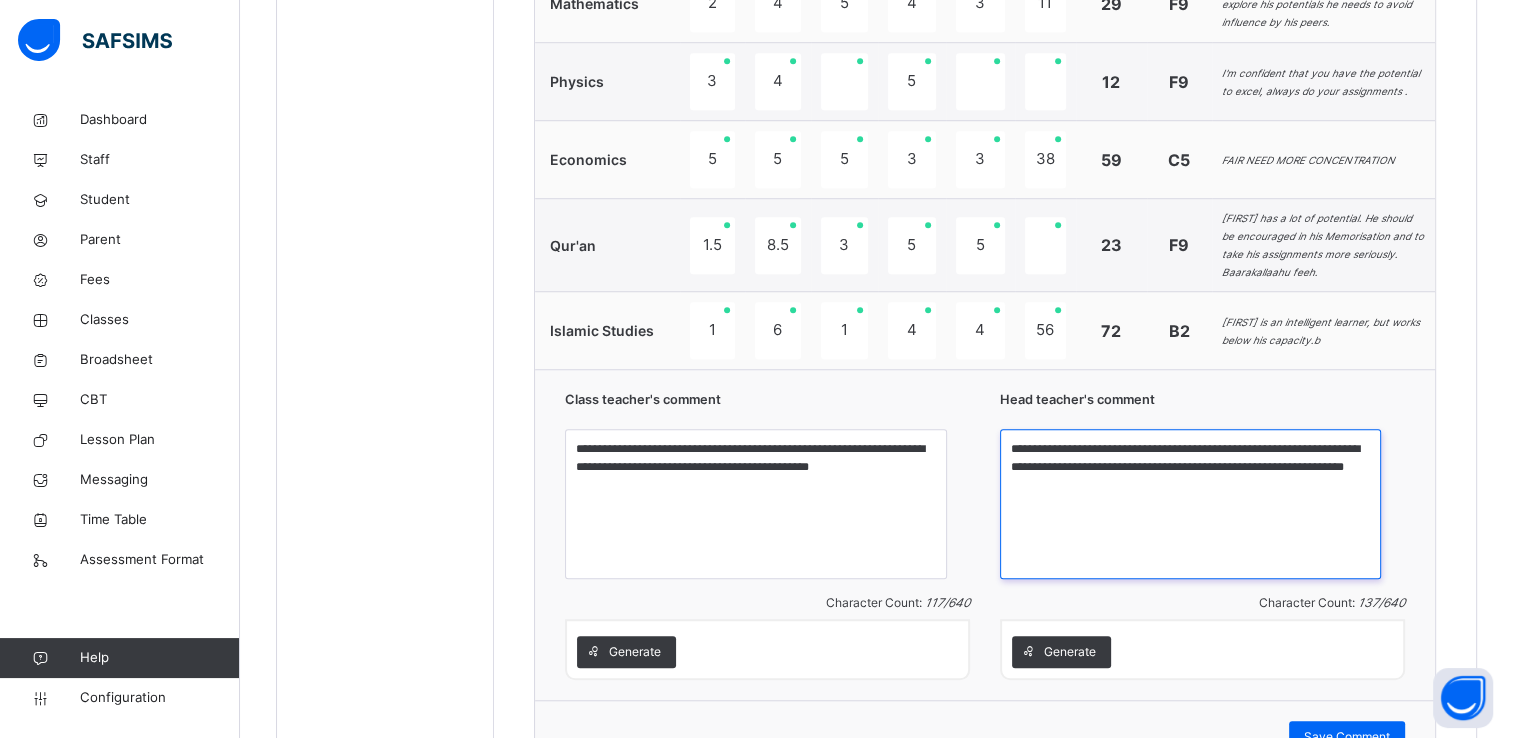 click on "**********" at bounding box center [1190, 504] 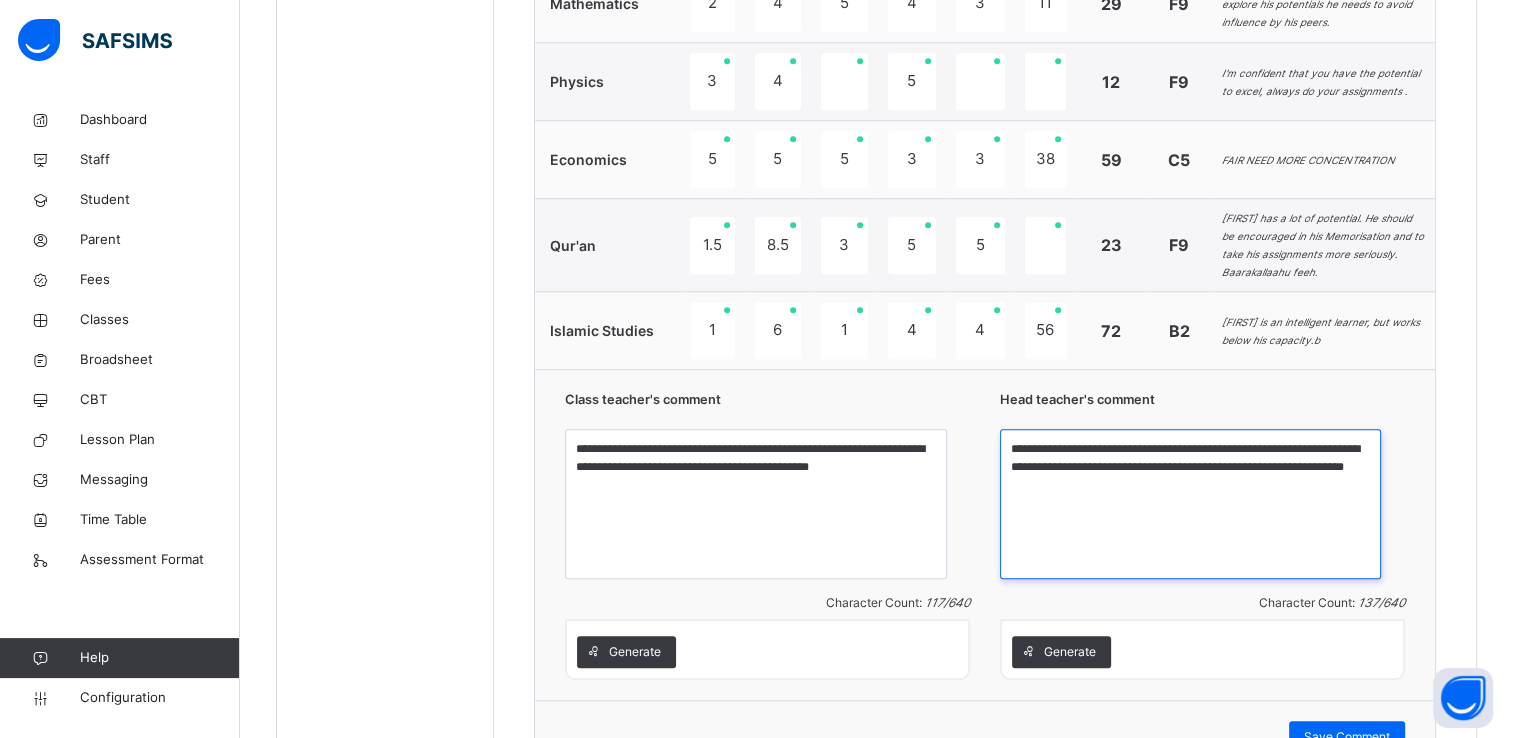 click on "**********" at bounding box center (1190, 504) 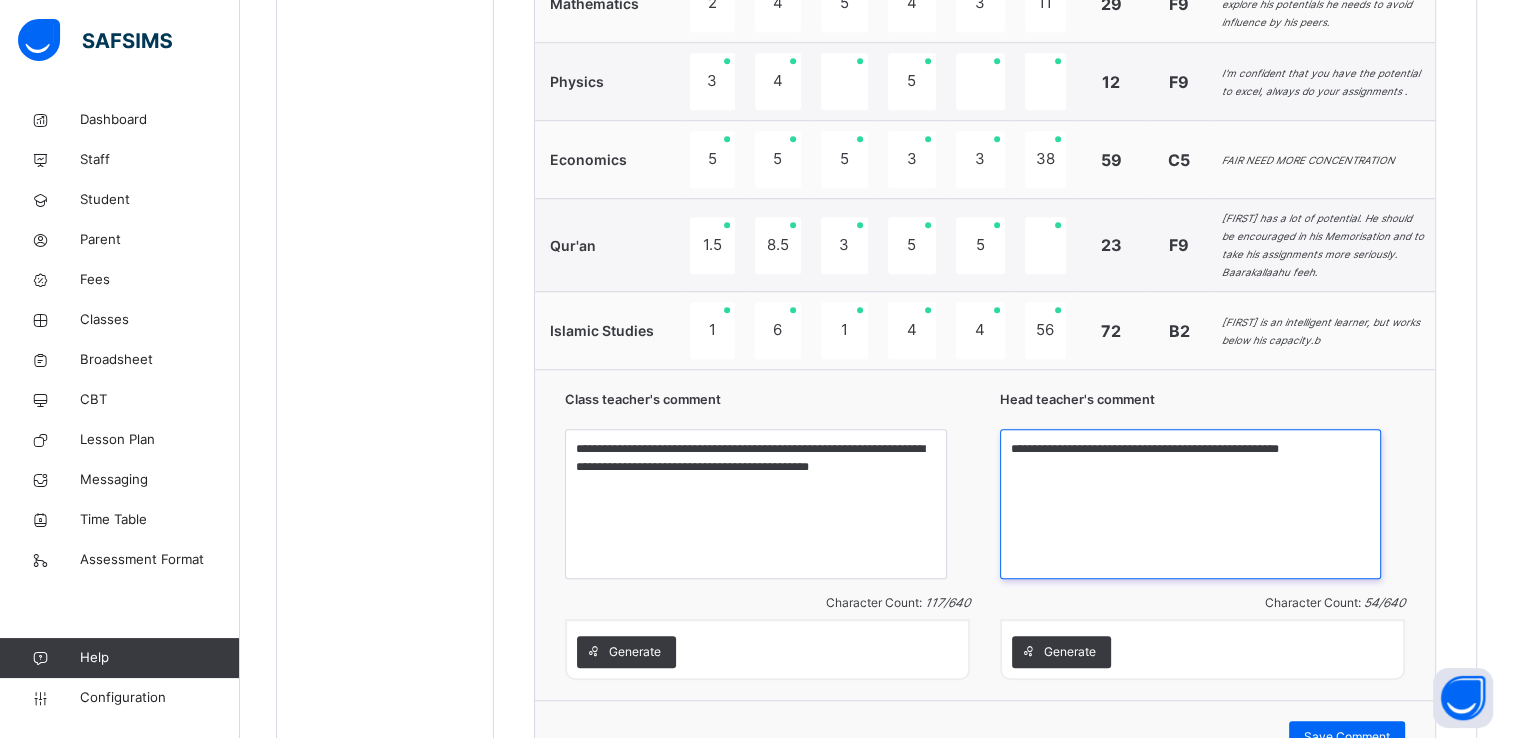 scroll, scrollTop: 1700, scrollLeft: 0, axis: vertical 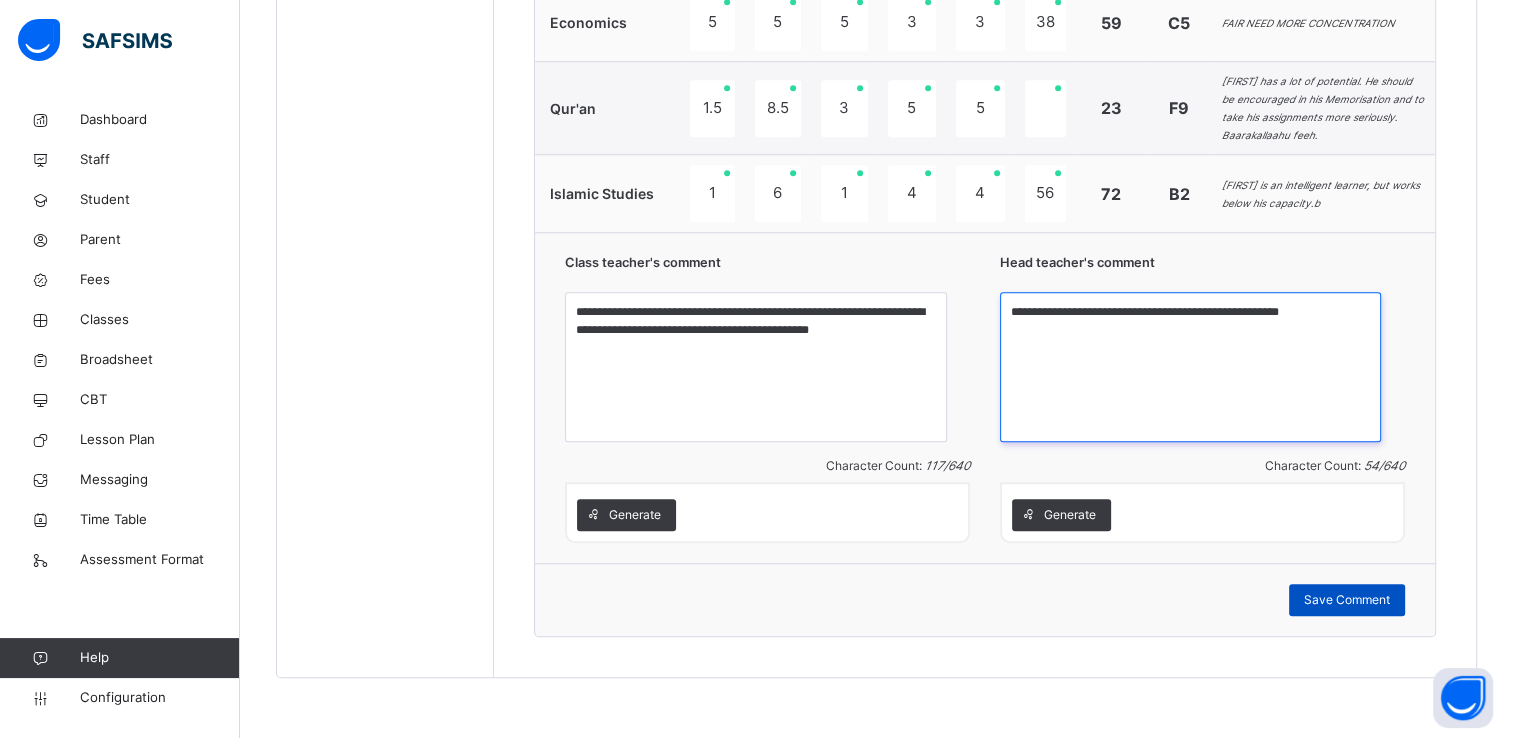 type on "**********" 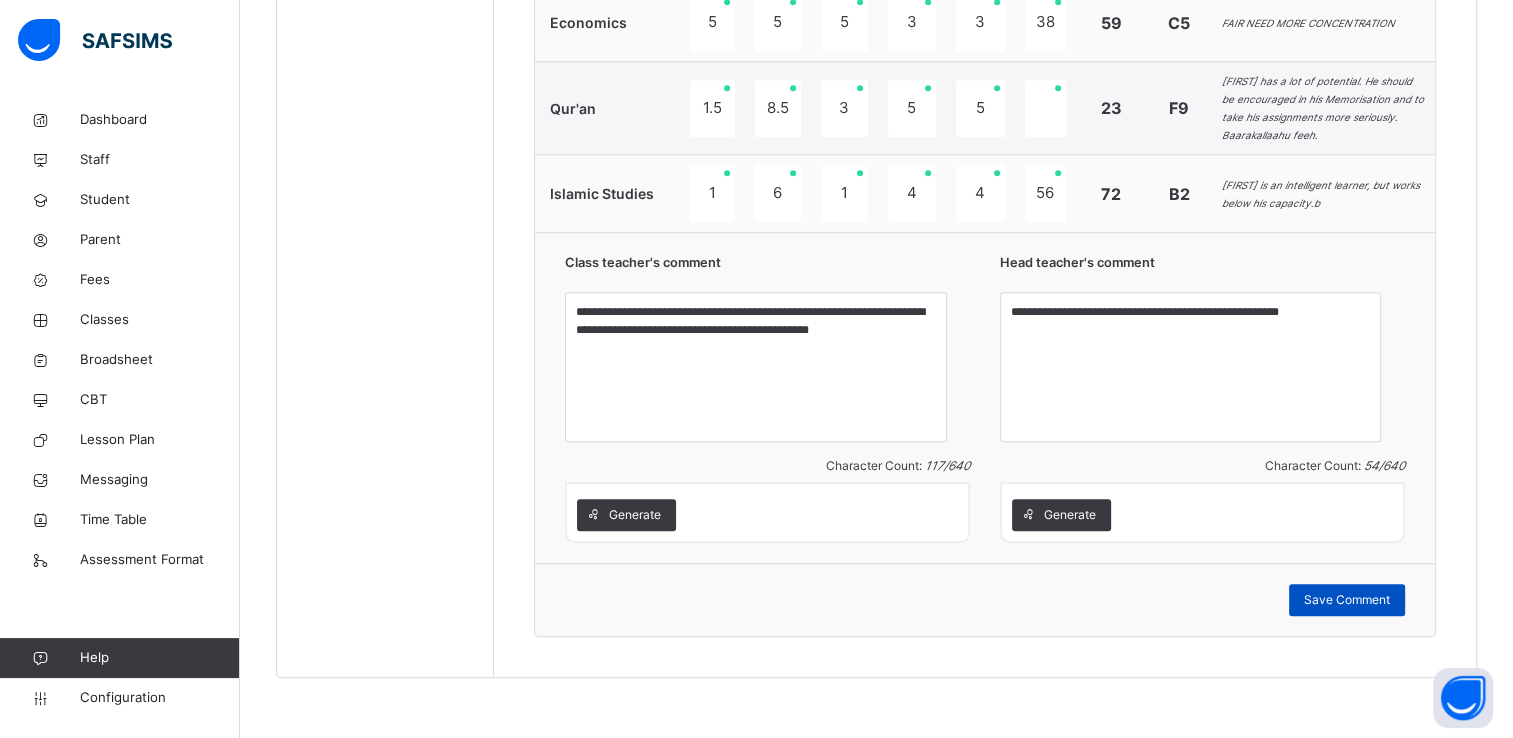 click on "Save Comment" at bounding box center (1347, 600) 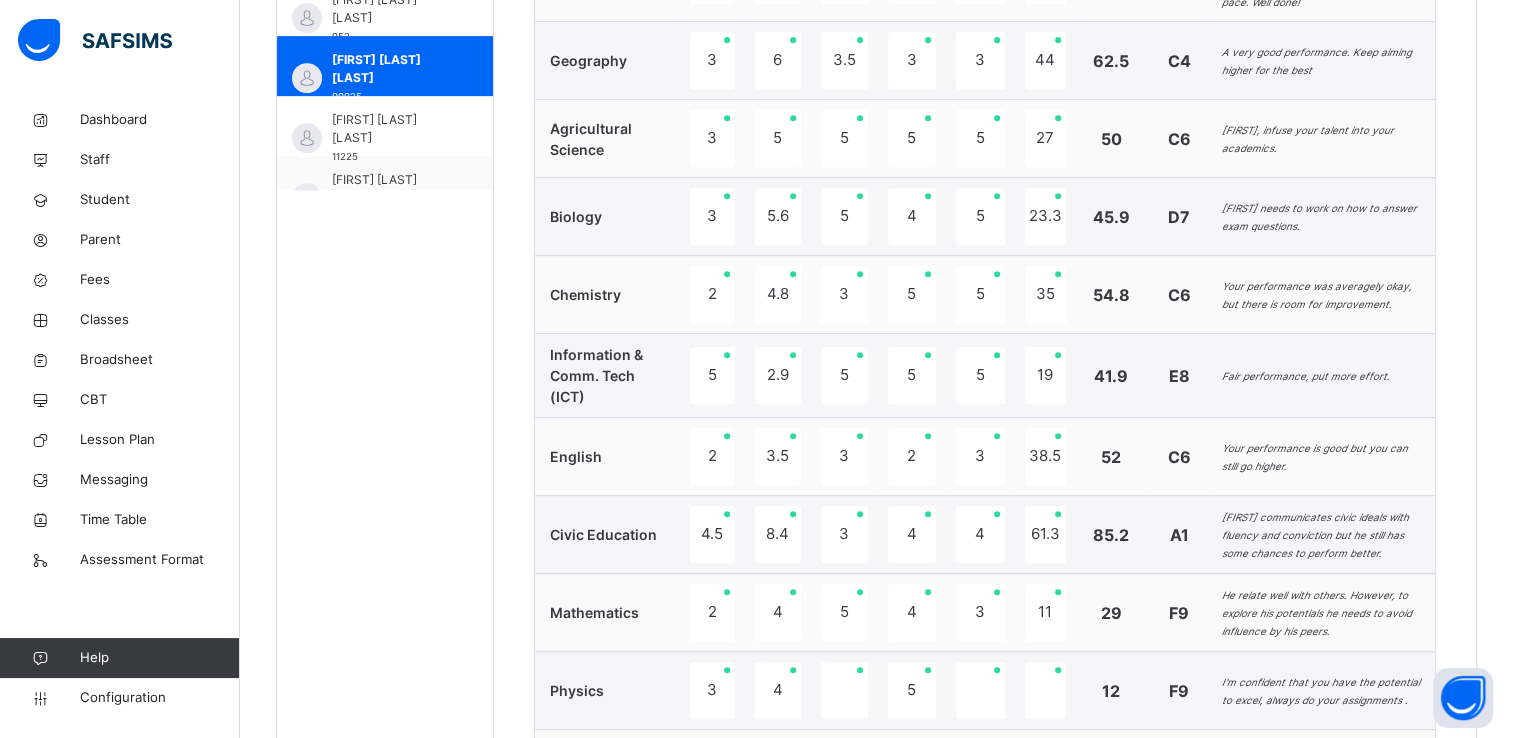 scroll, scrollTop: 907, scrollLeft: 0, axis: vertical 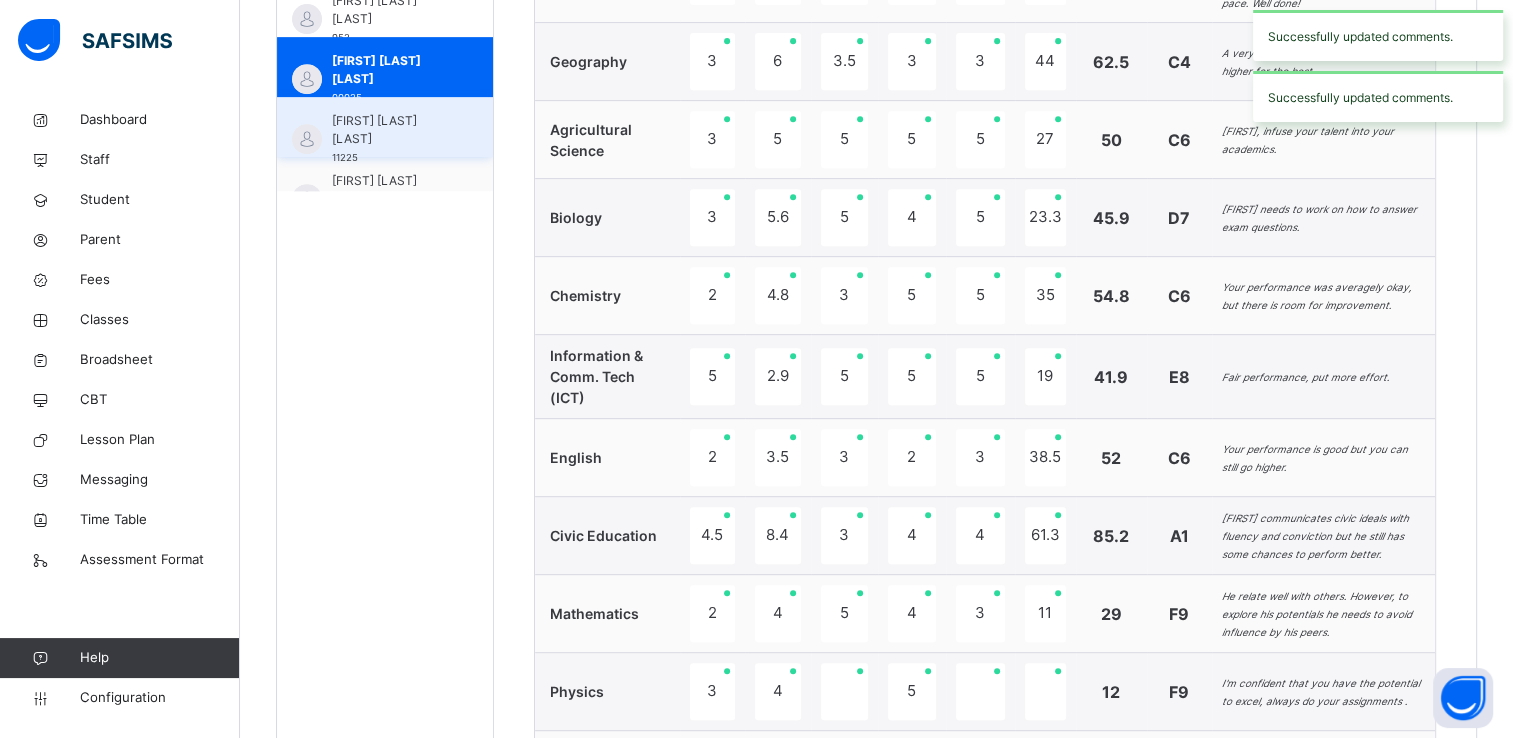click on "[FIRST] [LAST] [LAST]" at bounding box center (390, 130) 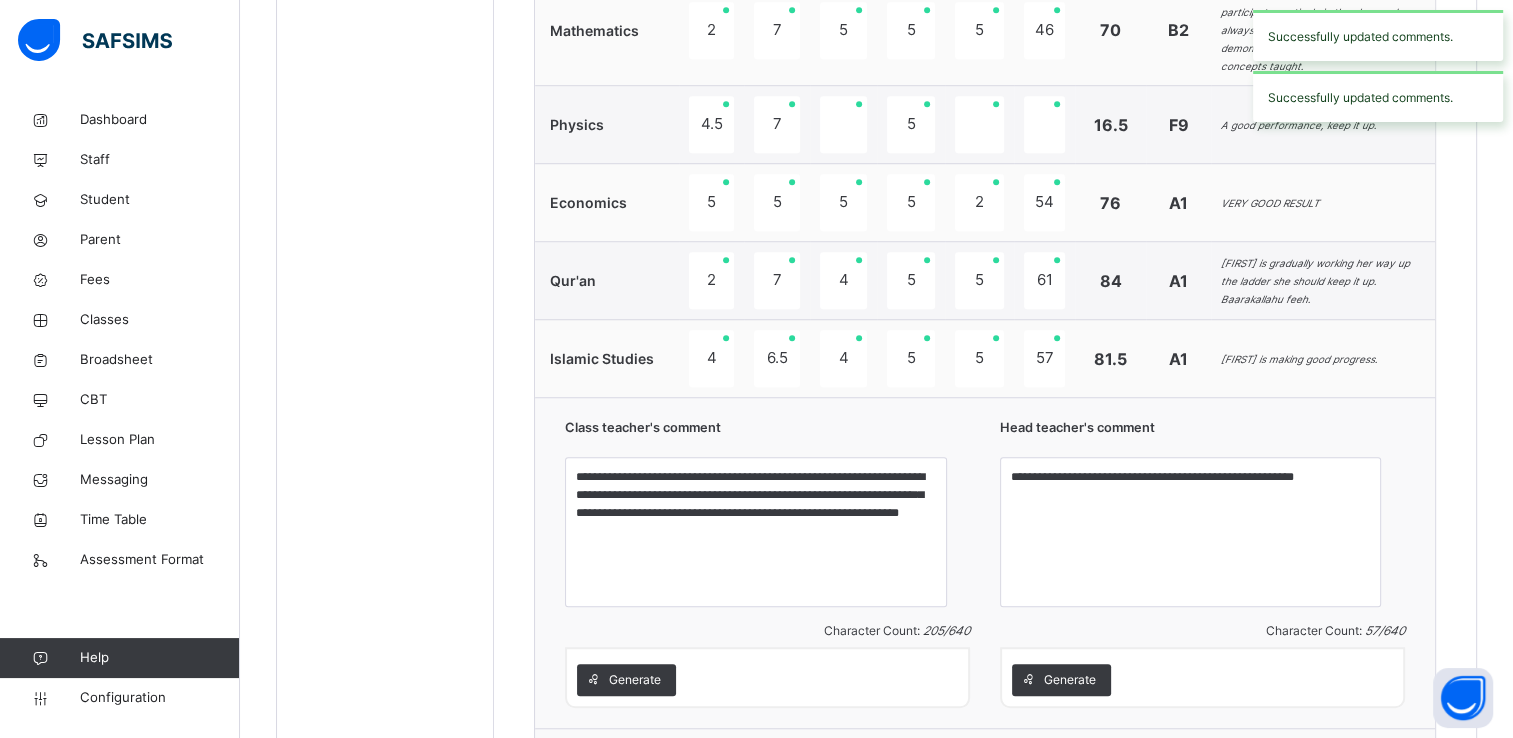 scroll, scrollTop: 1494, scrollLeft: 0, axis: vertical 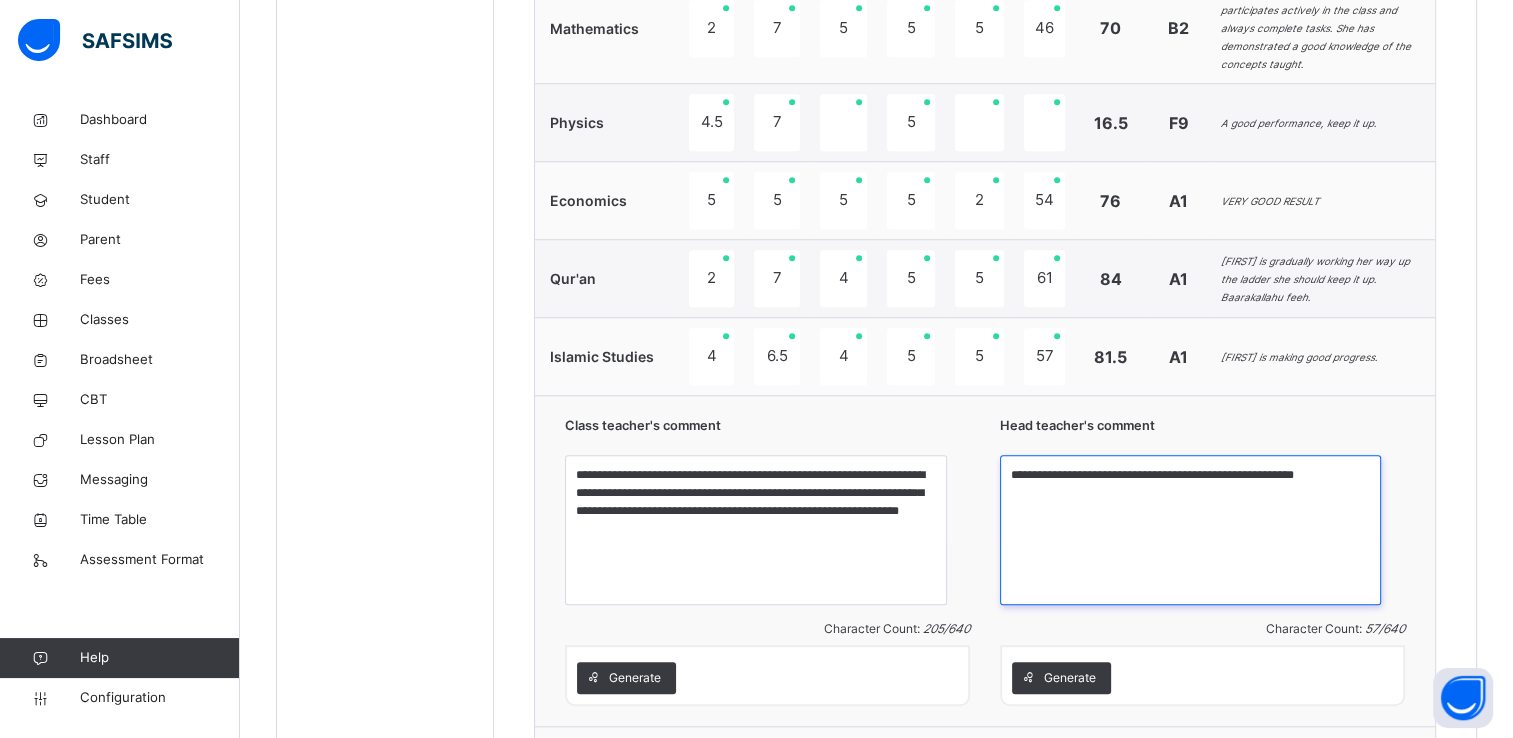 drag, startPoint x: 1049, startPoint y: 484, endPoint x: 1482, endPoint y: 550, distance: 438.00113 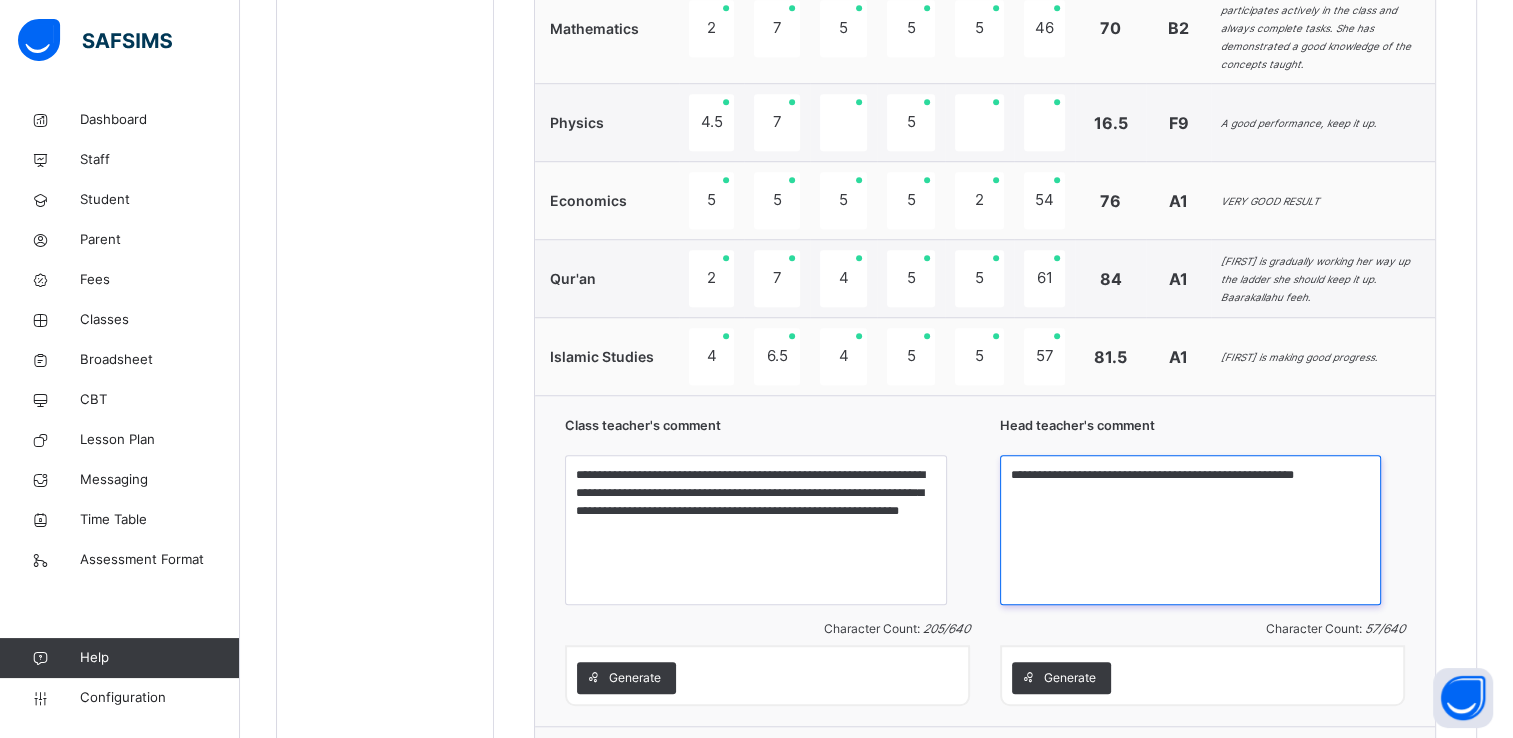 click on "[FIRST] is progressing steadily. With more active involvement and consistent effort, she will reach greater heights. Keep it up! Geography 3 8.5 4 3.5 3.5 60 82.5 A1 An excellent performance. Keep it up! Agricultural Science 3 7 5 5 5 45.1 70.1 B2 [FIRST] is an enthusiastic learner. Excellent result, keep it up! Biology 5 8.5 5 5 5 34.2 62.7 C4 This is a good performance. Chemistry 5 7.8 5 5 5 43 70.8 B2 This is a highly impressive performance, please keep it up. Information & Comm. Tech (ICT) 5 6.3 5 5 5 39 65.3 B3 Excellent performance, there is a reward for hard work and dedication. English 3 6 3 4 2 49.5 67.5 B3  A very good performance, keep aiming higher. Civic Education 4 8.1 4 5 5 64 90.1 A1 Mathematics 2 7 5 5 5 46 70 B2 Physics 4.5" at bounding box center (985, -27) 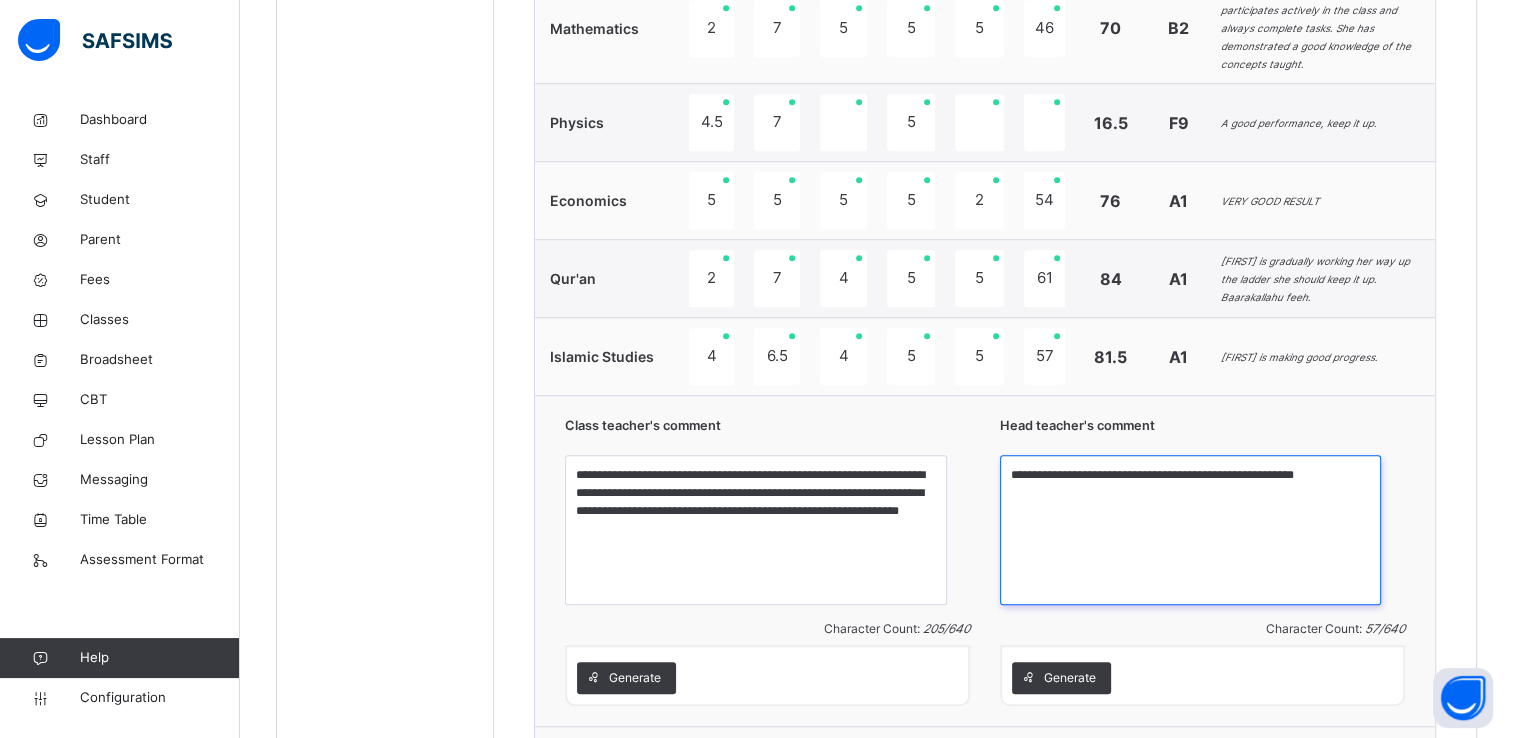 paste on "**********" 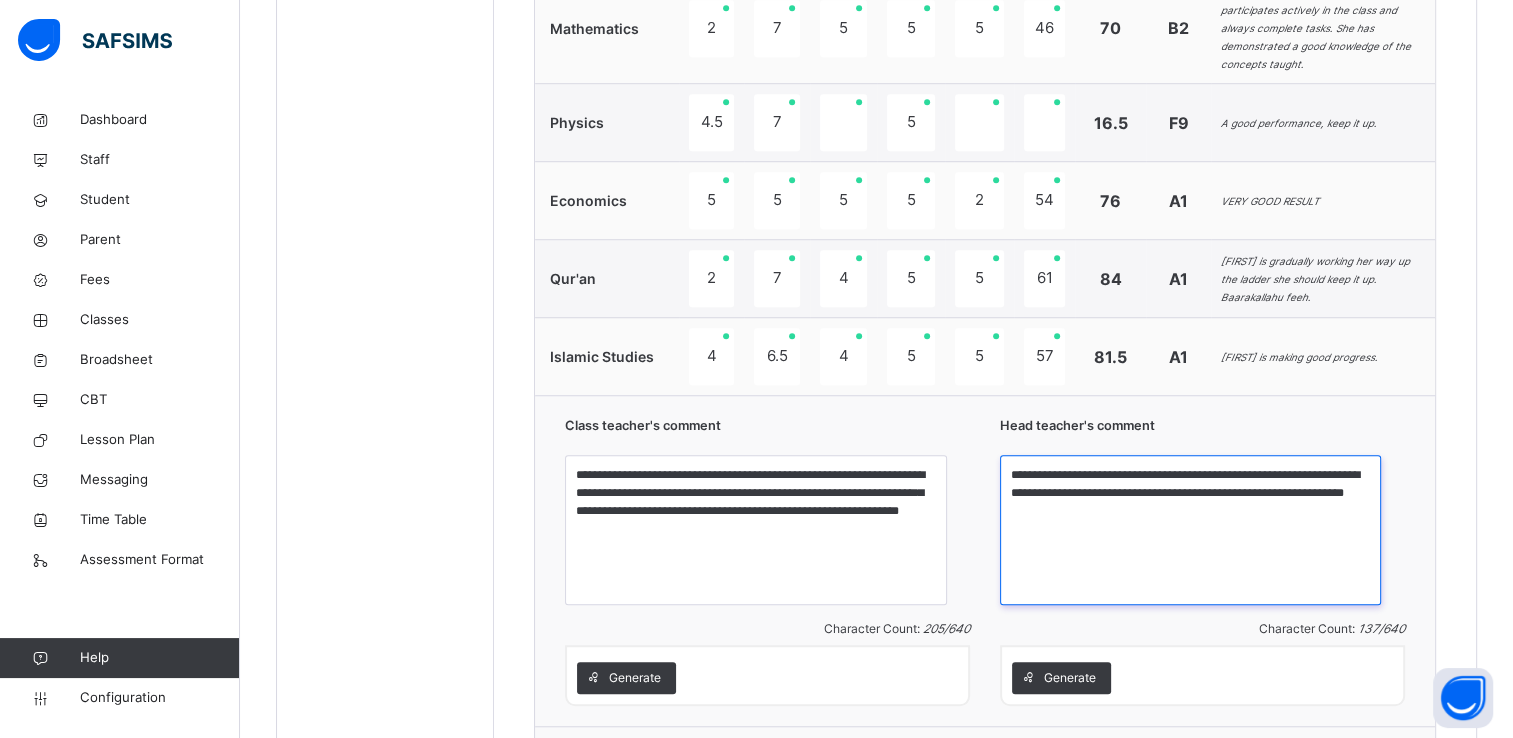 type on "**********" 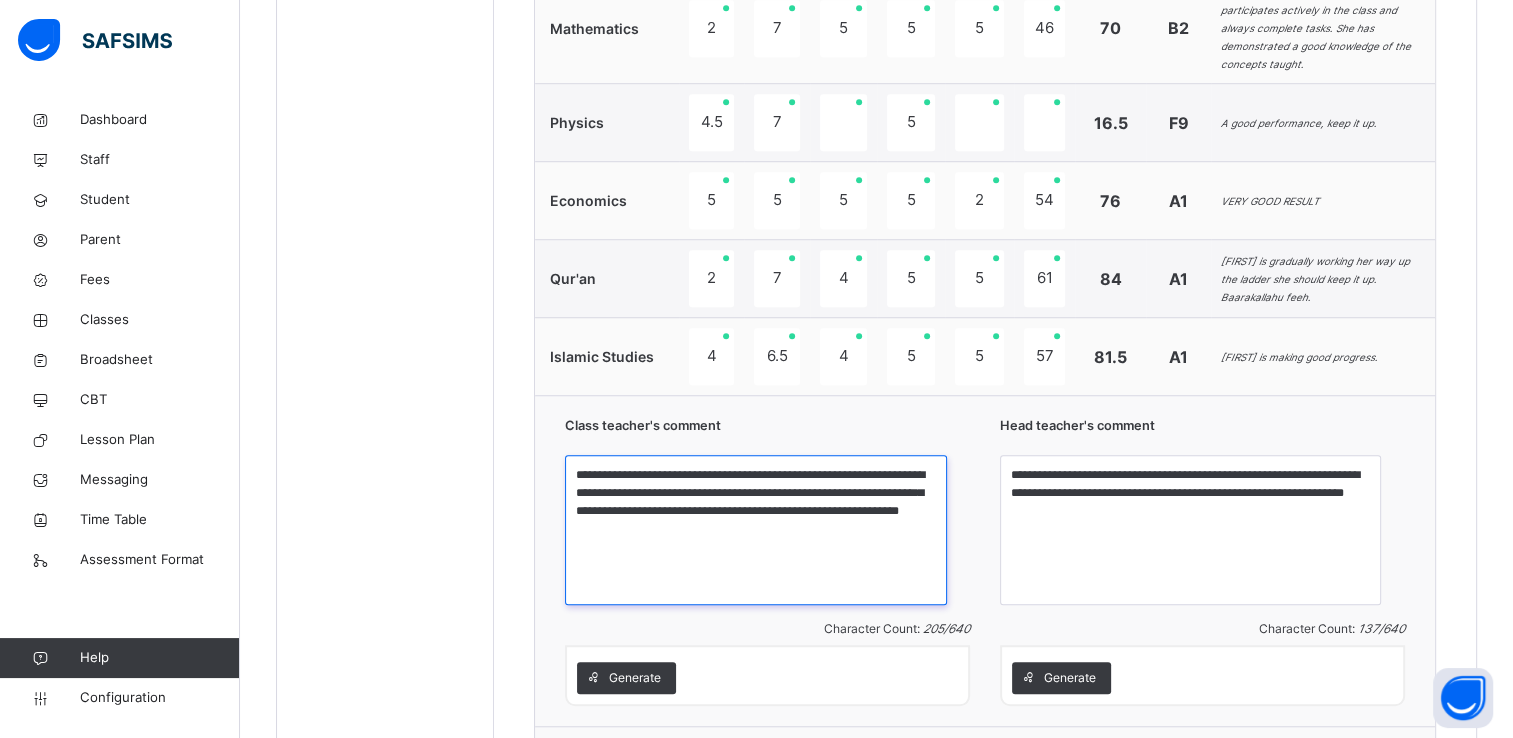 click on "**********" at bounding box center [755, 530] 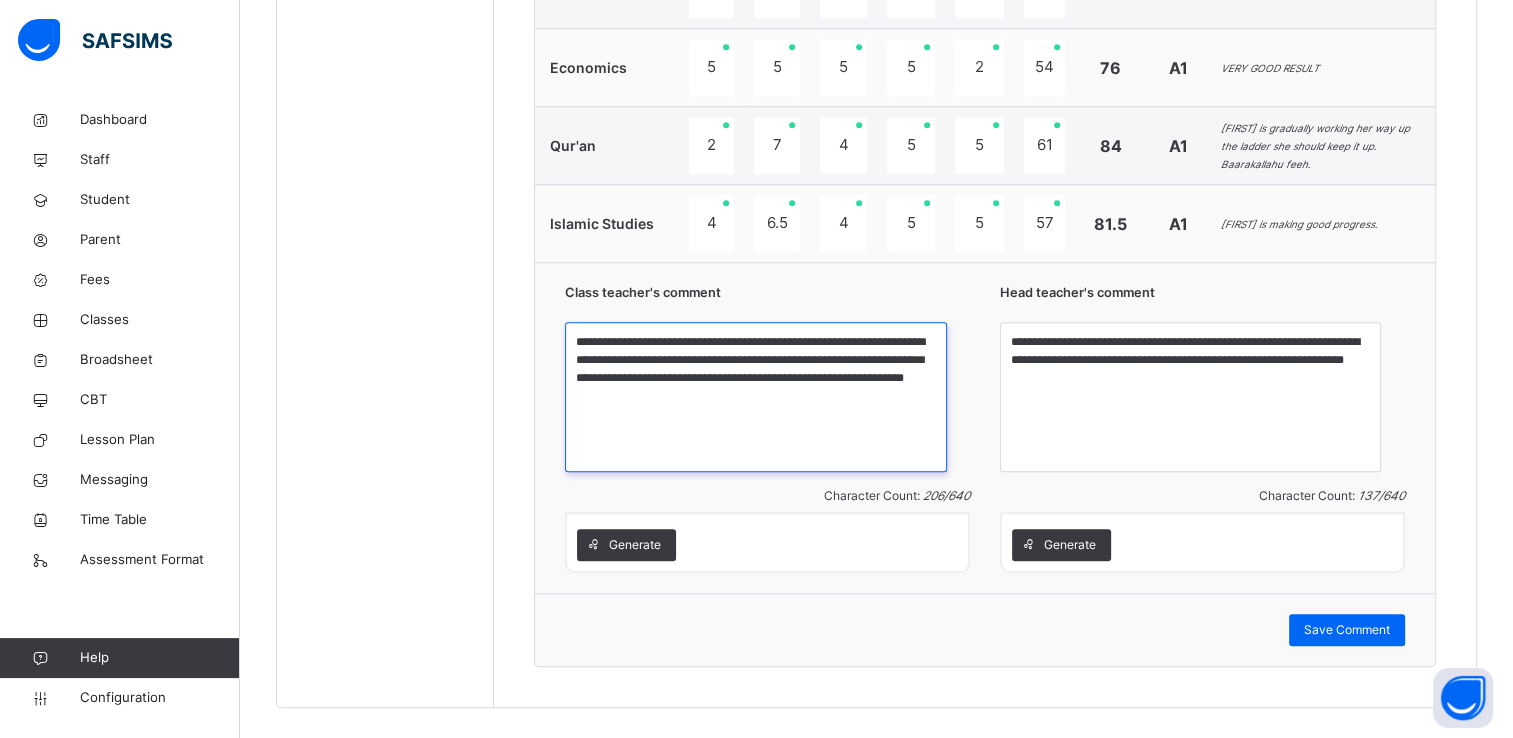 scroll, scrollTop: 1666, scrollLeft: 0, axis: vertical 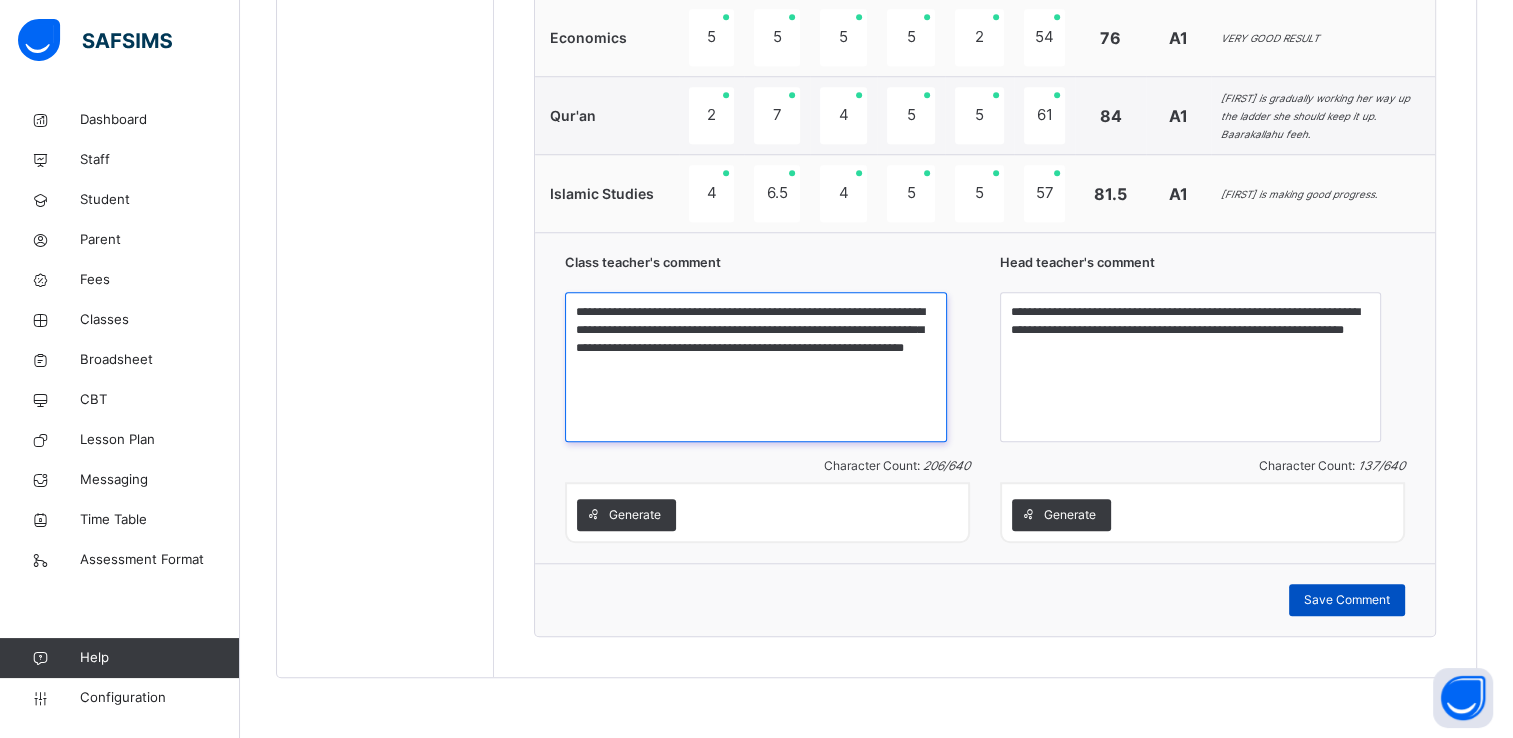 type on "**********" 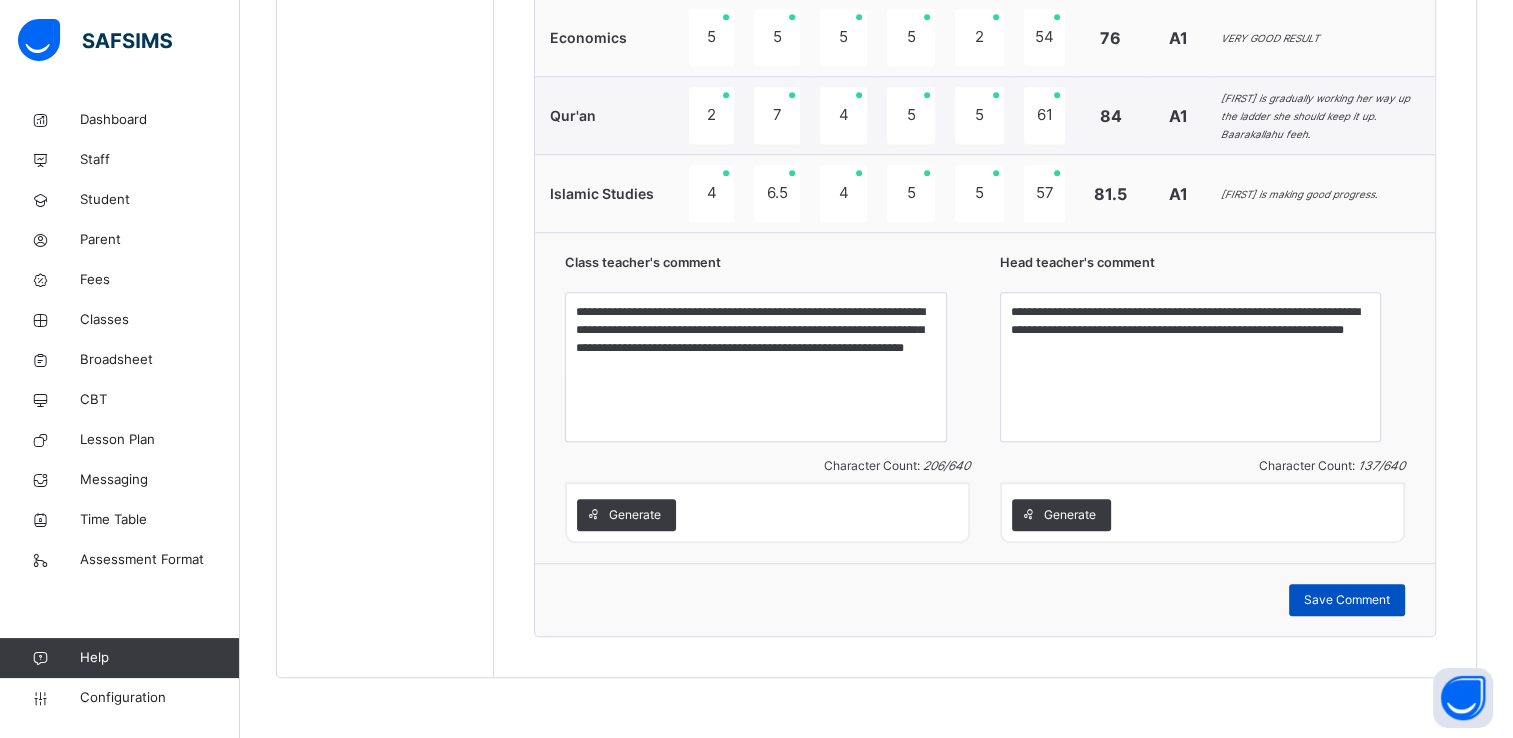 click on "Save Comment" at bounding box center [1347, 600] 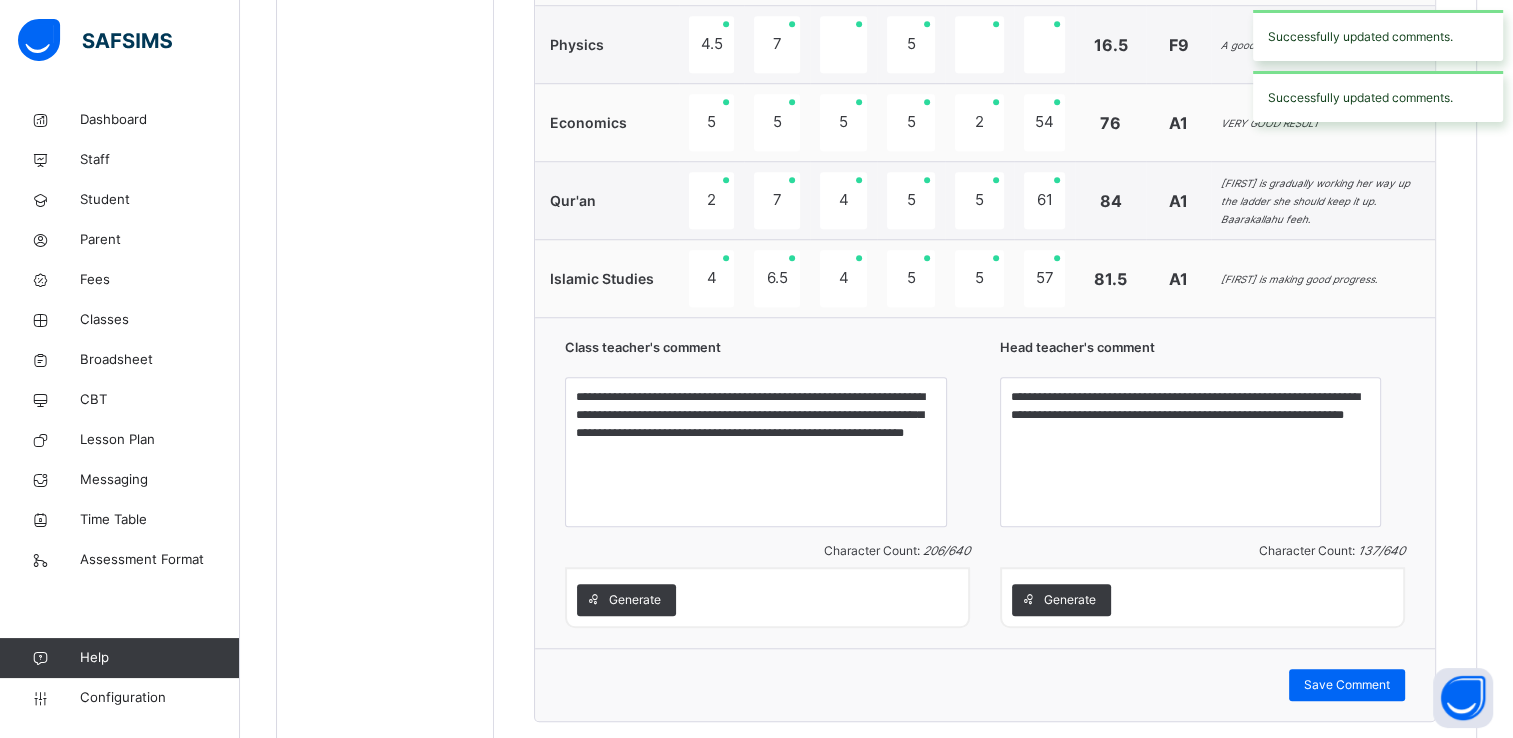 scroll, scrollTop: 908, scrollLeft: 0, axis: vertical 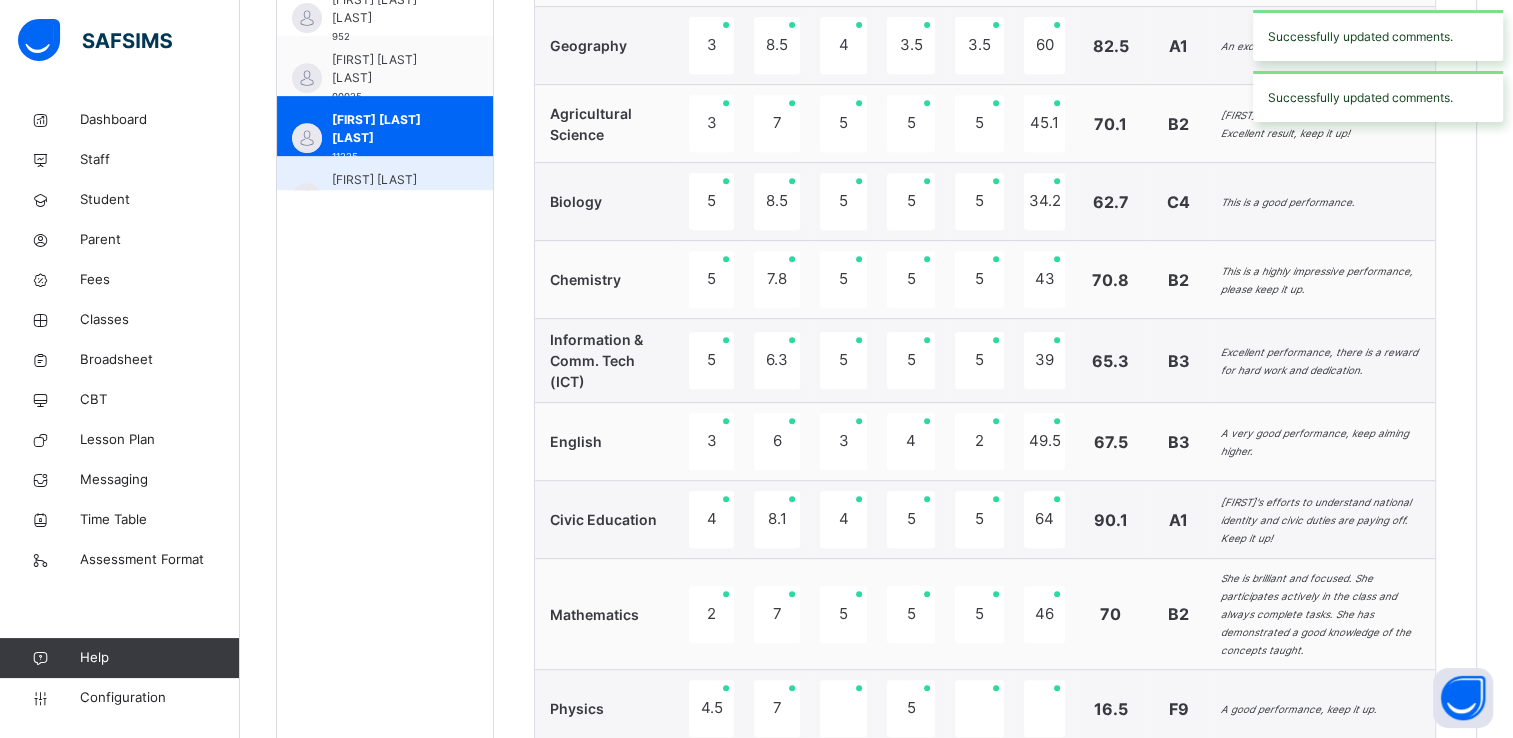 click on "[FIRST] [LAST] [LAST]" at bounding box center [390, 189] 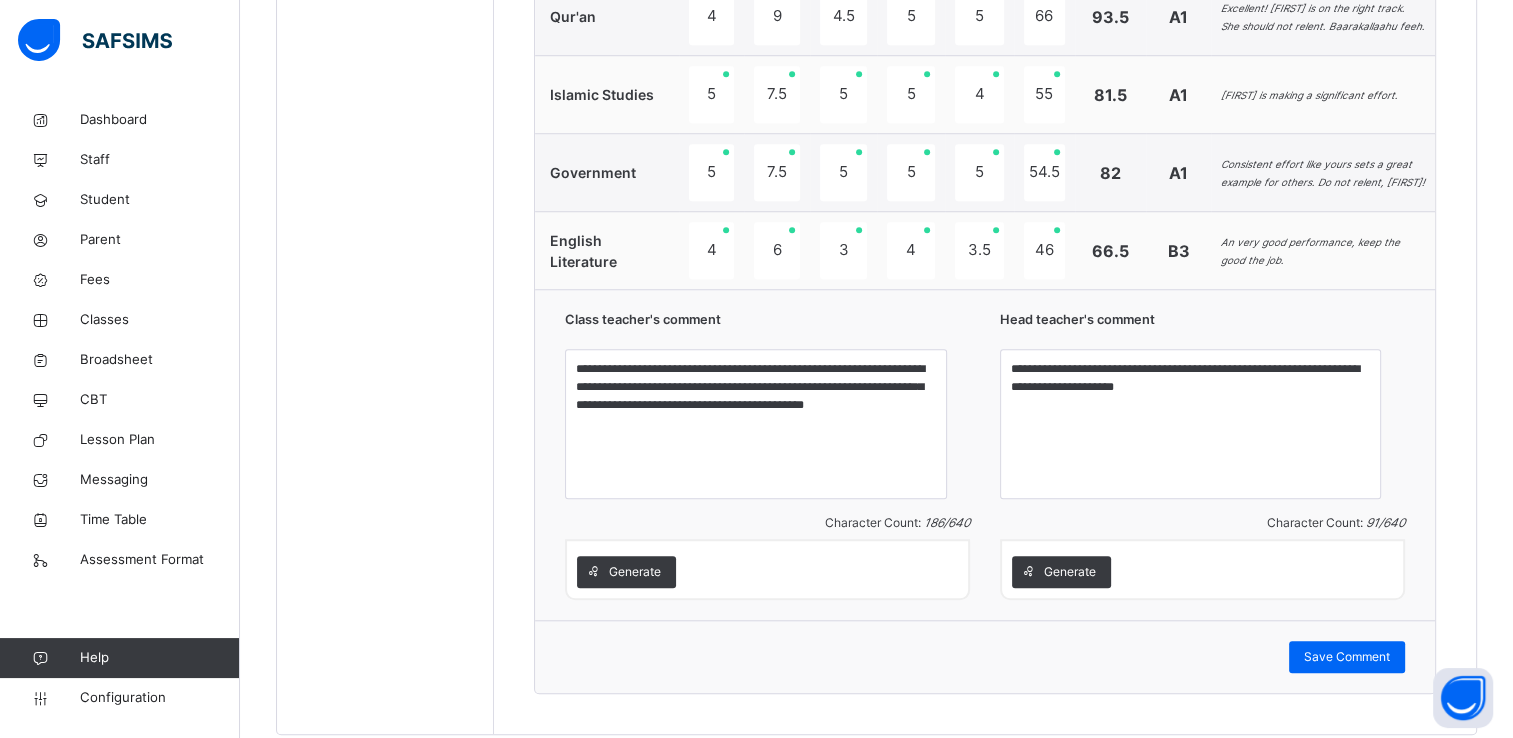 scroll, scrollTop: 1613, scrollLeft: 0, axis: vertical 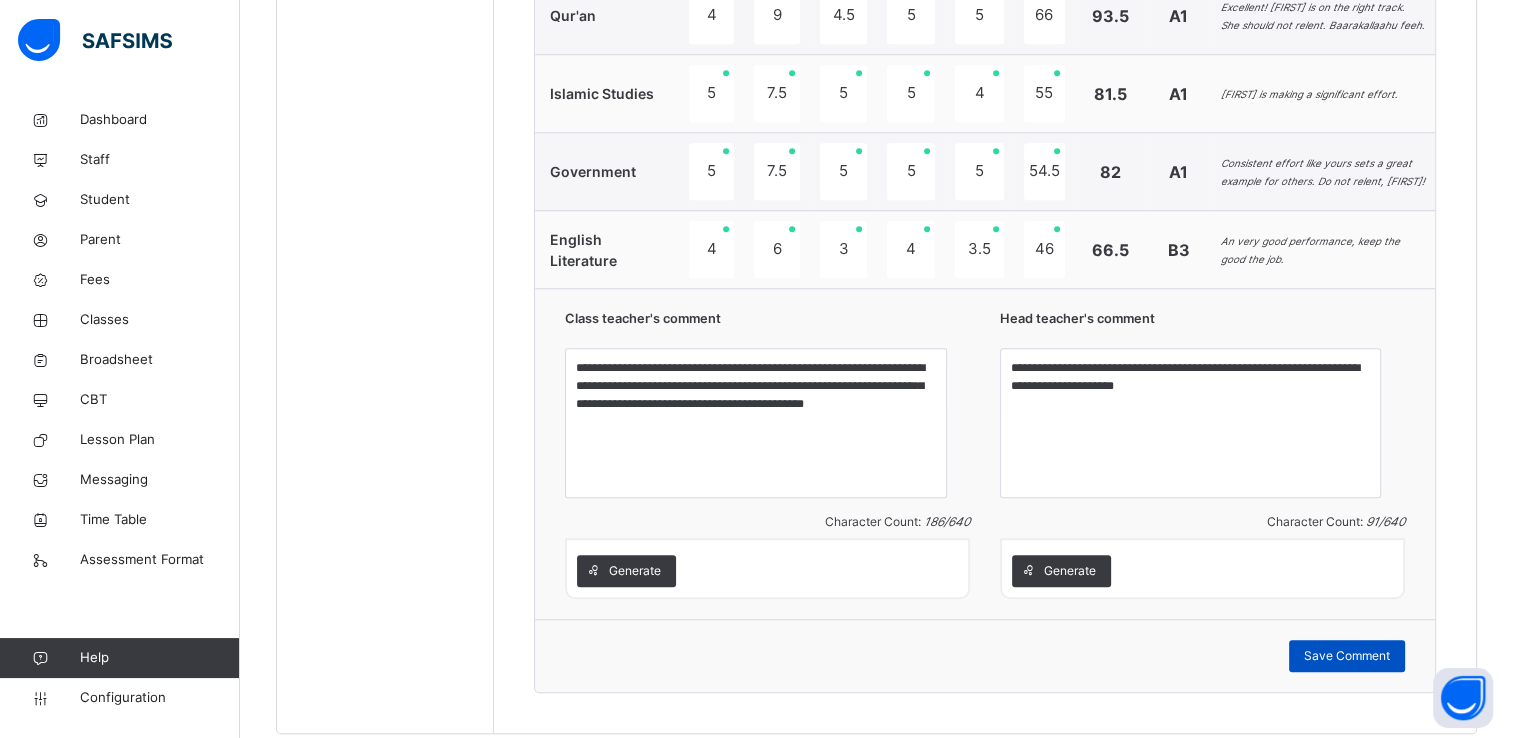 click on "Save Comment" at bounding box center (1347, 656) 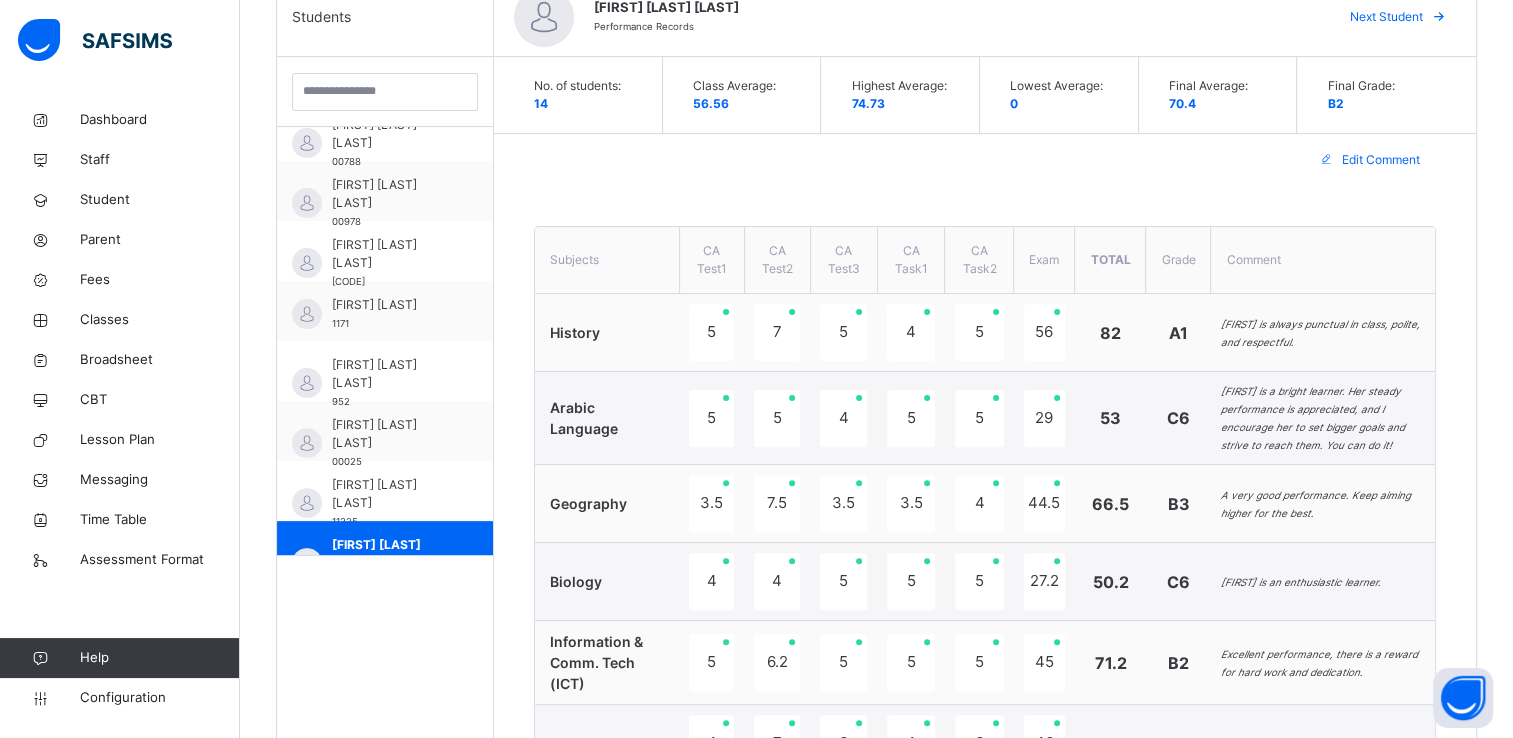 scroll, scrollTop: 537, scrollLeft: 0, axis: vertical 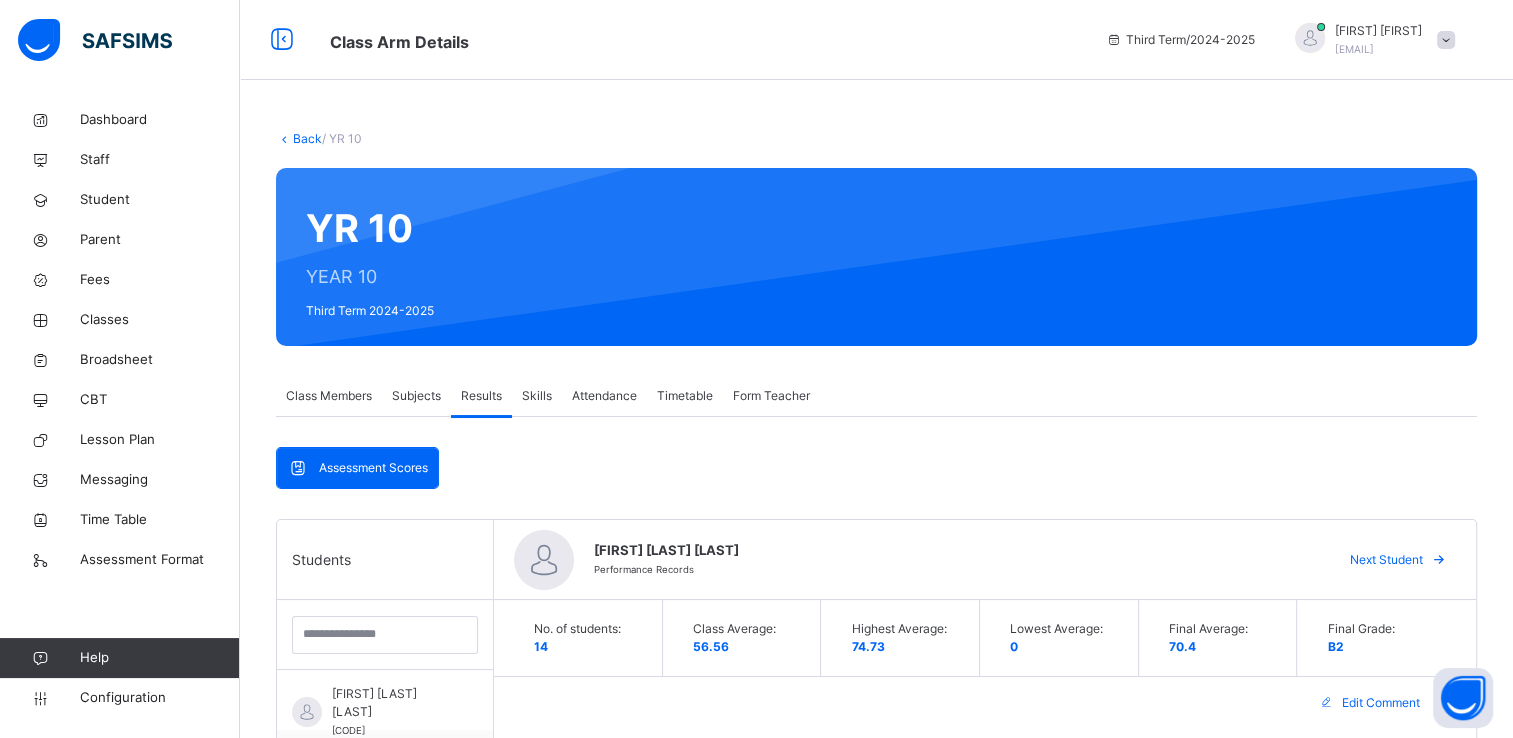 click on "Back" at bounding box center [307, 138] 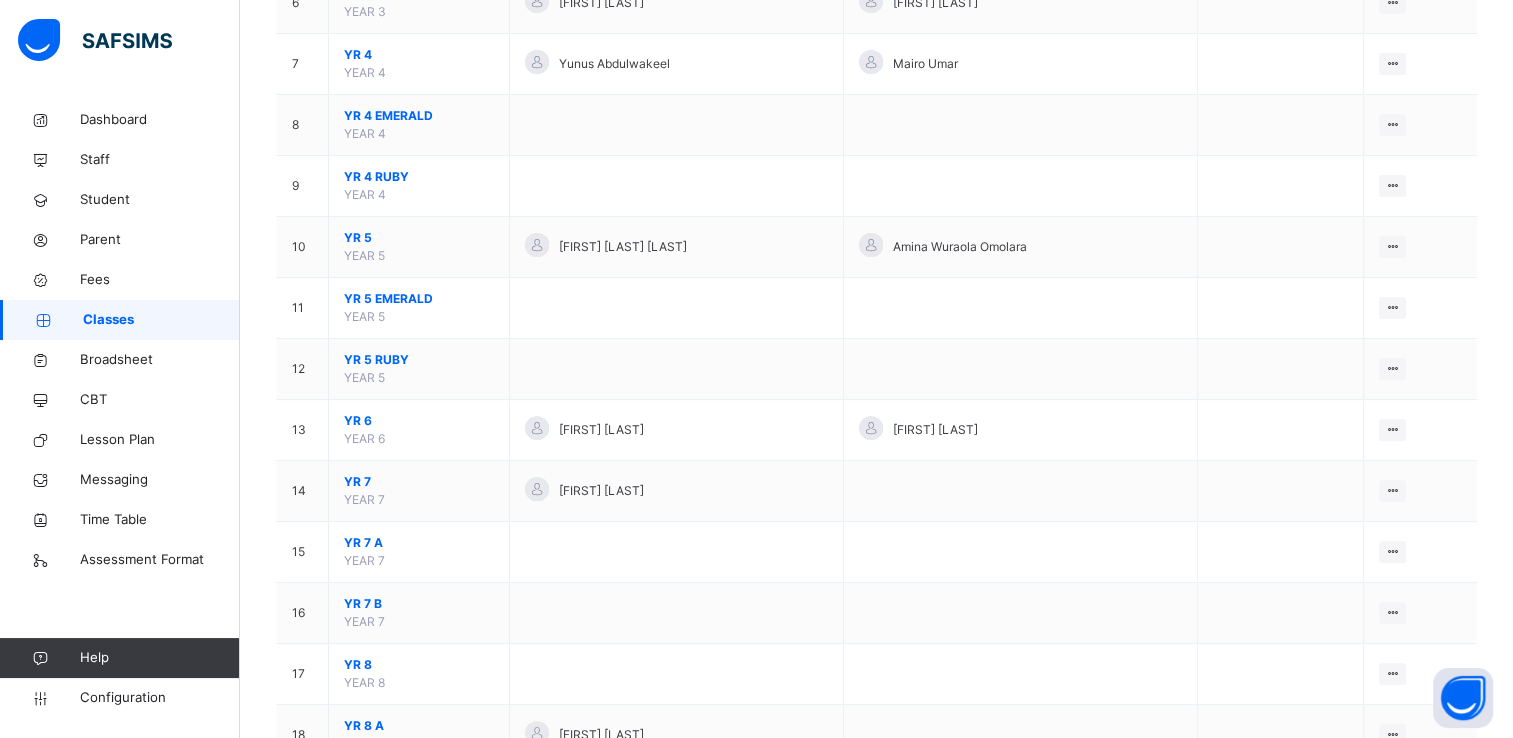 scroll, scrollTop: 948, scrollLeft: 0, axis: vertical 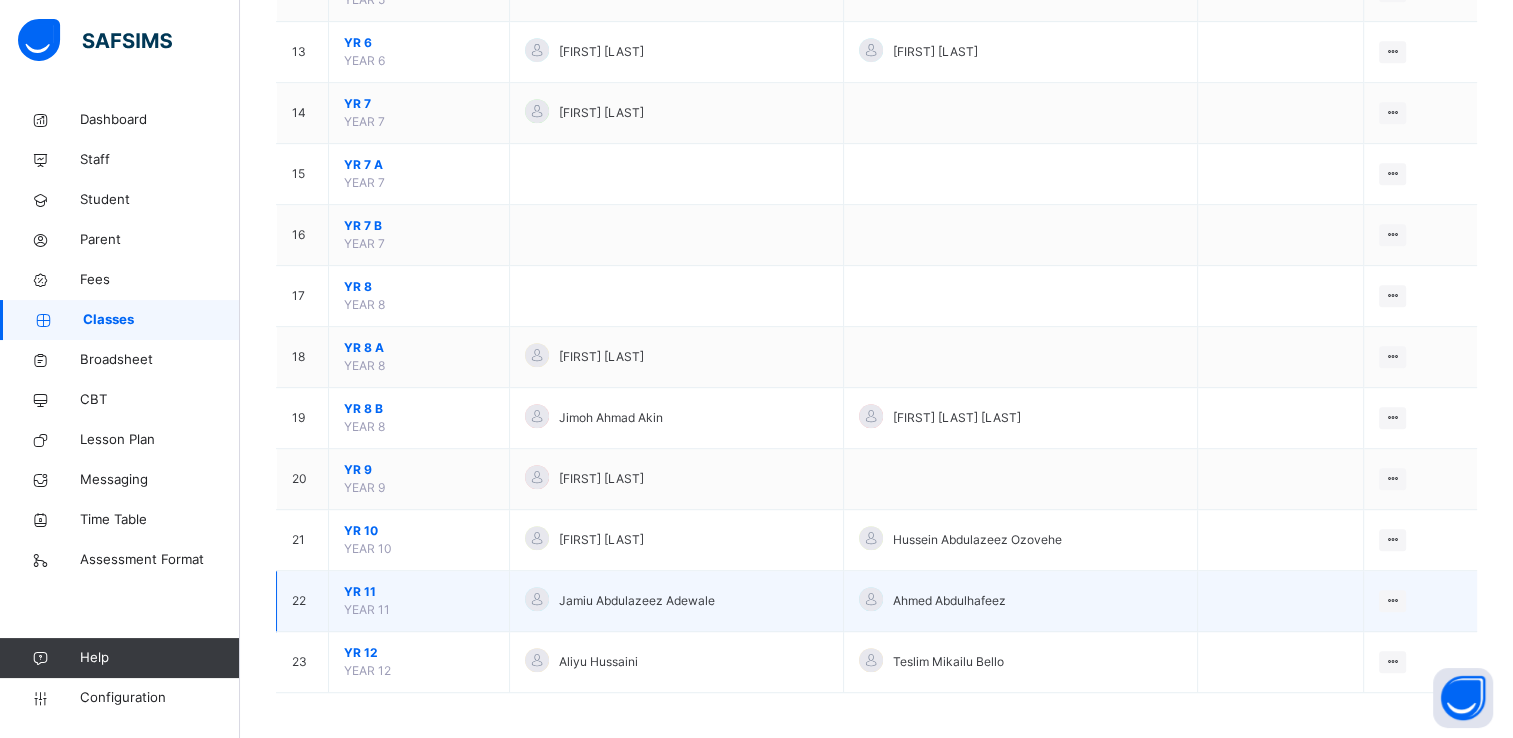 click on "YR 11" at bounding box center (419, 592) 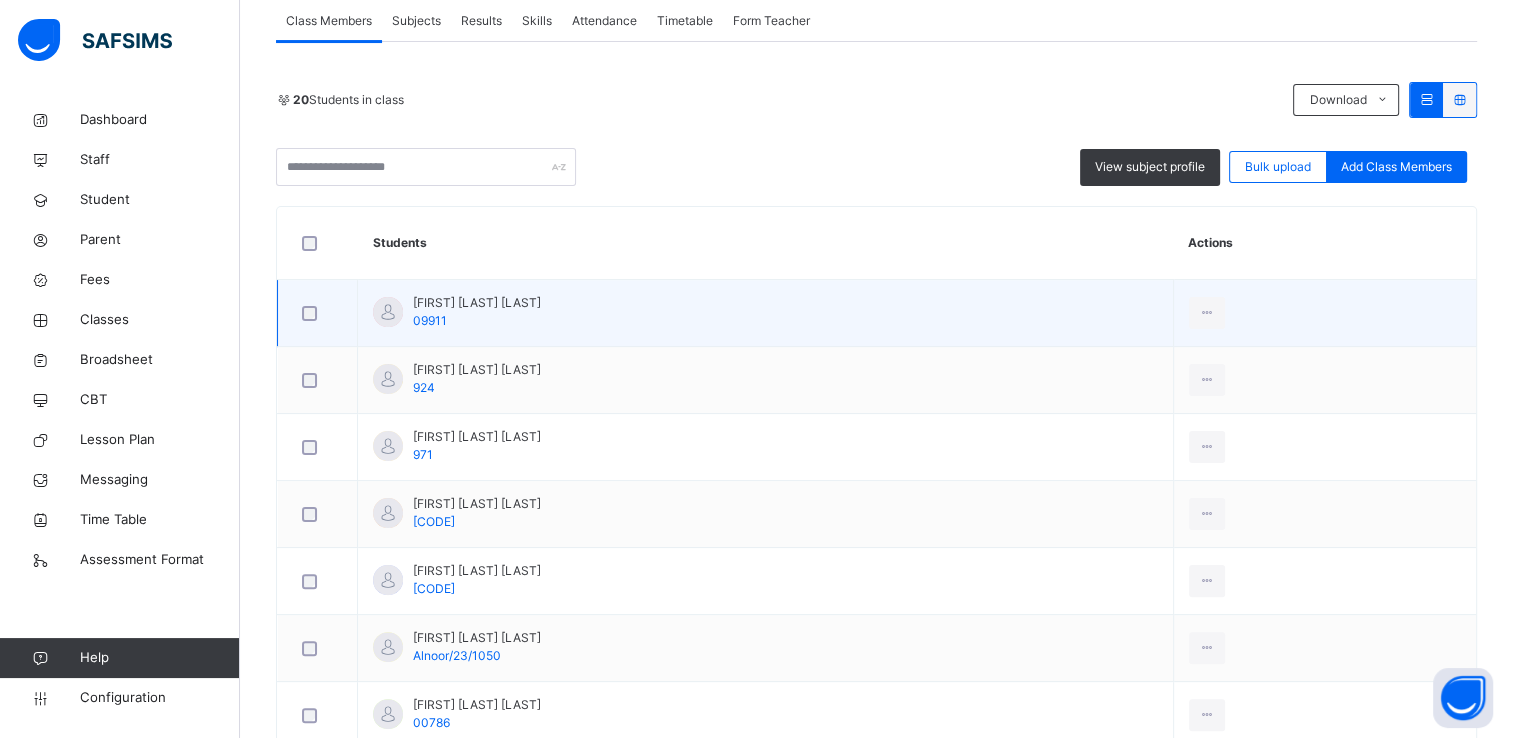 scroll, scrollTop: 376, scrollLeft: 0, axis: vertical 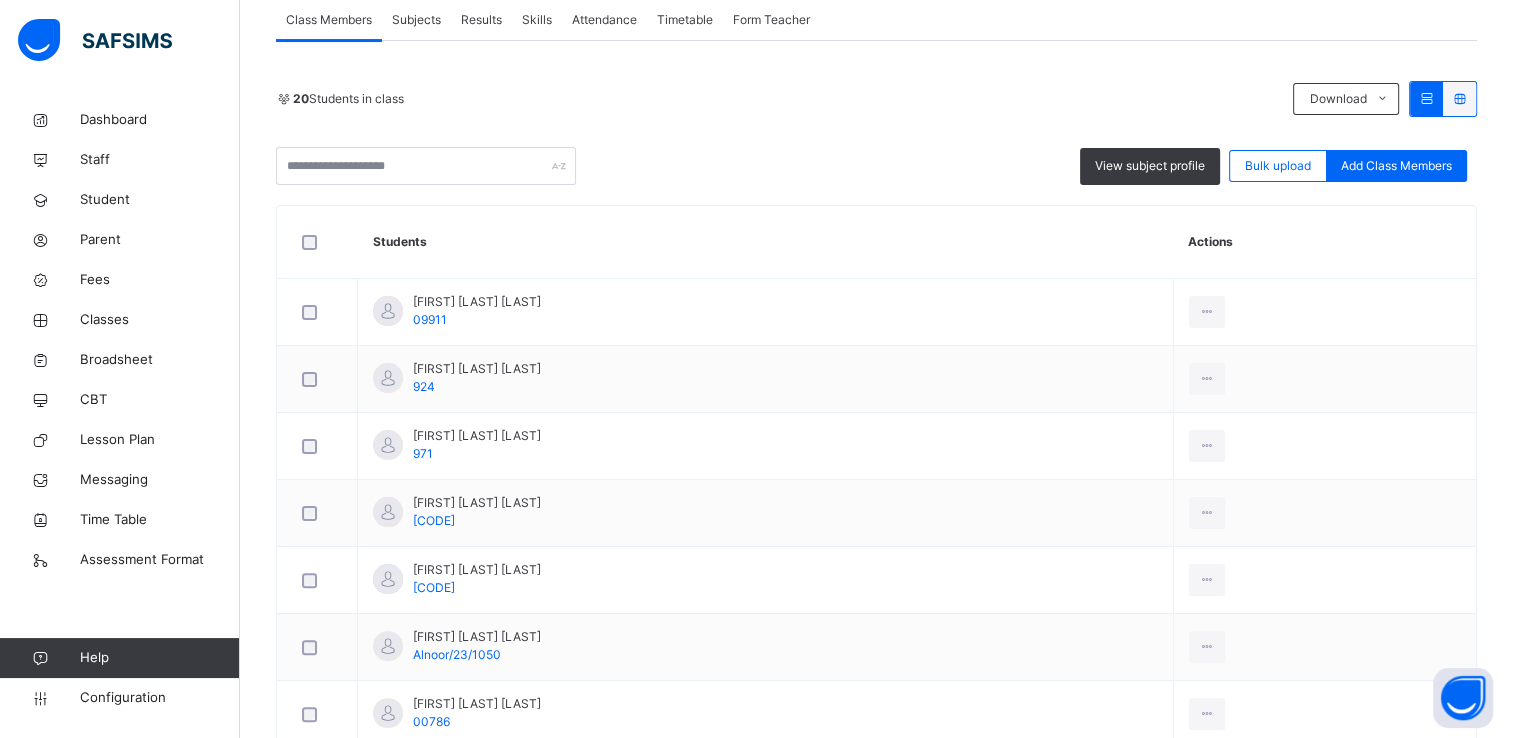 click on "Results" at bounding box center (481, 20) 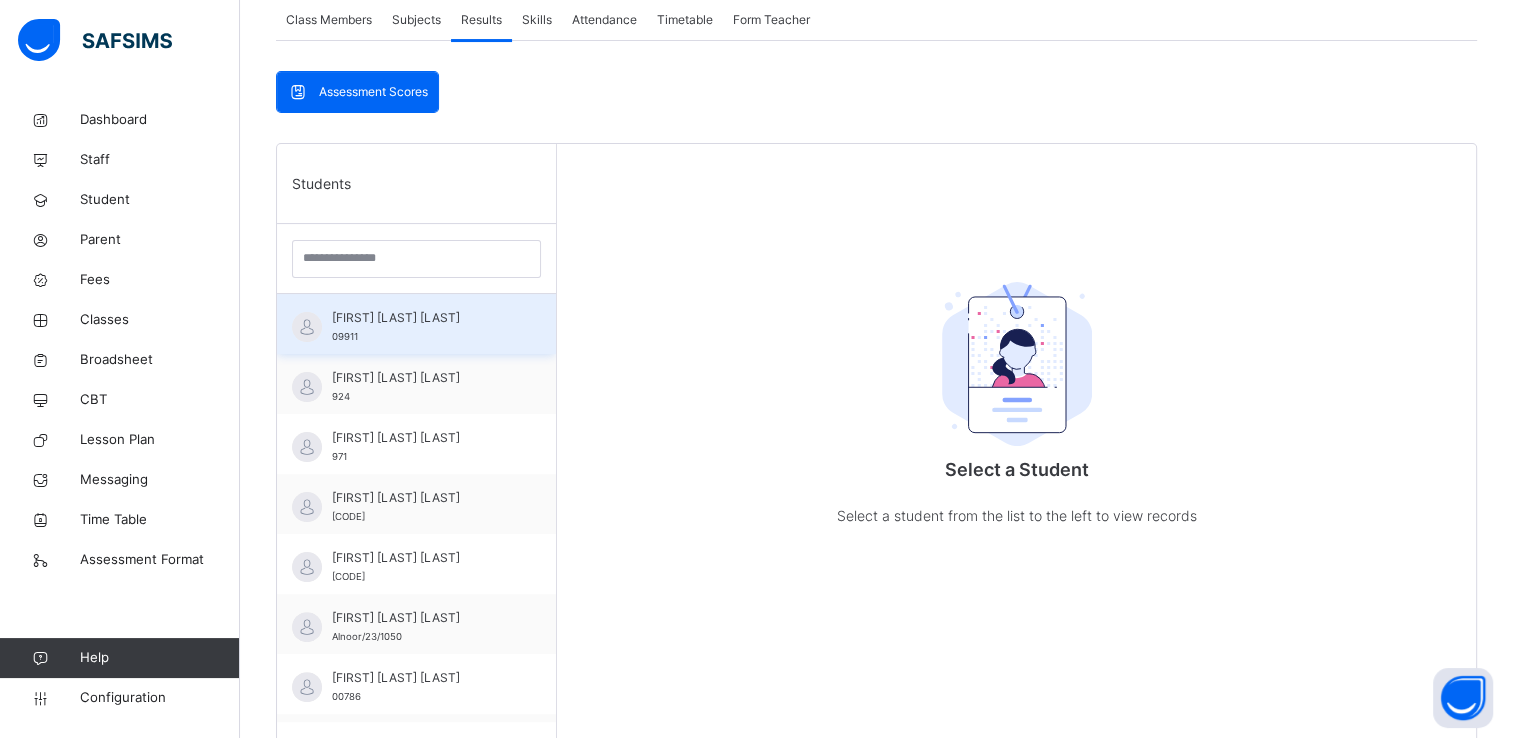 click on "[FIRST] [LAST] [LAST]" at bounding box center (421, 318) 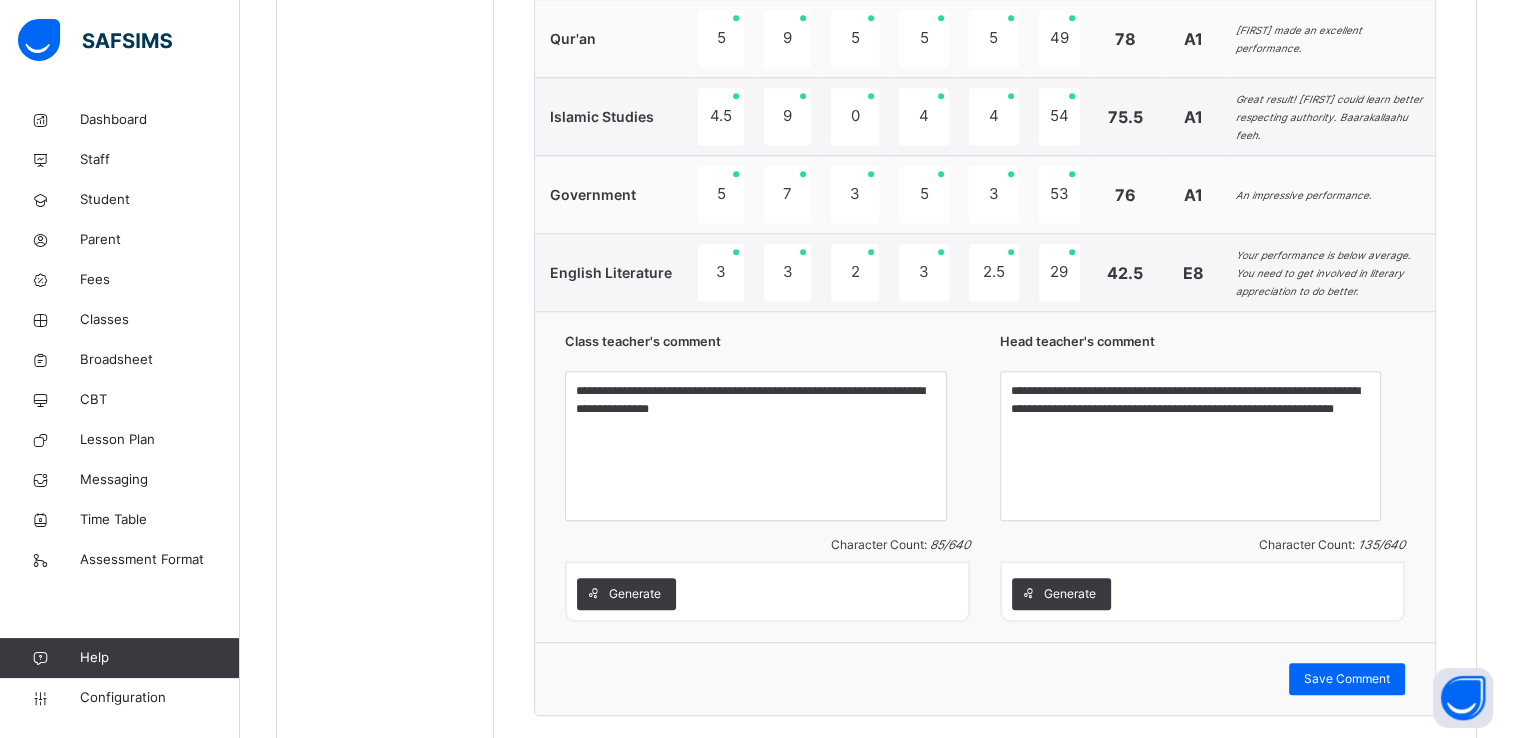 scroll, scrollTop: 1639, scrollLeft: 0, axis: vertical 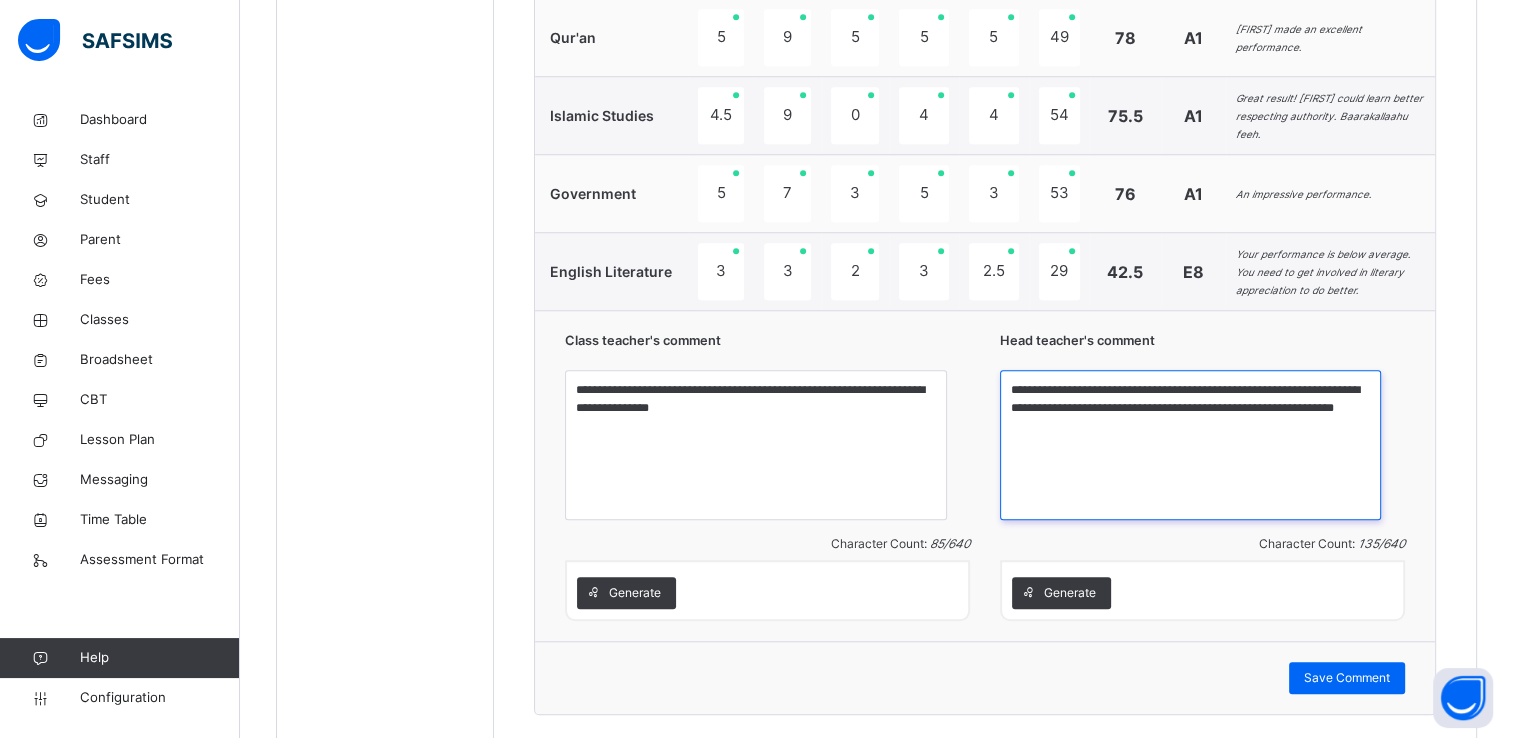 drag, startPoint x: 1351, startPoint y: 418, endPoint x: 1370, endPoint y: 453, distance: 39.824615 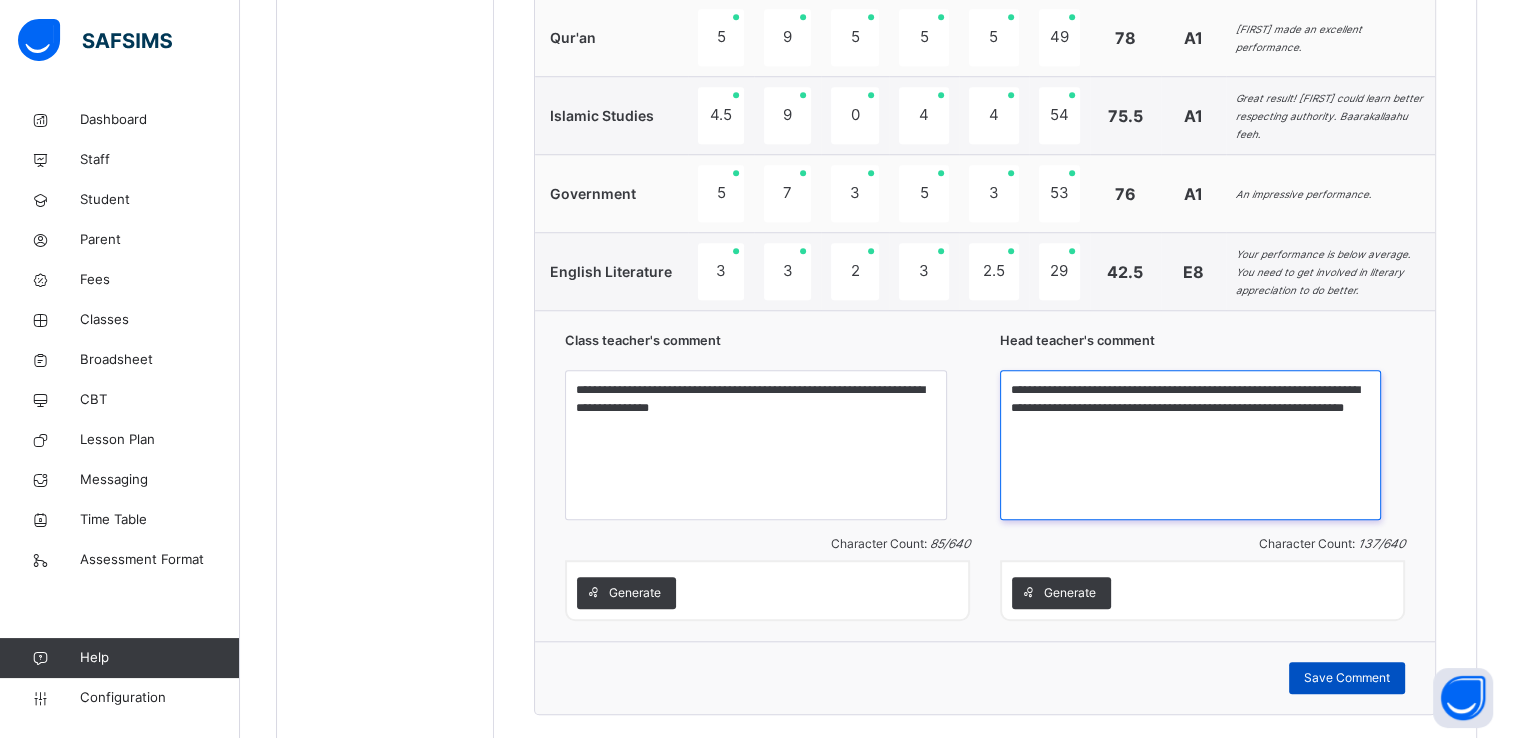 type on "**********" 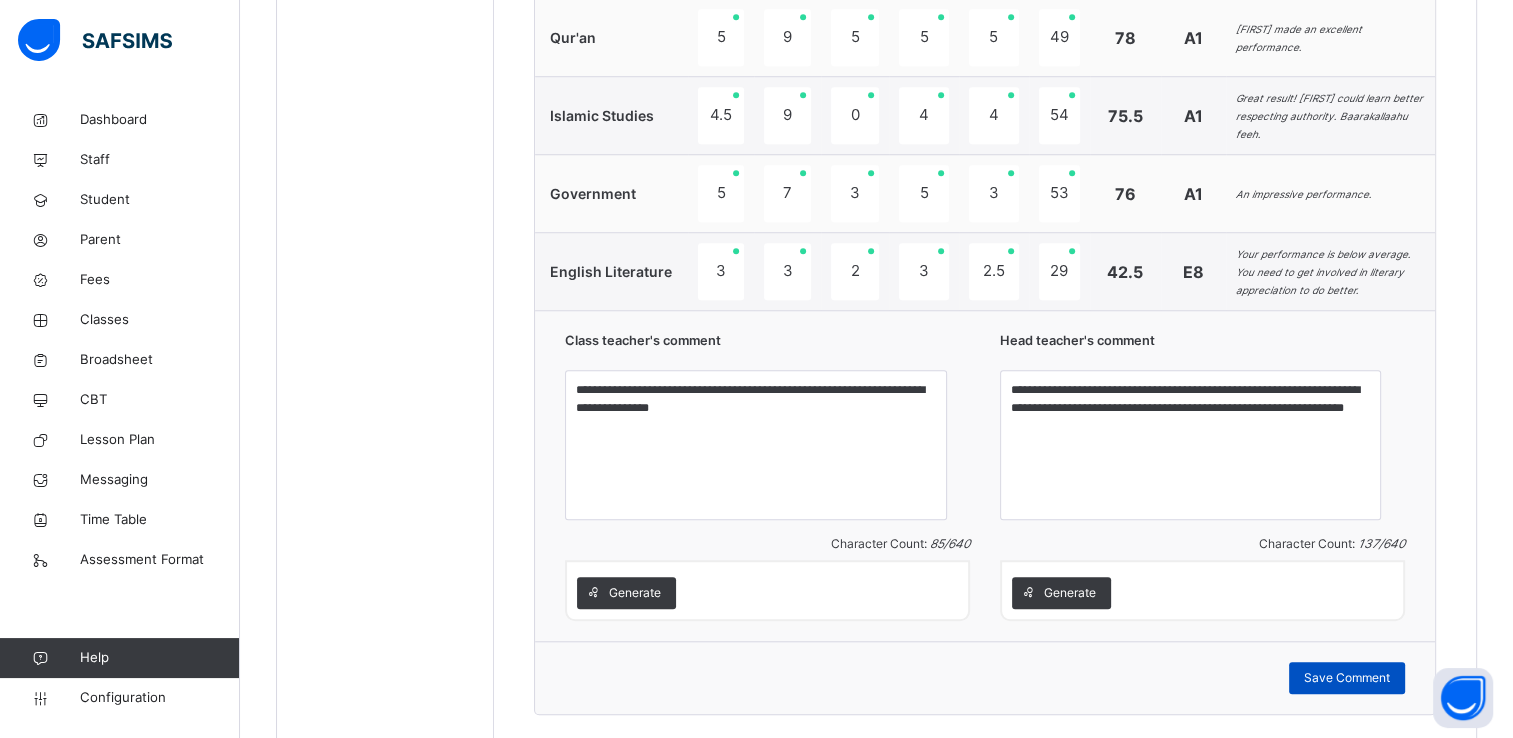 click on "Save Comment" at bounding box center (1347, 678) 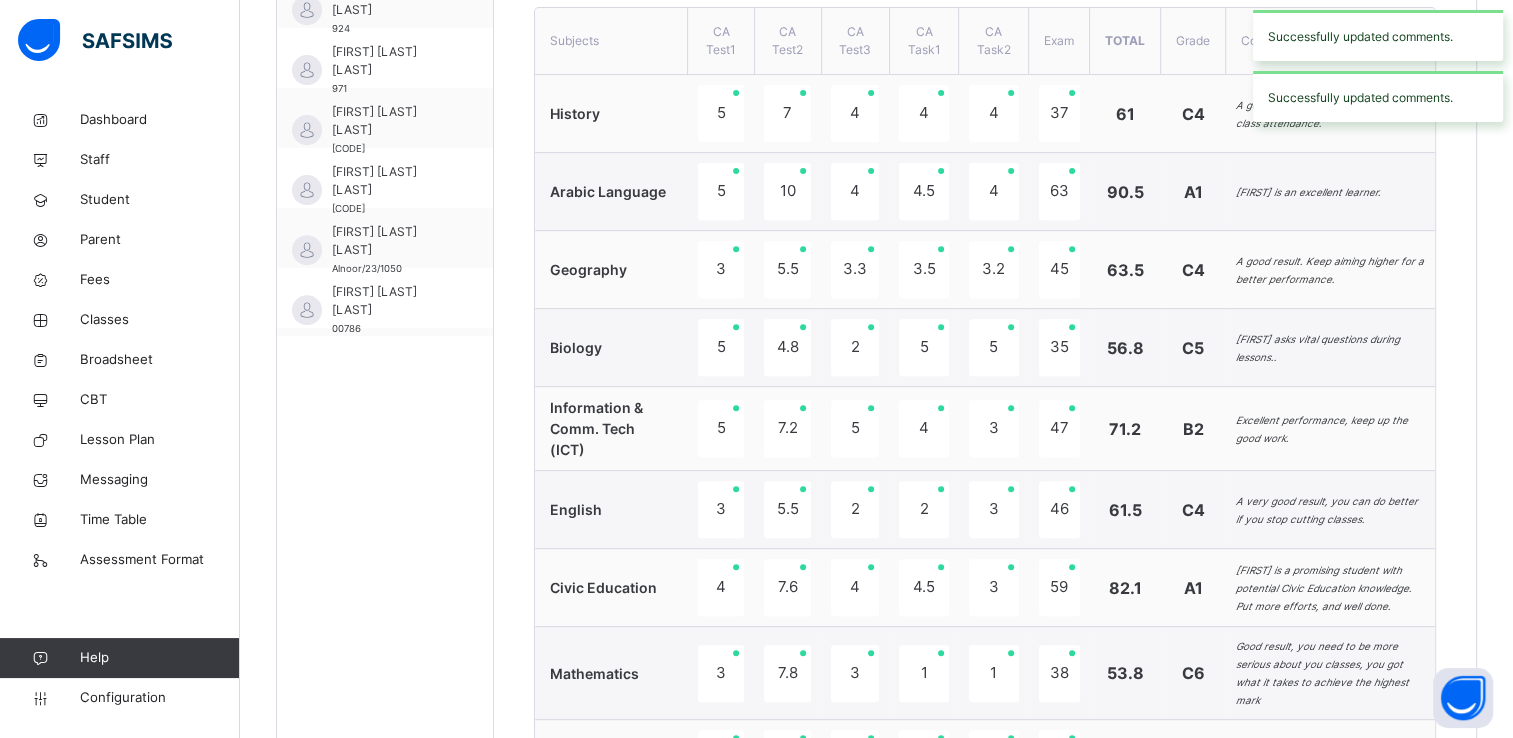 scroll, scrollTop: 560, scrollLeft: 0, axis: vertical 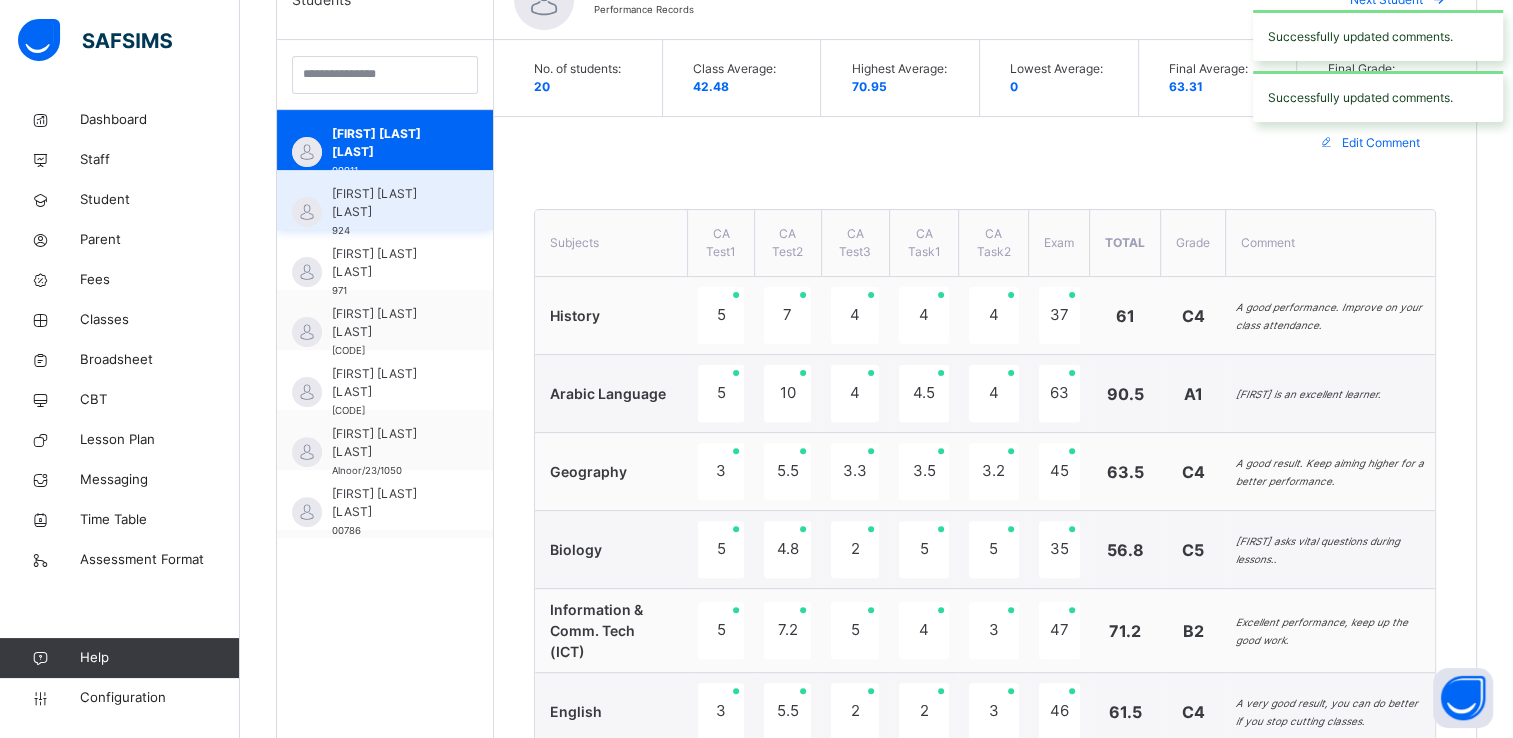 click on "[FIRST] [LAST] [LAST]" at bounding box center (390, 203) 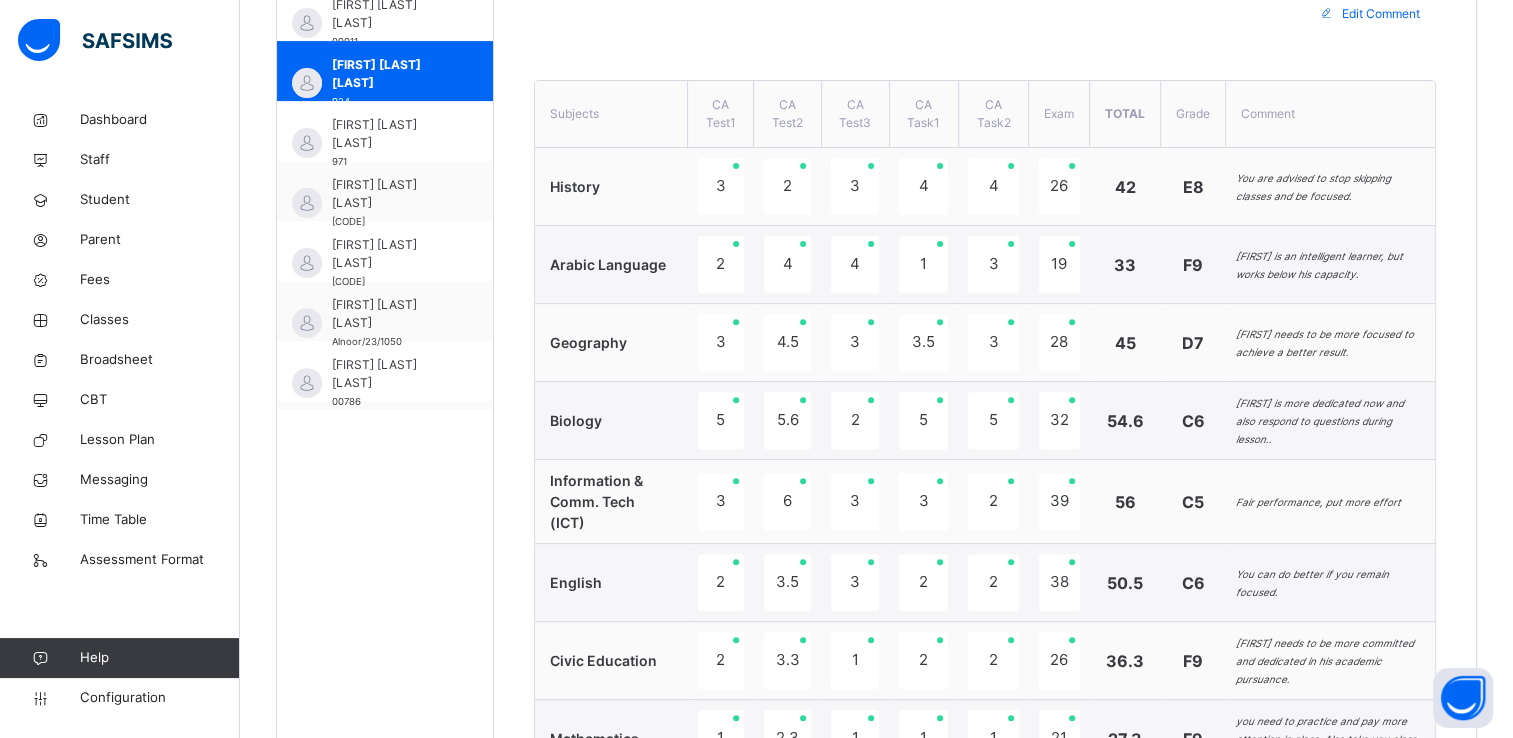 scroll, scrollTop: 612, scrollLeft: 0, axis: vertical 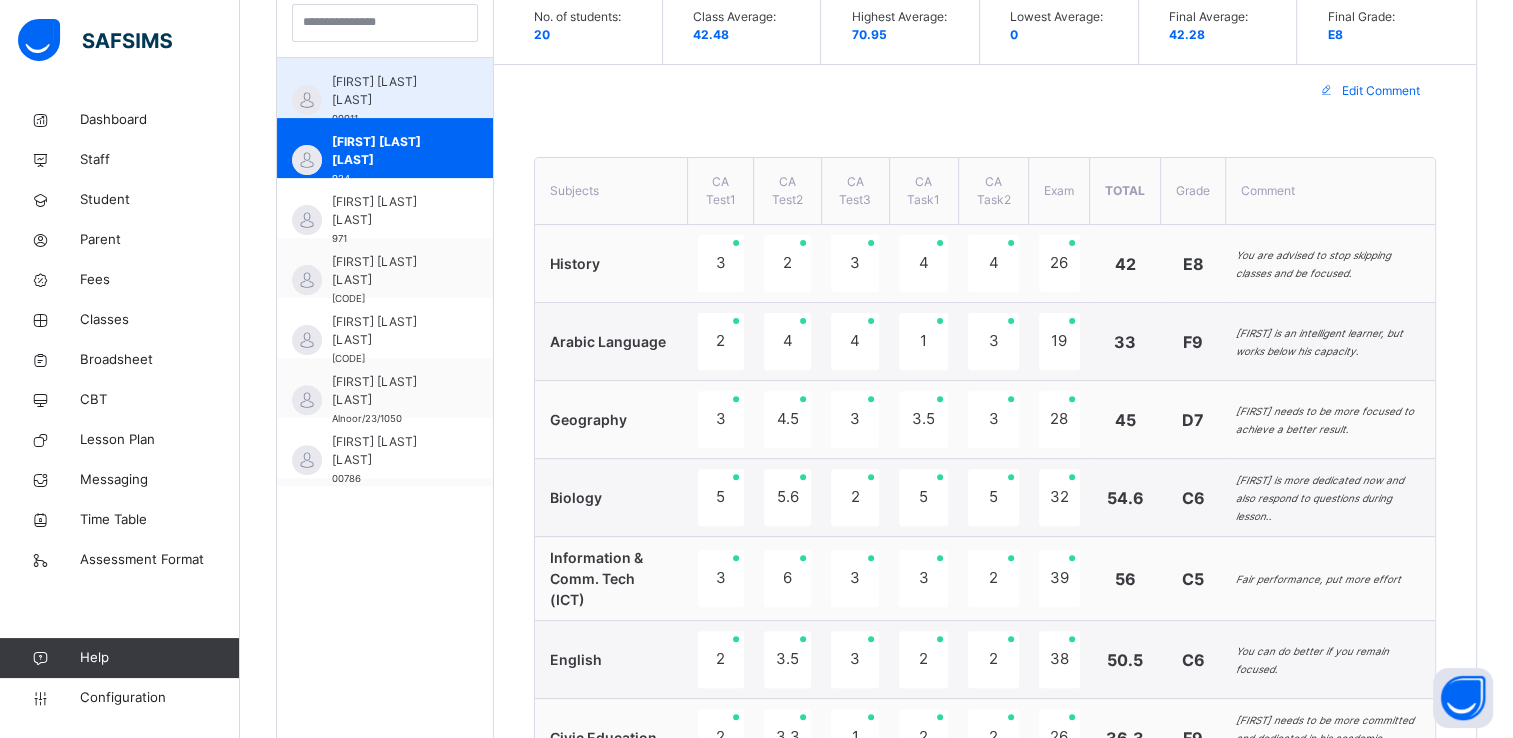 click on "[FIRST] [LAST] [LAST]" at bounding box center (390, 91) 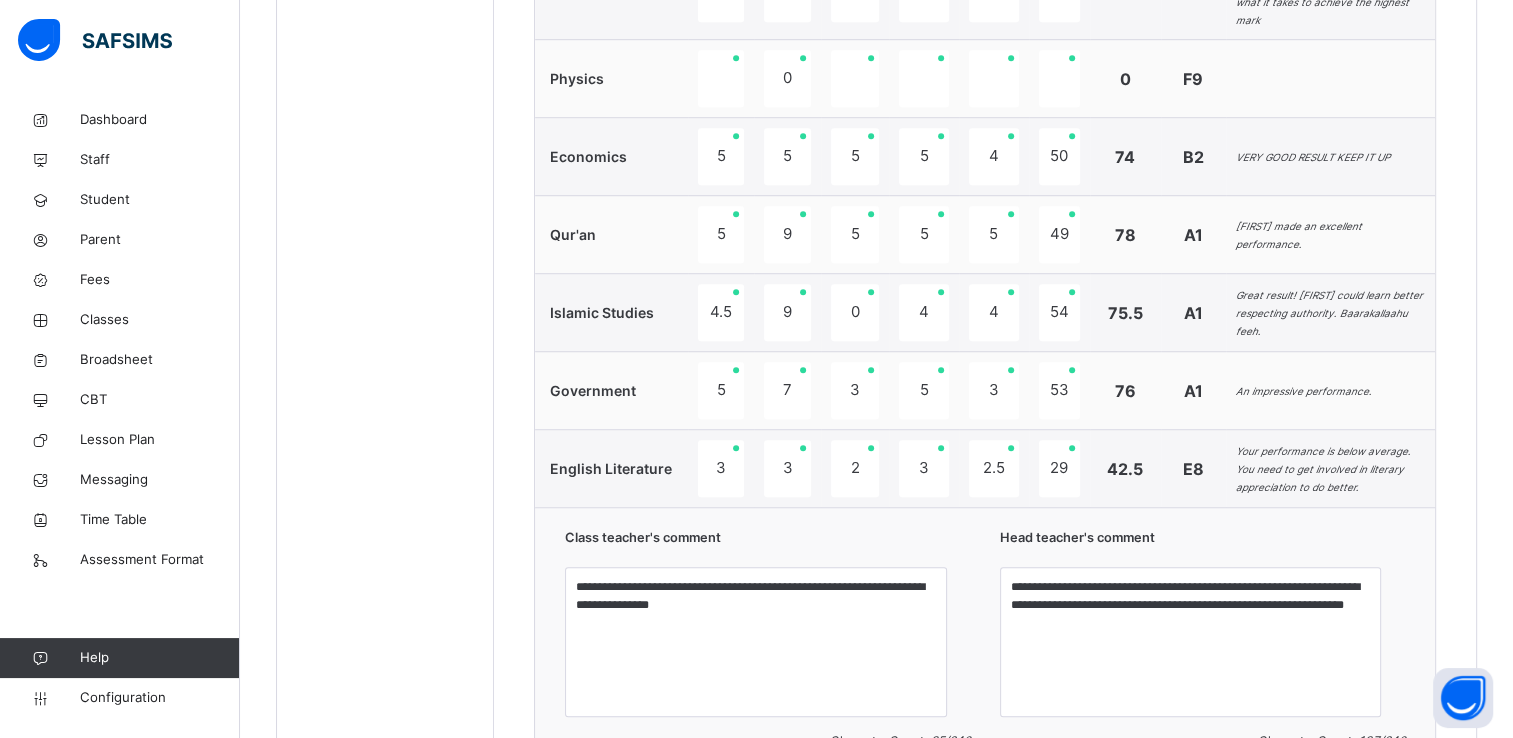 scroll, scrollTop: 1455, scrollLeft: 0, axis: vertical 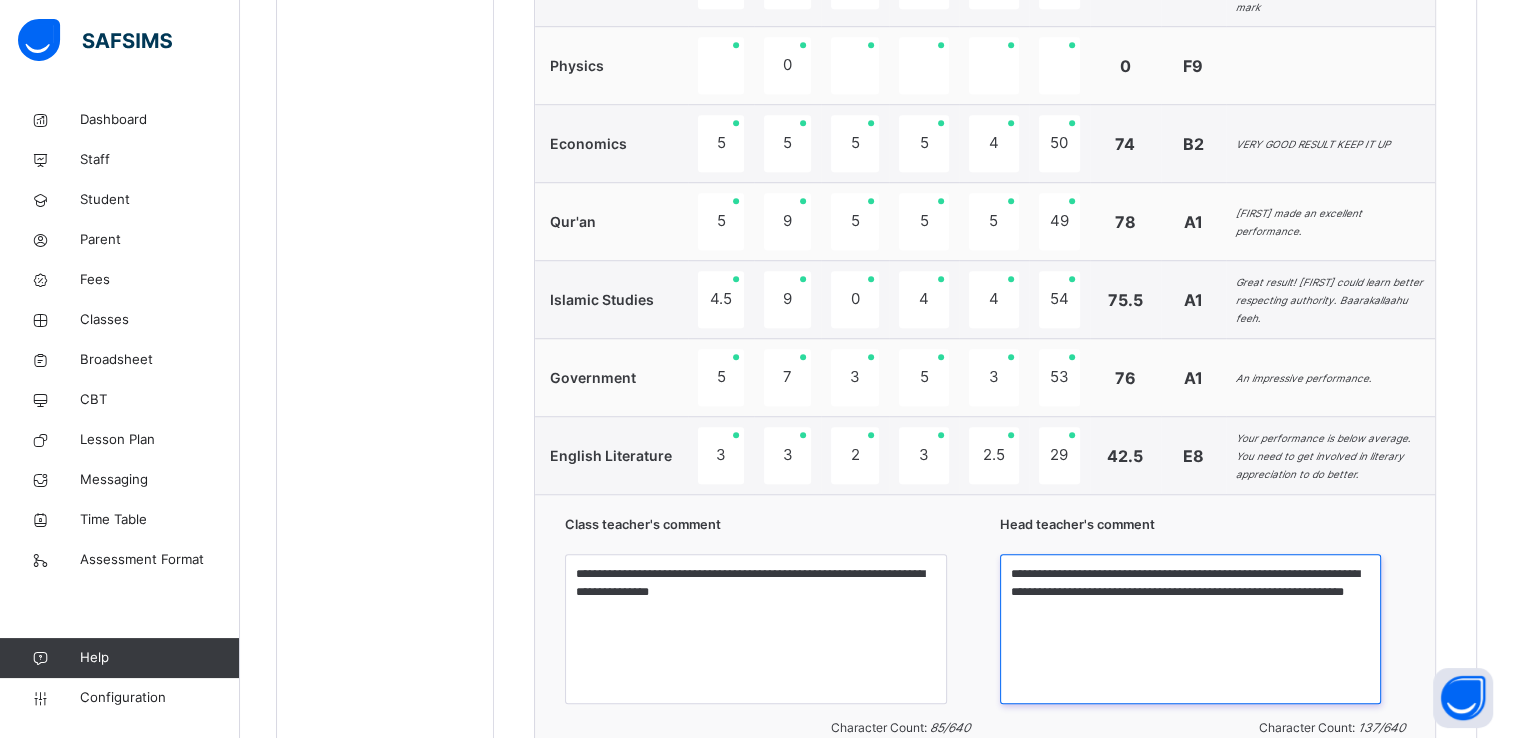 click on "**********" at bounding box center (1190, 629) 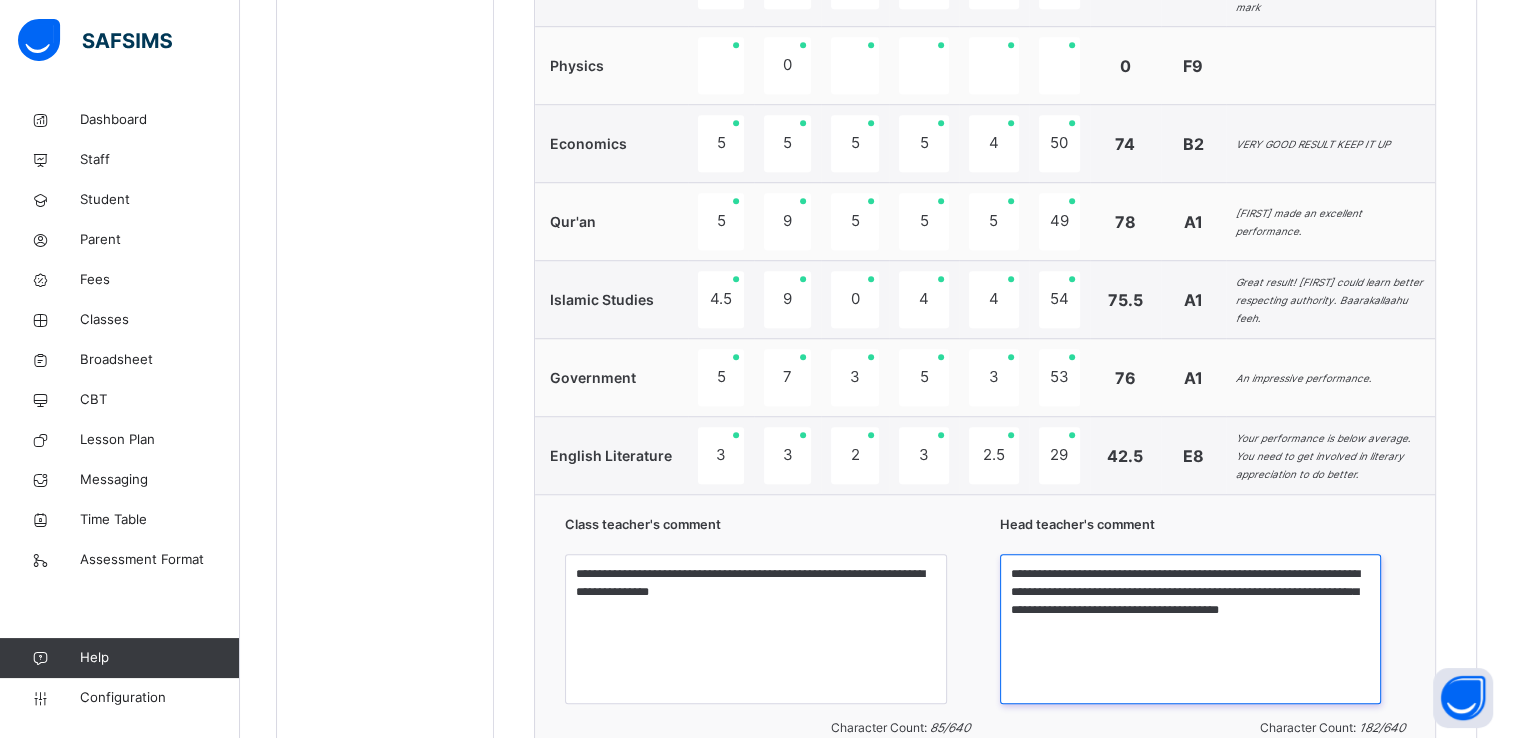 scroll, scrollTop: 1741, scrollLeft: 0, axis: vertical 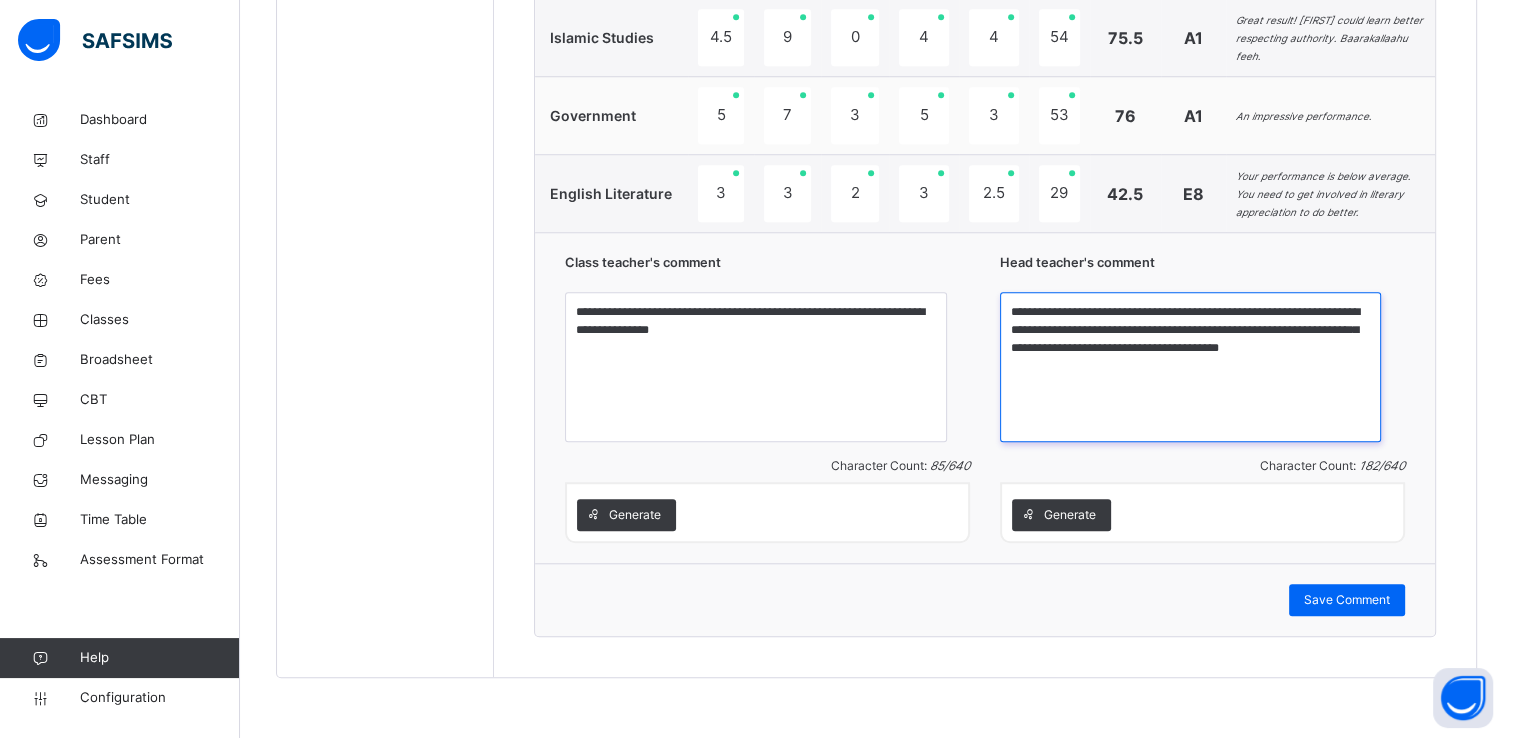 drag, startPoint x: 1136, startPoint y: 346, endPoint x: 1418, endPoint y: 367, distance: 282.78082 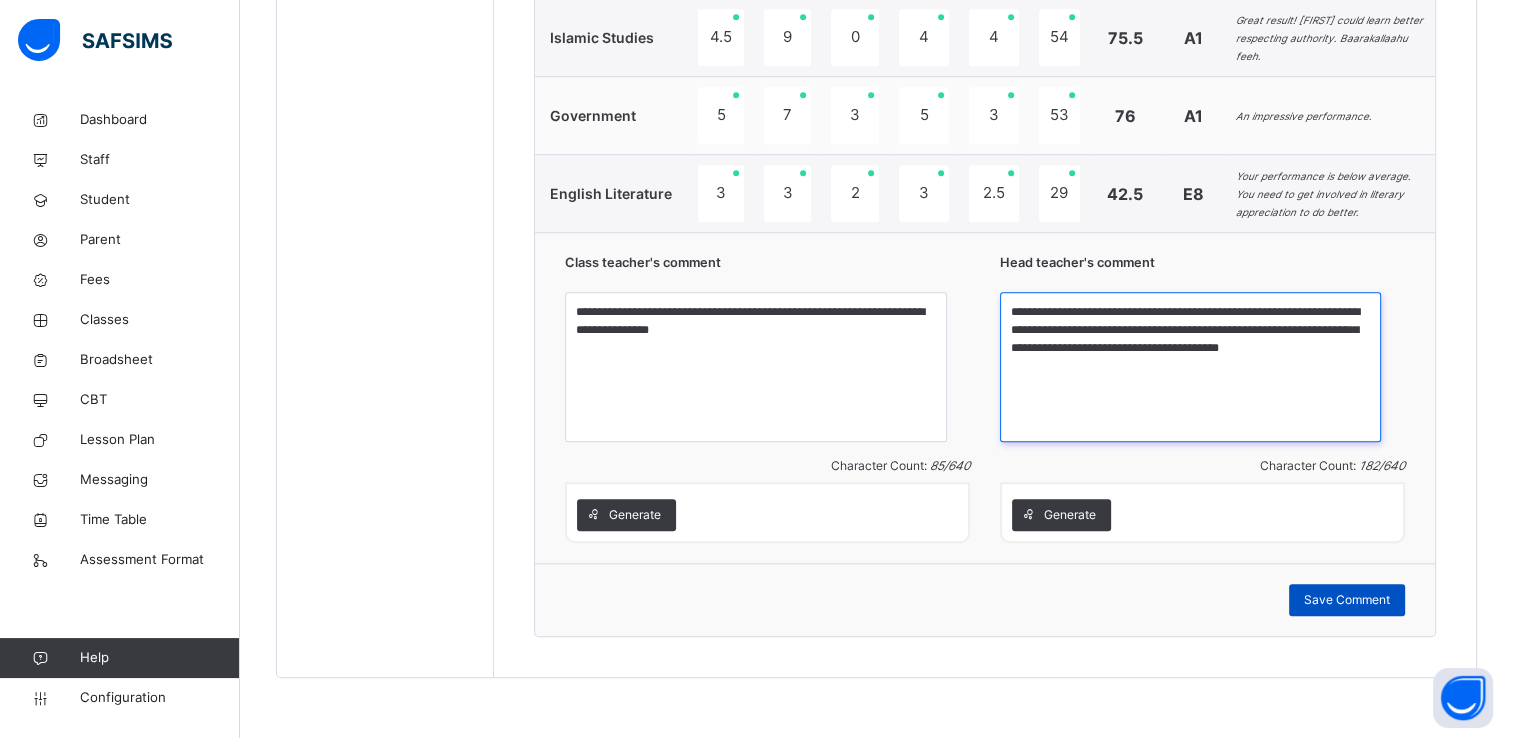 type on "**********" 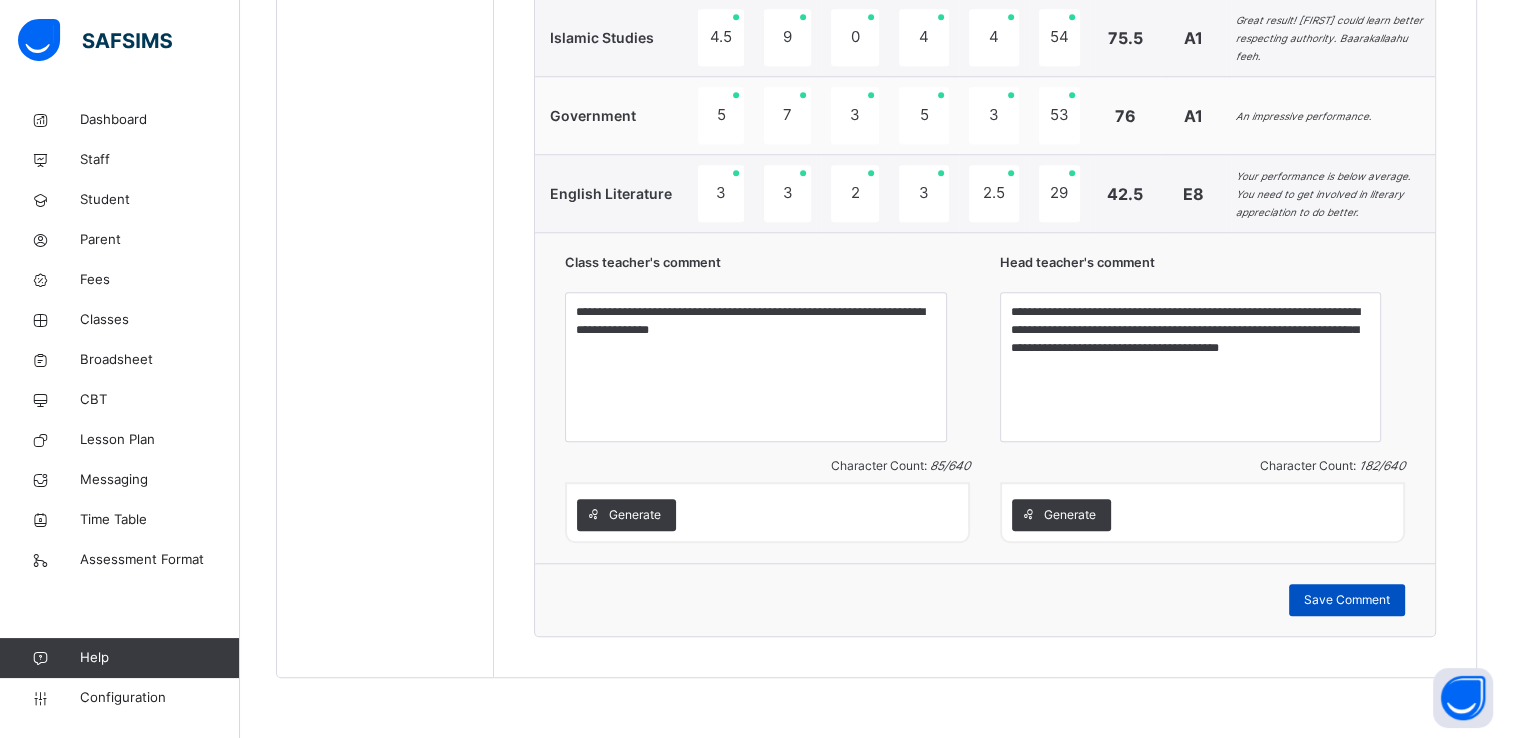 click on "Save Comment" at bounding box center (1347, 600) 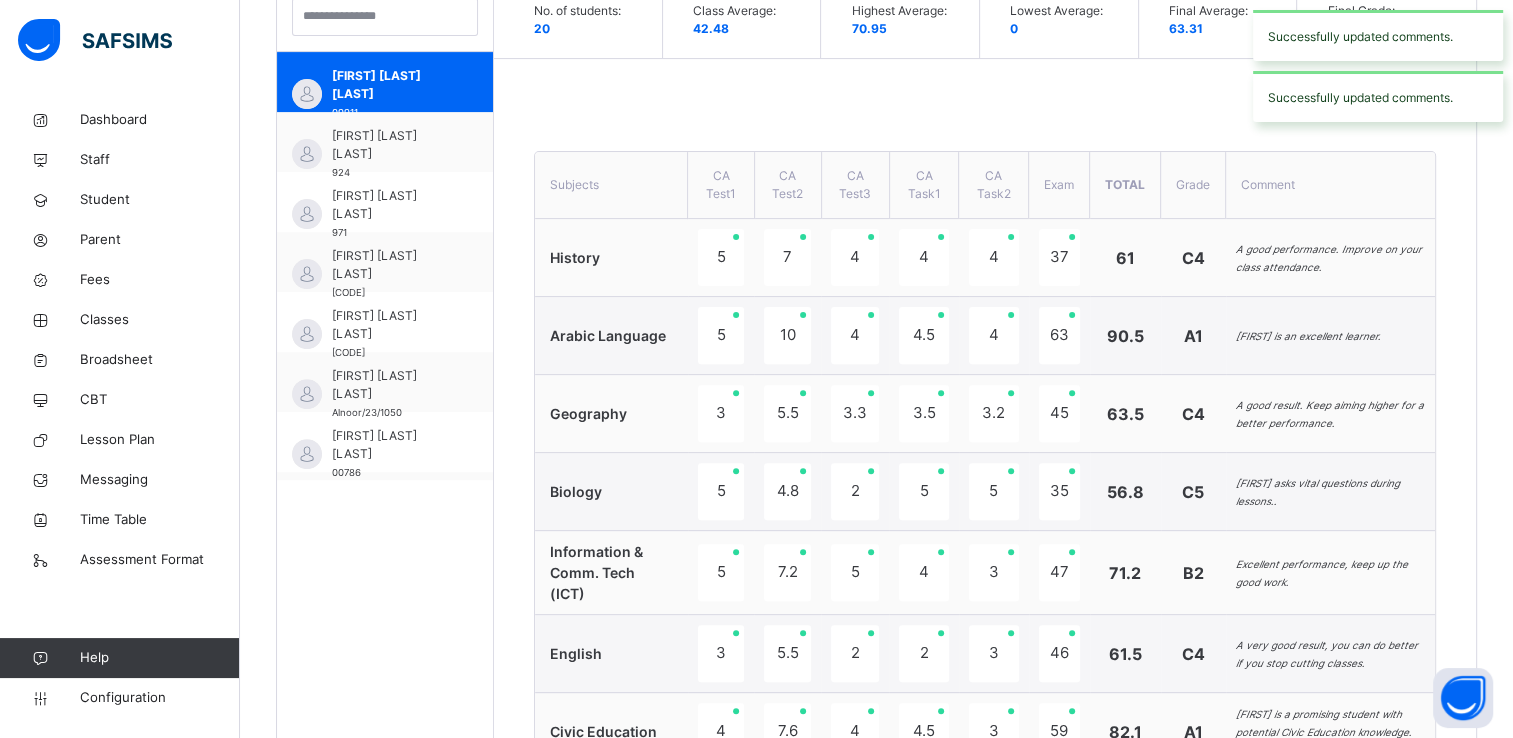 scroll, scrollTop: 593, scrollLeft: 0, axis: vertical 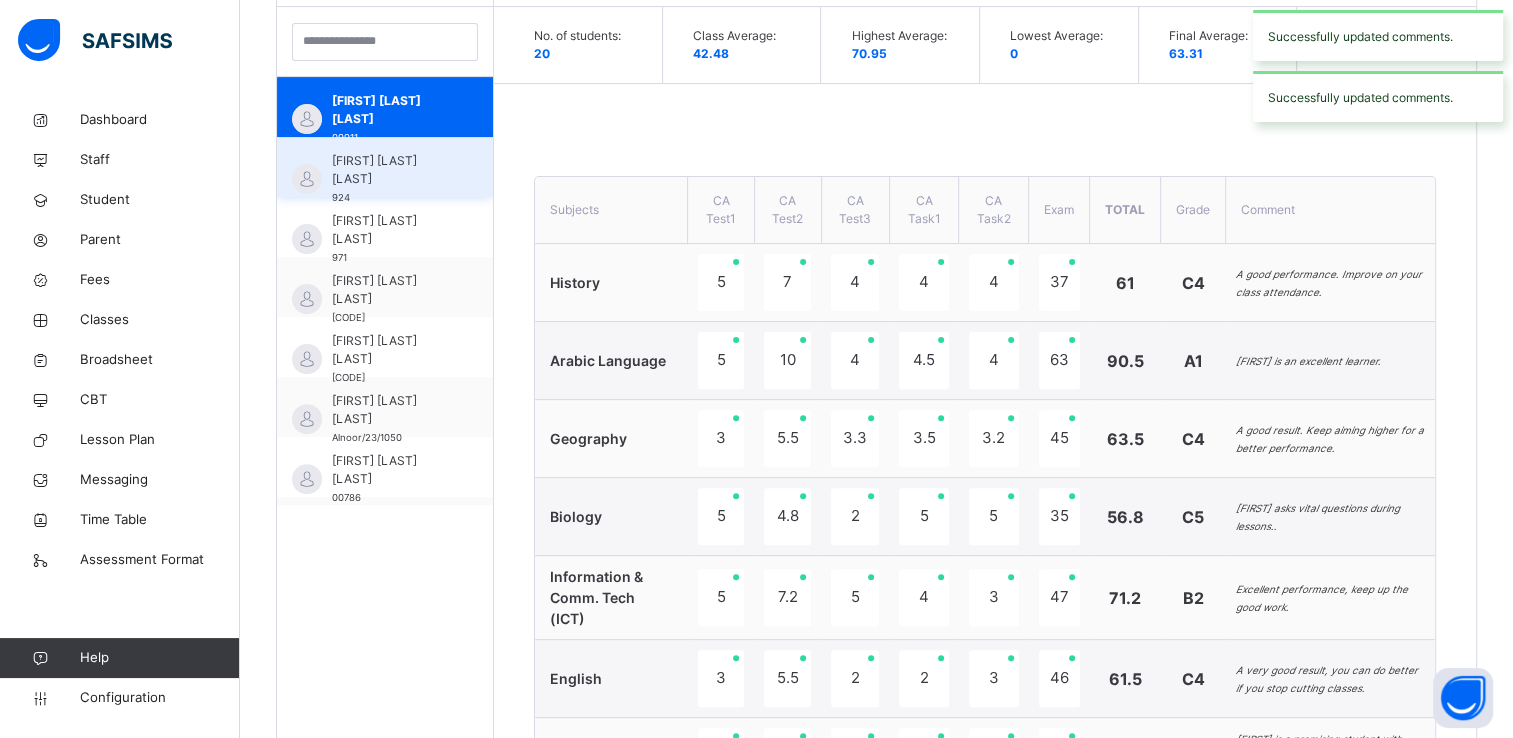 click on "[FIRST] [LAST] [LAST]" at bounding box center [390, 170] 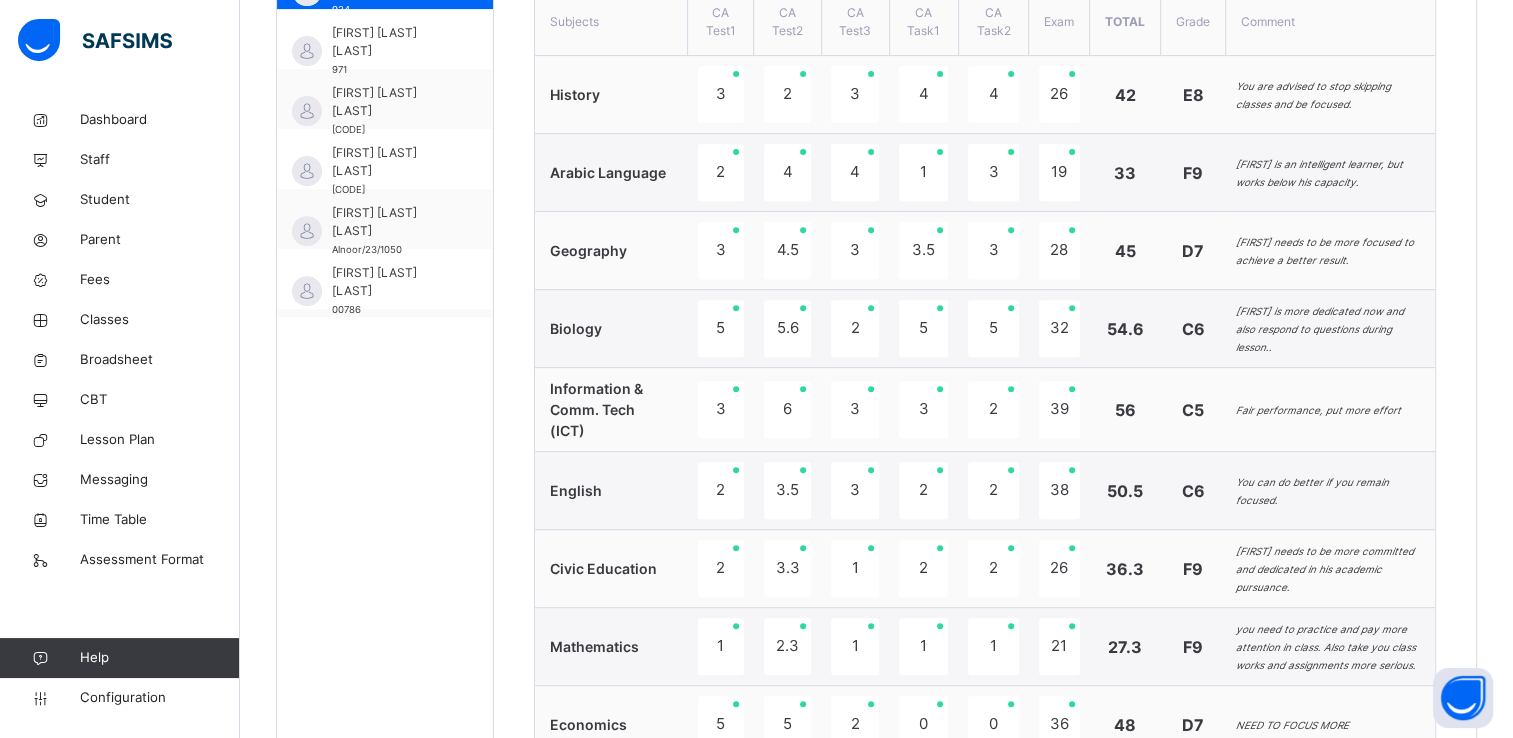 scroll, scrollTop: 758, scrollLeft: 0, axis: vertical 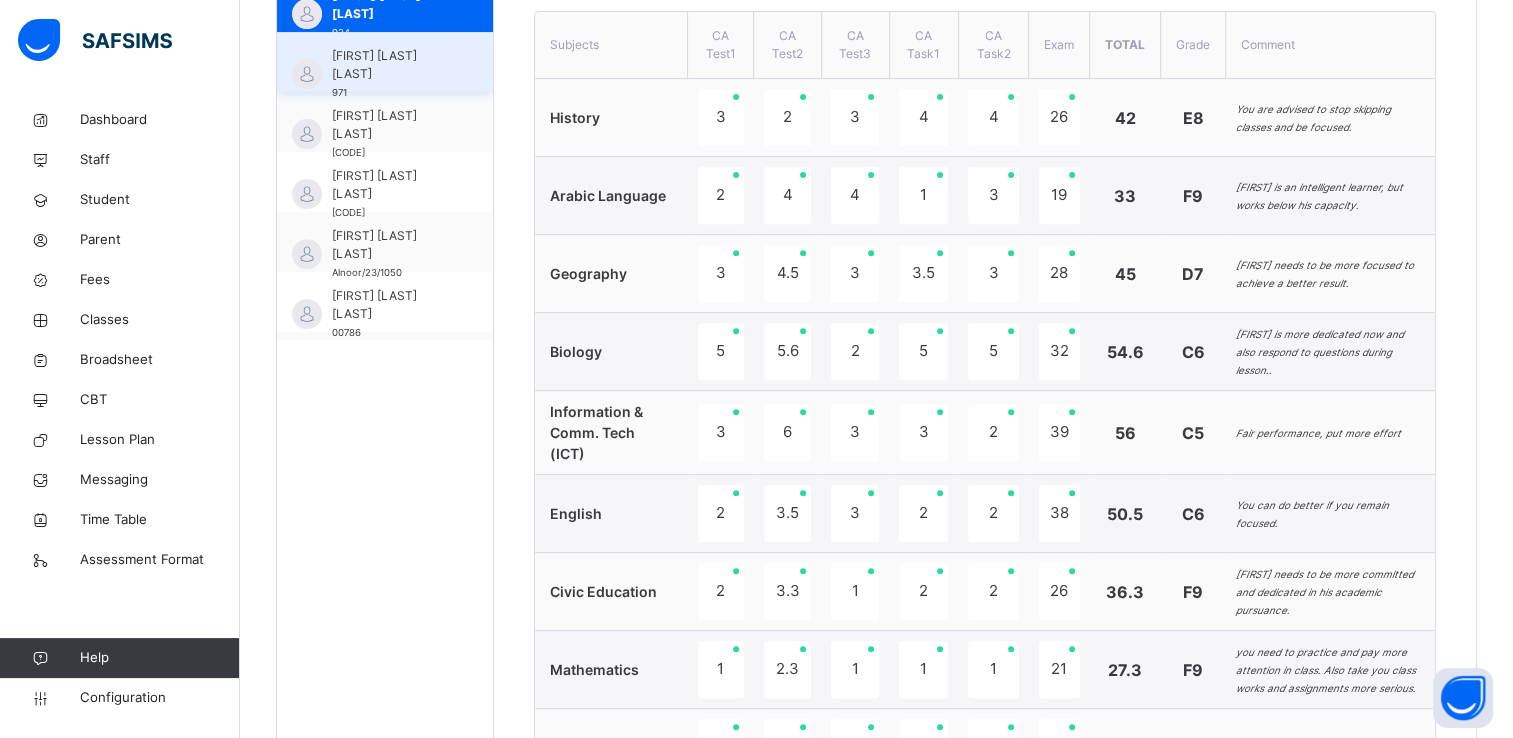 click on "[FIRST] [LAST] [LAST]" at bounding box center [390, 65] 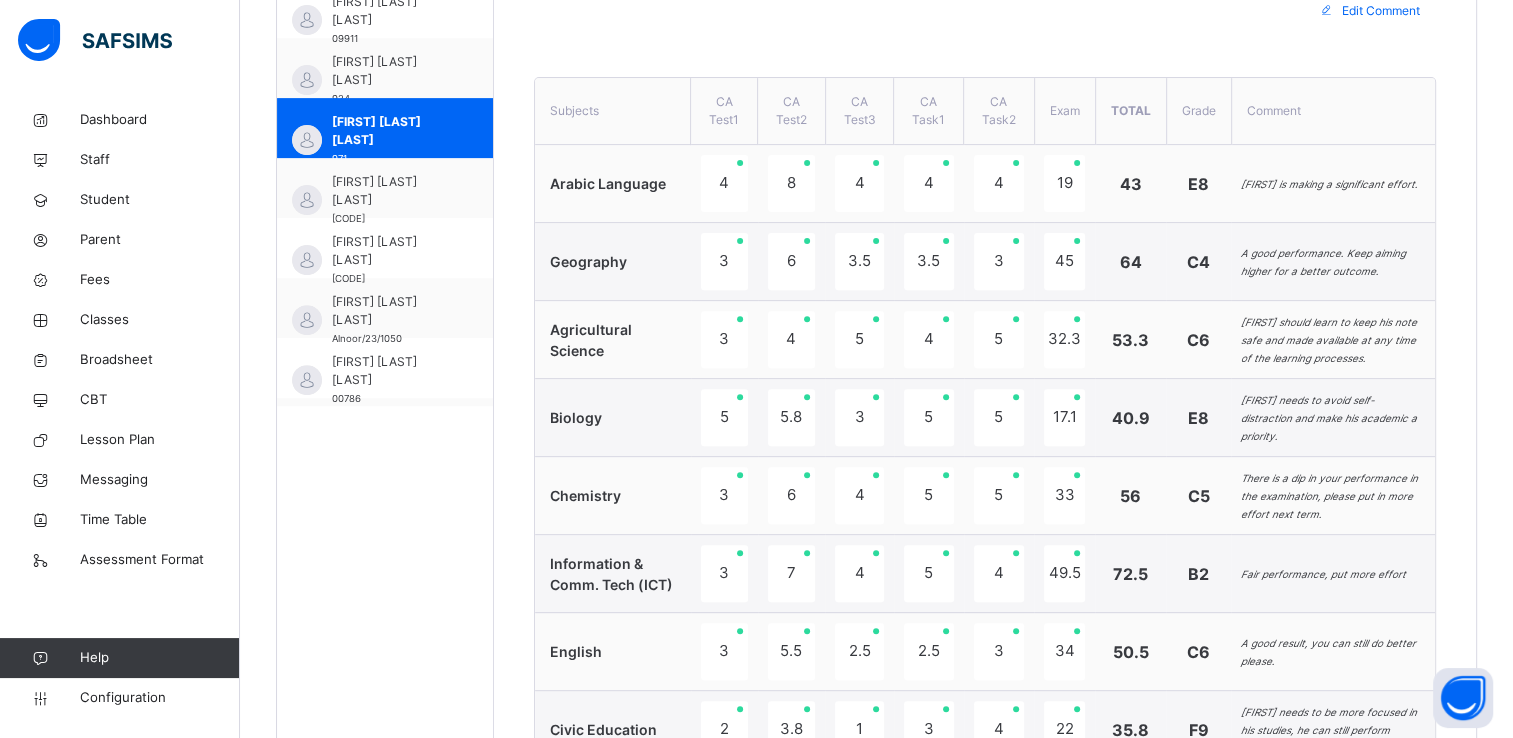 scroll, scrollTop: 691, scrollLeft: 0, axis: vertical 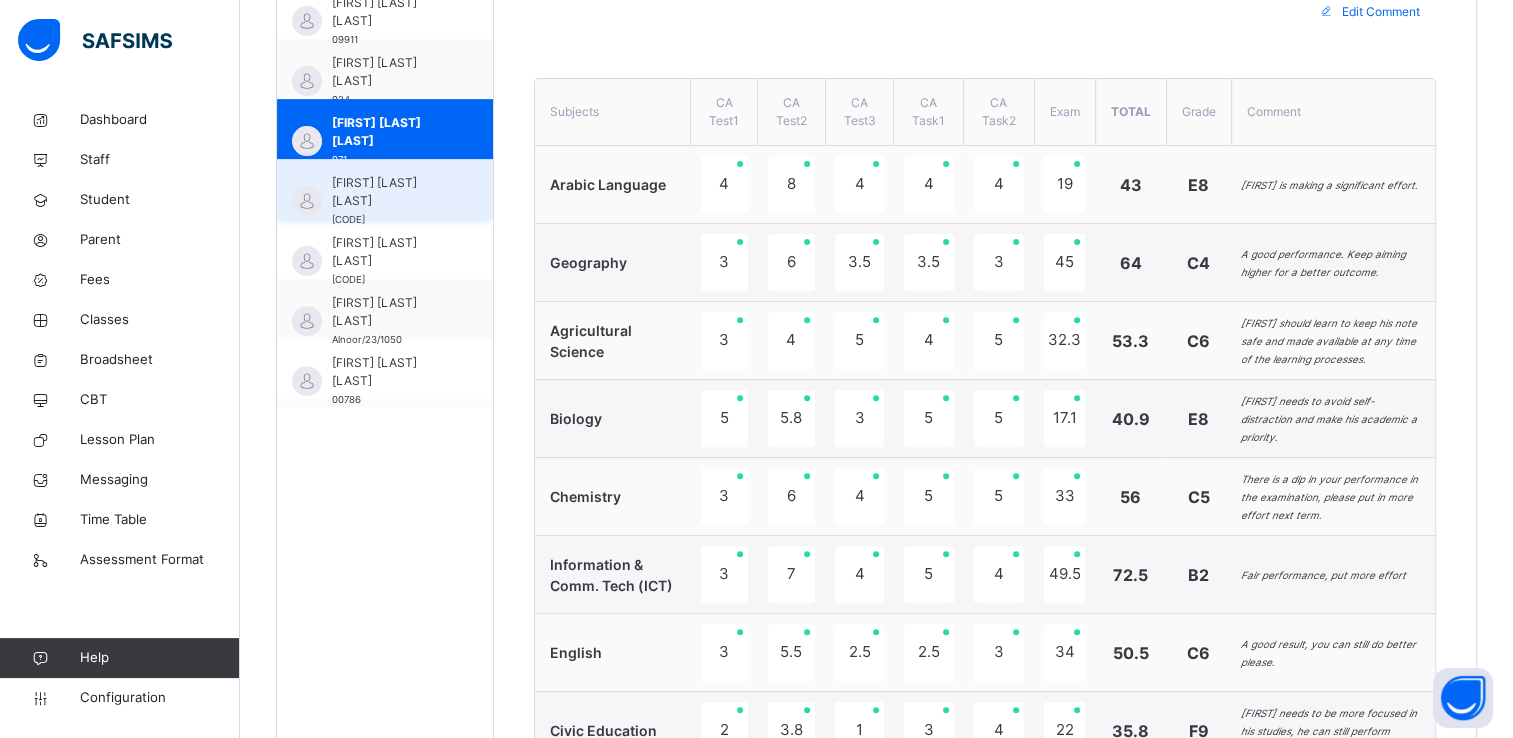 click on "[FIRST] [LAST] [LAST] [CODE]" at bounding box center [390, 201] 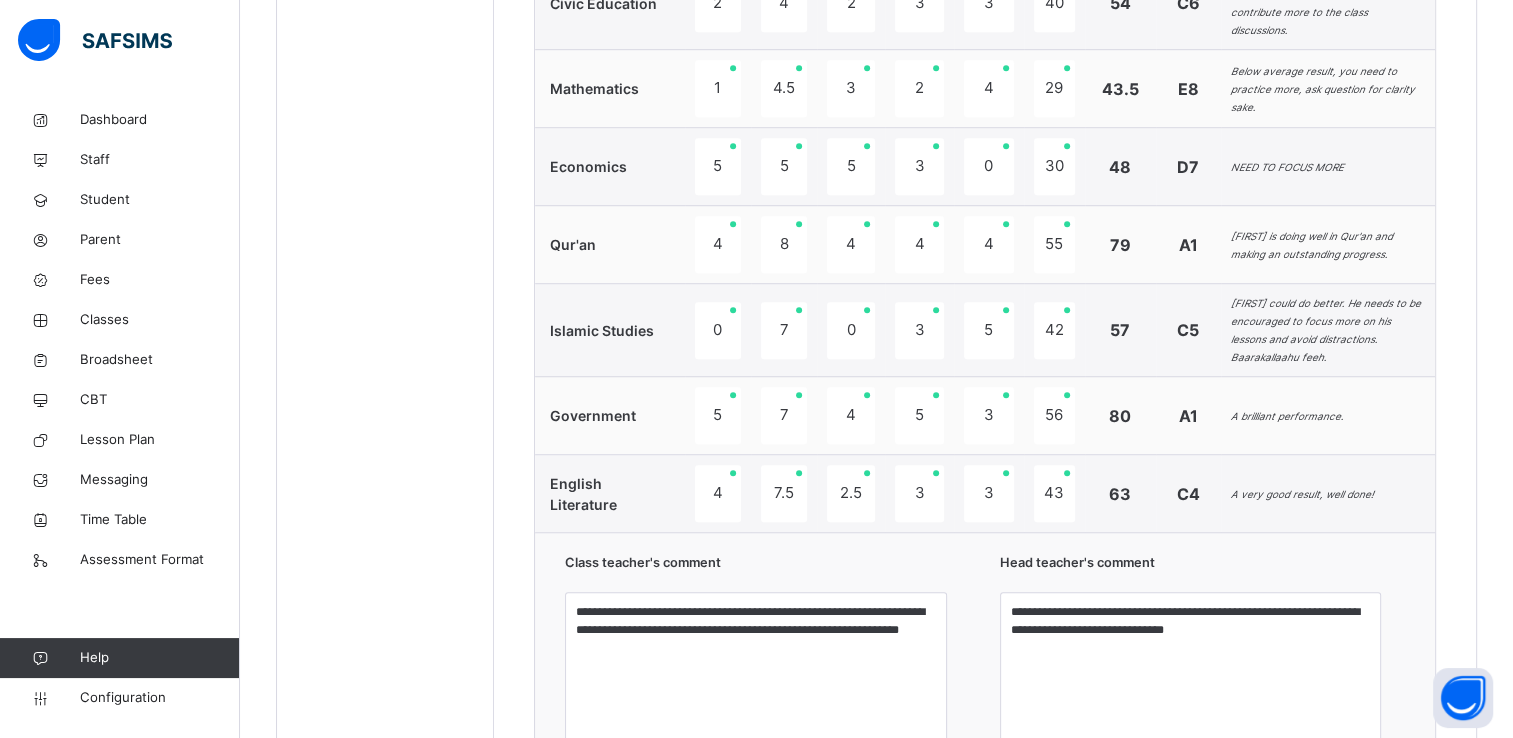 scroll, scrollTop: 1477, scrollLeft: 0, axis: vertical 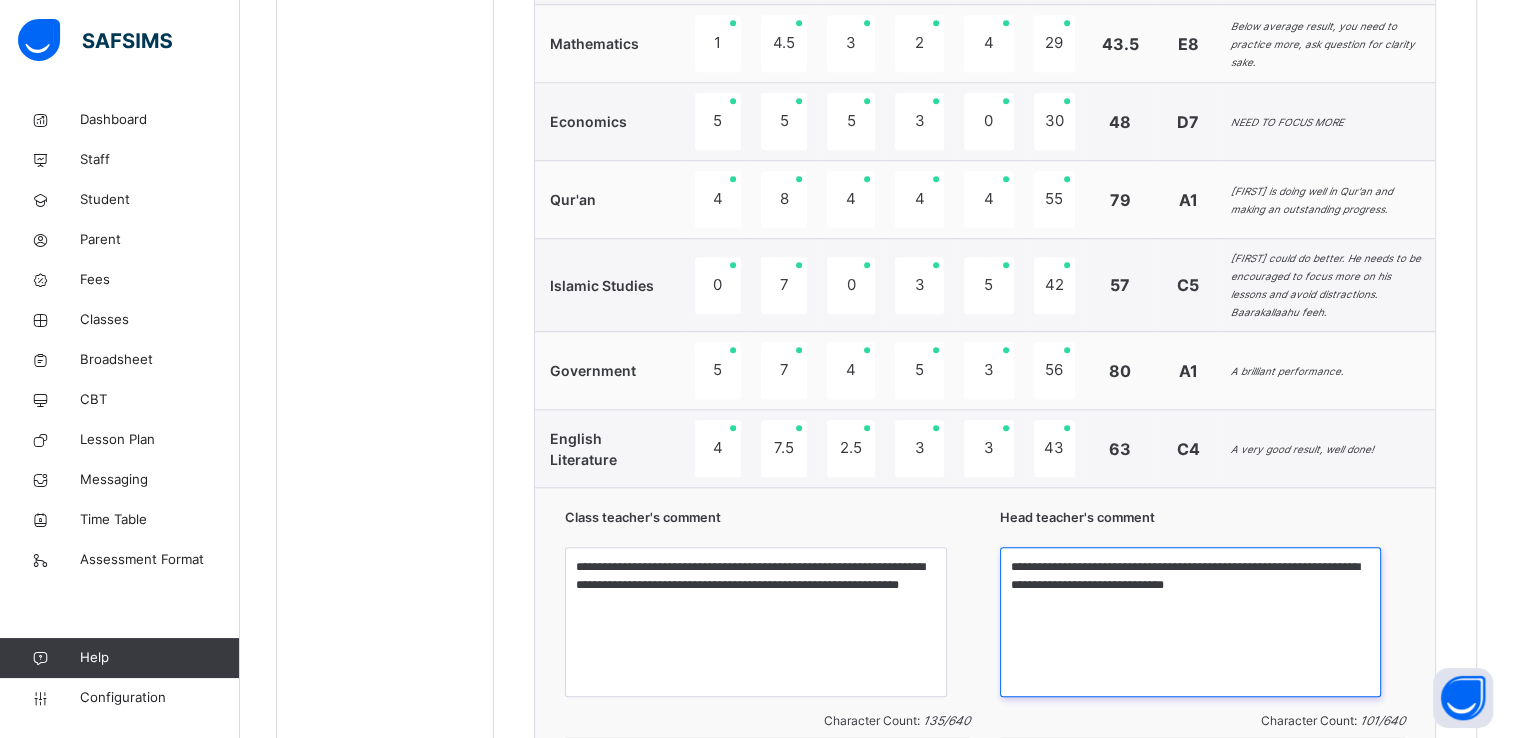 click on "**********" at bounding box center [1190, 622] 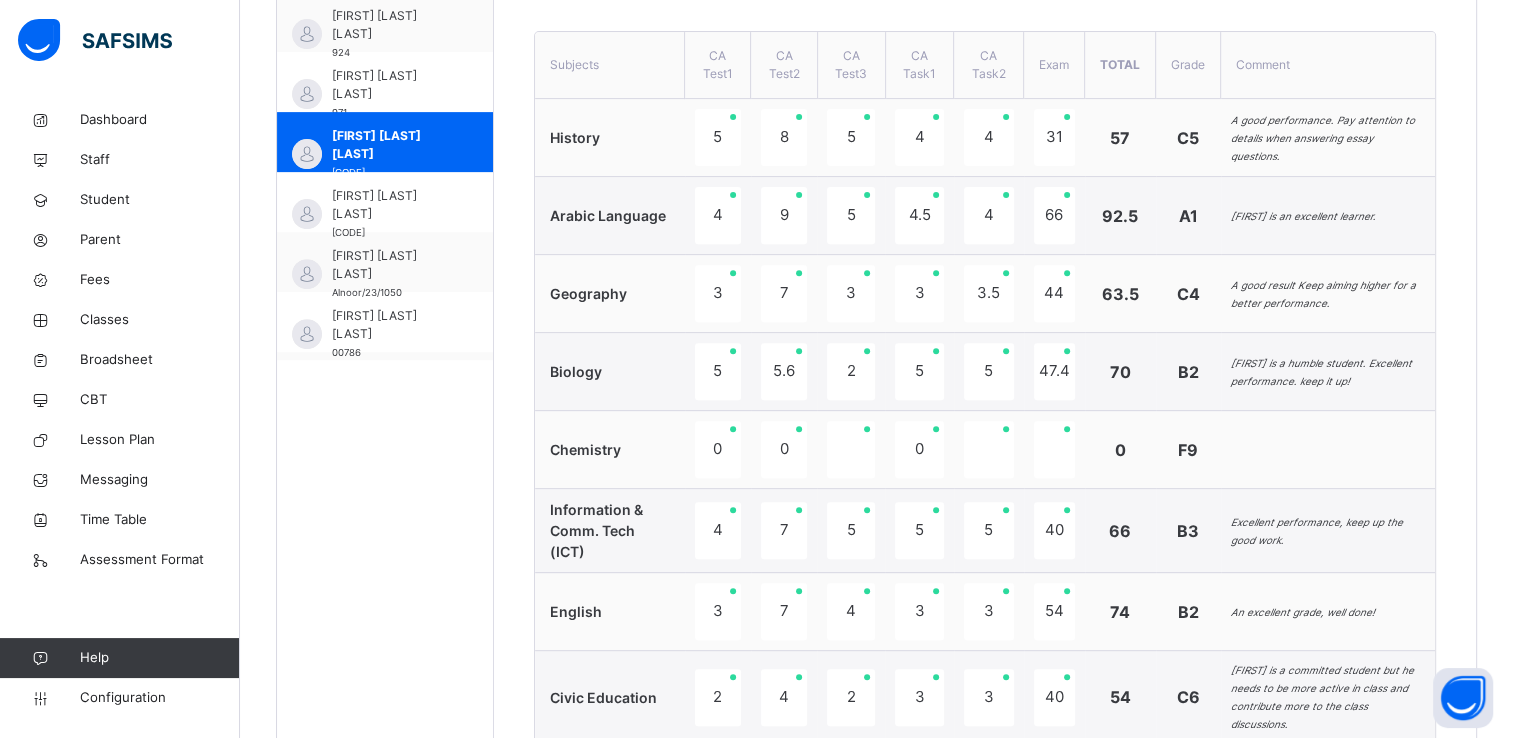 scroll, scrollTop: 737, scrollLeft: 0, axis: vertical 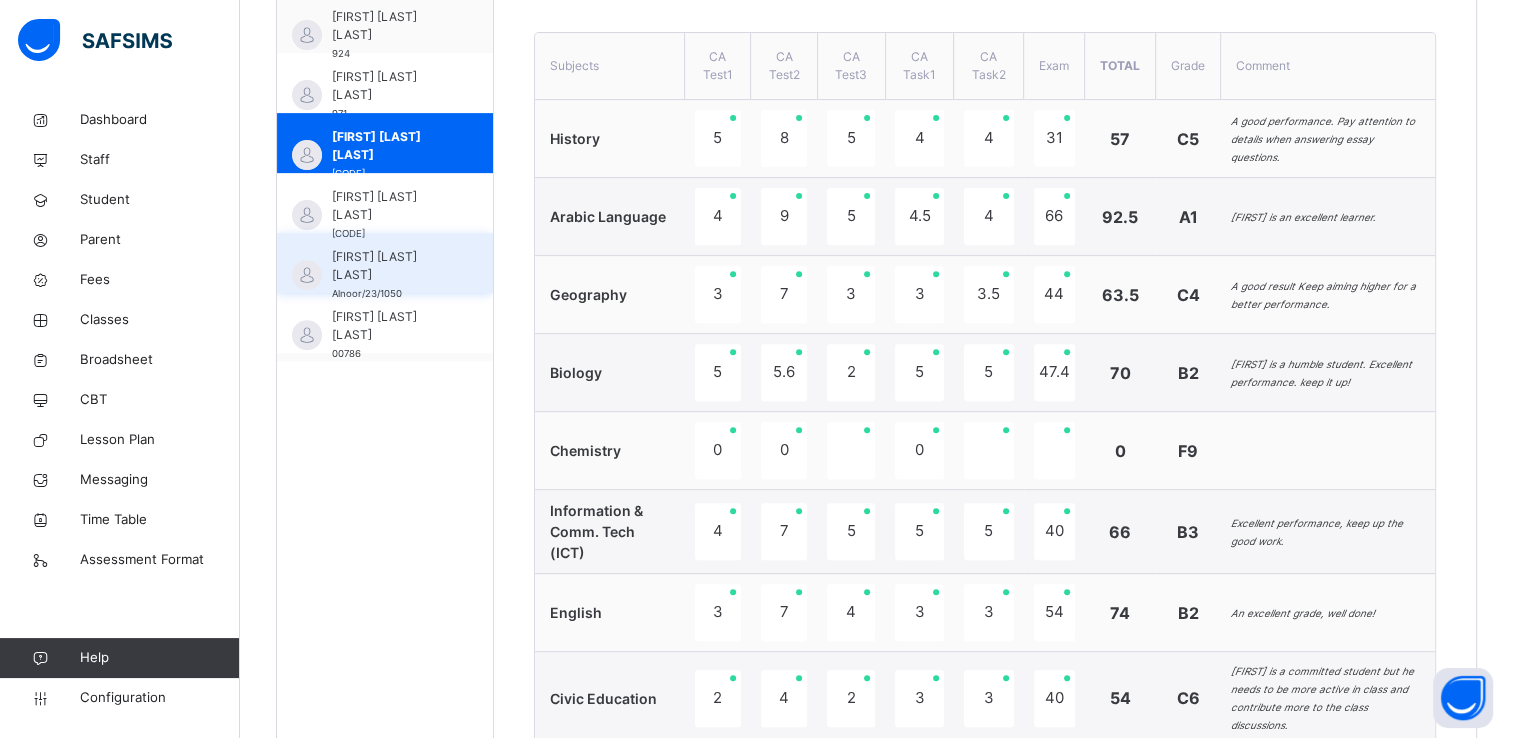 type on "**********" 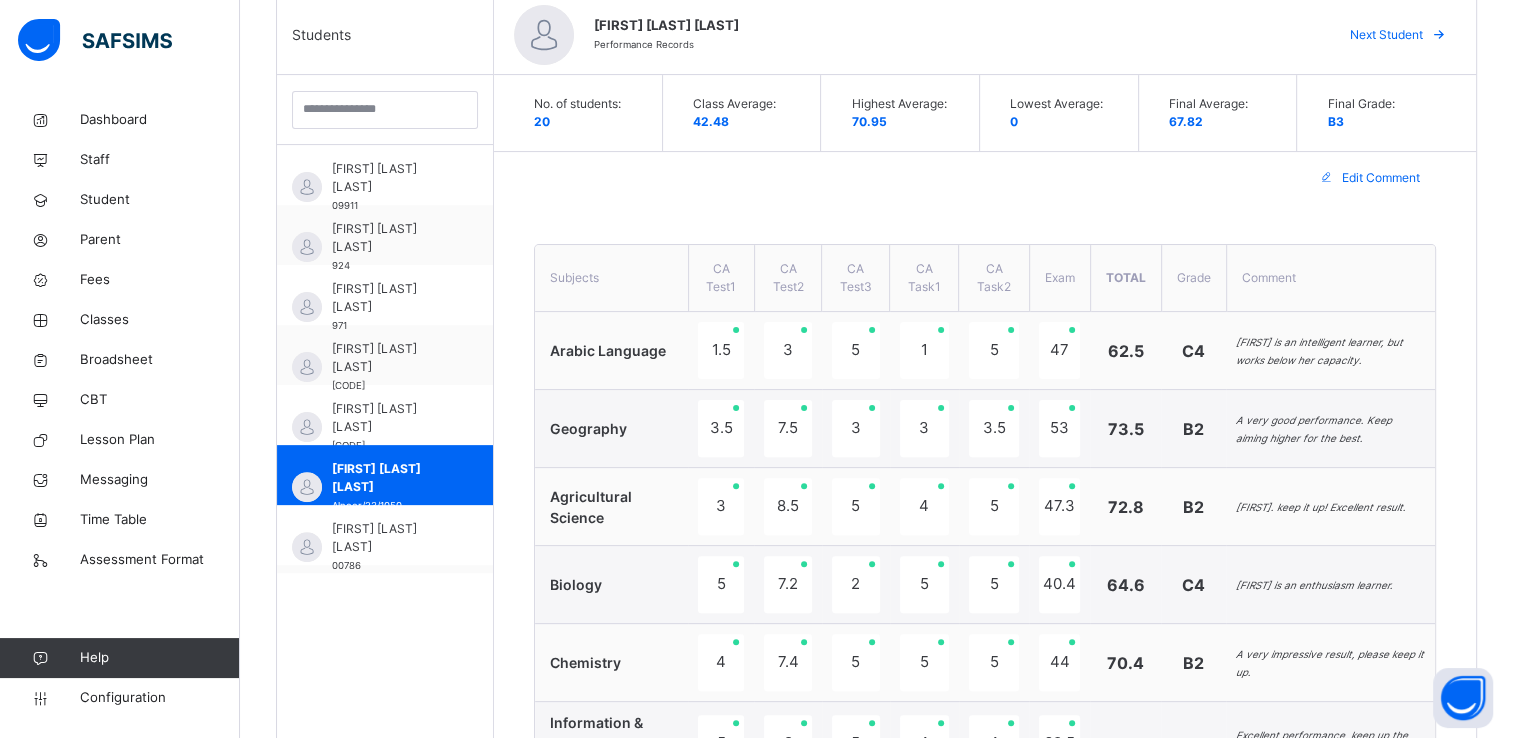scroll, scrollTop: 524, scrollLeft: 0, axis: vertical 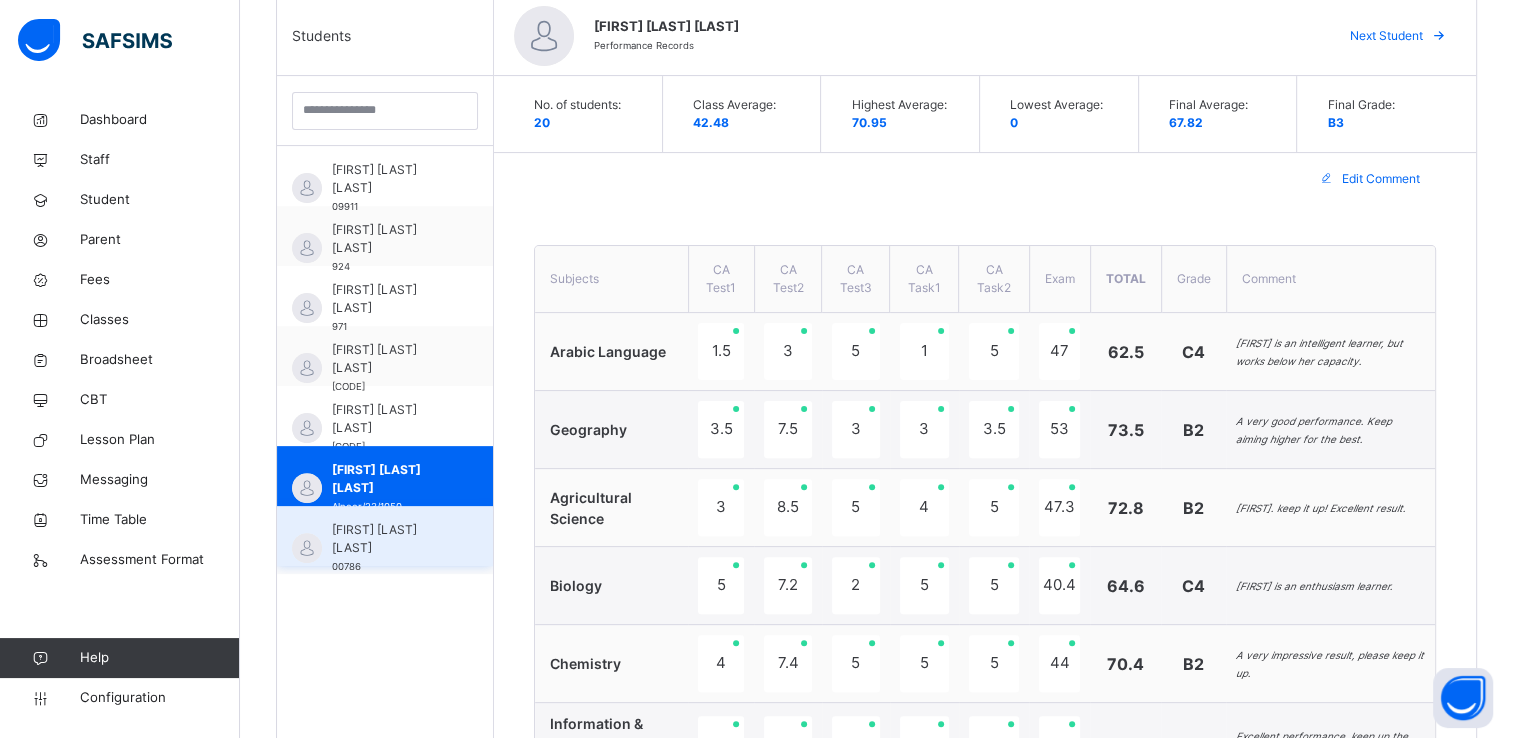 click on "[FIRST] [LAST] [LAST]" at bounding box center [390, 539] 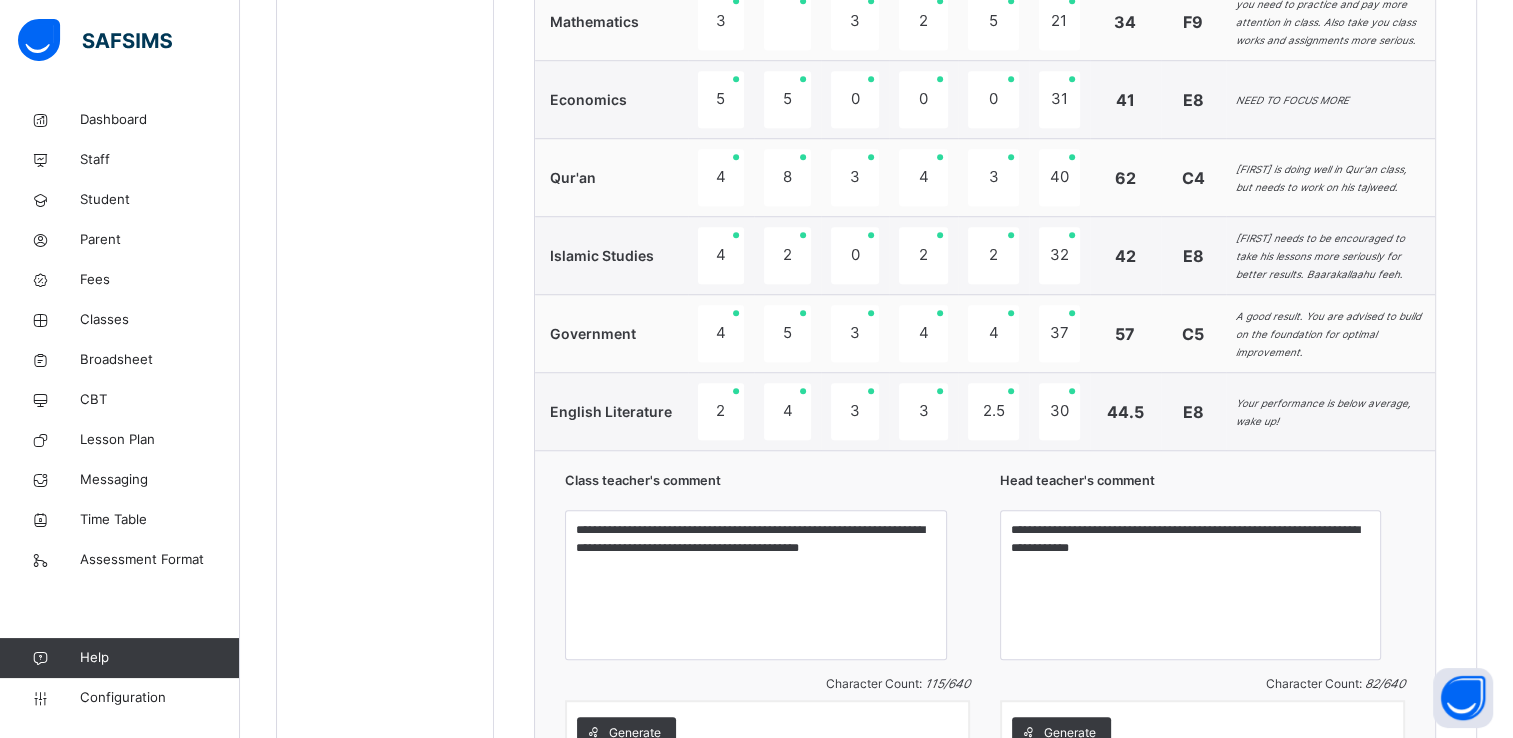 scroll, scrollTop: 1500, scrollLeft: 0, axis: vertical 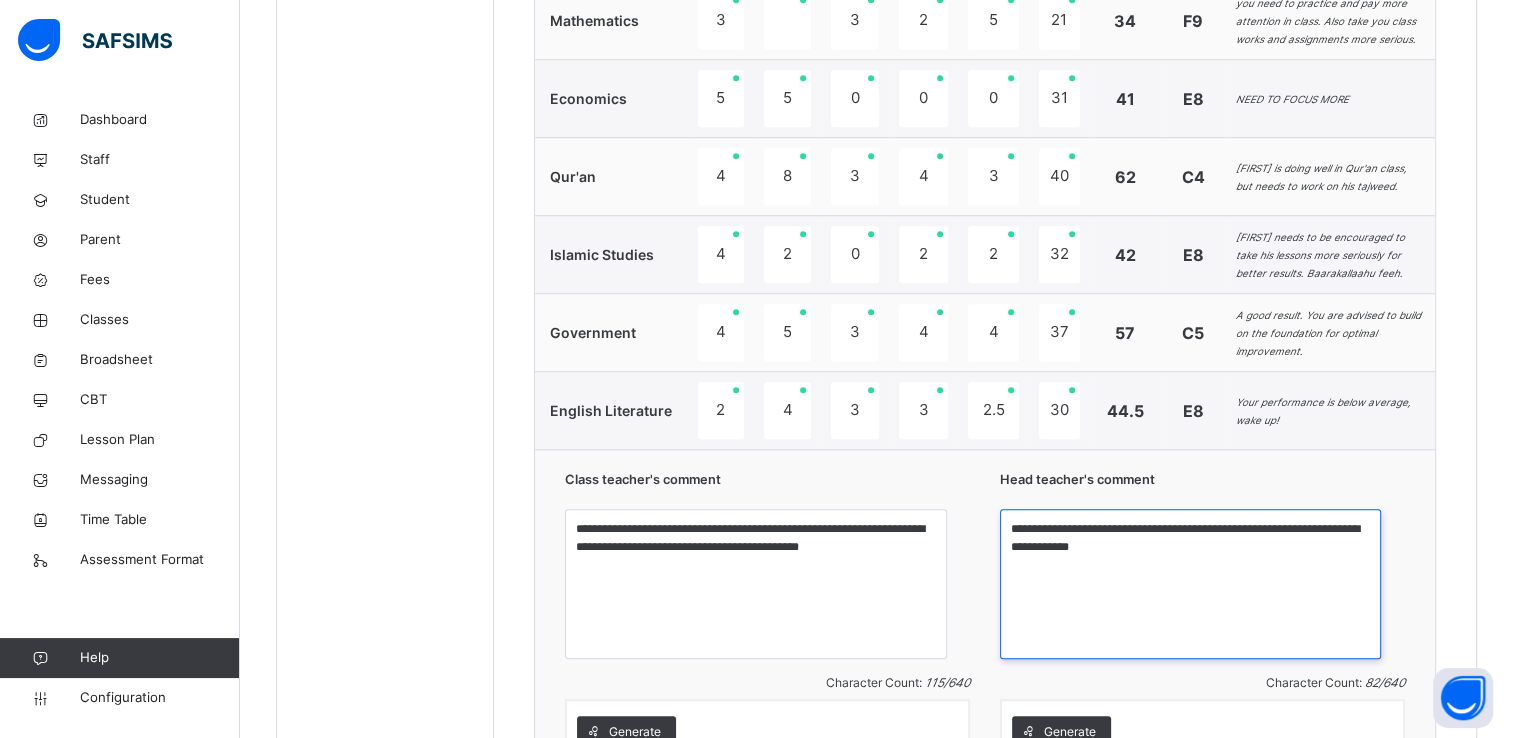 click on "**********" at bounding box center (1190, 584) 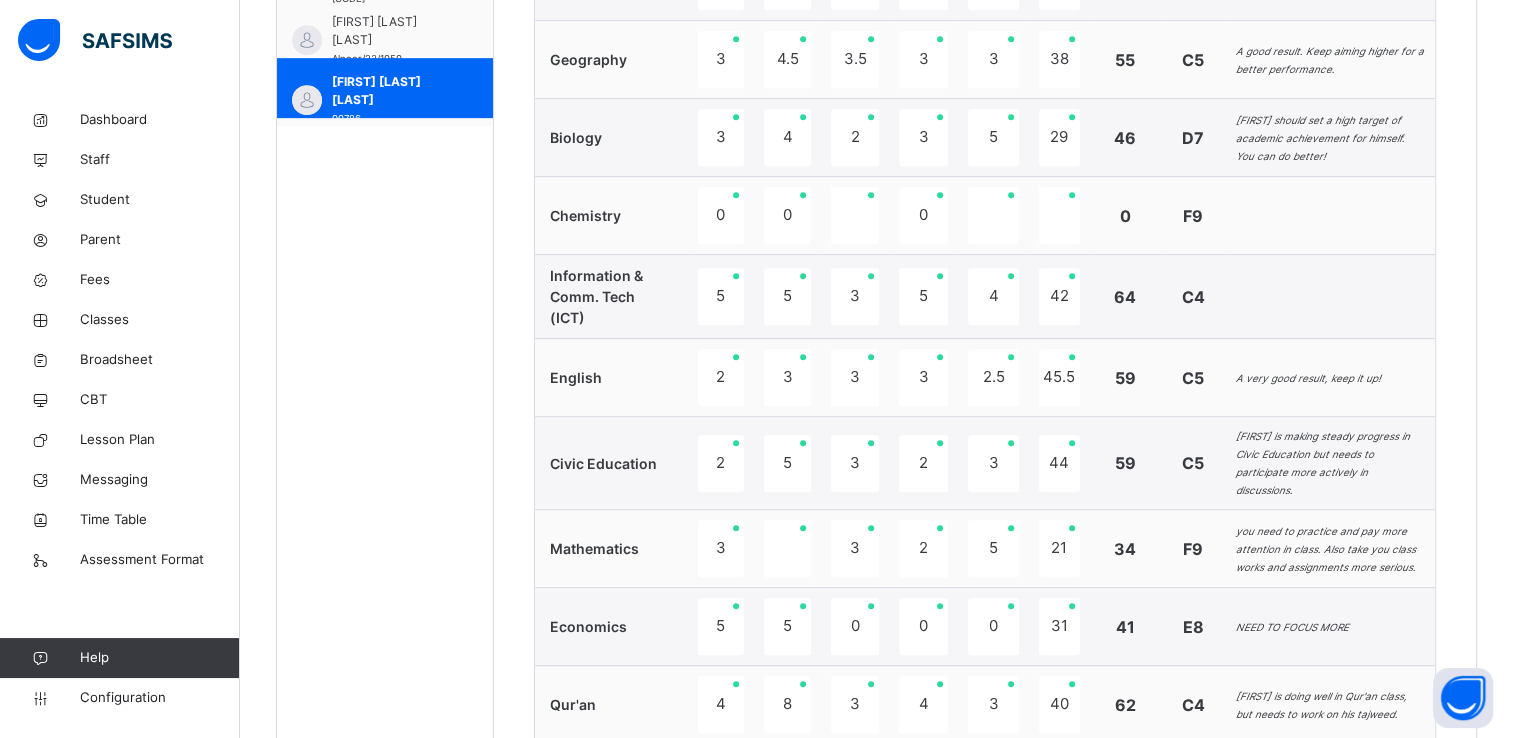 scroll, scrollTop: 936, scrollLeft: 0, axis: vertical 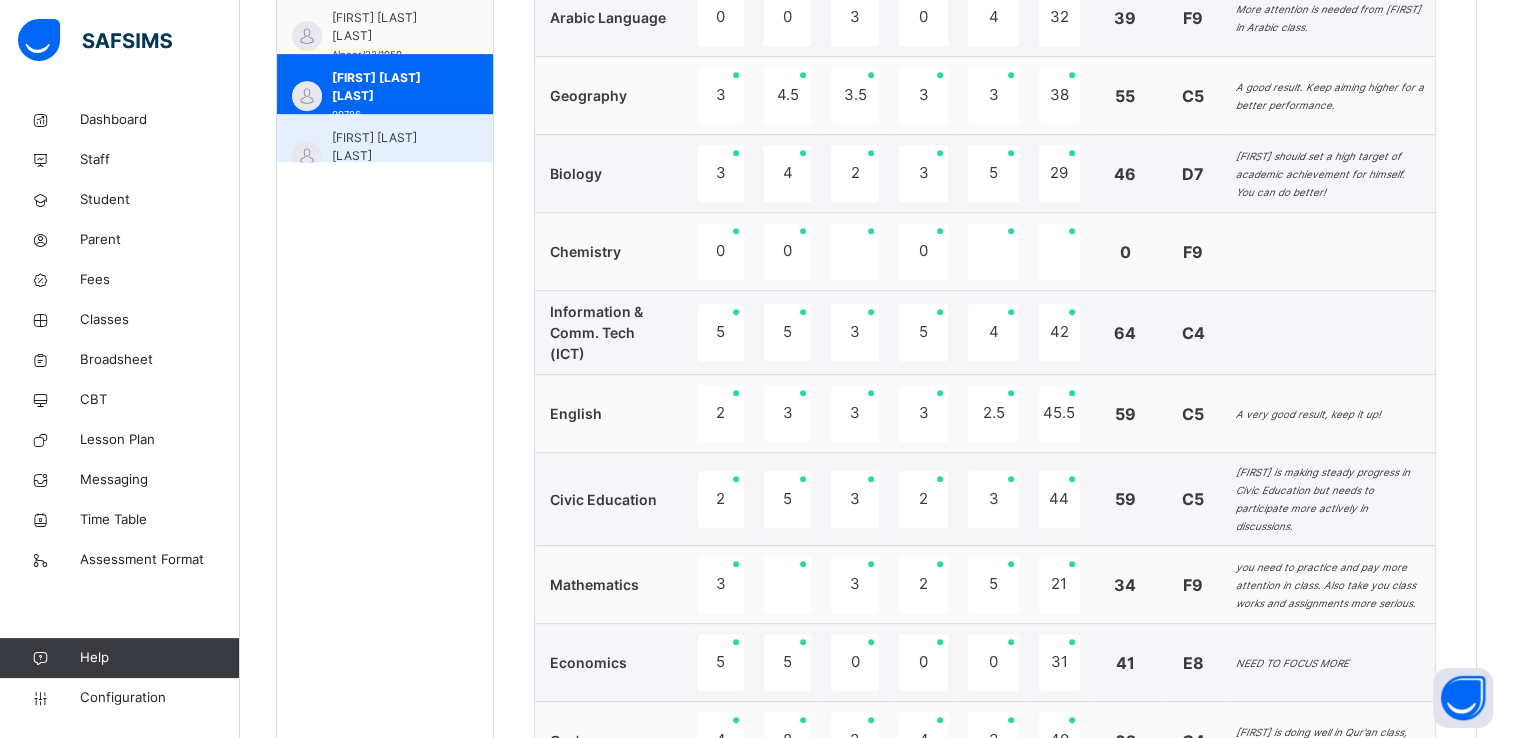 click on "[FIRST] [LAST] [LAST]" at bounding box center (390, 147) 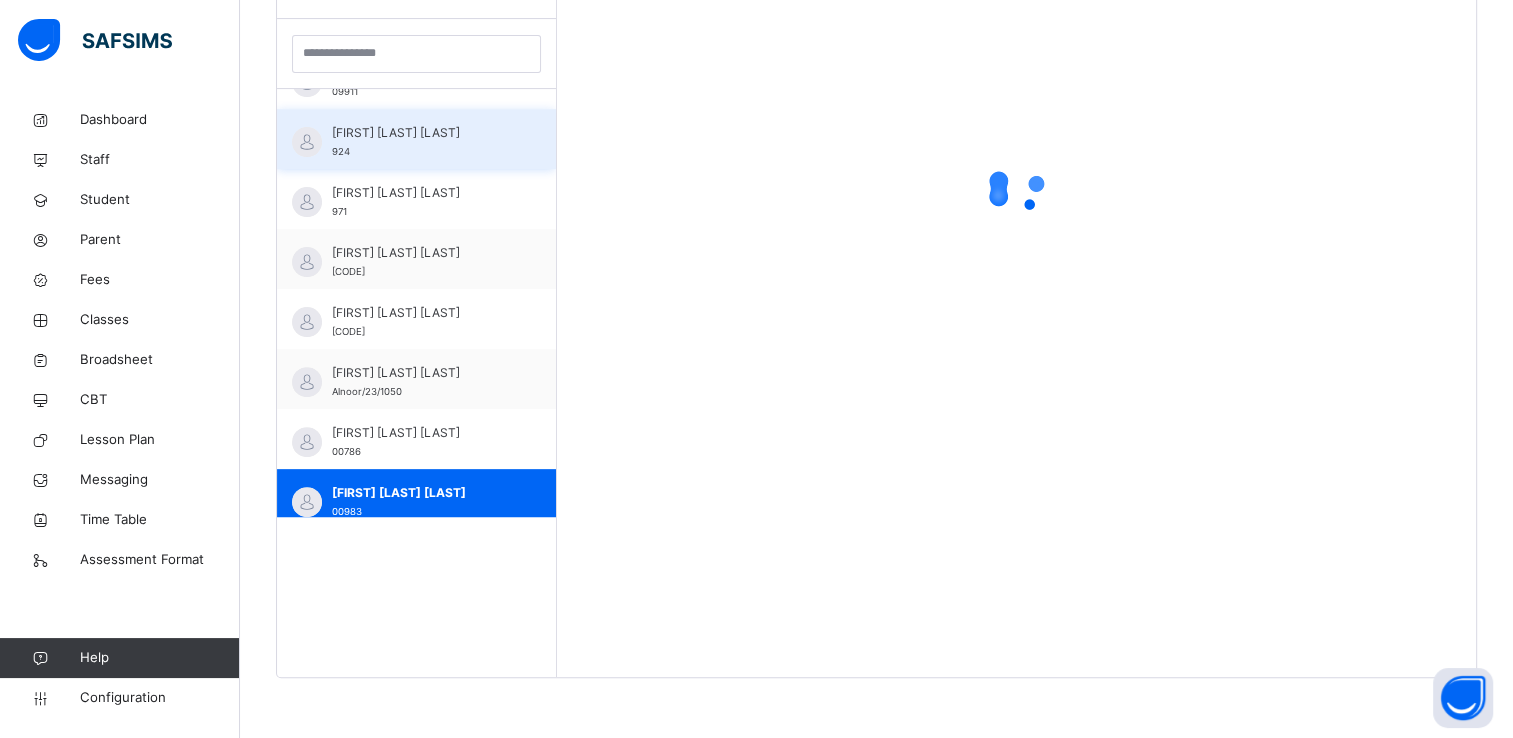 scroll, scrollTop: 580, scrollLeft: 0, axis: vertical 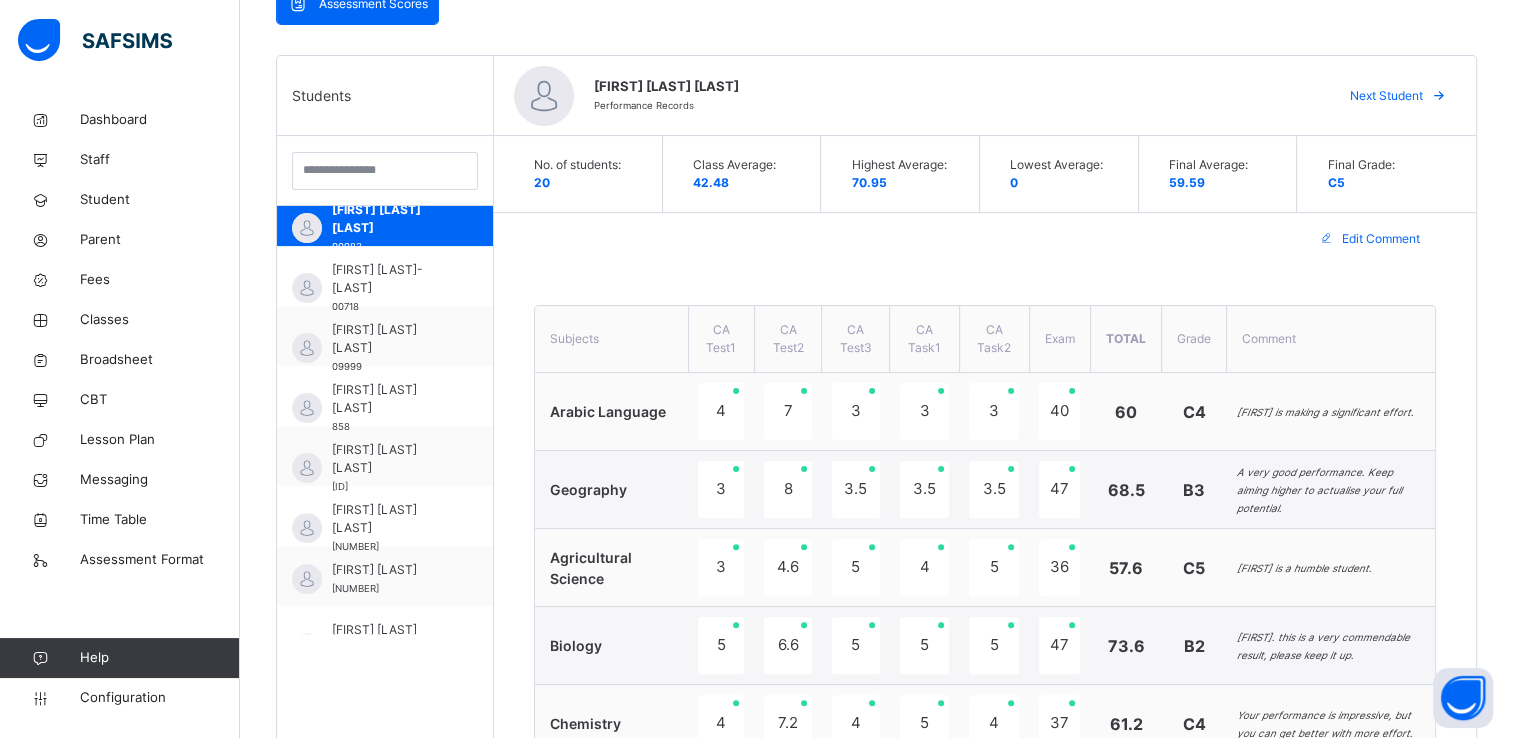 click on "Edit Comment" at bounding box center [1381, 239] 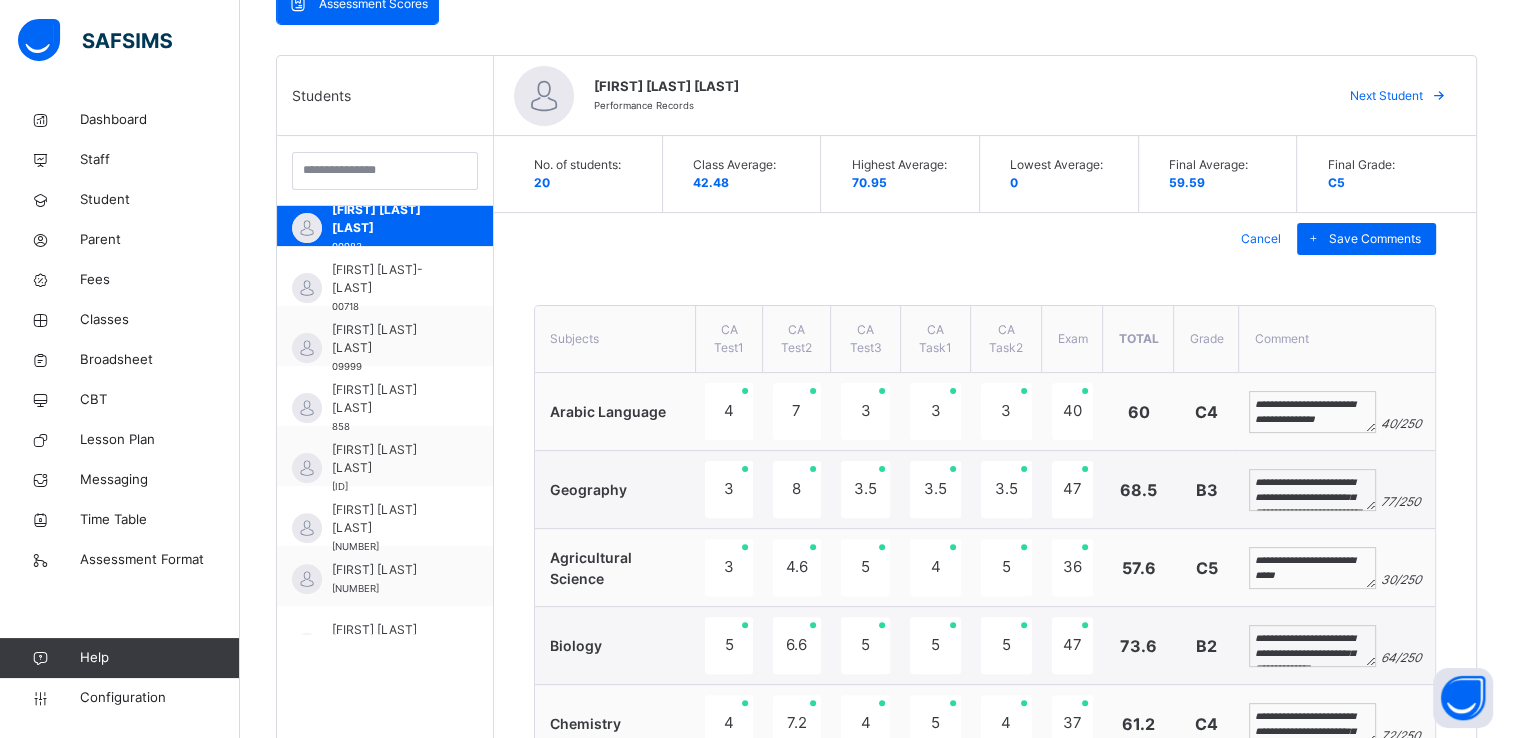 scroll, scrollTop: 448, scrollLeft: 0, axis: vertical 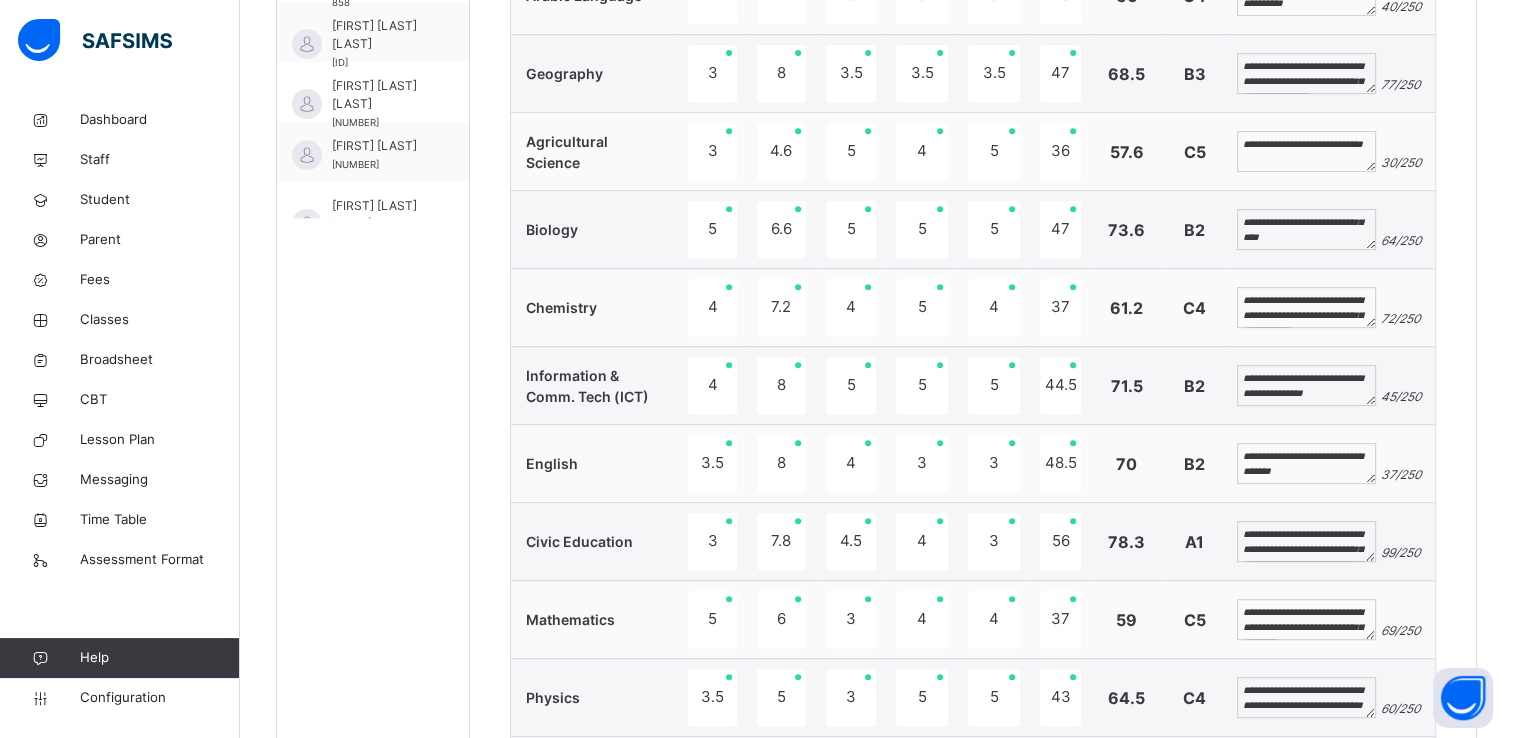 click on "**********" at bounding box center [1306, 464] 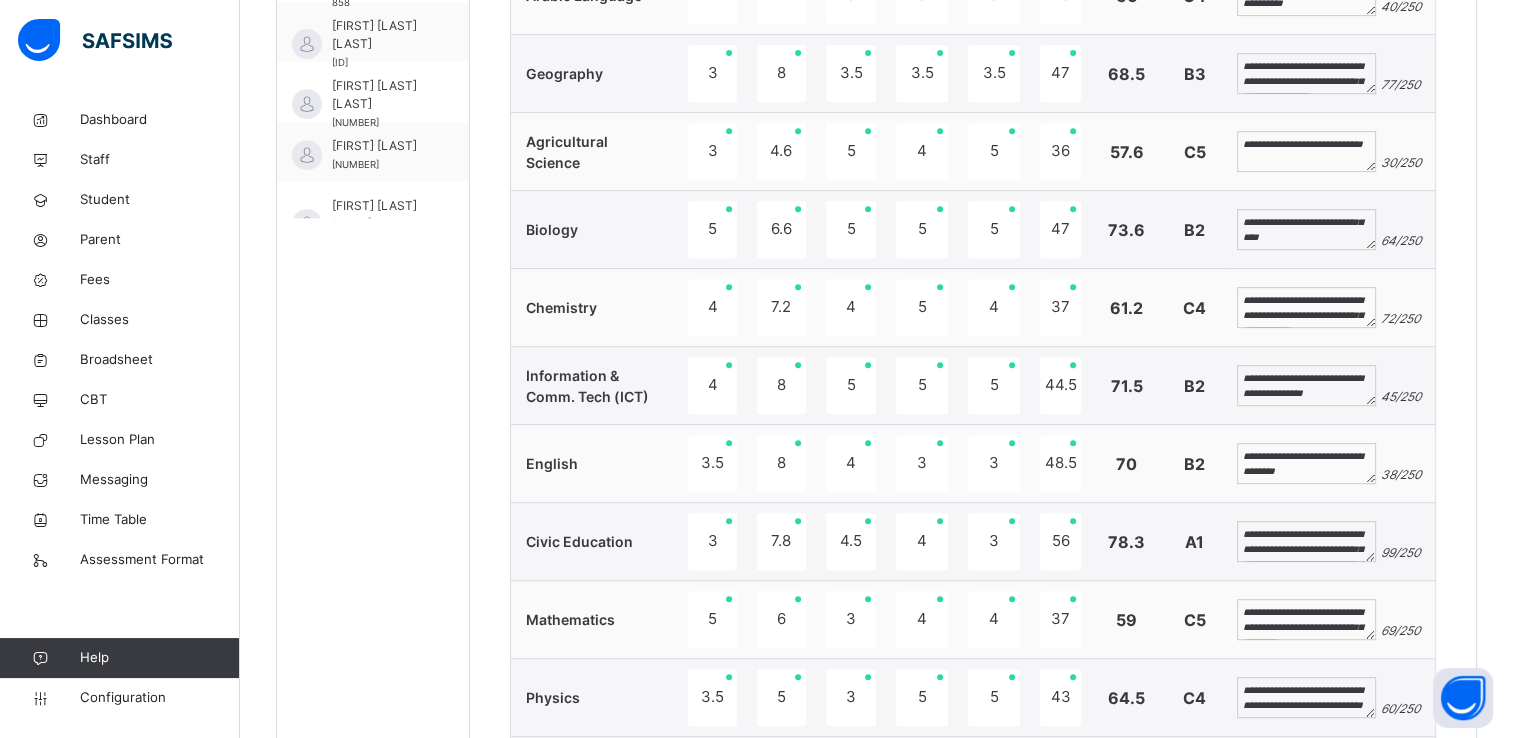 scroll, scrollTop: 60, scrollLeft: 0, axis: vertical 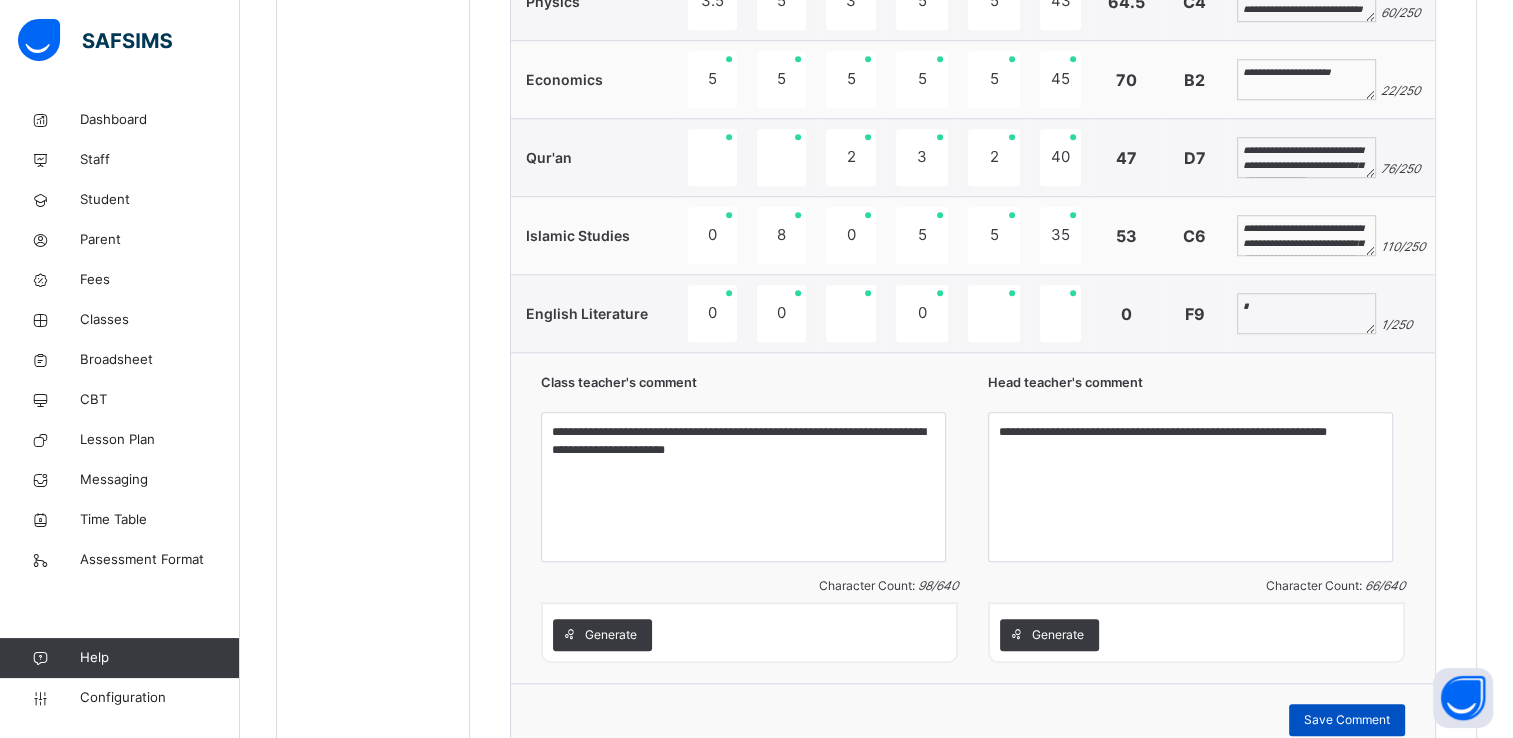 type on "**********" 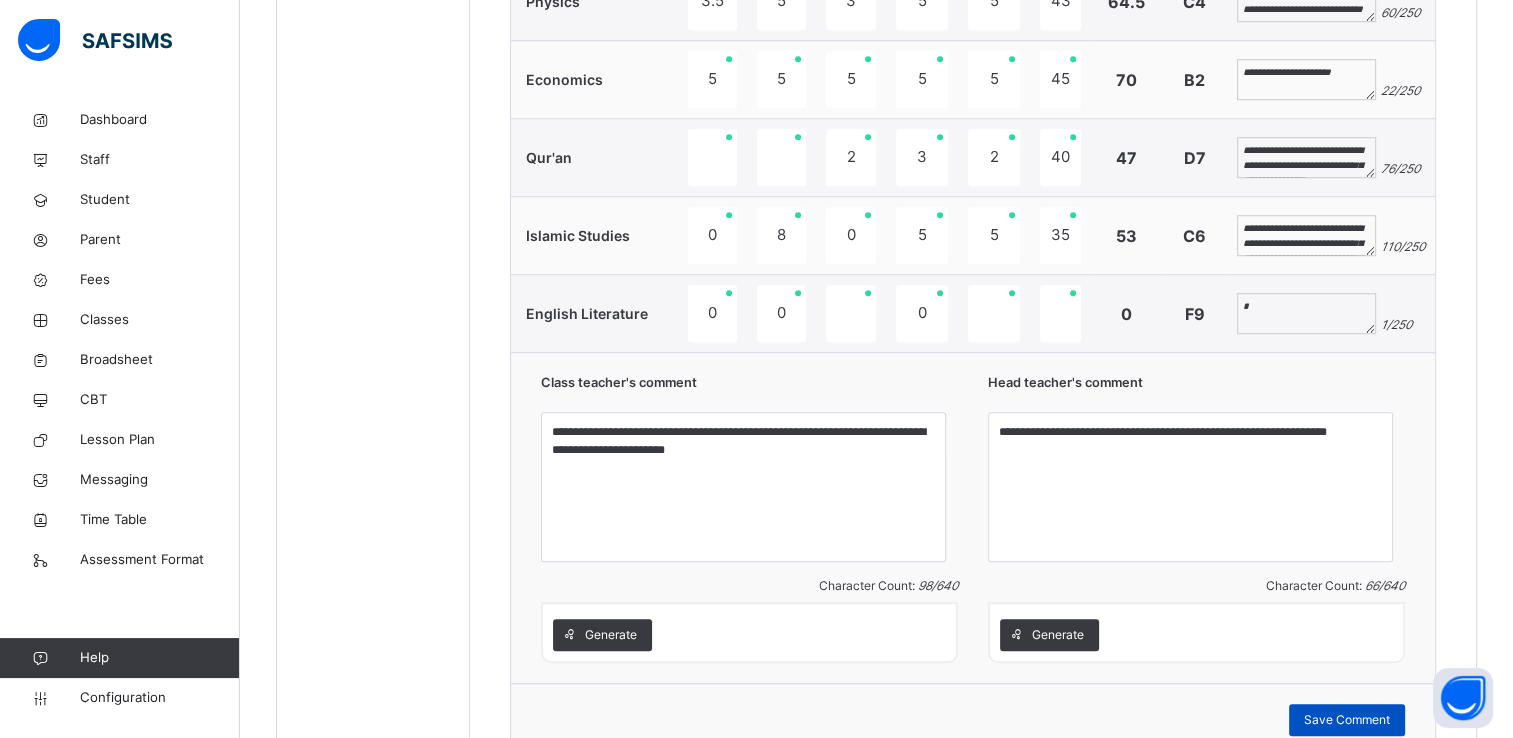 click on "Save Comment" at bounding box center (1347, 720) 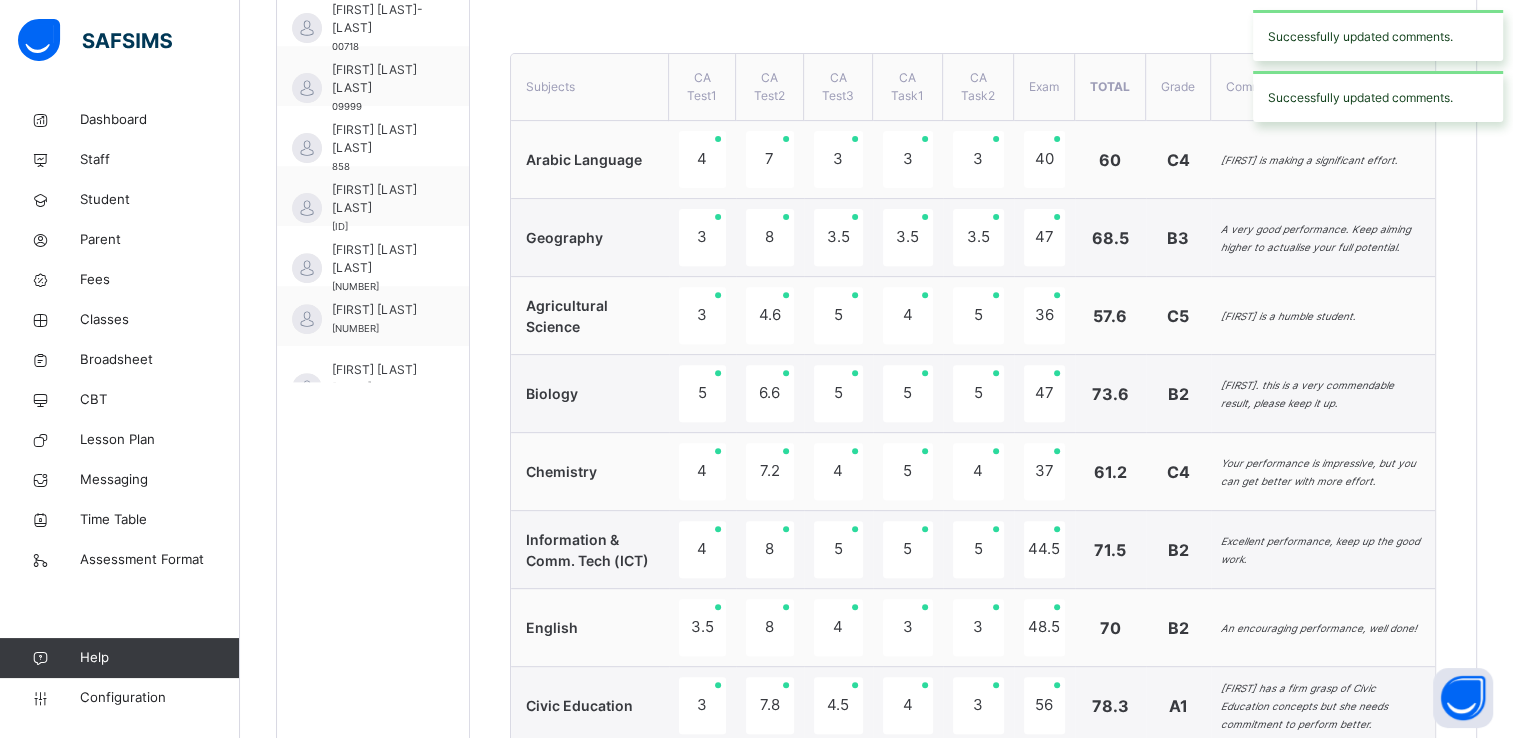scroll, scrollTop: 541, scrollLeft: 0, axis: vertical 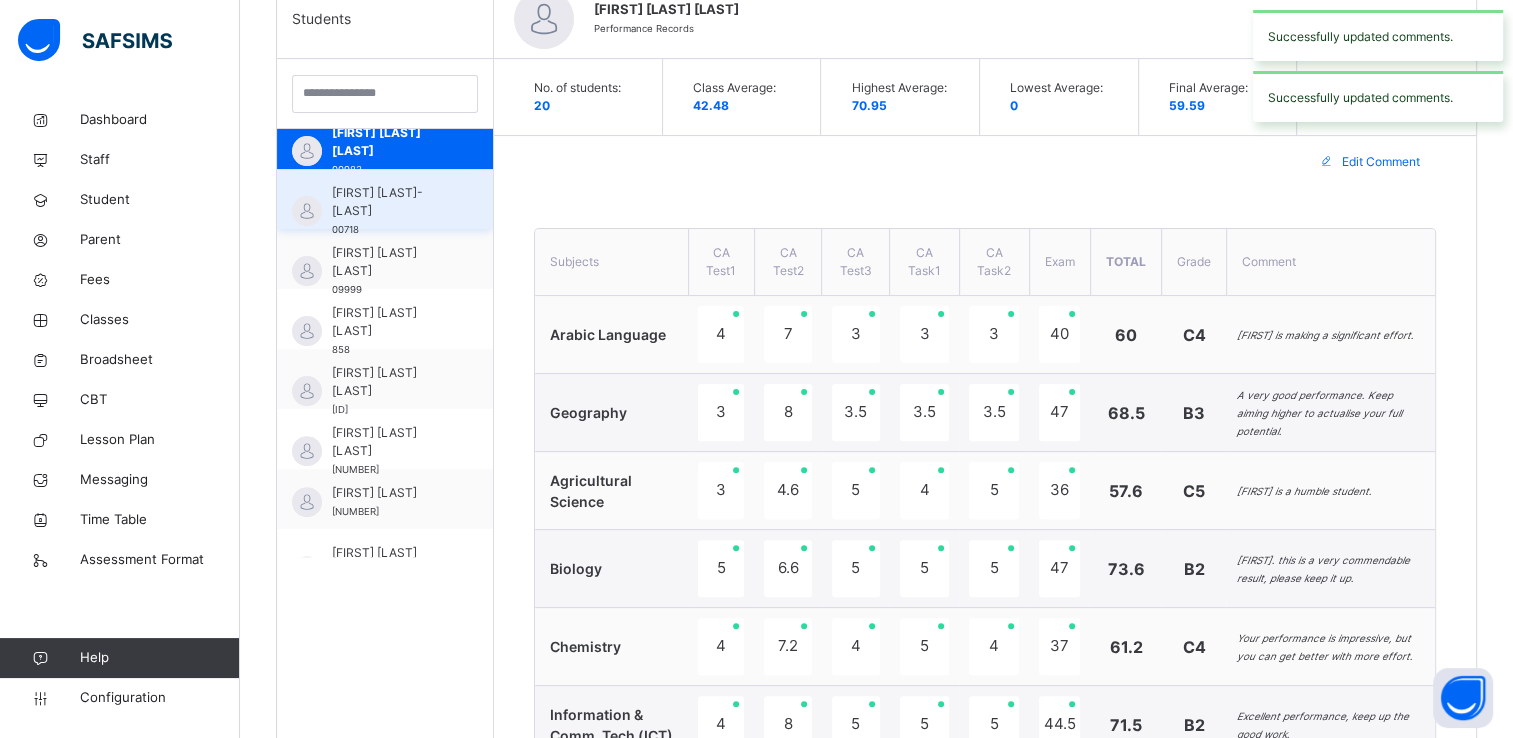 click on "[FIRST] [LAST]-[LAST]" at bounding box center [390, 202] 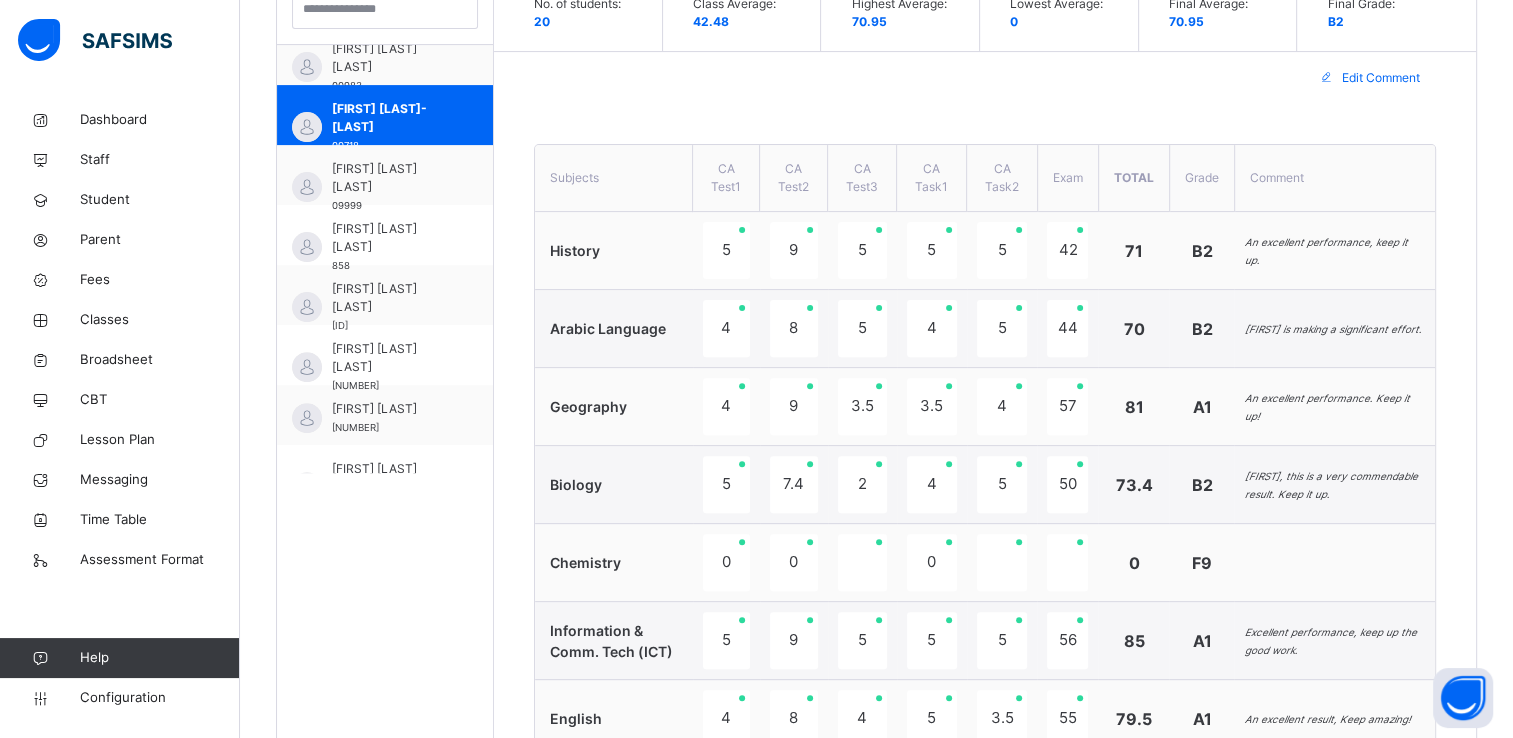 scroll, scrollTop: 624, scrollLeft: 0, axis: vertical 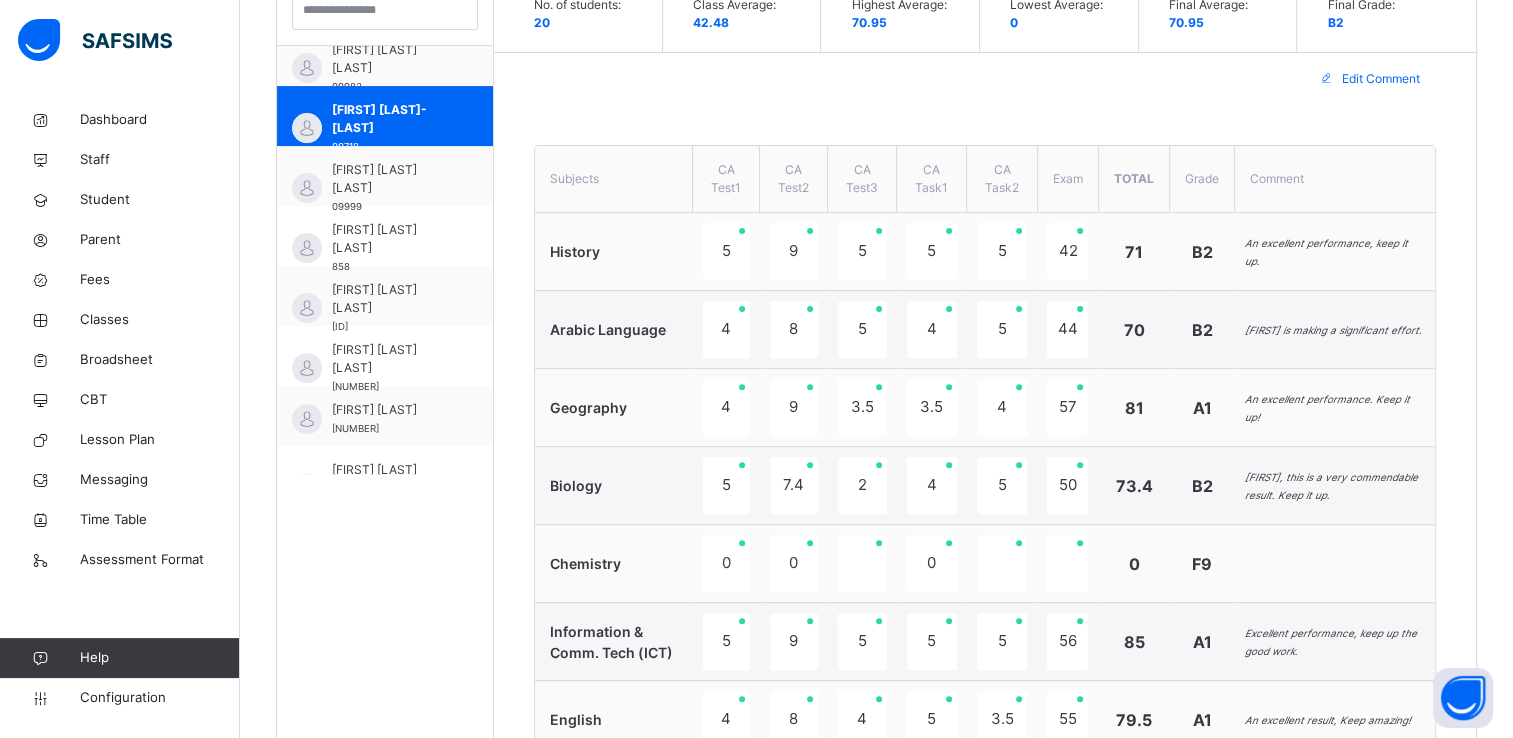 click on "Edit Comment" at bounding box center (1381, 79) 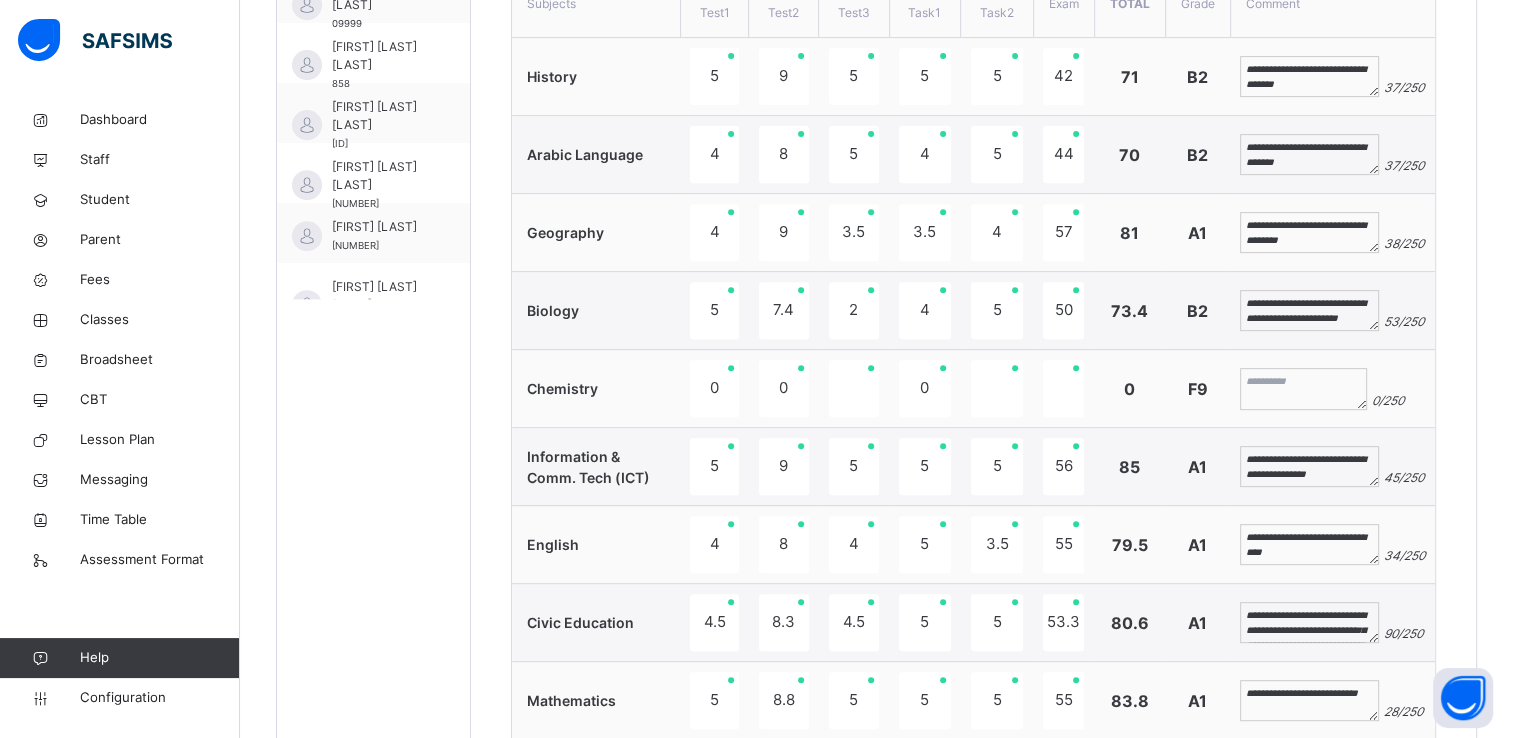 scroll, scrollTop: 800, scrollLeft: 0, axis: vertical 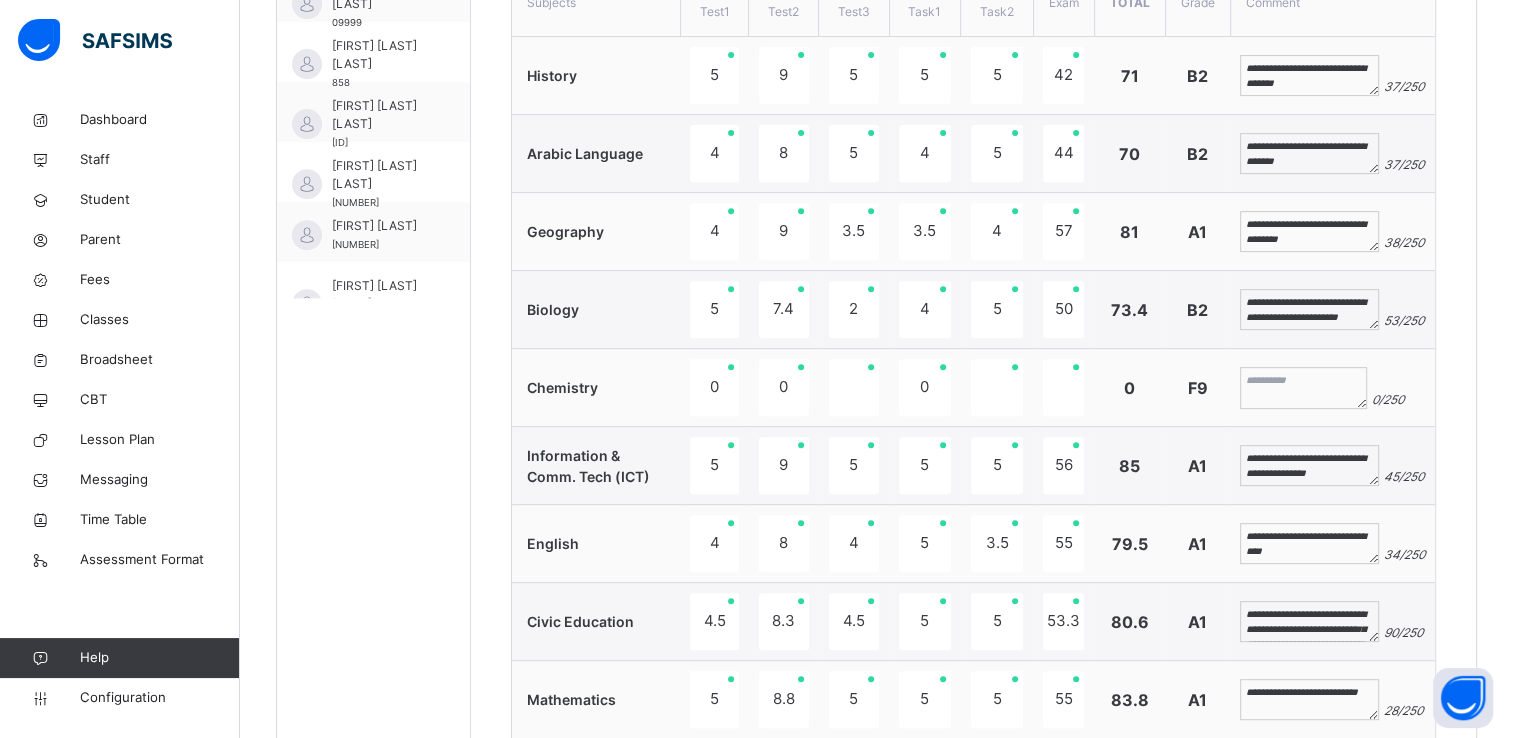 click on "**********" at bounding box center [1309, 544] 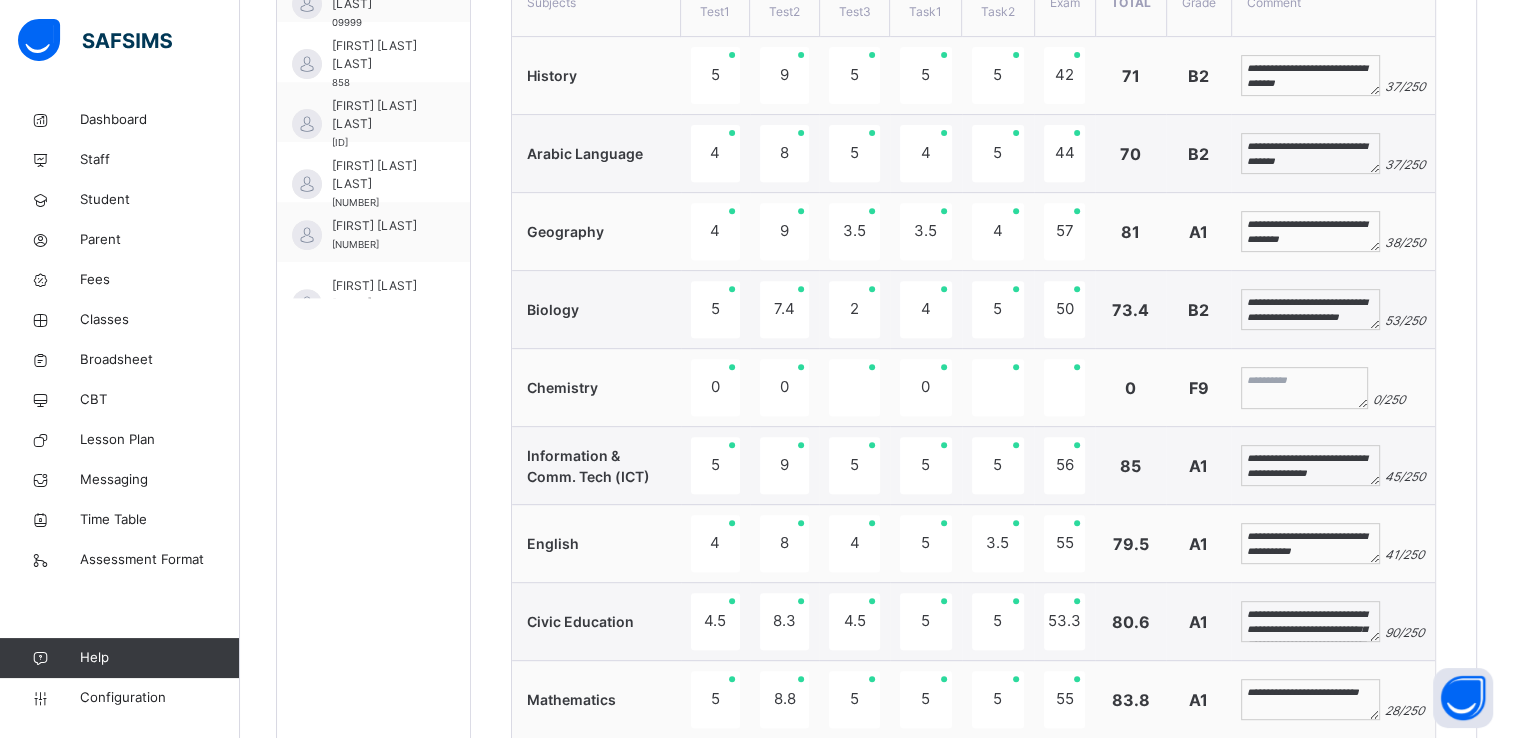 click on "**********" at bounding box center [1310, 544] 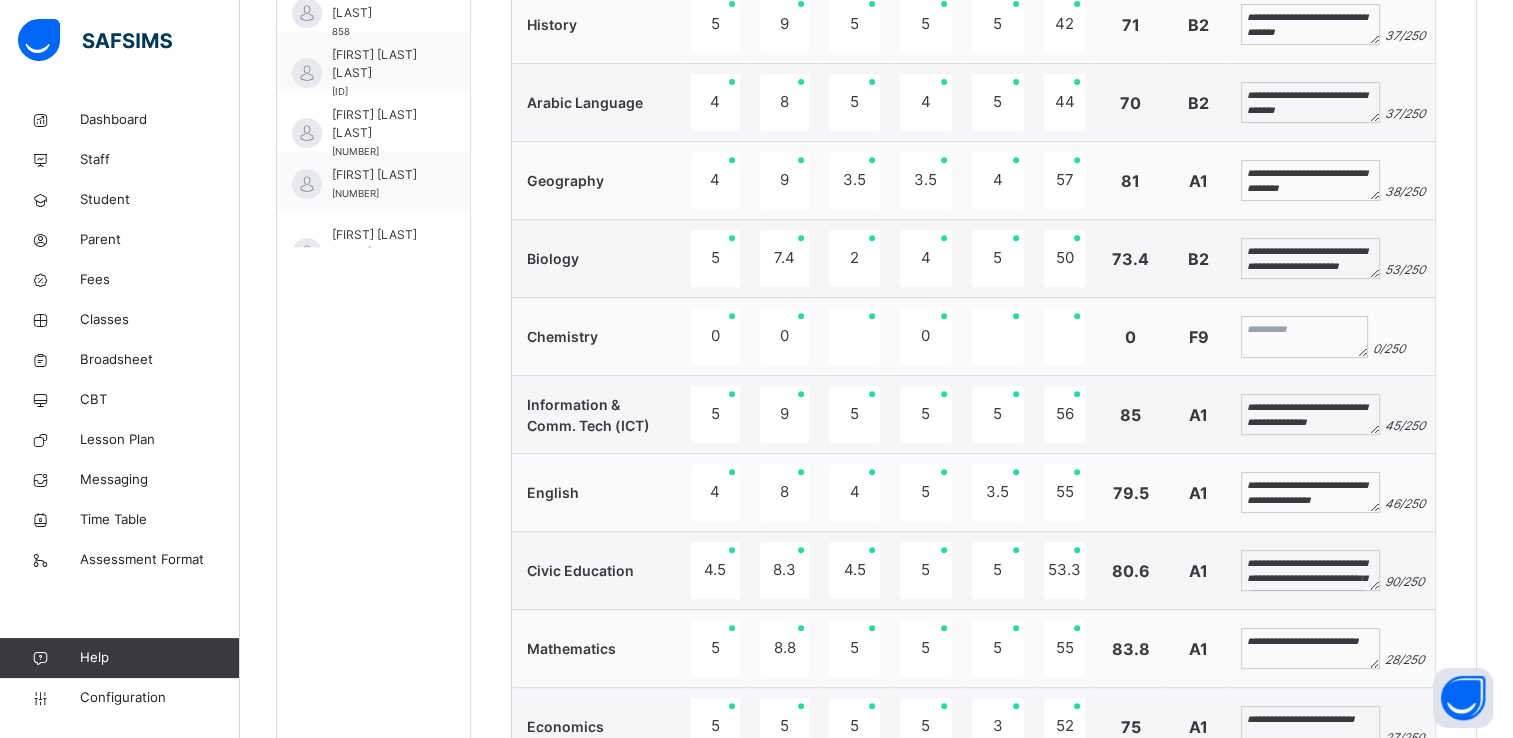 scroll, scrollTop: 863, scrollLeft: 0, axis: vertical 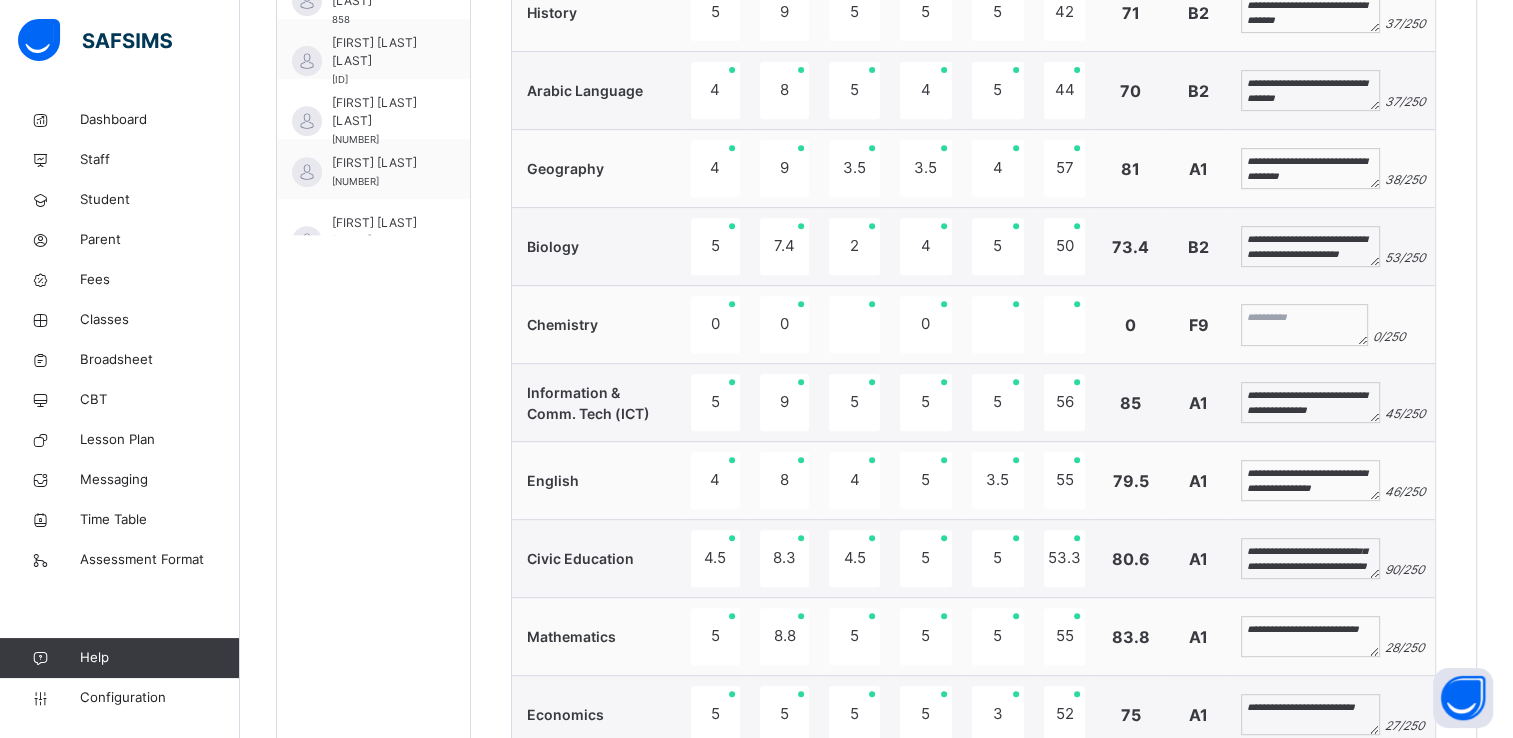 type on "**********" 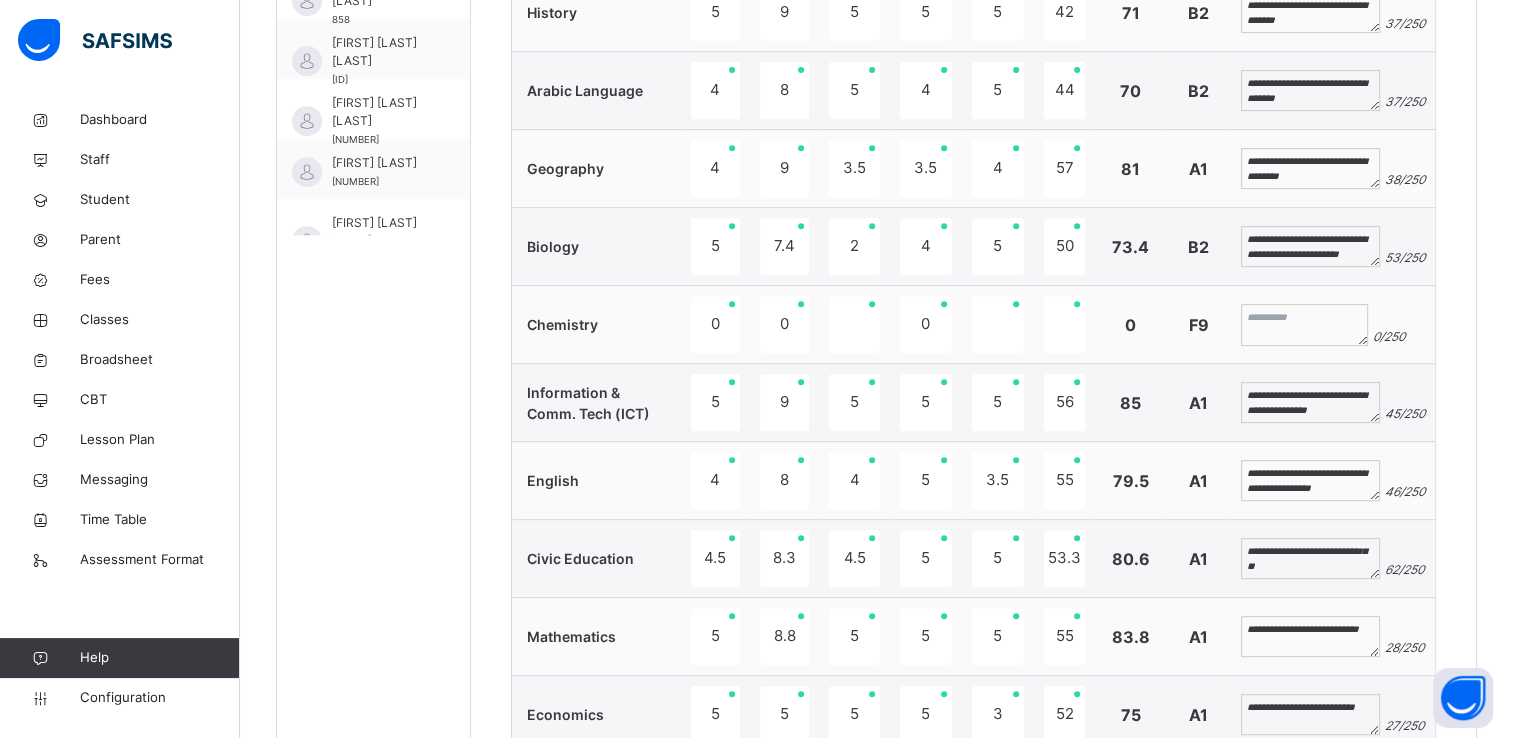 scroll, scrollTop: 15, scrollLeft: 0, axis: vertical 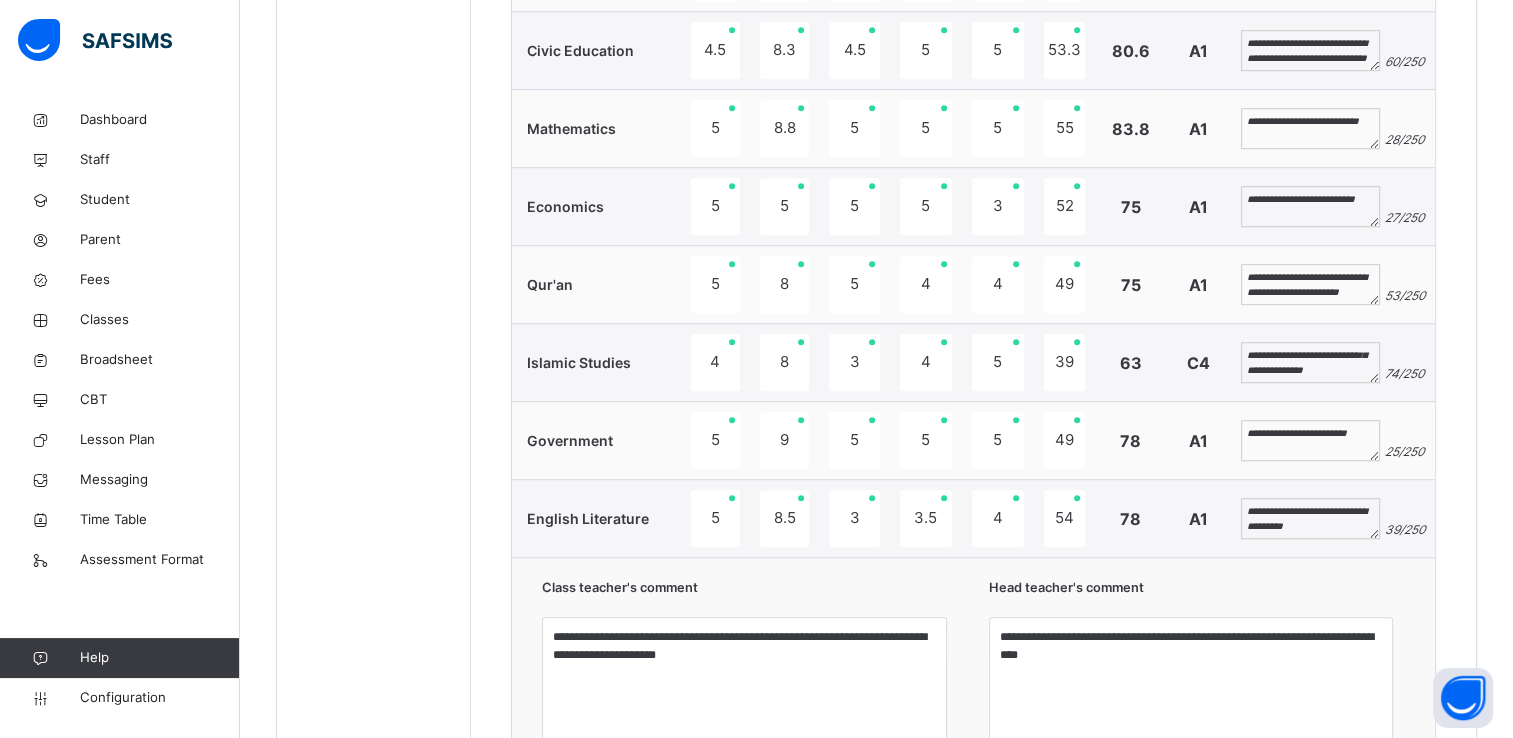 type on "**********" 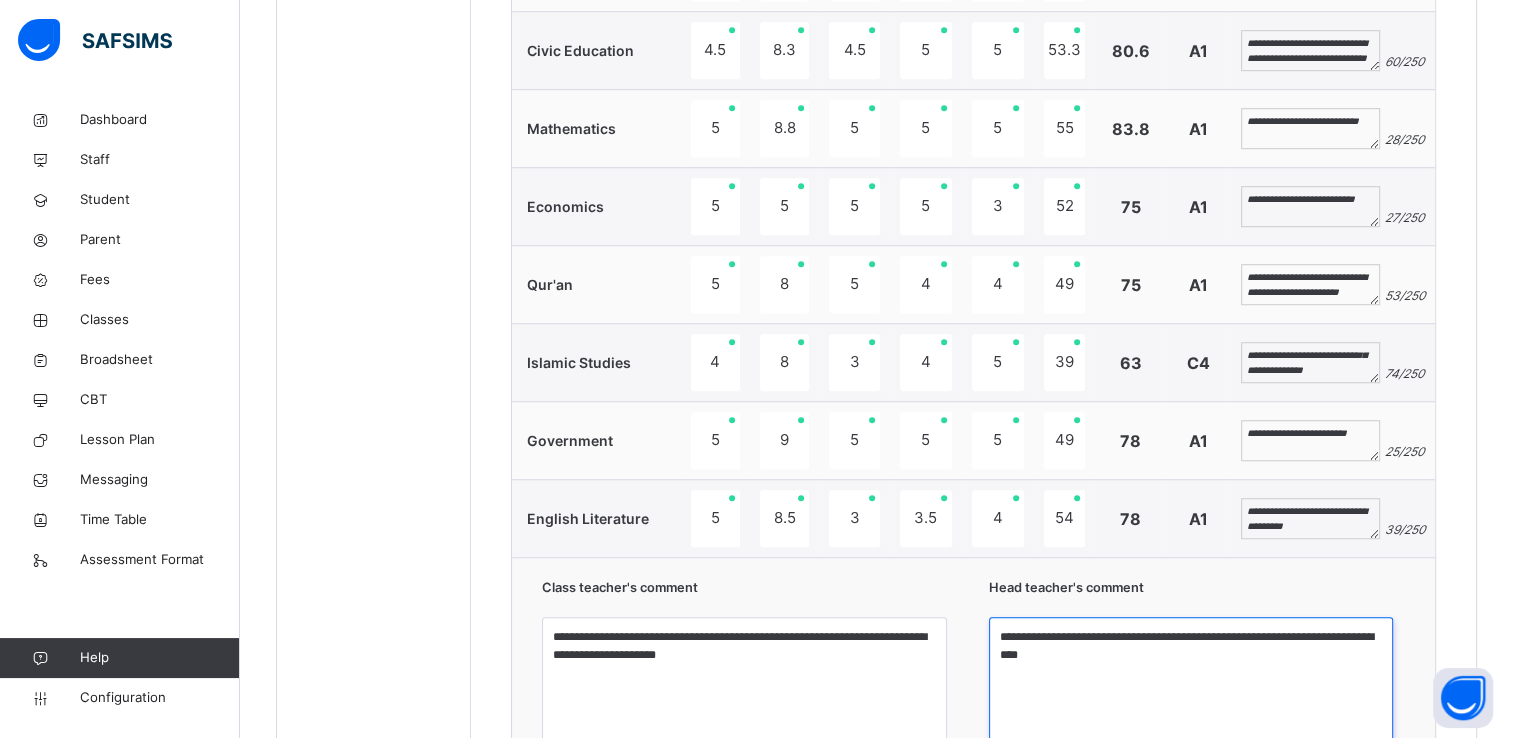 drag, startPoint x: 1025, startPoint y: 632, endPoint x: 1171, endPoint y: 674, distance: 151.92104 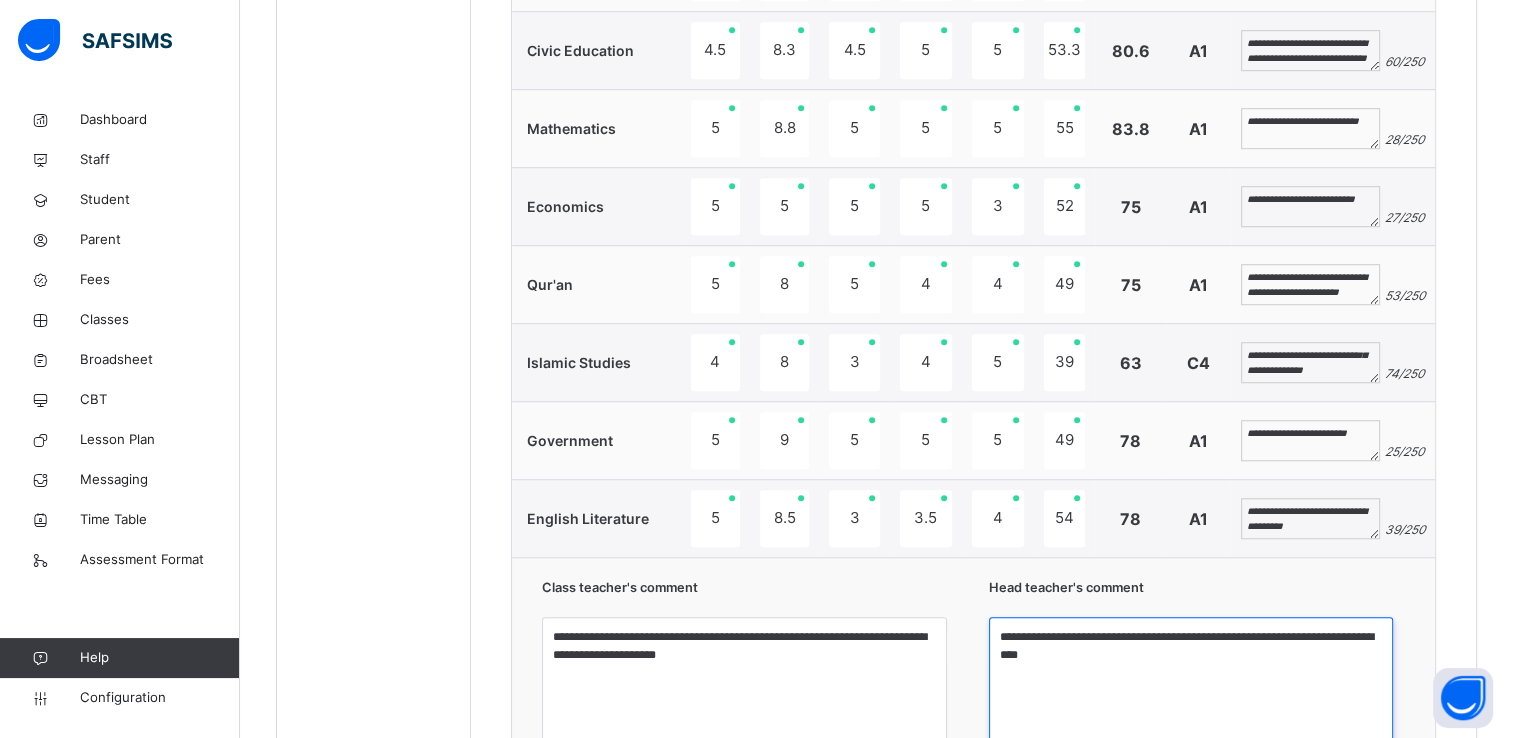 click on "**********" at bounding box center (1191, 692) 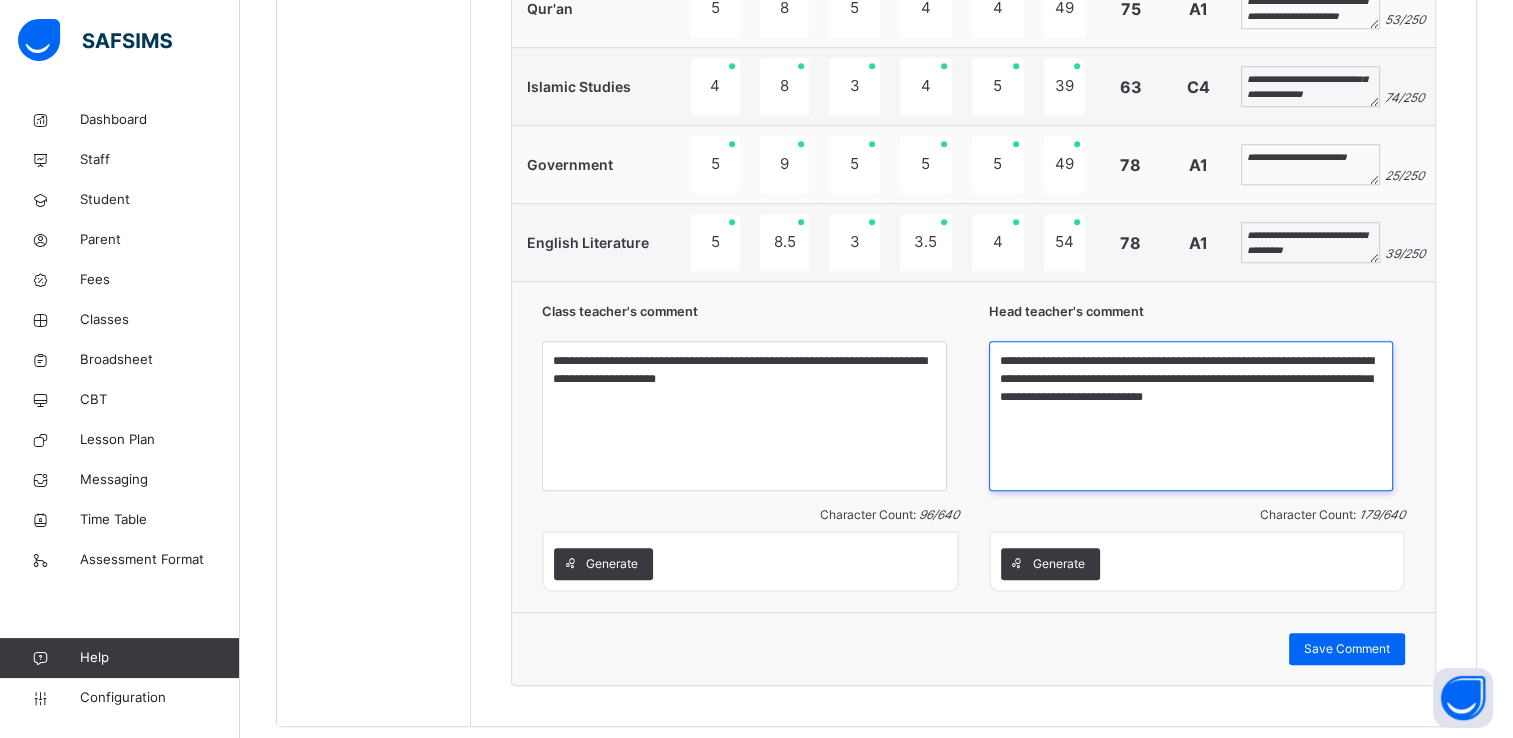 scroll, scrollTop: 1649, scrollLeft: 0, axis: vertical 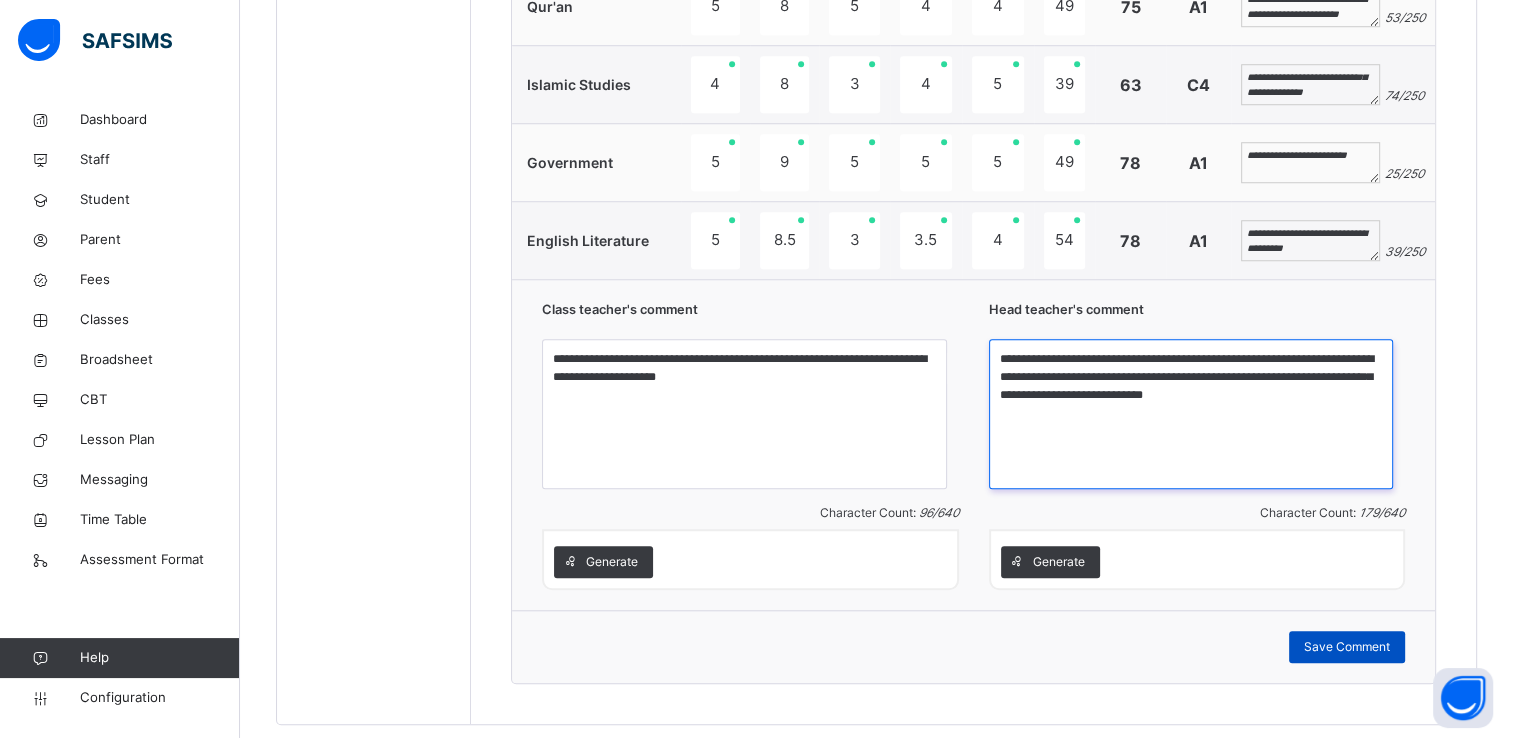 type on "**********" 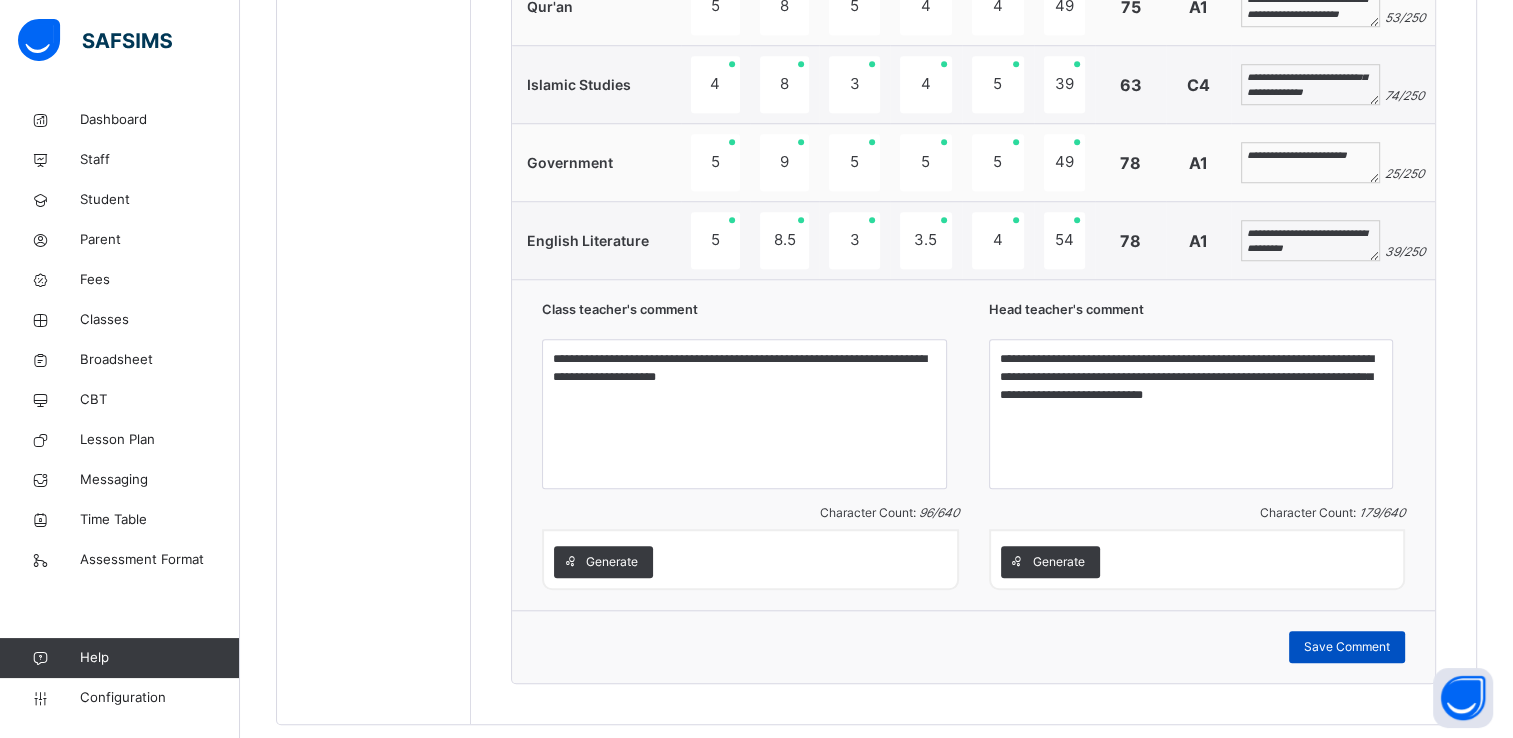 click on "Save Comment" at bounding box center [1347, 647] 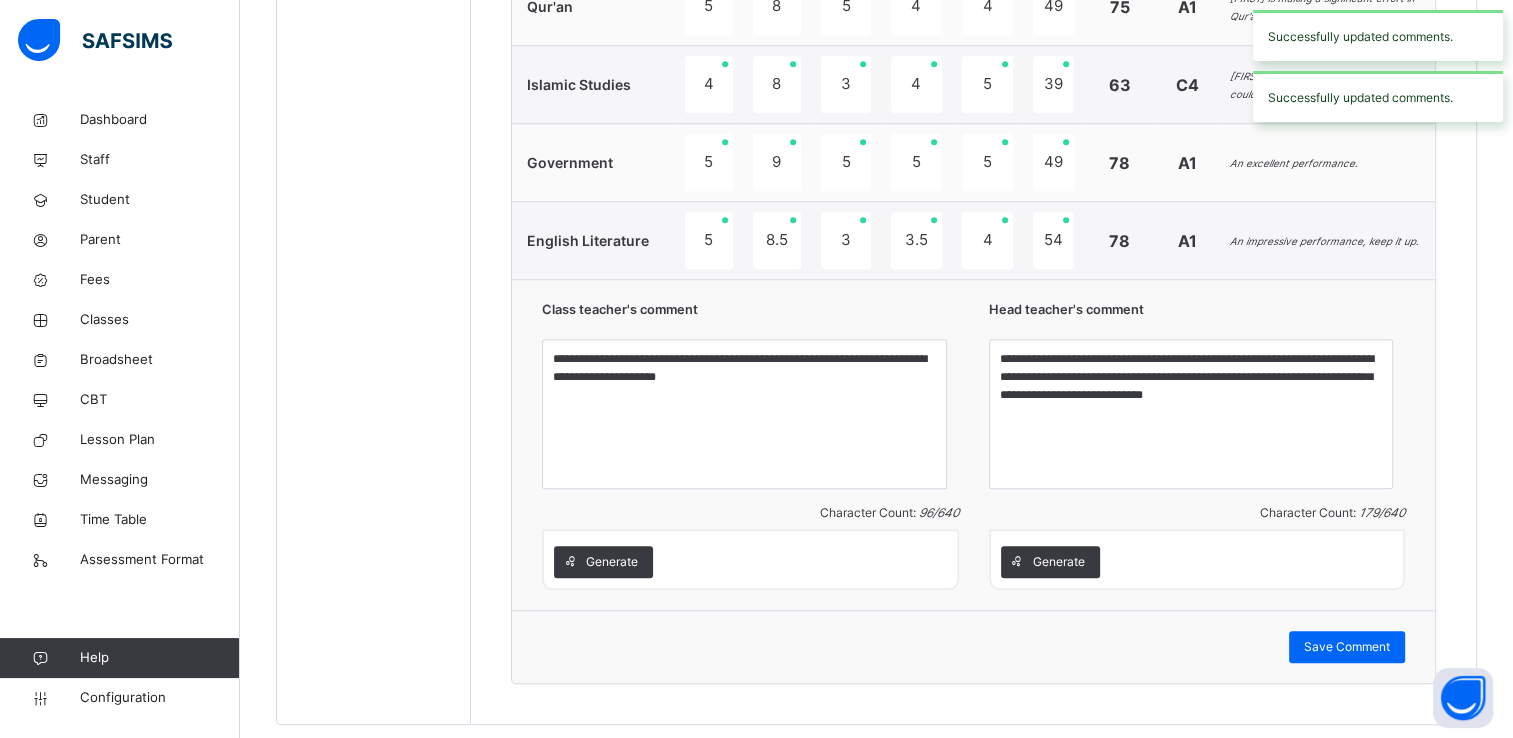 scroll, scrollTop: 1095, scrollLeft: 0, axis: vertical 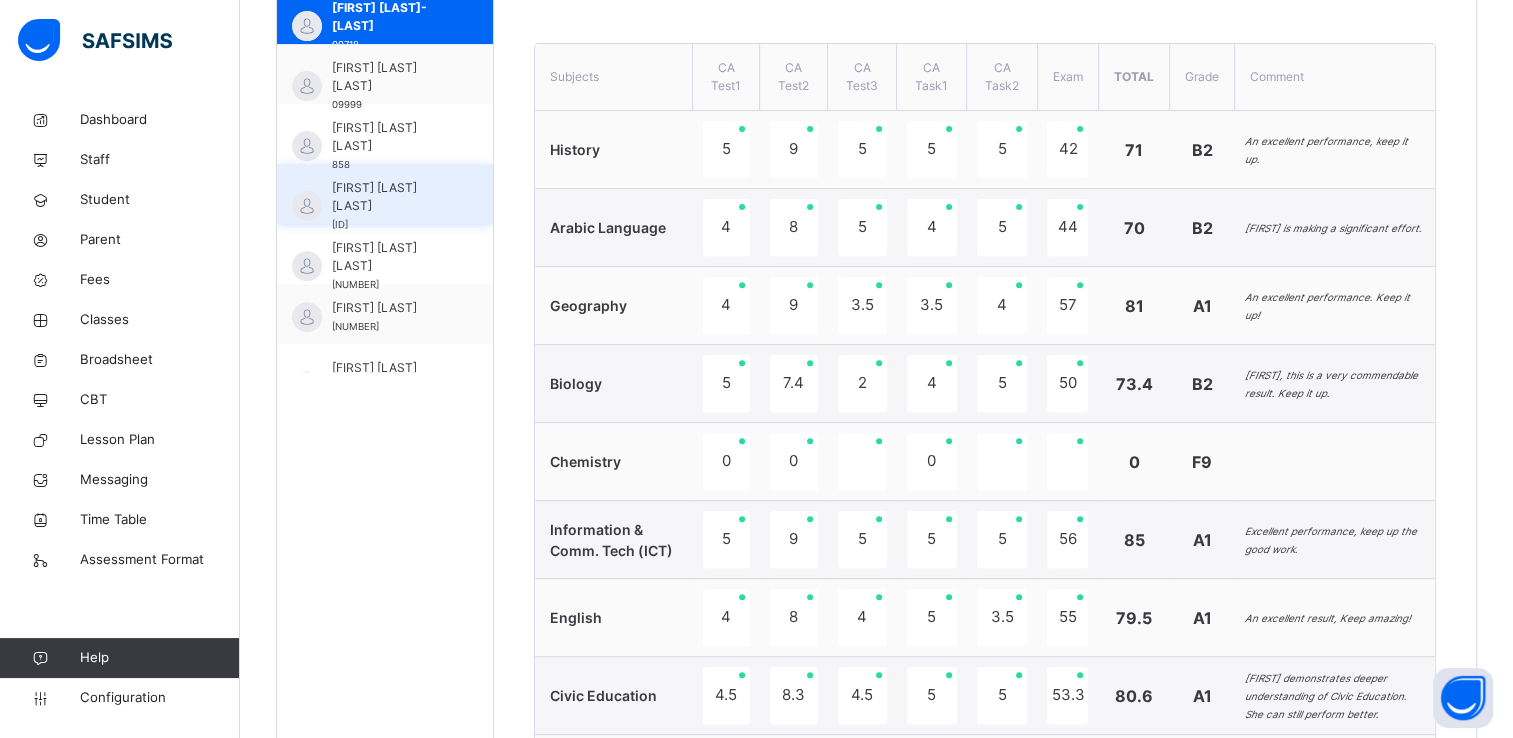 click on "[FIRST] [LAST] [LAST]" at bounding box center [390, 197] 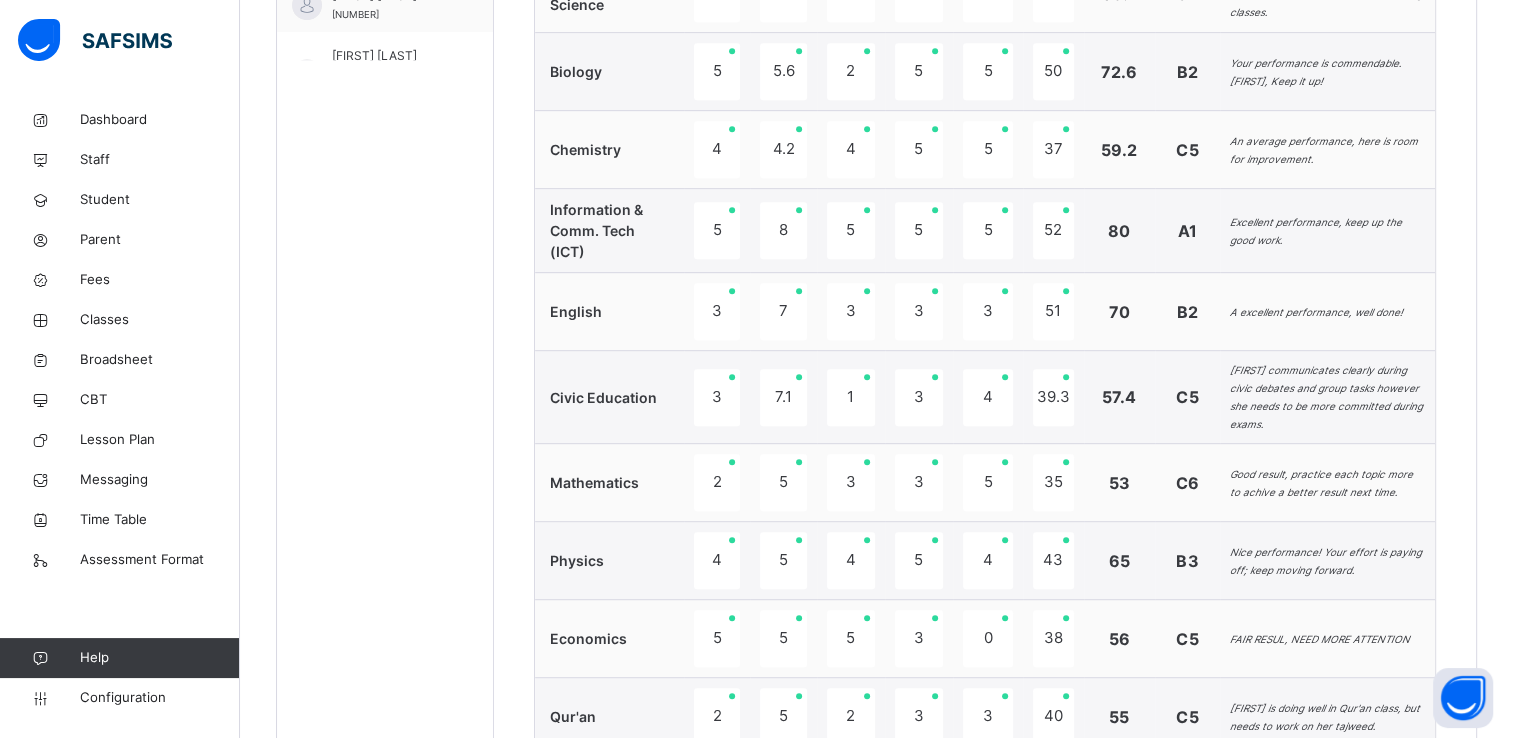 scroll, scrollTop: 705, scrollLeft: 0, axis: vertical 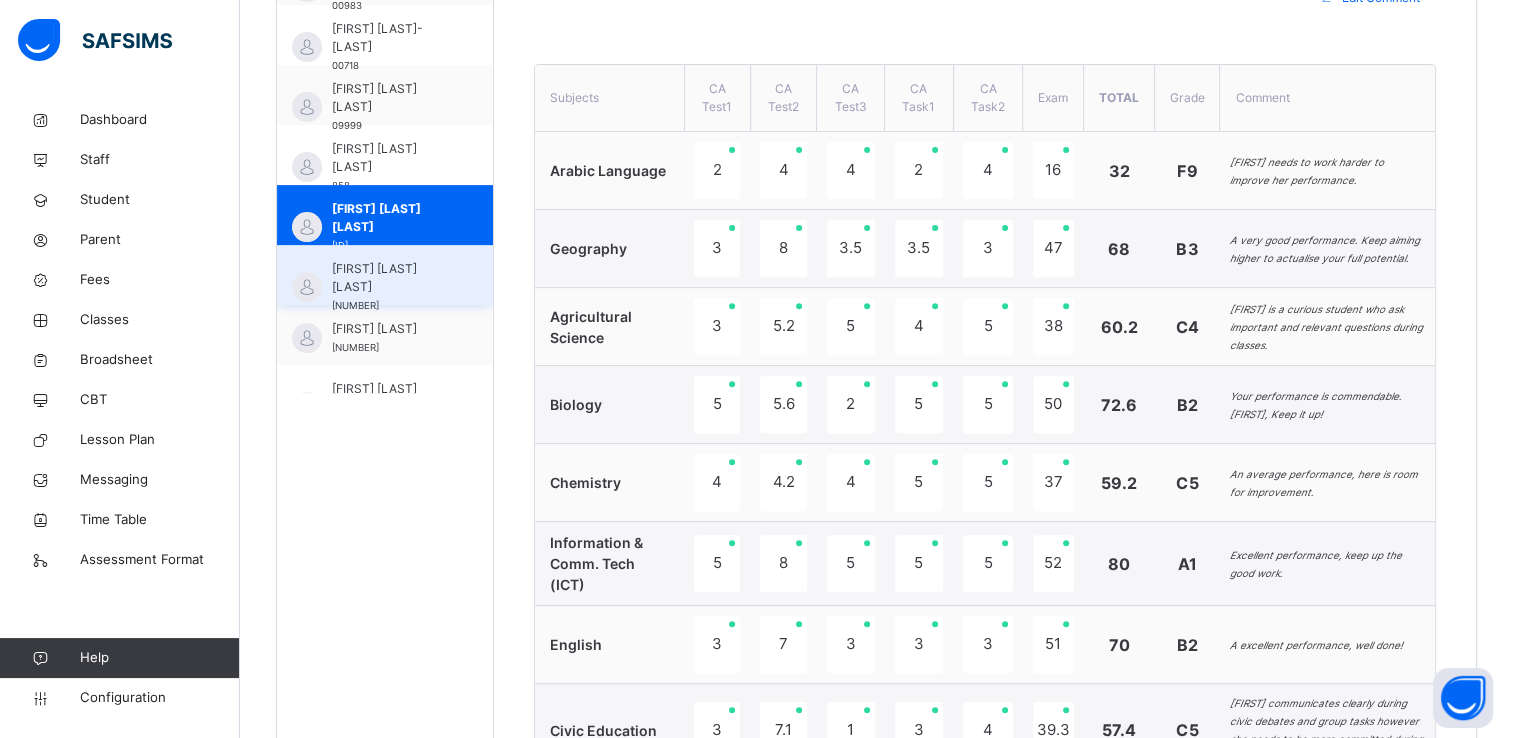 click on "[FIRST] [LAST] [LAST]" at bounding box center (390, 278) 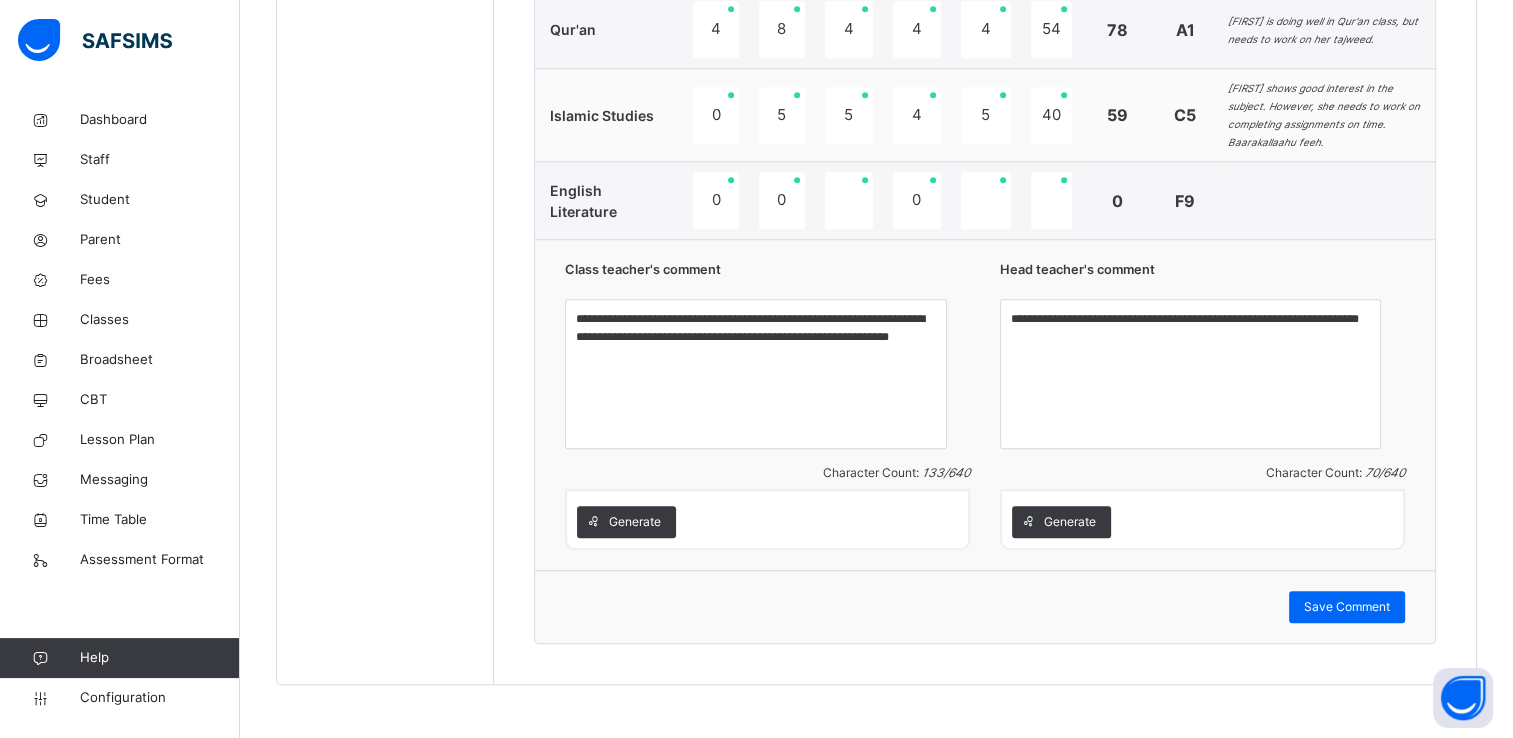 scroll, scrollTop: 1728, scrollLeft: 0, axis: vertical 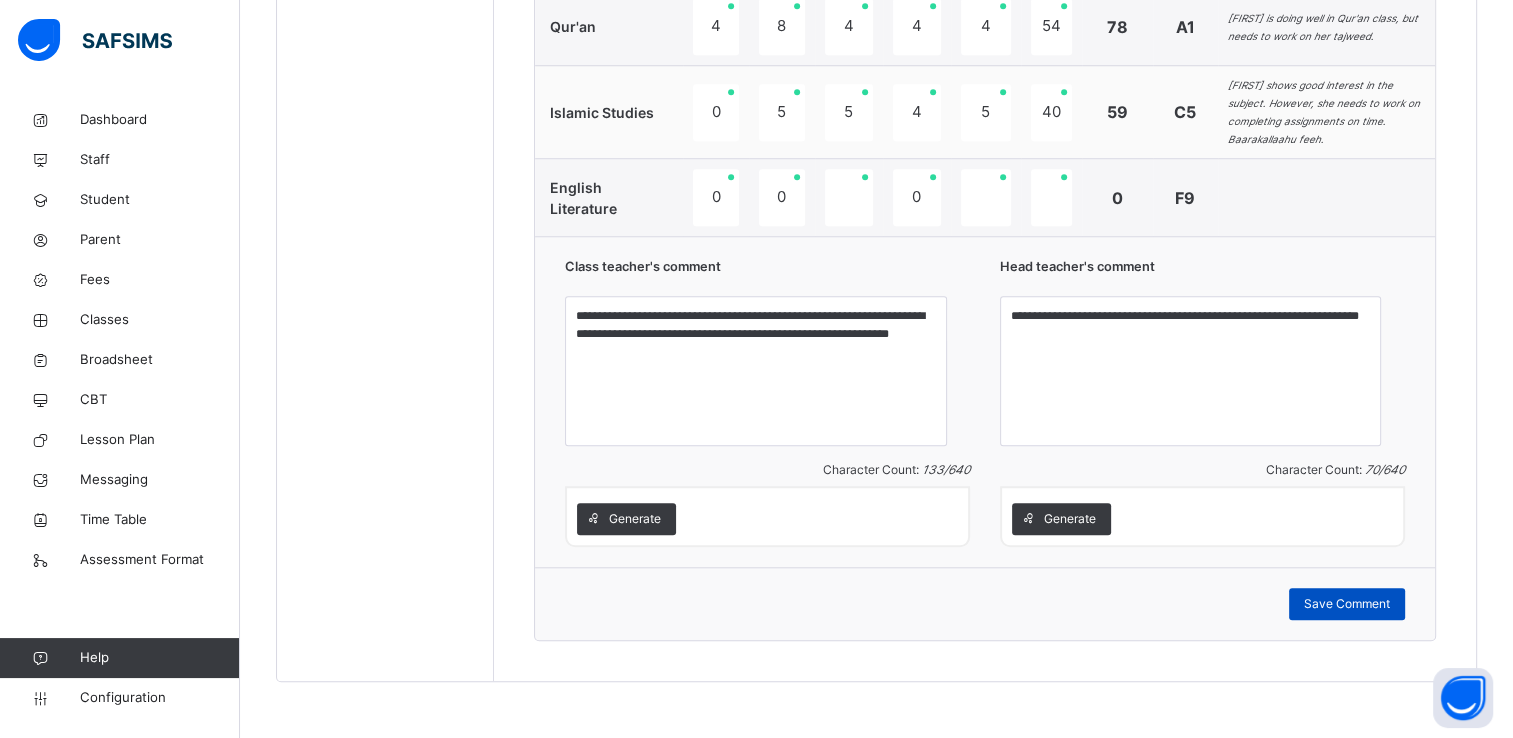 click on "Save Comment" at bounding box center (1347, 604) 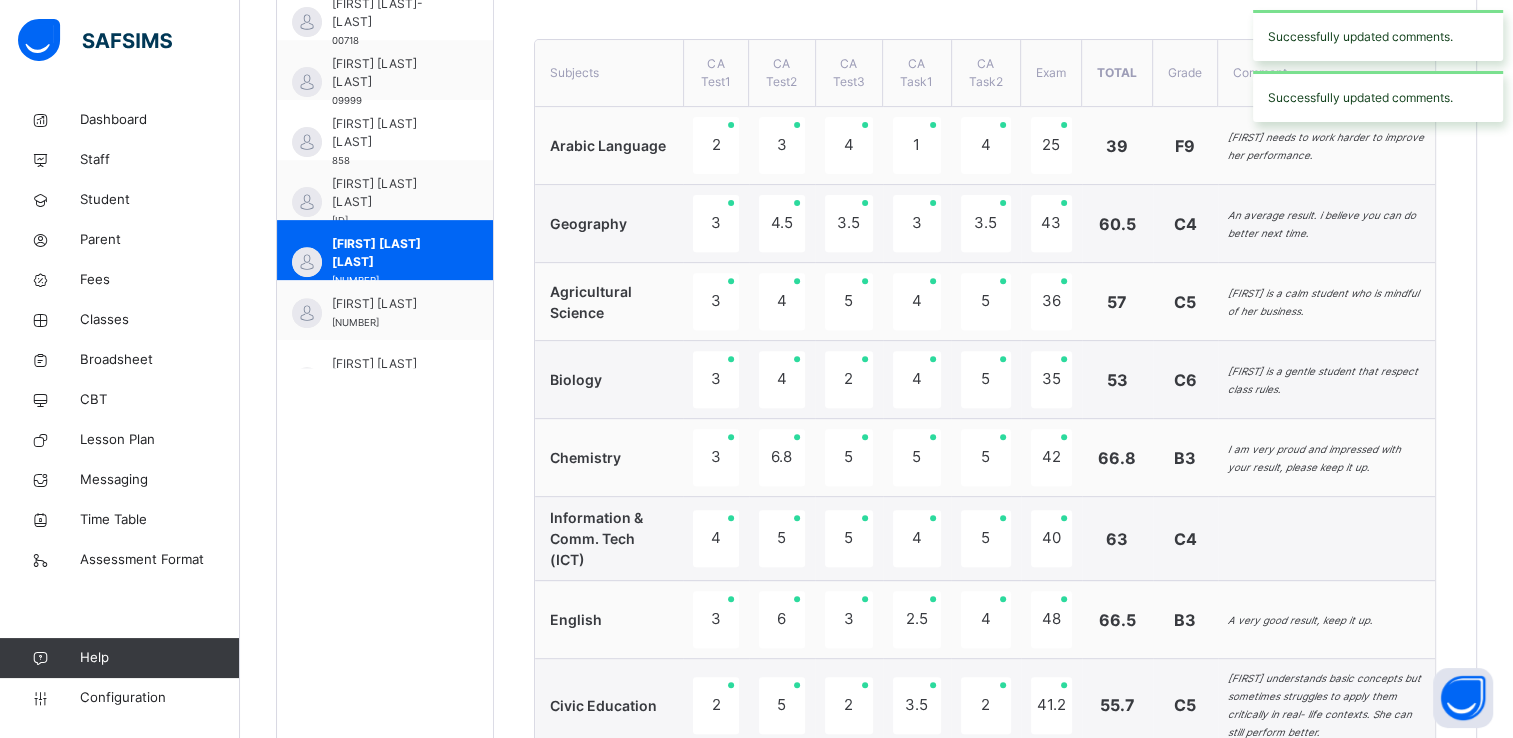 scroll, scrollTop: 728, scrollLeft: 0, axis: vertical 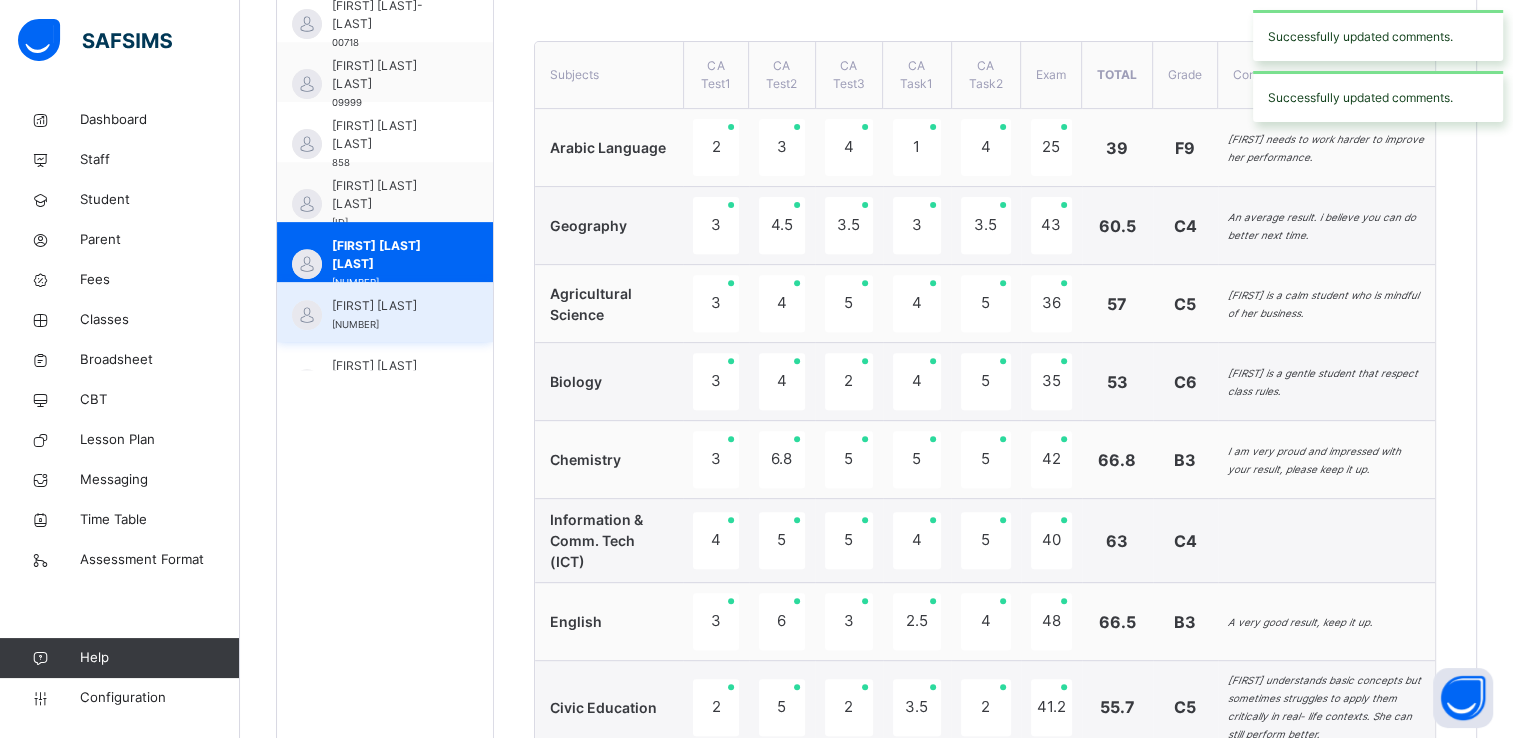 click on "[FIRST] [LAST]" at bounding box center [390, 306] 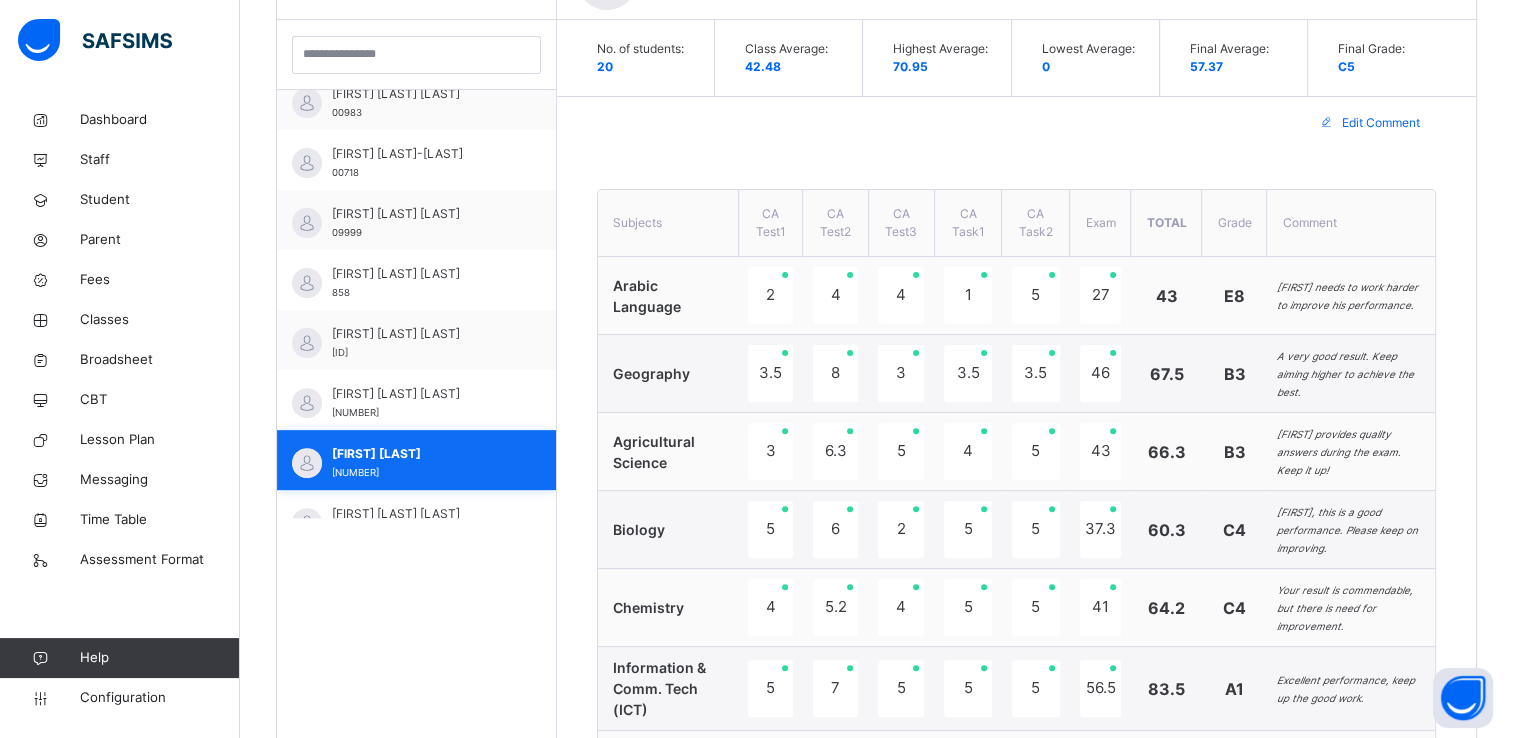 scroll, scrollTop: 728, scrollLeft: 0, axis: vertical 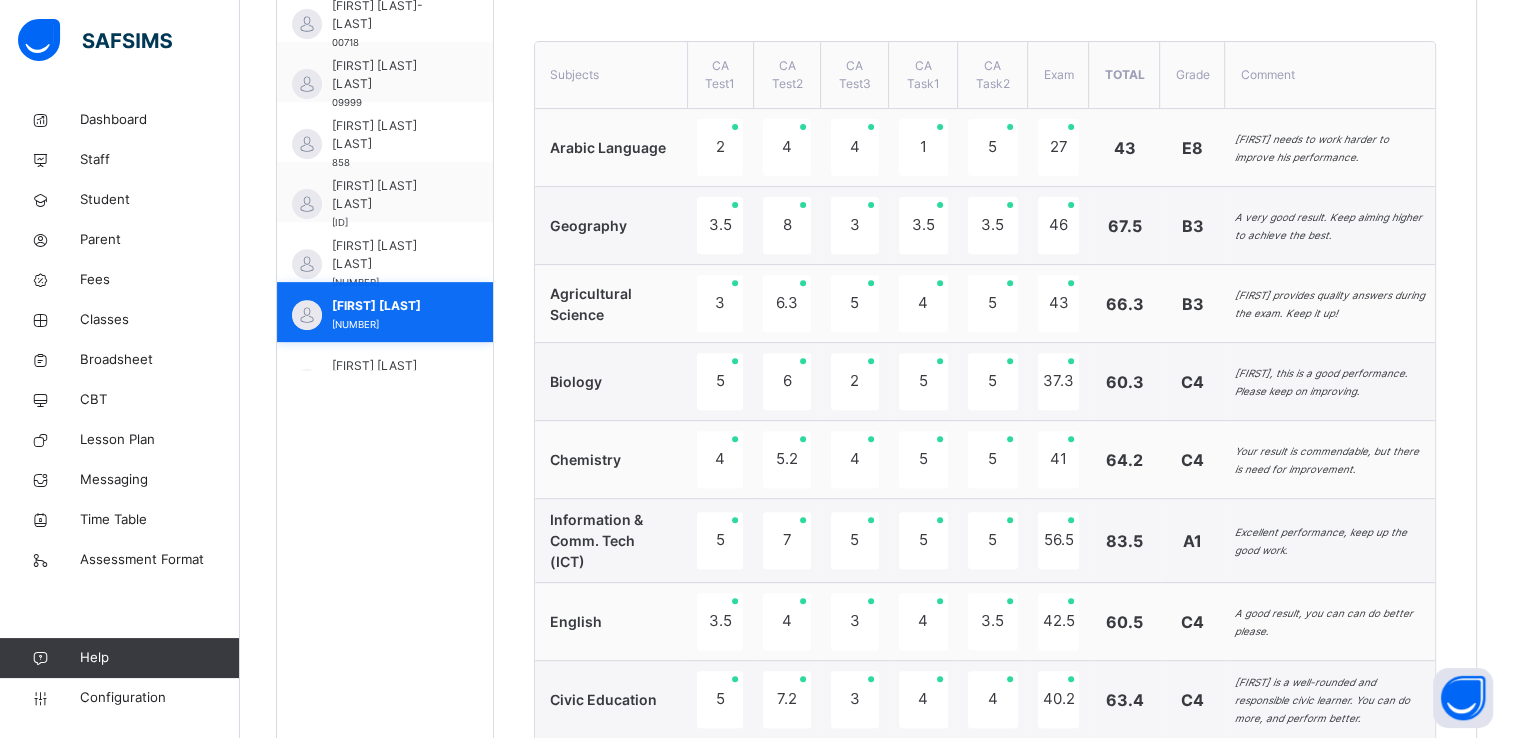 click on "[FIRST] [LAST]" at bounding box center [390, 306] 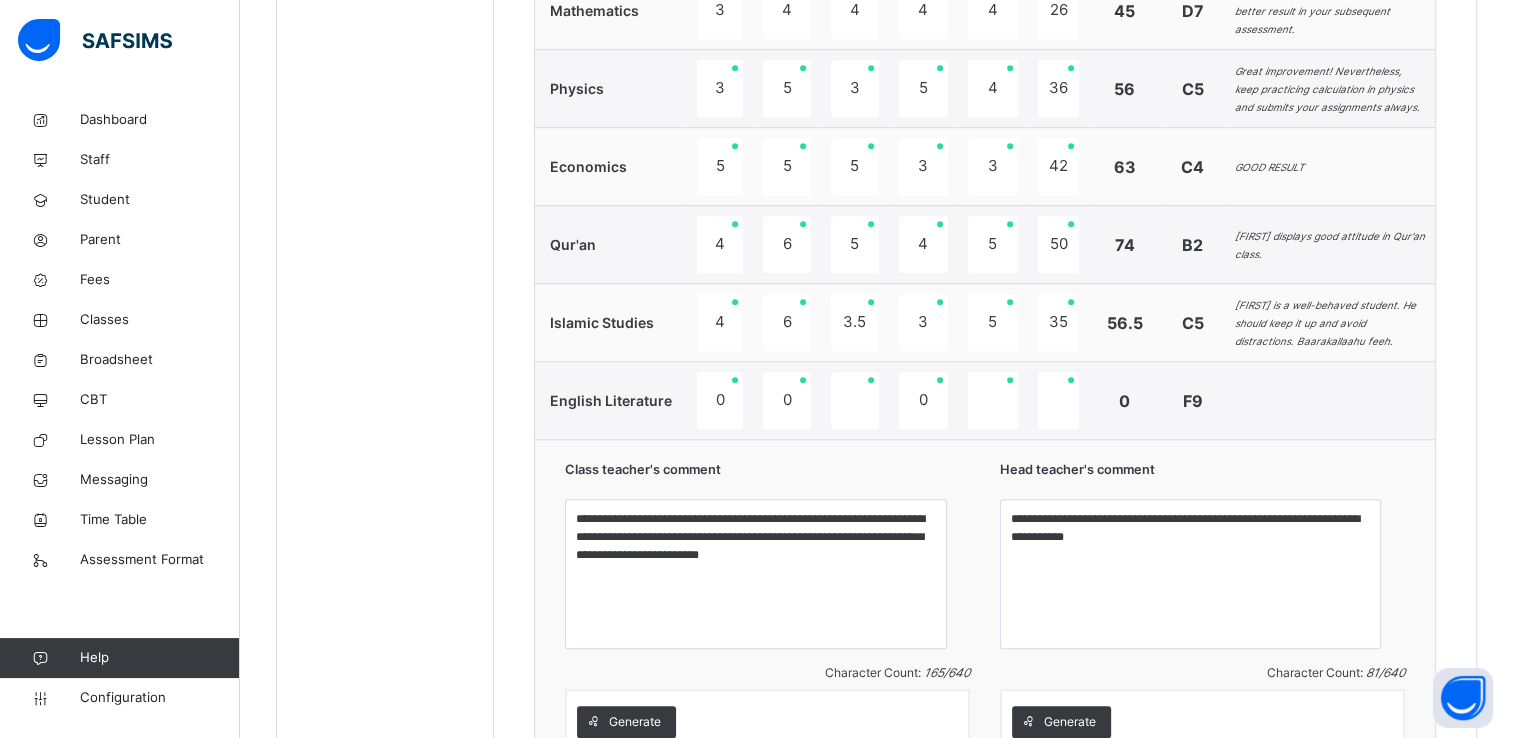 scroll, scrollTop: 1498, scrollLeft: 0, axis: vertical 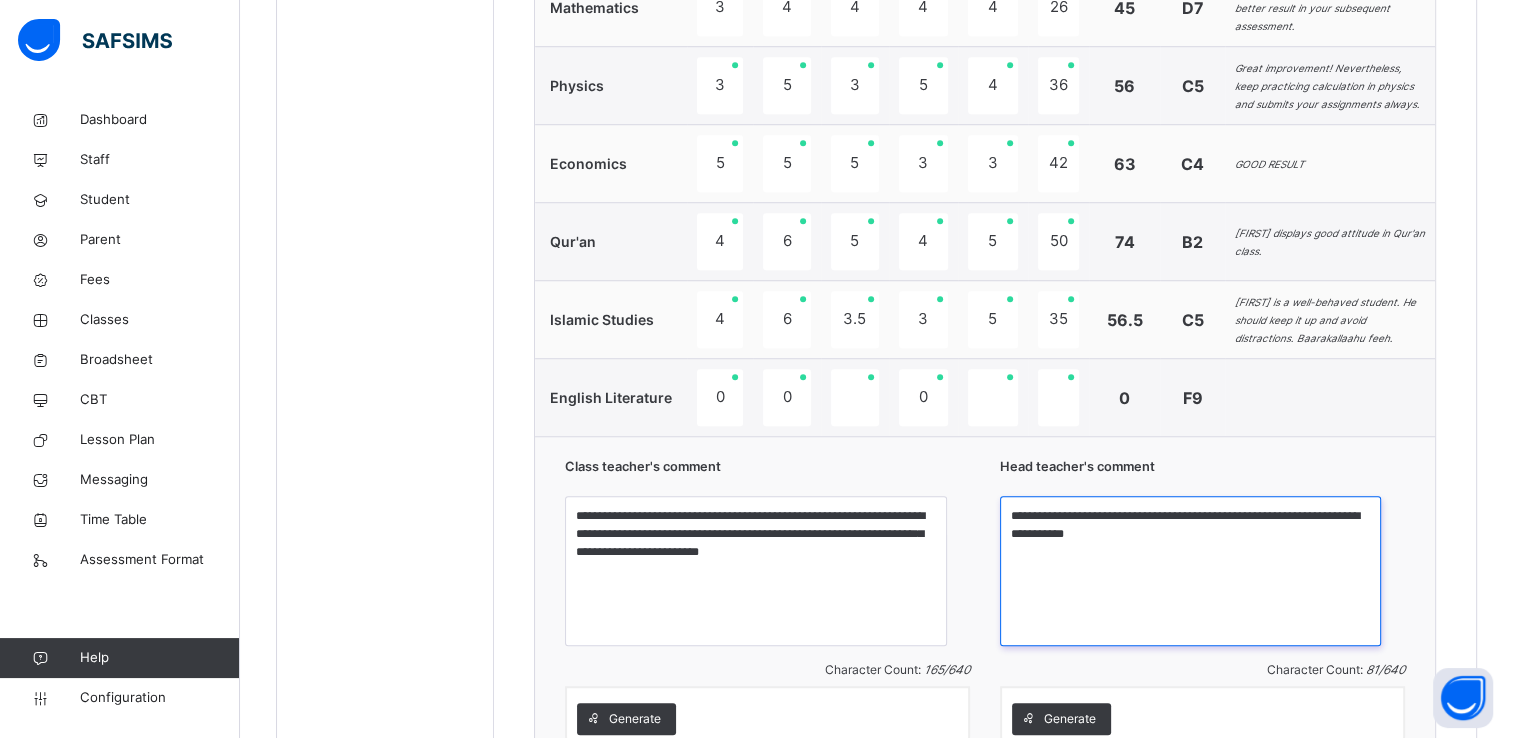 click on "**********" at bounding box center [1190, 571] 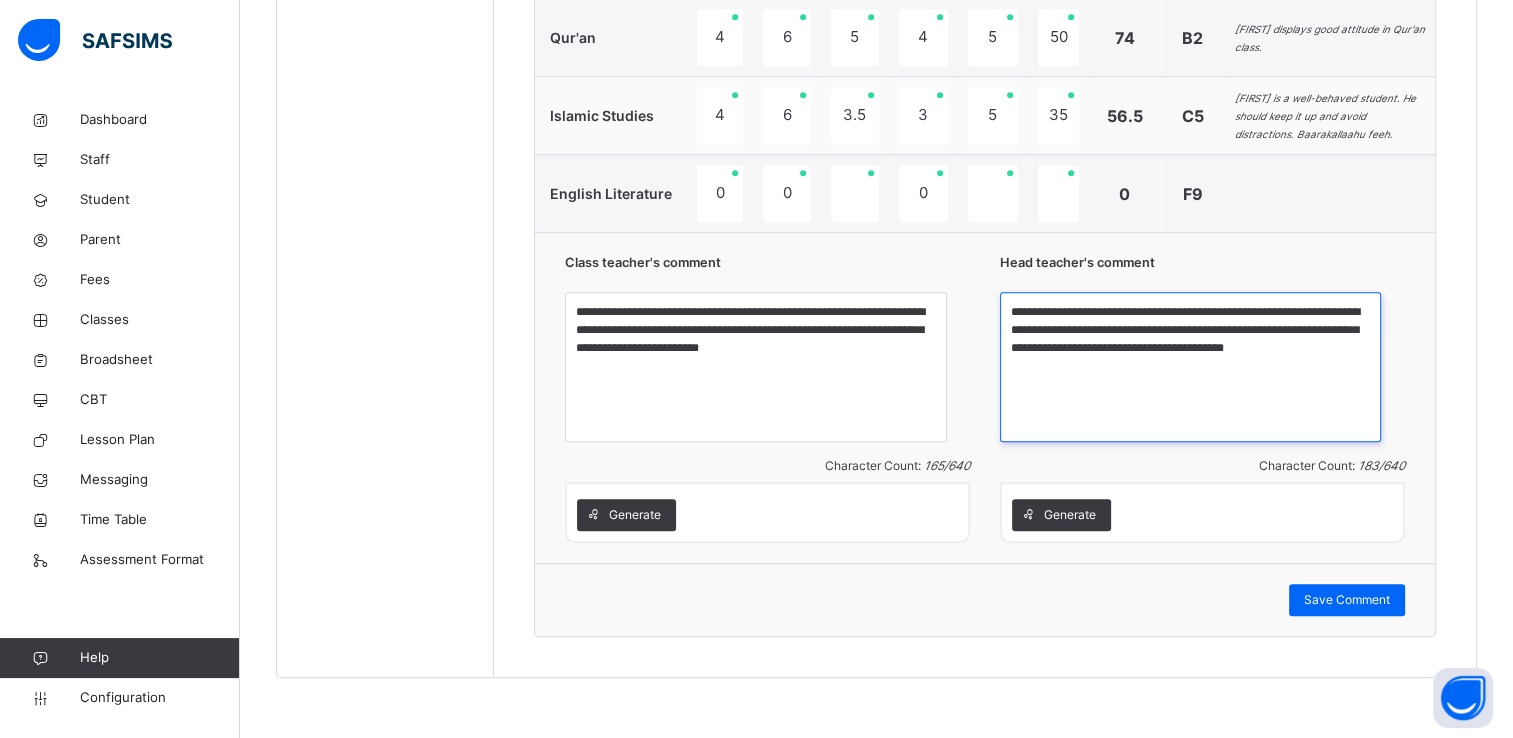 scroll, scrollTop: 1744, scrollLeft: 0, axis: vertical 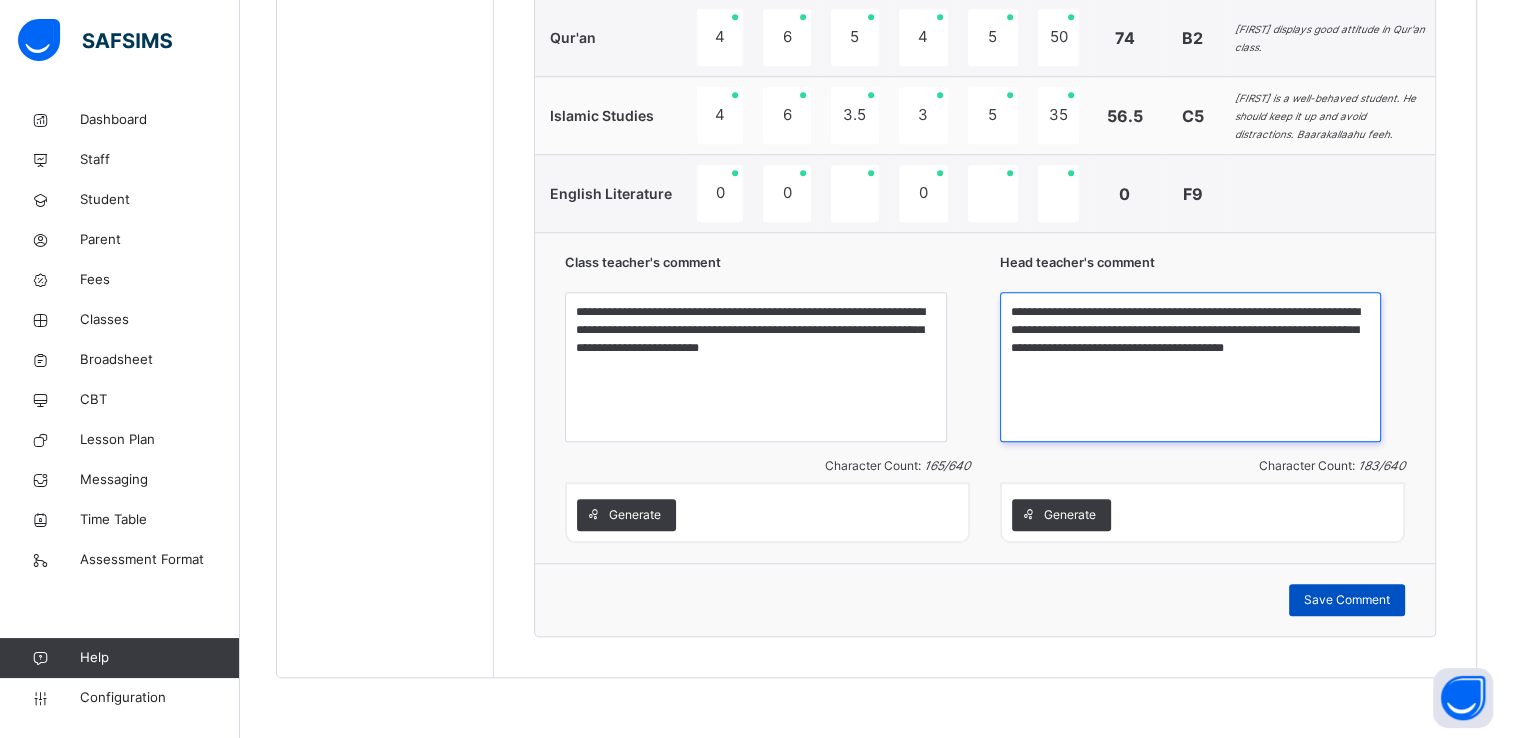type on "**********" 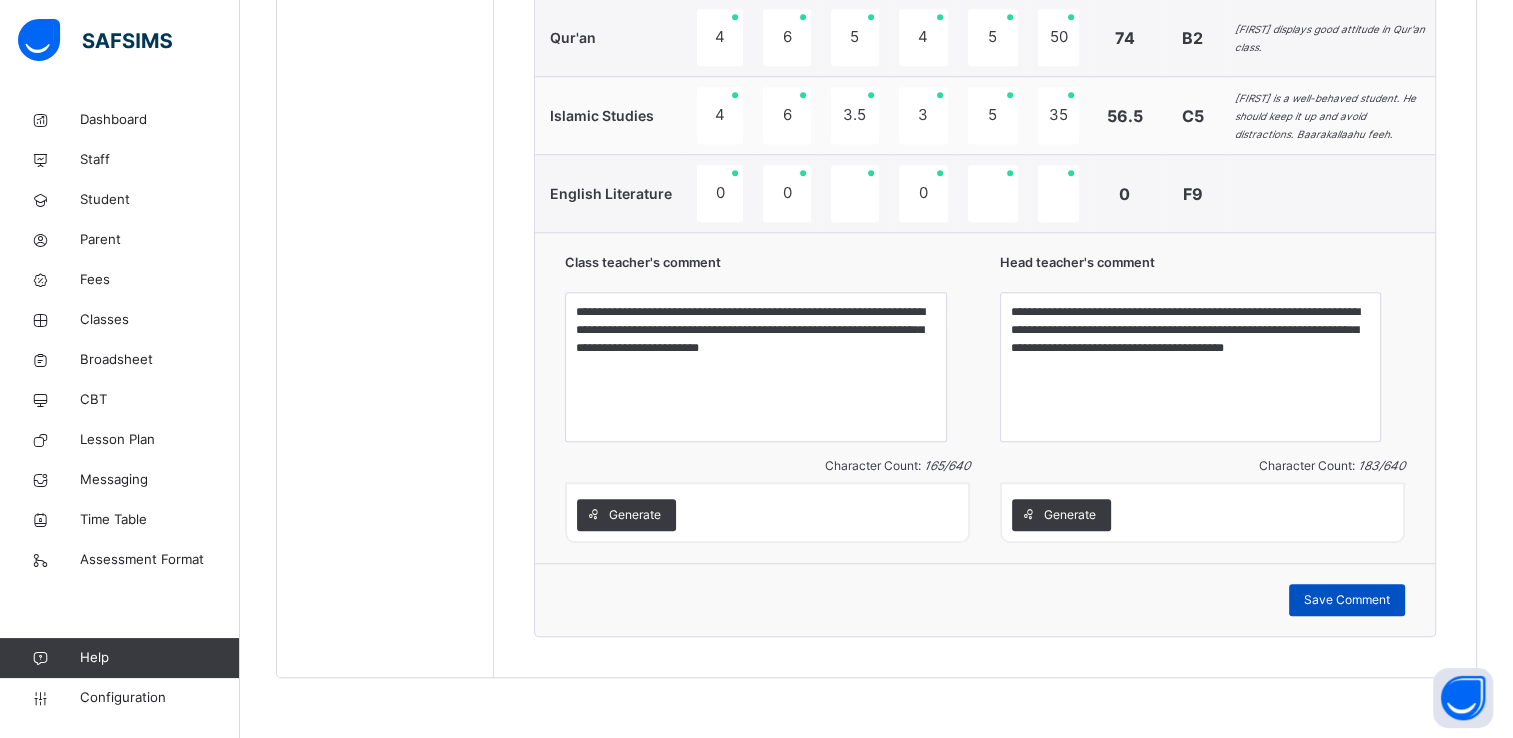 click on "Save Comment" at bounding box center (1347, 600) 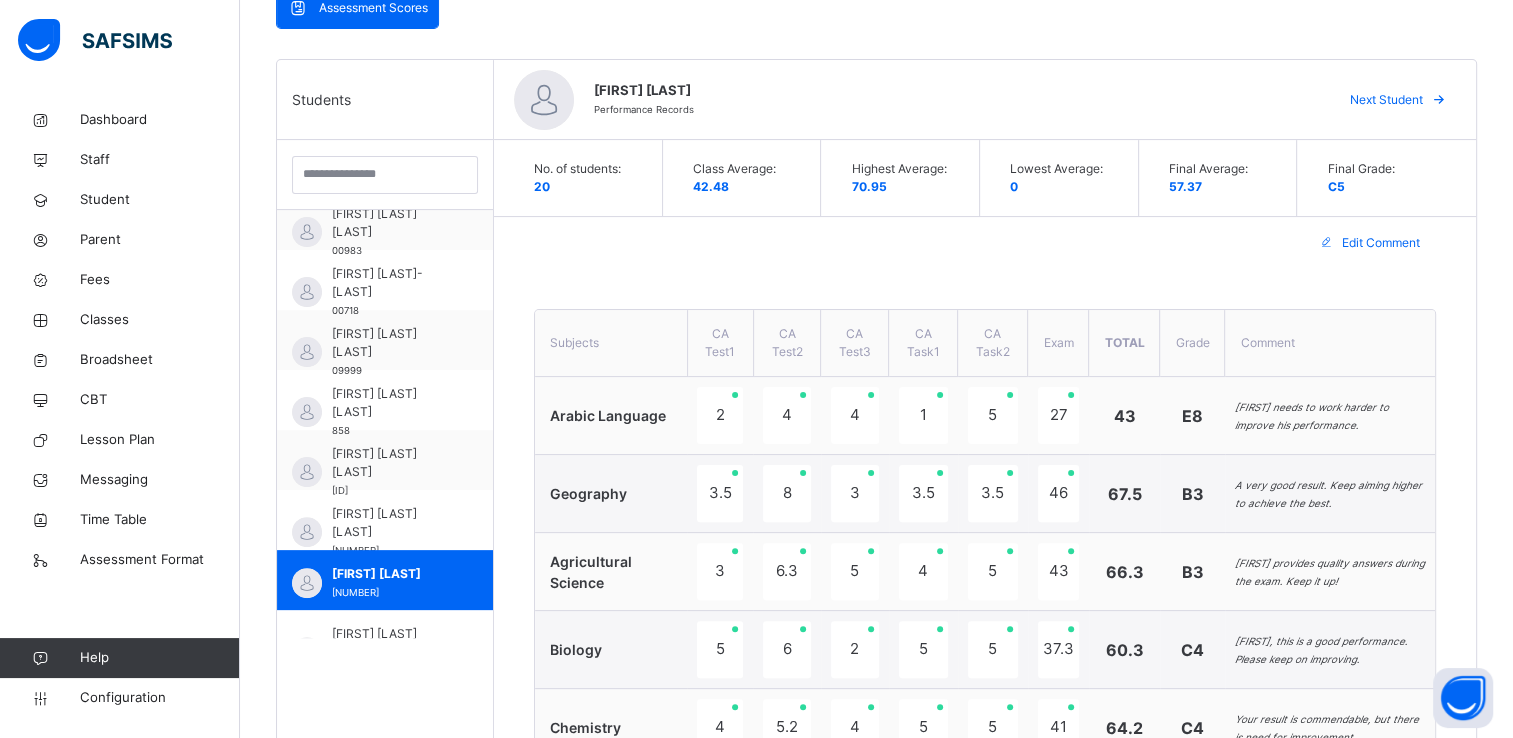 scroll, scrollTop: 719, scrollLeft: 0, axis: vertical 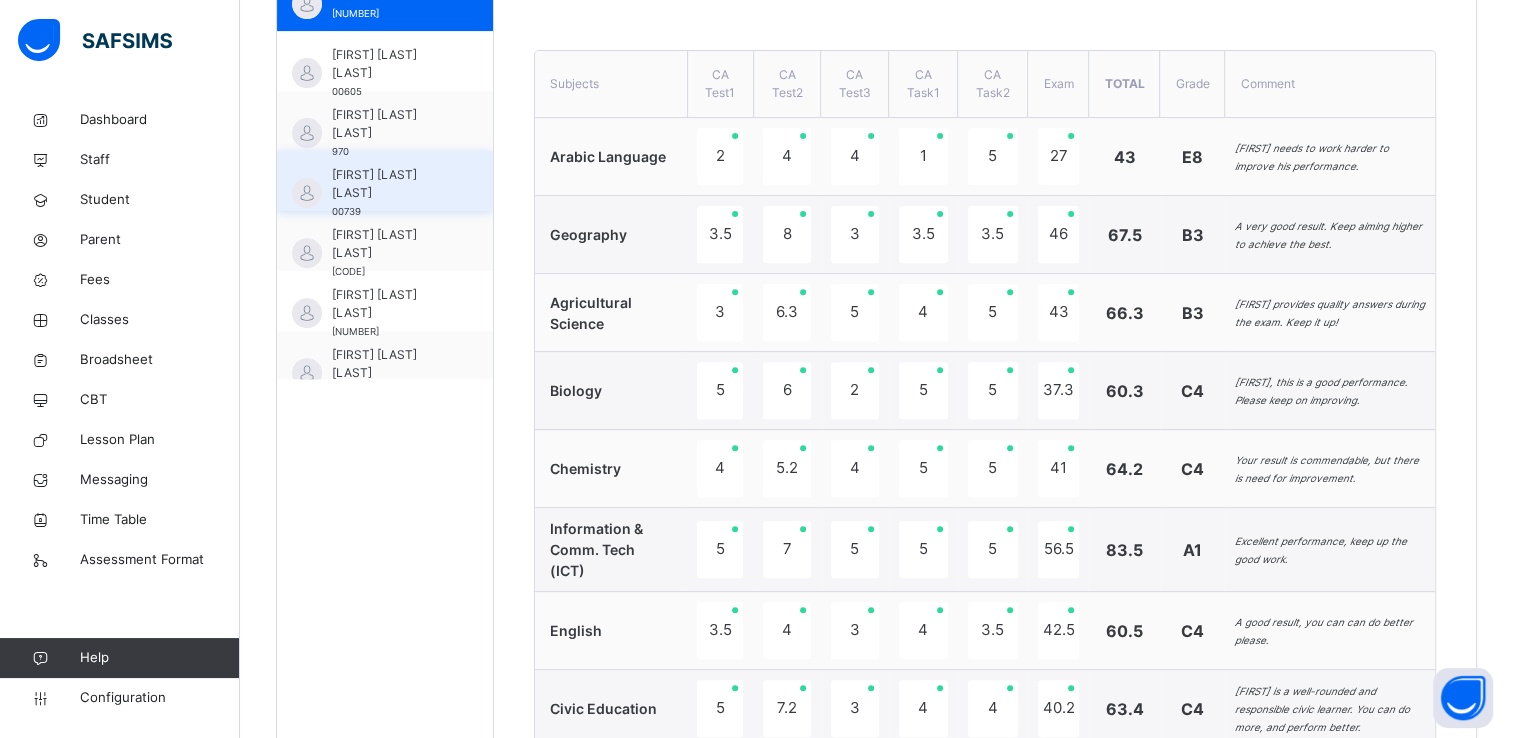 click on "[FIRST] [LAST] [LAST] [NUMBER]" at bounding box center [390, 193] 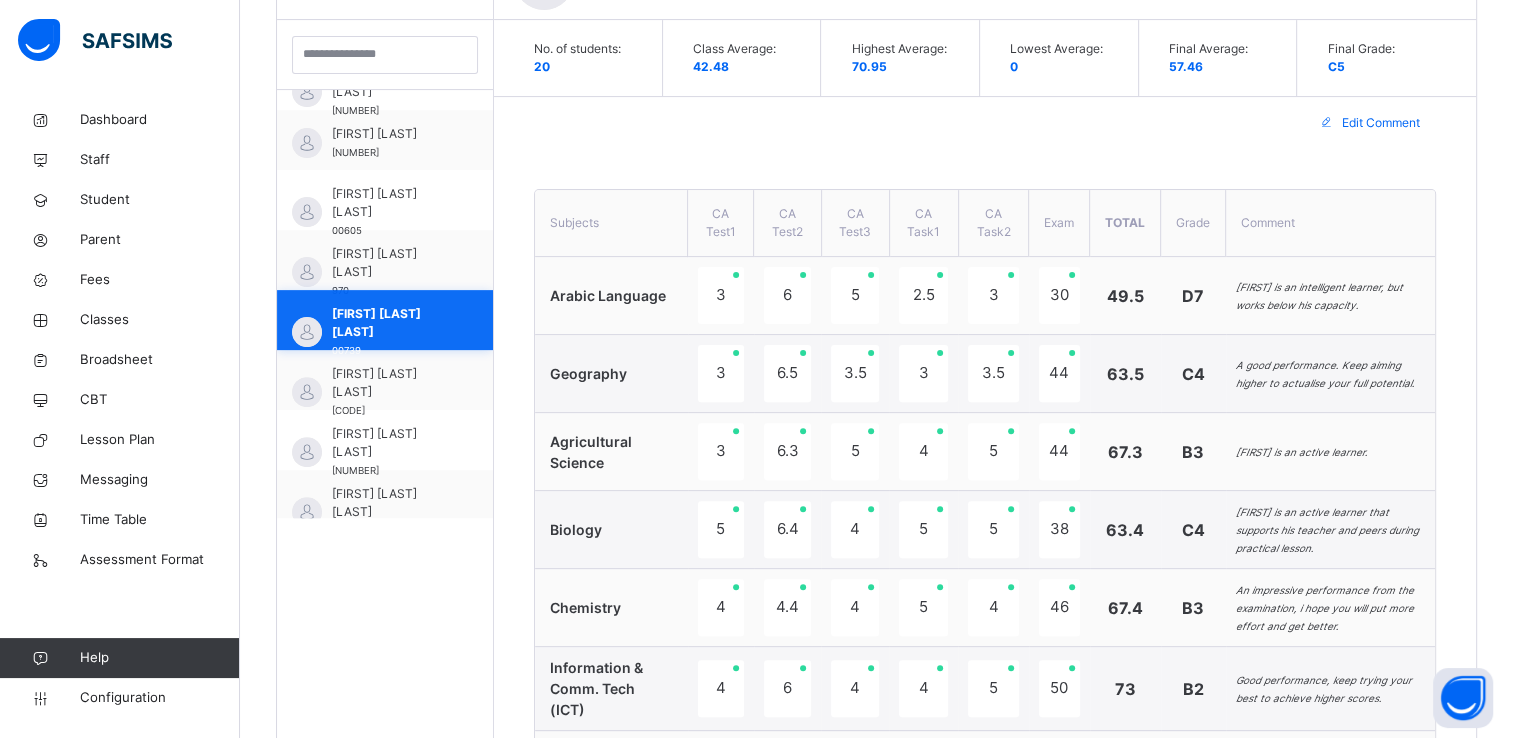 scroll, scrollTop: 719, scrollLeft: 0, axis: vertical 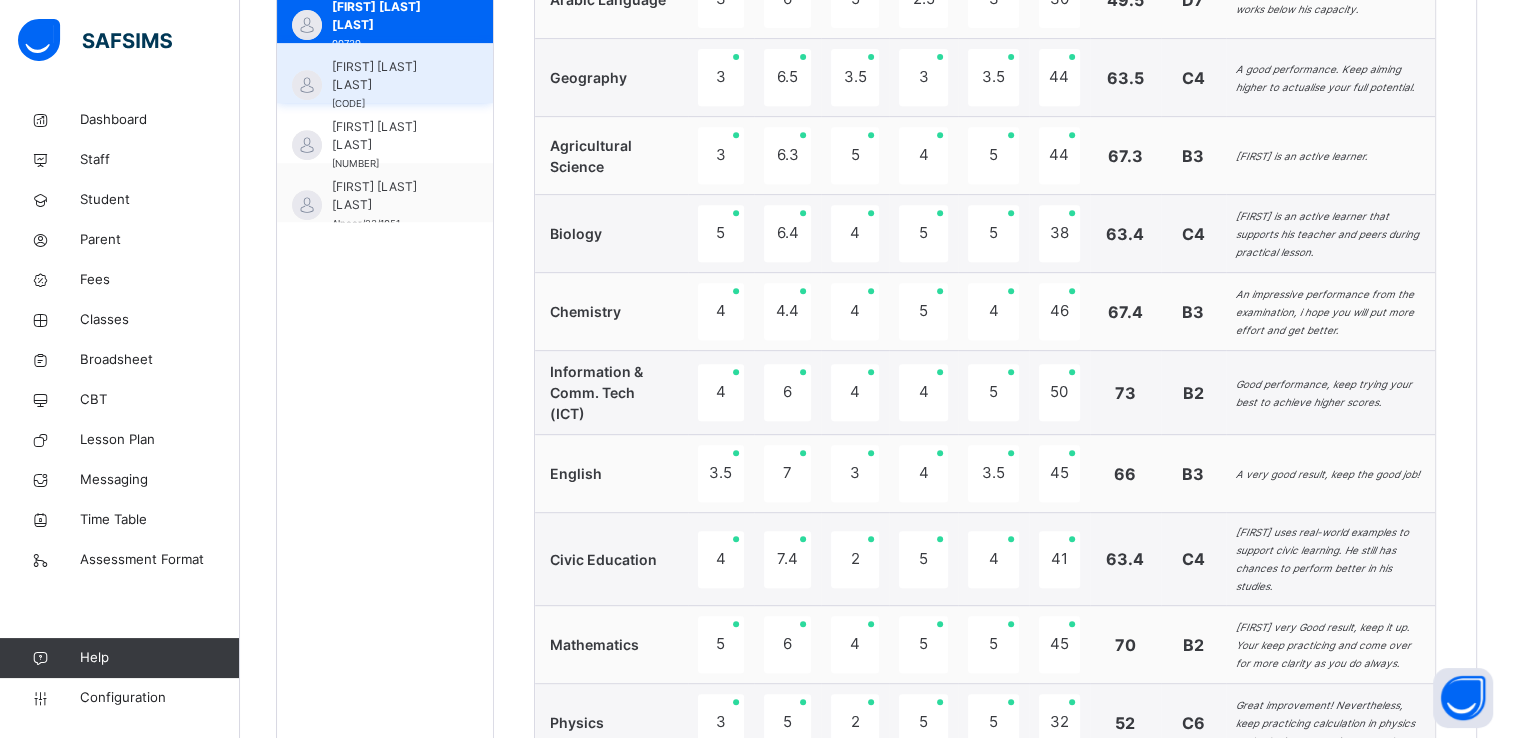 click on "[FIRST] [LAST] [LAST]" at bounding box center [390, 76] 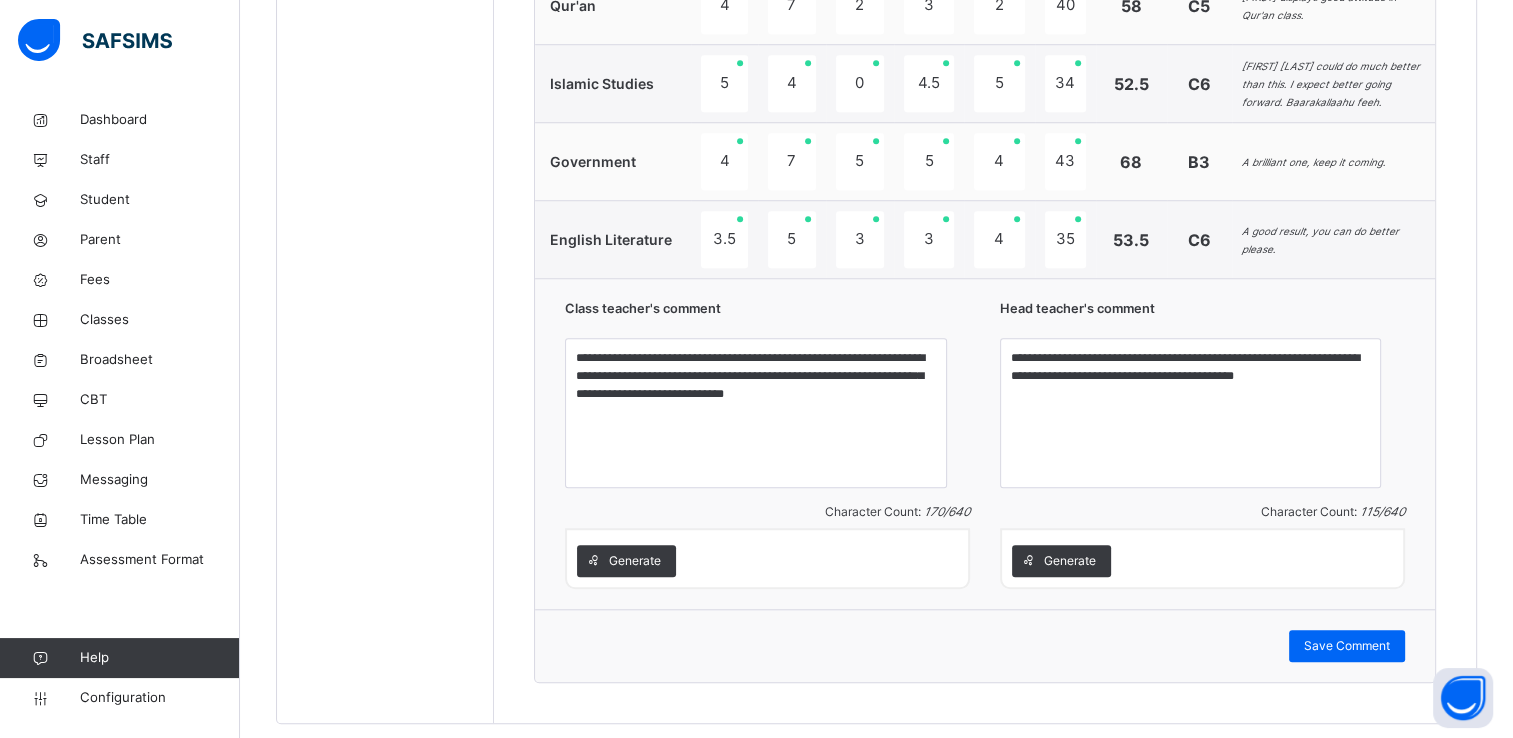 scroll, scrollTop: 1726, scrollLeft: 0, axis: vertical 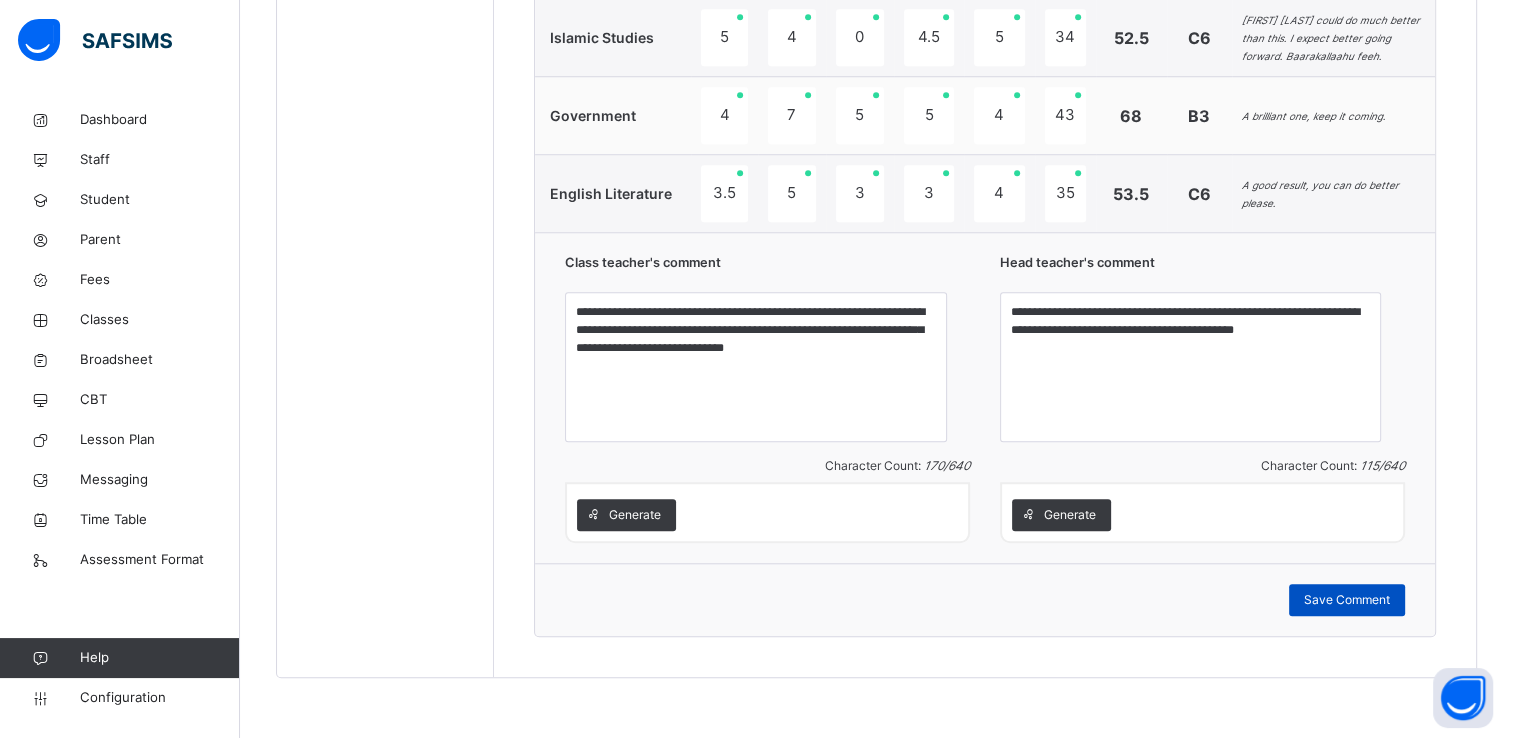 click on "Save Comment" at bounding box center (1347, 600) 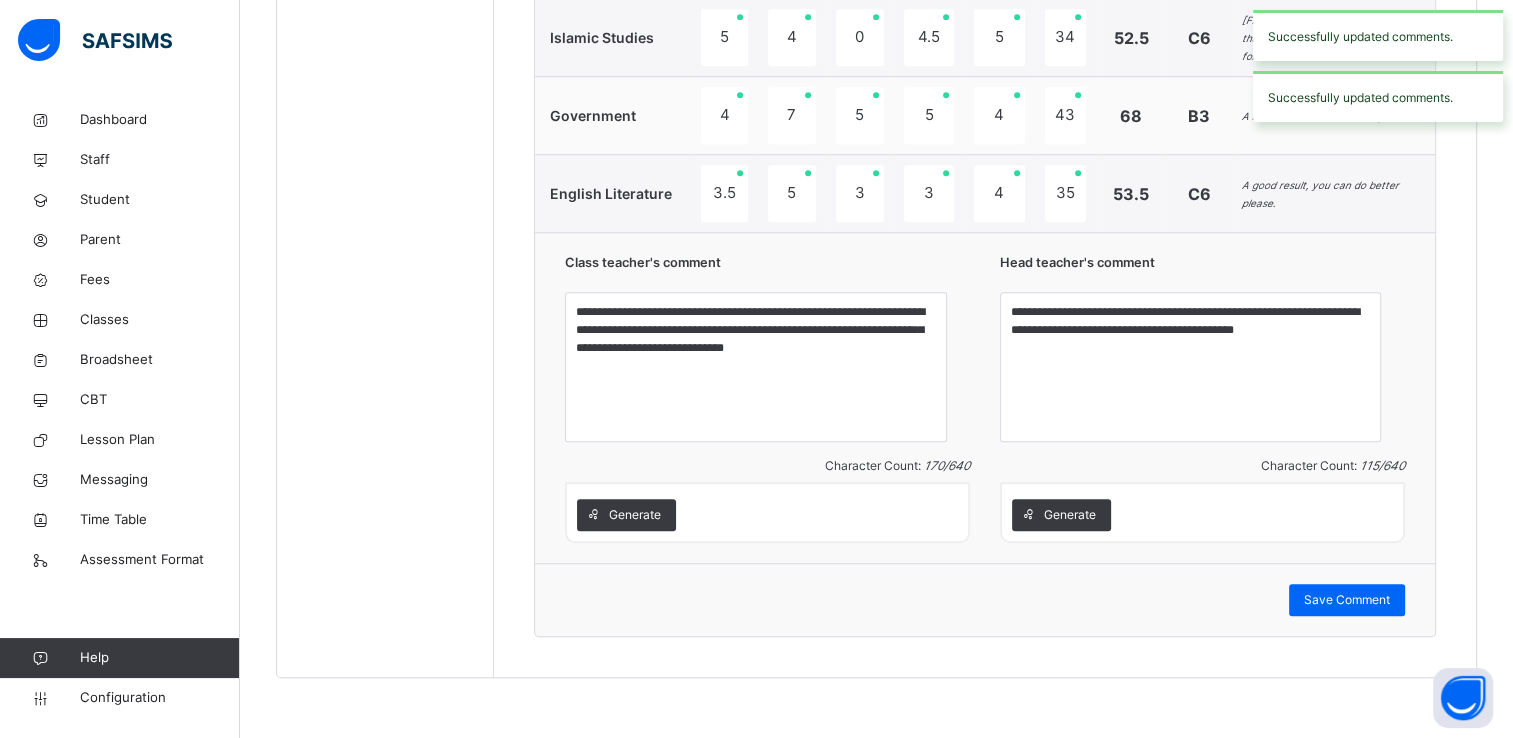 scroll, scrollTop: 819, scrollLeft: 0, axis: vertical 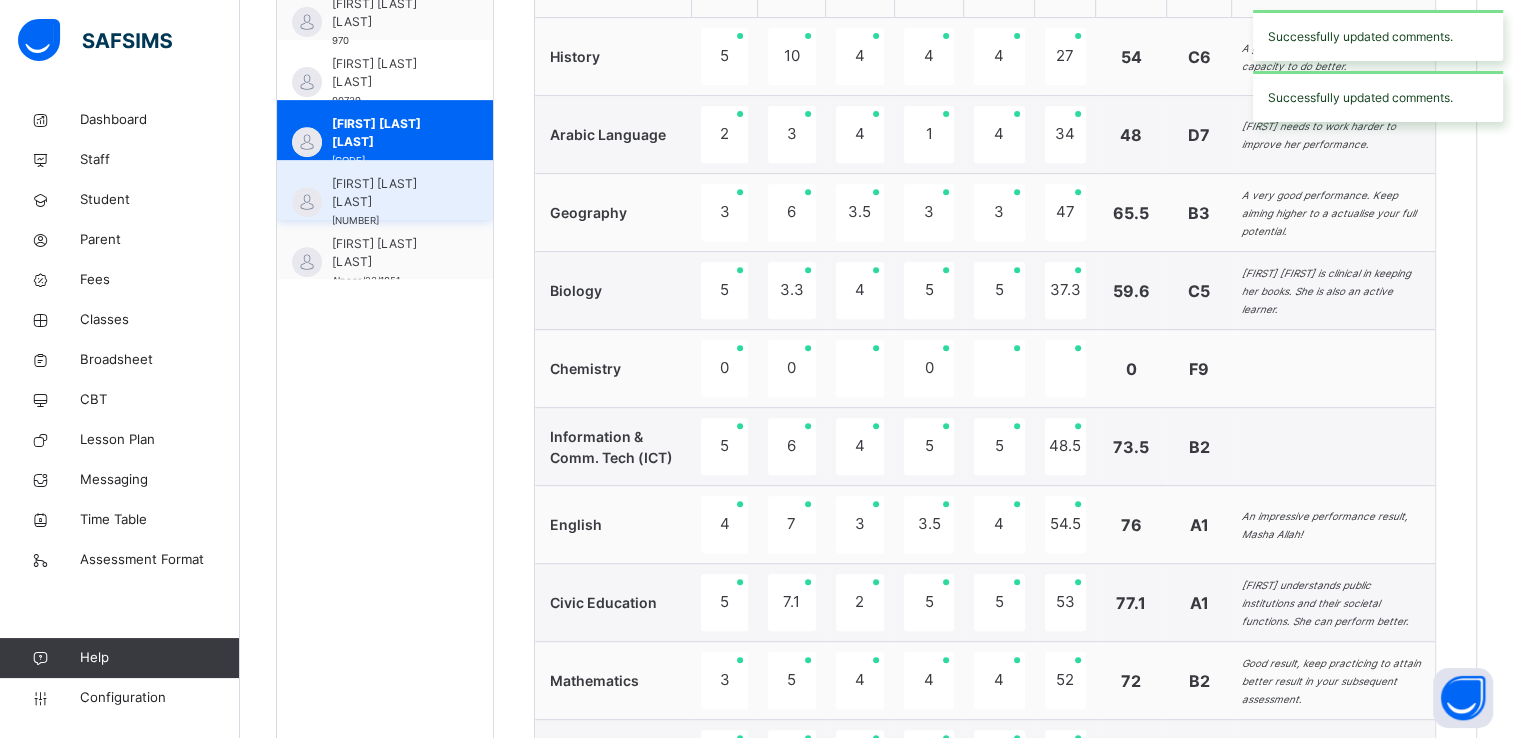 click on "[FIRST] [LAST] [LAST]" at bounding box center [390, 193] 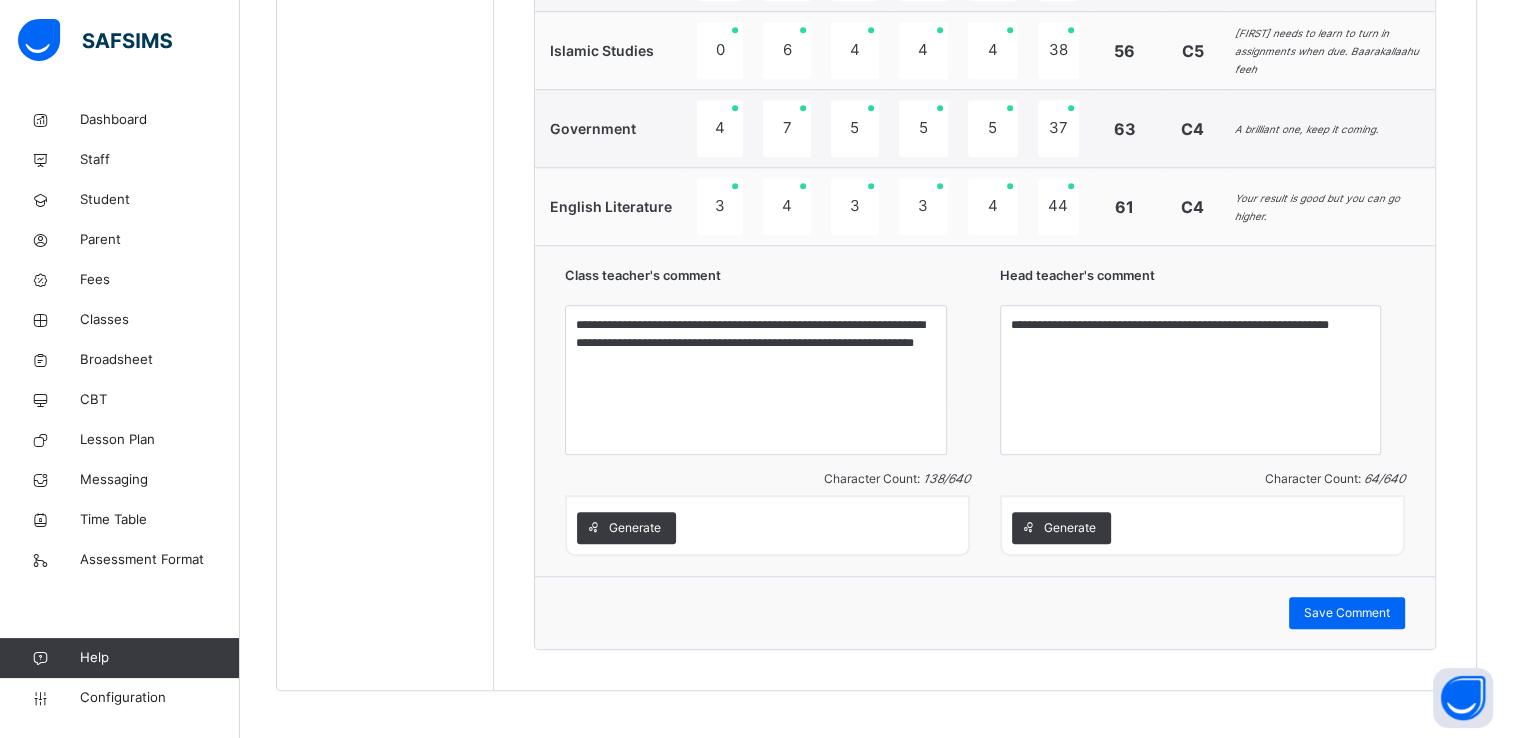 scroll, scrollTop: 1630, scrollLeft: 0, axis: vertical 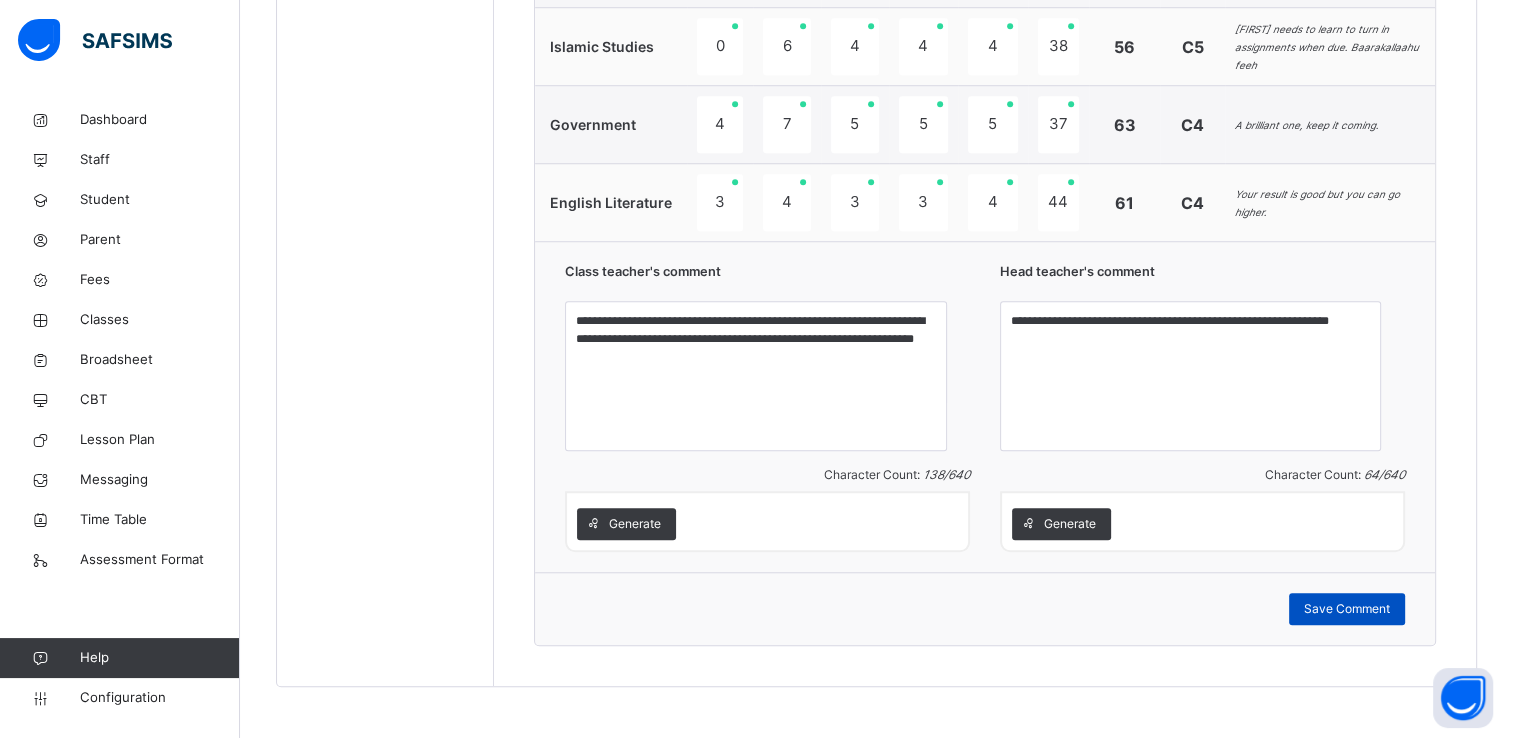 click on "Save Comment" at bounding box center [1347, 609] 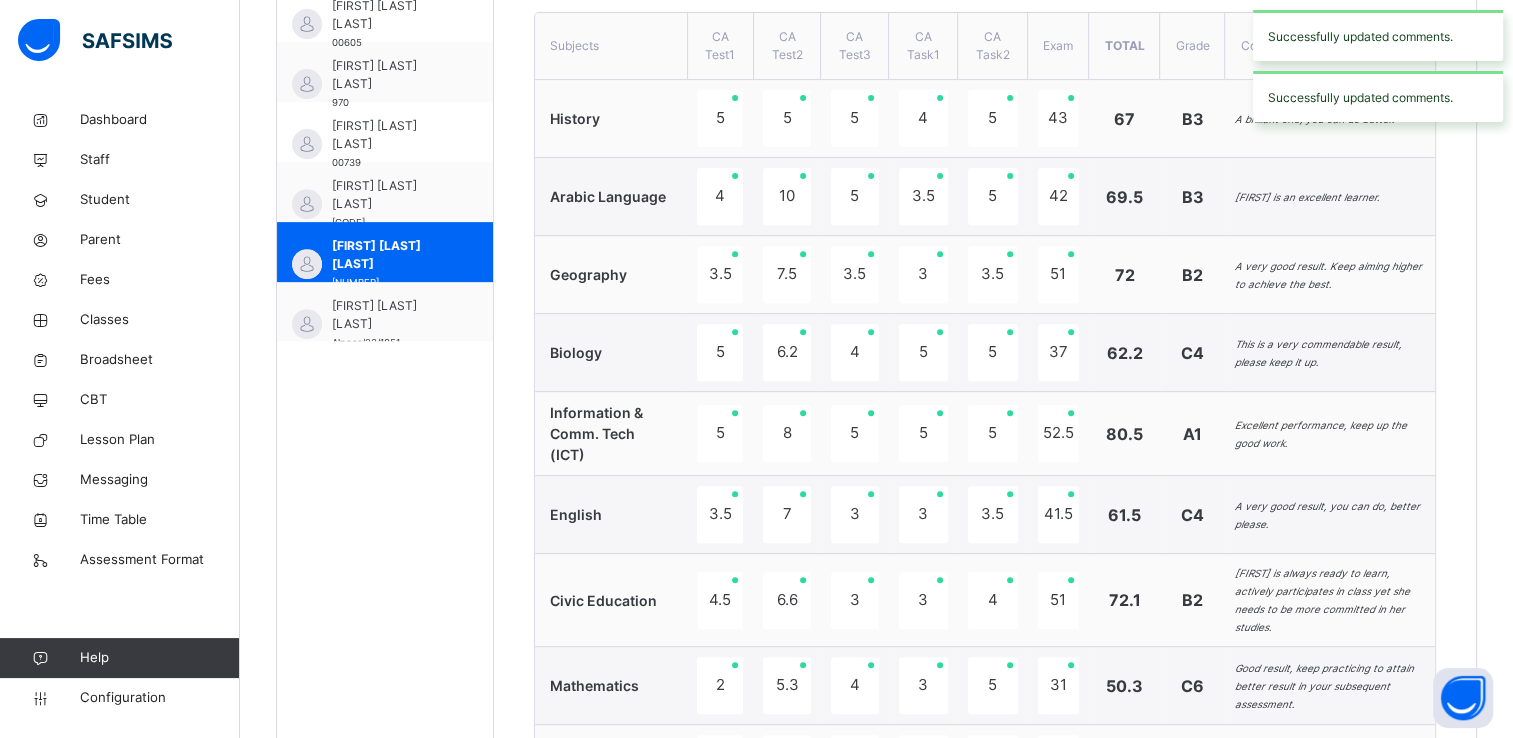 scroll, scrollTop: 756, scrollLeft: 0, axis: vertical 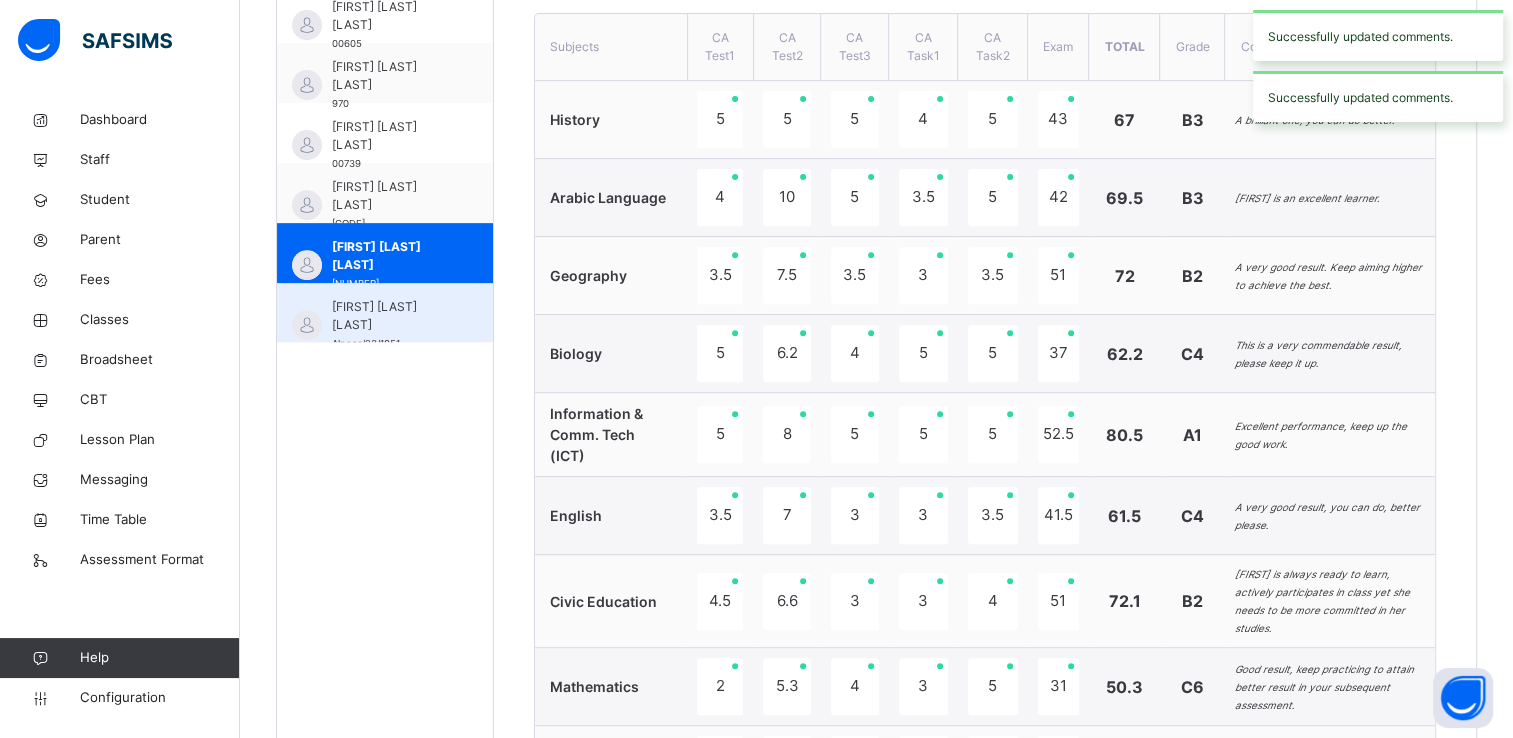click on "[FIRST] [LAST] [LAST]" at bounding box center (390, 316) 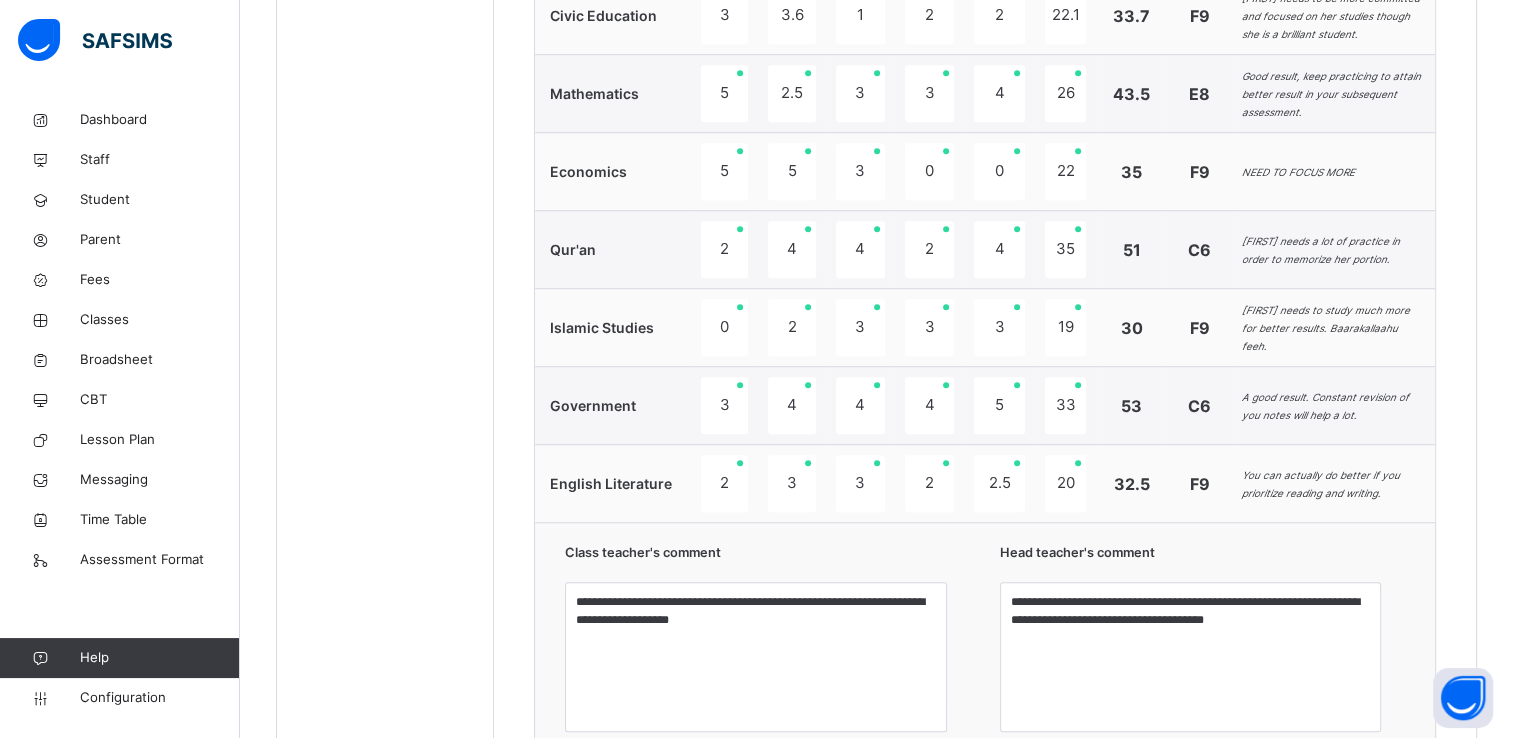 scroll, scrollTop: 1633, scrollLeft: 0, axis: vertical 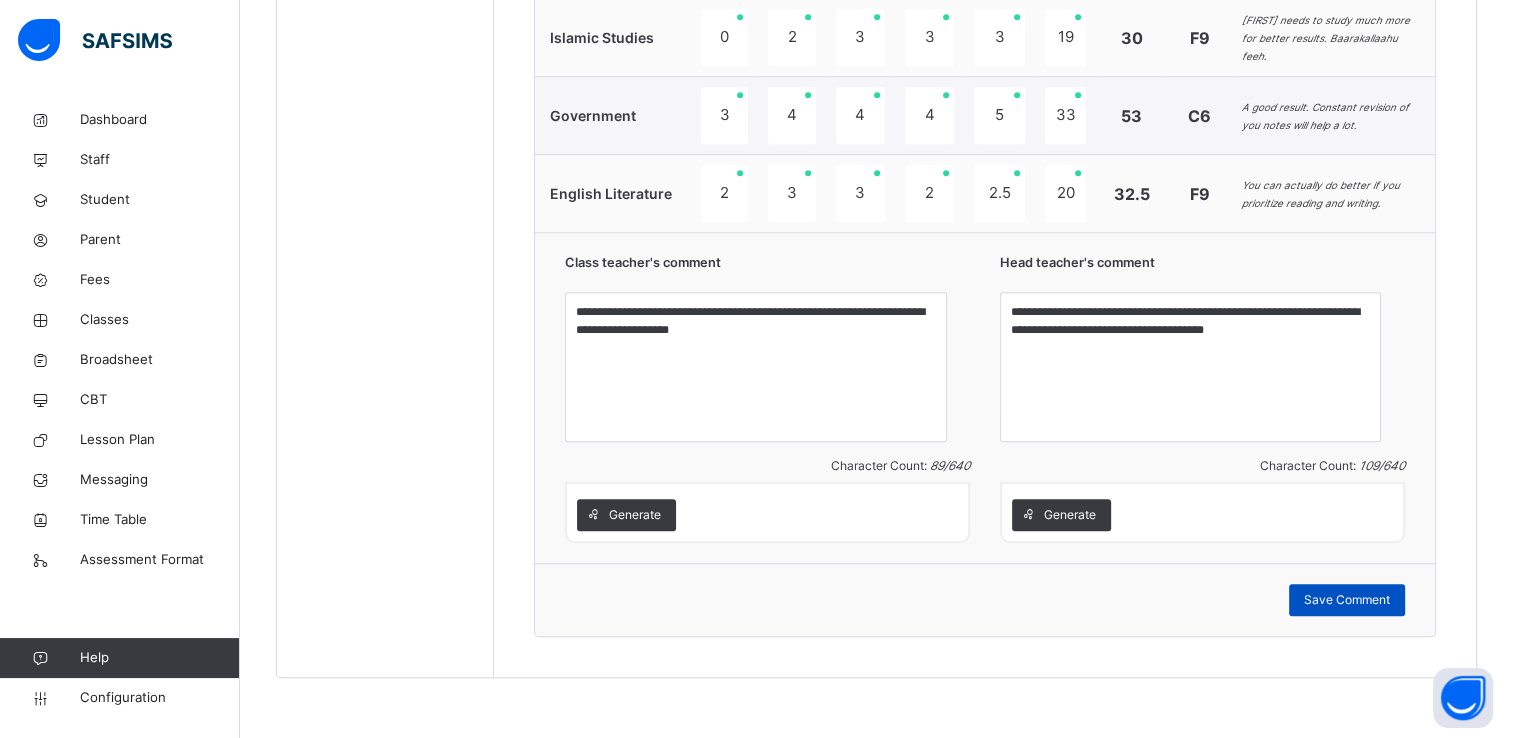click on "Save Comment" at bounding box center [1347, 600] 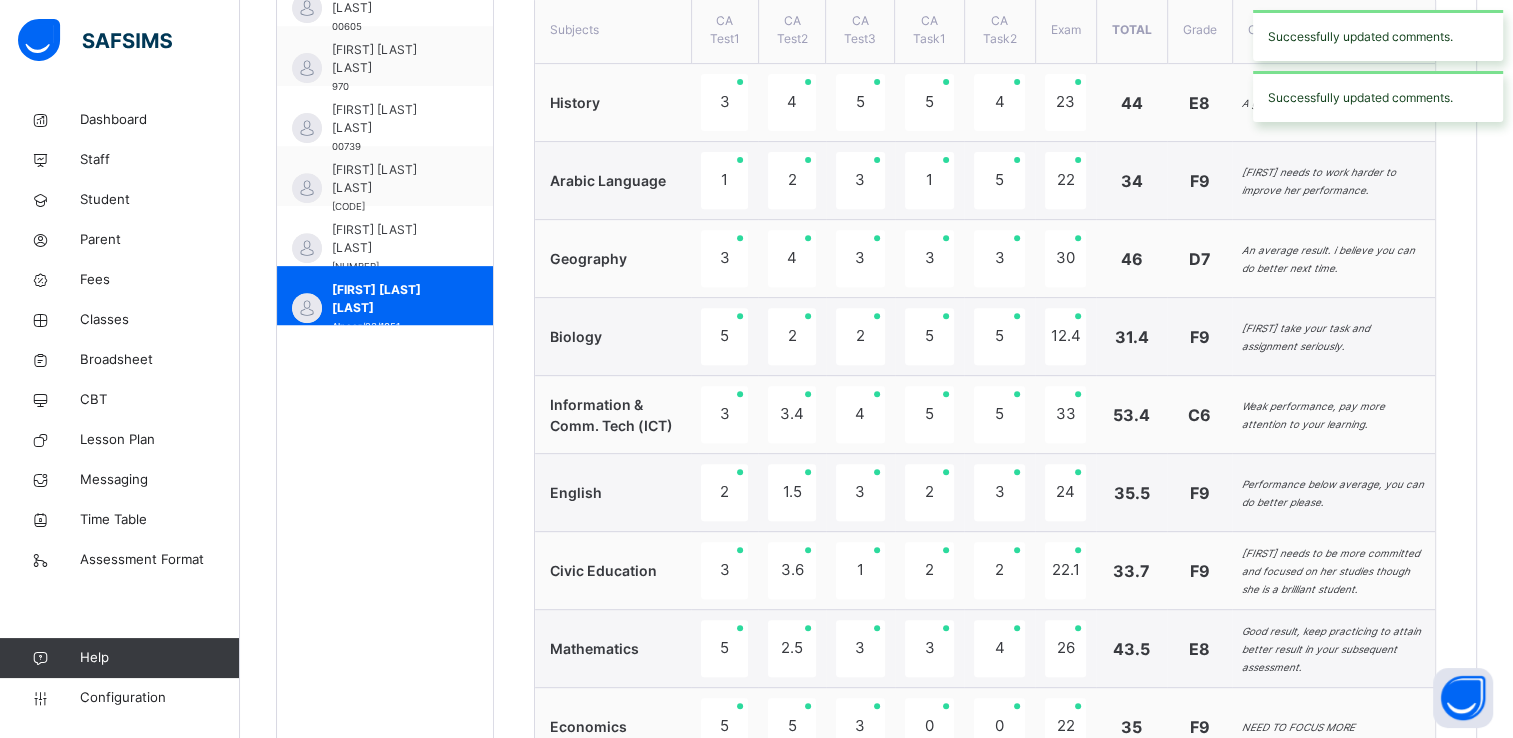 scroll, scrollTop: 734, scrollLeft: 0, axis: vertical 